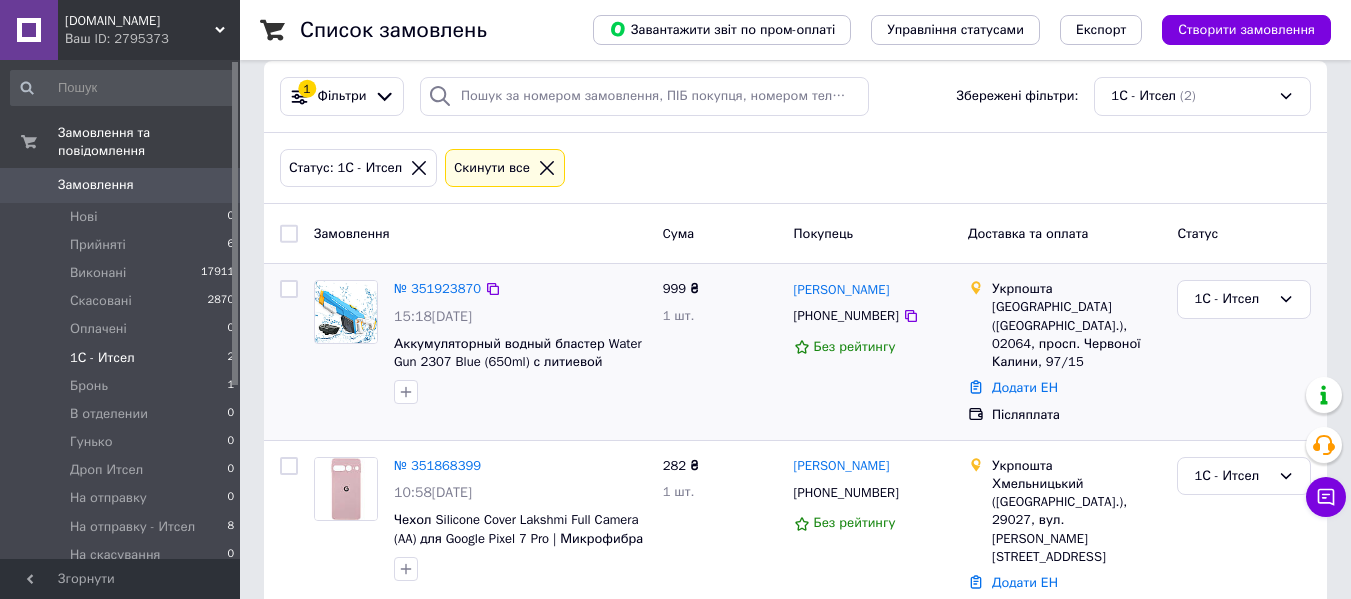 scroll, scrollTop: 28, scrollLeft: 0, axis: vertical 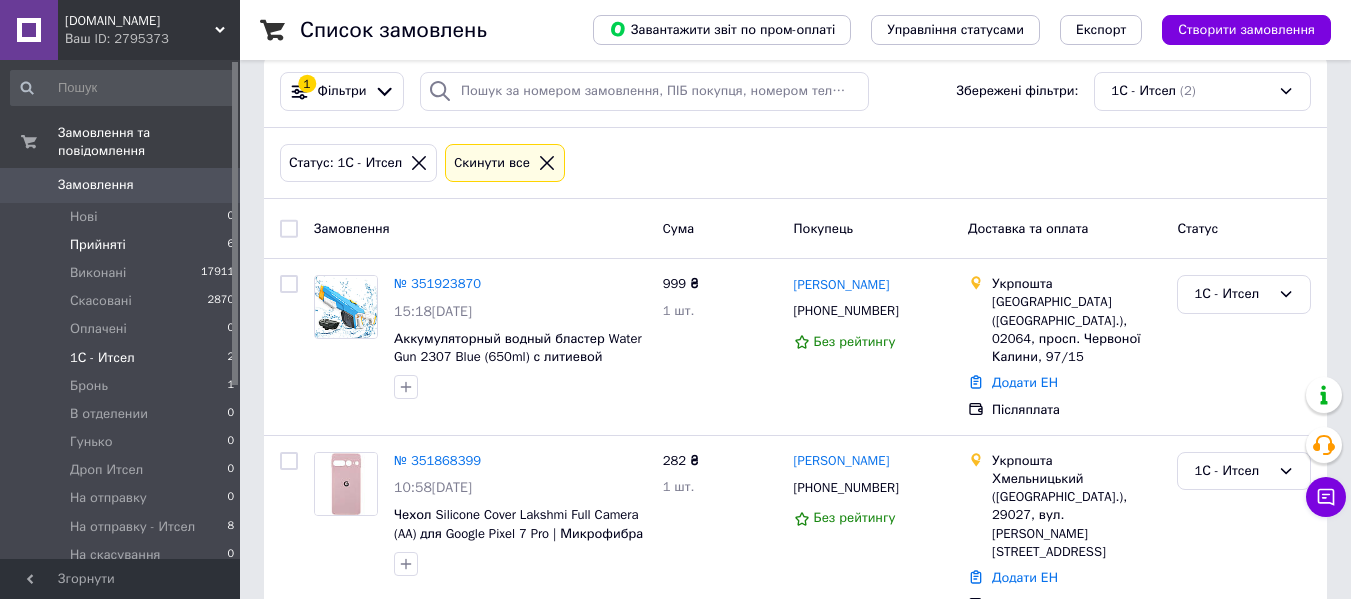 click on "Прийняті 6" at bounding box center (123, 245) 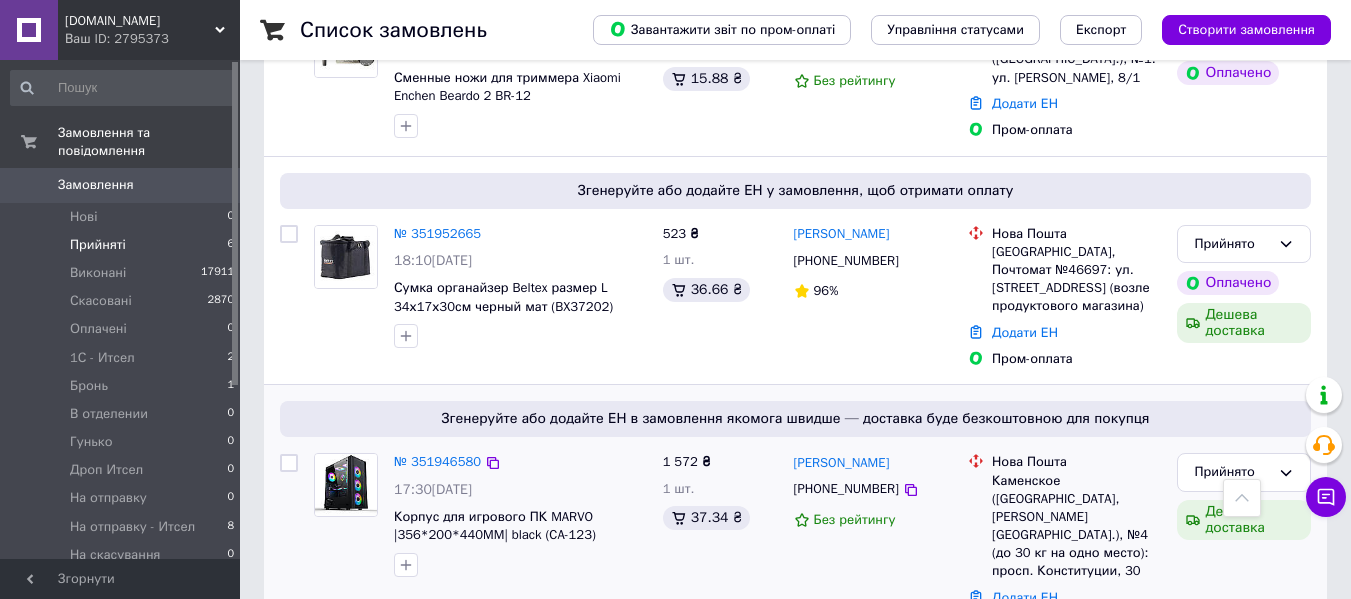 scroll, scrollTop: 951, scrollLeft: 0, axis: vertical 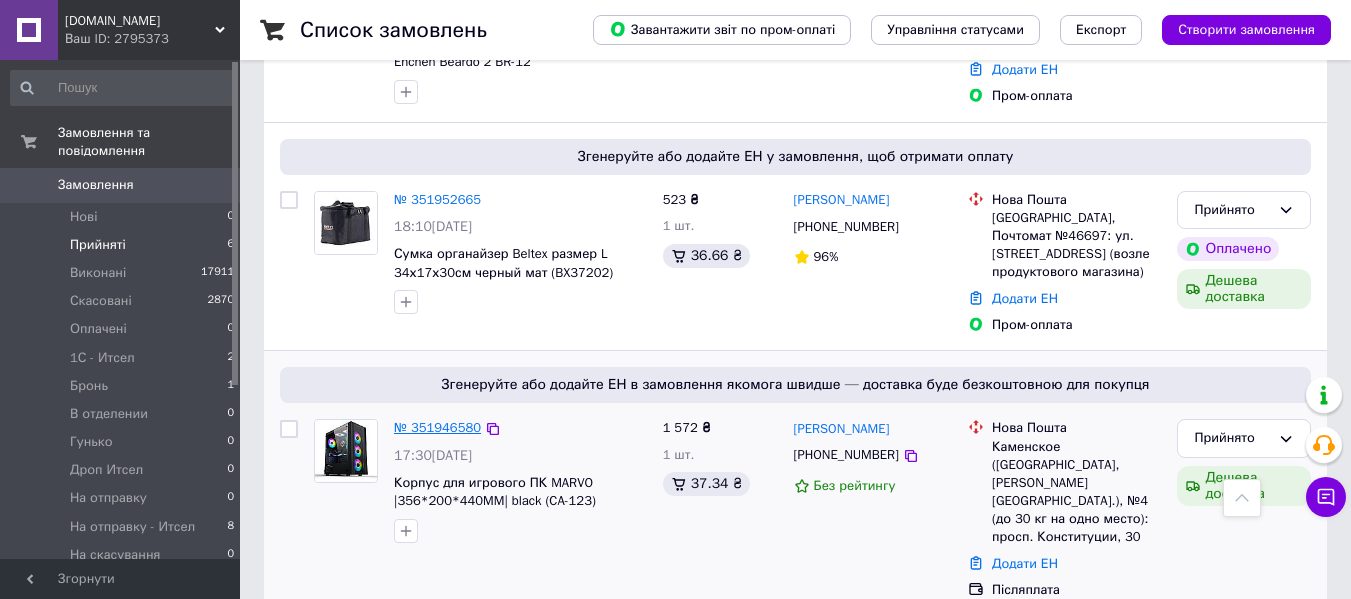 click on "№ 351946580" at bounding box center (437, 427) 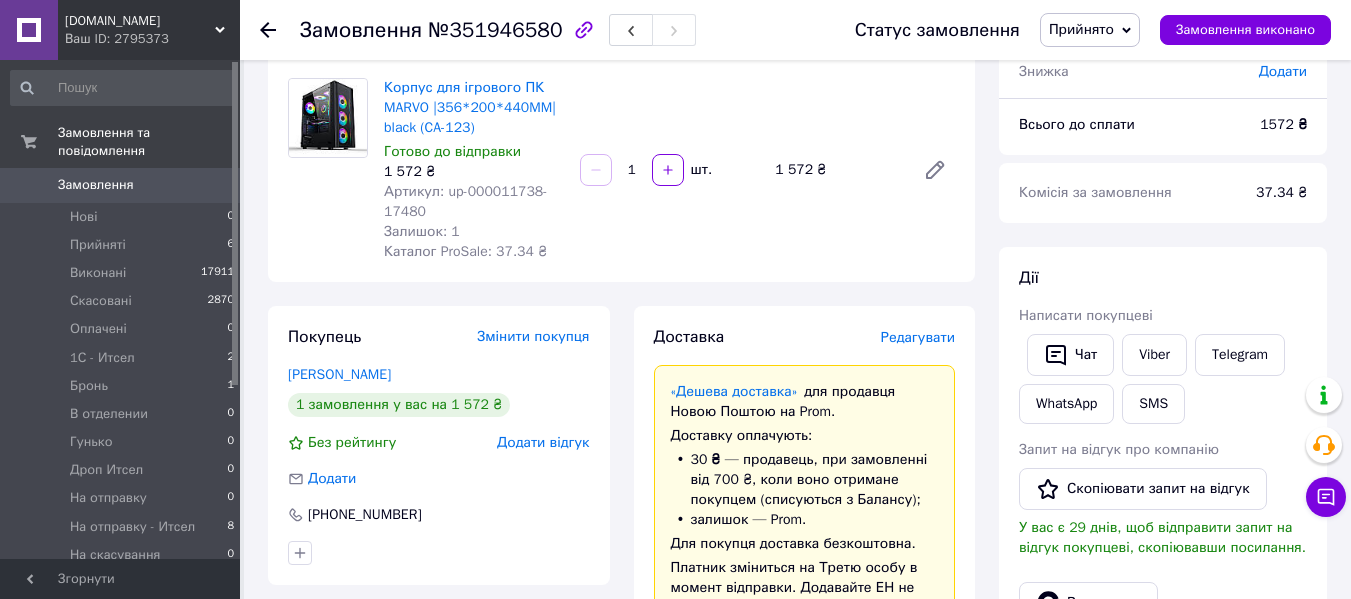 scroll, scrollTop: 200, scrollLeft: 0, axis: vertical 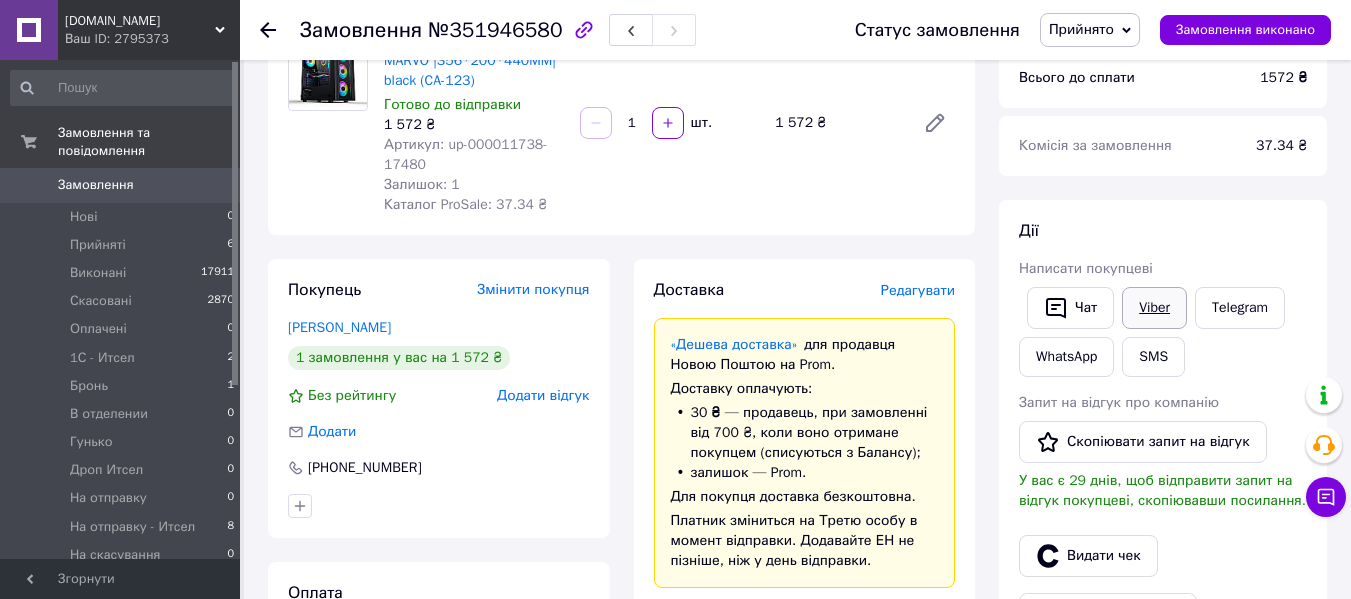 click on "Viber" at bounding box center [1154, 308] 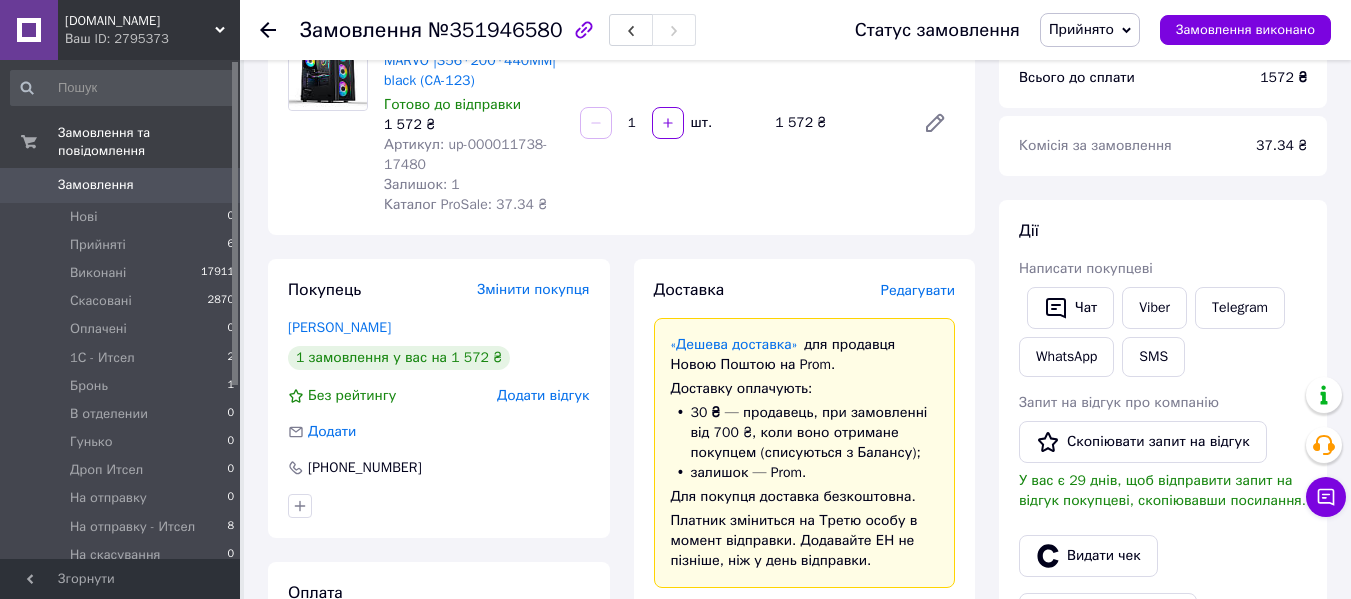 click 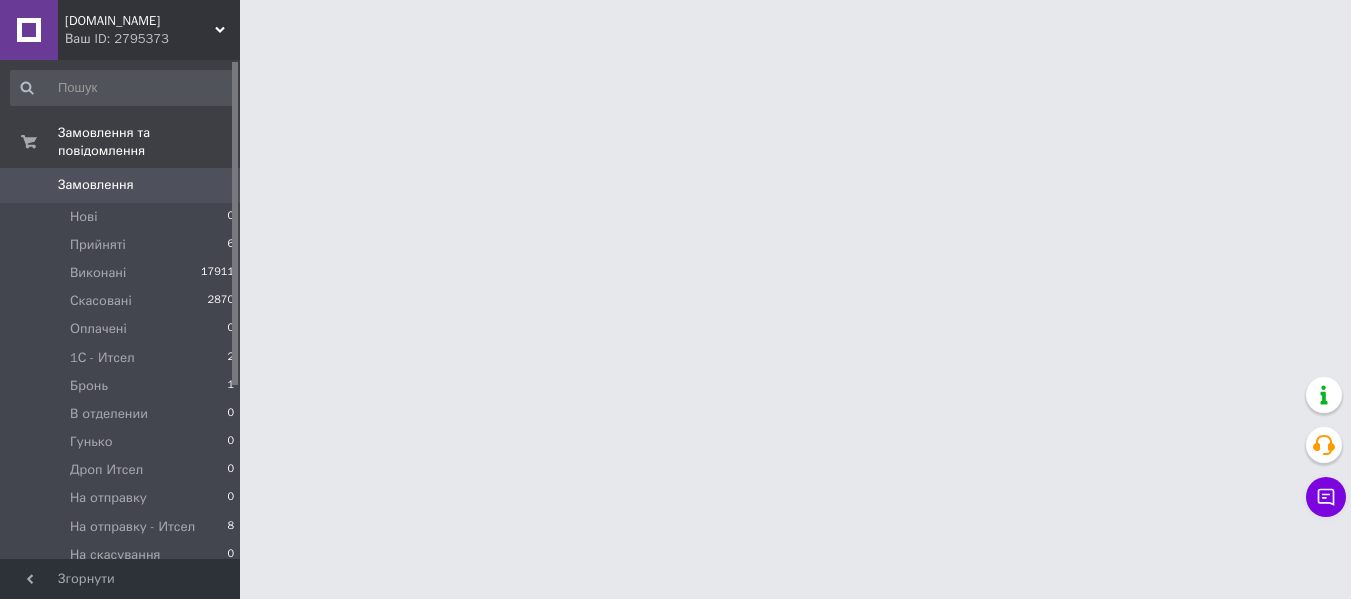 scroll, scrollTop: 0, scrollLeft: 0, axis: both 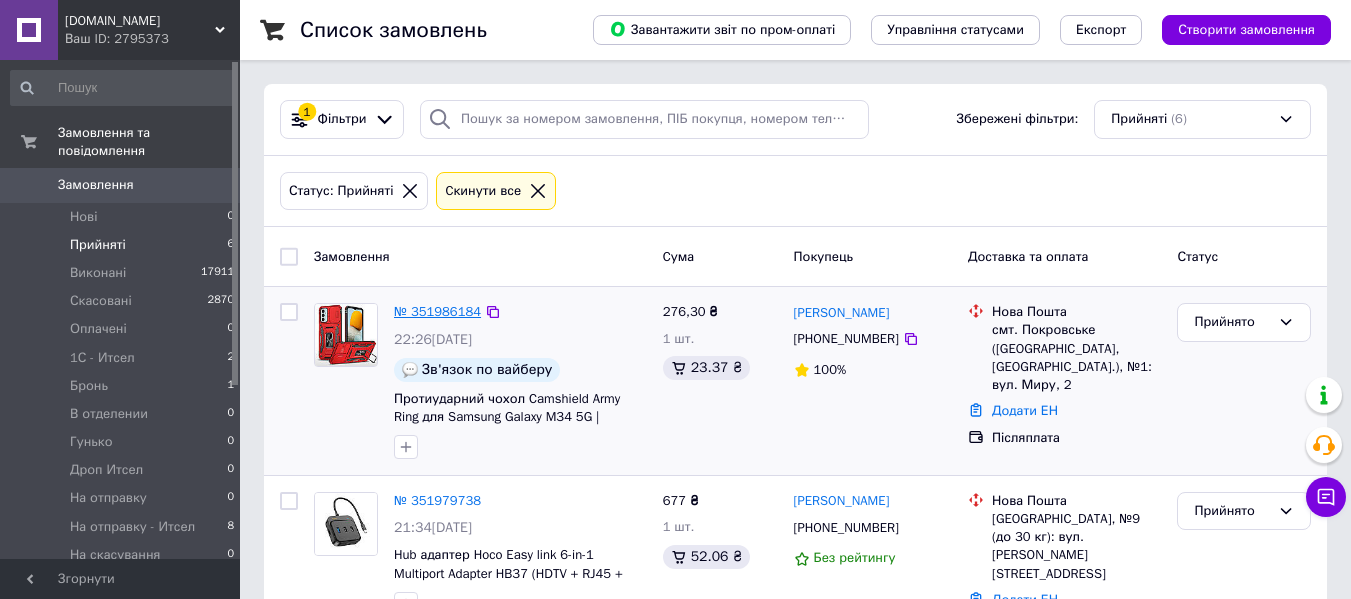 click on "№ 351986184" at bounding box center [437, 311] 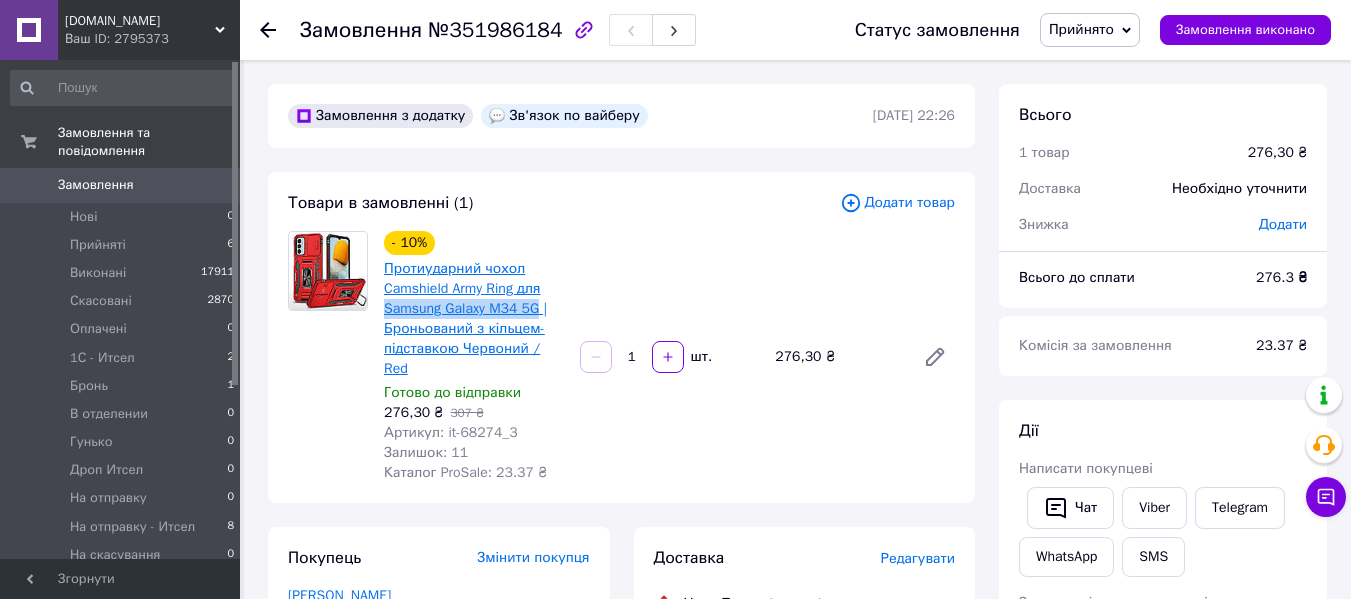 drag, startPoint x: 379, startPoint y: 312, endPoint x: 535, endPoint y: 311, distance: 156.0032 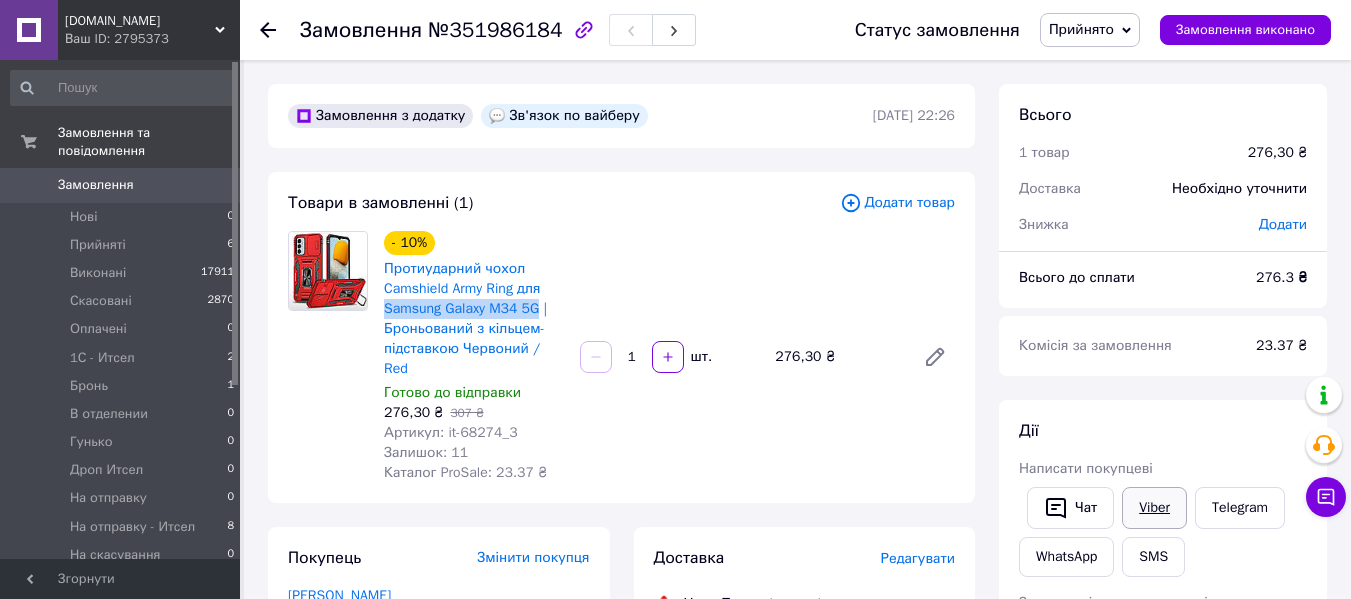 click on "Viber" at bounding box center [1154, 508] 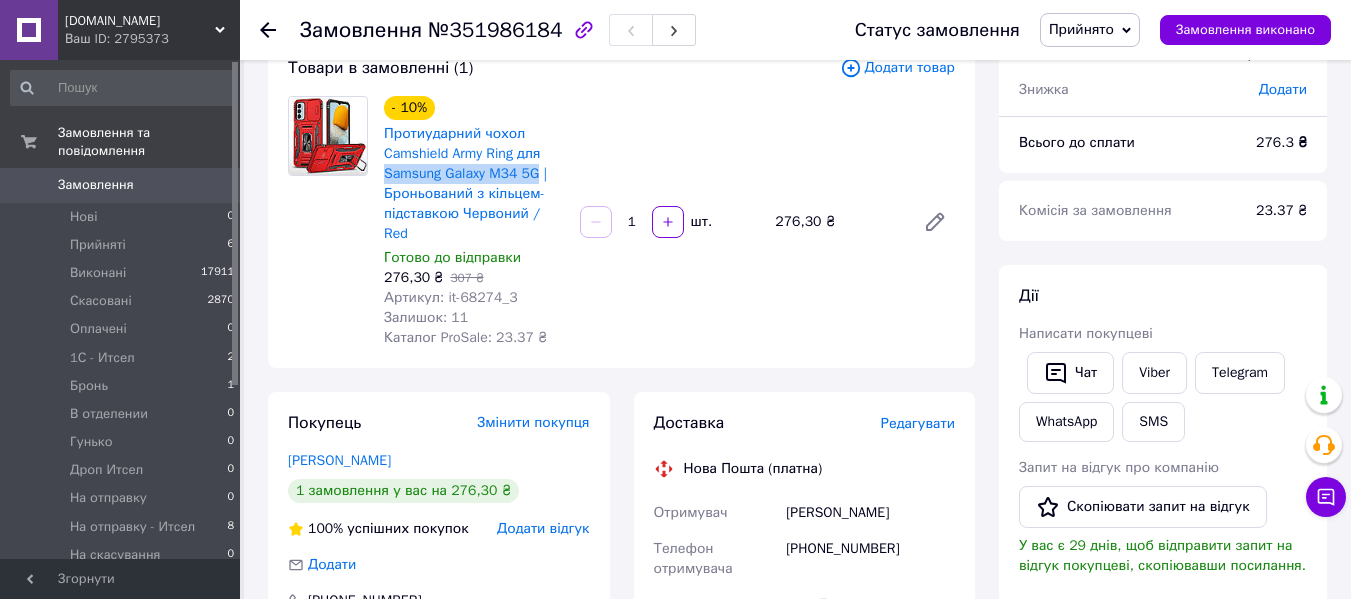 scroll, scrollTop: 100, scrollLeft: 0, axis: vertical 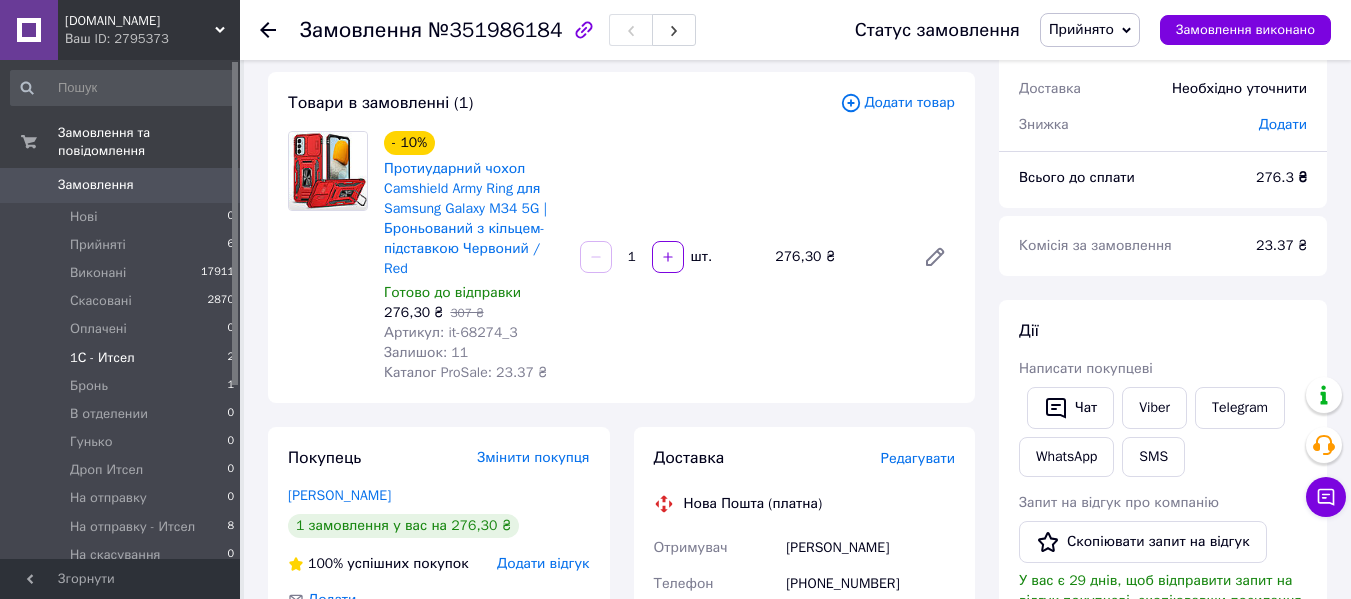 click on "1С - Итсел 2" at bounding box center [123, 358] 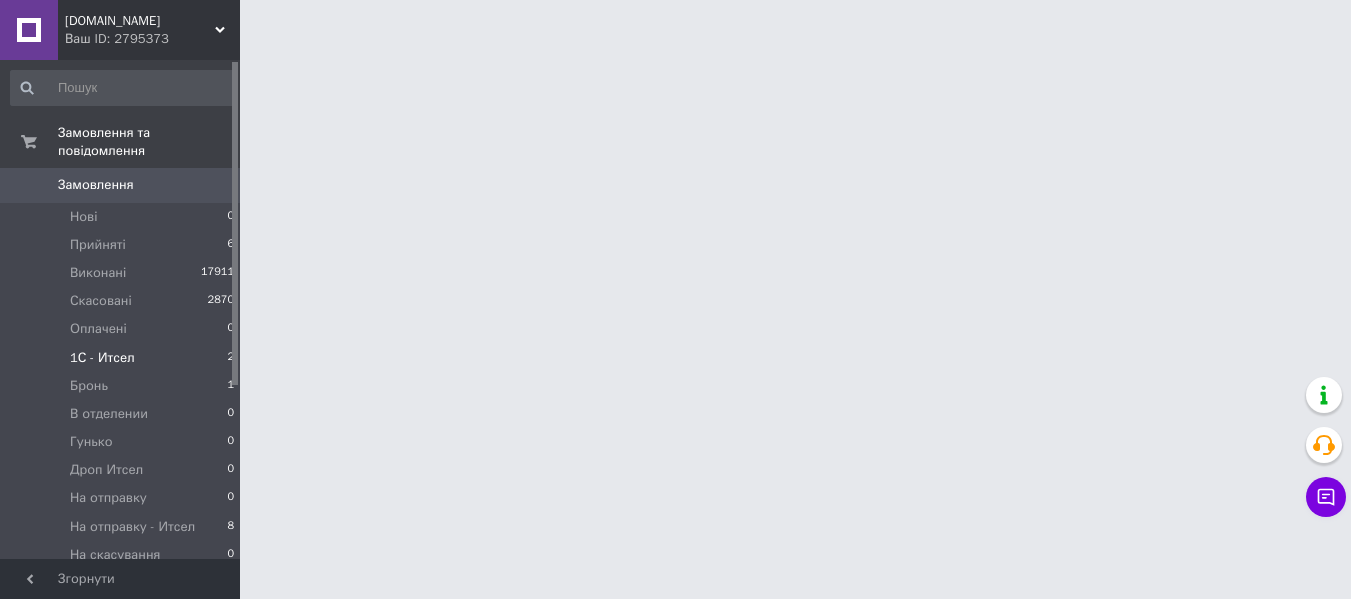 scroll, scrollTop: 0, scrollLeft: 0, axis: both 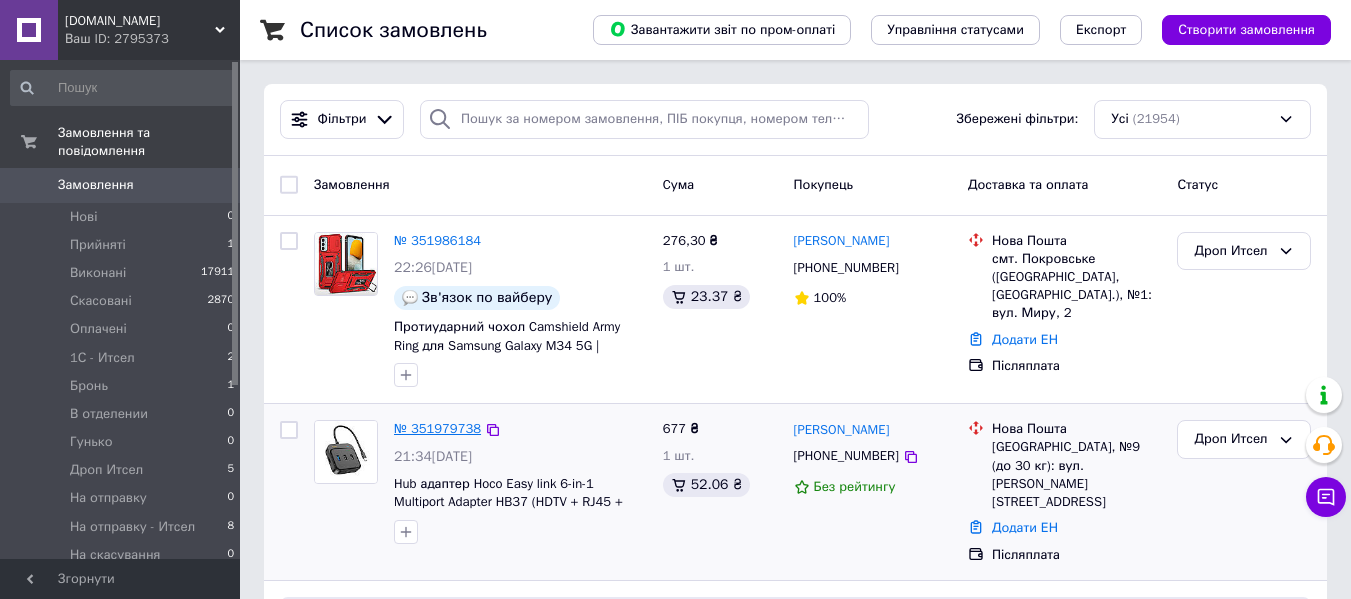 click on "№ 351979738" at bounding box center [437, 428] 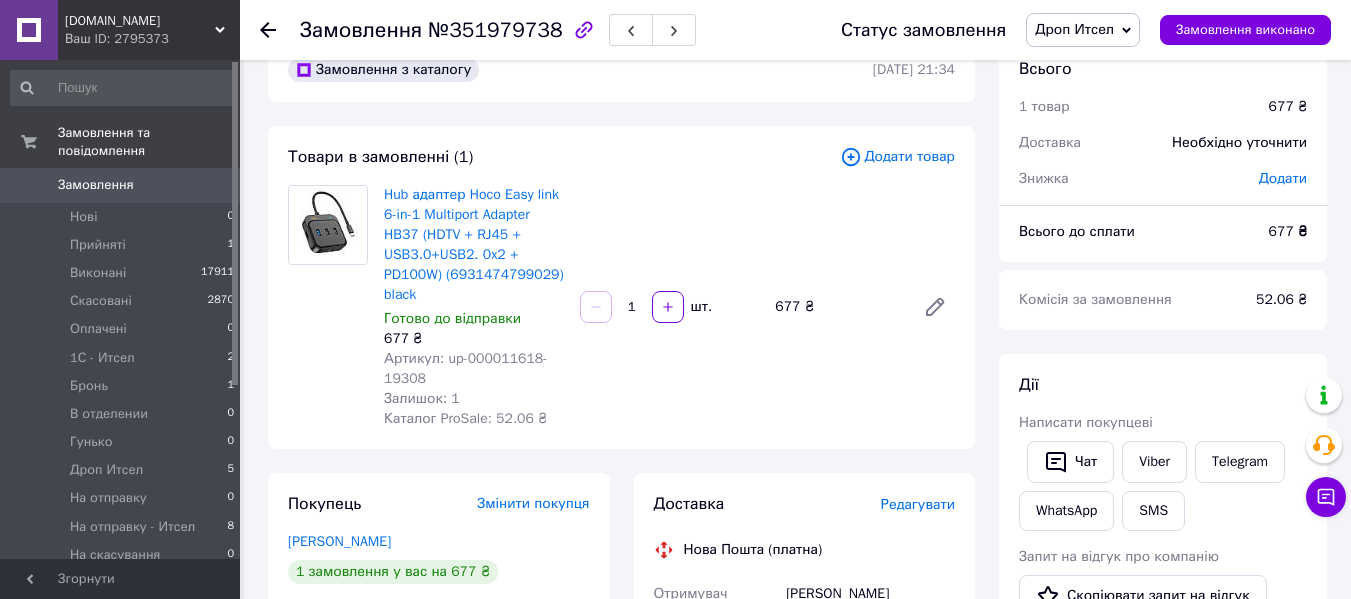 scroll, scrollTop: 0, scrollLeft: 0, axis: both 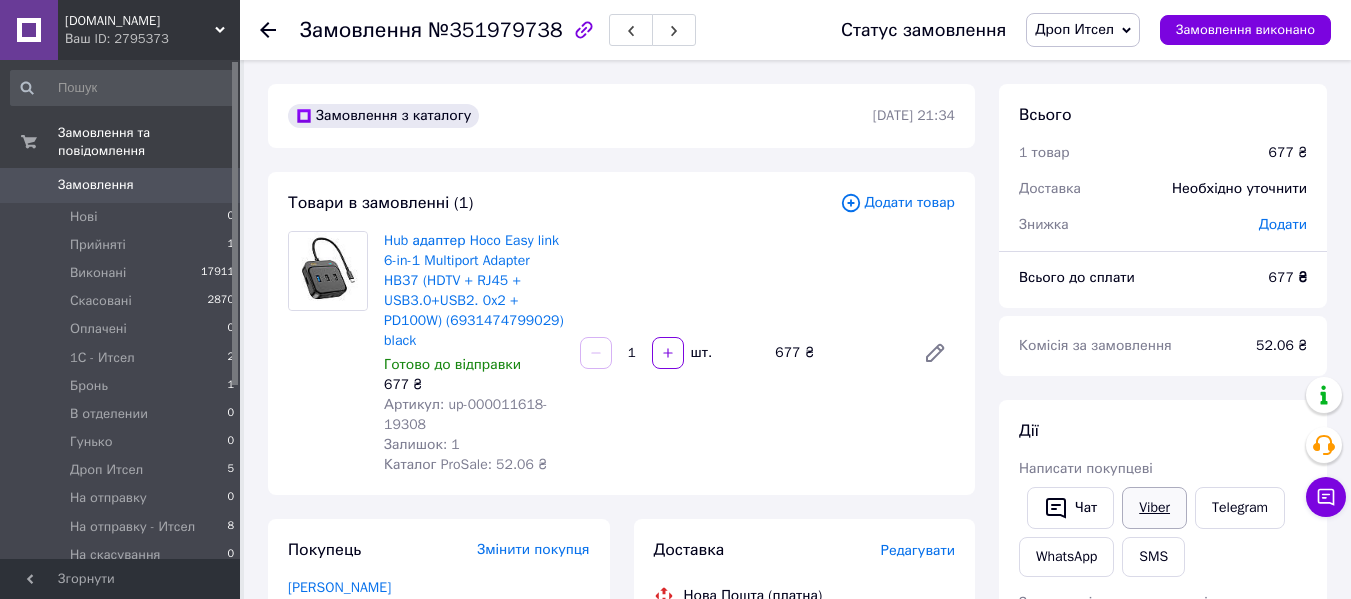 click on "Viber" at bounding box center [1154, 508] 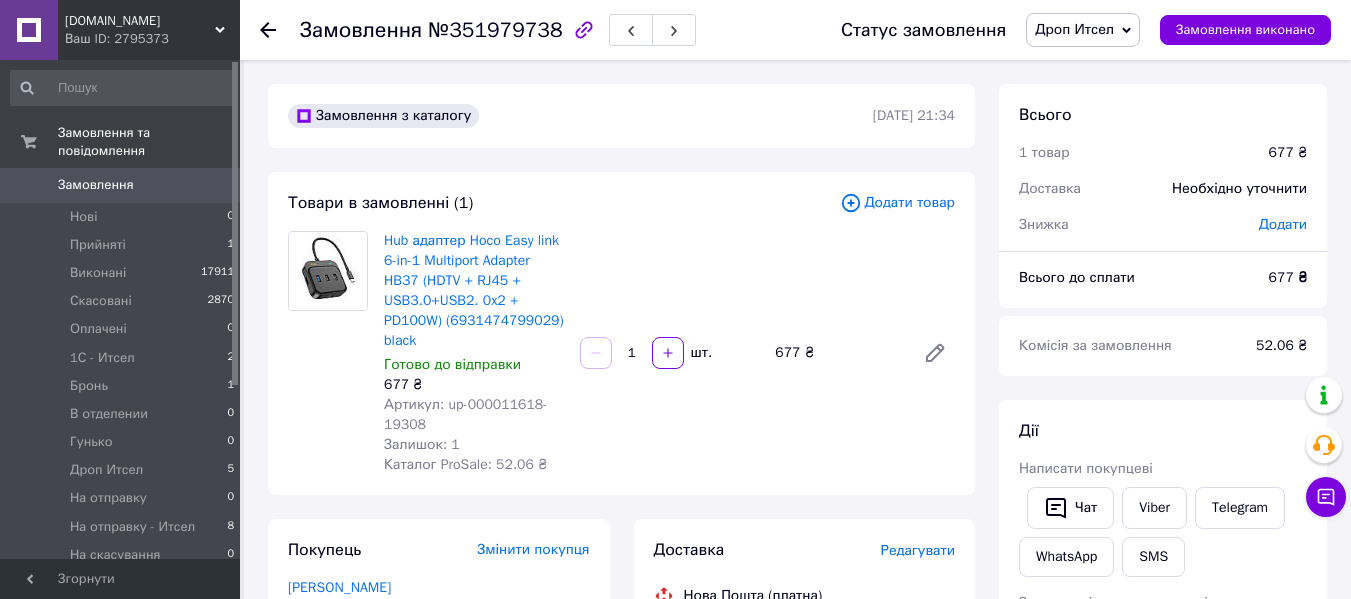 click 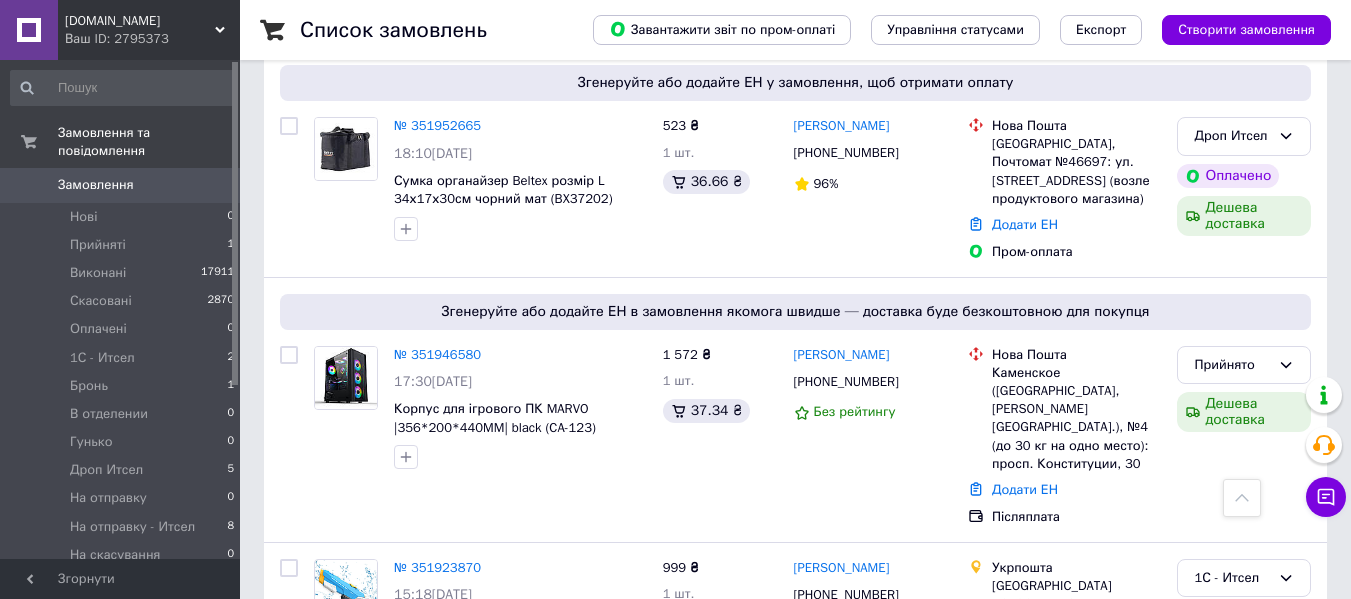 scroll, scrollTop: 1000, scrollLeft: 0, axis: vertical 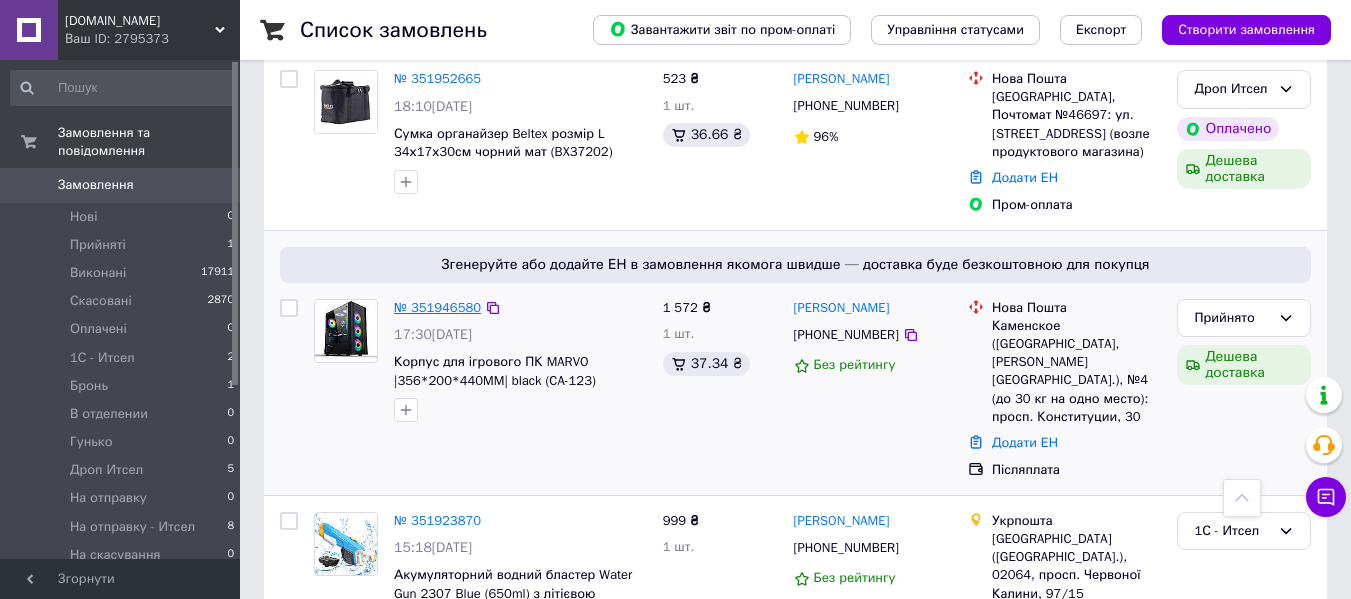click on "№ 351946580" at bounding box center (437, 307) 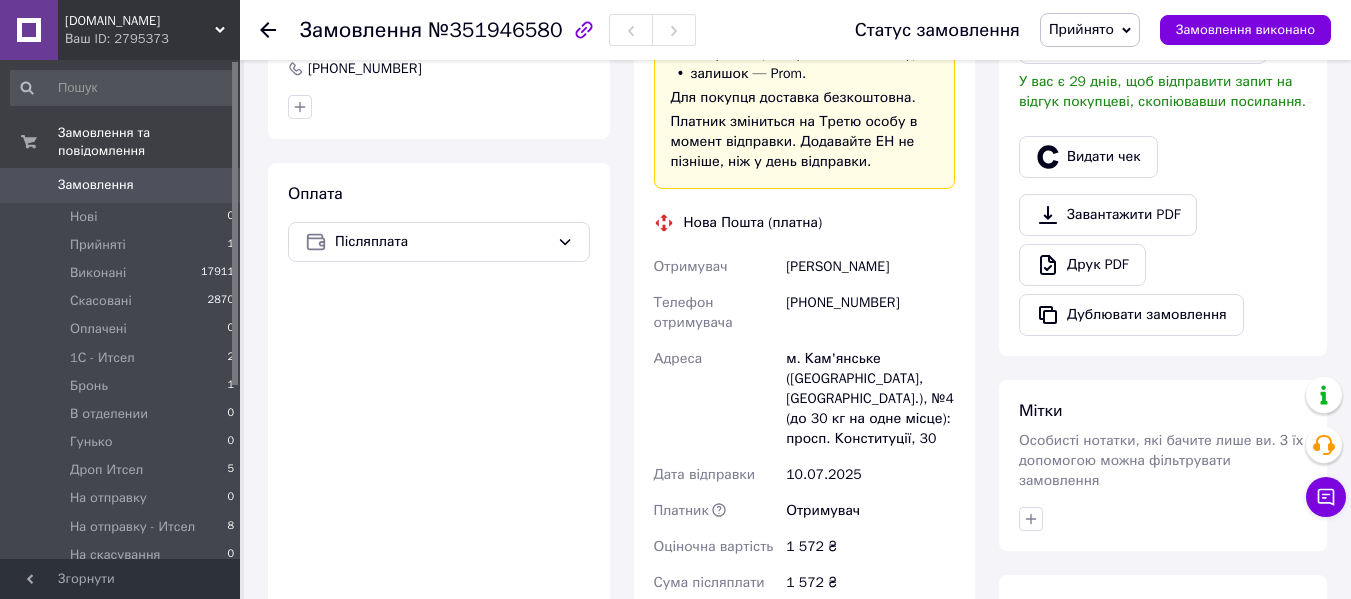 scroll, scrollTop: 600, scrollLeft: 0, axis: vertical 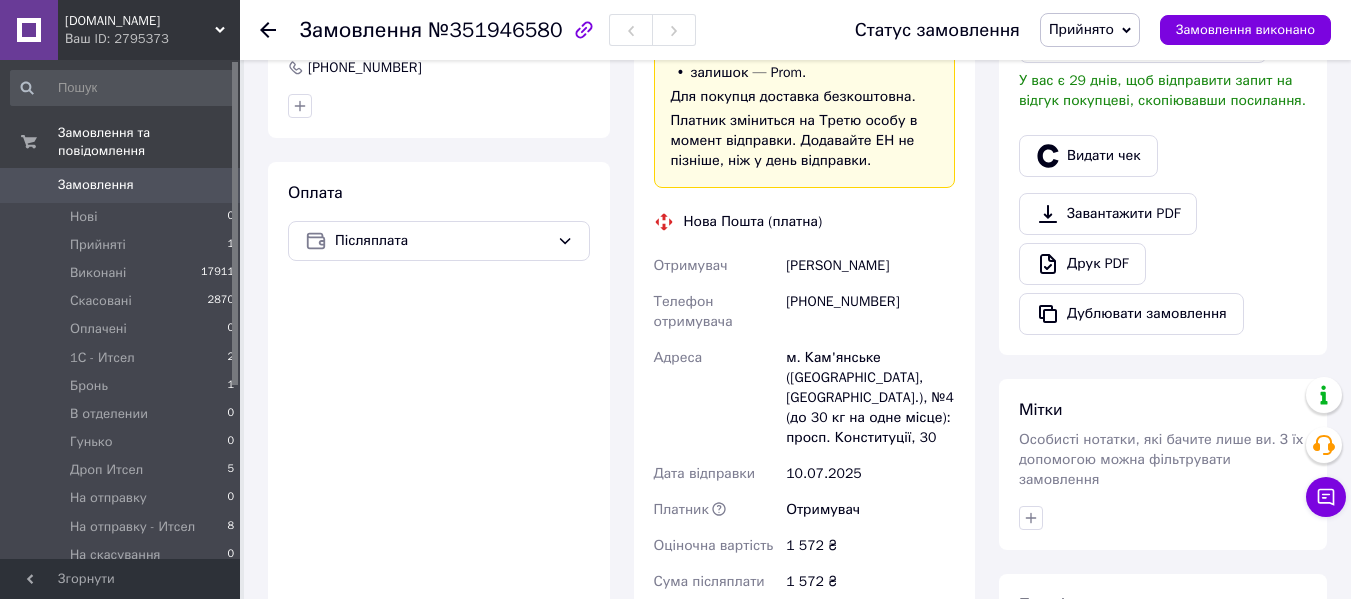 click on "Прийнято" at bounding box center (1081, 29) 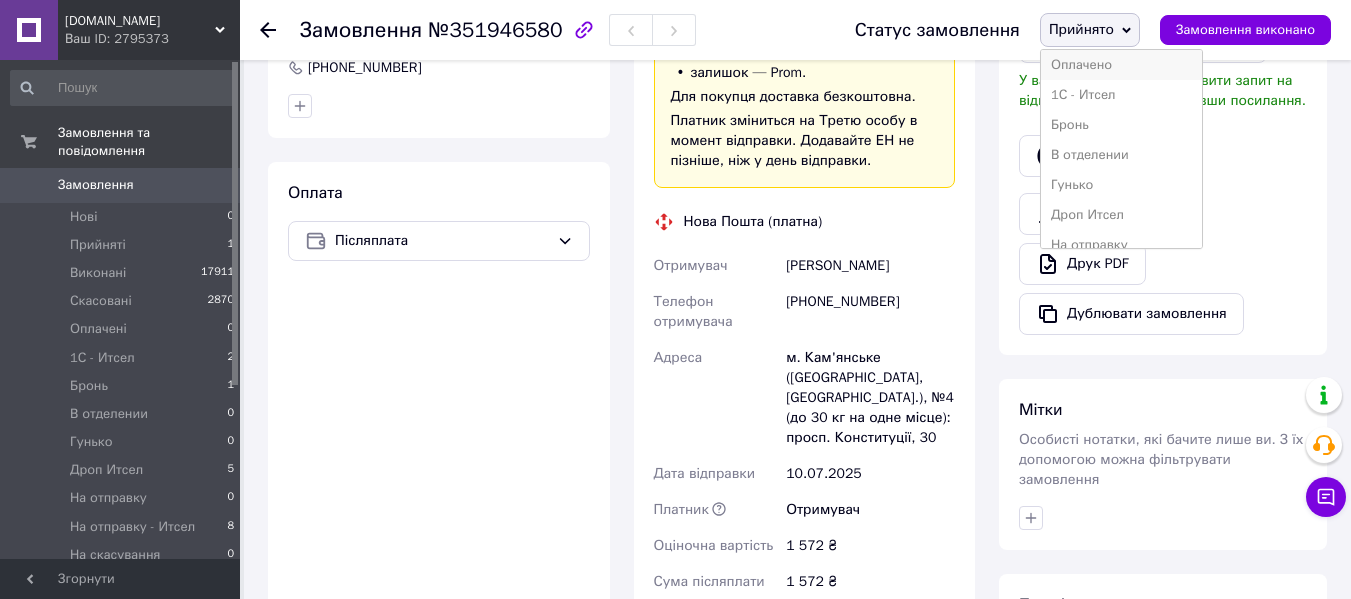 scroll, scrollTop: 100, scrollLeft: 0, axis: vertical 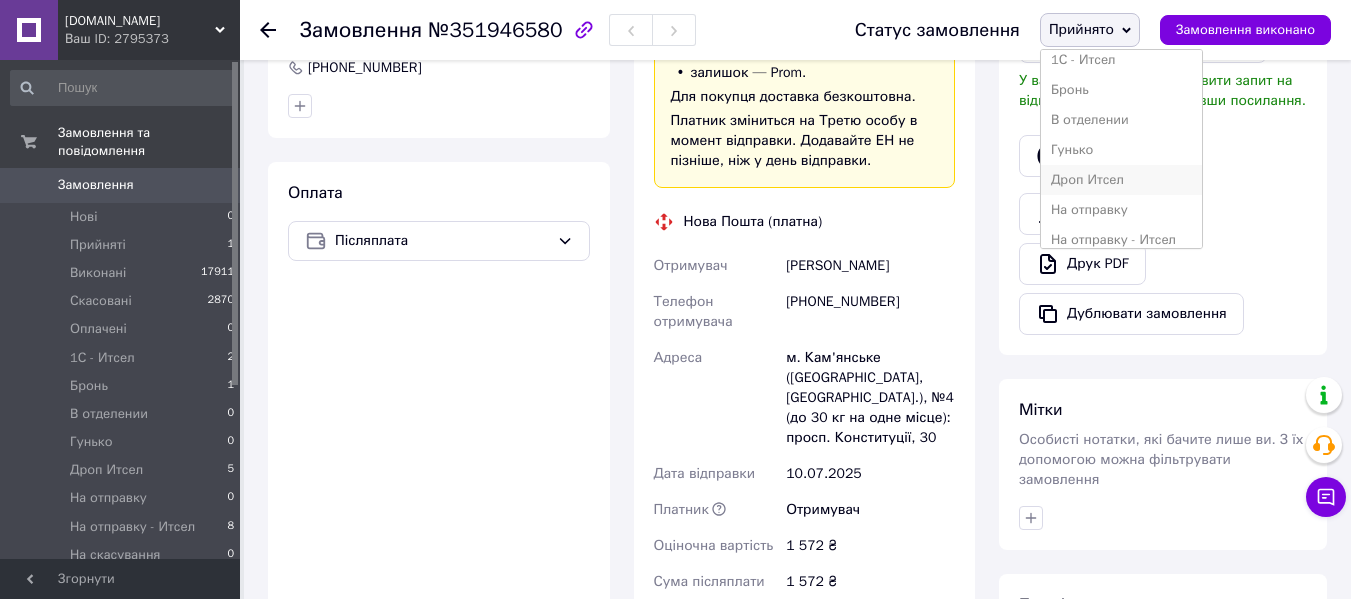 click on "Дроп Итсел" at bounding box center (1121, 180) 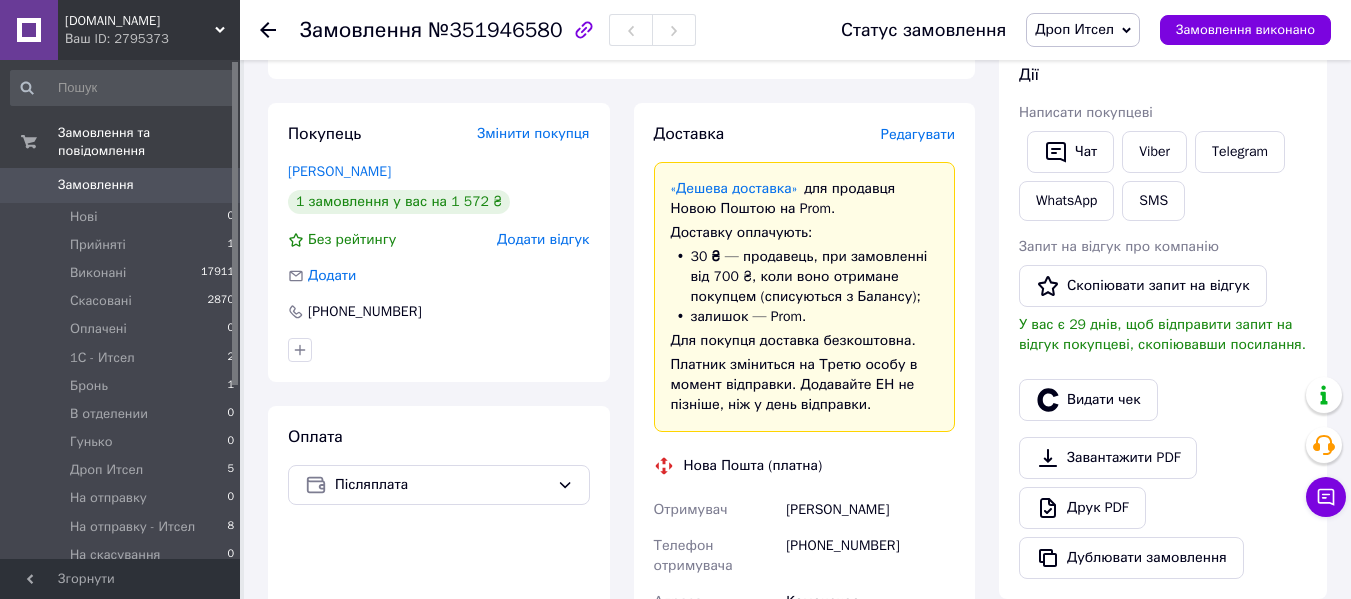 scroll, scrollTop: 100, scrollLeft: 0, axis: vertical 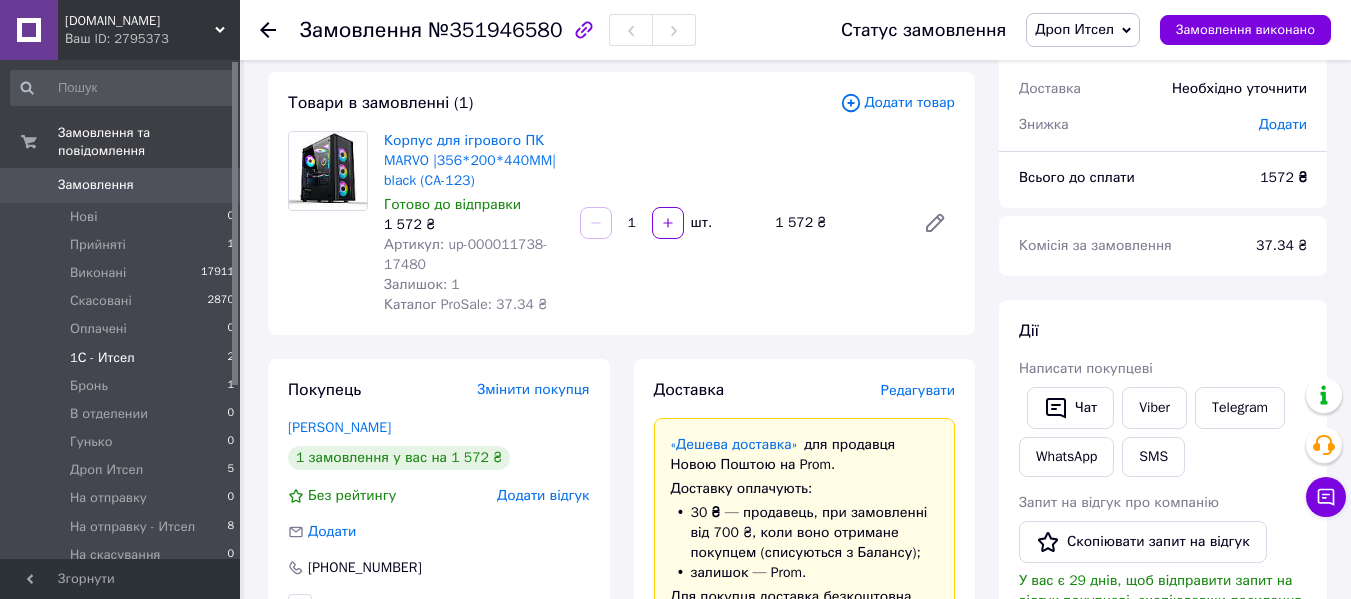 click on "1С - Итсел" at bounding box center (102, 358) 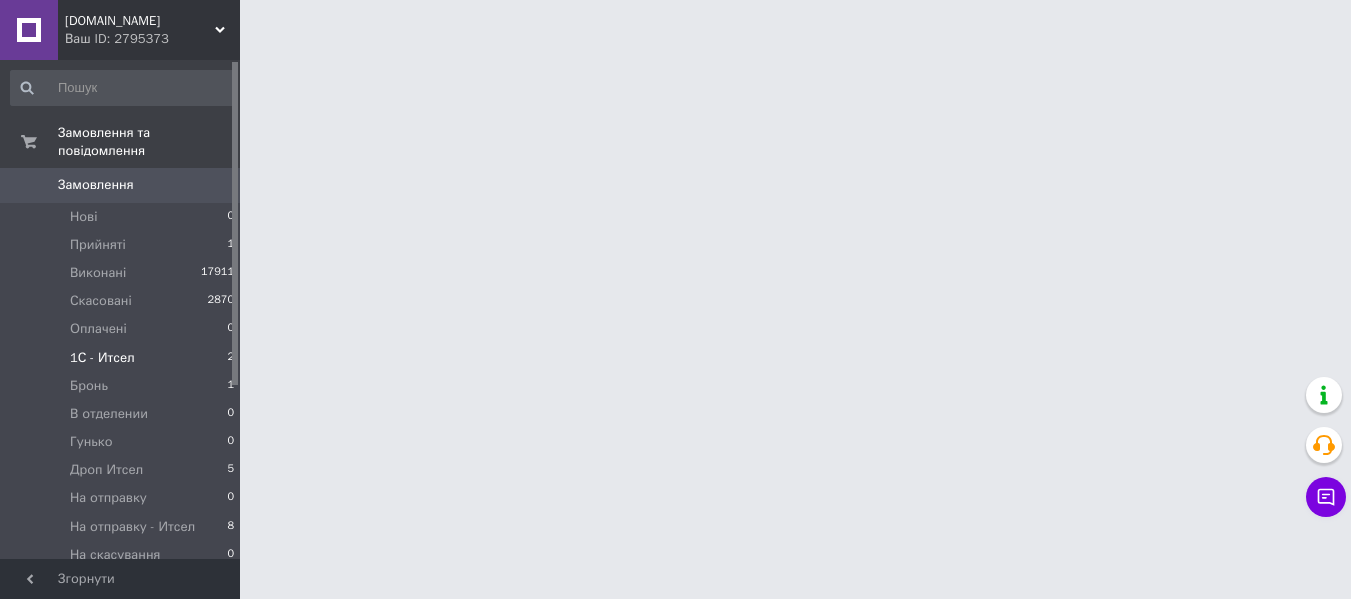 scroll, scrollTop: 0, scrollLeft: 0, axis: both 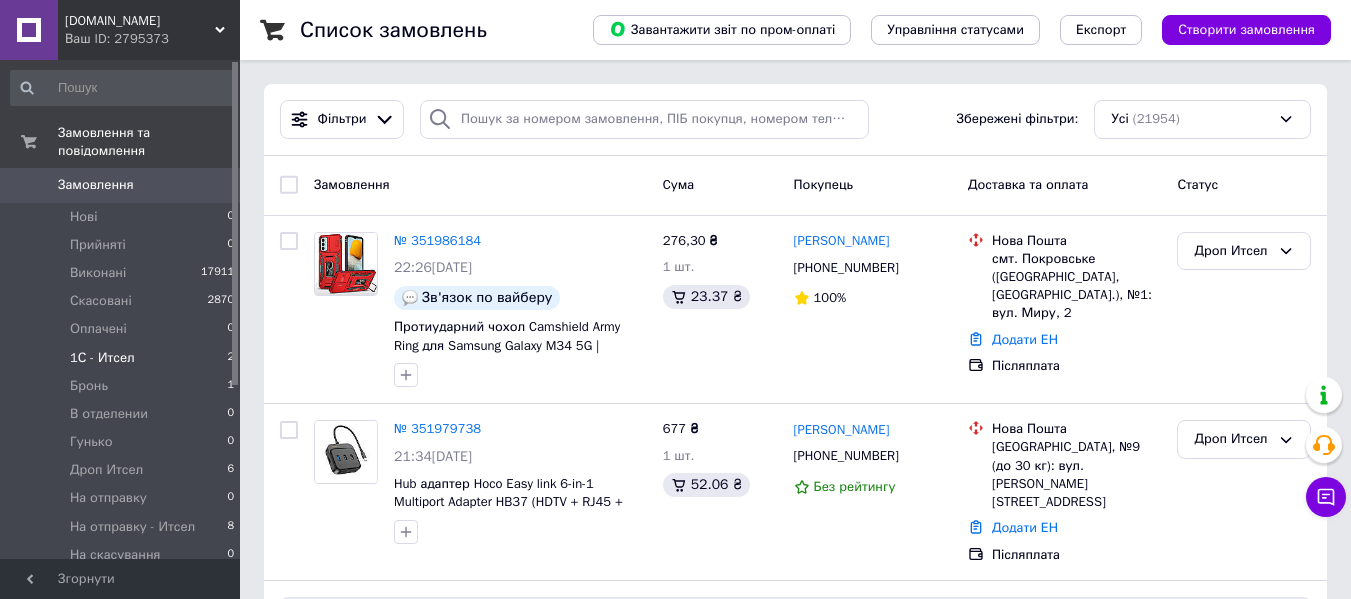 click on "1С - Итсел" at bounding box center (102, 358) 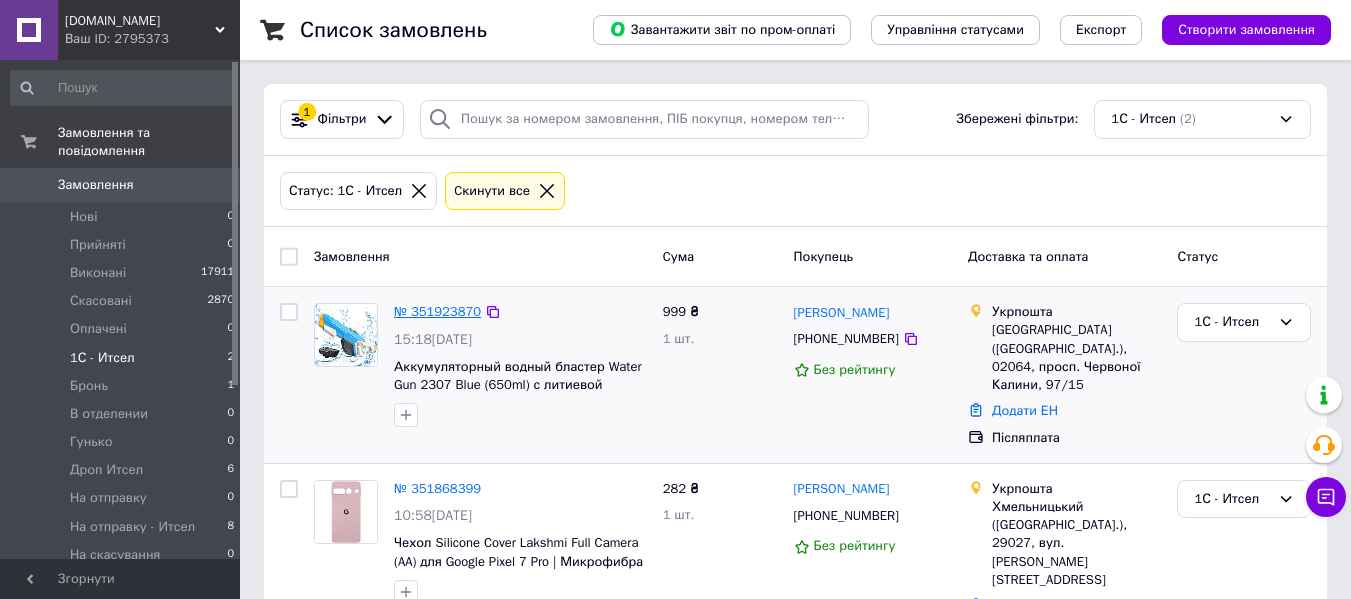 click on "№ 351923870" at bounding box center (437, 311) 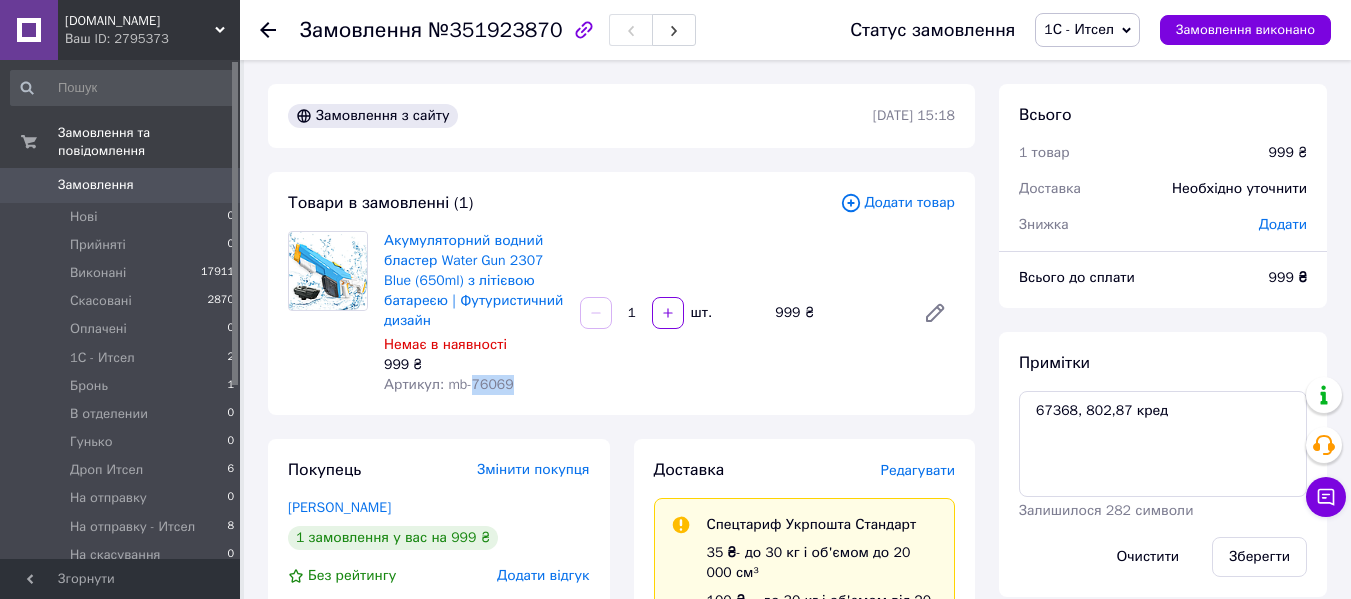 drag, startPoint x: 472, startPoint y: 389, endPoint x: 520, endPoint y: 388, distance: 48.010414 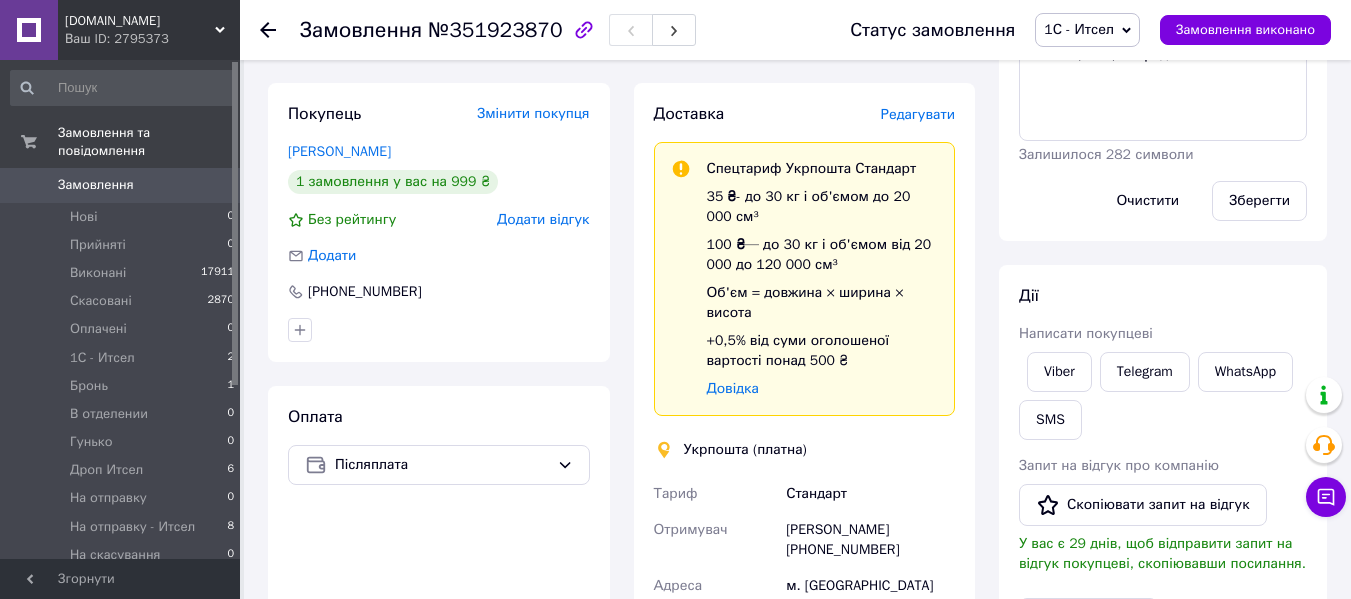 scroll, scrollTop: 500, scrollLeft: 0, axis: vertical 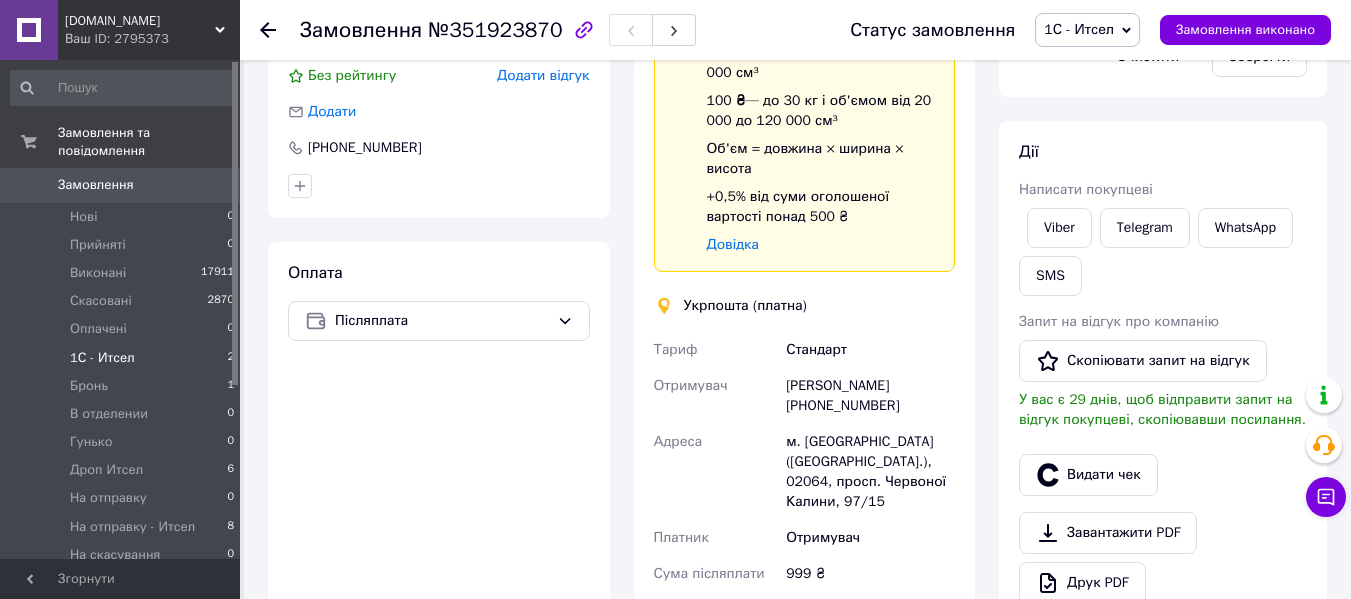 click on "1С - Итсел" at bounding box center (102, 358) 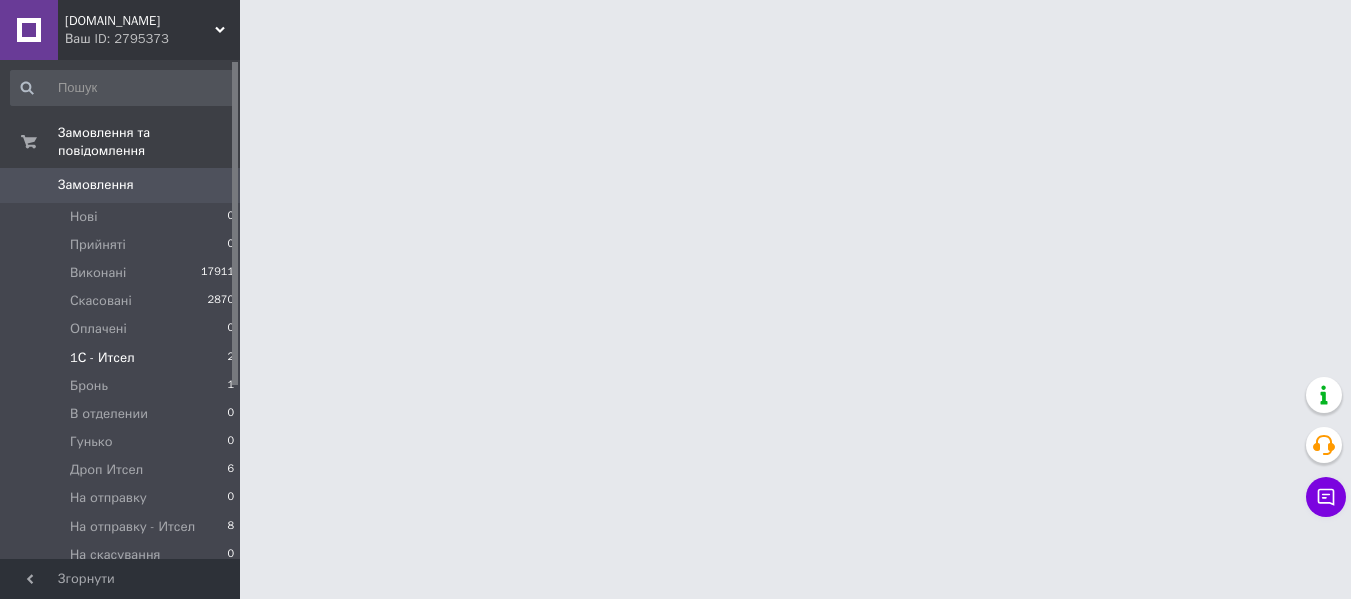 scroll, scrollTop: 0, scrollLeft: 0, axis: both 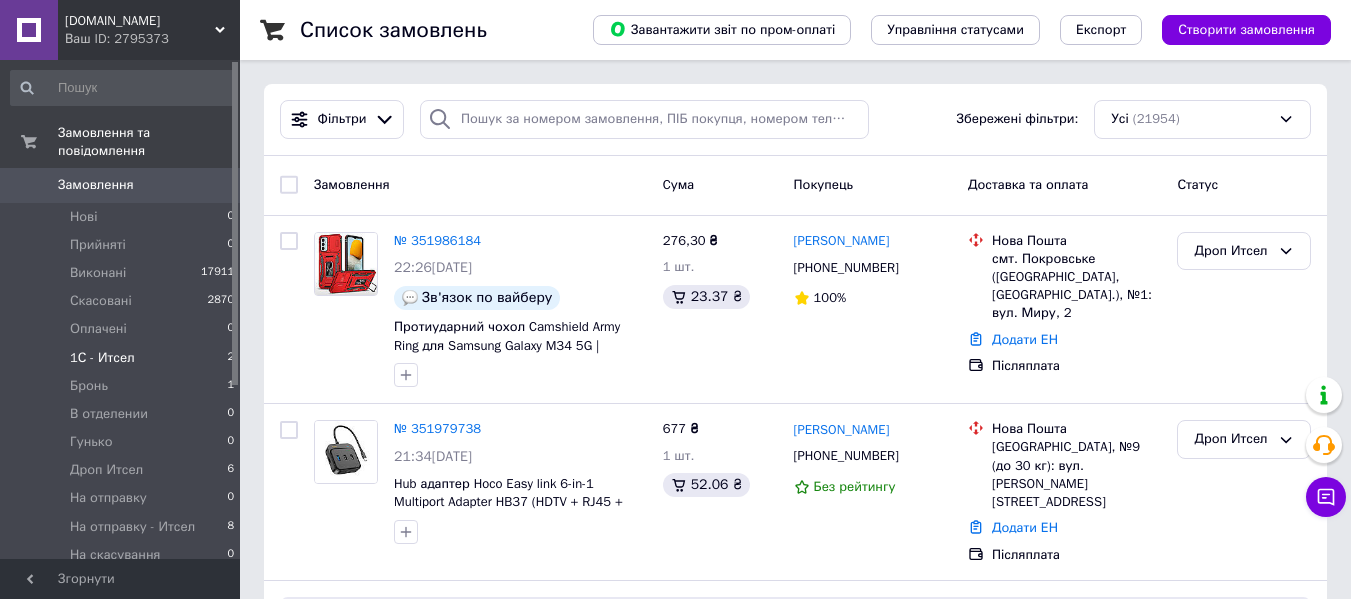 click on "1С - Итсел" at bounding box center (102, 358) 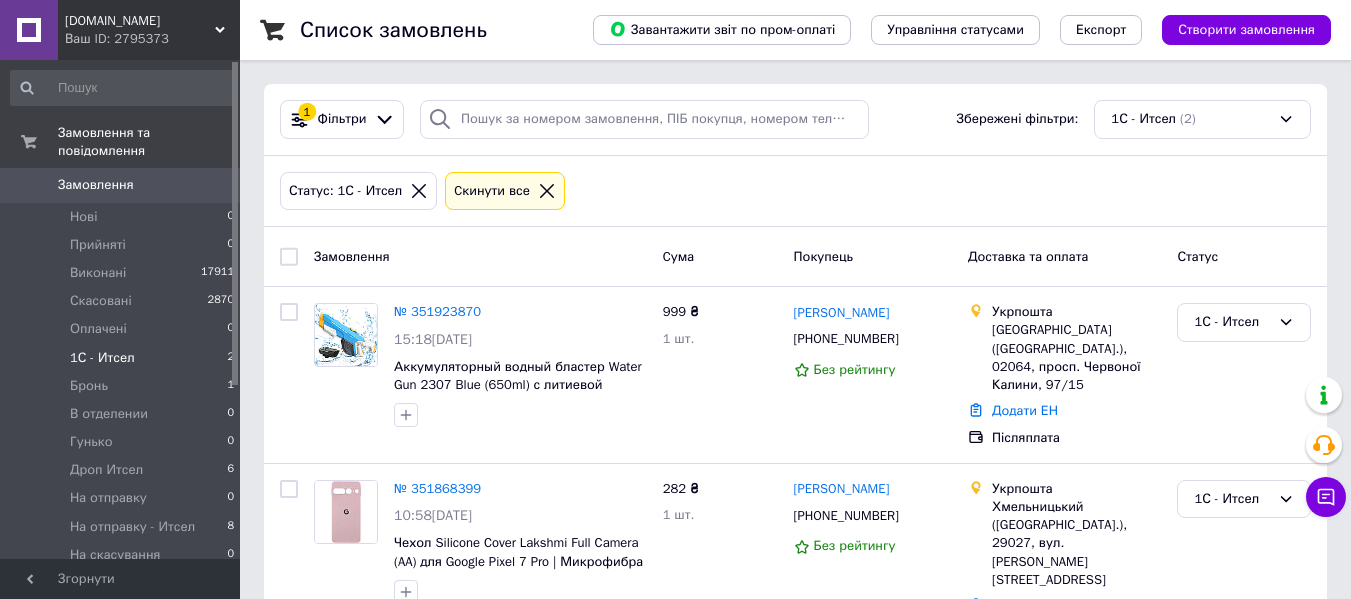 scroll, scrollTop: 28, scrollLeft: 0, axis: vertical 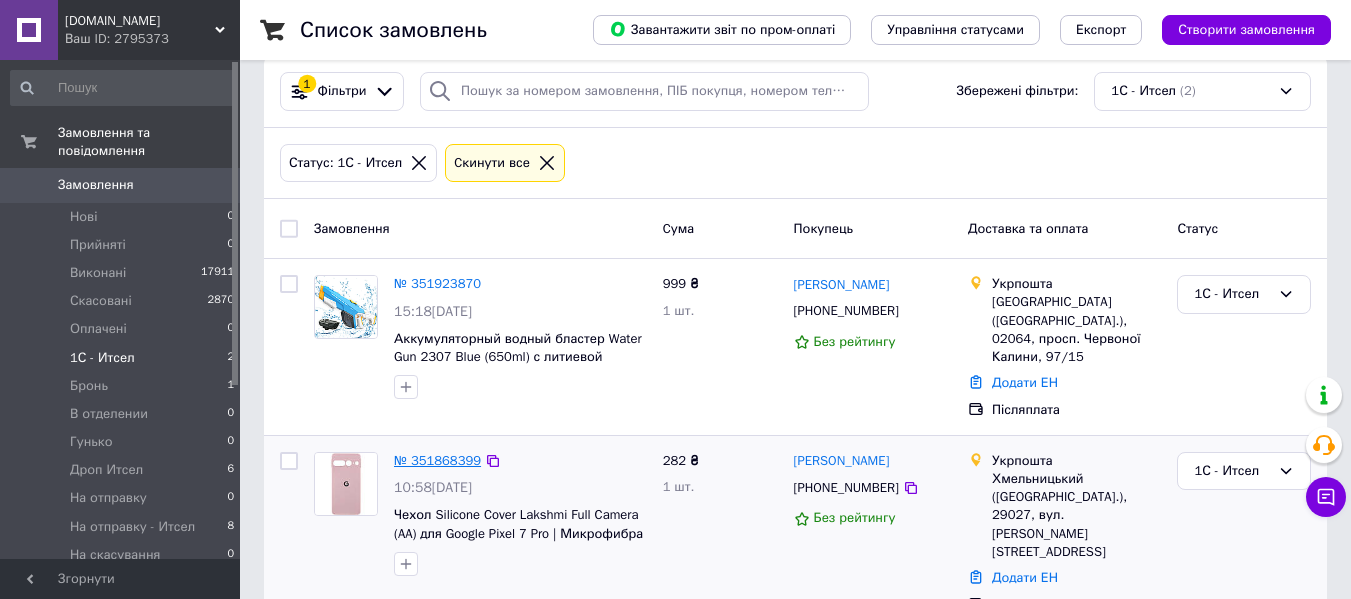 click on "№ 351868399" at bounding box center (437, 460) 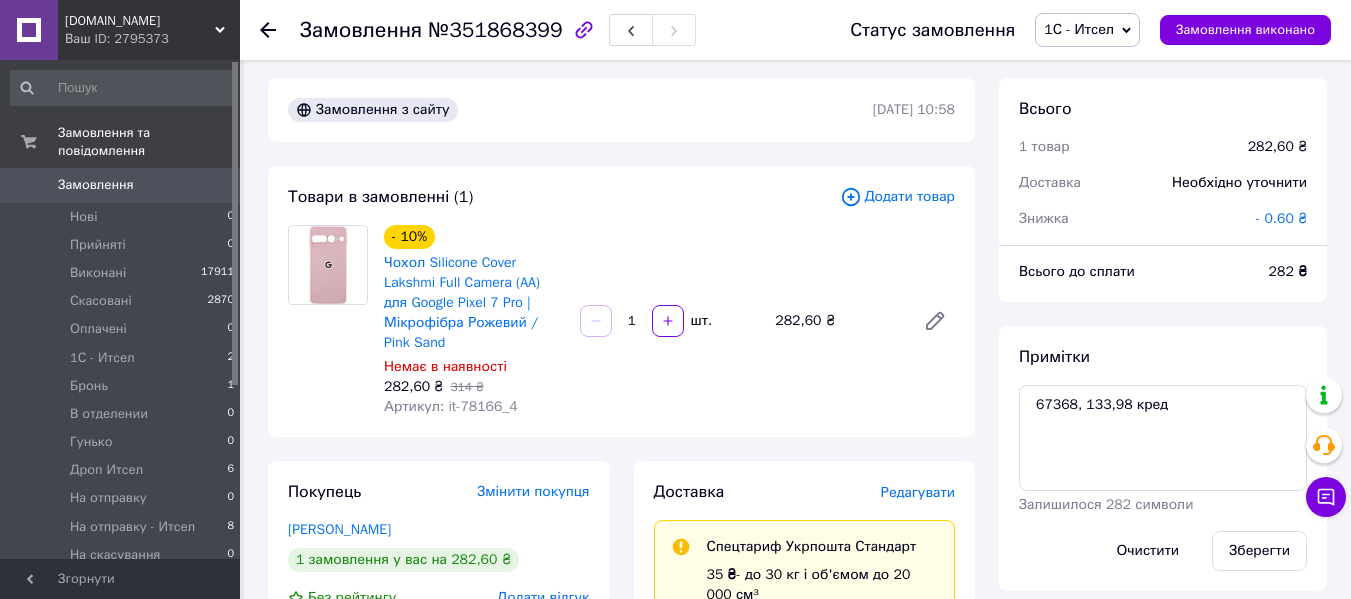 scroll, scrollTop: 0, scrollLeft: 0, axis: both 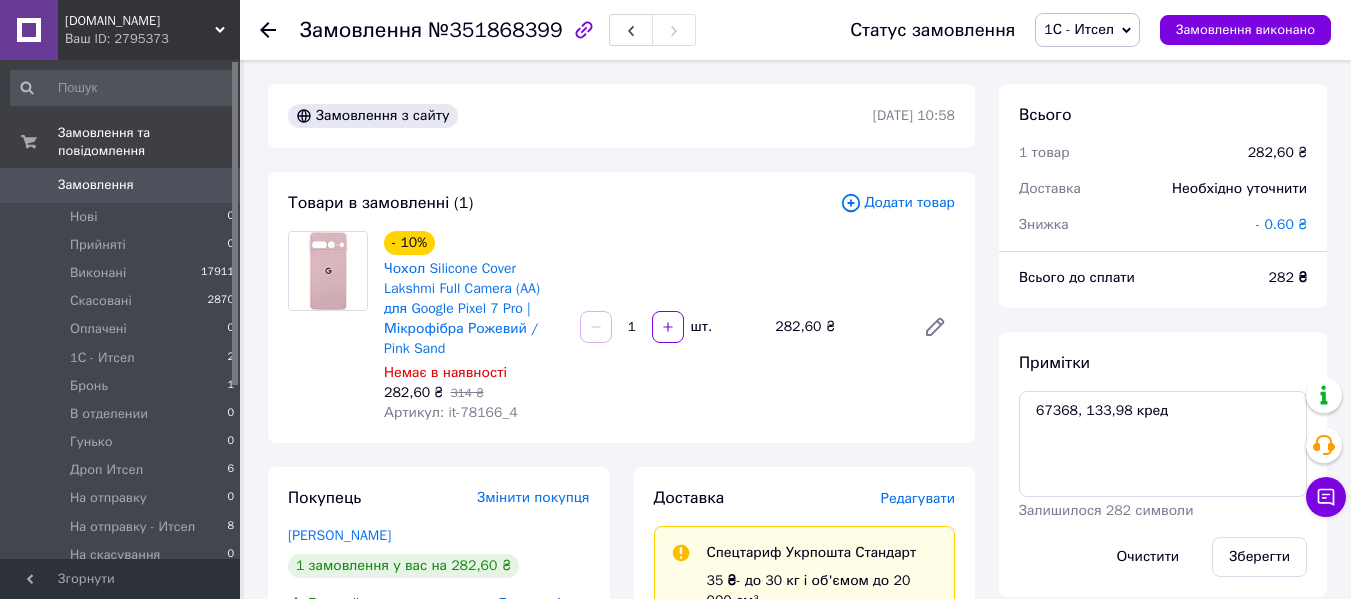 click on "Замовлення" at bounding box center (121, 185) 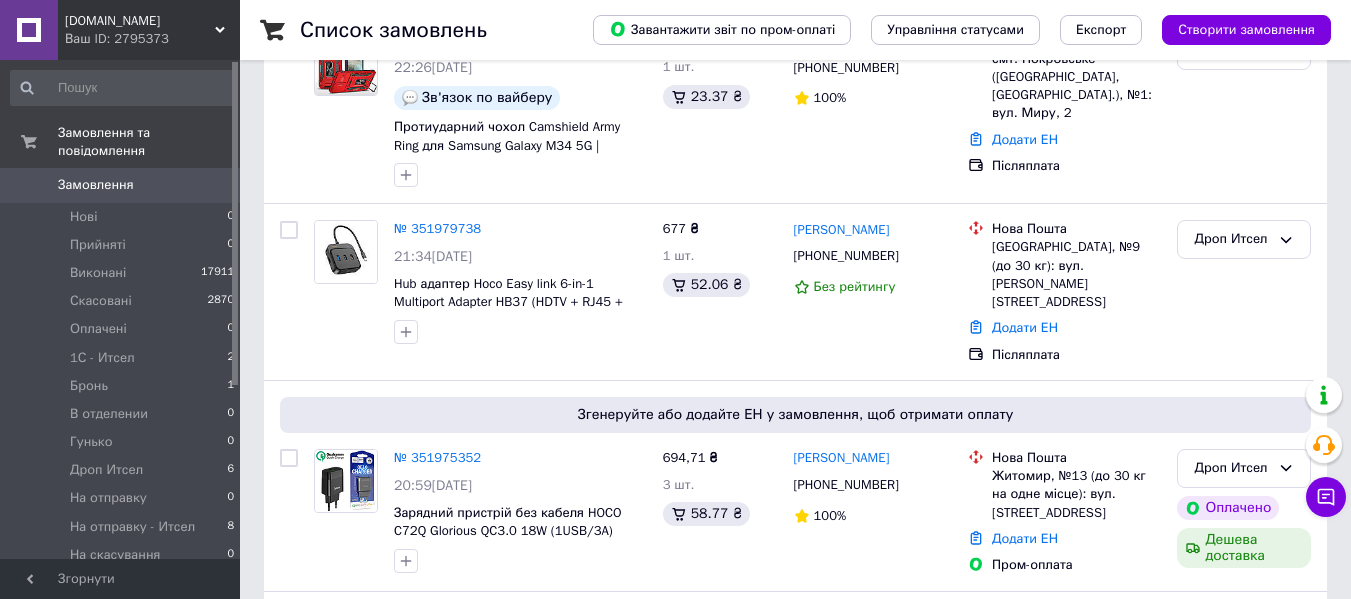 scroll, scrollTop: 100, scrollLeft: 0, axis: vertical 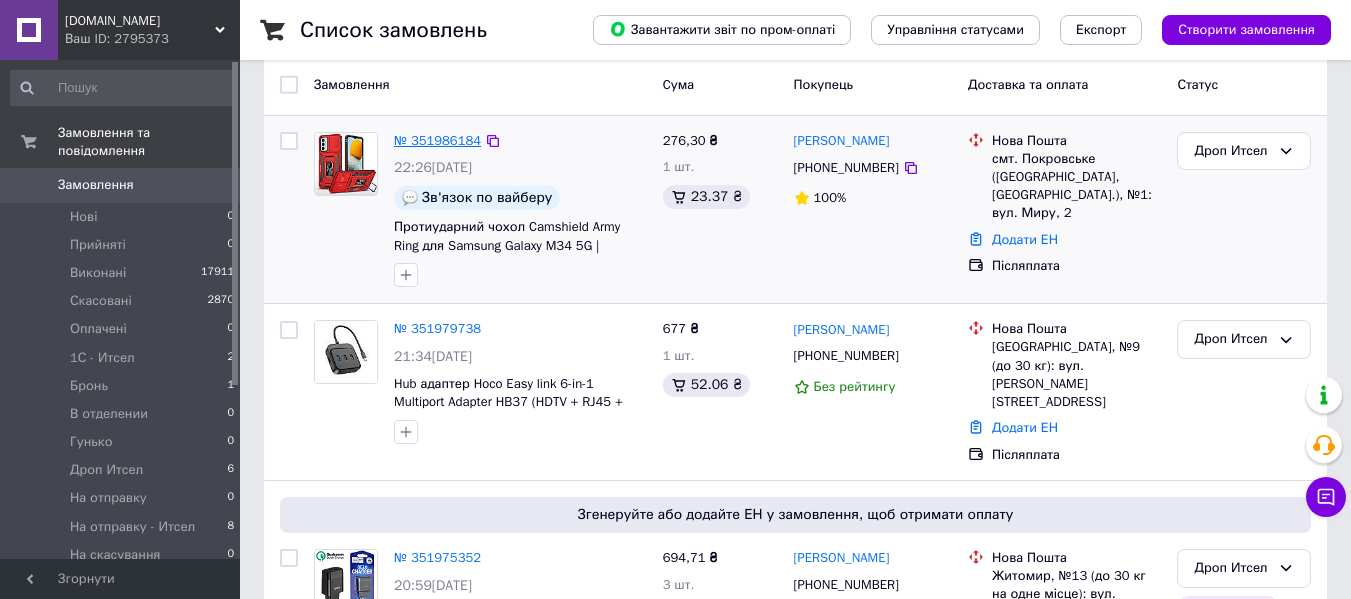 click on "№ 351986184" at bounding box center (437, 140) 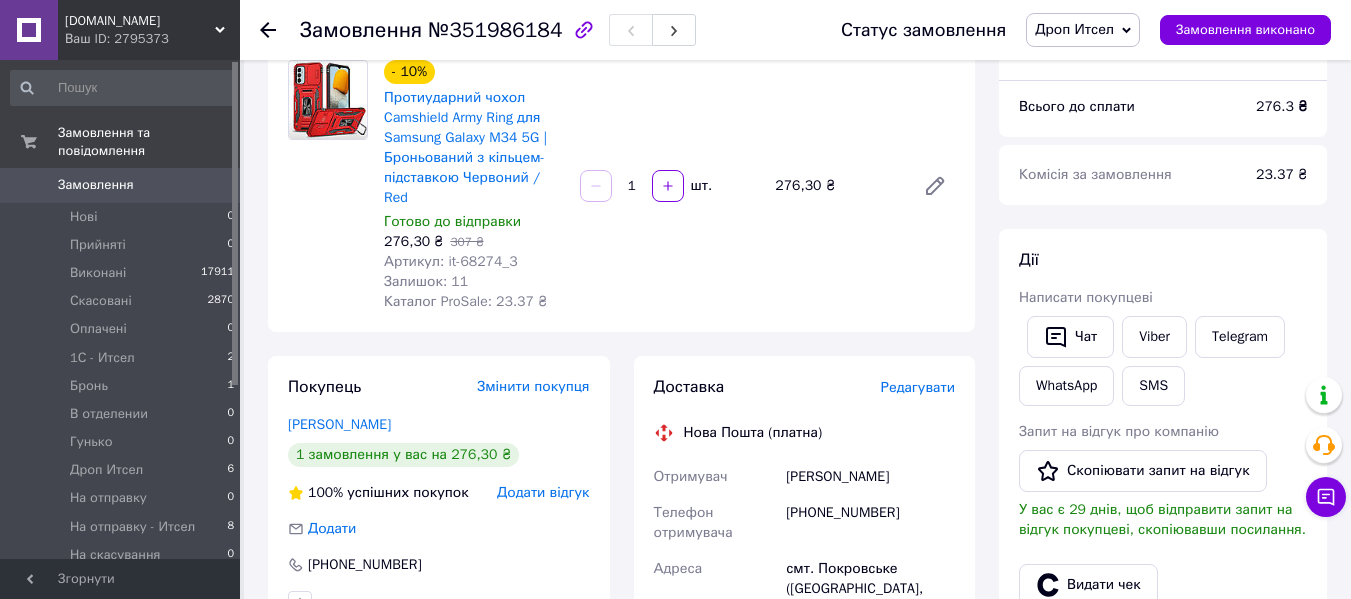scroll, scrollTop: 300, scrollLeft: 0, axis: vertical 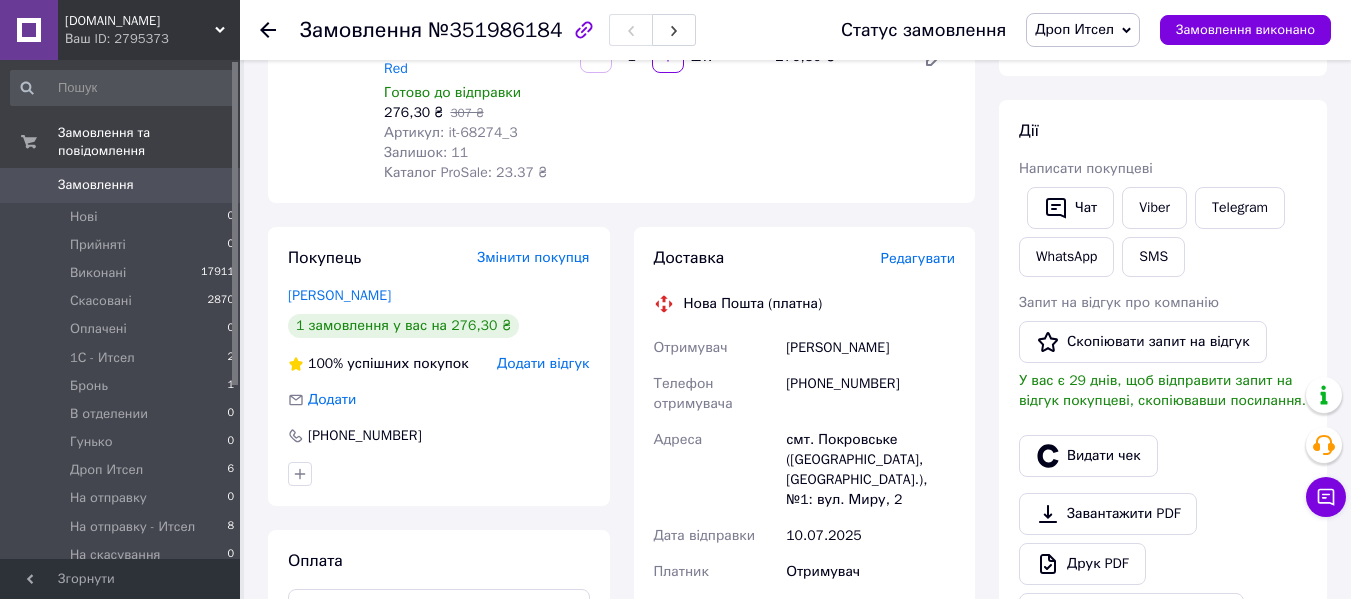 drag, startPoint x: 902, startPoint y: 327, endPoint x: 785, endPoint y: 336, distance: 117.34564 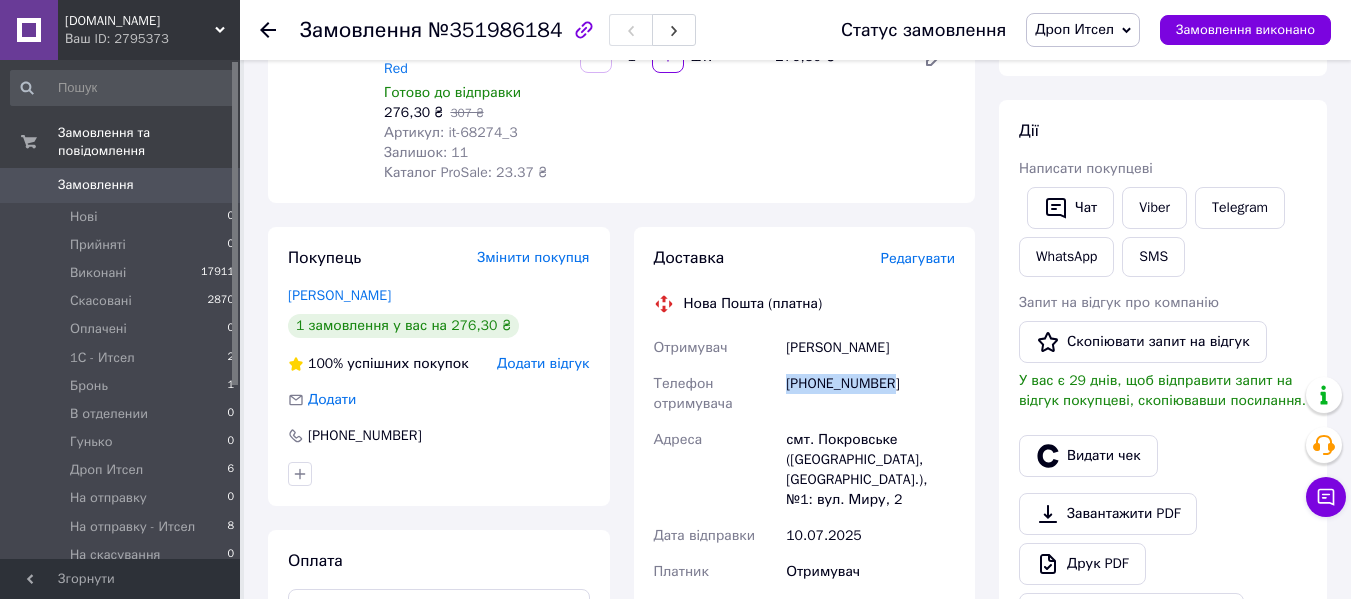 drag, startPoint x: 790, startPoint y: 366, endPoint x: 915, endPoint y: 366, distance: 125 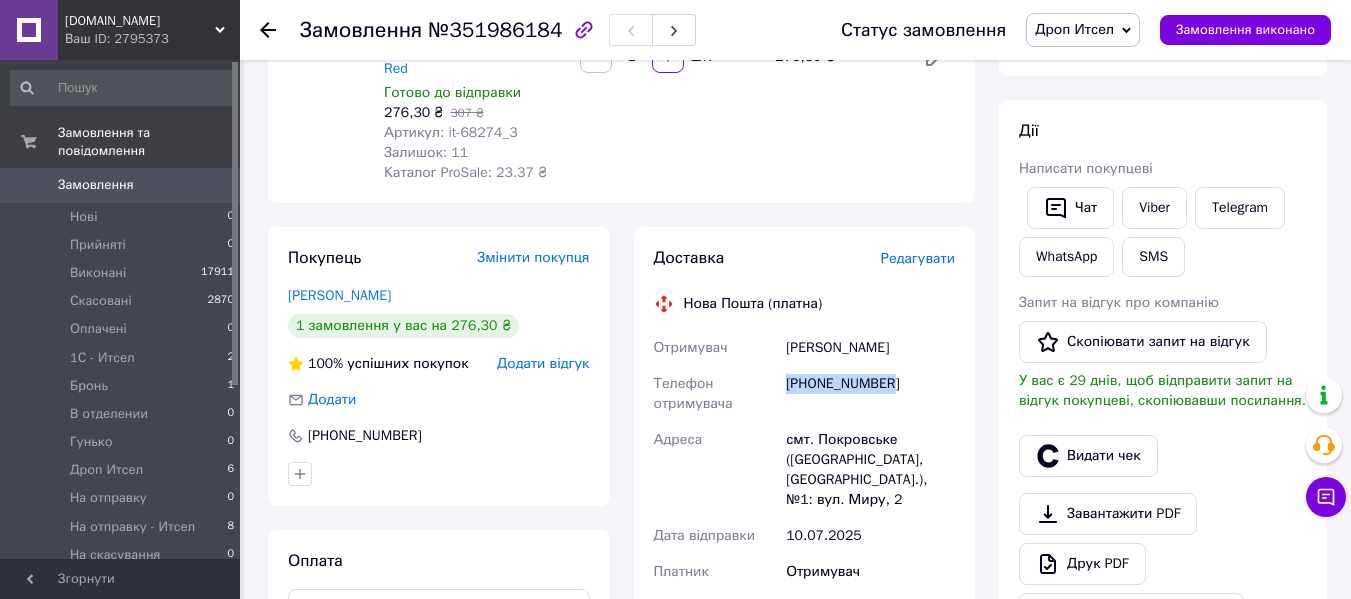 copy on "[PHONE_NUMBER]" 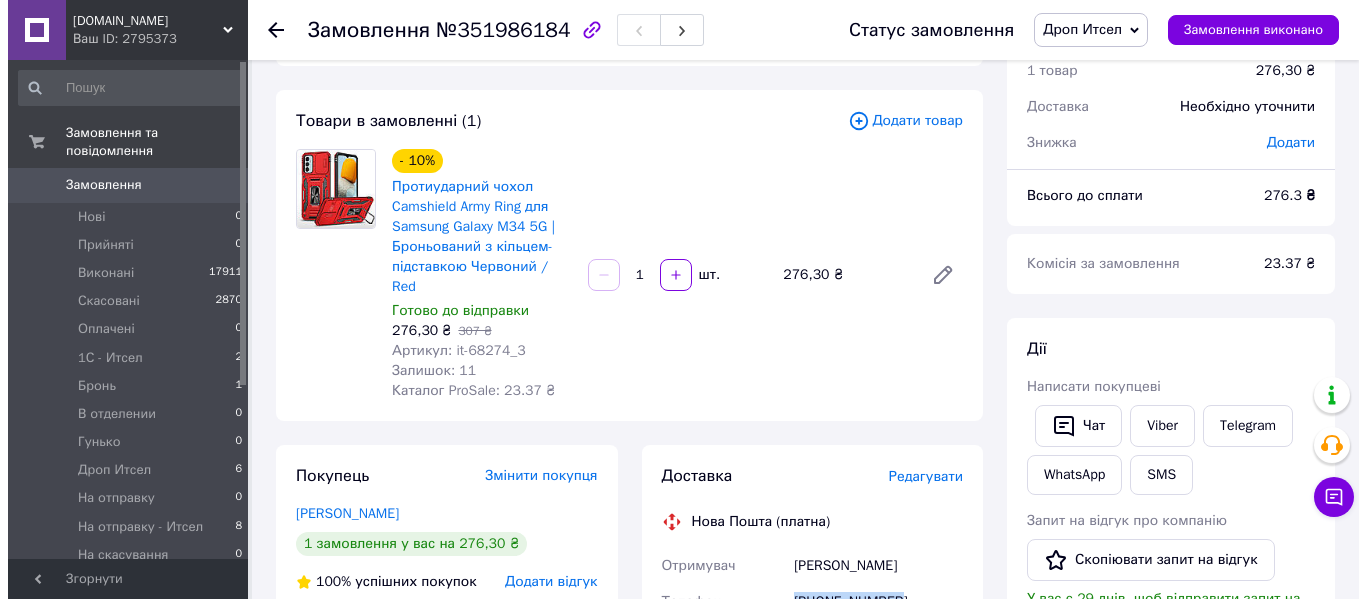 scroll, scrollTop: 0, scrollLeft: 0, axis: both 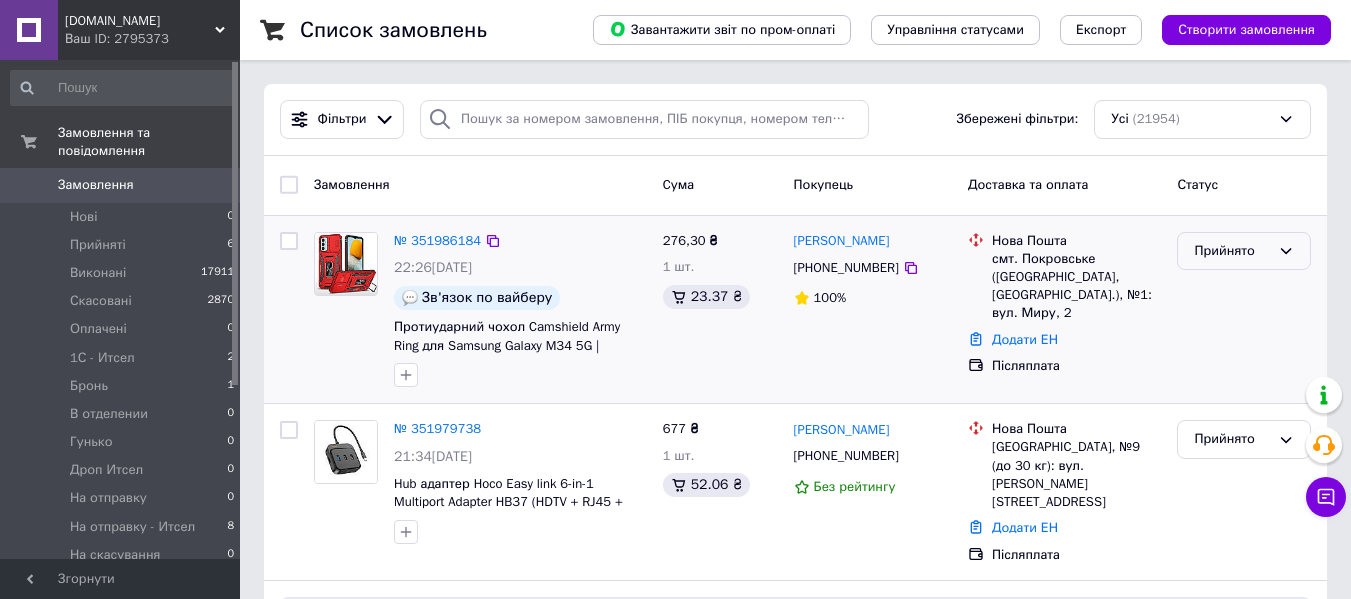 click on "Прийнято" at bounding box center [1232, 251] 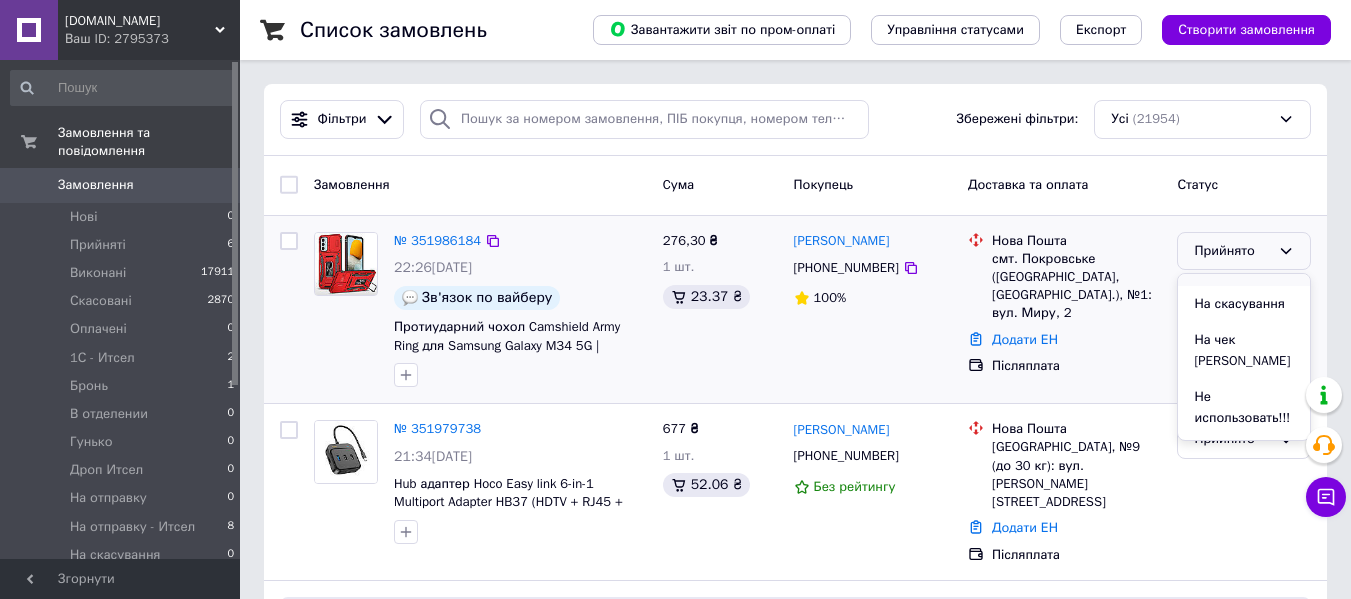 scroll, scrollTop: 200, scrollLeft: 0, axis: vertical 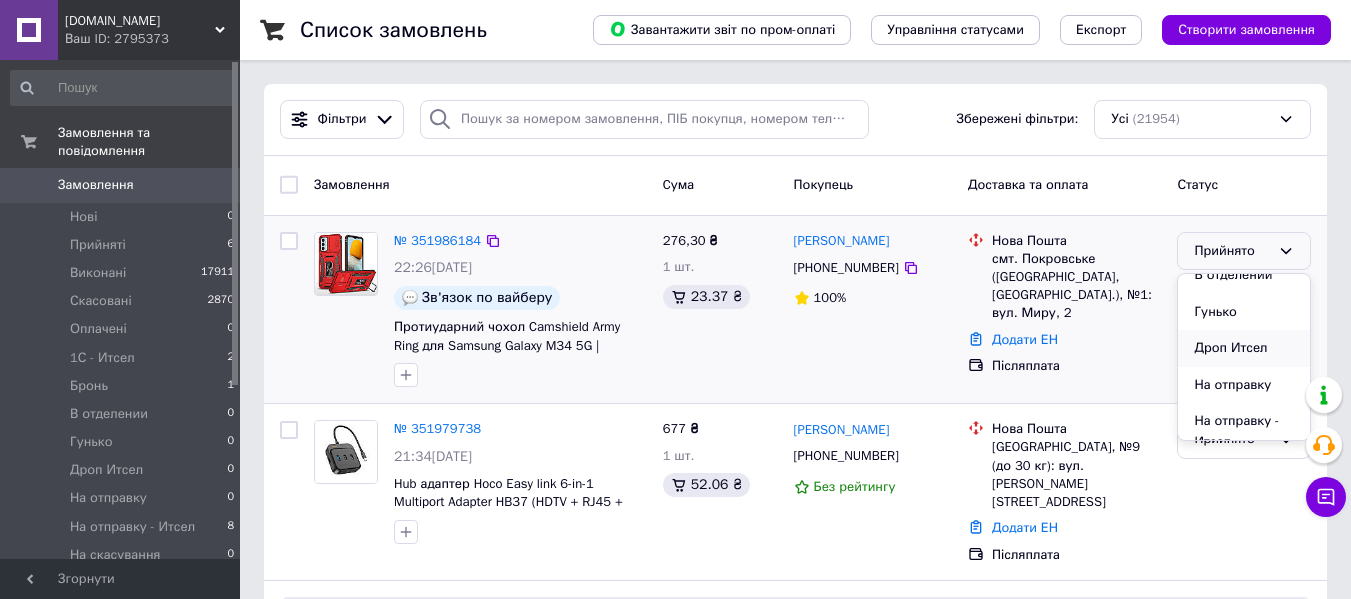 click on "Дроп Итсел" at bounding box center (1244, 348) 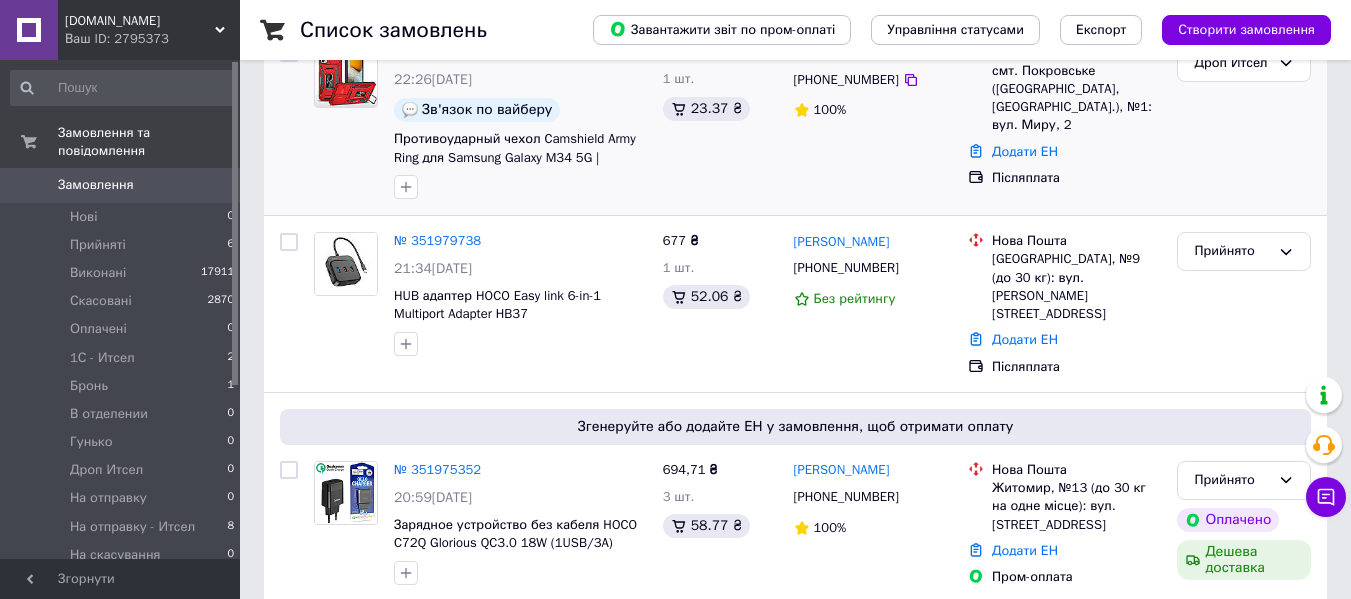 scroll, scrollTop: 200, scrollLeft: 0, axis: vertical 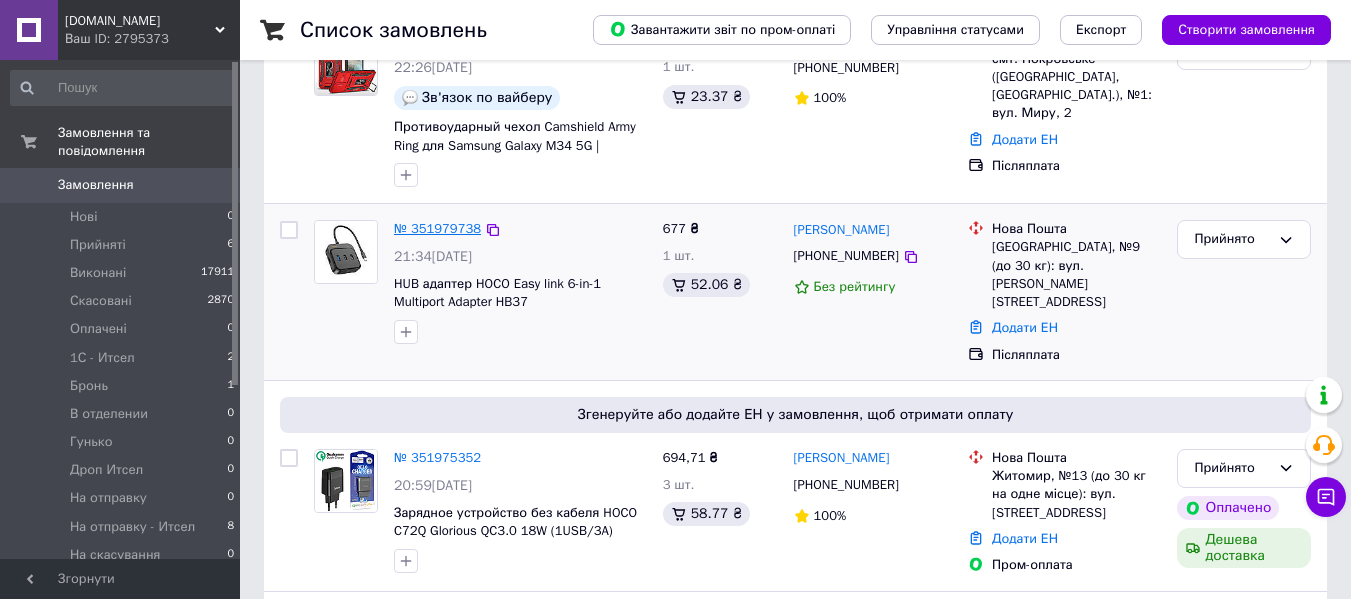 click on "№ 351979738" at bounding box center (437, 228) 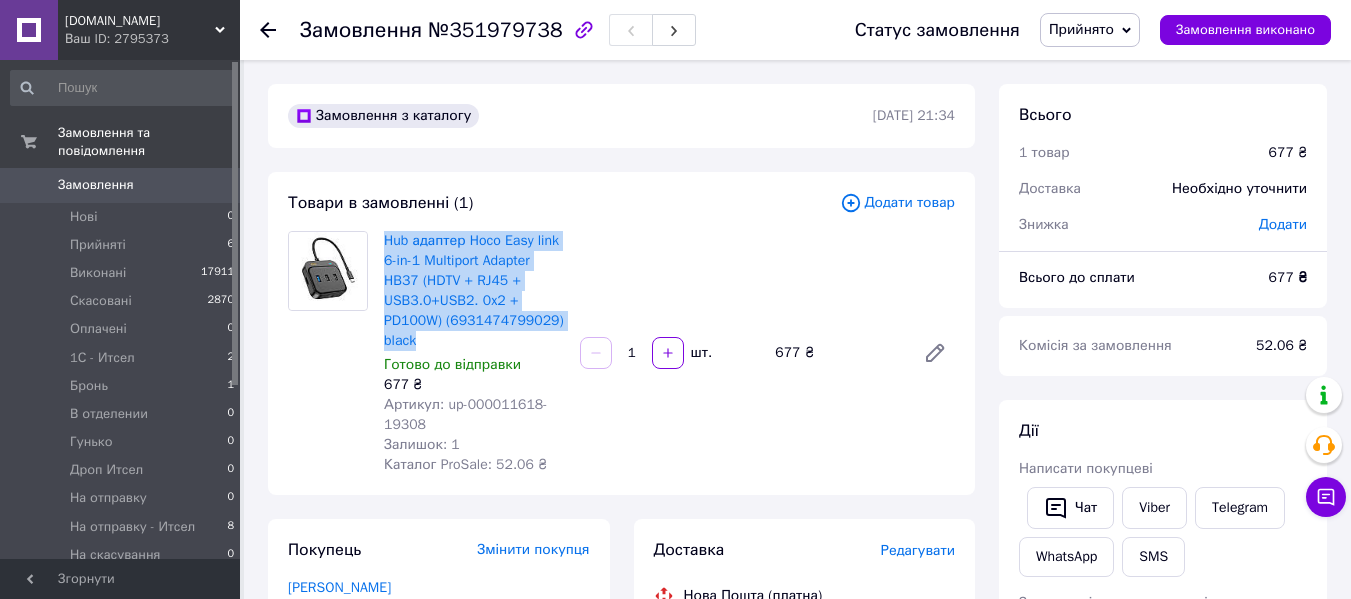 drag, startPoint x: 380, startPoint y: 241, endPoint x: 424, endPoint y: 340, distance: 108.33743 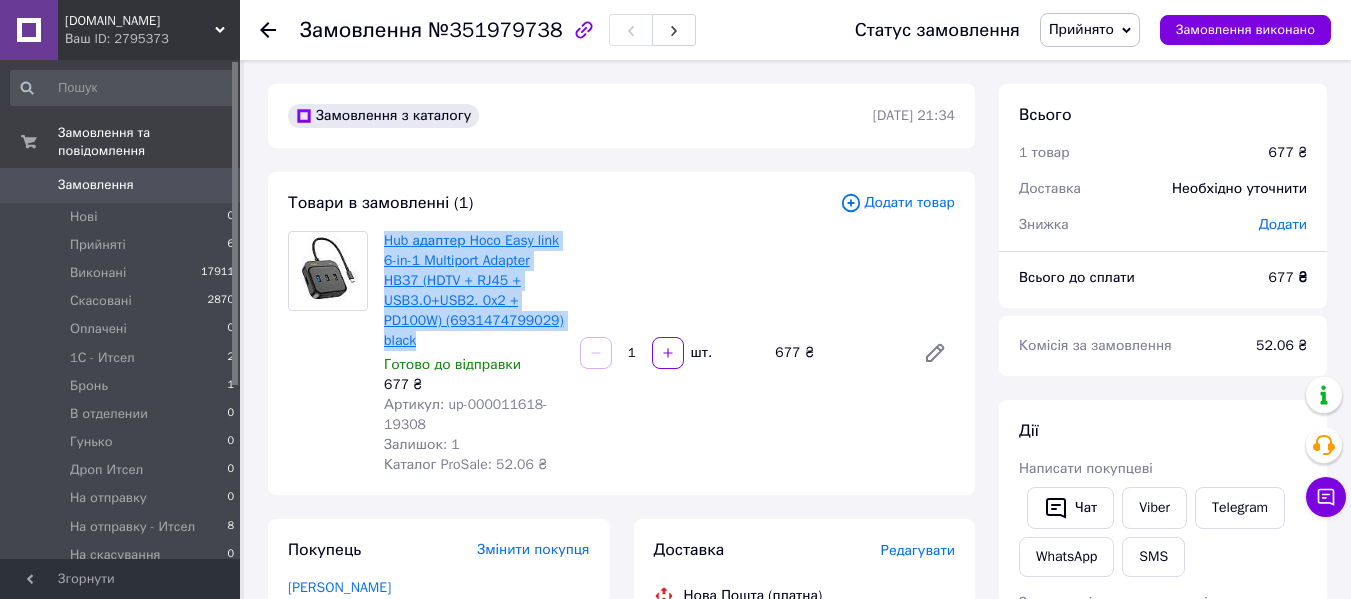 copy on "Hub адаптер Hoco Easy link 6-in-1 Multiport Adapter HB37 (HDTV + RJ45 + USB3.0+USB2. 0x2 + PD100W) (6931474799029) black" 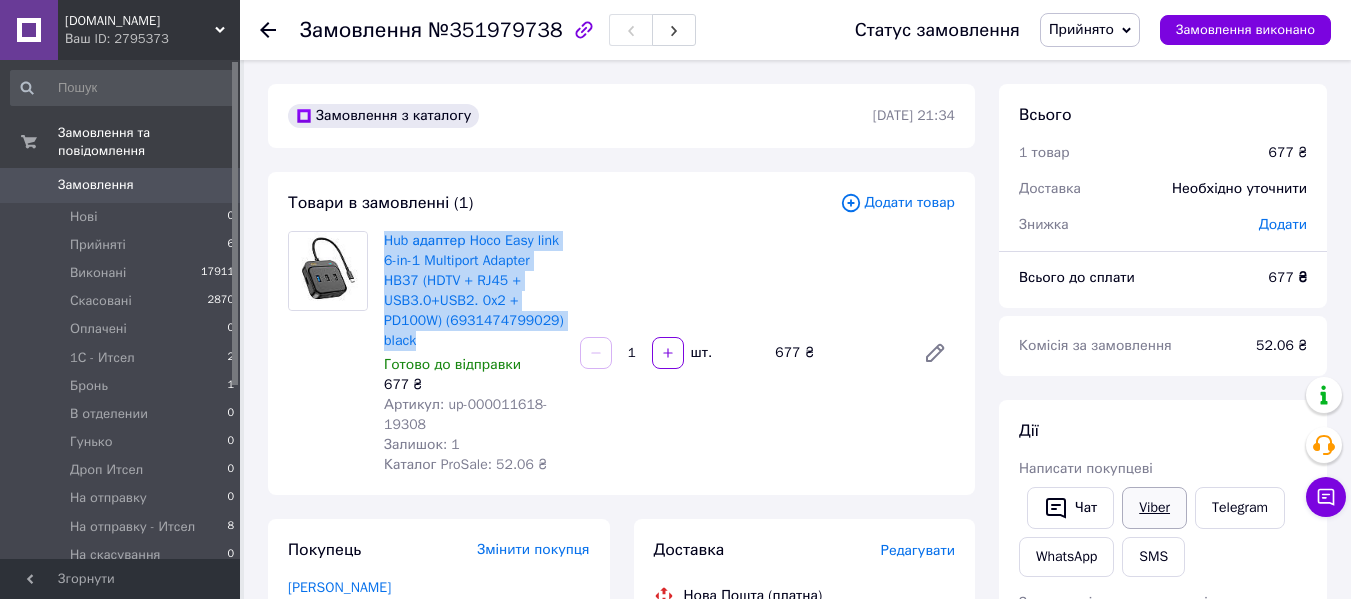 click on "Viber" at bounding box center (1154, 508) 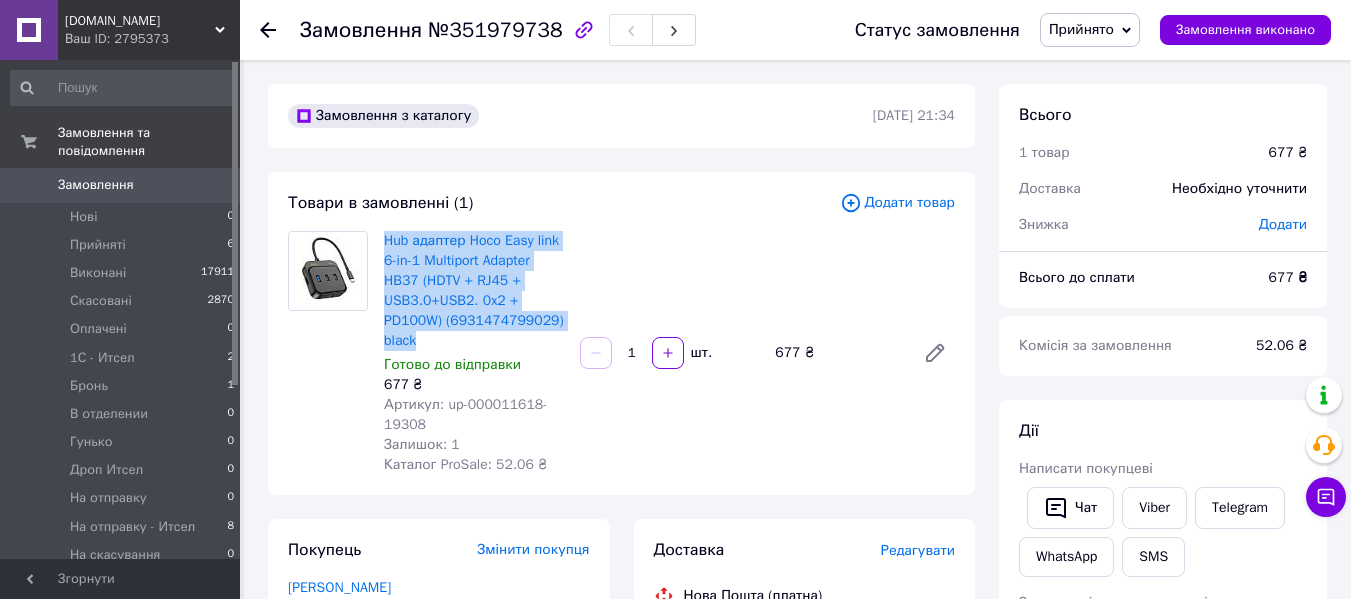 click on "Прийнято" at bounding box center [1090, 30] 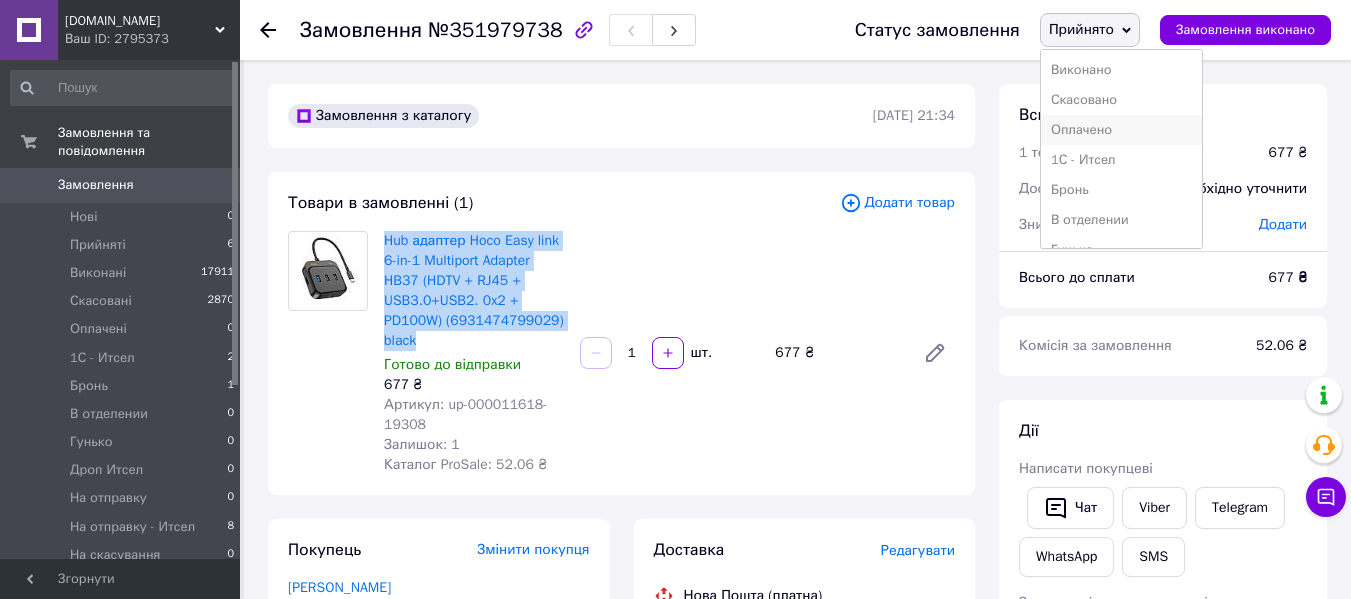 scroll, scrollTop: 100, scrollLeft: 0, axis: vertical 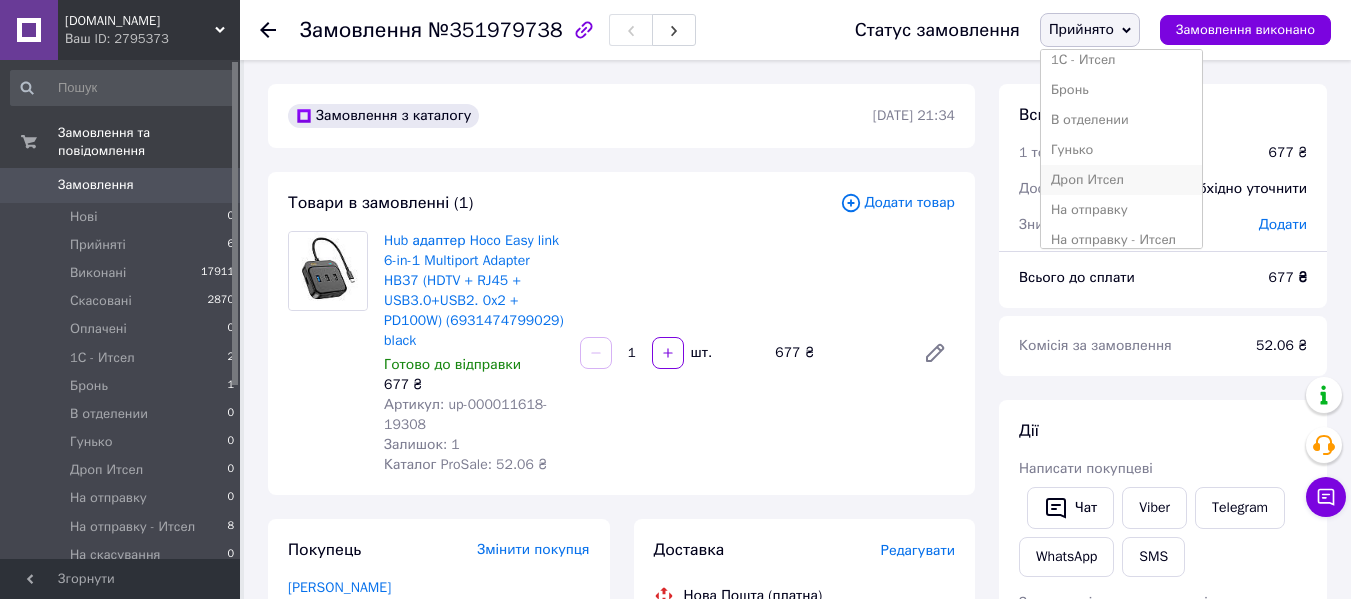 click on "Дроп Итсел" at bounding box center (1121, 180) 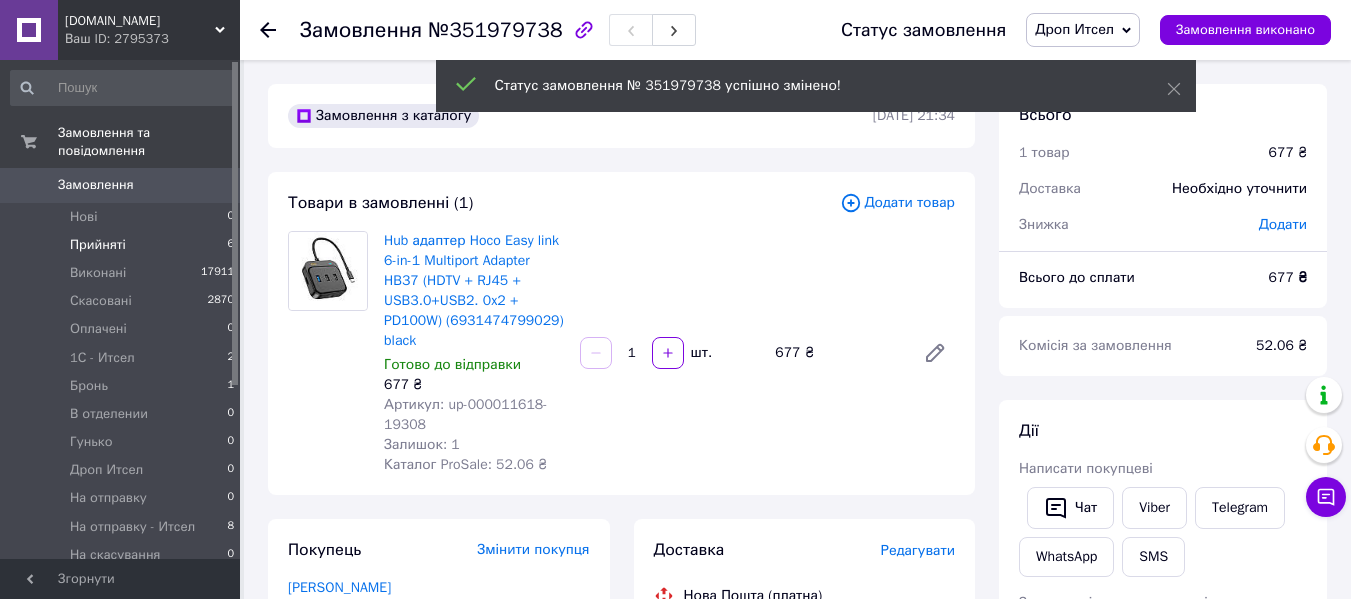click on "Прийняті 6" at bounding box center (123, 245) 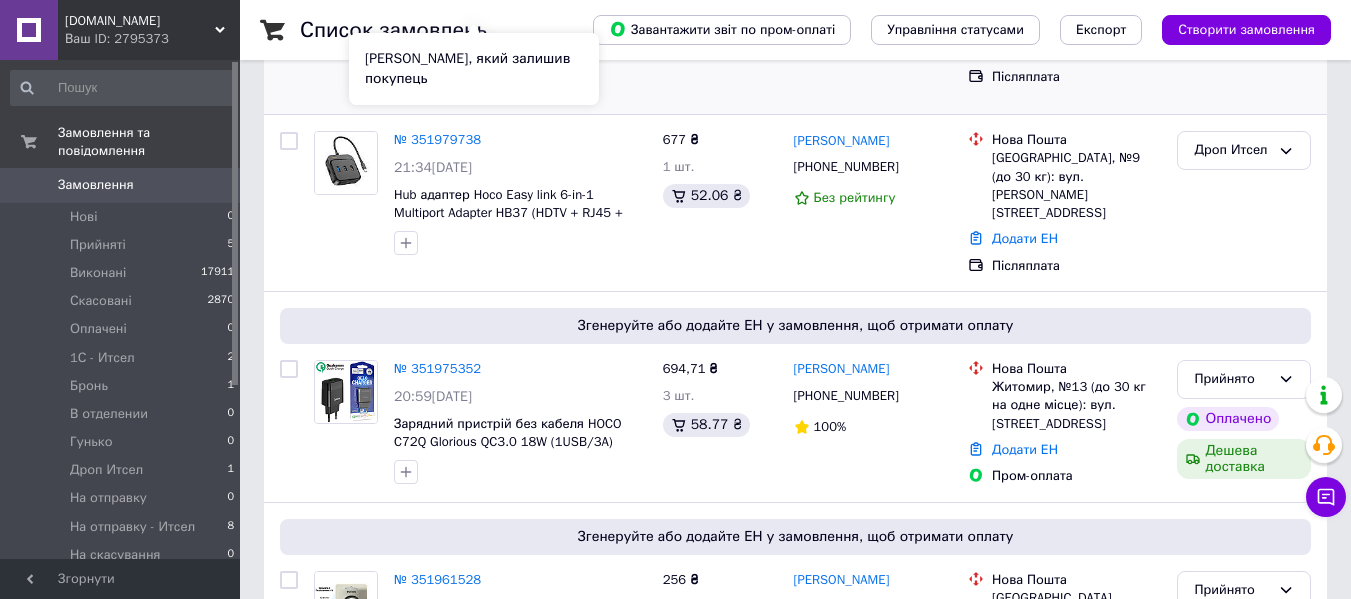 scroll, scrollTop: 300, scrollLeft: 0, axis: vertical 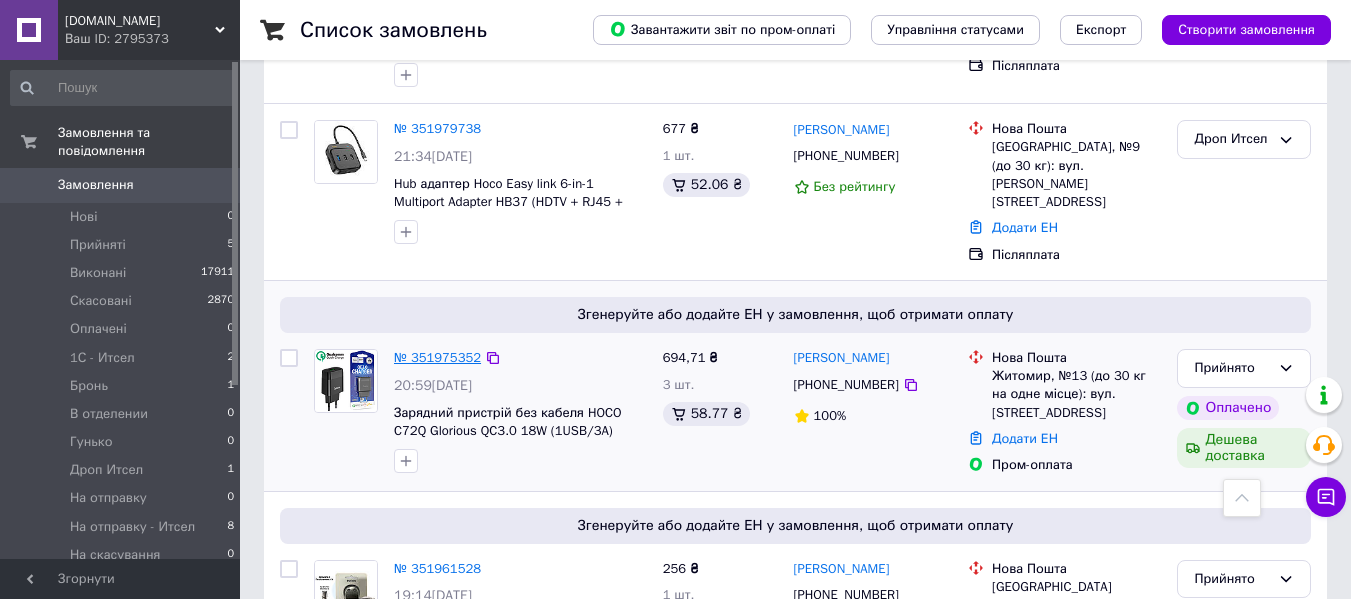 click on "№ 351975352" at bounding box center [437, 357] 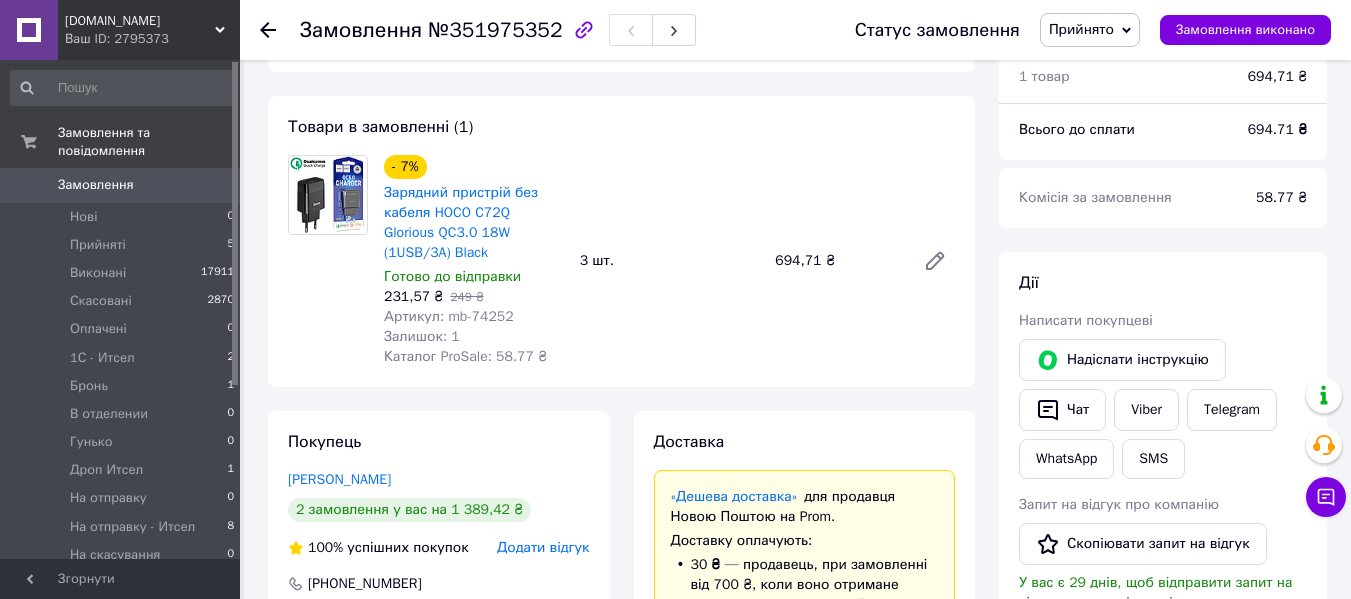 scroll, scrollTop: 100, scrollLeft: 0, axis: vertical 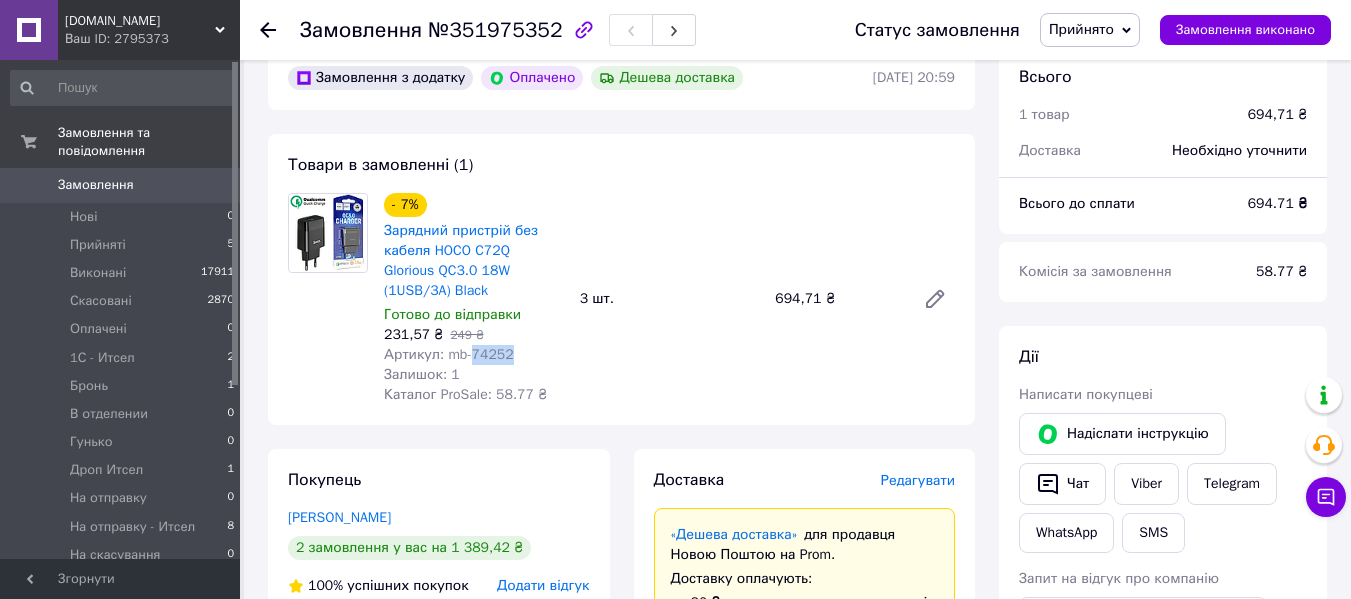 drag, startPoint x: 470, startPoint y: 361, endPoint x: 513, endPoint y: 362, distance: 43.011627 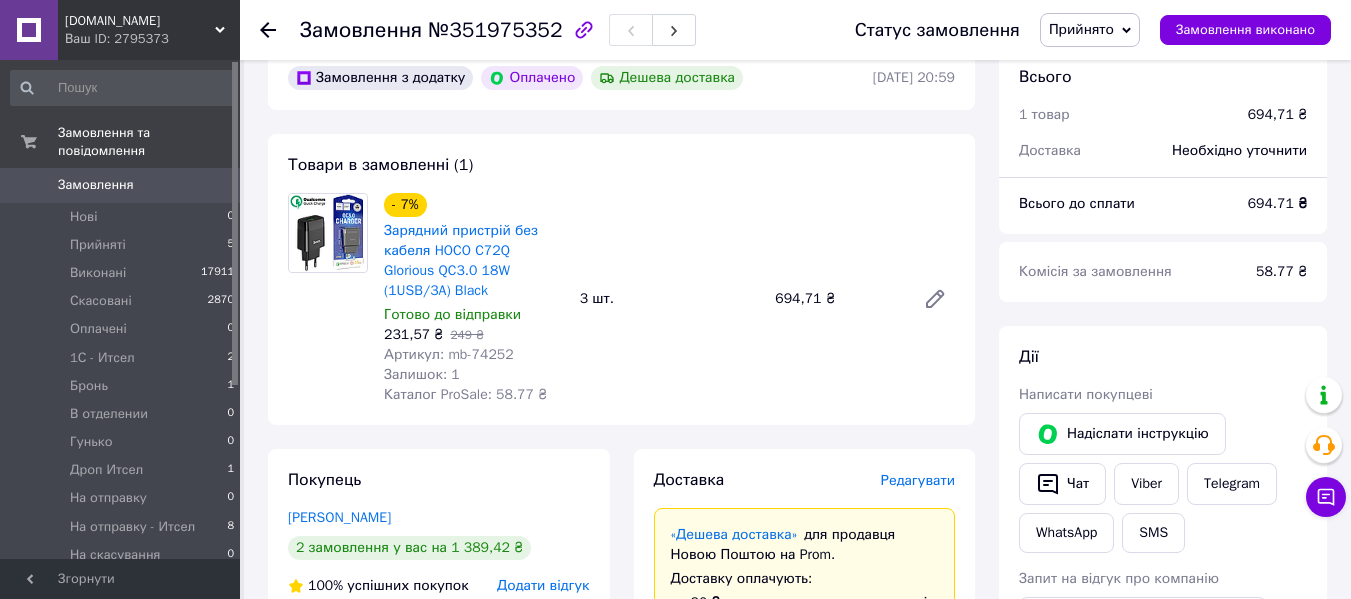 click on "- 7% Зарядний пристрій без кабеля HOCO C72Q Glorious QC3.0 18W (1USB/3A) Black Готово до відправки 231,57 ₴   249 ₴ Артикул: mb-74252 Залишок: 1 Каталог ProSale: 58.77 ₴  3 шт. 694,71 ₴" at bounding box center [669, 299] 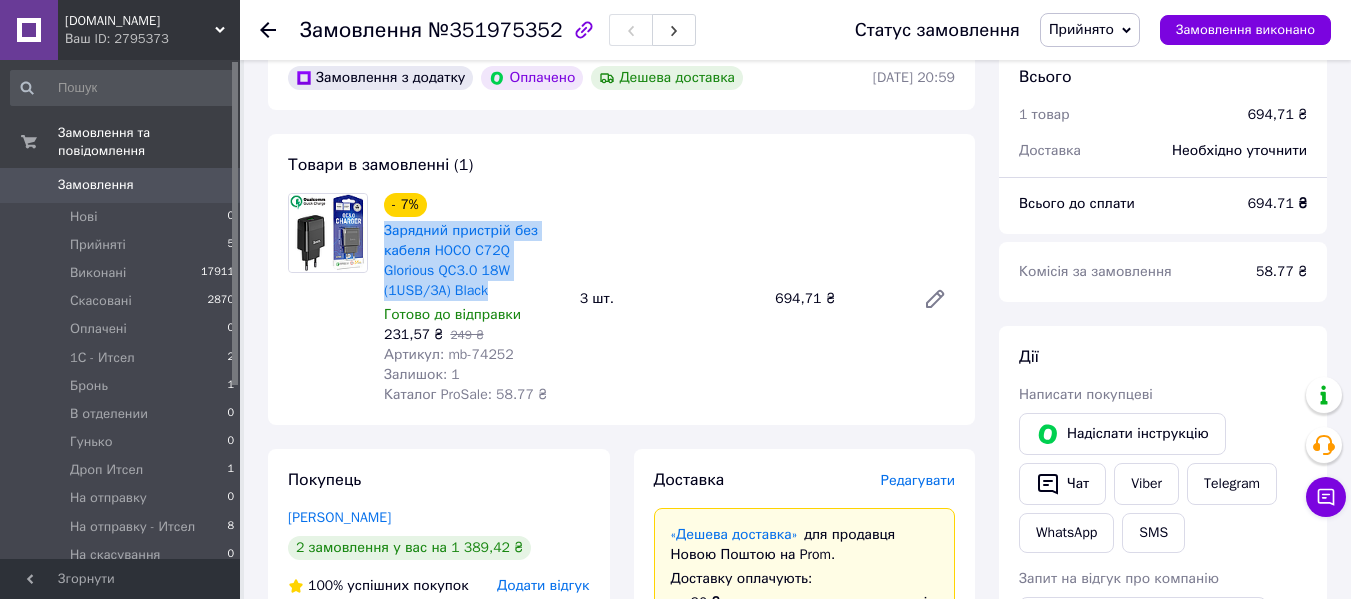 drag, startPoint x: 378, startPoint y: 231, endPoint x: 493, endPoint y: 287, distance: 127.910126 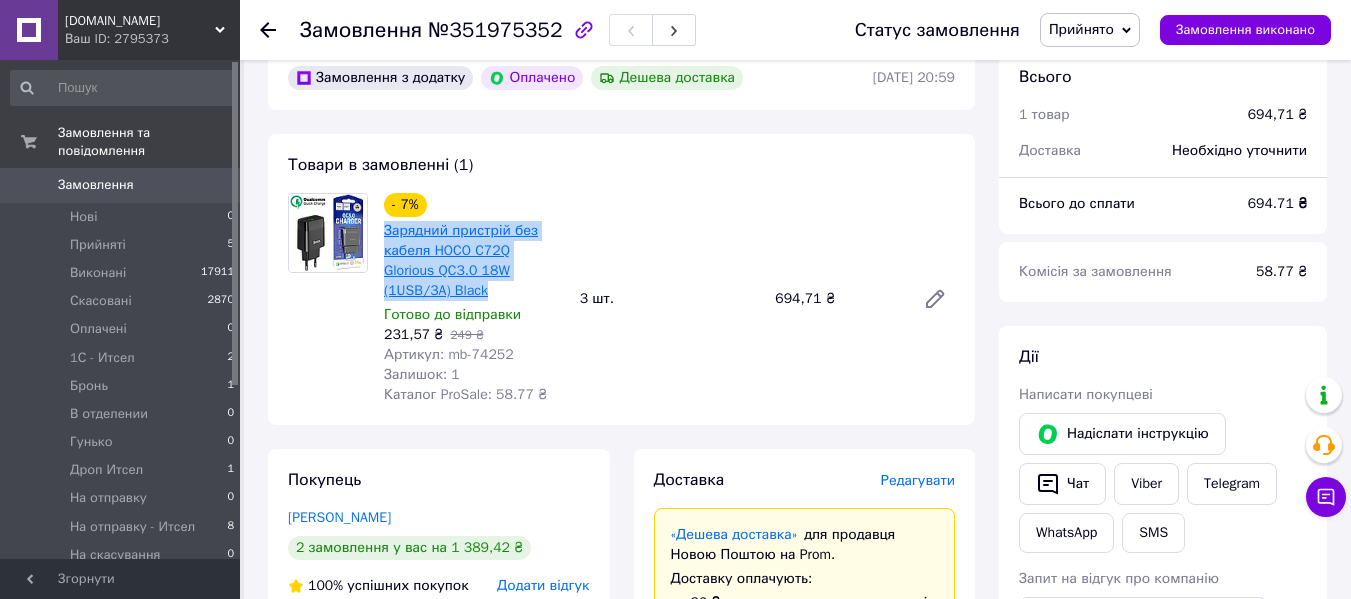 copy on "Зарядний пристрій без кабеля HOCO C72Q Glorious QC3.0 18W (1USB/3A) Black" 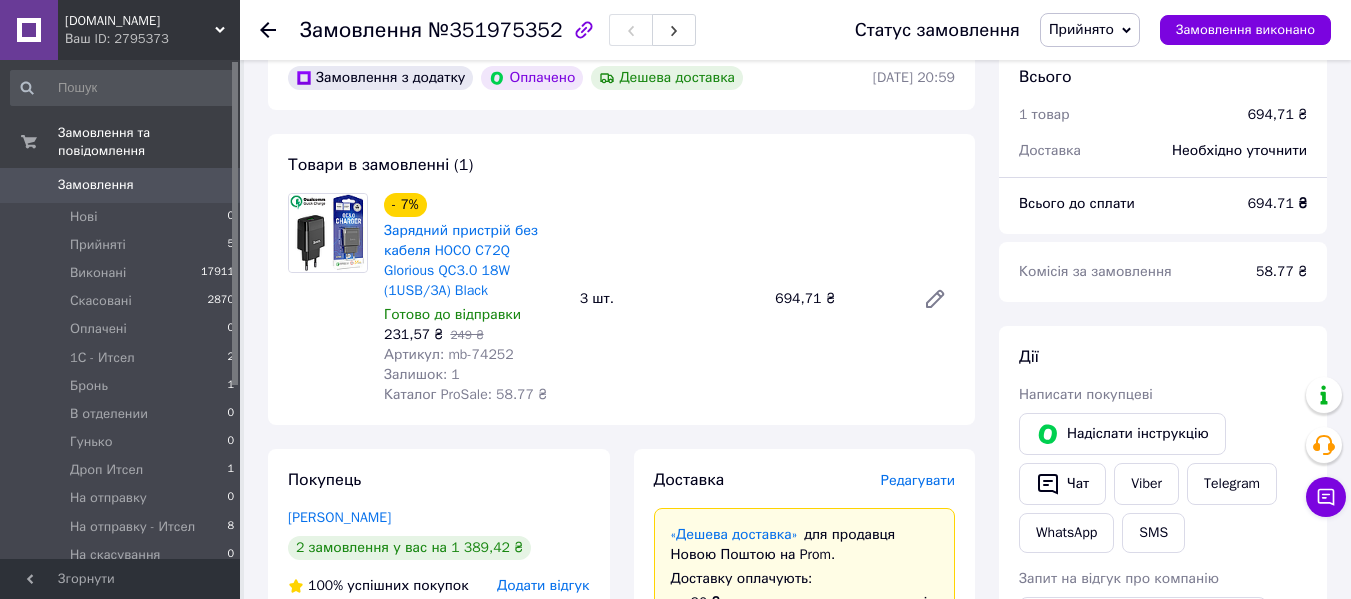 click on "- 7% Зарядний пристрій без кабеля HOCO C72Q Glorious QC3.0 18W (1USB/3A) Black Готово до відправки 231,57 ₴   249 ₴ Артикул: mb-74252 Залишок: 1 Каталог ProSale: 58.77 ₴  3 шт. 694,71 ₴" at bounding box center [669, 299] 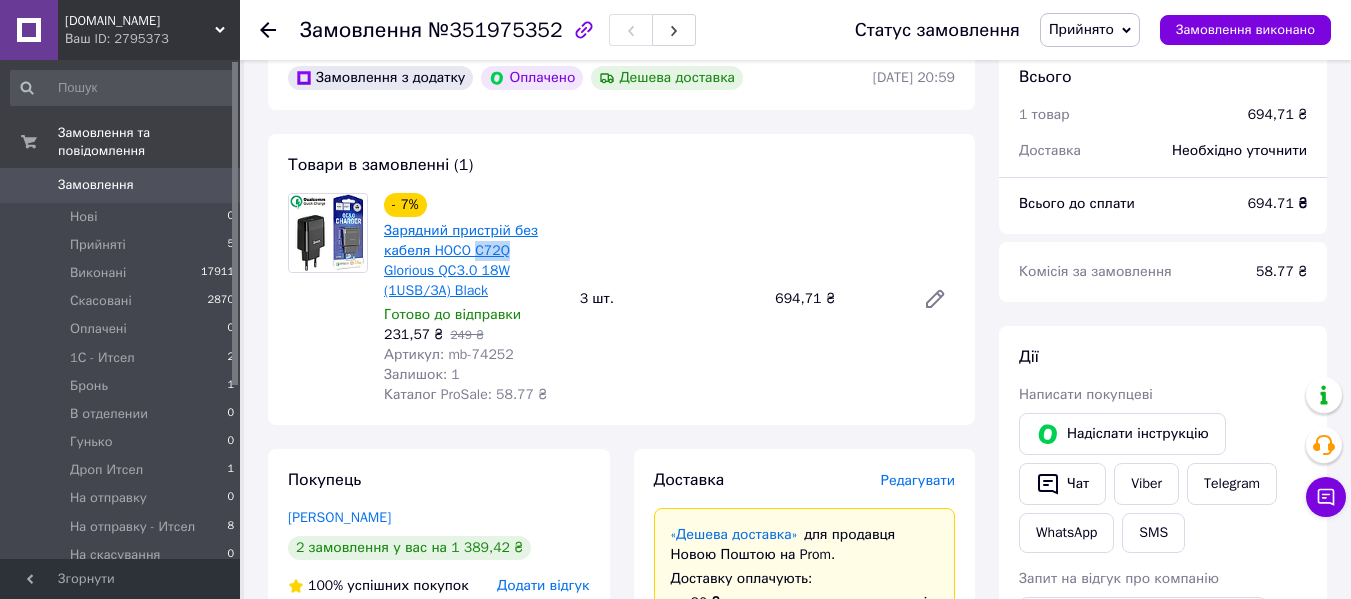 drag, startPoint x: 517, startPoint y: 255, endPoint x: 475, endPoint y: 253, distance: 42.047592 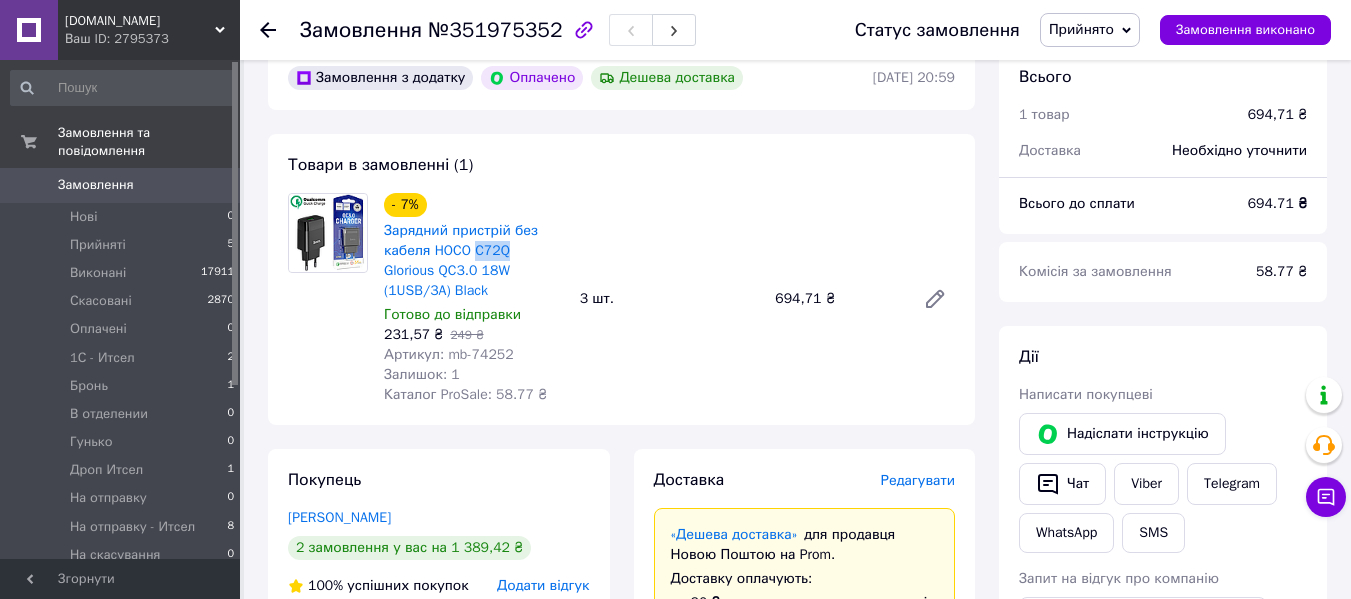 click on "Прийнято" at bounding box center (1081, 29) 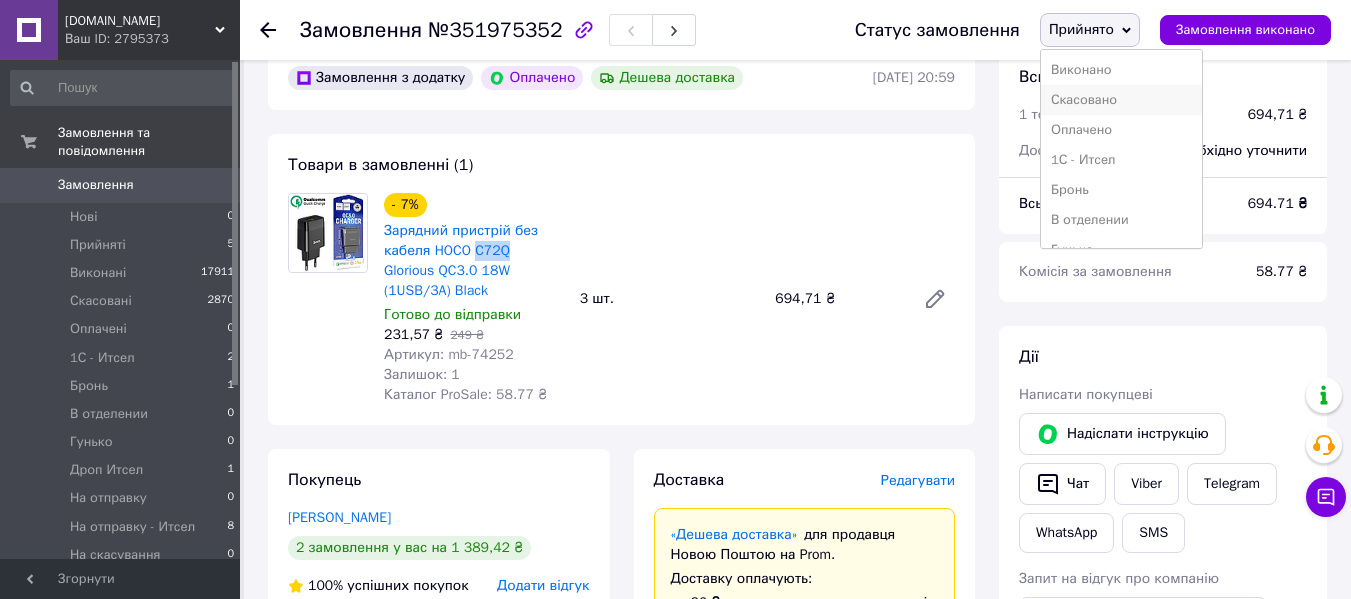 scroll, scrollTop: 100, scrollLeft: 0, axis: vertical 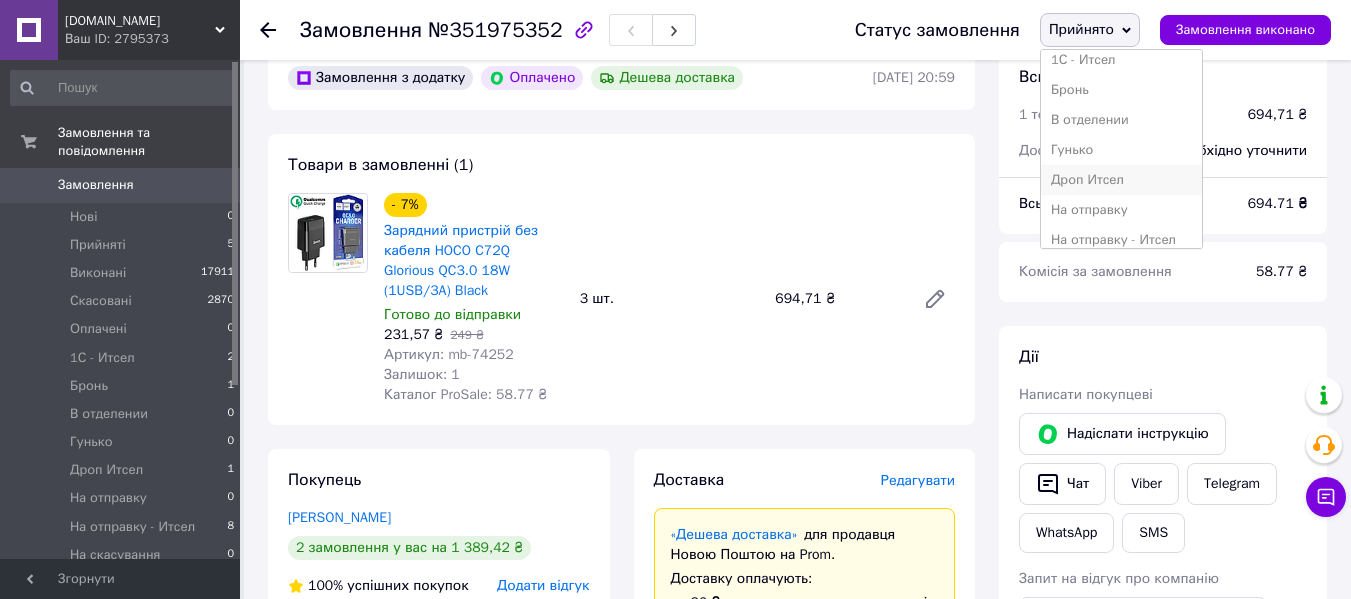click on "Дроп Итсел" at bounding box center (1121, 180) 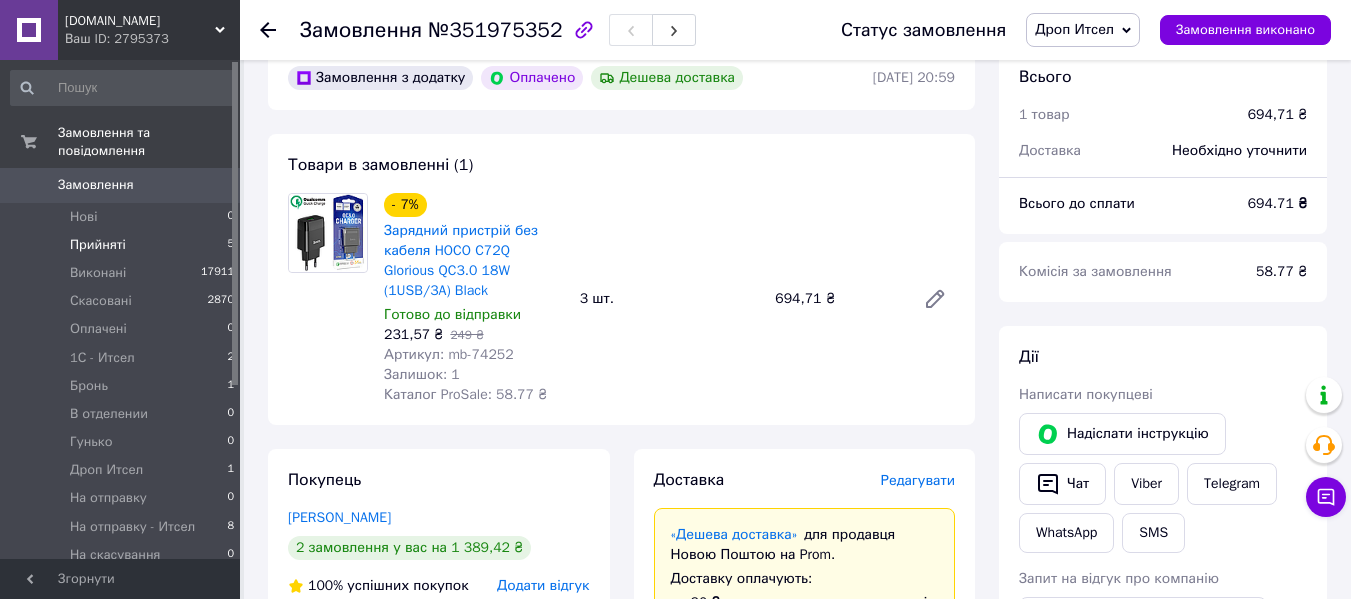 click on "Прийняті 5" at bounding box center [123, 245] 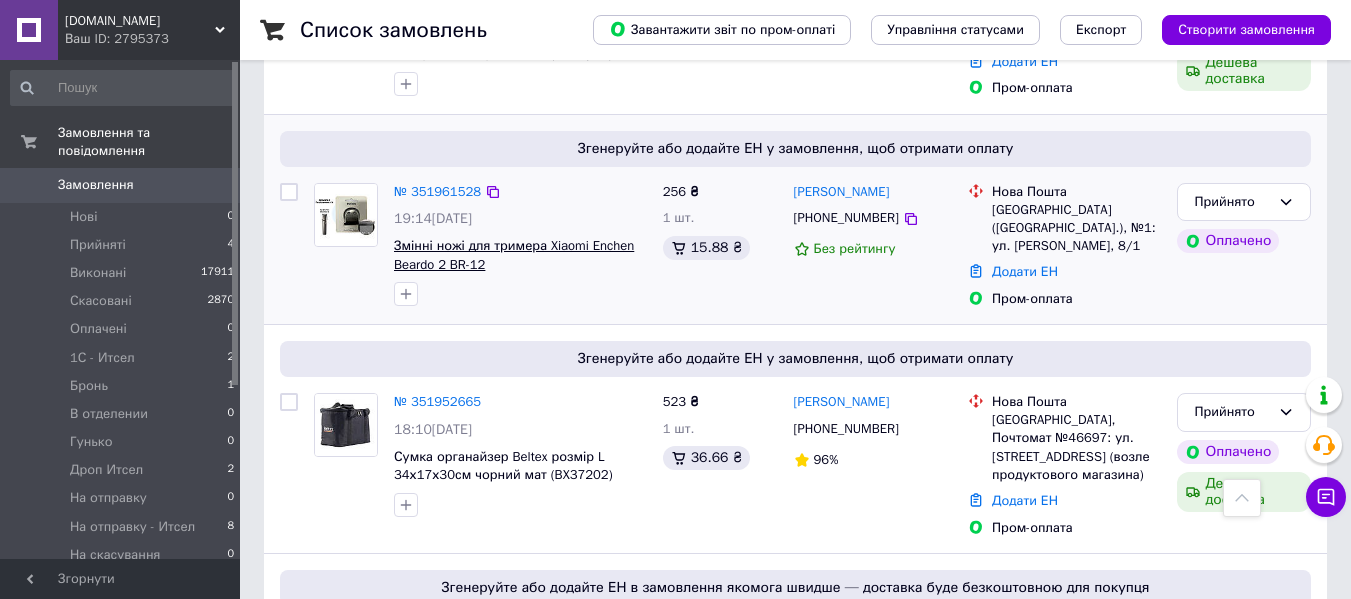 scroll, scrollTop: 700, scrollLeft: 0, axis: vertical 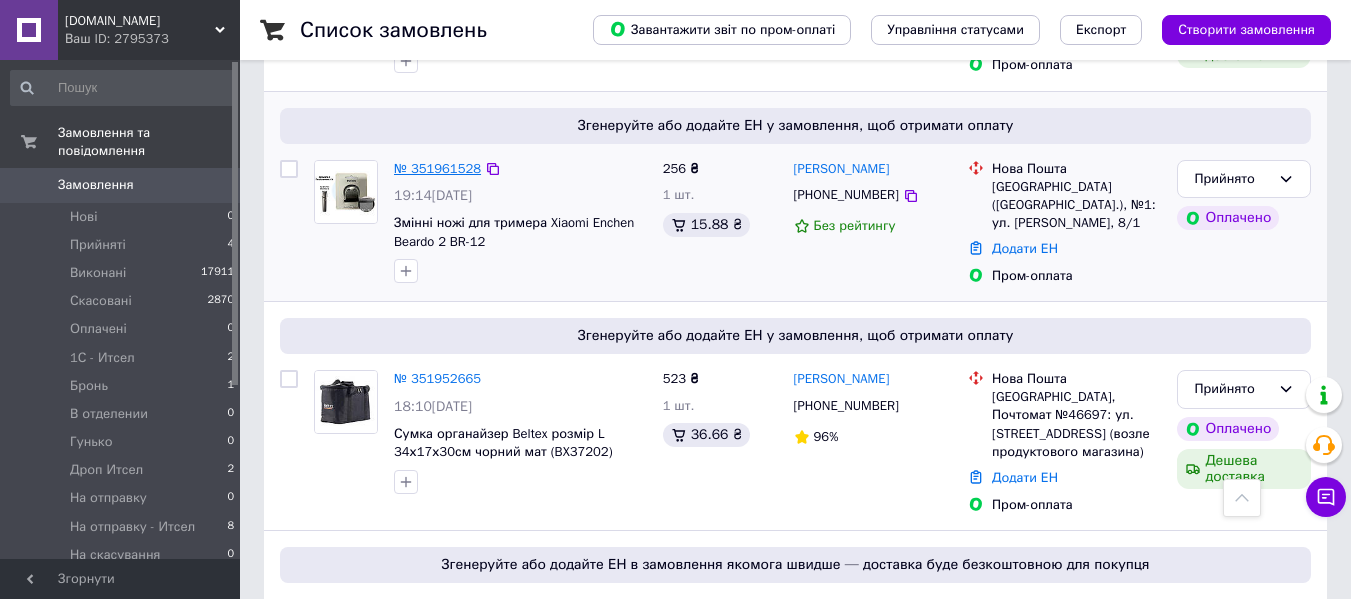 click on "№ 351961528" at bounding box center (437, 168) 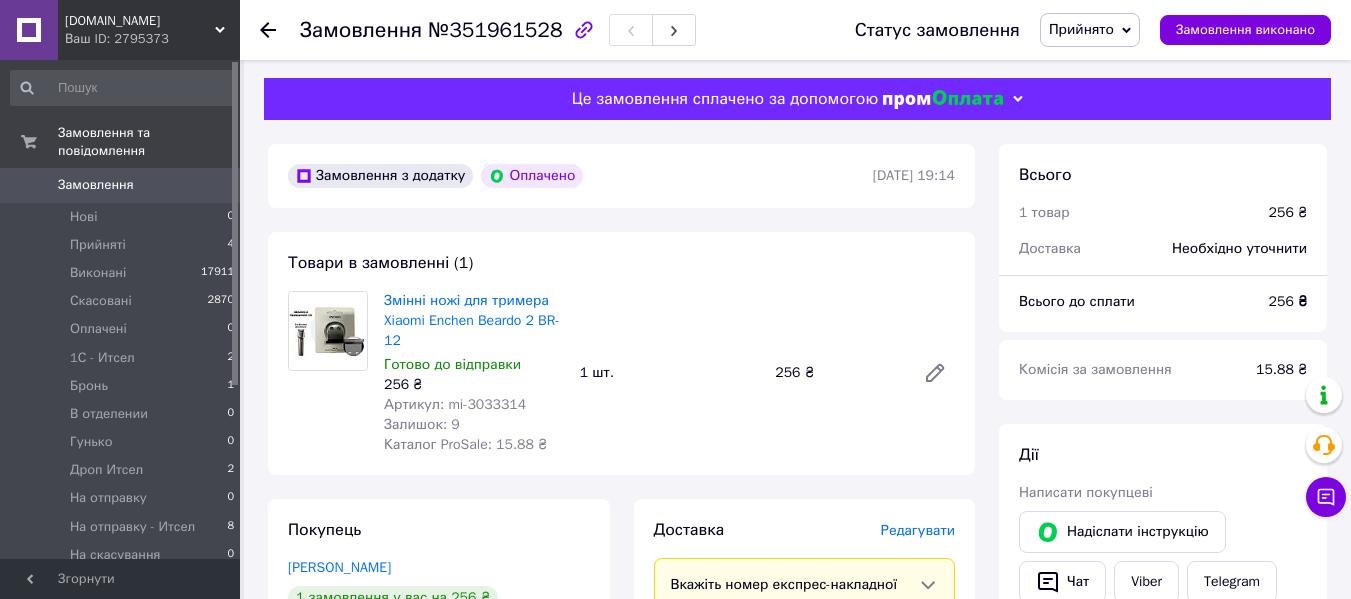 scroll, scrollTop: 0, scrollLeft: 0, axis: both 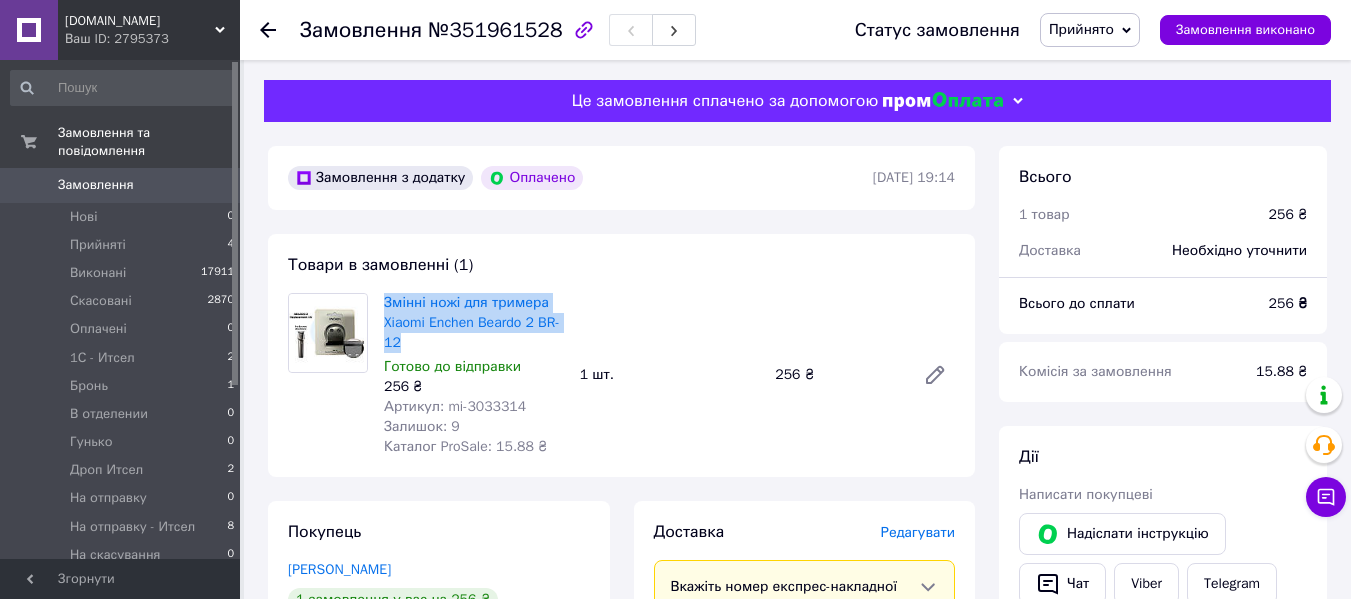 drag, startPoint x: 379, startPoint y: 304, endPoint x: 402, endPoint y: 350, distance: 51.42956 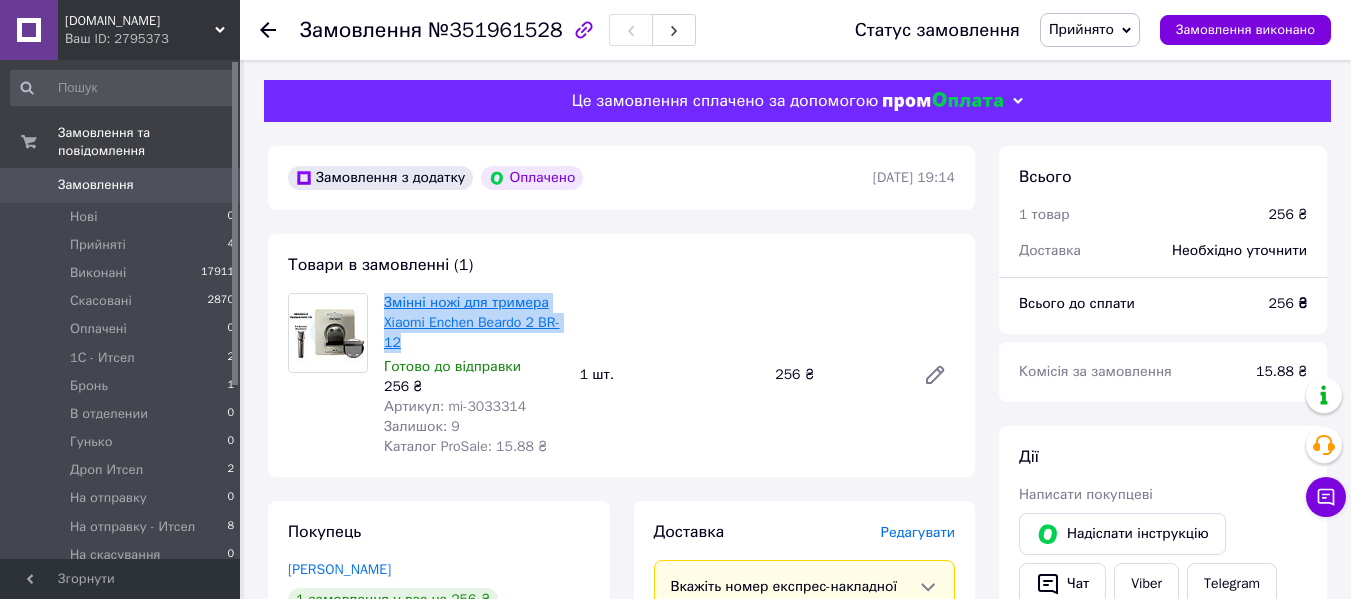 copy on "Змінні ножі для тримера Xiaomi Enchen Beardo 2 BR-12" 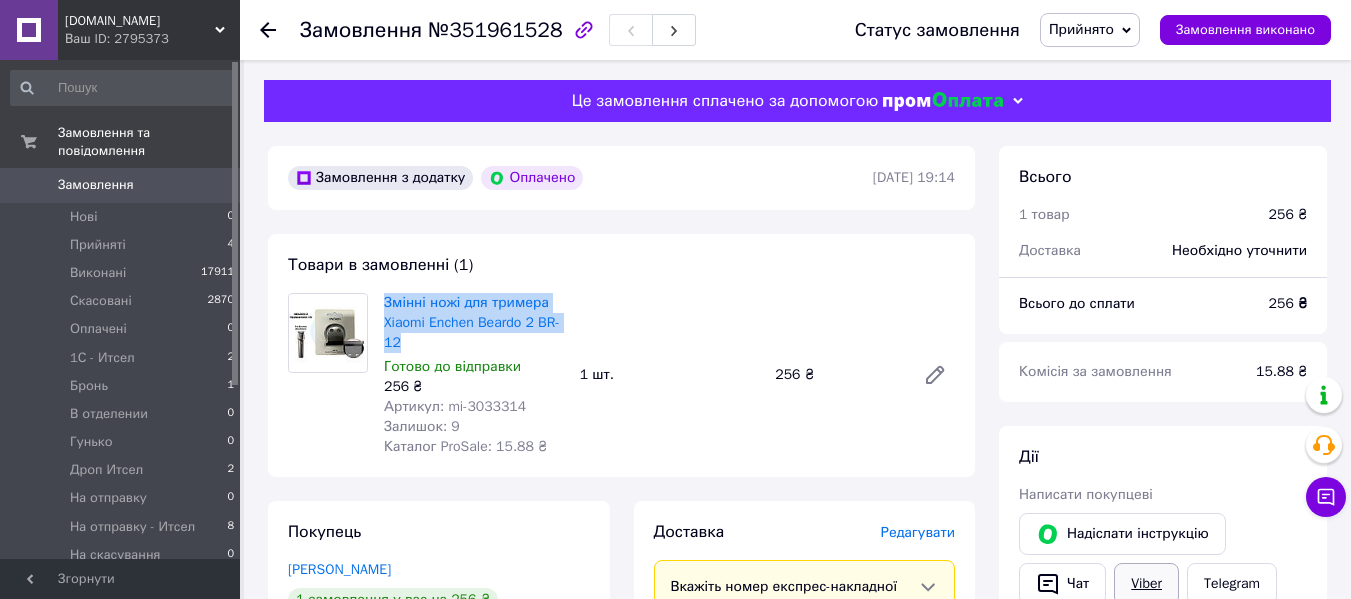 click on "Viber" at bounding box center [1146, 584] 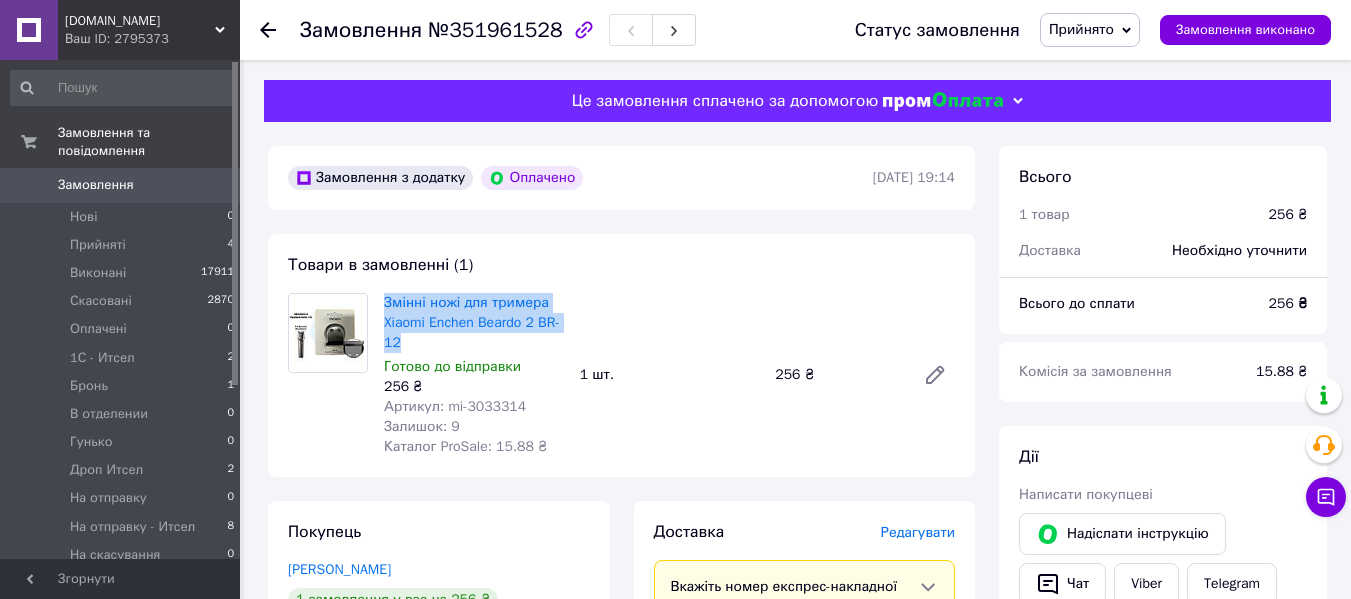 click on "Прийнято" at bounding box center [1081, 29] 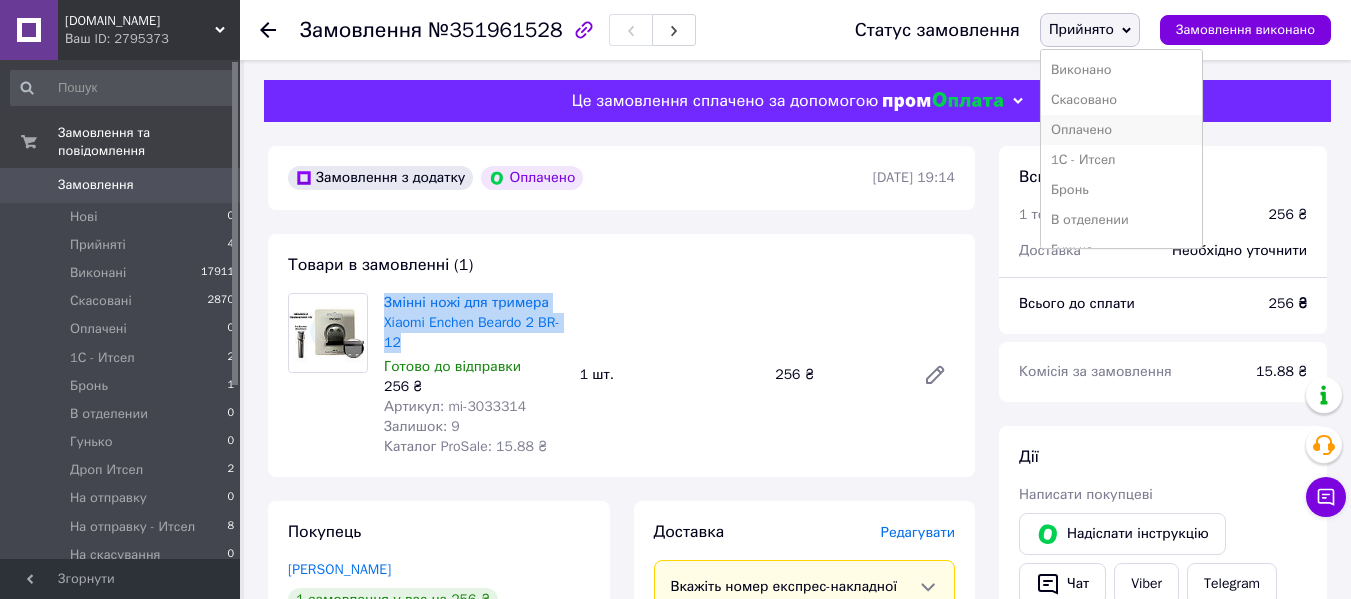 scroll, scrollTop: 100, scrollLeft: 0, axis: vertical 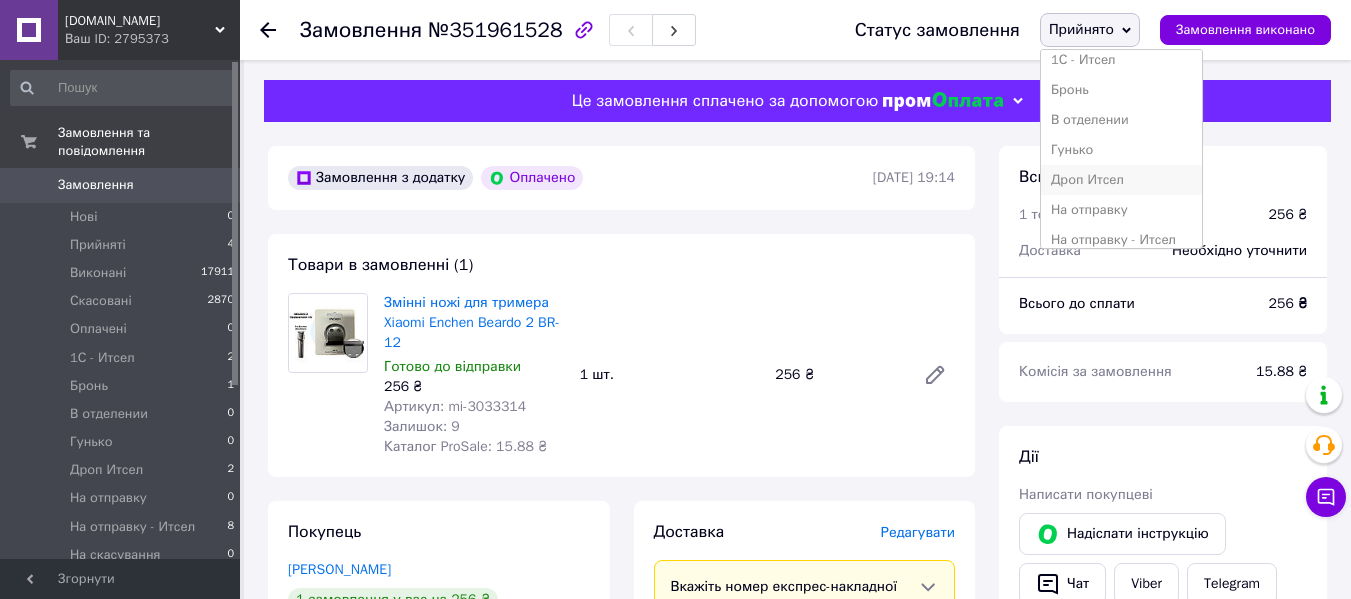 click on "Дроп Итсел" at bounding box center [1121, 180] 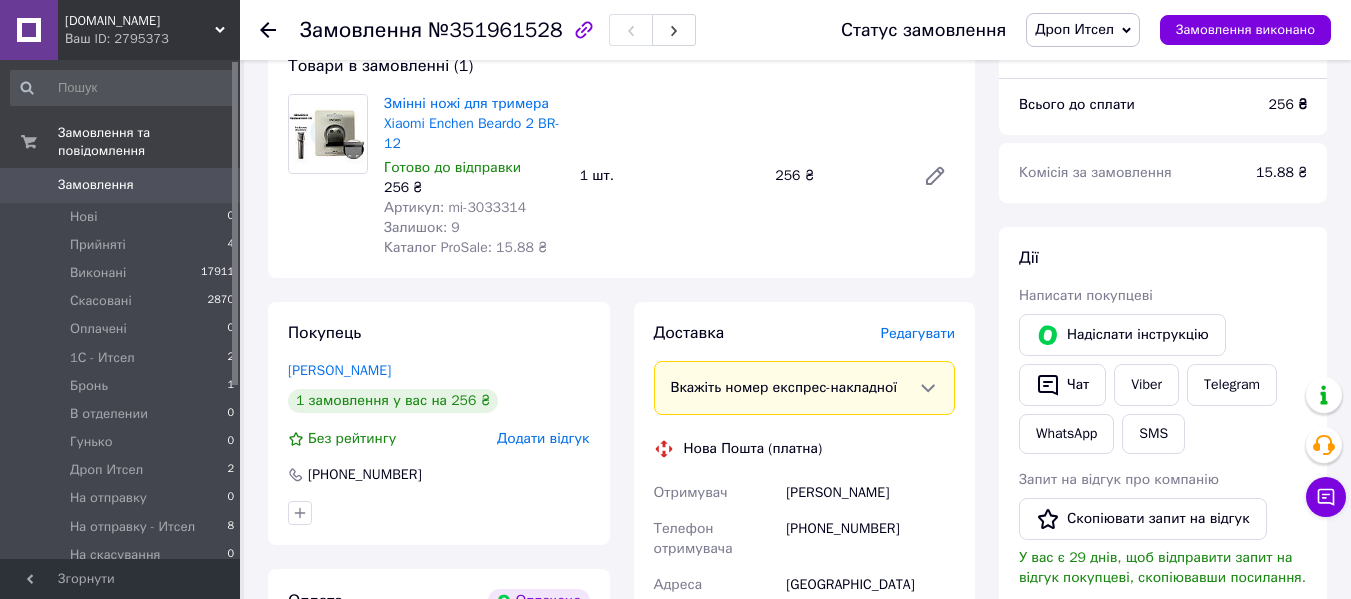 scroll, scrollTop: 0, scrollLeft: 0, axis: both 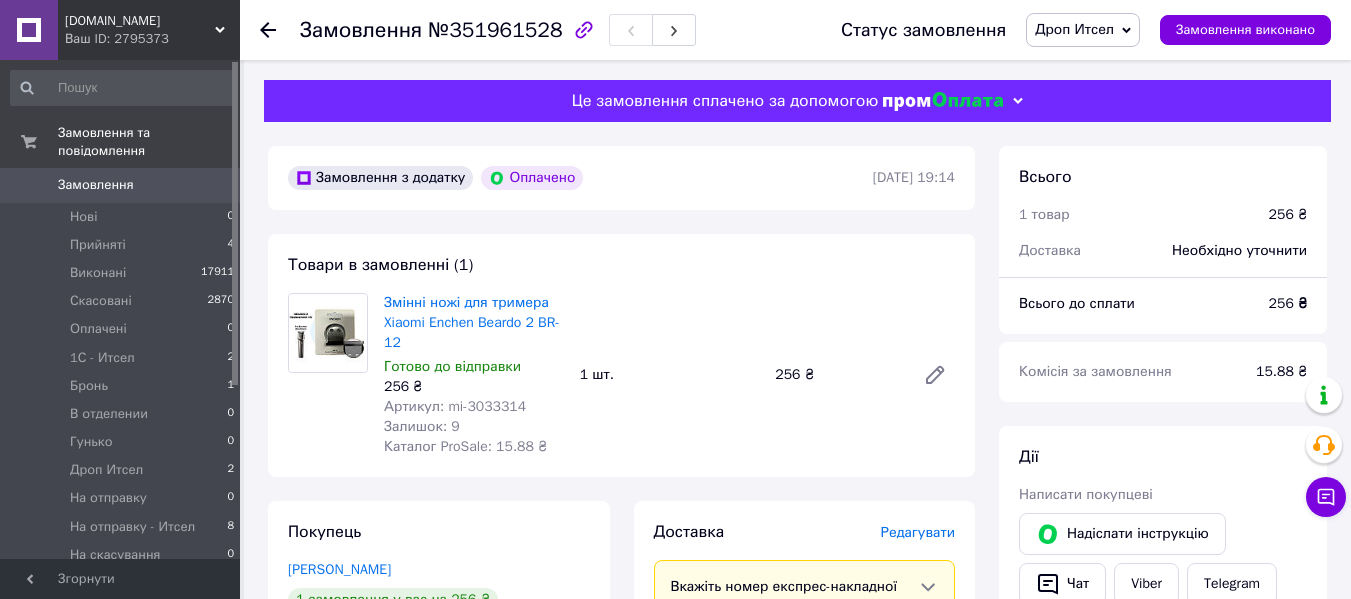 click 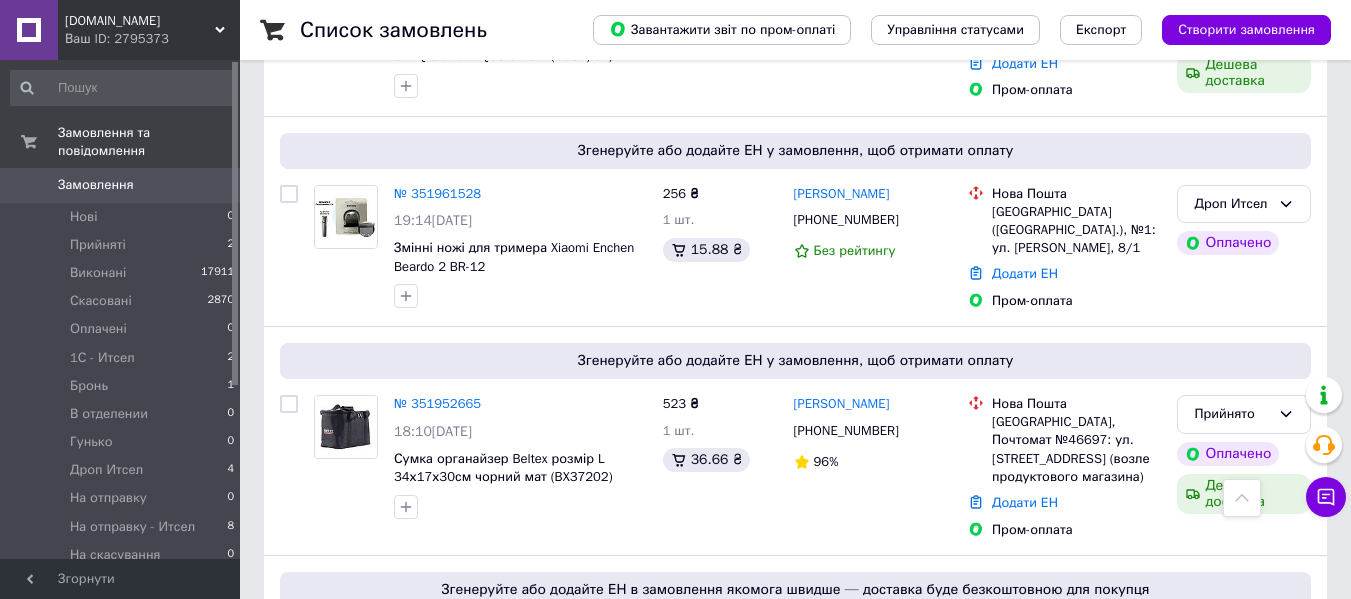 scroll, scrollTop: 700, scrollLeft: 0, axis: vertical 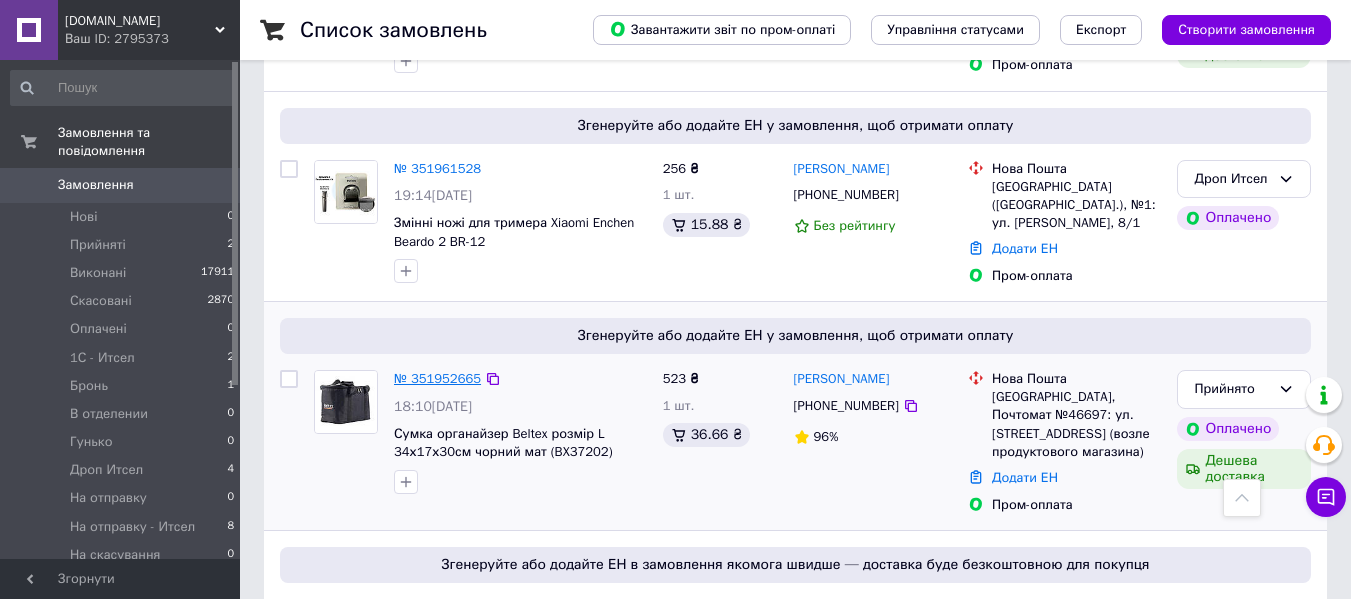 click on "№ 351952665" at bounding box center (437, 378) 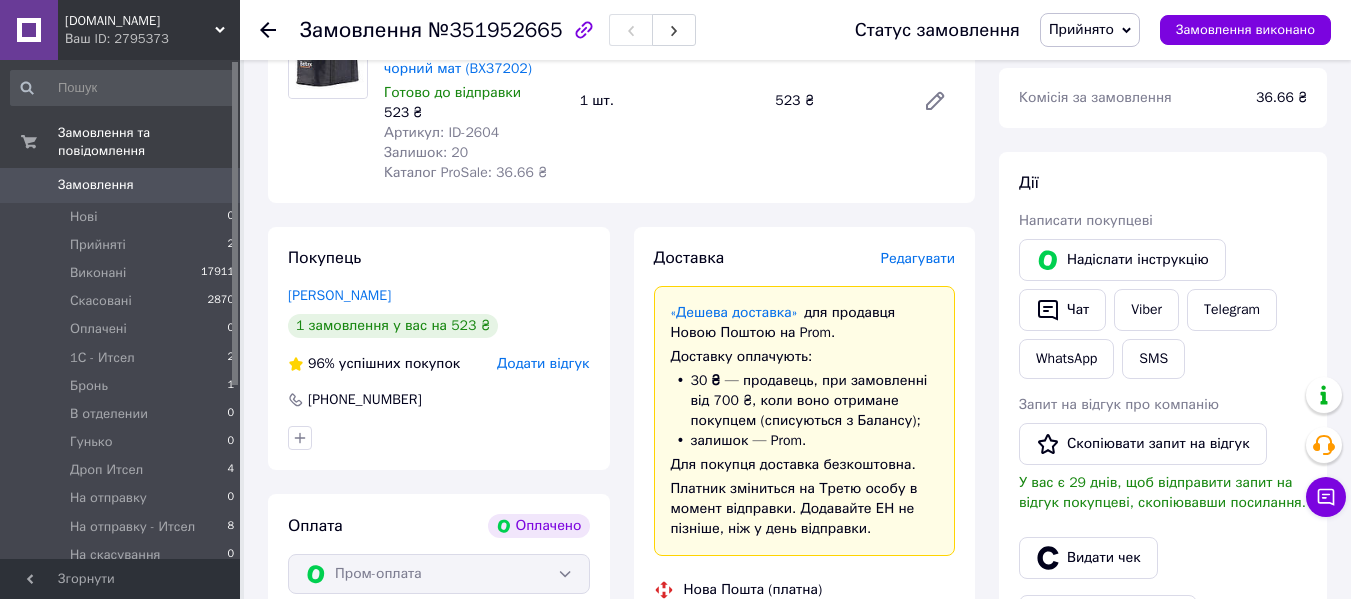 scroll, scrollTop: 0, scrollLeft: 0, axis: both 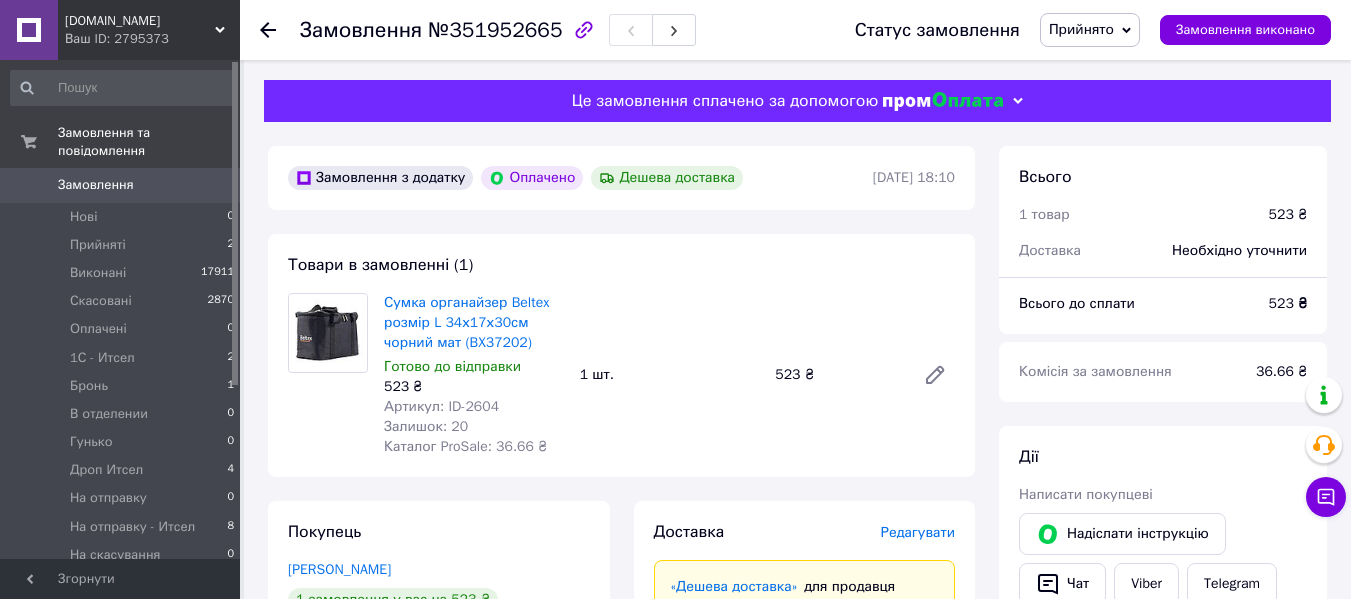 click on "Прийнято" at bounding box center (1081, 29) 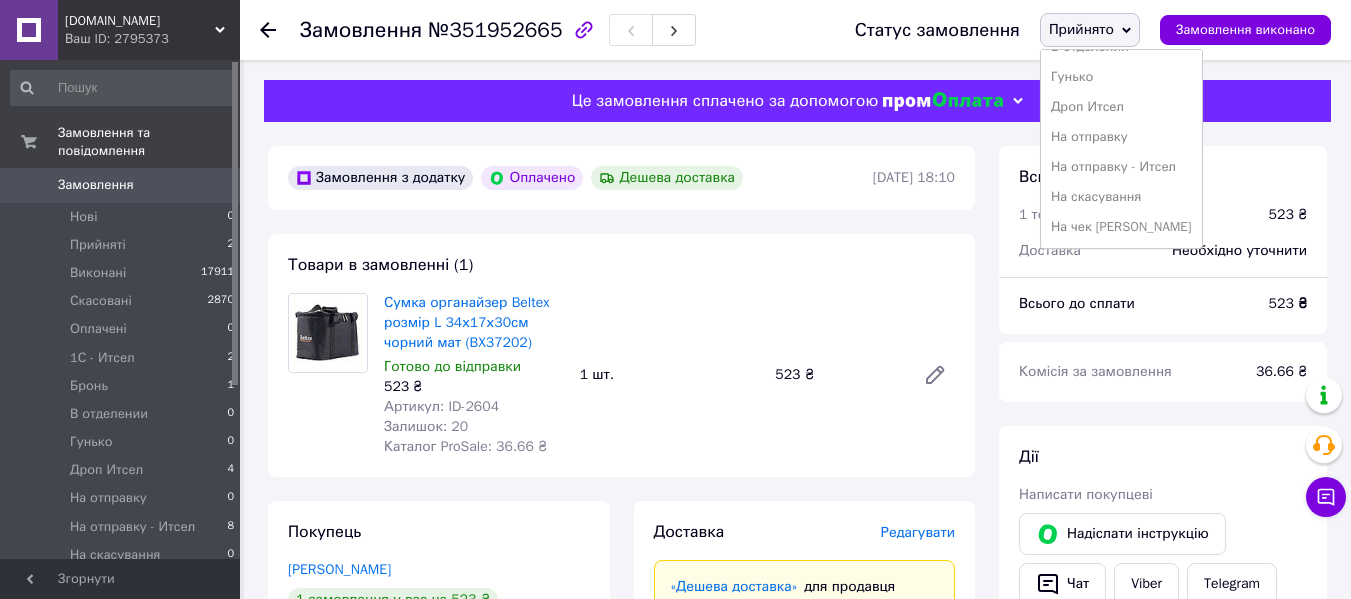 scroll, scrollTop: 200, scrollLeft: 0, axis: vertical 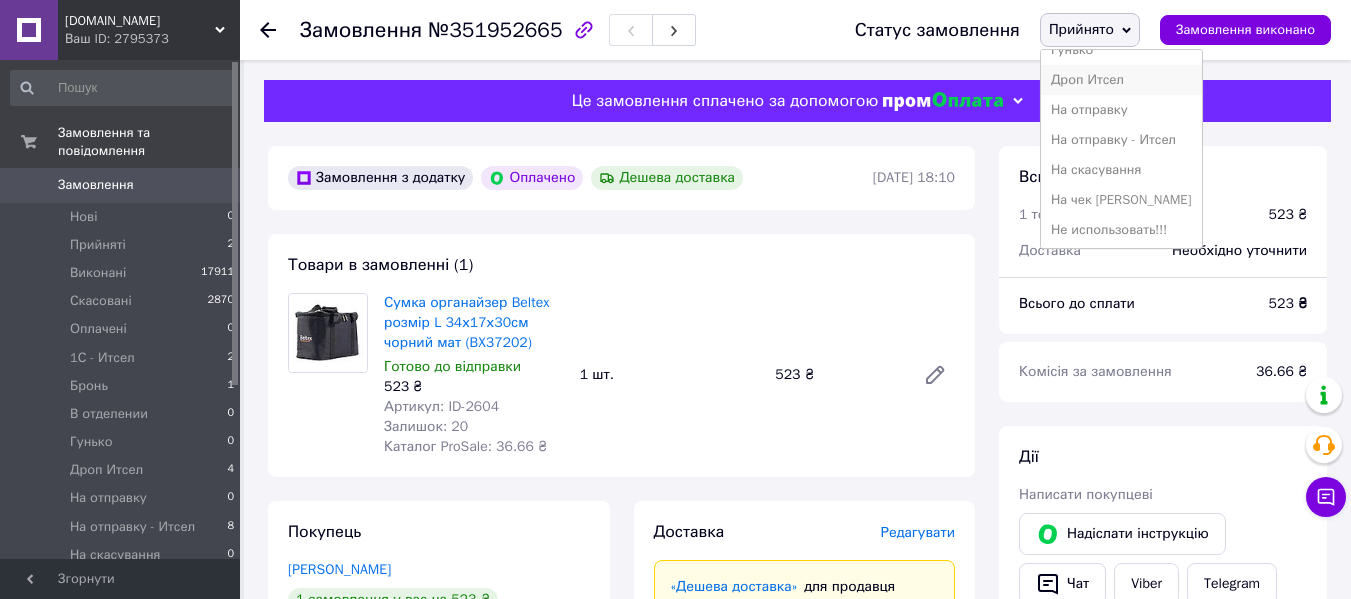 click on "Дроп Итсел" at bounding box center [1121, 80] 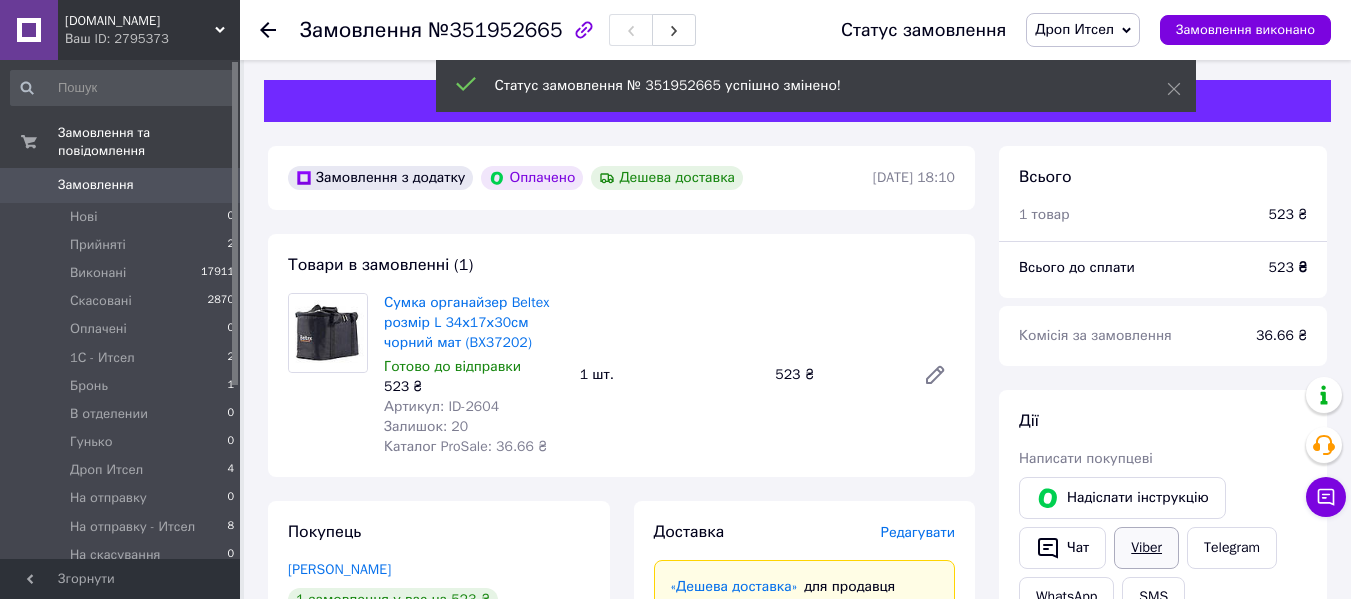 click on "Надіслати інструкцію   Чат Viber Telegram WhatsApp SMS" at bounding box center [1163, 547] 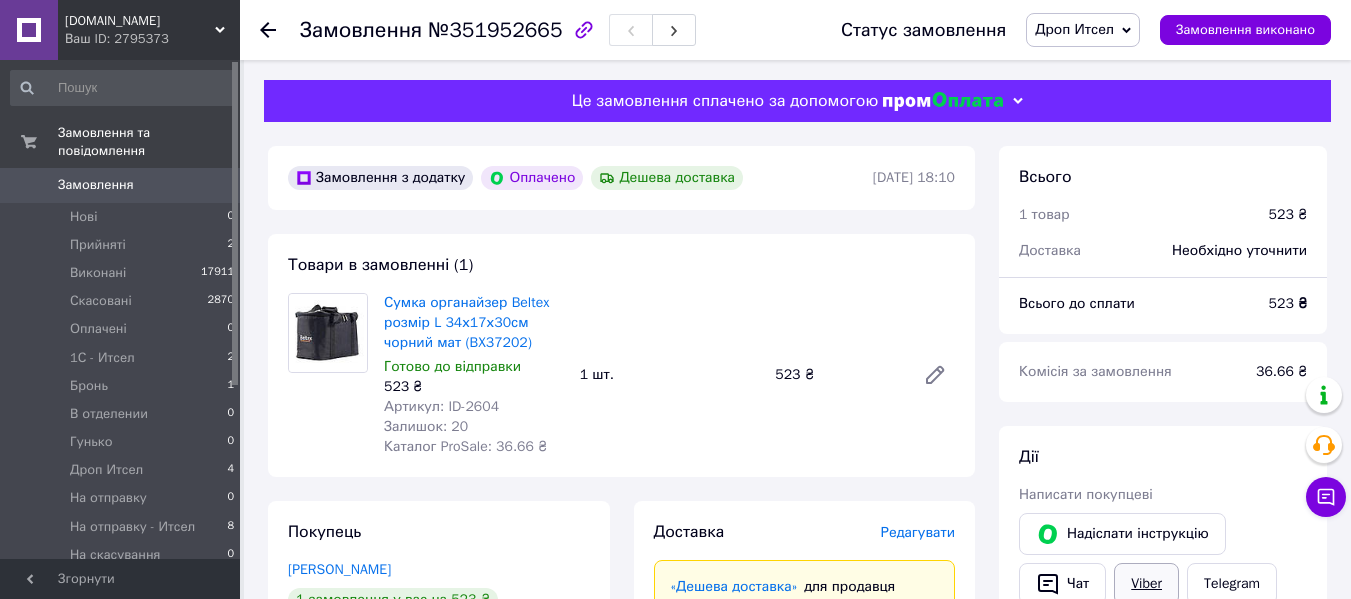 click on "Viber" at bounding box center (1146, 584) 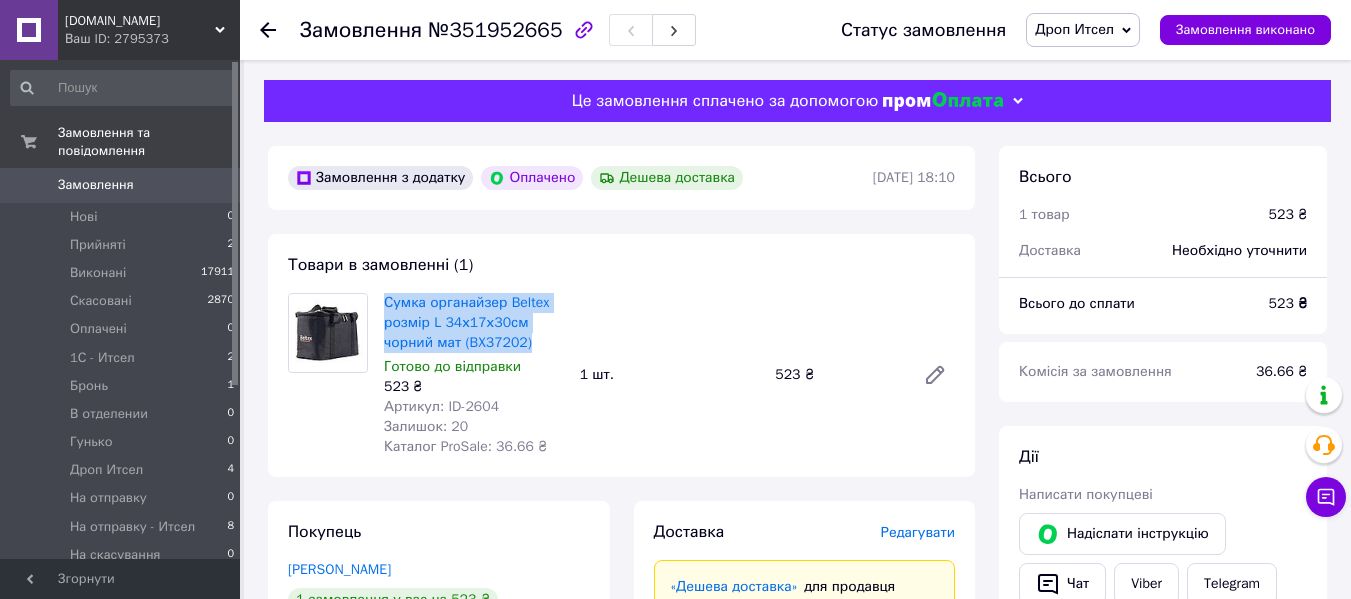 drag, startPoint x: 377, startPoint y: 305, endPoint x: 539, endPoint y: 344, distance: 166.62833 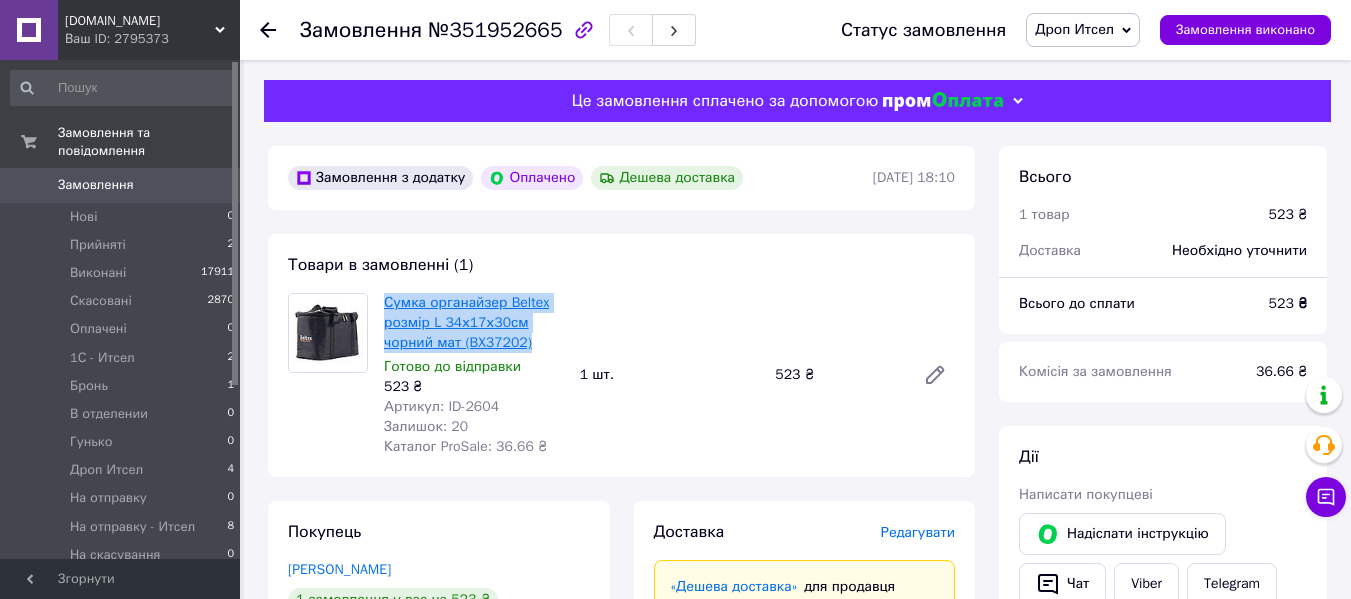 copy on "Сумка органайзер Beltex розмір L 34х17х30см чорний мат (BX37202)" 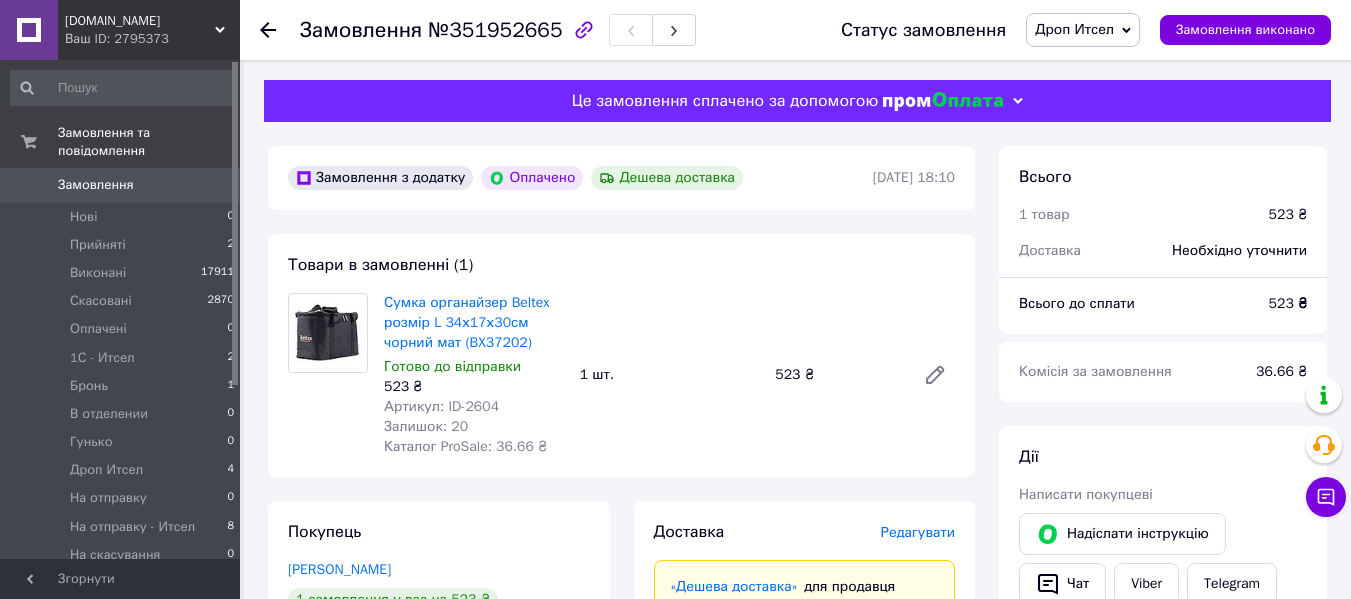 click 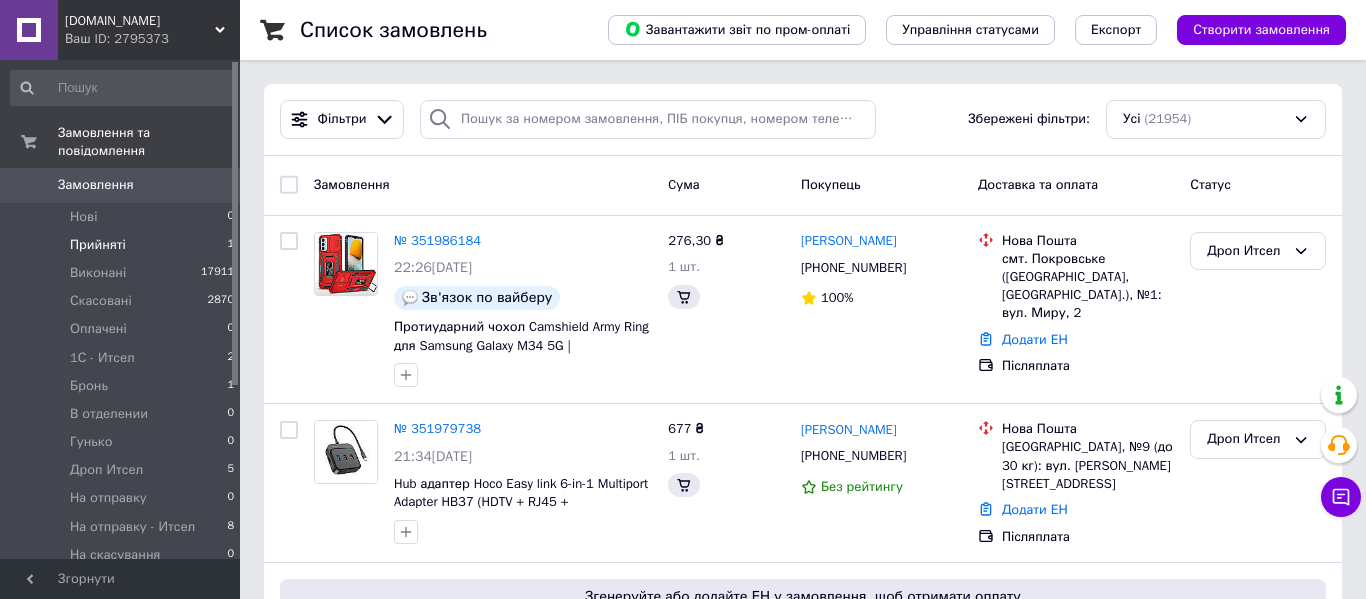 click on "Прийняті" at bounding box center [98, 245] 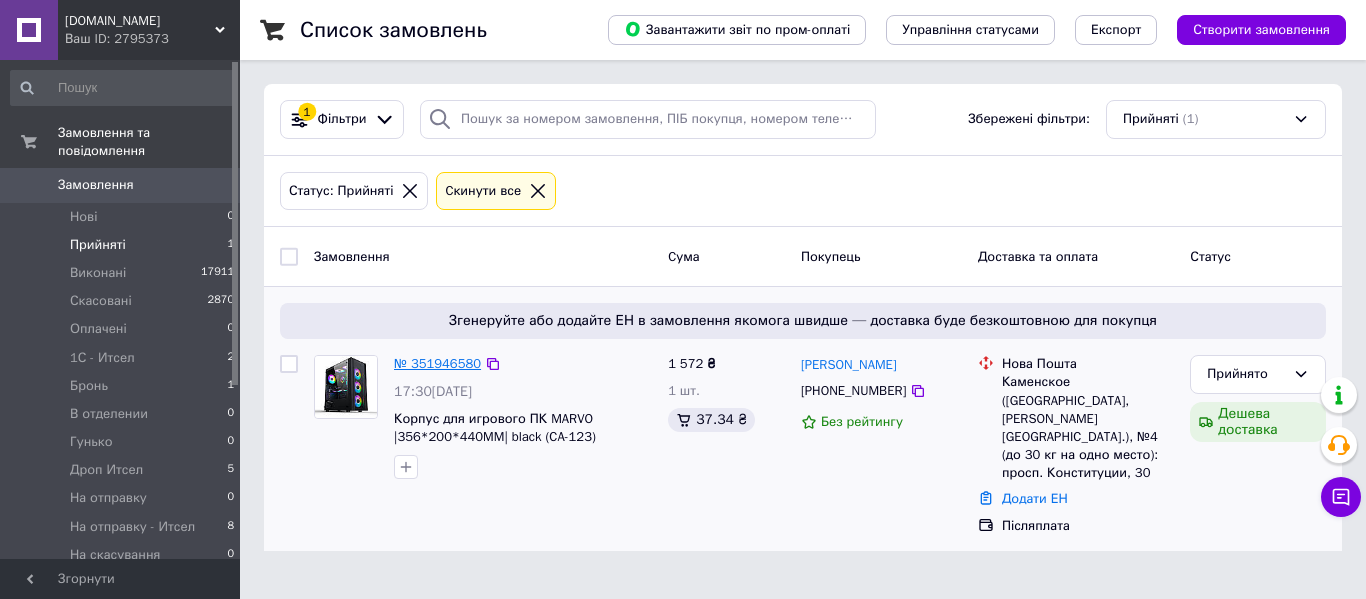 click on "№ 351946580" at bounding box center [437, 363] 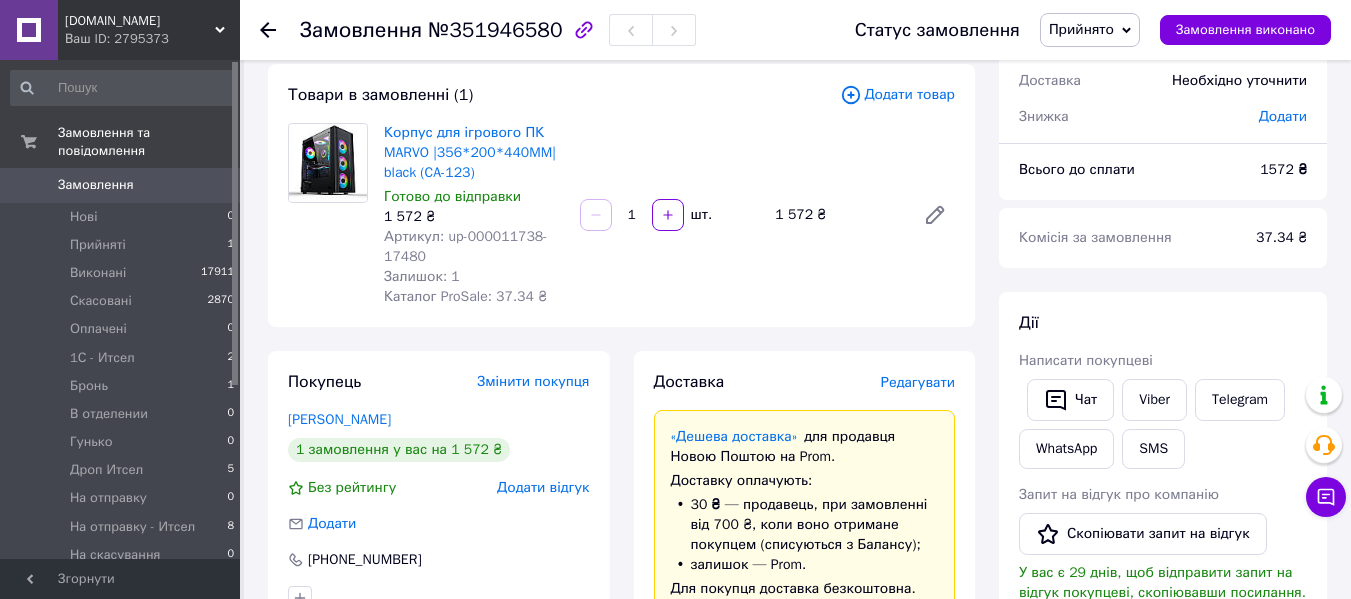 scroll, scrollTop: 0, scrollLeft: 0, axis: both 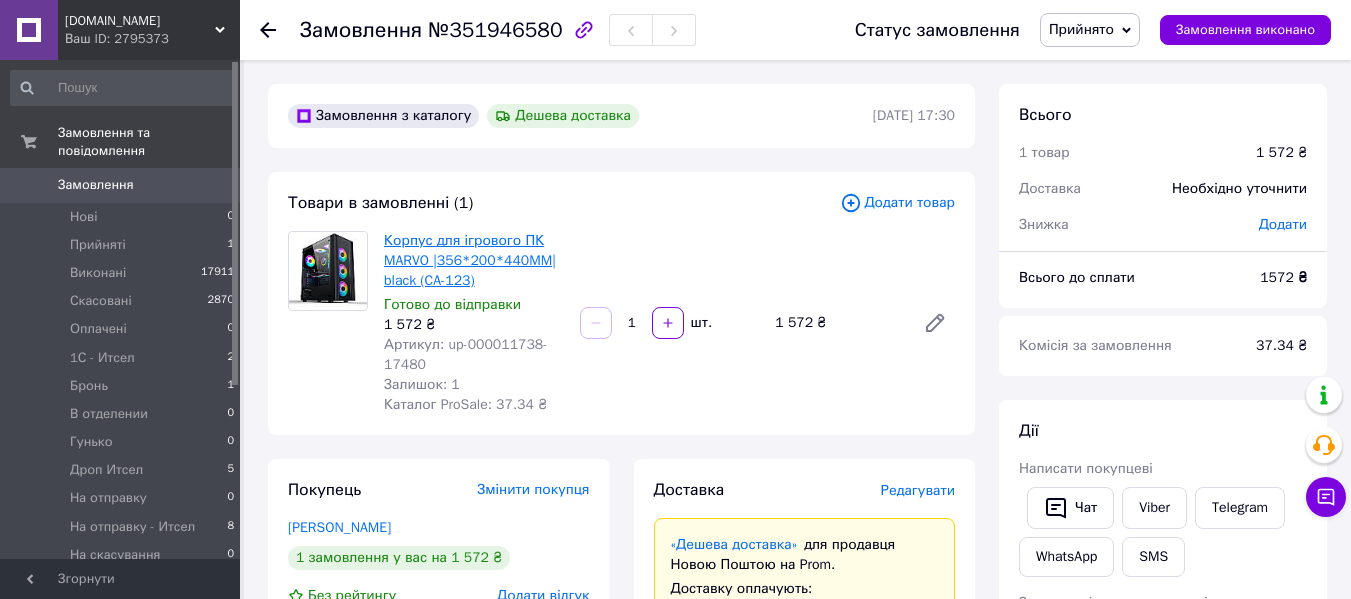 click on "Корпус для ігрового ПК MARVO |356*200*440MM| black (CA-123)" at bounding box center (470, 260) 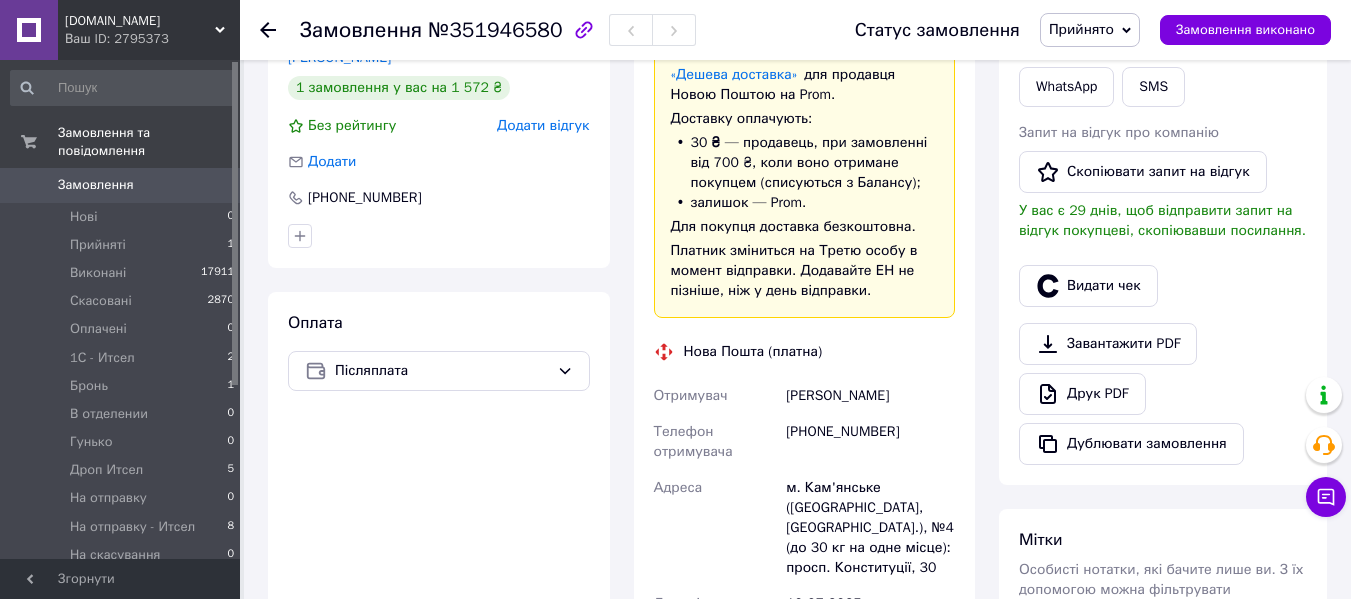 scroll, scrollTop: 500, scrollLeft: 0, axis: vertical 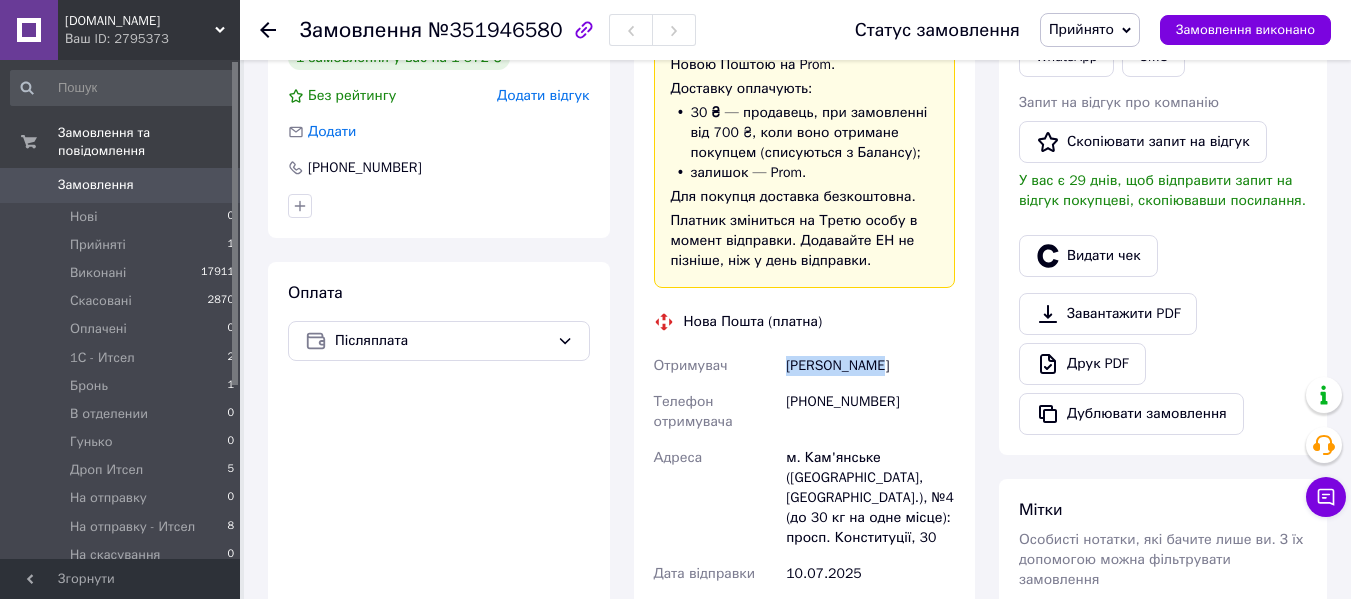 drag, startPoint x: 786, startPoint y: 371, endPoint x: 888, endPoint y: 372, distance: 102.0049 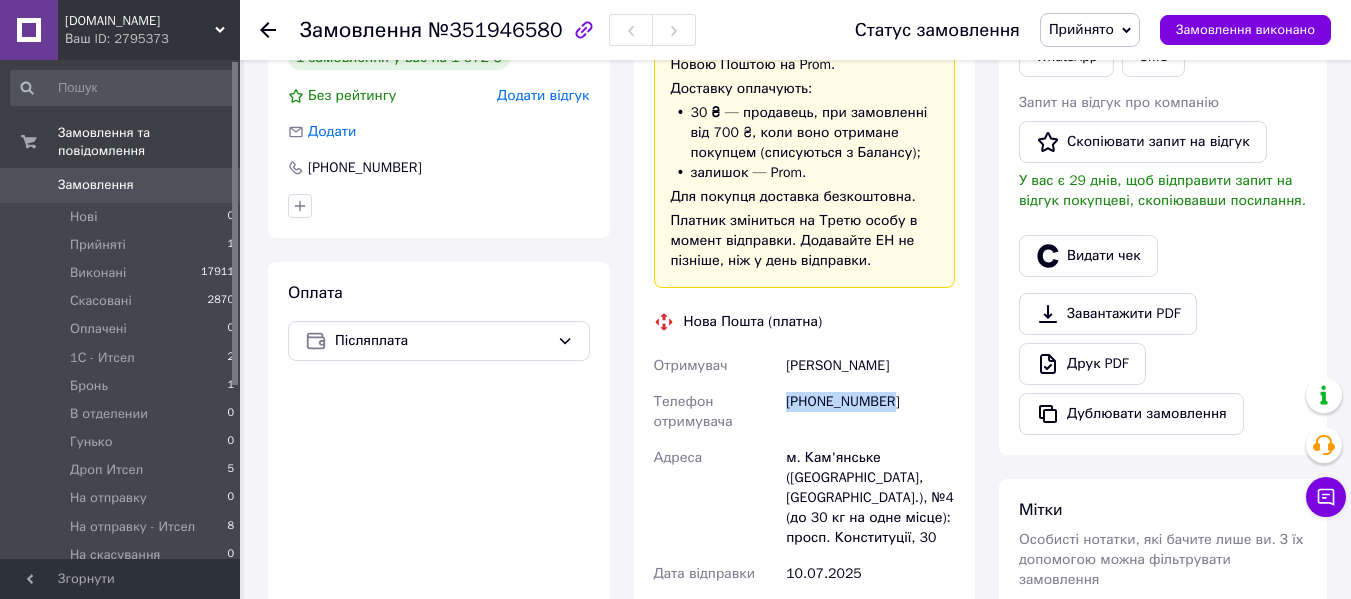 drag, startPoint x: 786, startPoint y: 403, endPoint x: 887, endPoint y: 402, distance: 101.00495 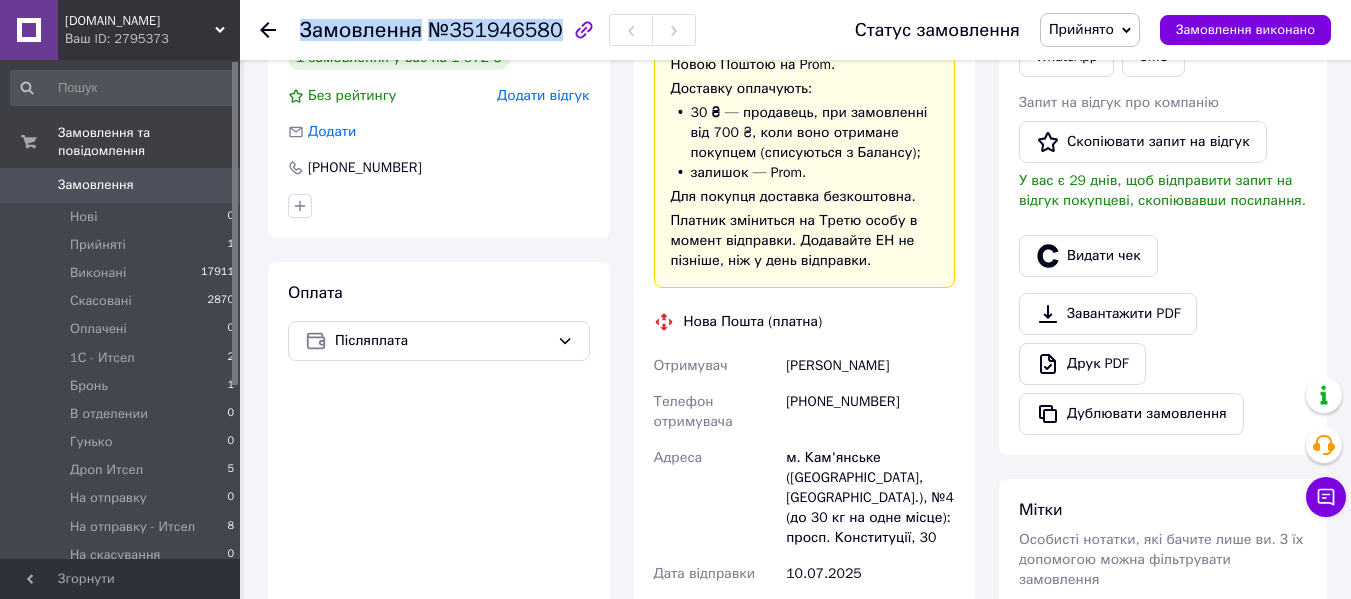 click on "Замовлення №351946580" at bounding box center [498, 30] 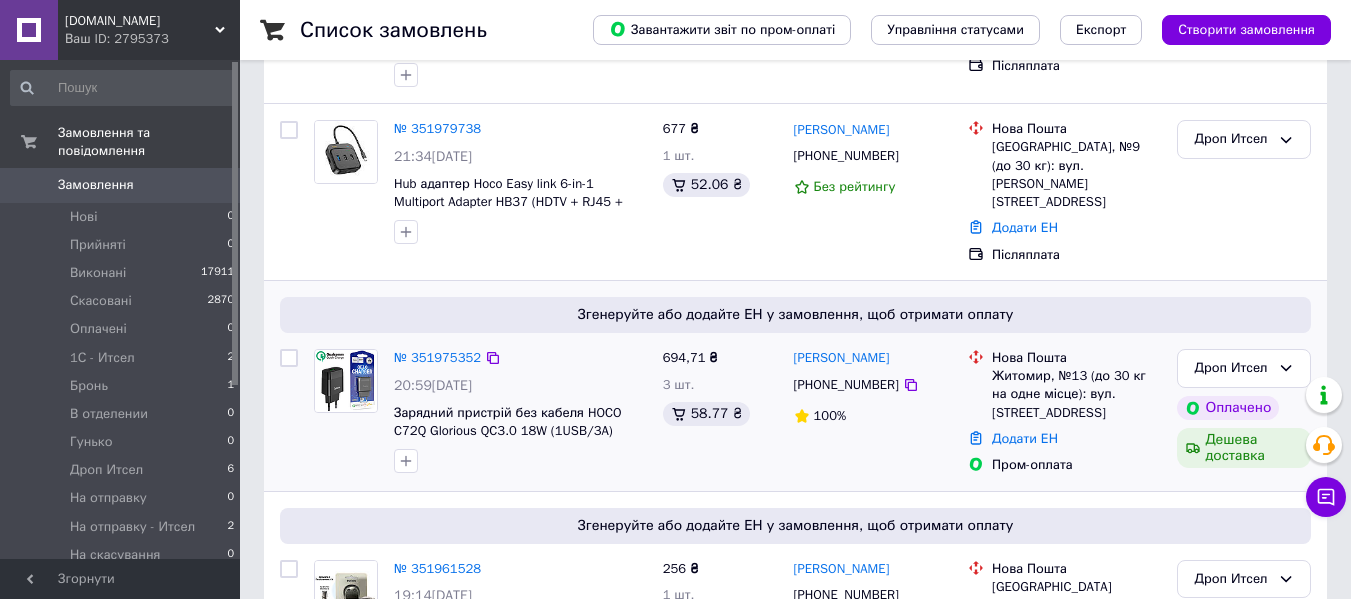 scroll, scrollTop: 200, scrollLeft: 0, axis: vertical 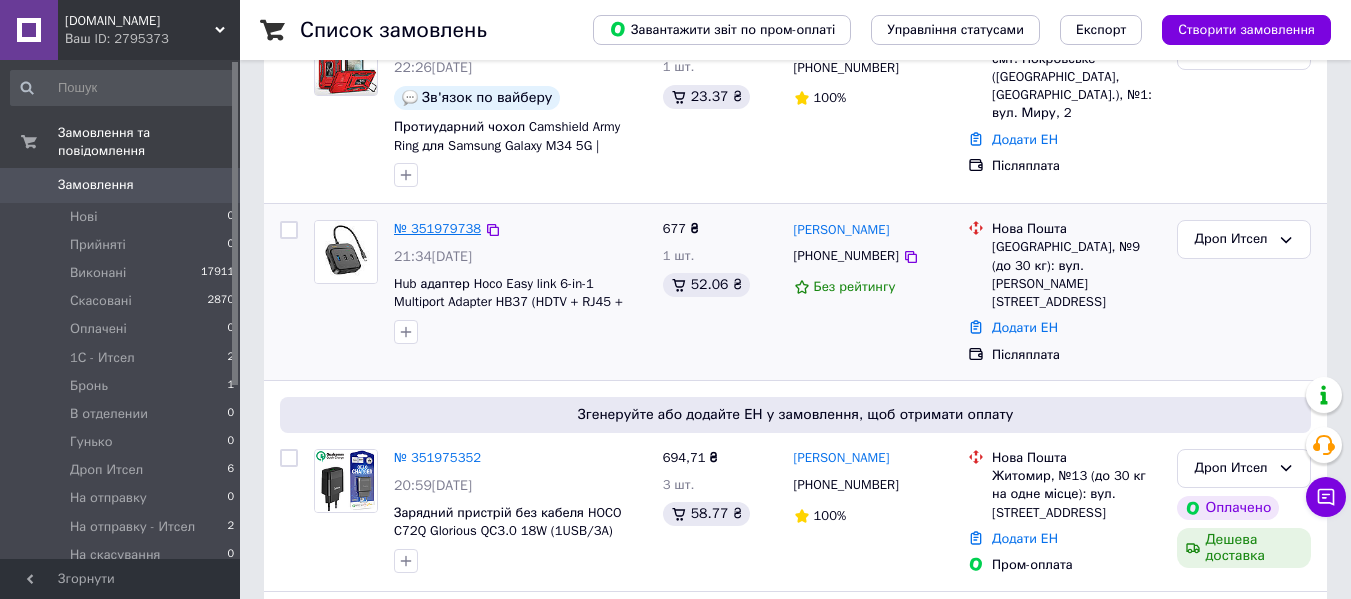 click on "№ 351979738" at bounding box center [437, 228] 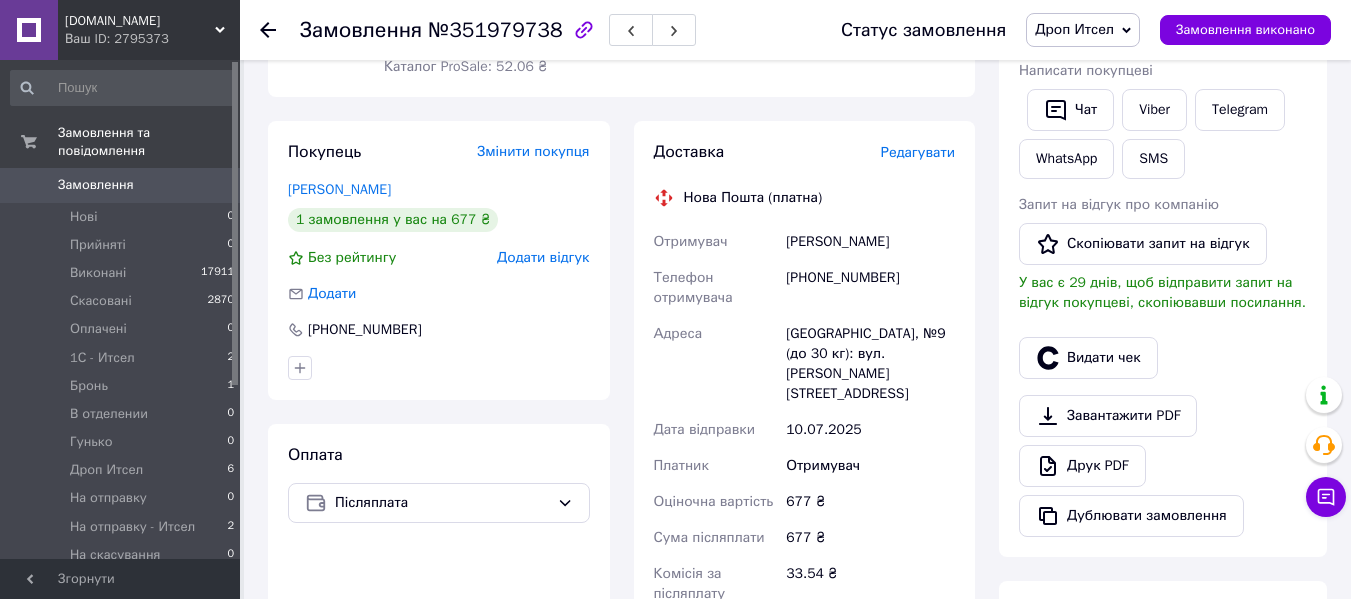 scroll, scrollTop: 400, scrollLeft: 0, axis: vertical 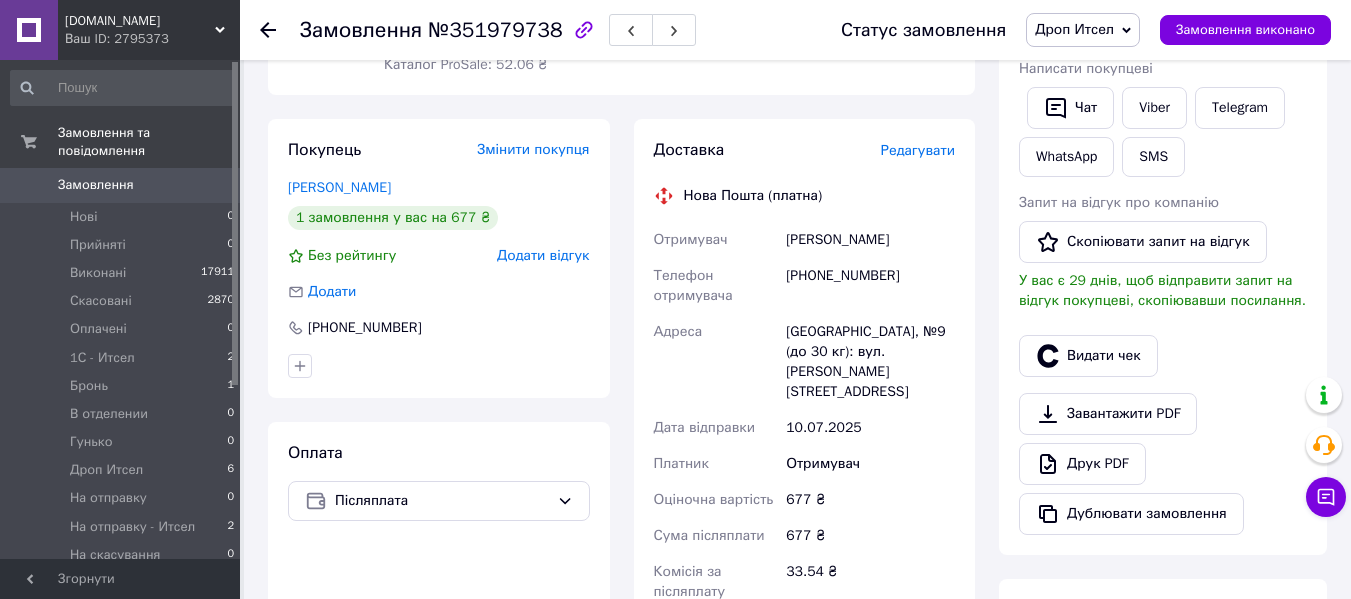drag, startPoint x: 788, startPoint y: 243, endPoint x: 929, endPoint y: 243, distance: 141 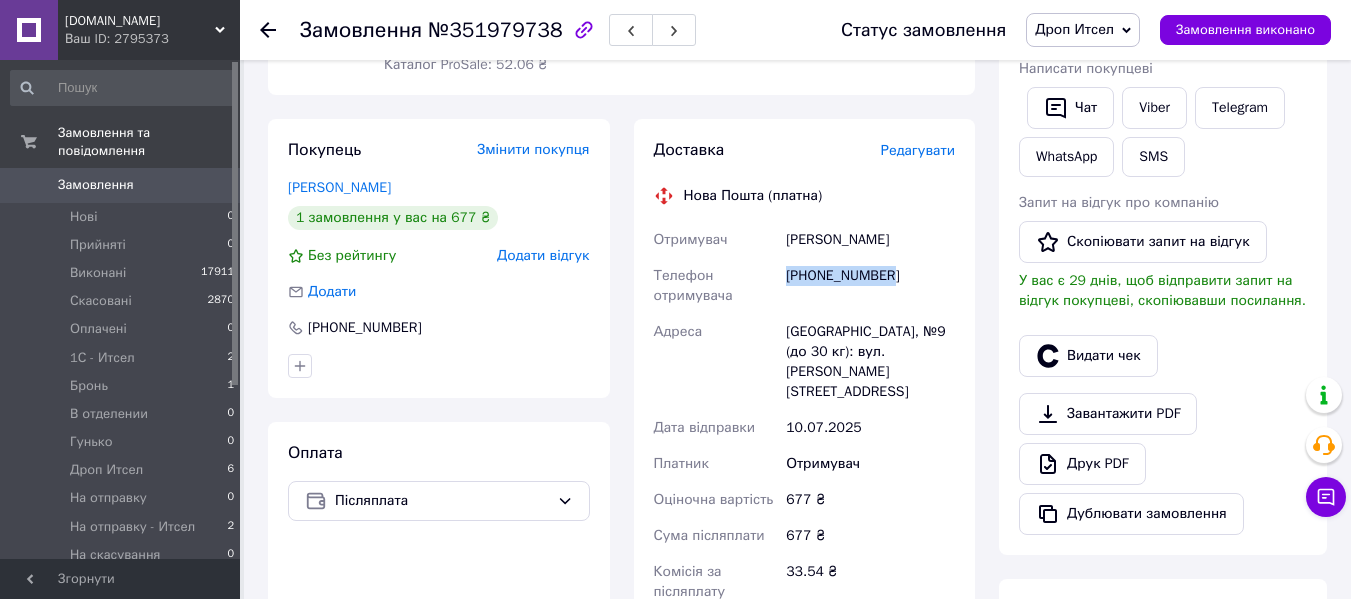 drag, startPoint x: 790, startPoint y: 275, endPoint x: 942, endPoint y: 279, distance: 152.05263 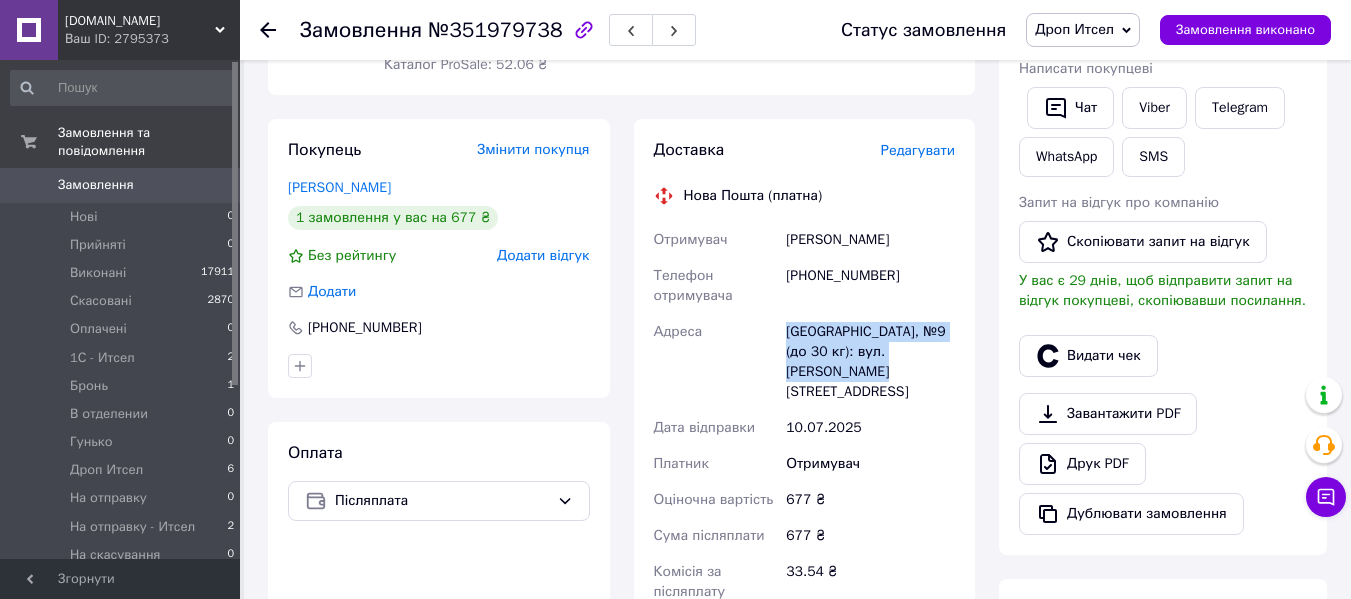drag, startPoint x: 802, startPoint y: 339, endPoint x: 816, endPoint y: 378, distance: 41.4367 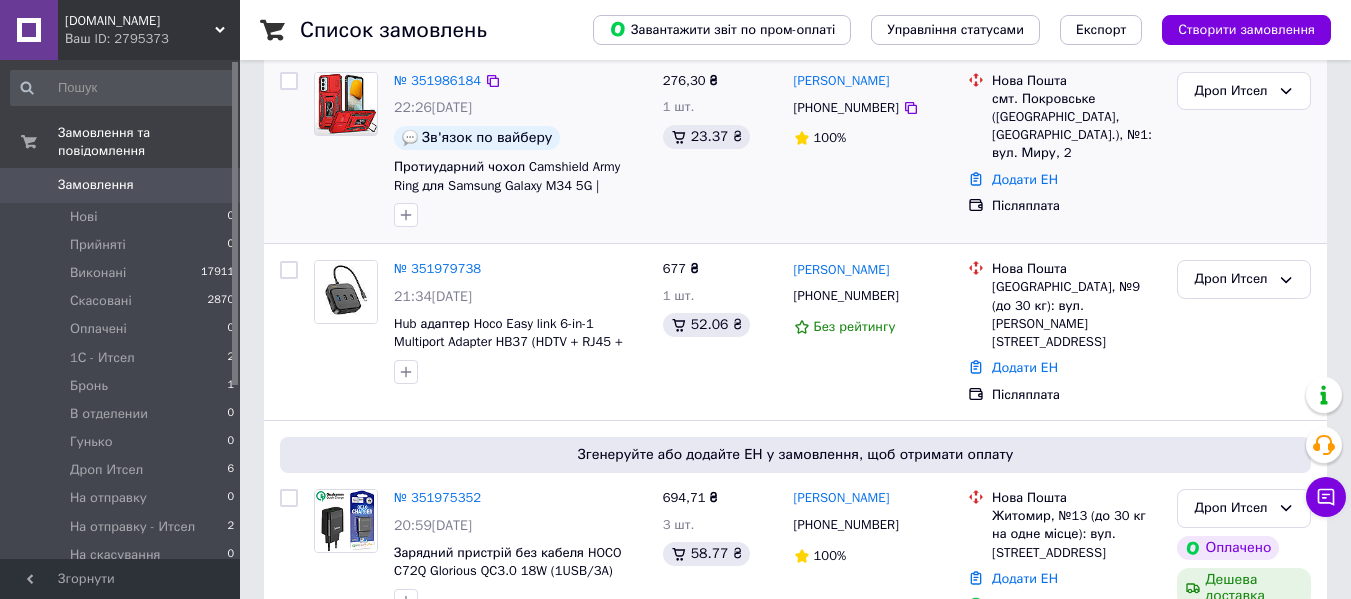 scroll, scrollTop: 300, scrollLeft: 0, axis: vertical 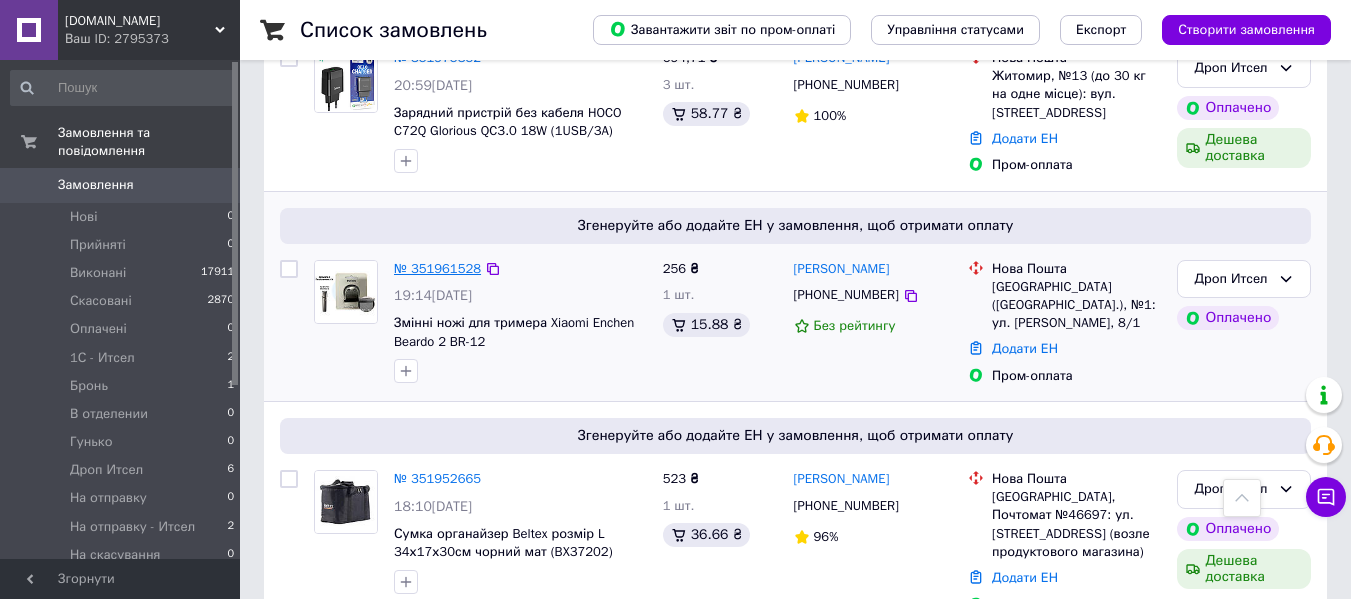 click on "№ 351961528" at bounding box center [437, 268] 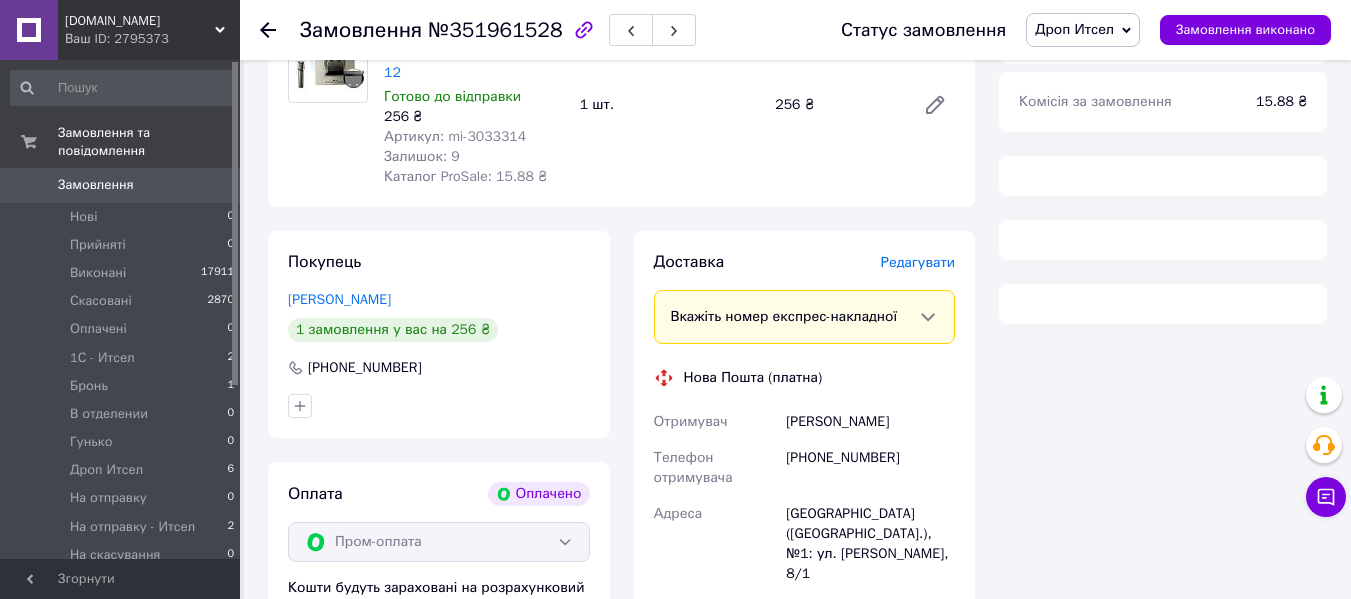 scroll, scrollTop: 300, scrollLeft: 0, axis: vertical 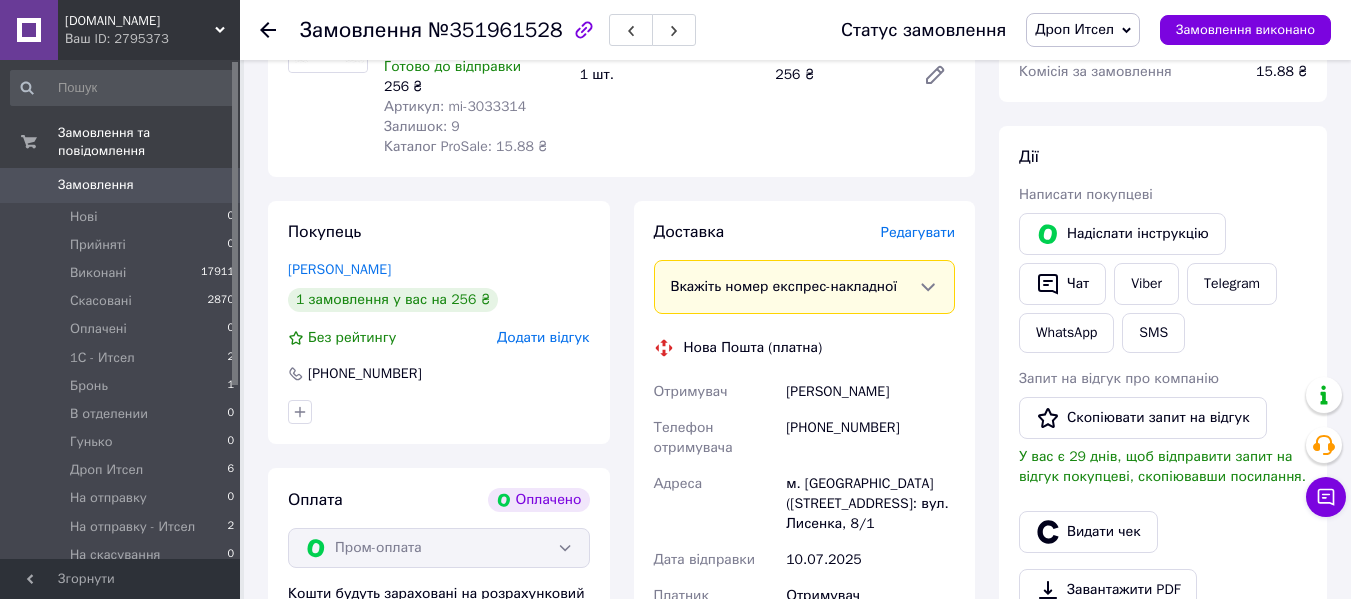 drag, startPoint x: 399, startPoint y: 273, endPoint x: 286, endPoint y: 270, distance: 113.03982 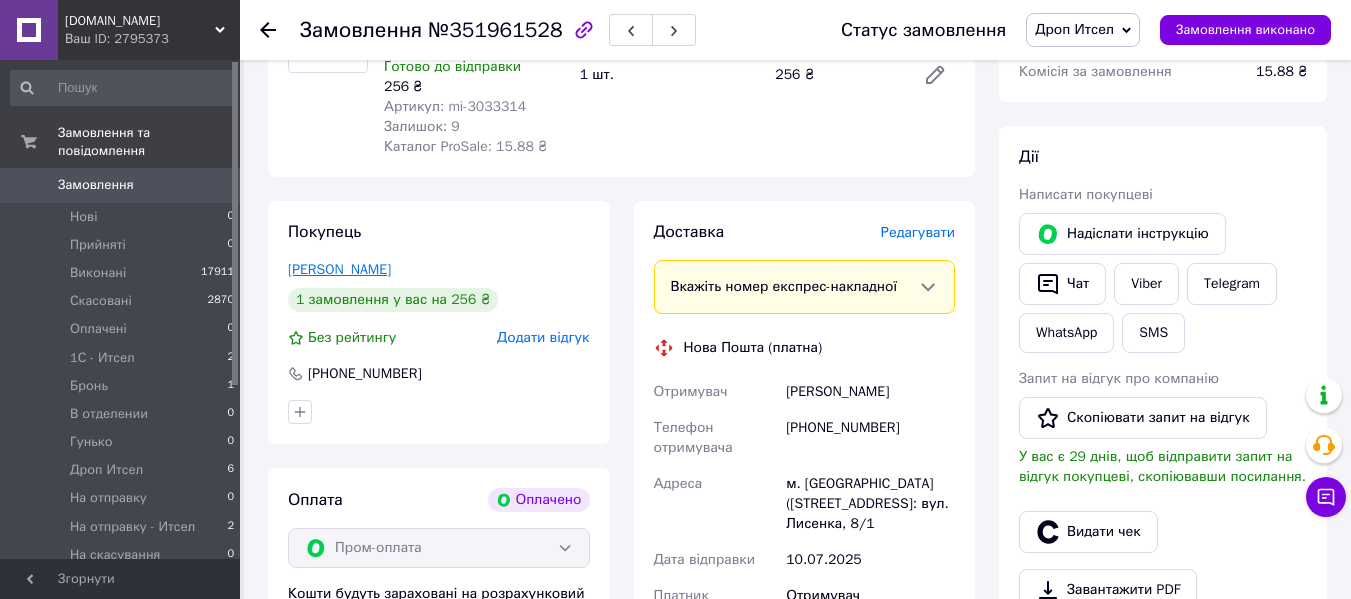 copy on "Заєць Олександр" 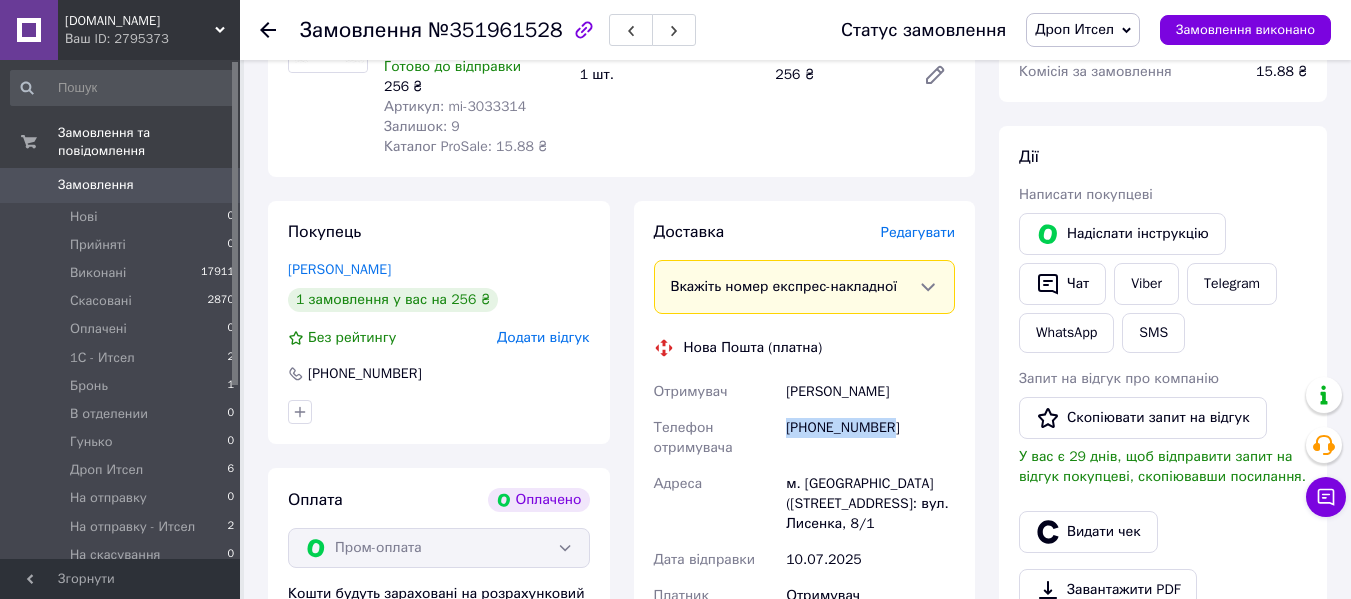 drag, startPoint x: 789, startPoint y: 430, endPoint x: 903, endPoint y: 435, distance: 114.1096 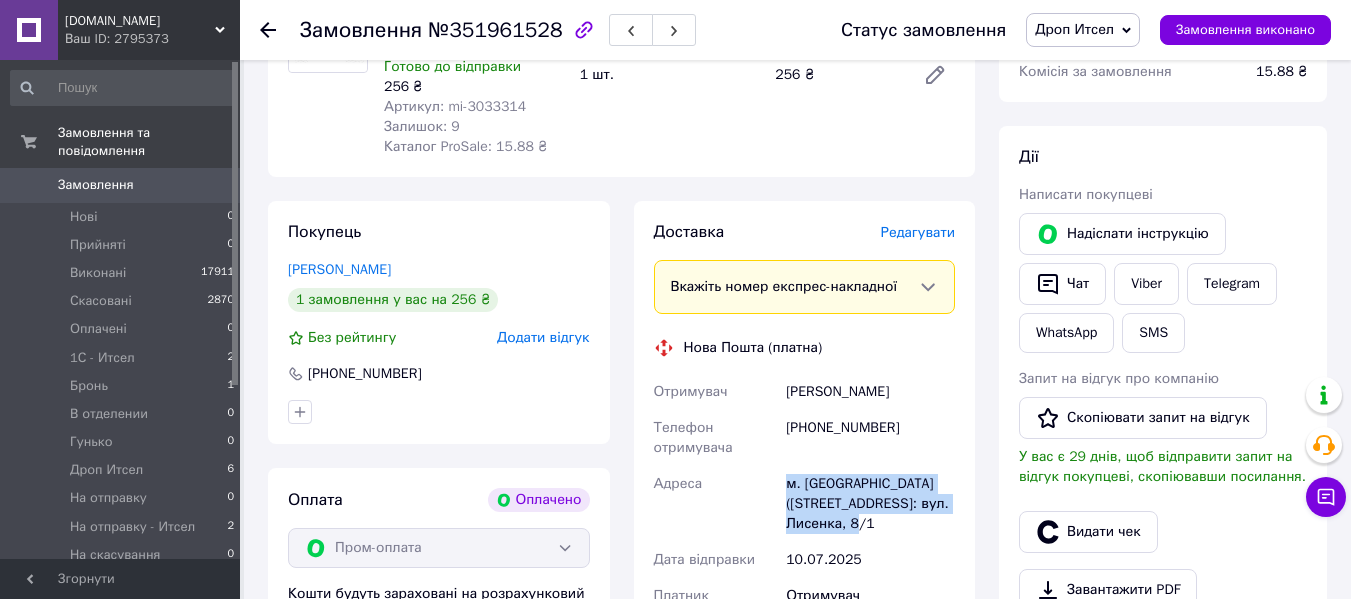 drag, startPoint x: 790, startPoint y: 485, endPoint x: 912, endPoint y: 541, distance: 134.23859 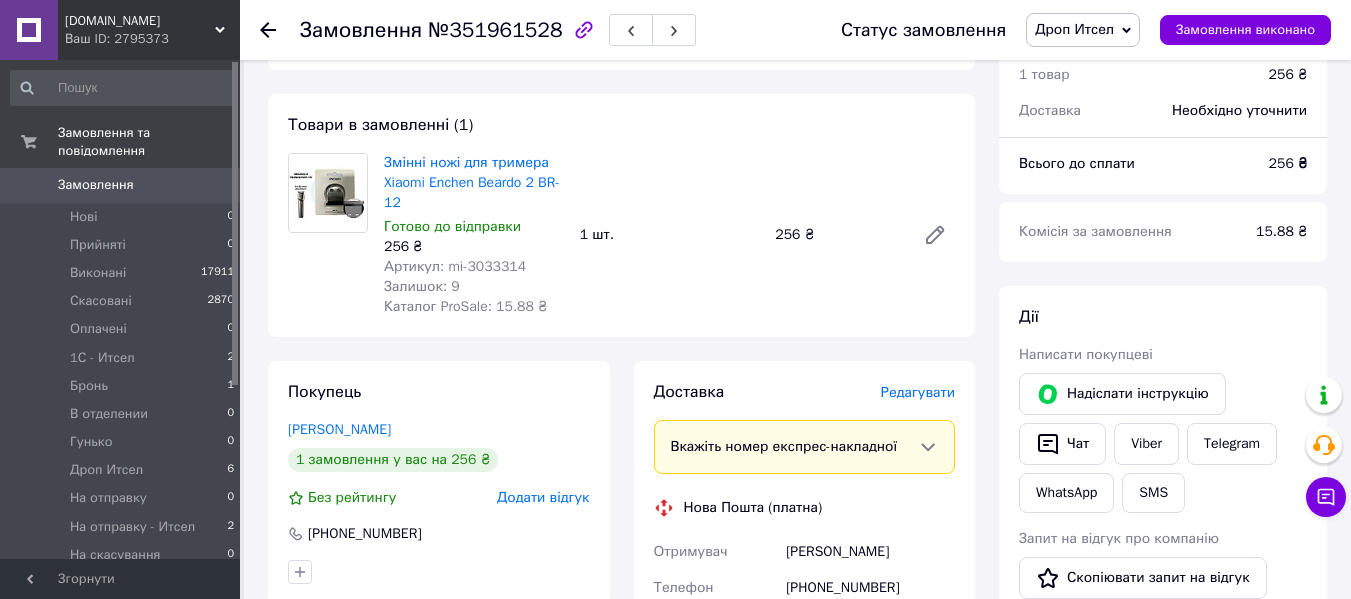 scroll, scrollTop: 0, scrollLeft: 0, axis: both 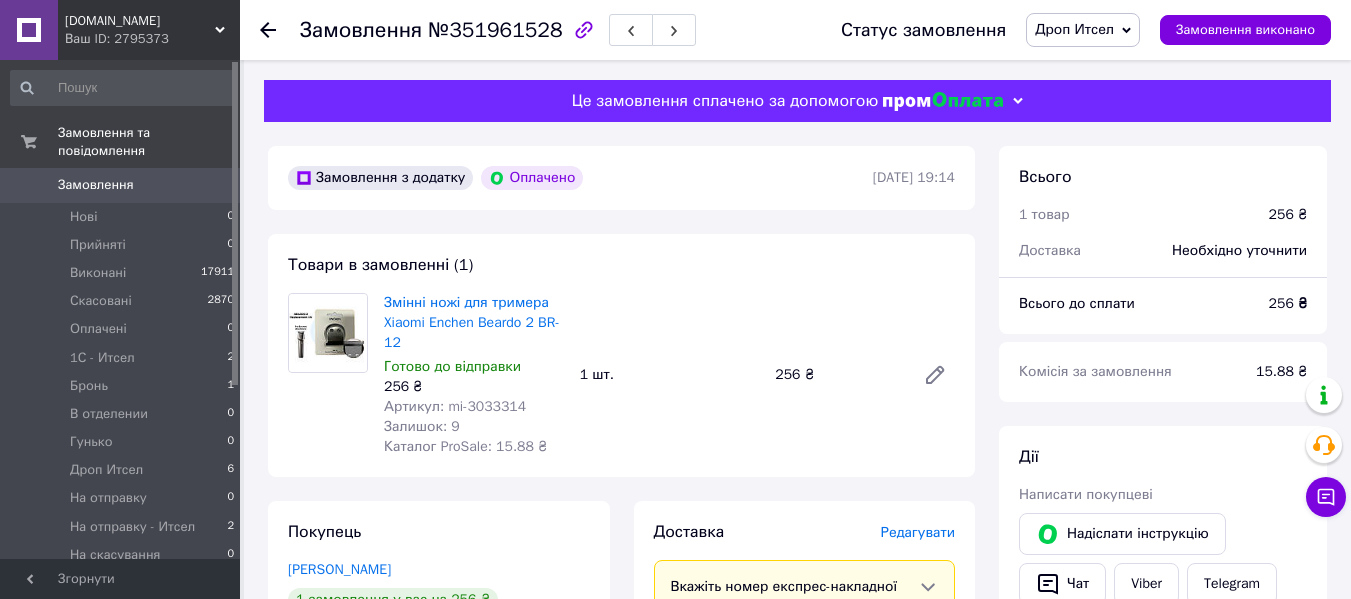 click 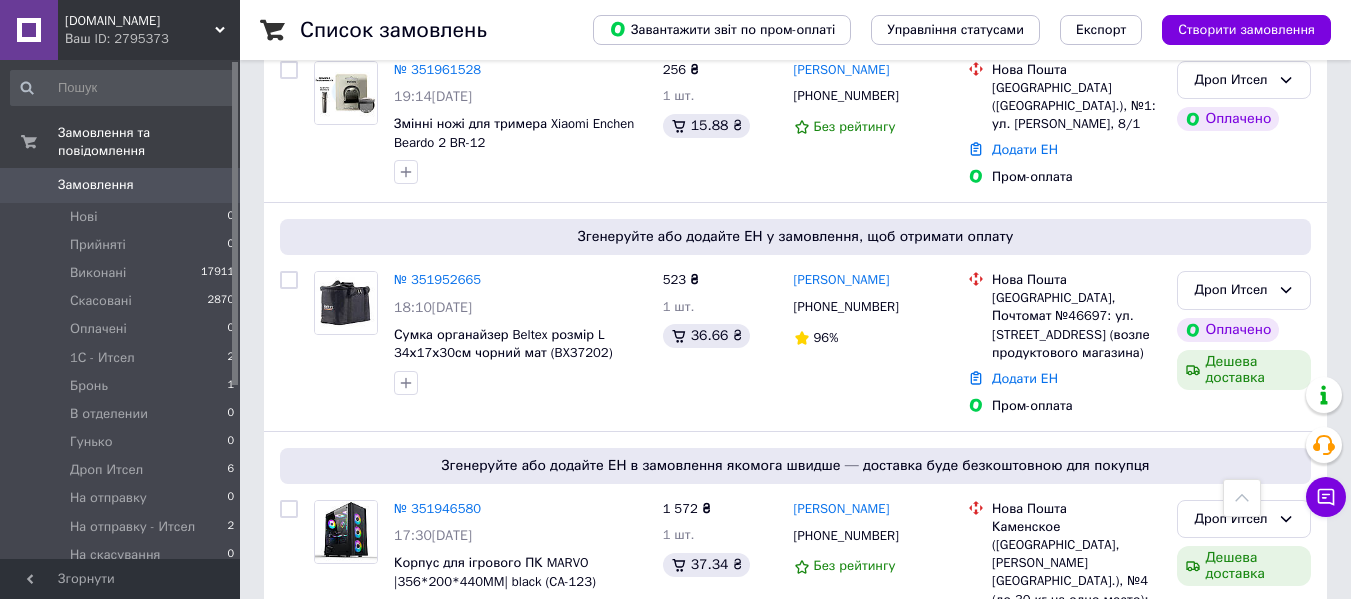 scroll, scrollTop: 800, scrollLeft: 0, axis: vertical 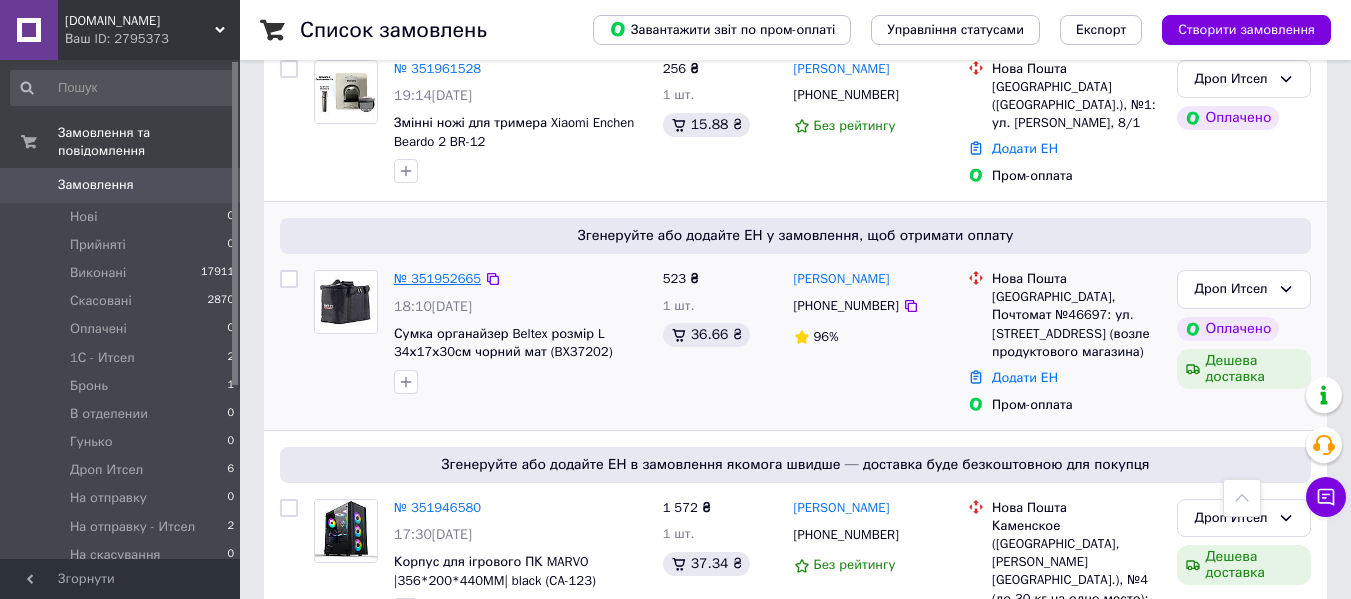 click on "№ 351952665" at bounding box center [437, 278] 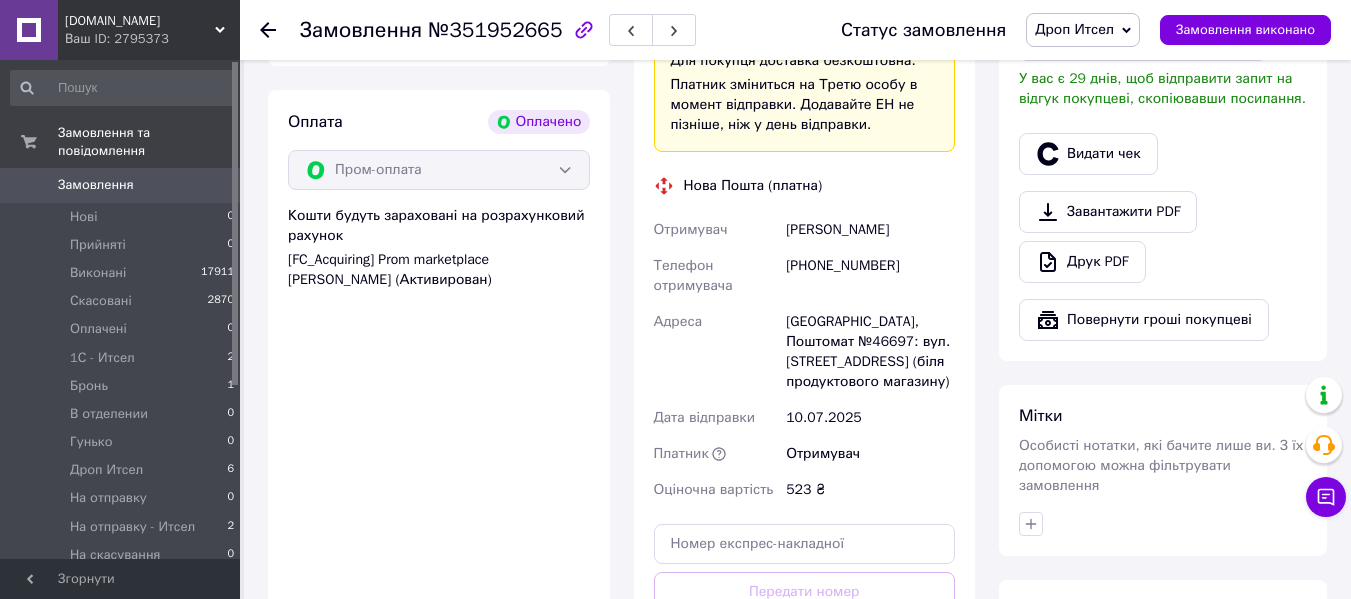 scroll, scrollTop: 500, scrollLeft: 0, axis: vertical 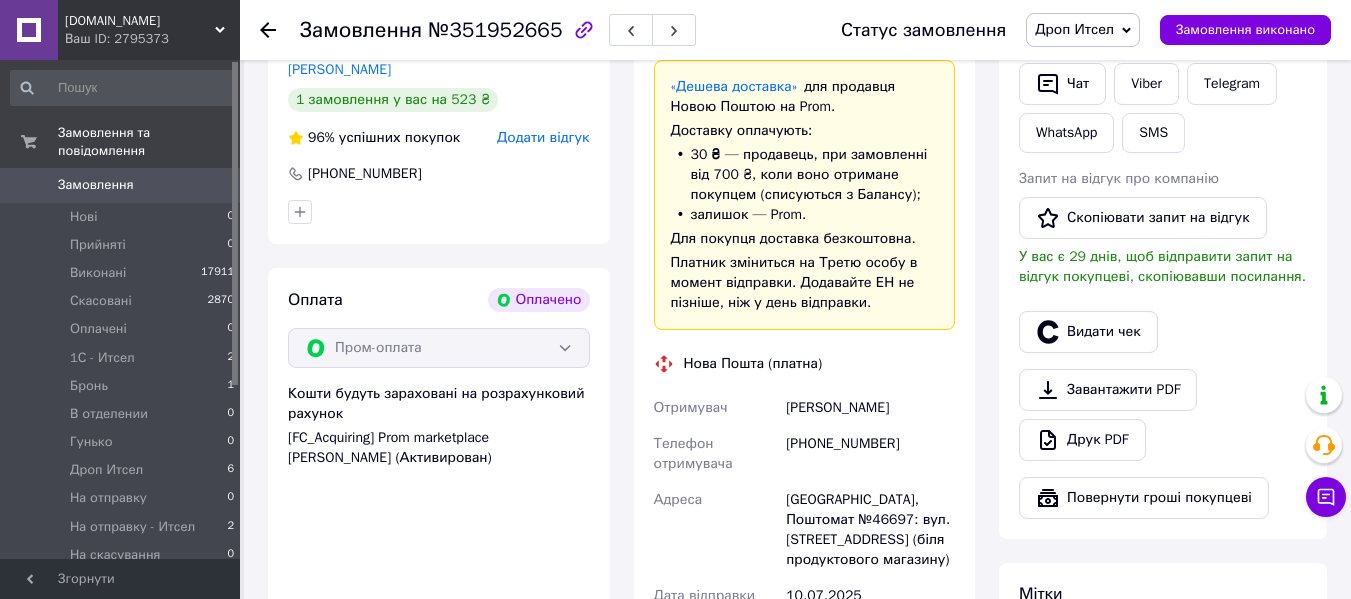 drag, startPoint x: 788, startPoint y: 410, endPoint x: 938, endPoint y: 410, distance: 150 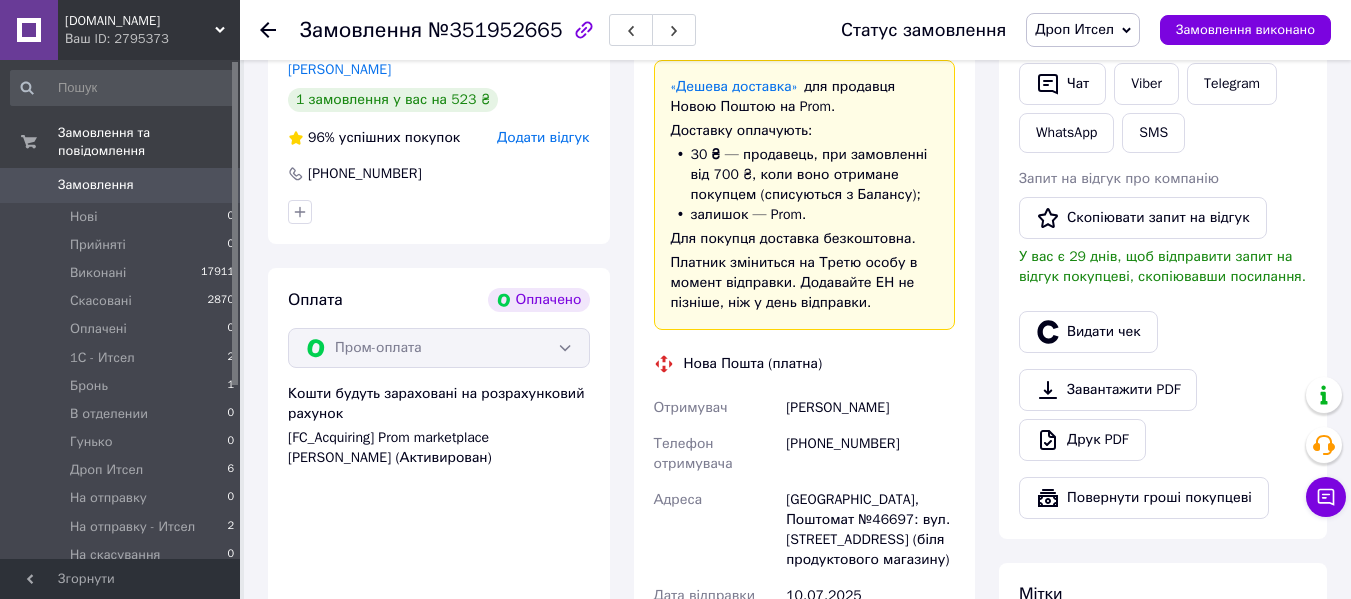 copy on "Мардагалимов Рустам" 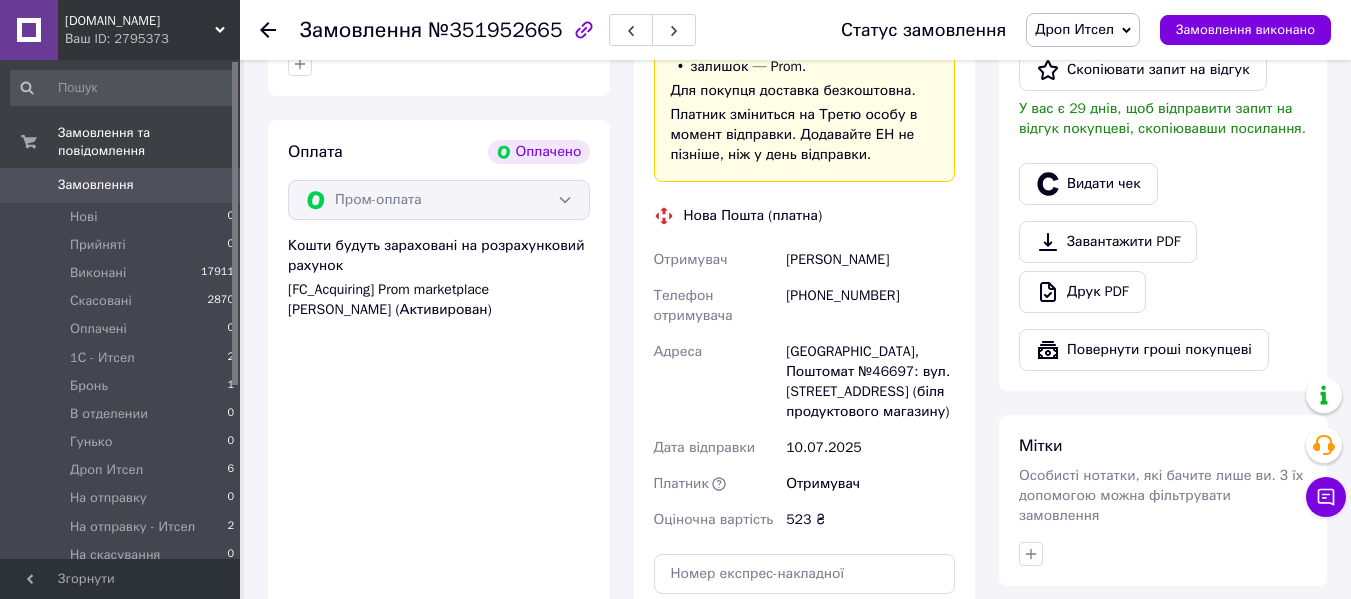 scroll, scrollTop: 800, scrollLeft: 0, axis: vertical 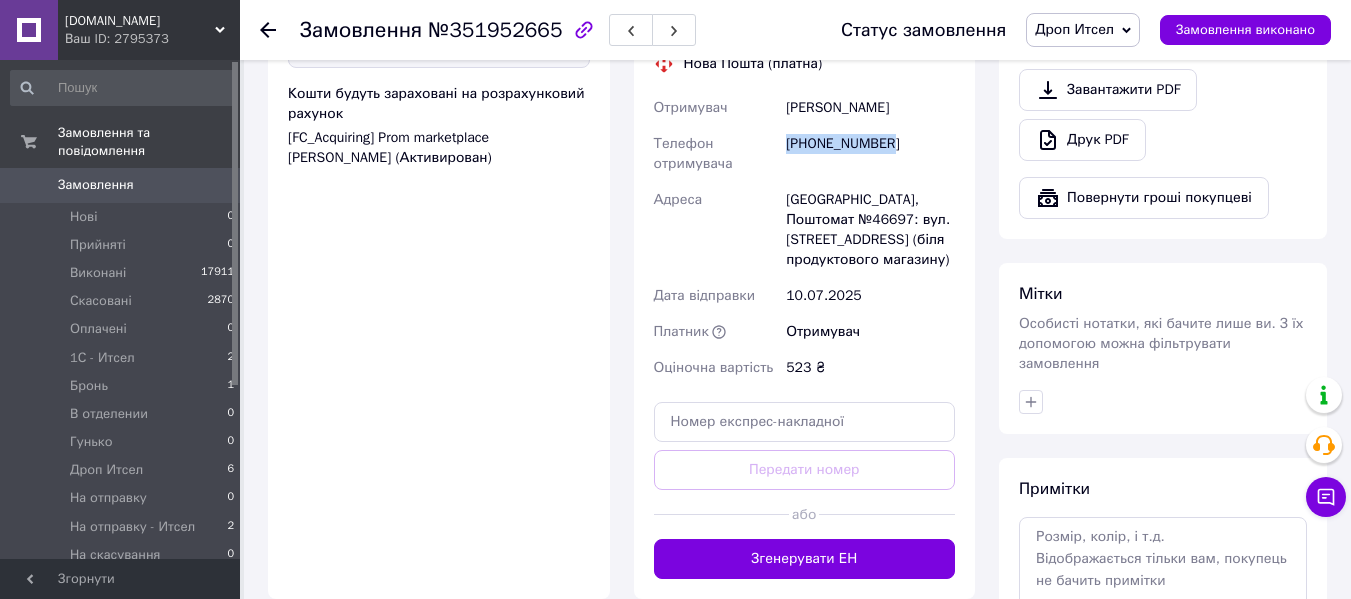 drag, startPoint x: 811, startPoint y: 144, endPoint x: 886, endPoint y: 148, distance: 75.10659 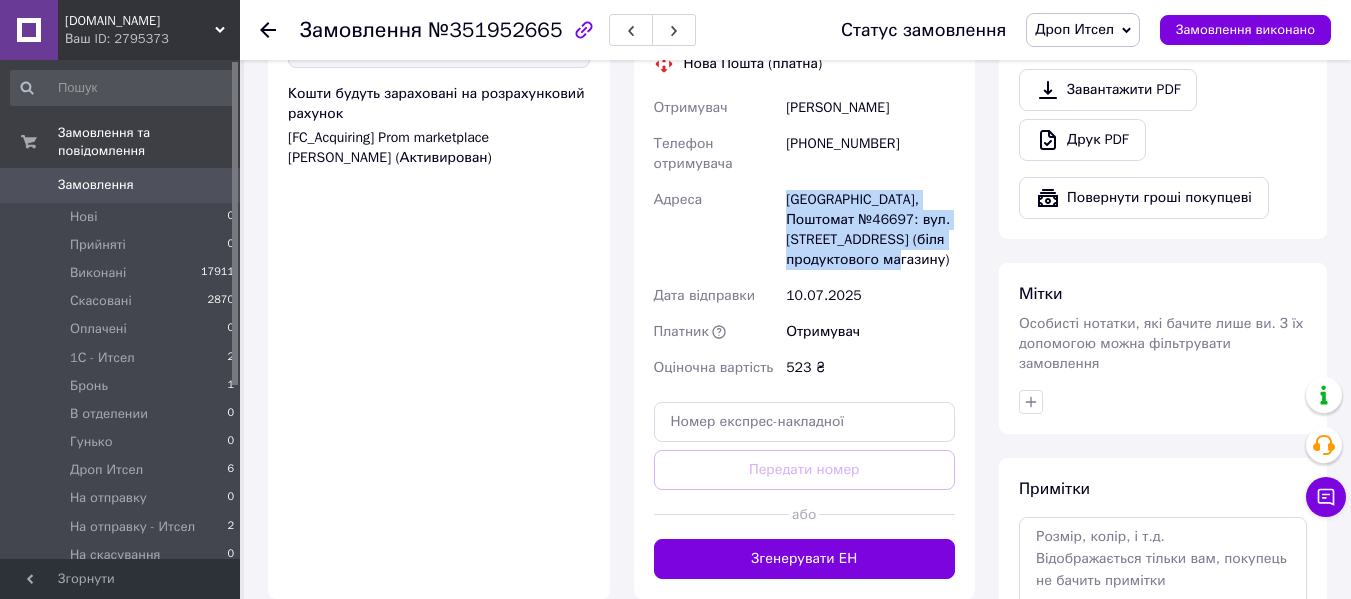 drag, startPoint x: 783, startPoint y: 198, endPoint x: 841, endPoint y: 243, distance: 73.409805 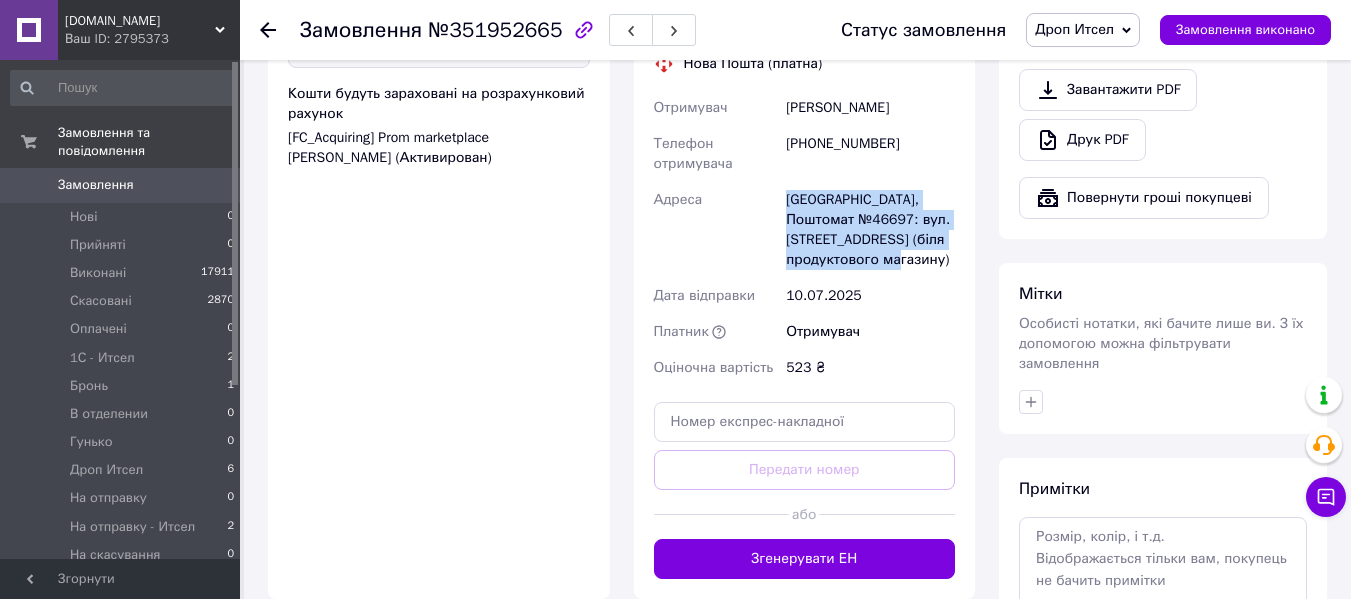 copy on "Краматорськ, Поштомат №46697: вул. Центральна, 133 (біля продуктового магазину)" 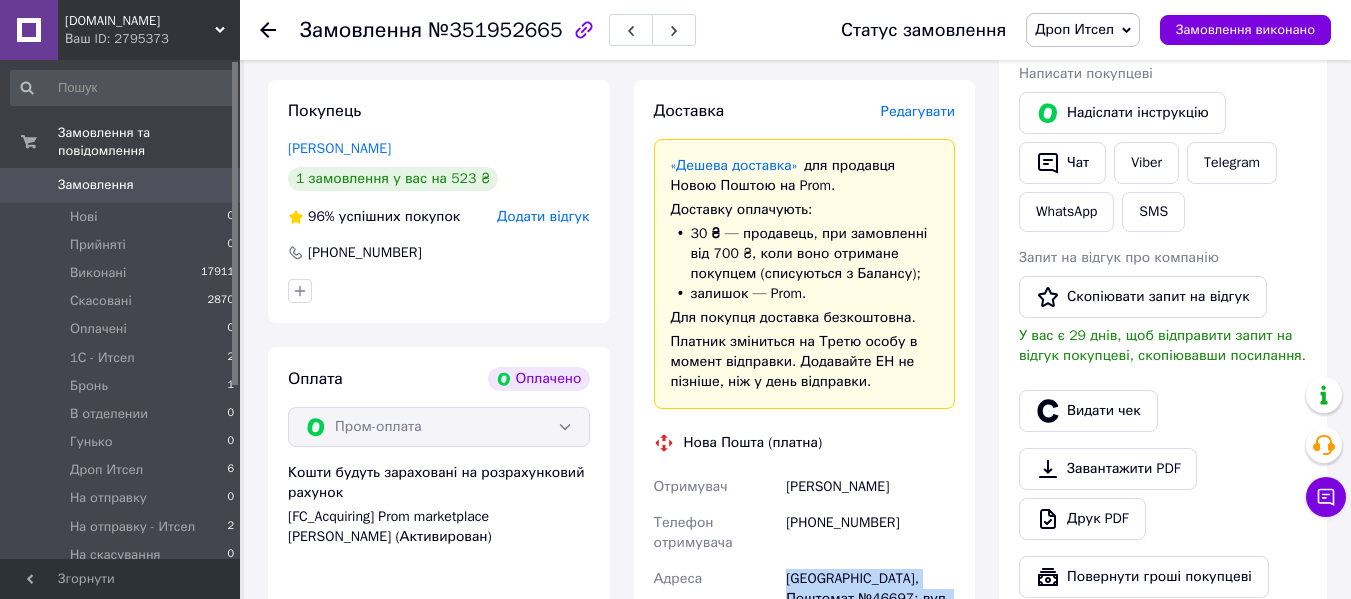 scroll, scrollTop: 400, scrollLeft: 0, axis: vertical 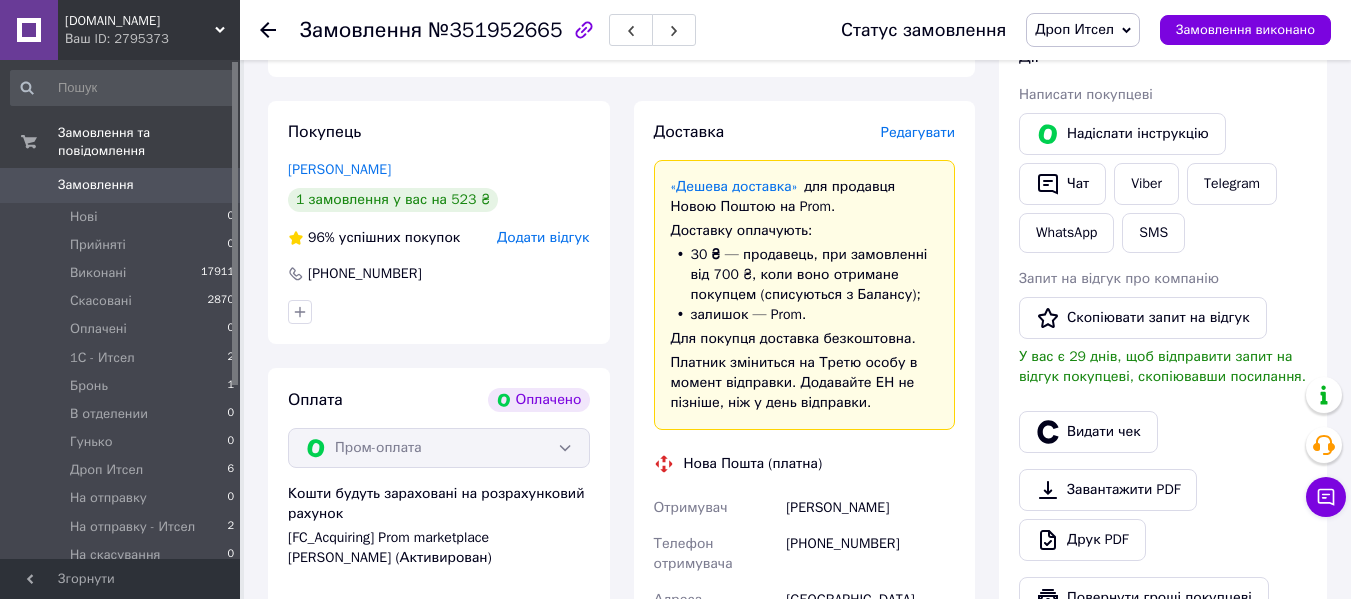 click 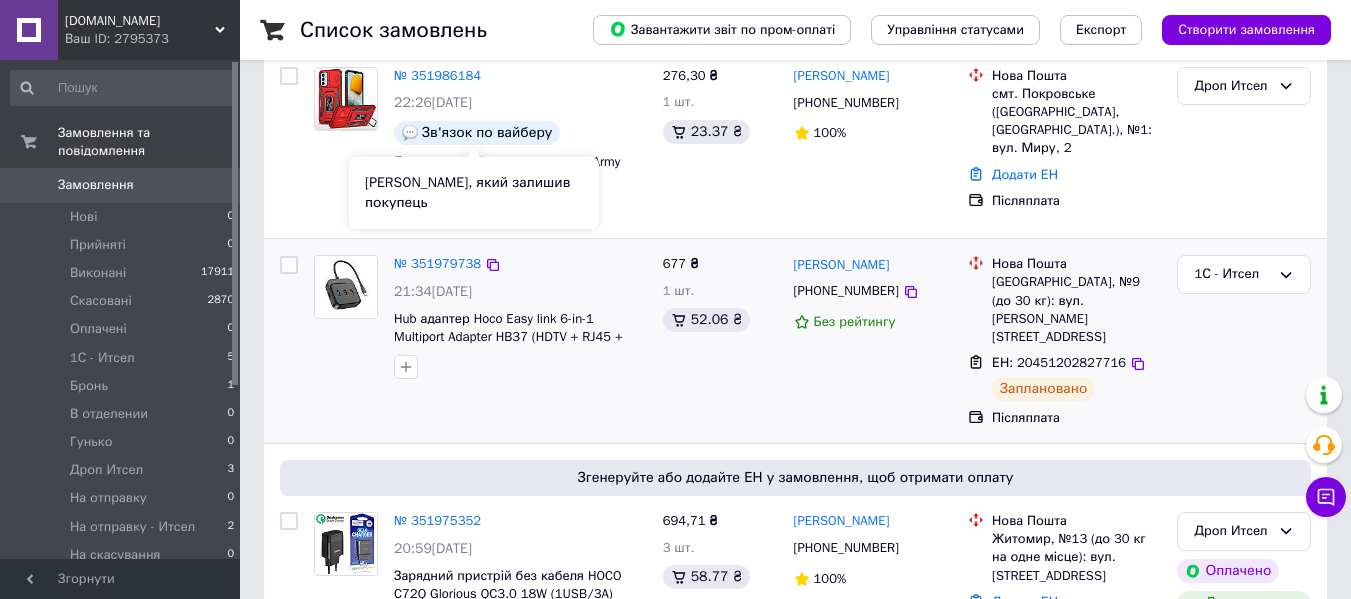 scroll, scrollTop: 200, scrollLeft: 0, axis: vertical 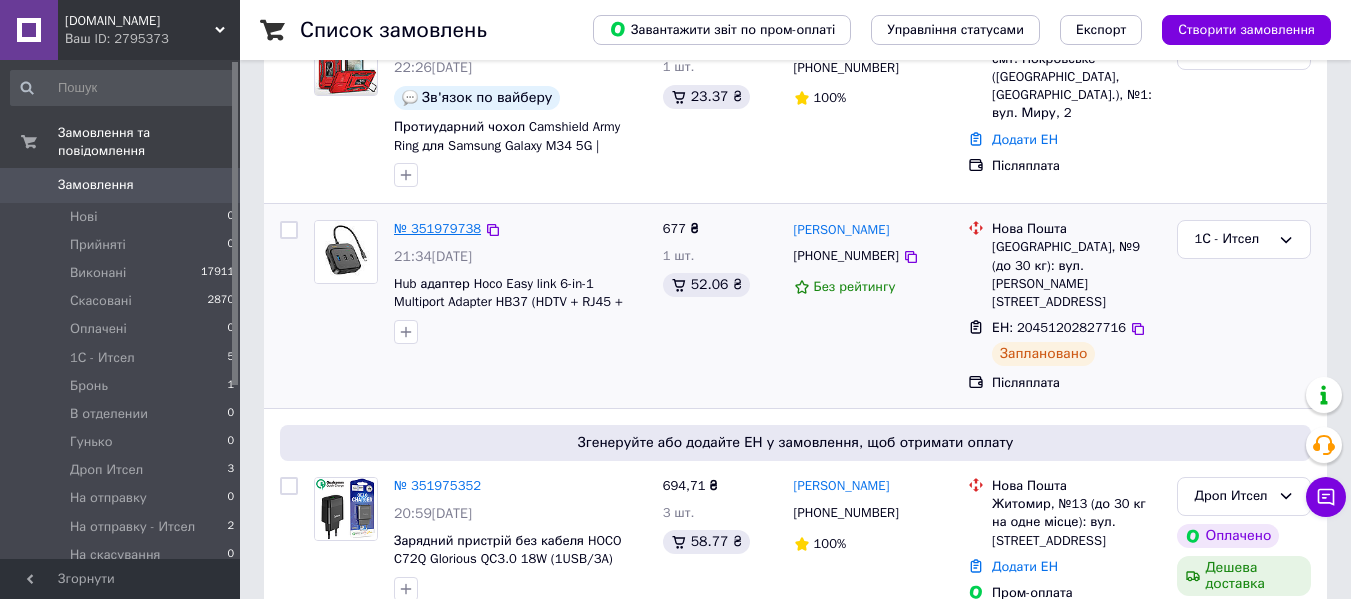 click on "№ 351979738" at bounding box center (437, 228) 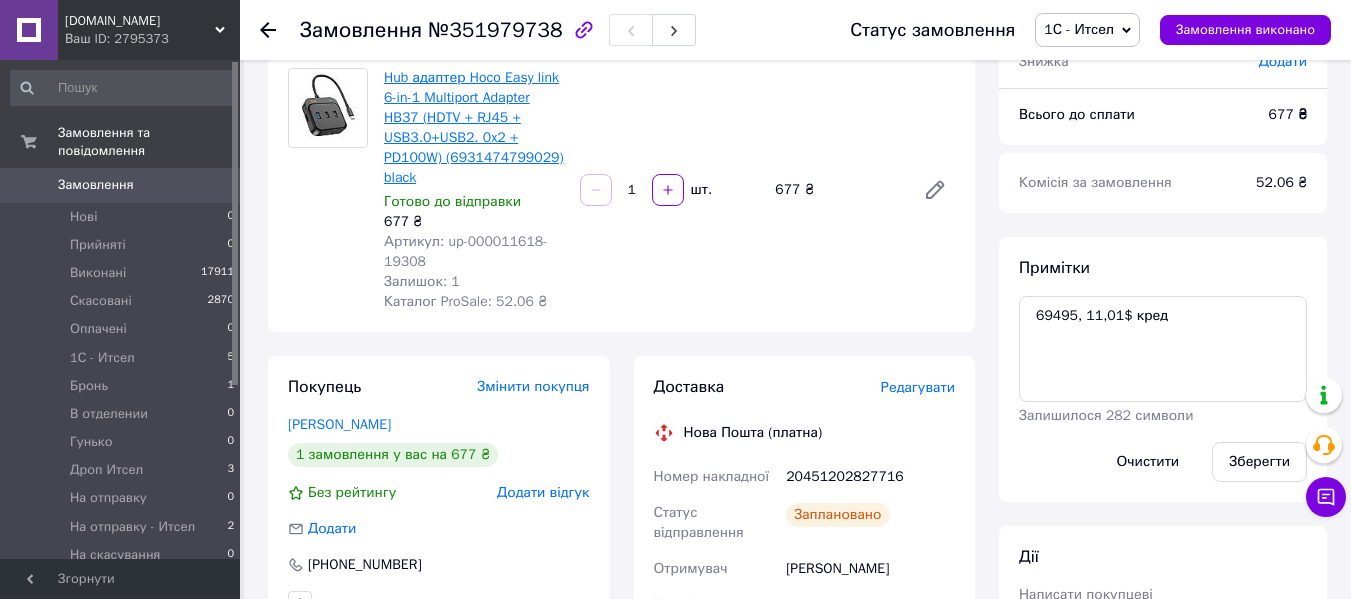 scroll, scrollTop: 100, scrollLeft: 0, axis: vertical 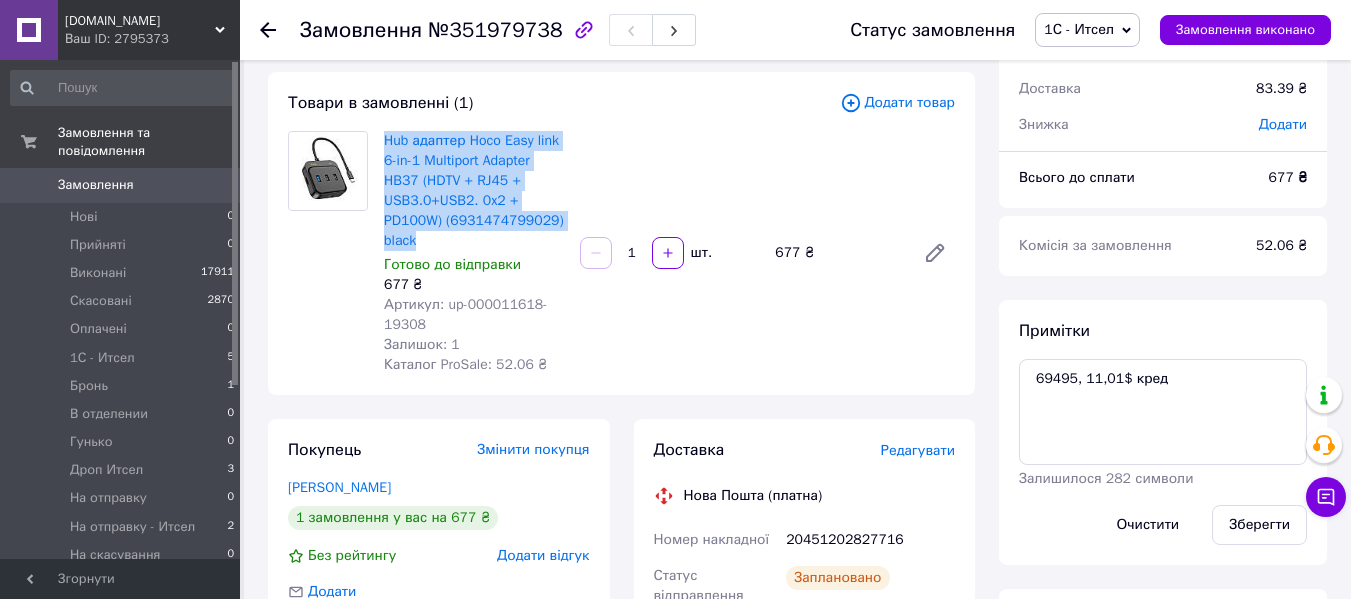 drag, startPoint x: 377, startPoint y: 137, endPoint x: 417, endPoint y: 236, distance: 106.77547 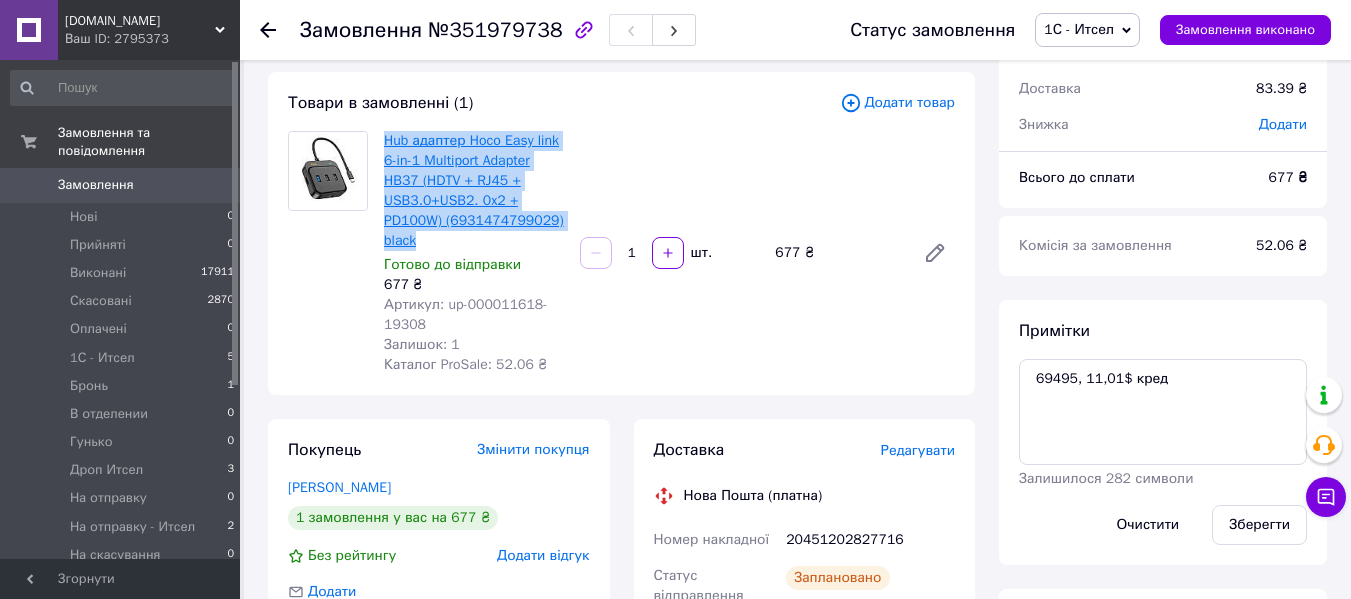 copy on "Hub адаптер Hoco Easy link 6-in-1 Multiport Adapter HB37 (HDTV + RJ45 + USB3.0+USB2. 0x2 + PD100W) (6931474799029) black" 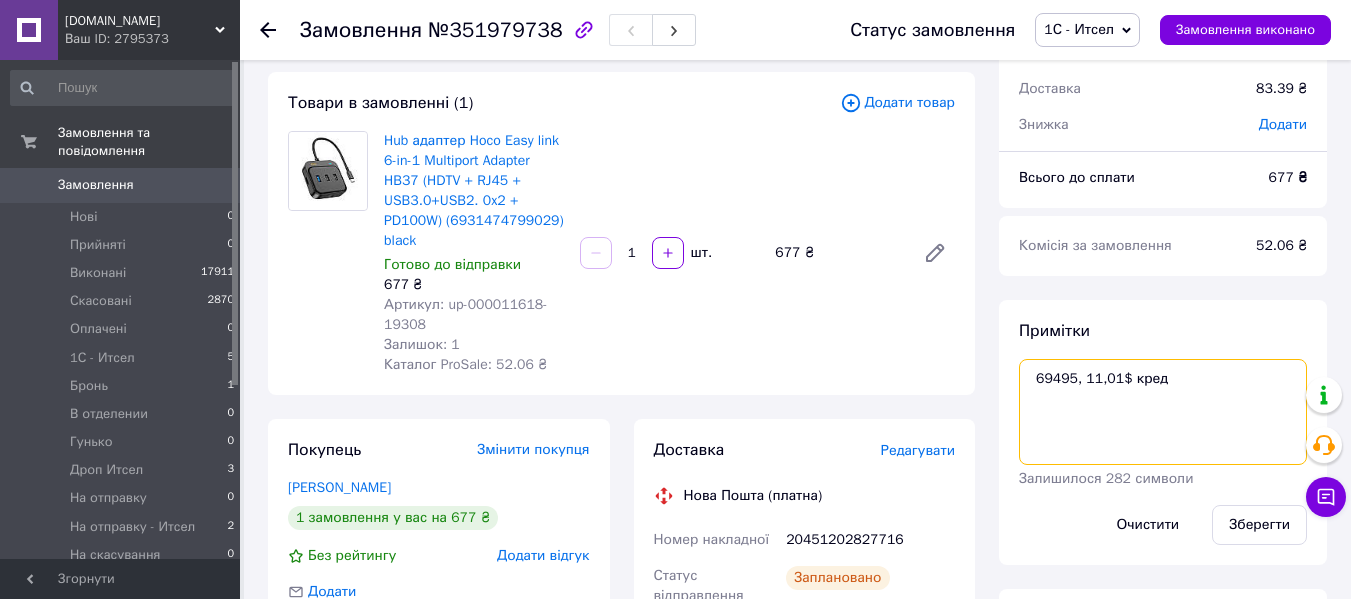 drag, startPoint x: 1070, startPoint y: 375, endPoint x: 1037, endPoint y: 382, distance: 33.734257 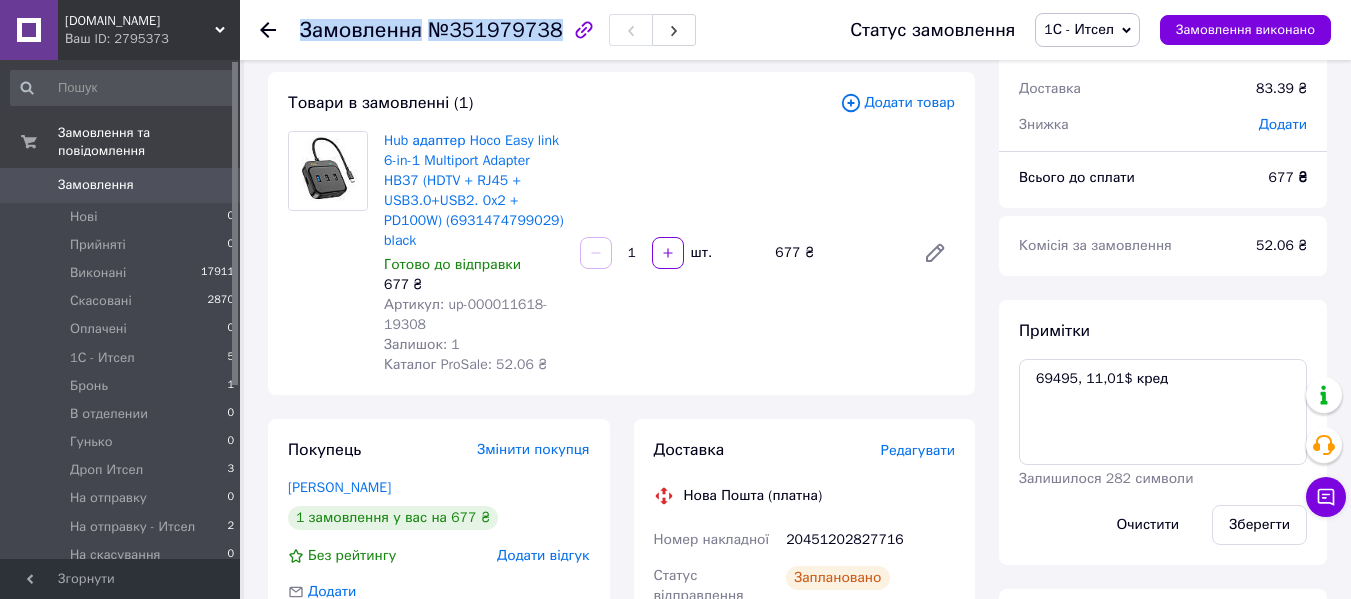 click on "Замовлення №351979738" at bounding box center [498, 30] 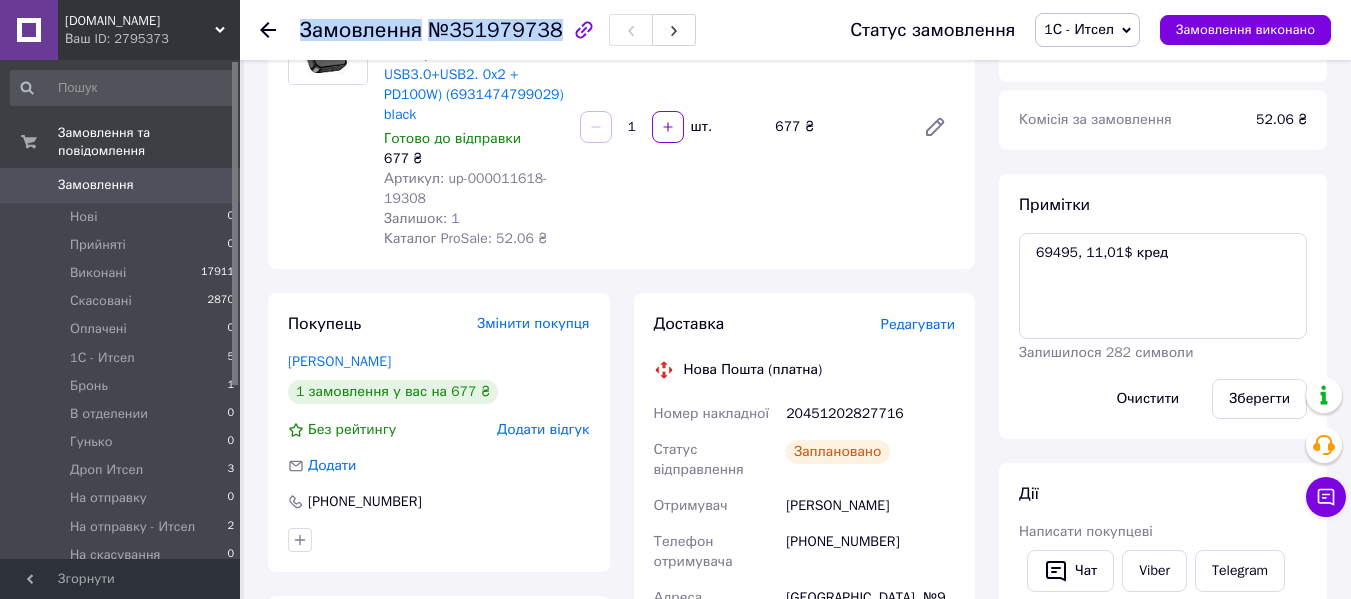 scroll, scrollTop: 400, scrollLeft: 0, axis: vertical 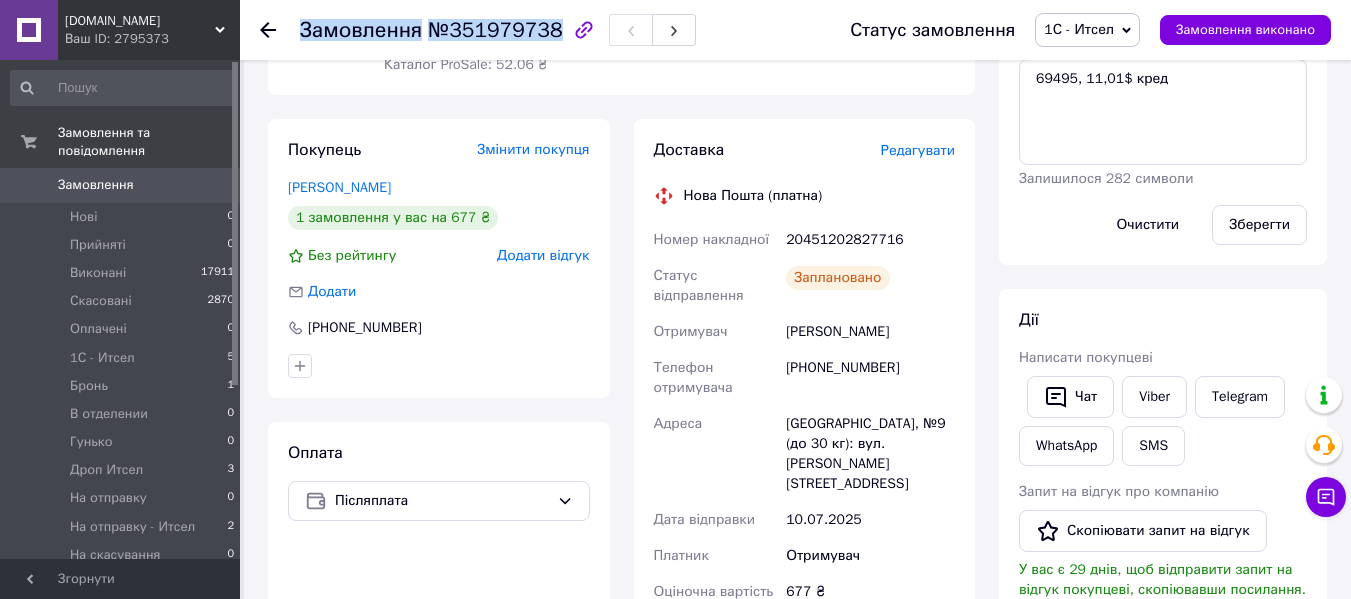 drag, startPoint x: 890, startPoint y: 332, endPoint x: 786, endPoint y: 334, distance: 104.019226 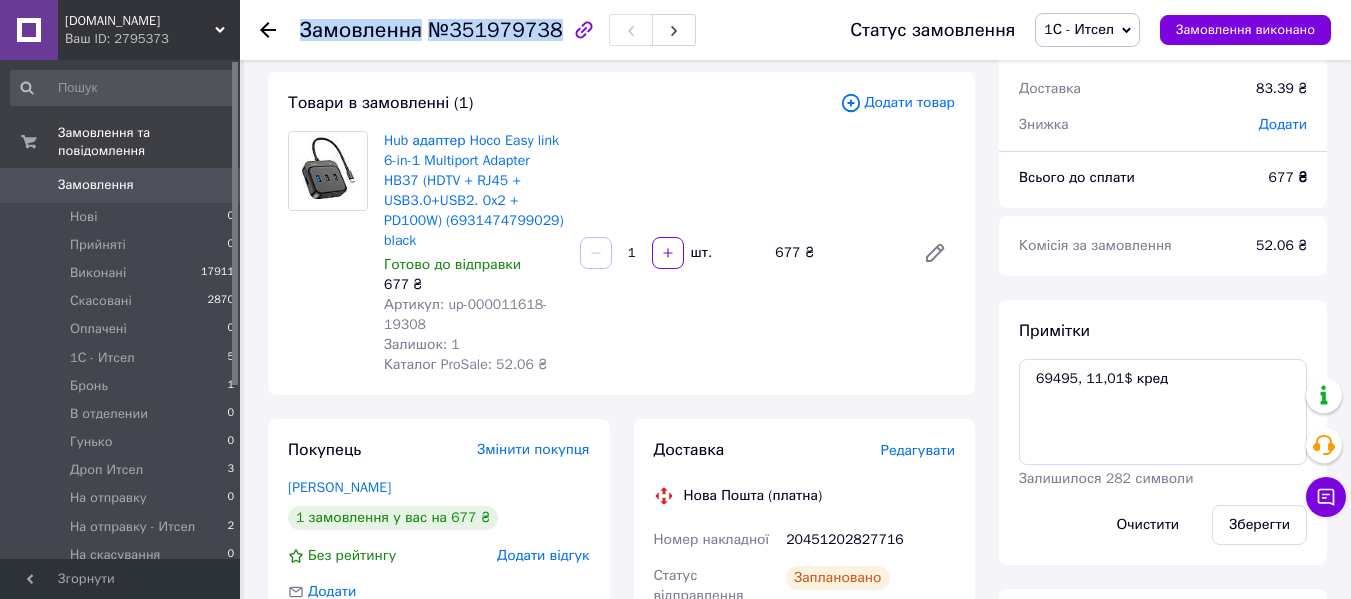 scroll, scrollTop: 0, scrollLeft: 0, axis: both 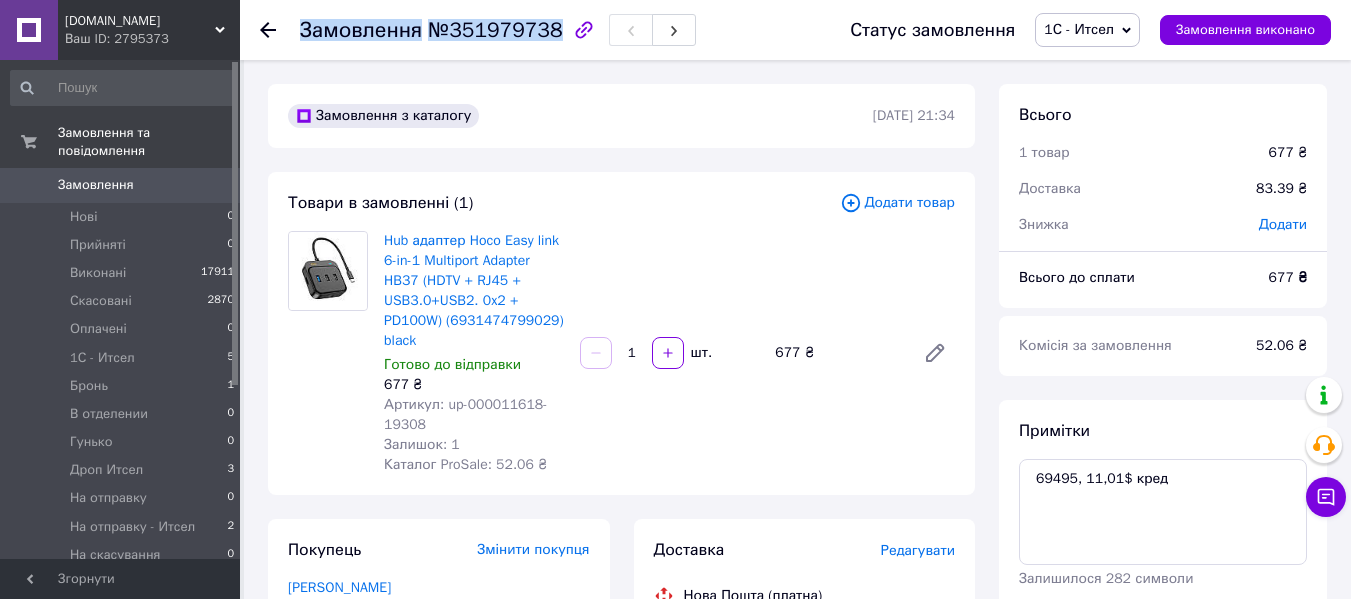 click on "1С - Итсел" at bounding box center (1079, 29) 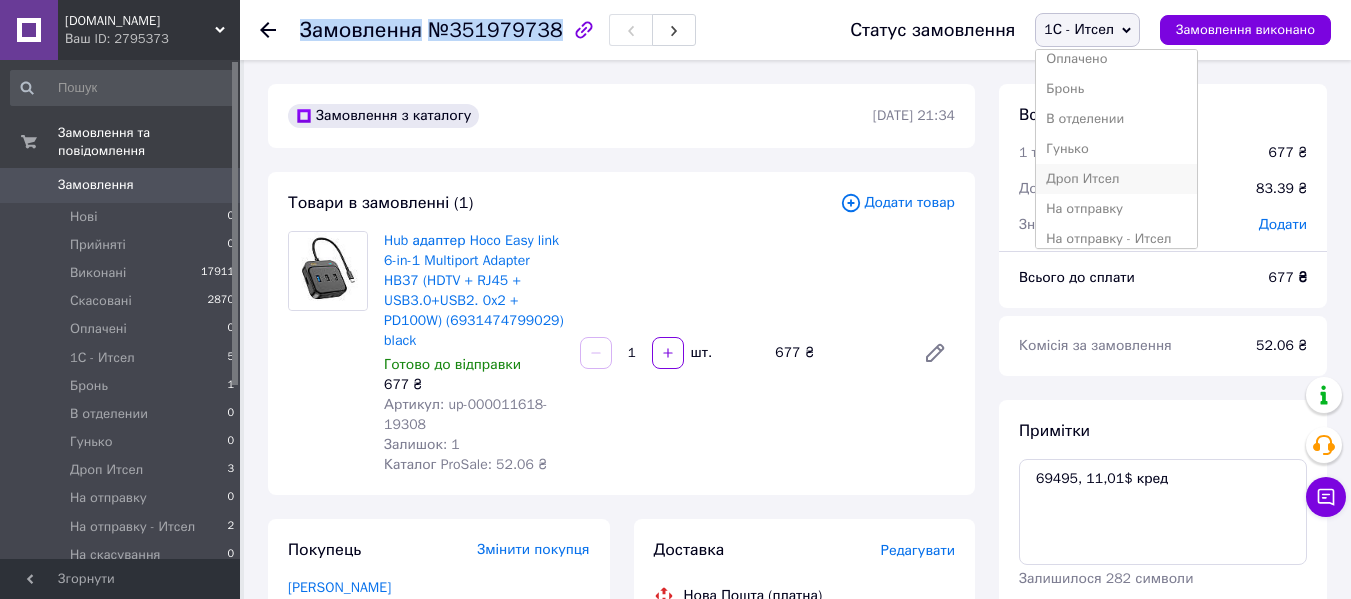 scroll, scrollTop: 100, scrollLeft: 0, axis: vertical 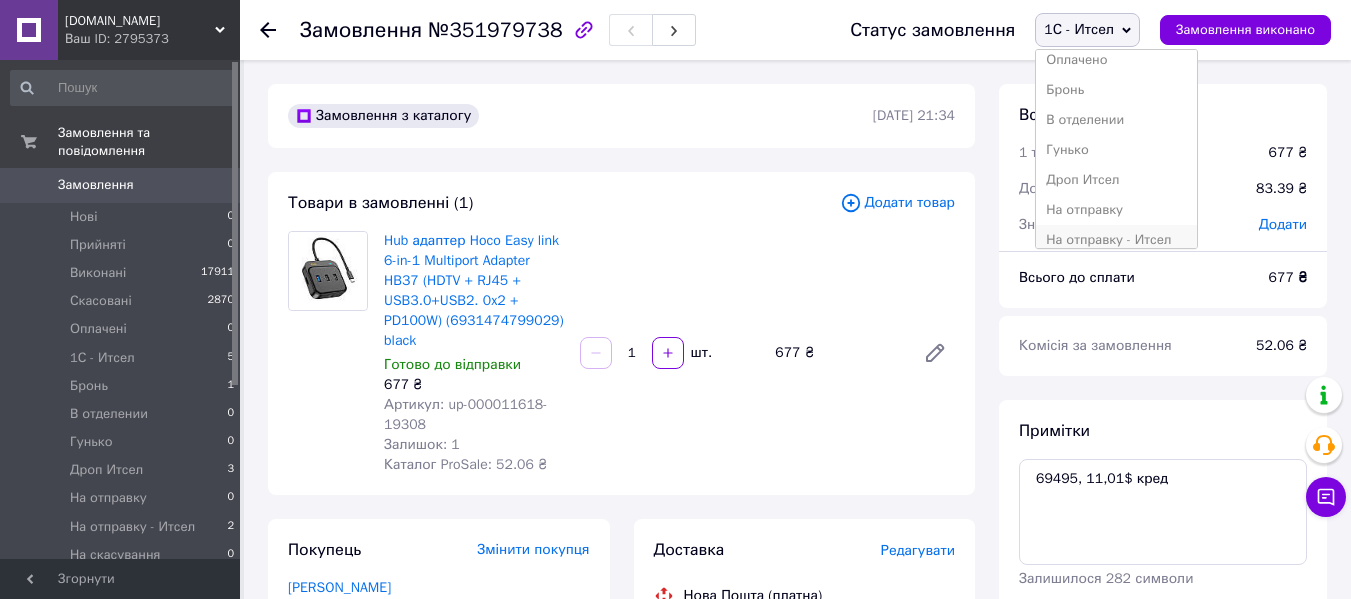 click on "На отправку - Итсел" at bounding box center (1116, 240) 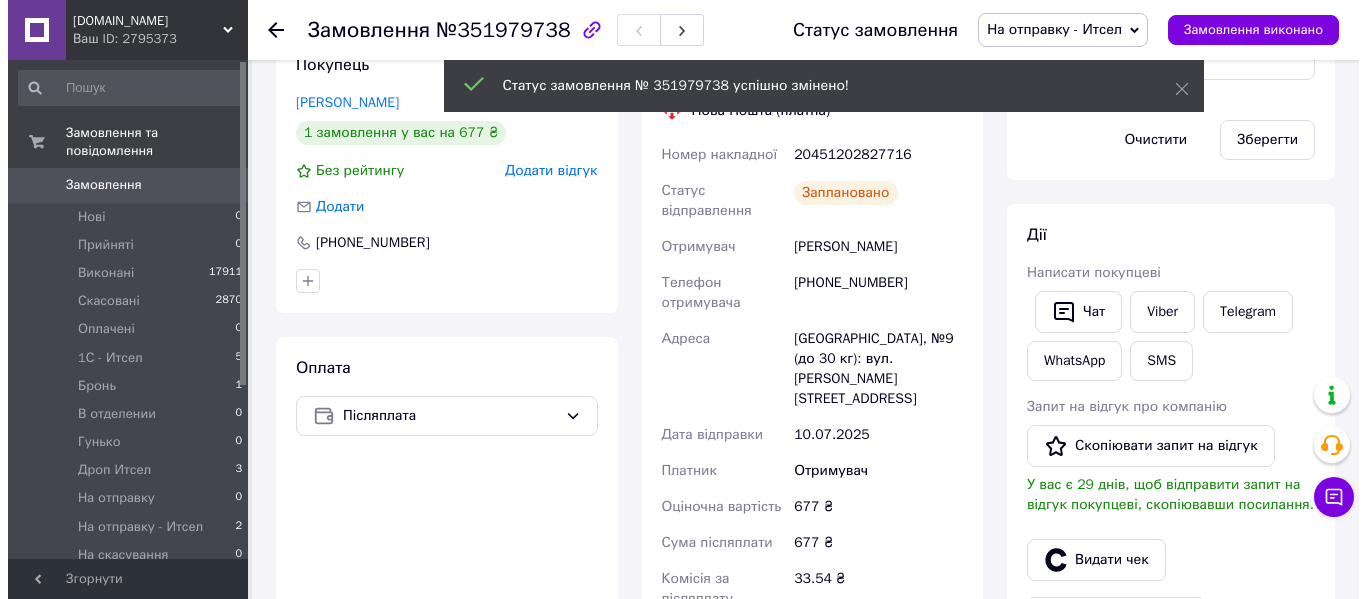 scroll, scrollTop: 600, scrollLeft: 0, axis: vertical 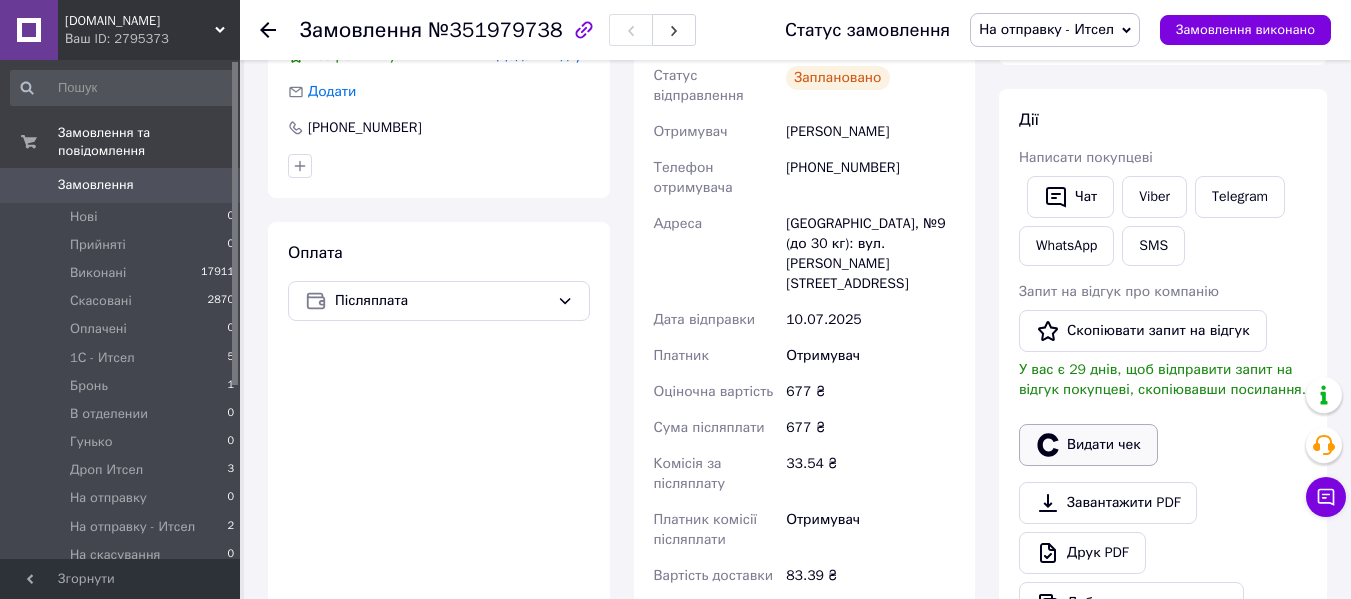 click on "Видати чек" at bounding box center [1088, 445] 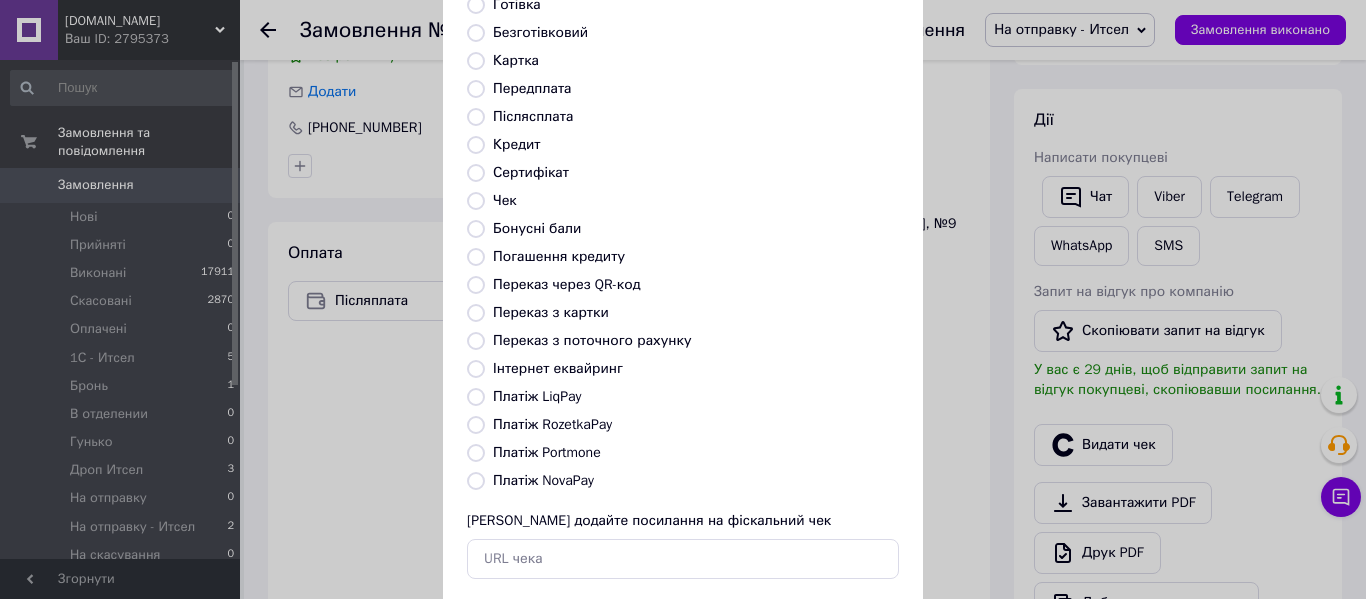 scroll, scrollTop: 260, scrollLeft: 0, axis: vertical 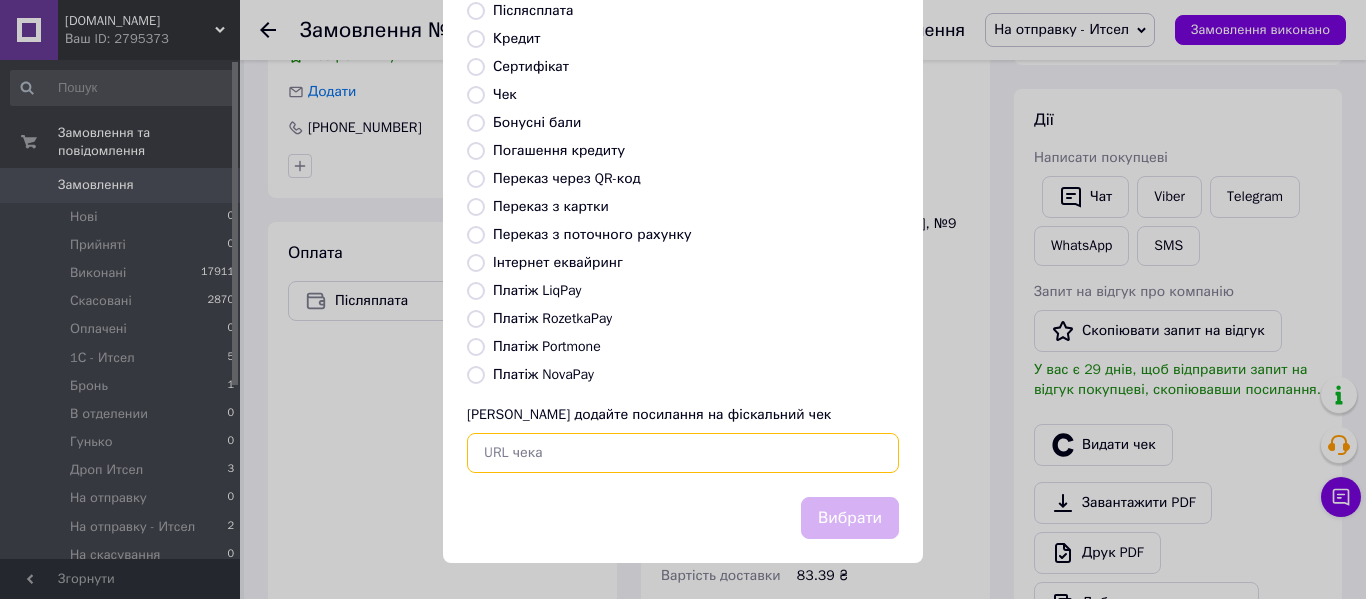 click at bounding box center [683, 453] 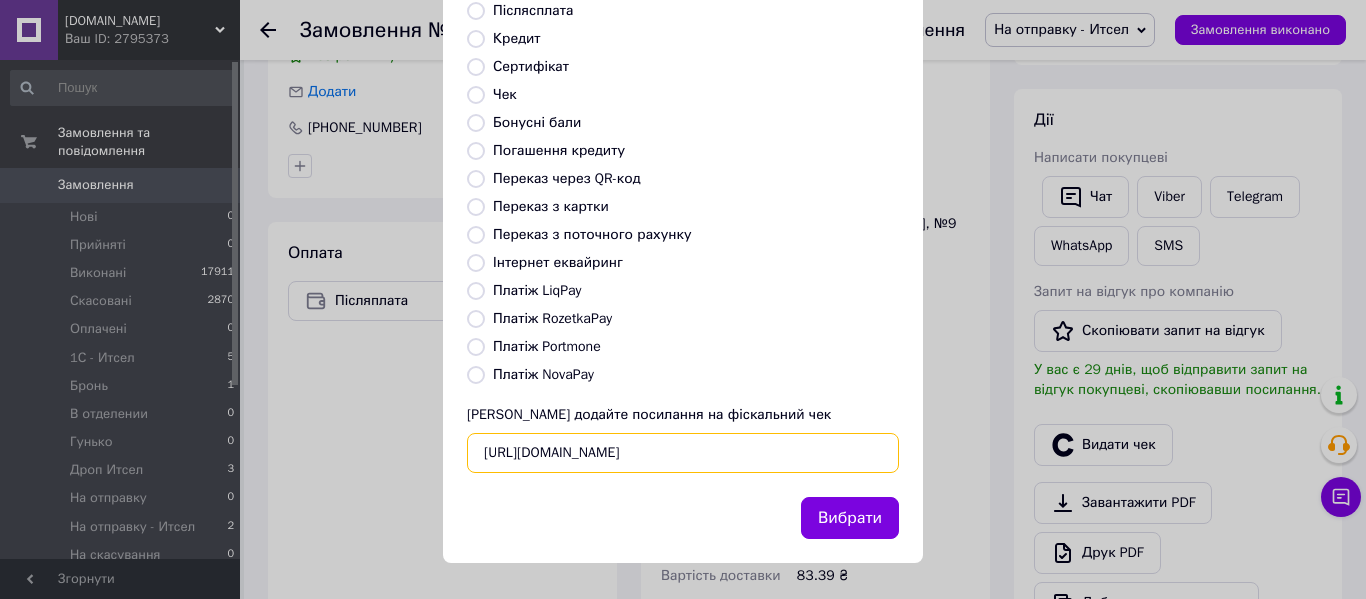 scroll, scrollTop: 0, scrollLeft: 61, axis: horizontal 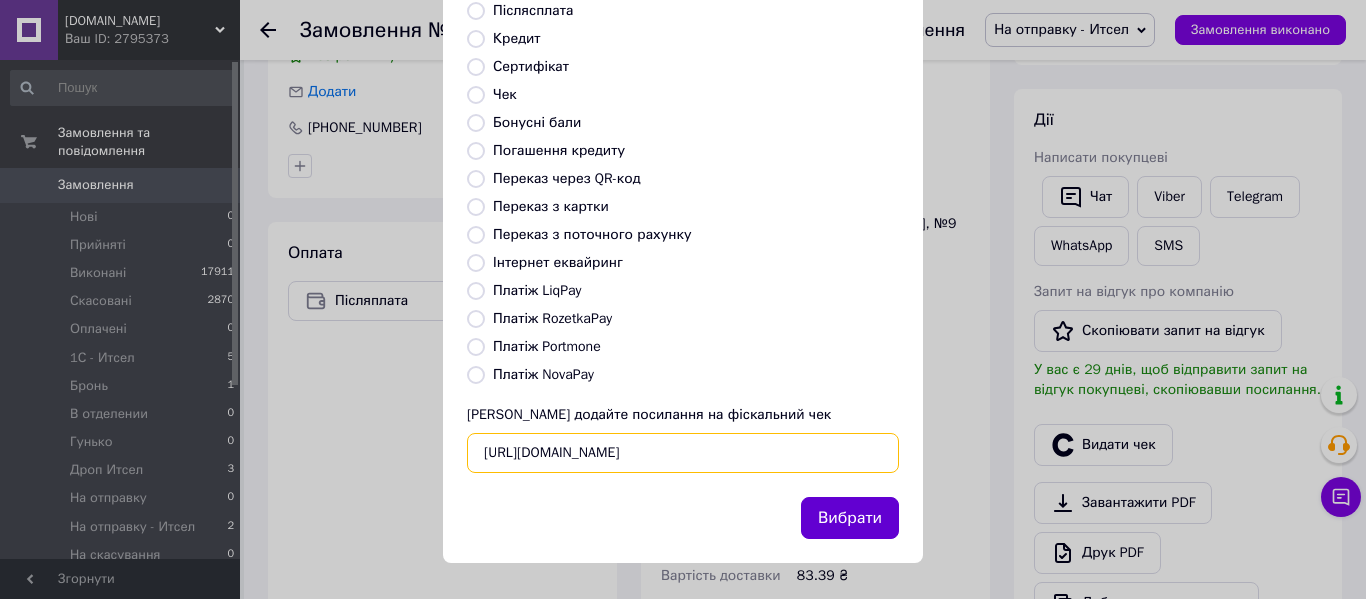 type on "https://check.checkbox.ua/834bd5ae-a174-400f-b812-0c52b16e6ae5/html" 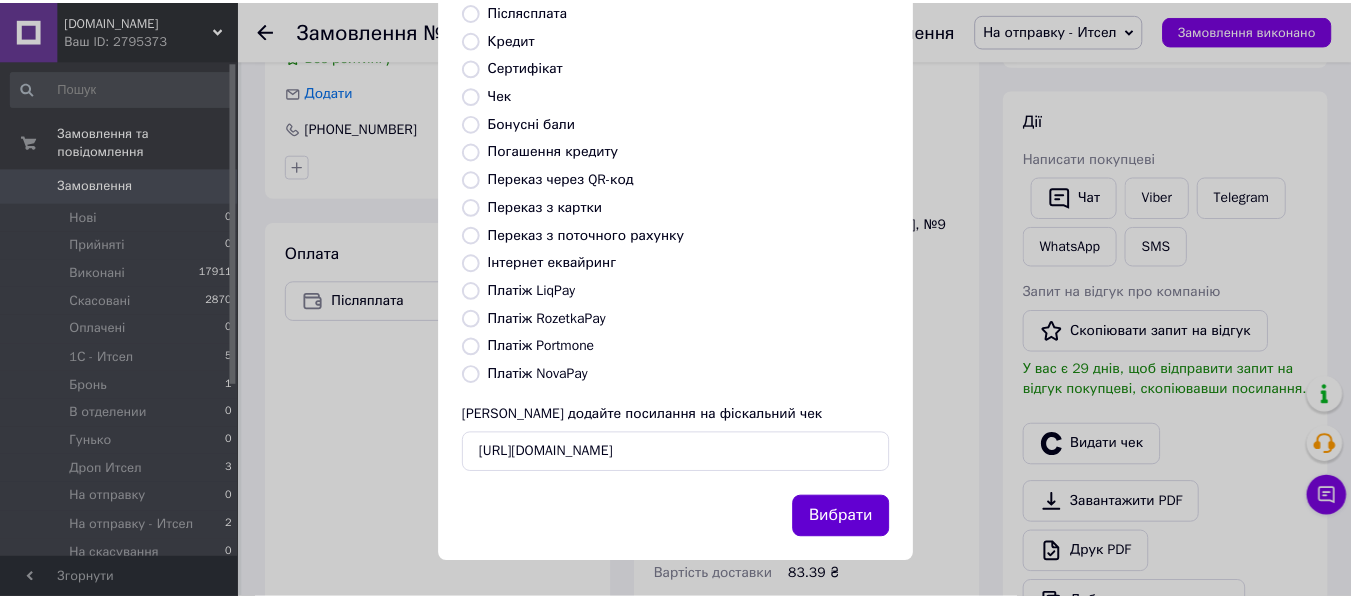 scroll, scrollTop: 0, scrollLeft: 0, axis: both 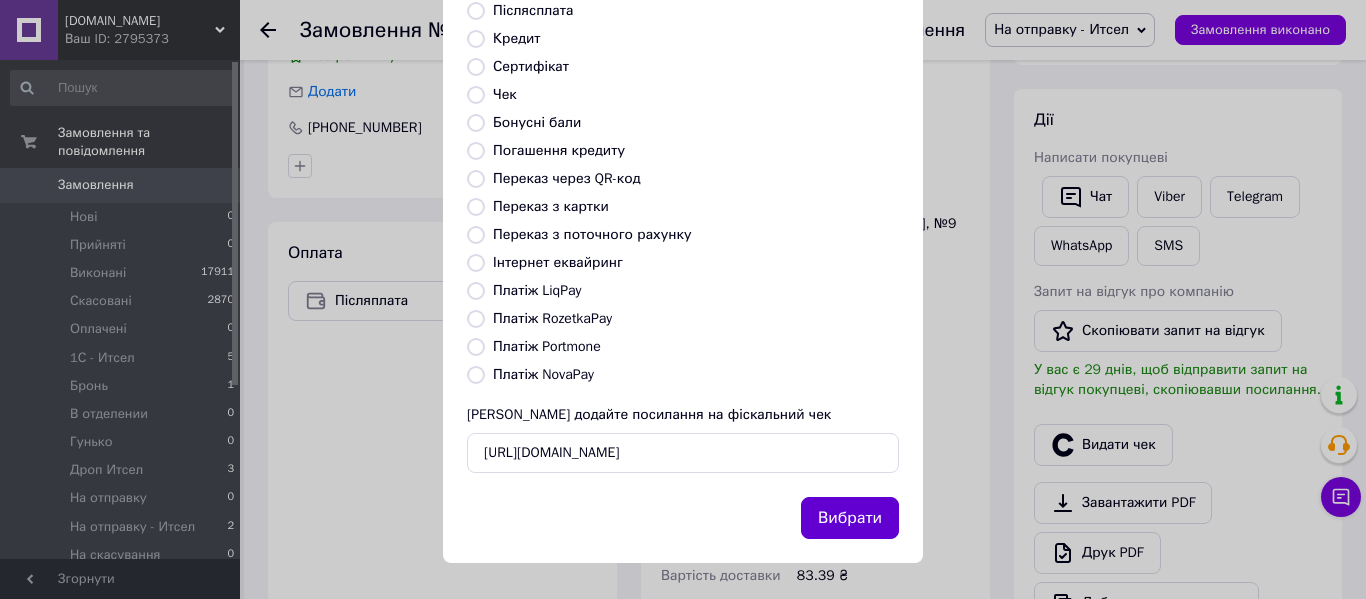 click on "Вибрати" at bounding box center (850, 518) 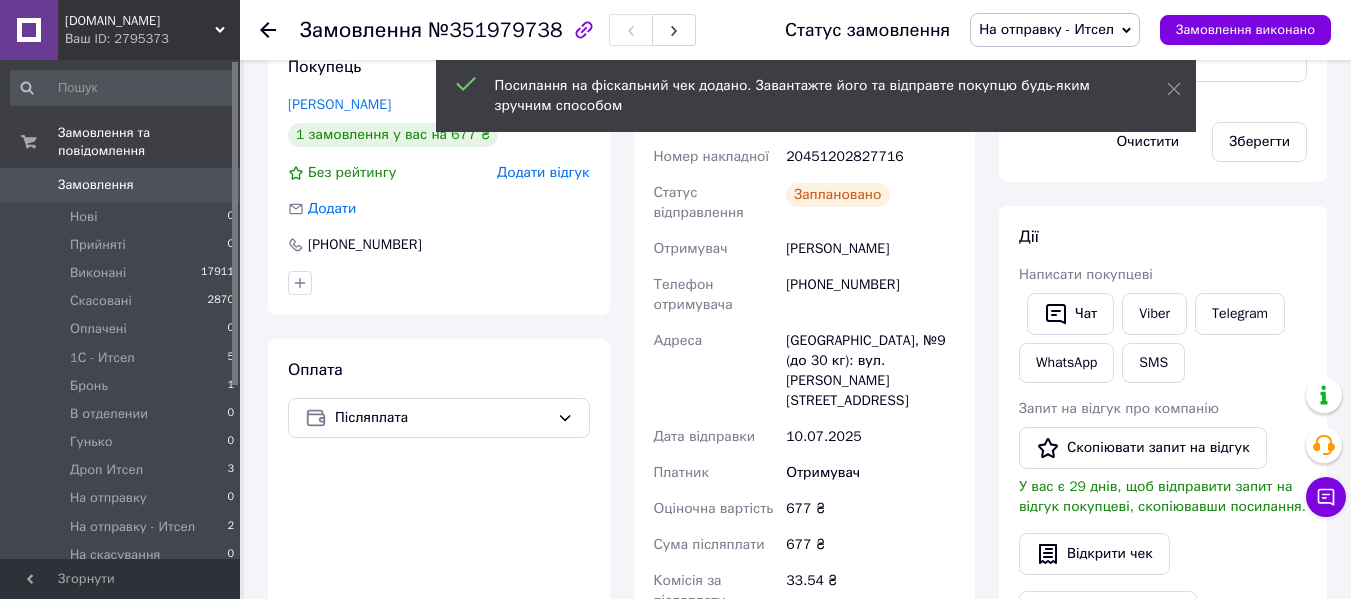 scroll, scrollTop: 400, scrollLeft: 0, axis: vertical 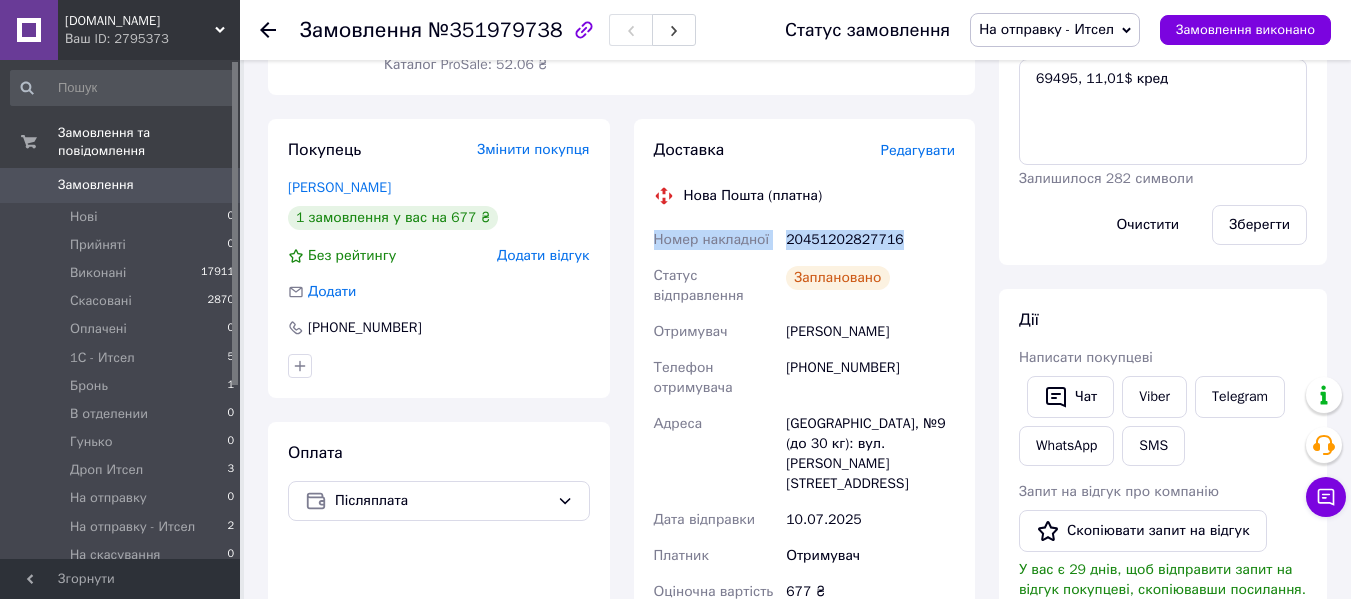 drag, startPoint x: 898, startPoint y: 241, endPoint x: 626, endPoint y: 232, distance: 272.14886 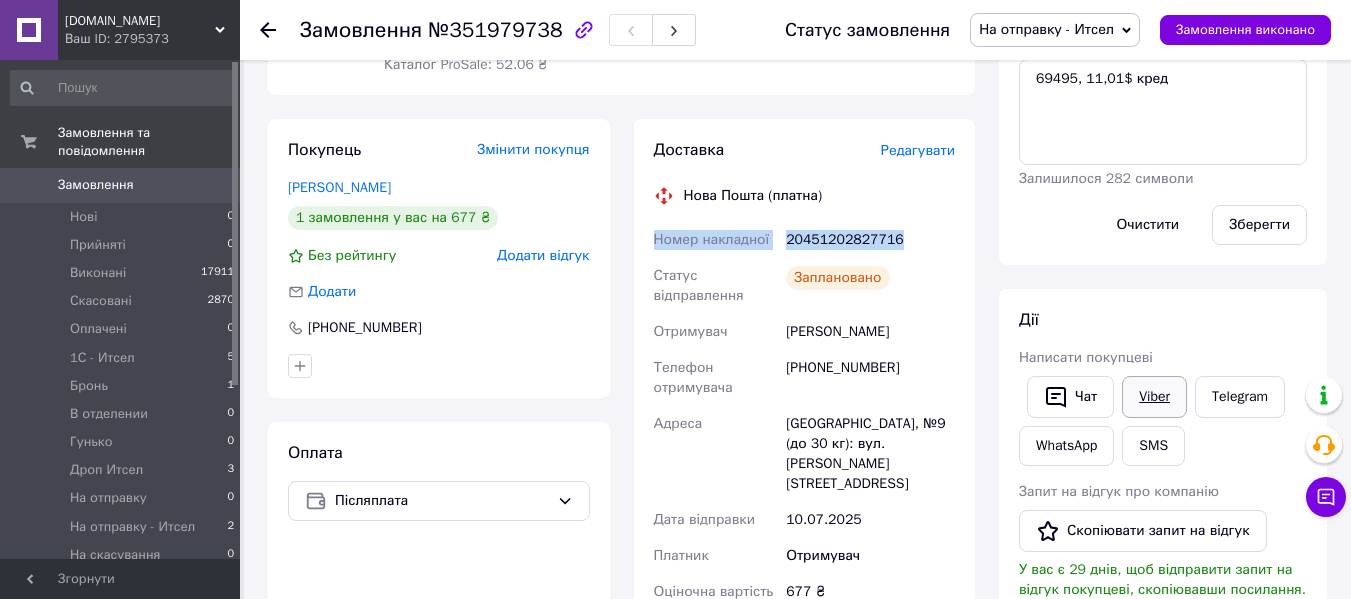 click on "Viber" at bounding box center [1154, 397] 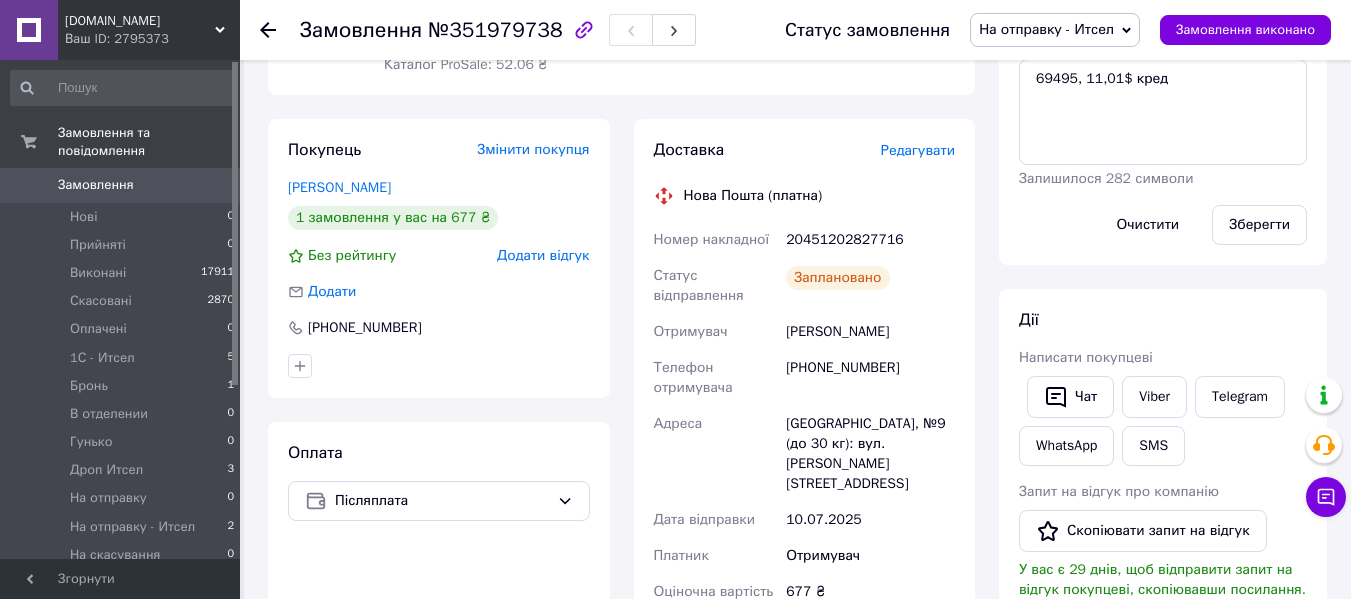 click 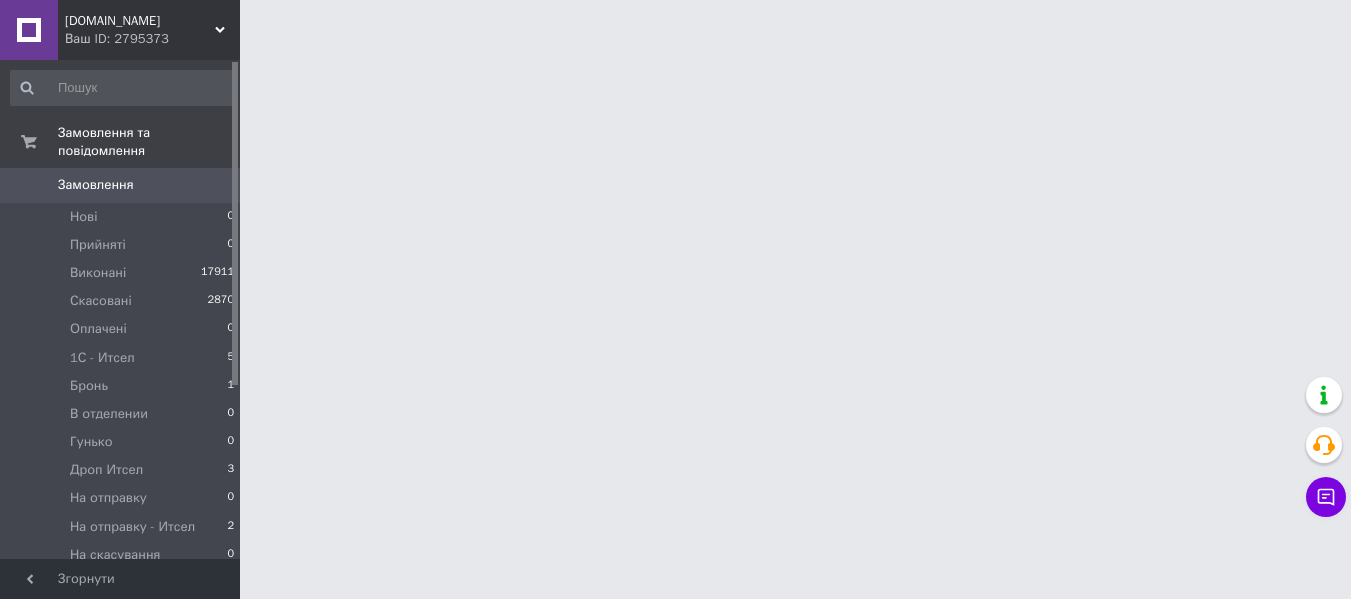 scroll, scrollTop: 0, scrollLeft: 0, axis: both 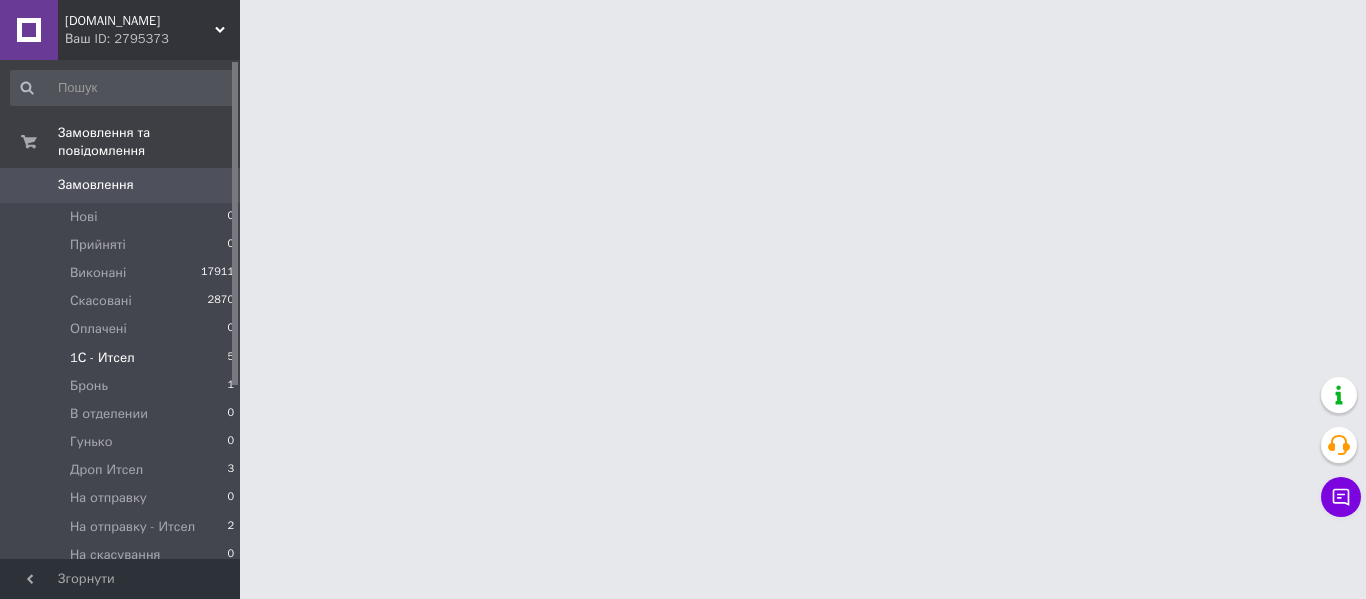 click on "1С - Итсел 5" at bounding box center (123, 358) 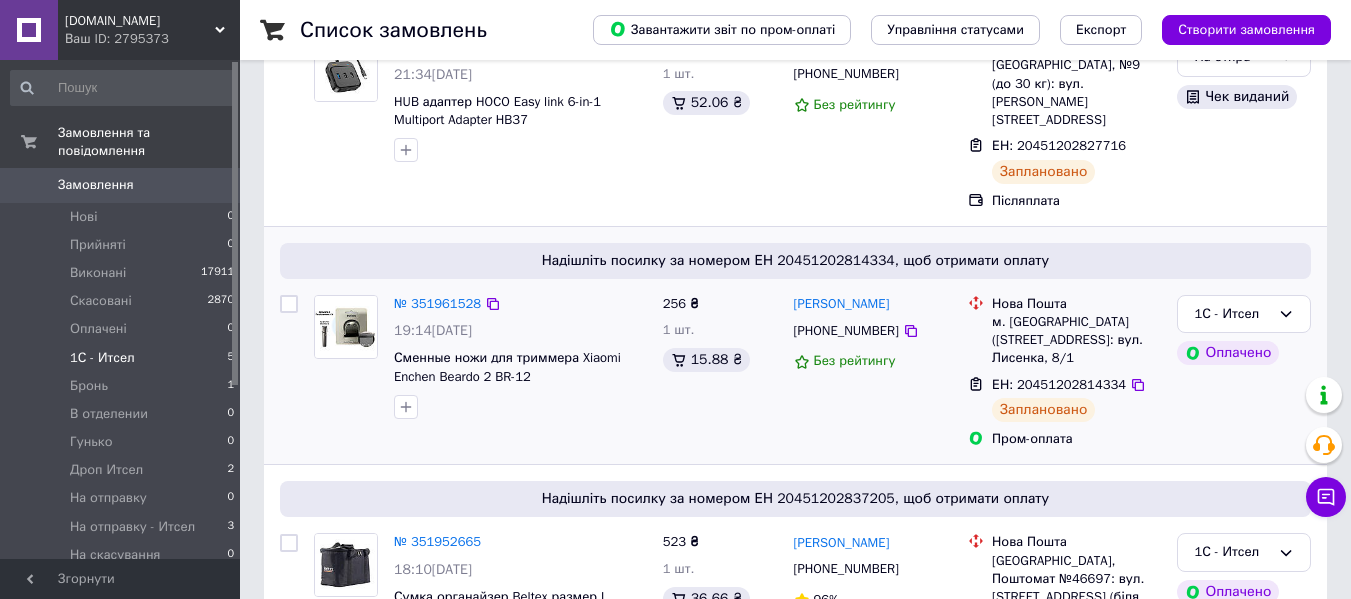 scroll, scrollTop: 300, scrollLeft: 0, axis: vertical 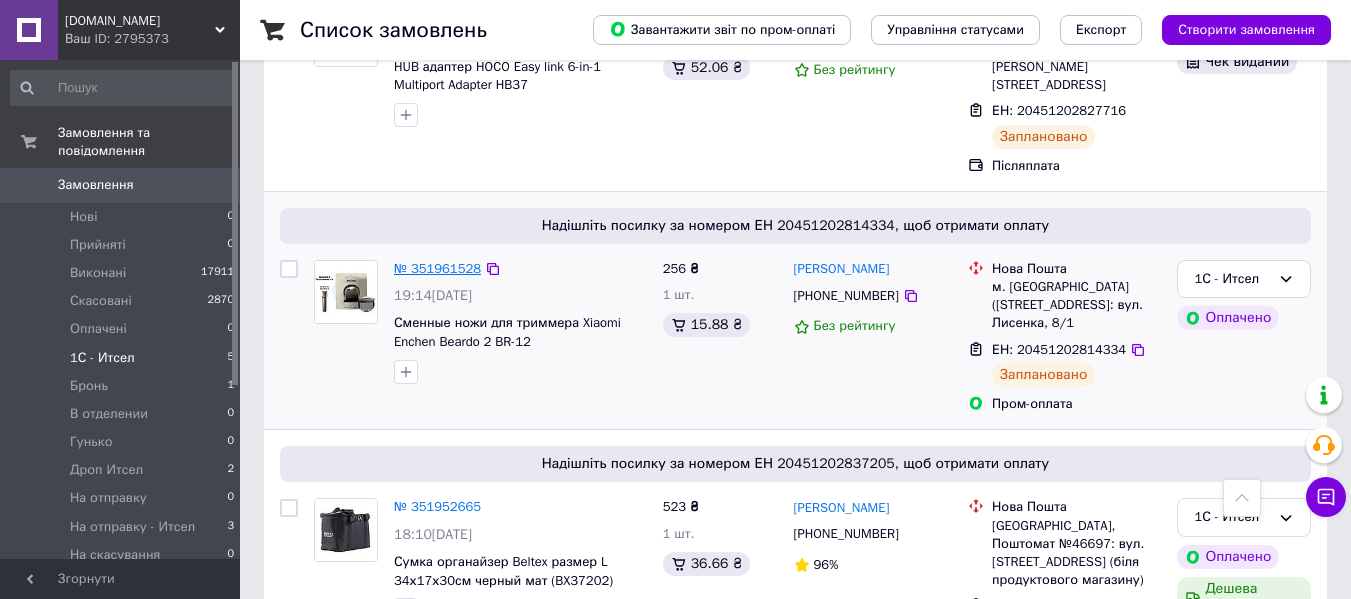 click on "№ 351961528" at bounding box center (437, 268) 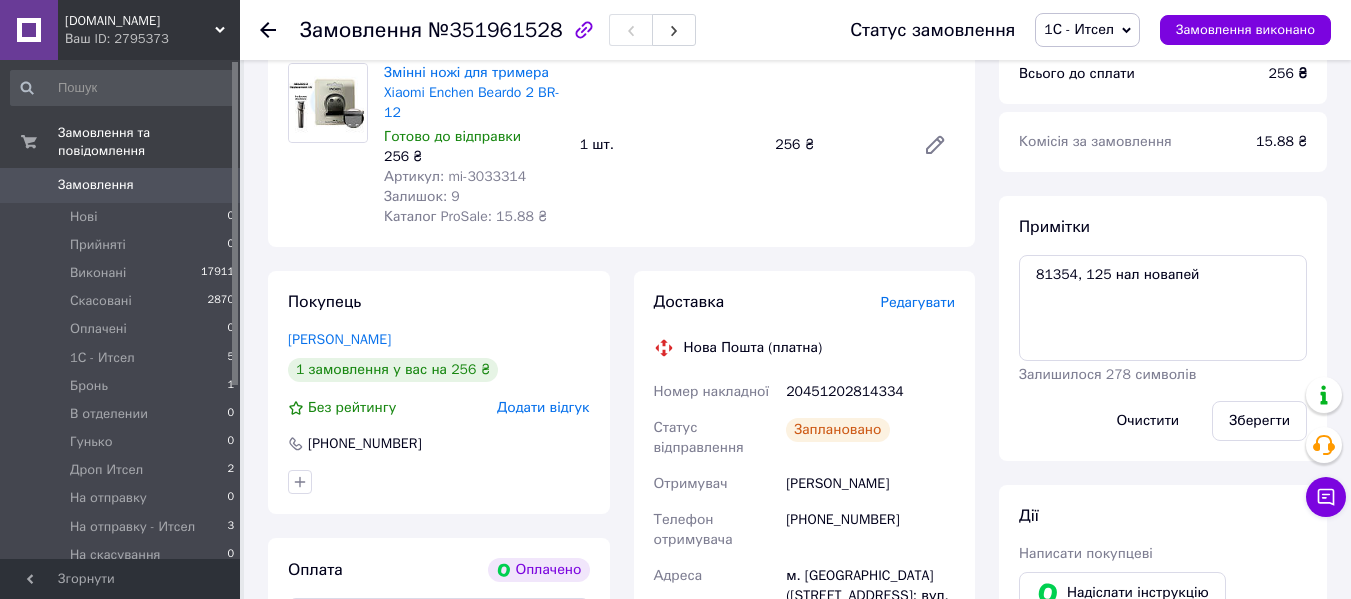 scroll, scrollTop: 200, scrollLeft: 0, axis: vertical 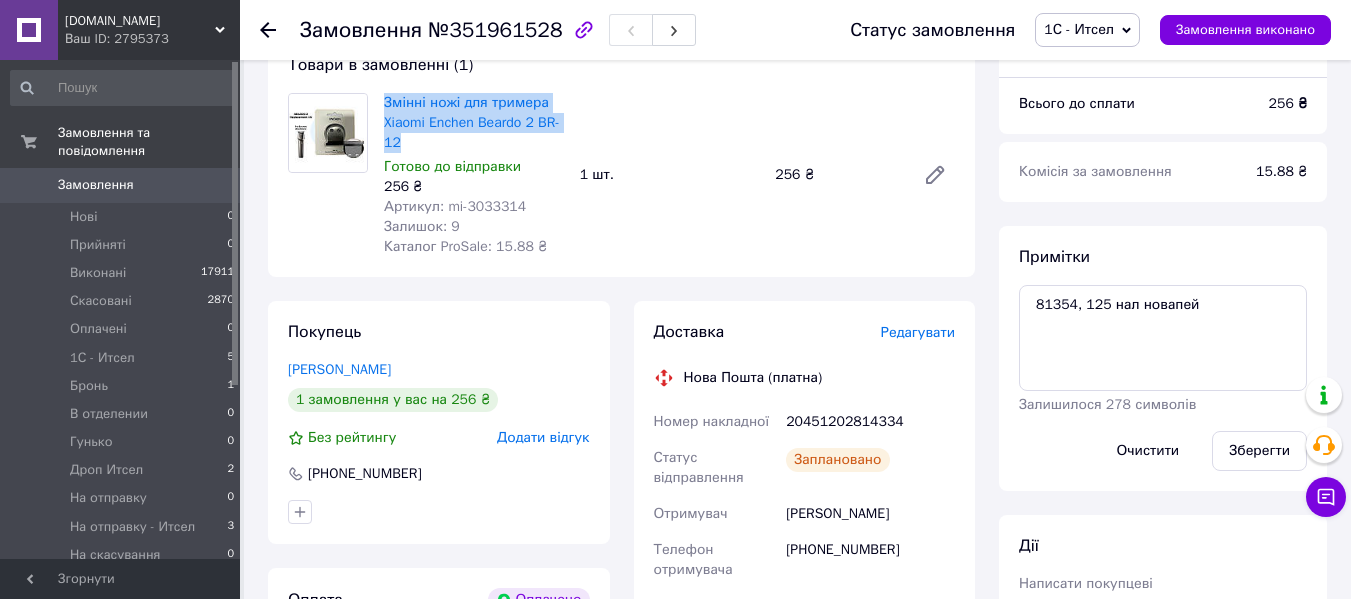 drag, startPoint x: 377, startPoint y: 100, endPoint x: 405, endPoint y: 139, distance: 48.010414 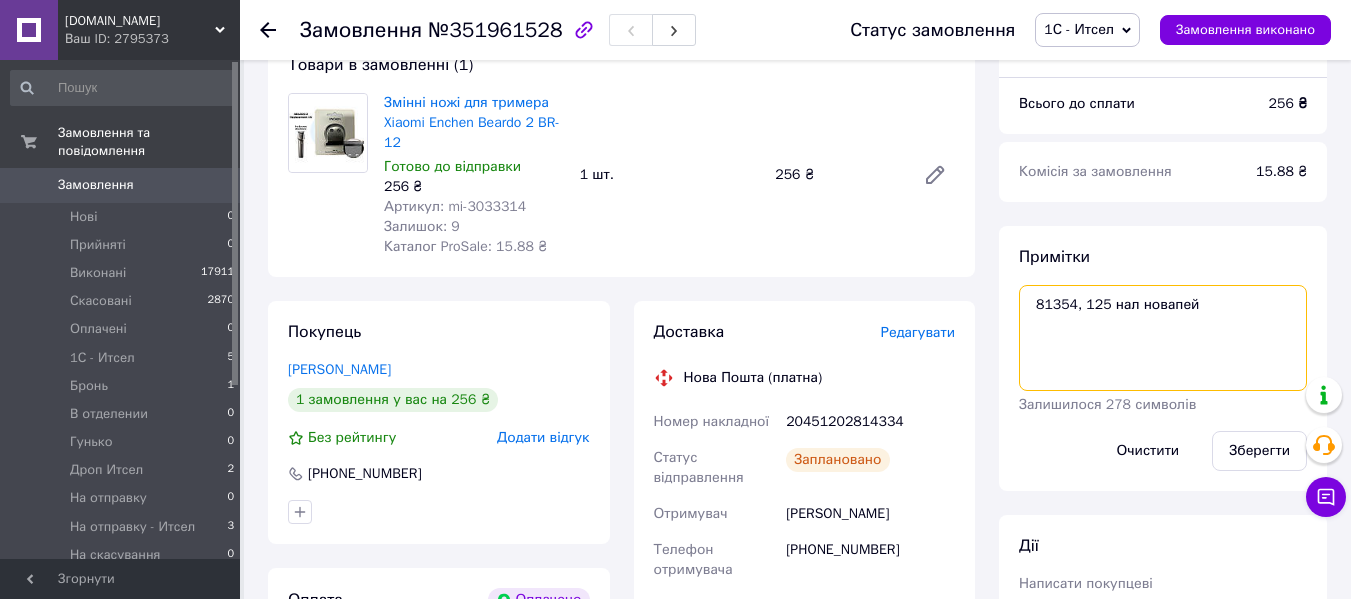 drag, startPoint x: 1073, startPoint y: 304, endPoint x: 1031, endPoint y: 307, distance: 42.107006 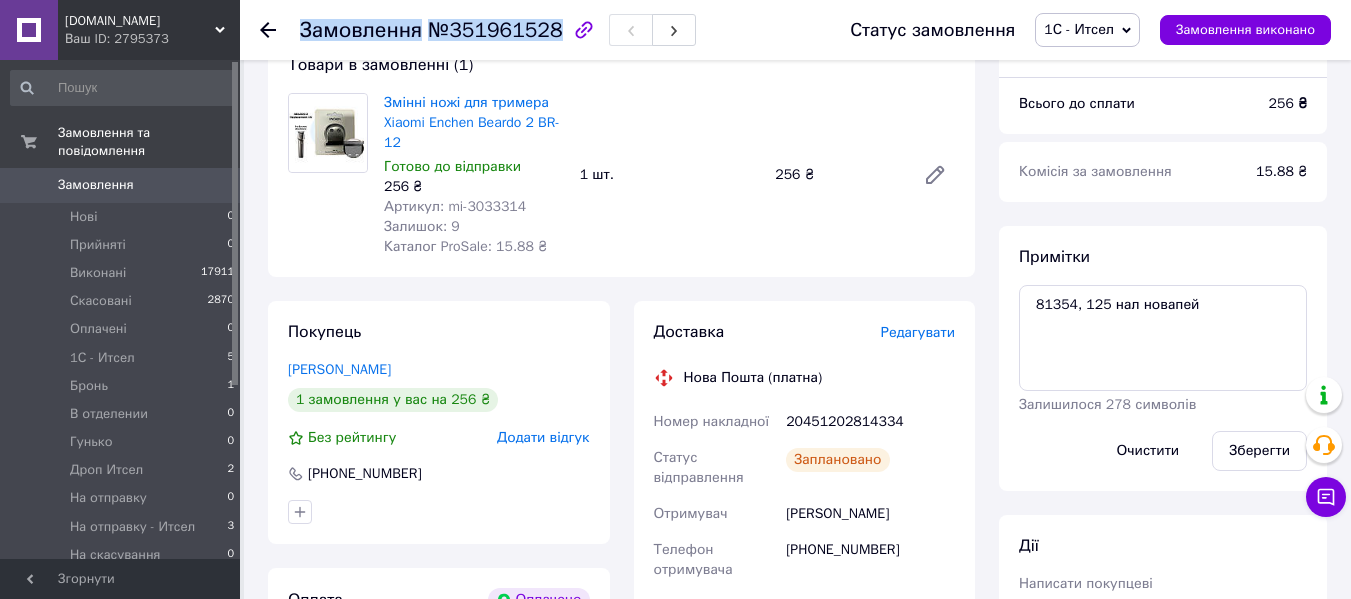 drag, startPoint x: 547, startPoint y: 38, endPoint x: 300, endPoint y: 38, distance: 247 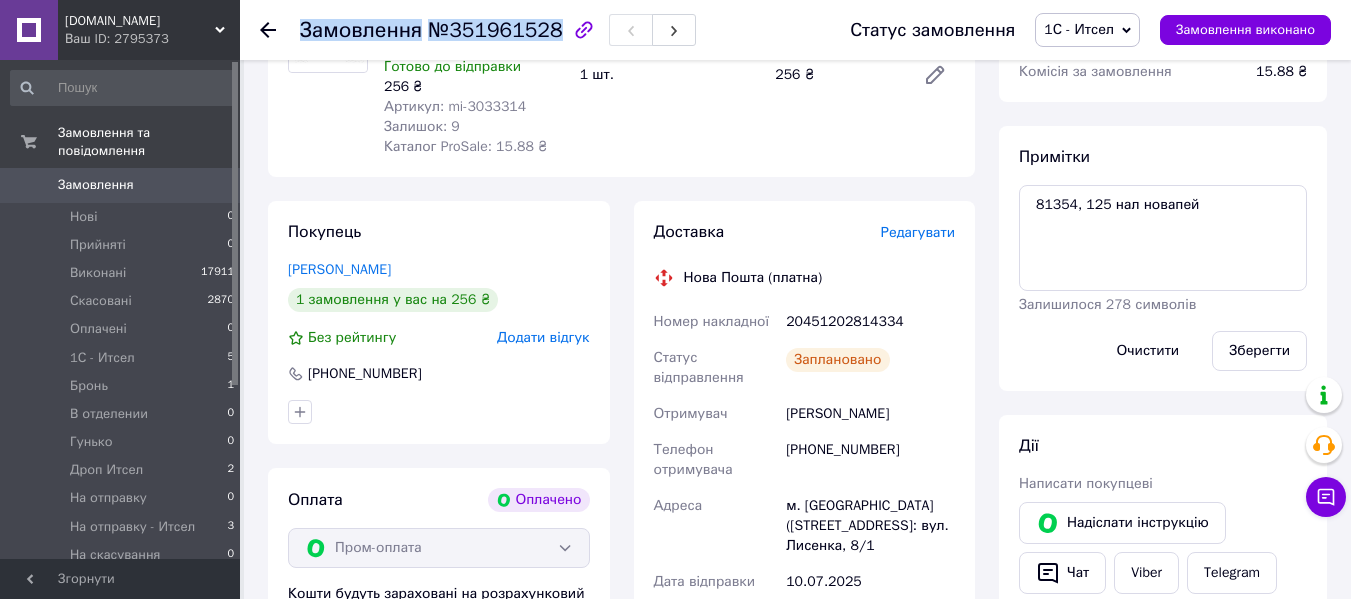 drag, startPoint x: 789, startPoint y: 416, endPoint x: 903, endPoint y: 424, distance: 114.28036 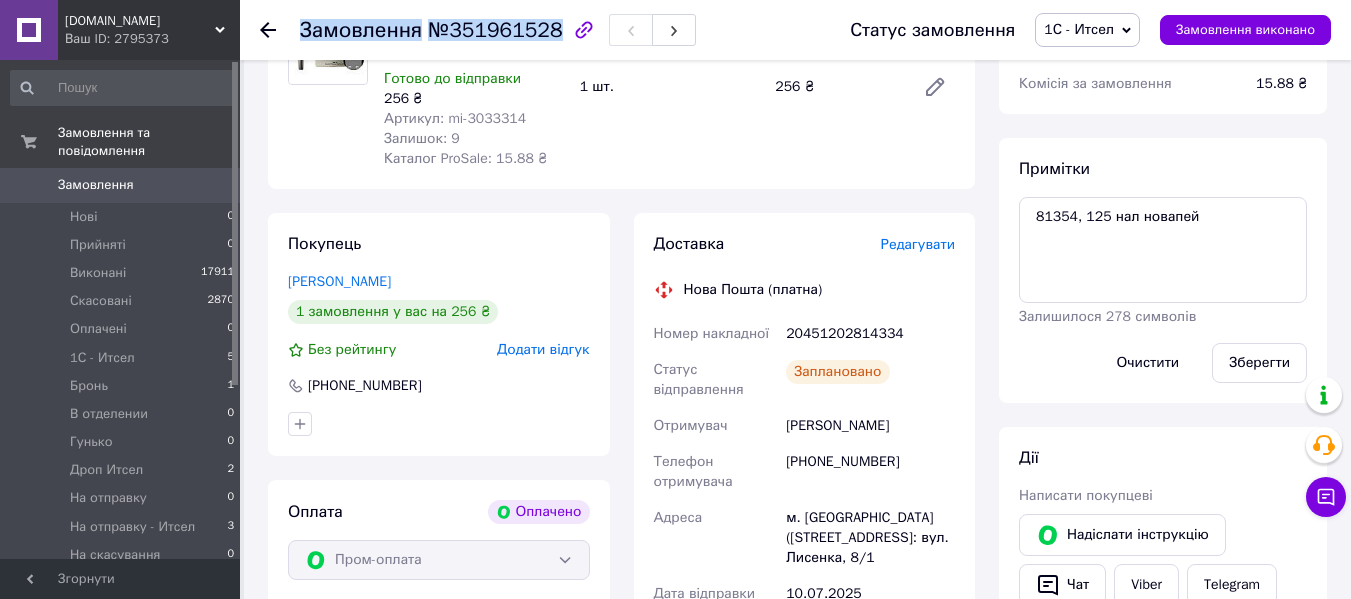 scroll, scrollTop: 200, scrollLeft: 0, axis: vertical 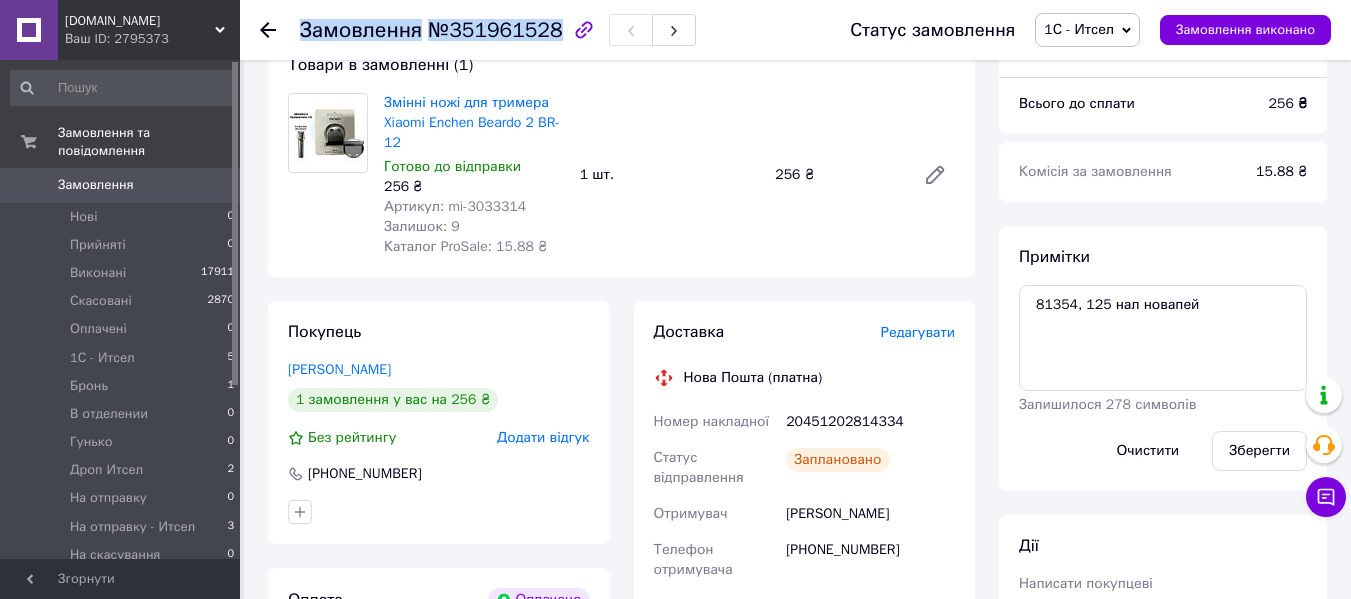 click on "1С - Итсел" at bounding box center (1079, 29) 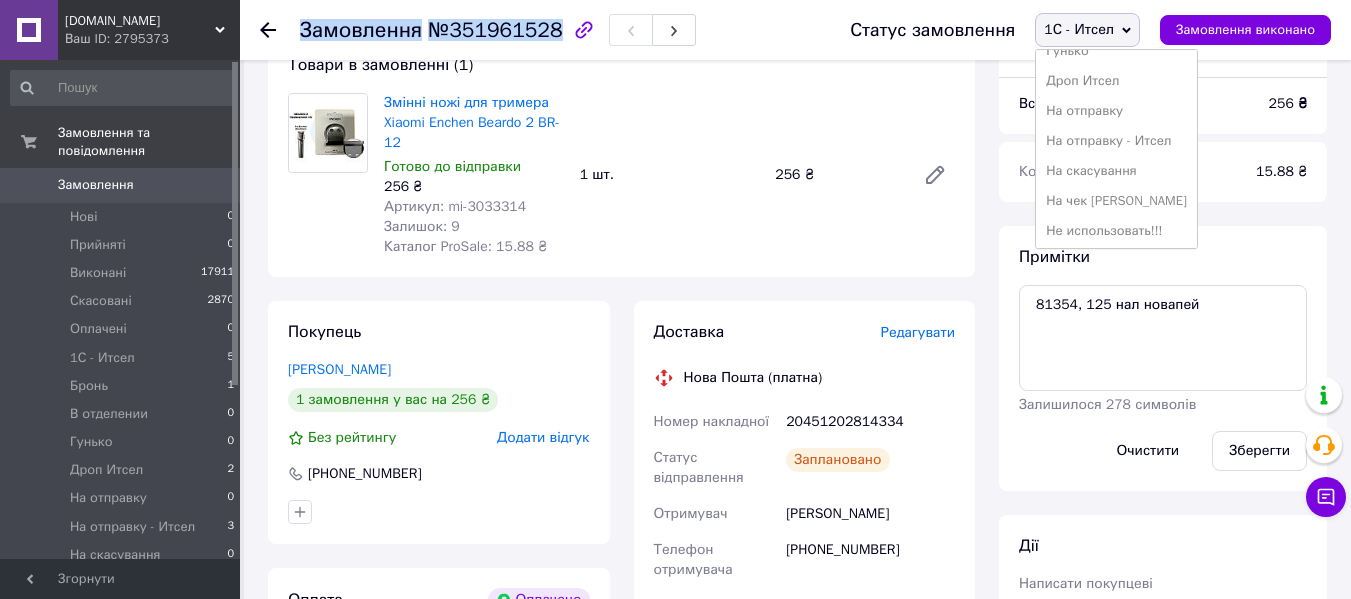 scroll, scrollTop: 200, scrollLeft: 0, axis: vertical 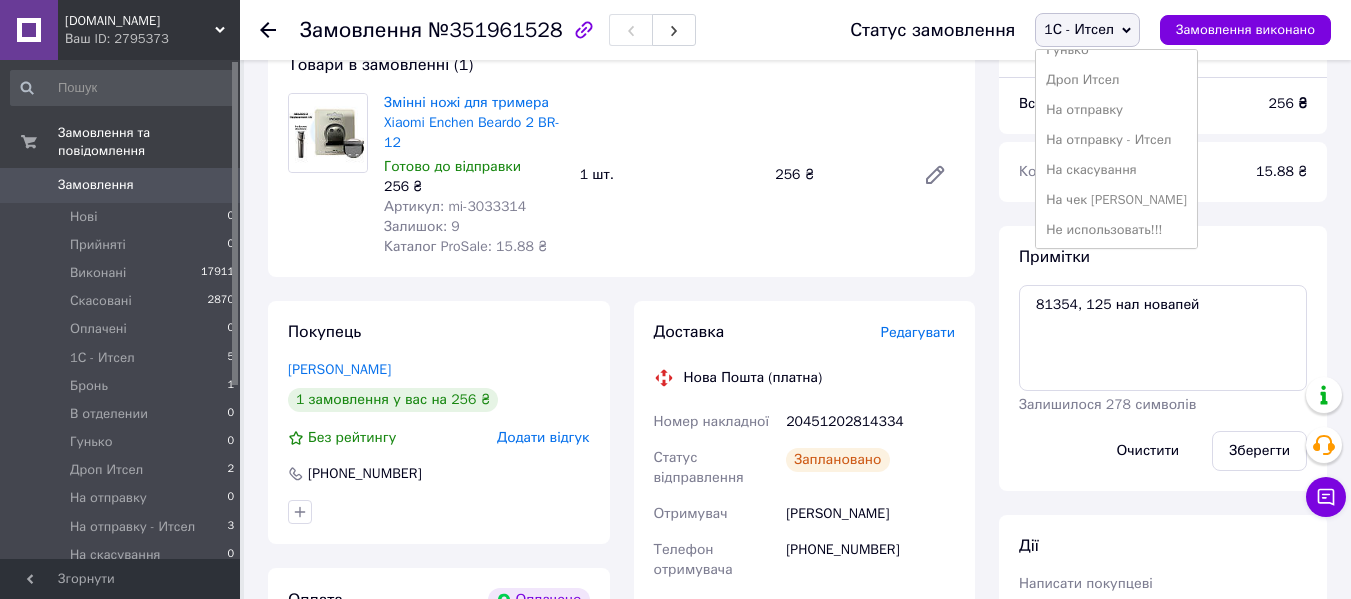 click on "На отправку - Итсел" at bounding box center (1116, 140) 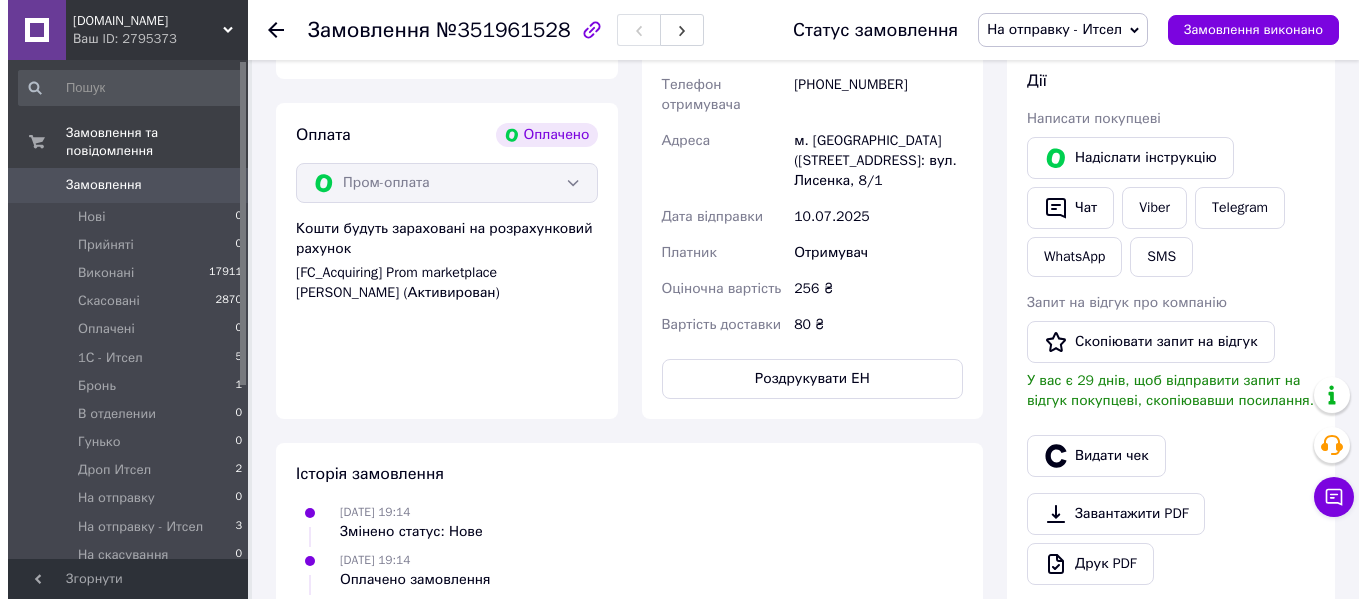scroll, scrollTop: 700, scrollLeft: 0, axis: vertical 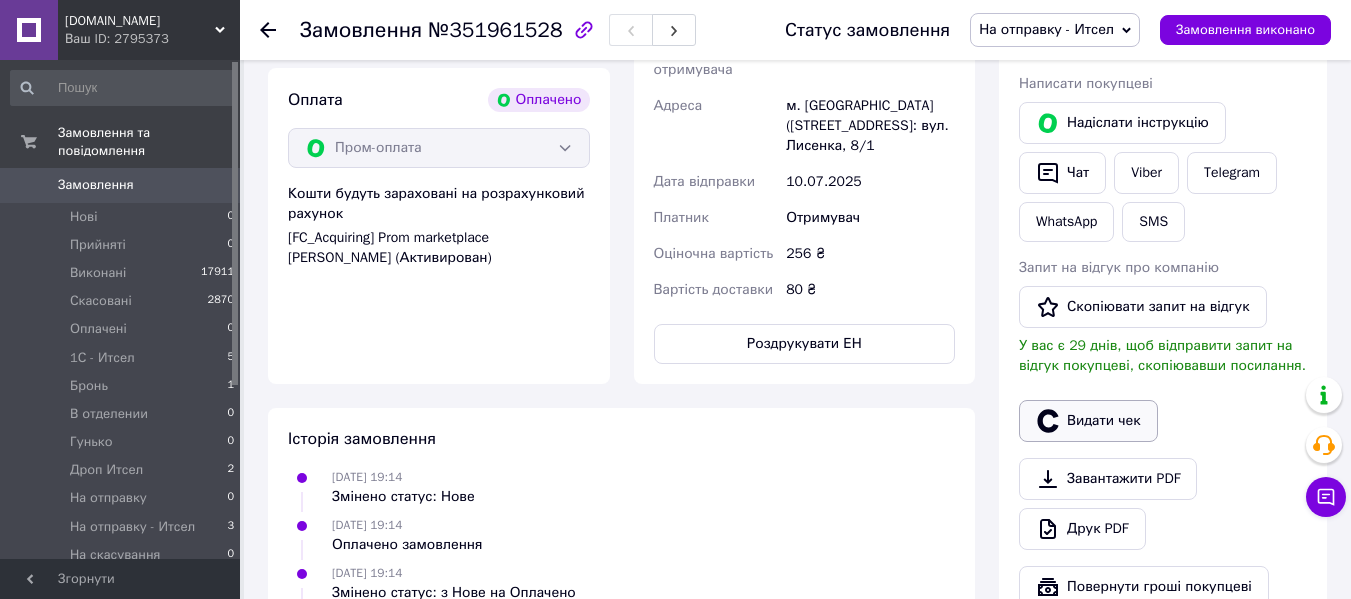 click on "Видати чек" at bounding box center (1088, 421) 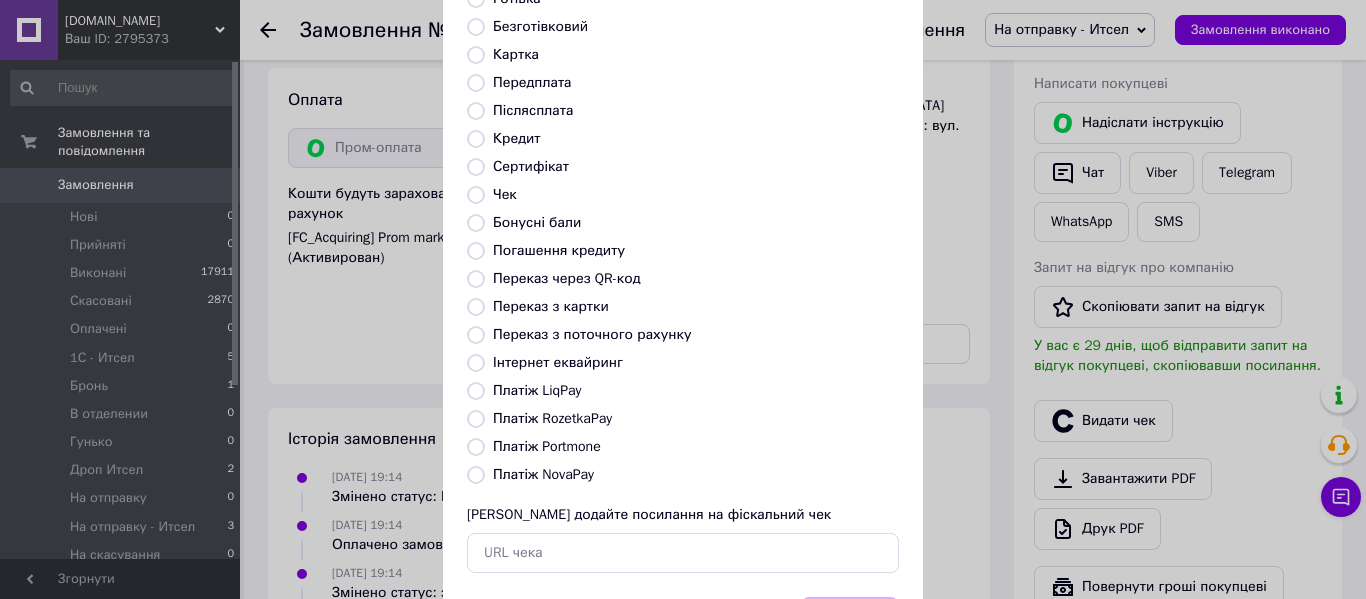 scroll, scrollTop: 260, scrollLeft: 0, axis: vertical 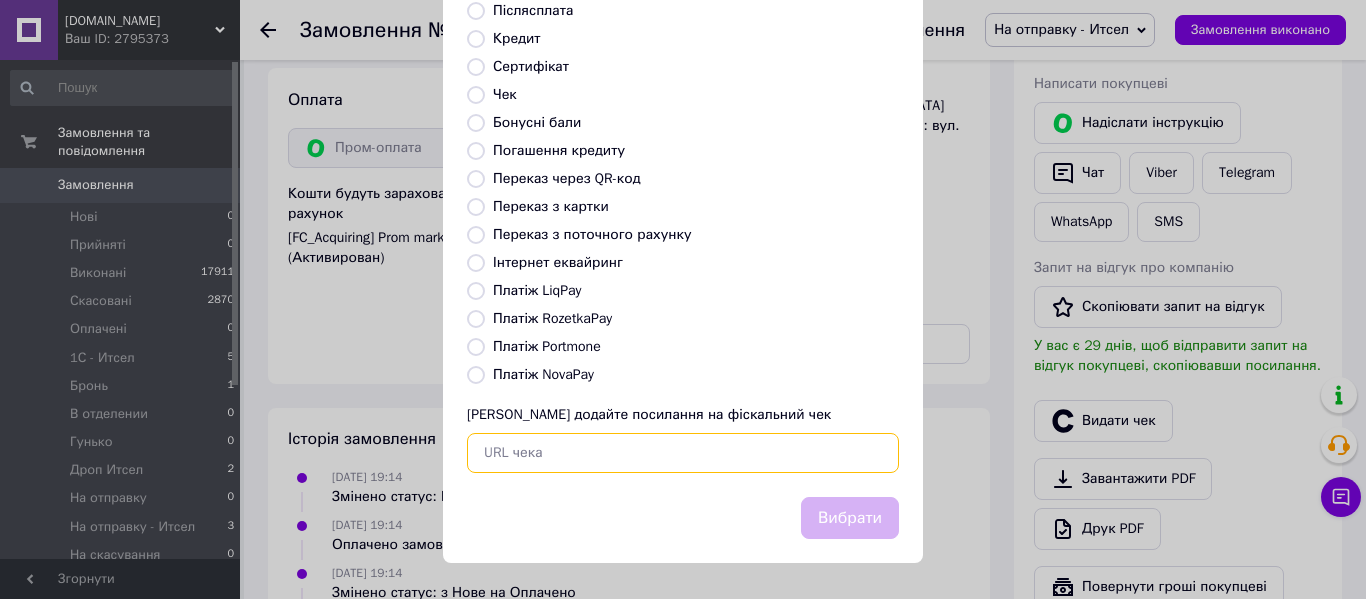 click at bounding box center (683, 453) 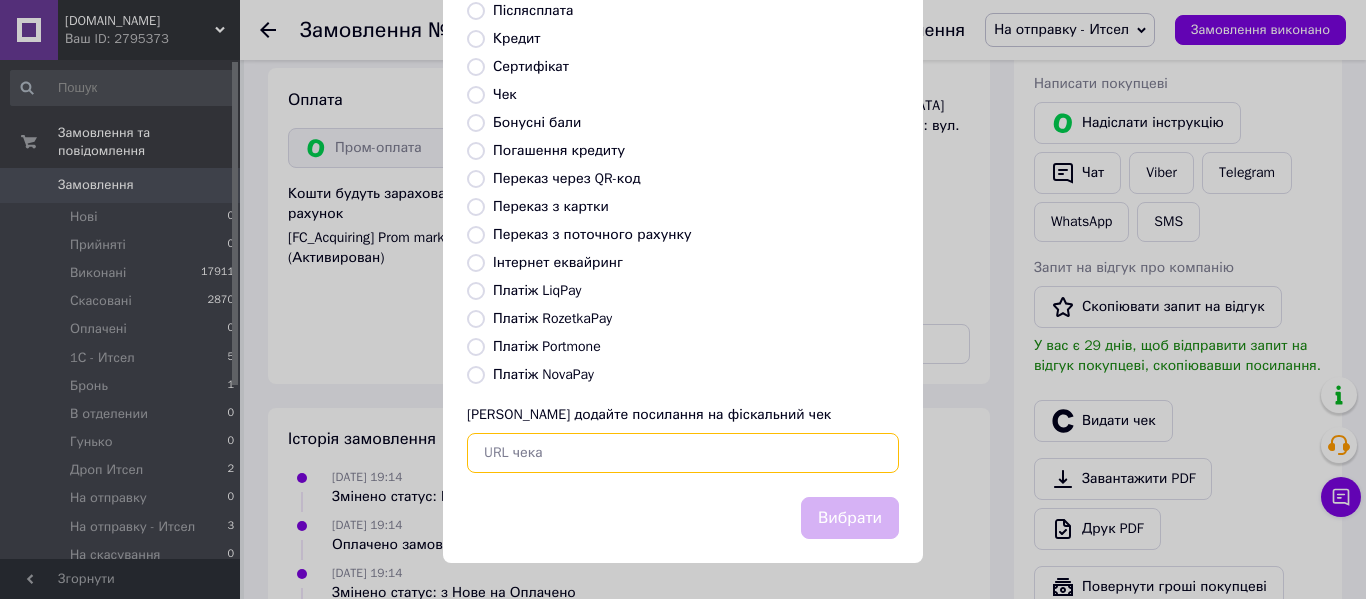 paste on "https://check.checkbox.ua/fd69e798-e1a2-4267-8c87-3a1b9b3ec61a/html" 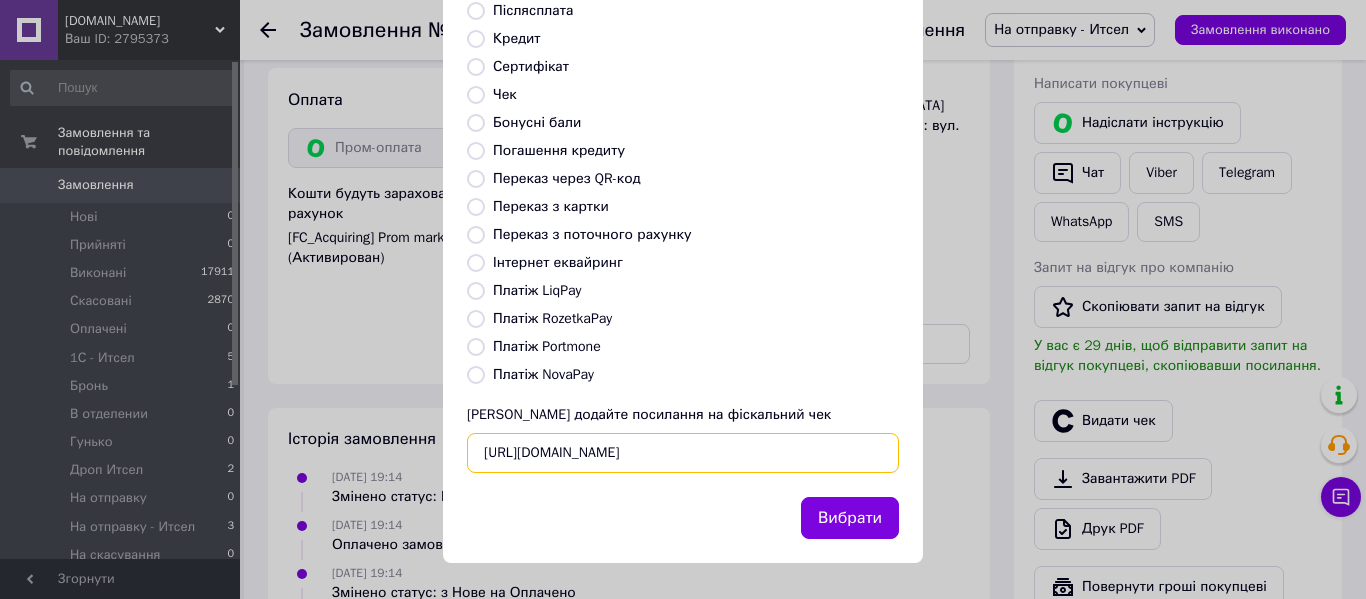 scroll, scrollTop: 0, scrollLeft: 59, axis: horizontal 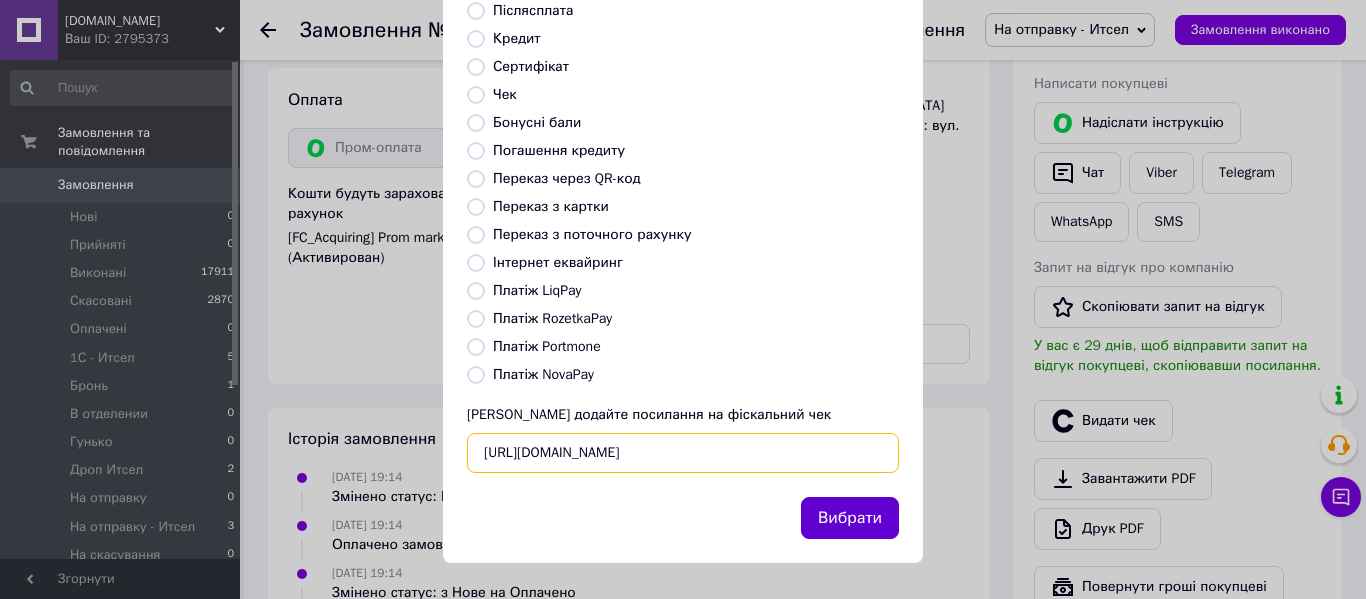 type on "https://check.checkbox.ua/fd69e798-e1a2-4267-8c87-3a1b9b3ec61a/html" 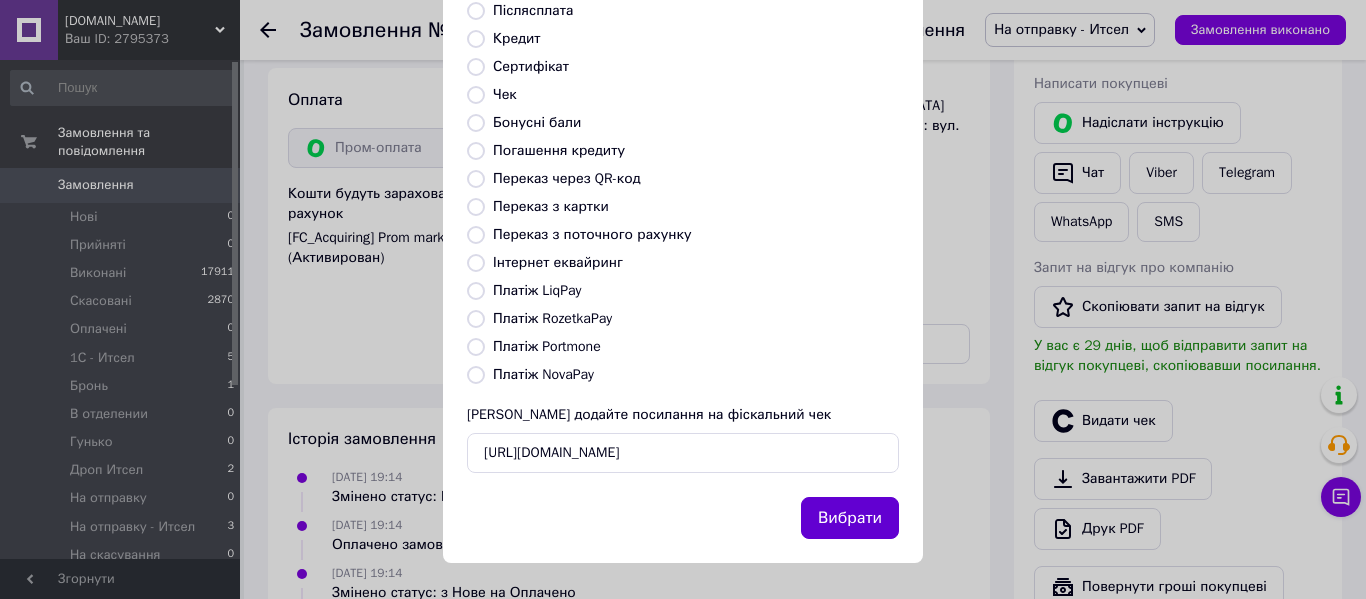 click on "Вибрати" at bounding box center (850, 518) 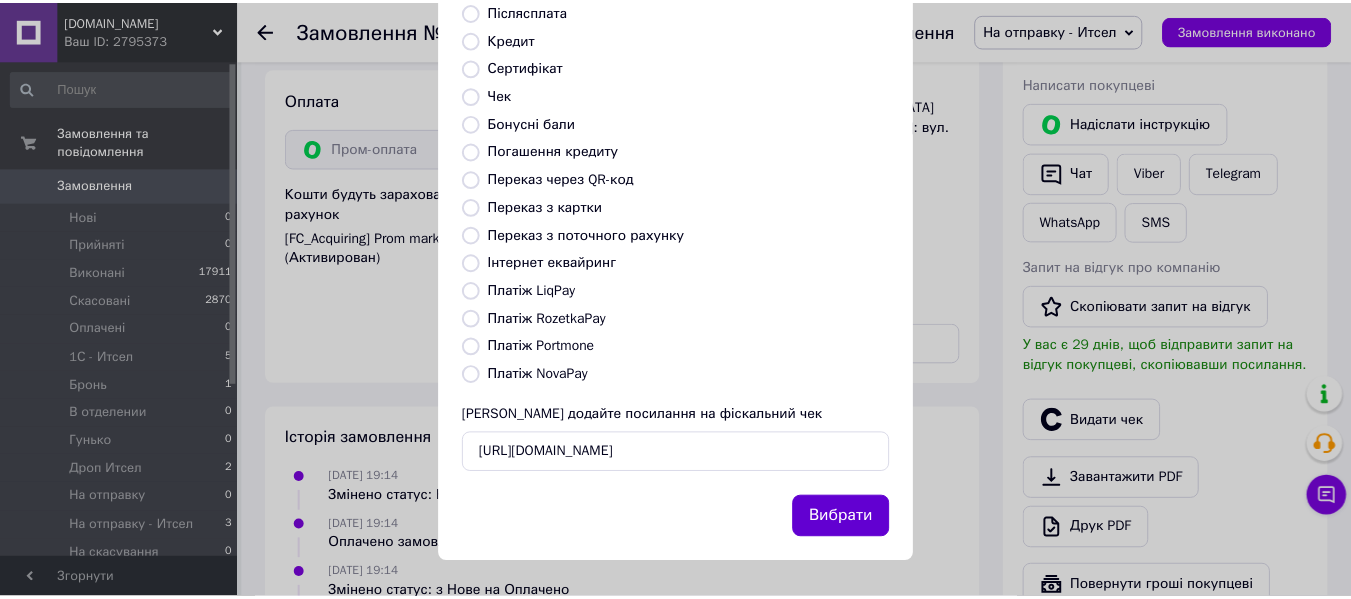 scroll, scrollTop: 0, scrollLeft: 0, axis: both 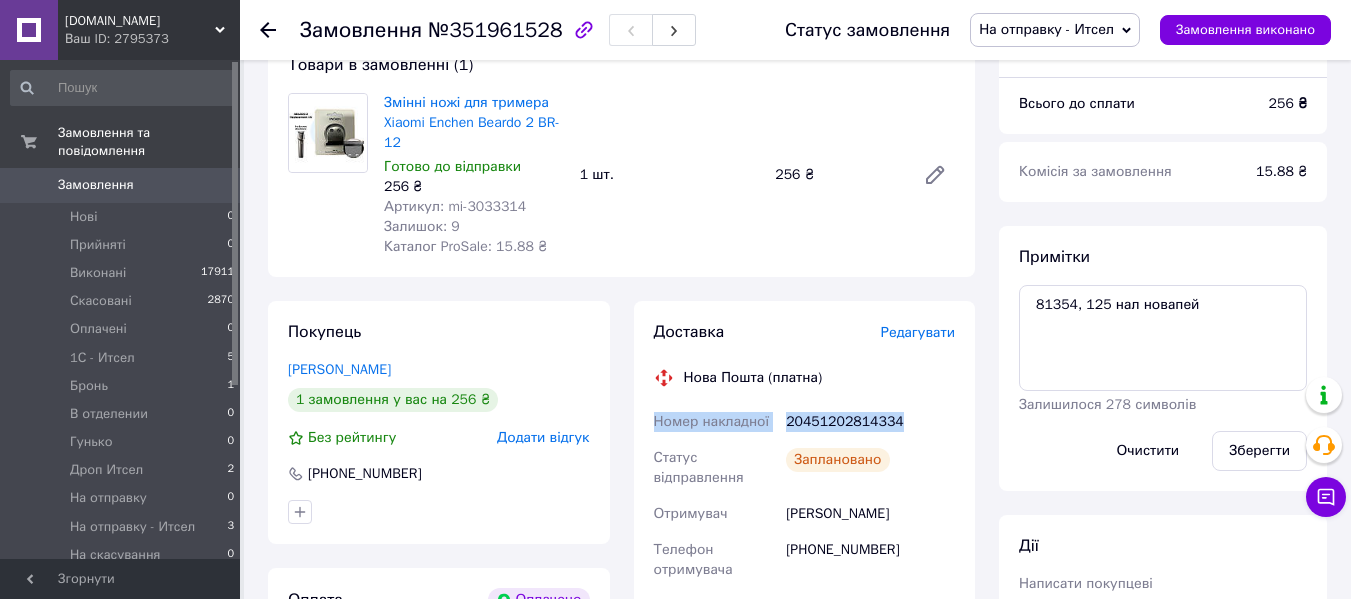 drag, startPoint x: 902, startPoint y: 421, endPoint x: 637, endPoint y: 428, distance: 265.09244 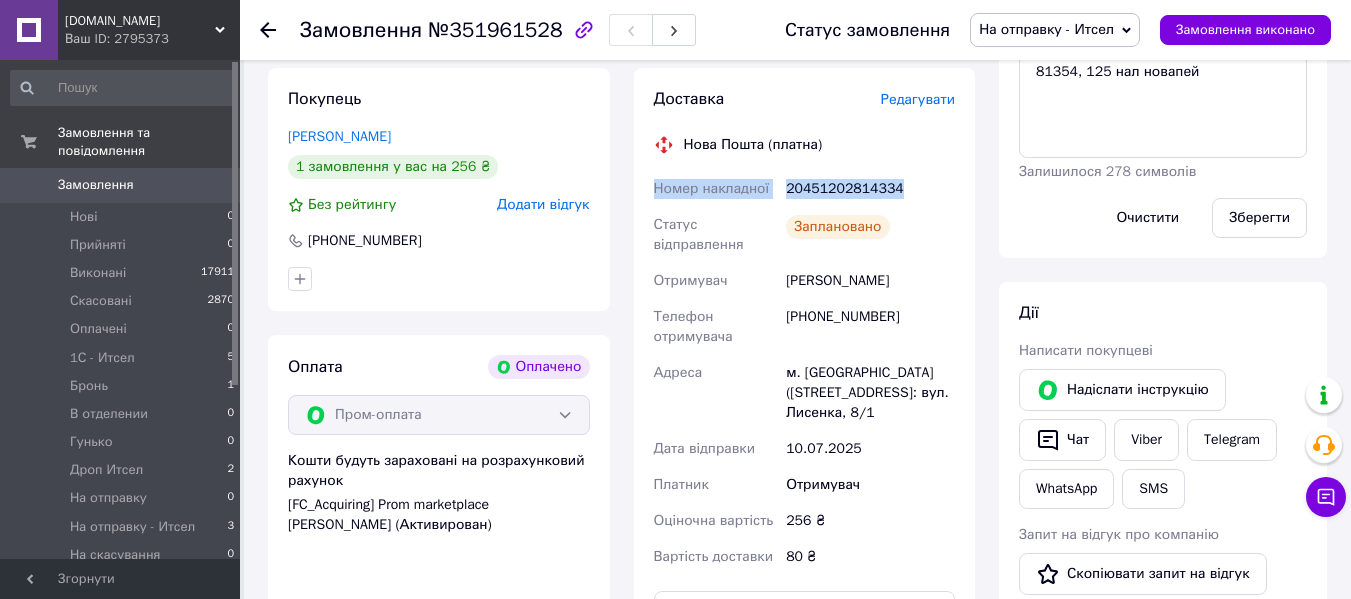scroll, scrollTop: 700, scrollLeft: 0, axis: vertical 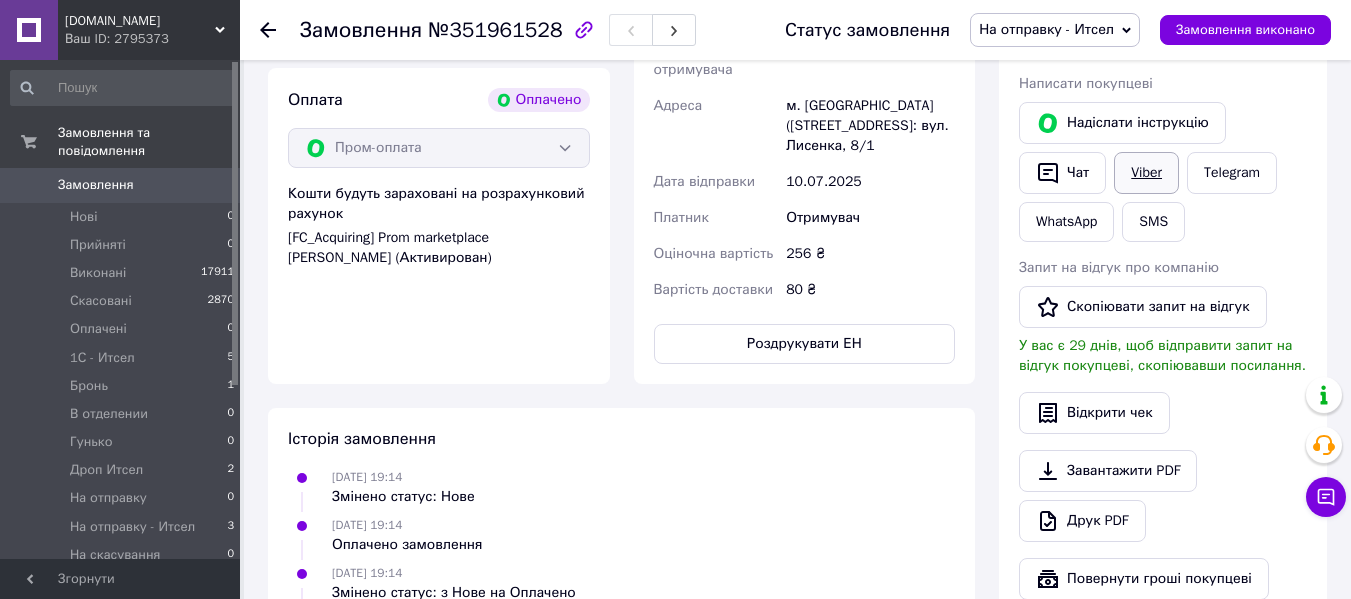 click on "Viber" at bounding box center [1146, 173] 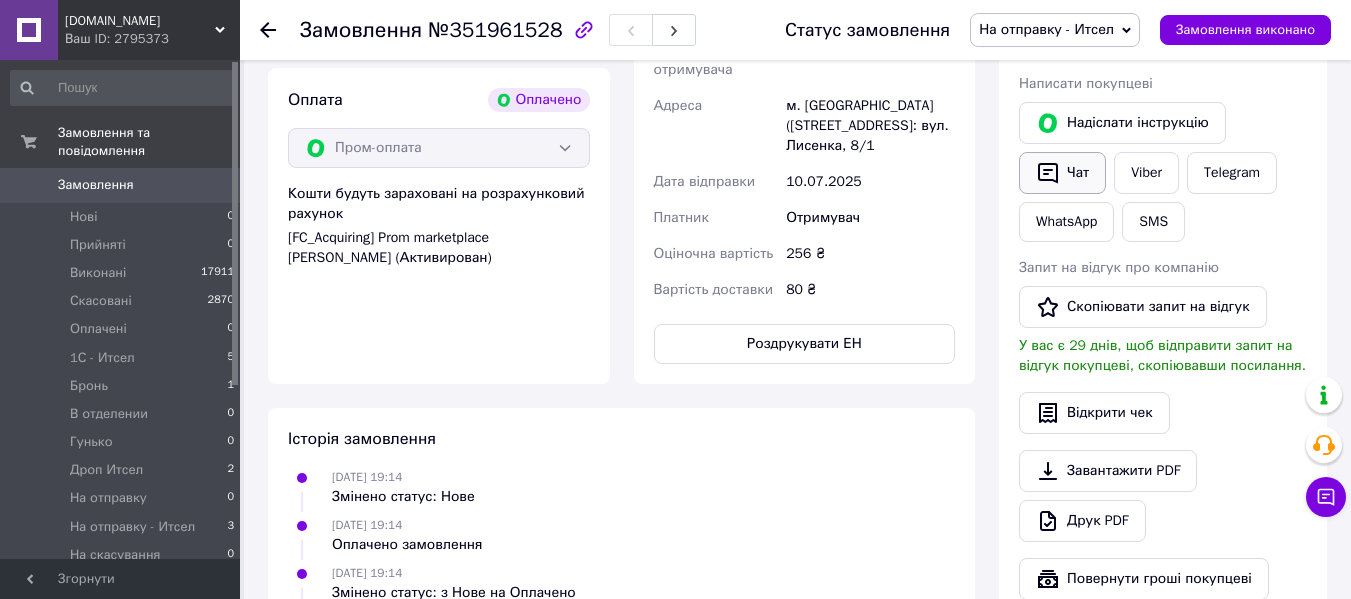 click 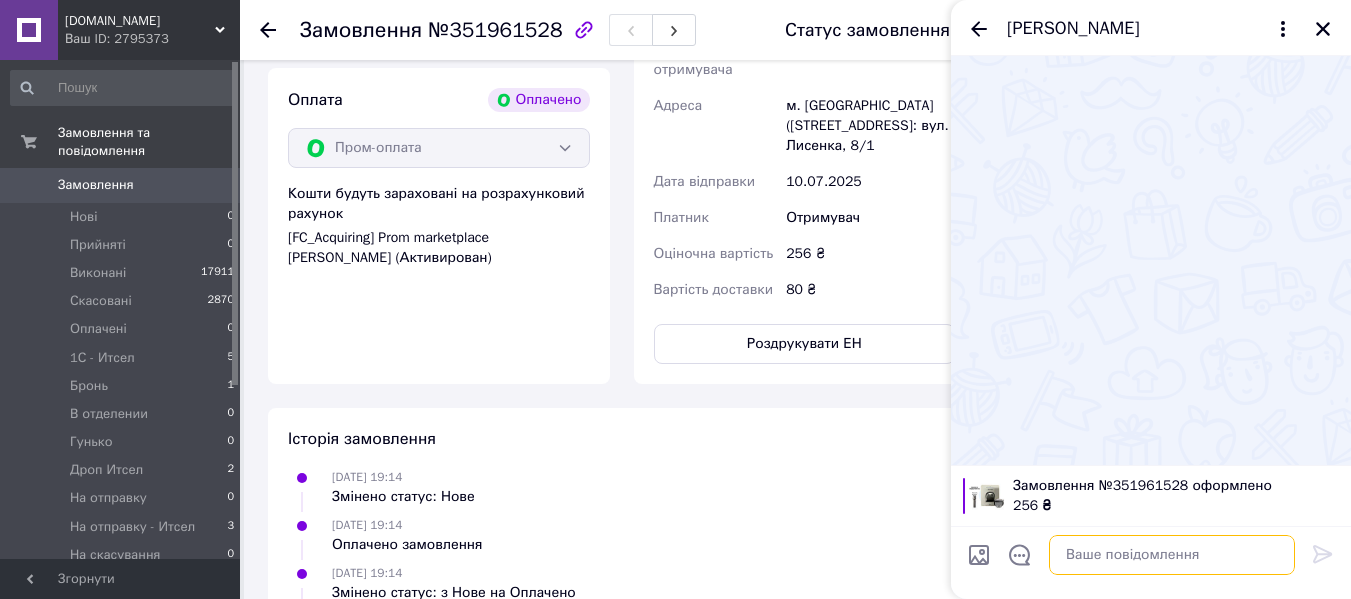 click at bounding box center [1172, 555] 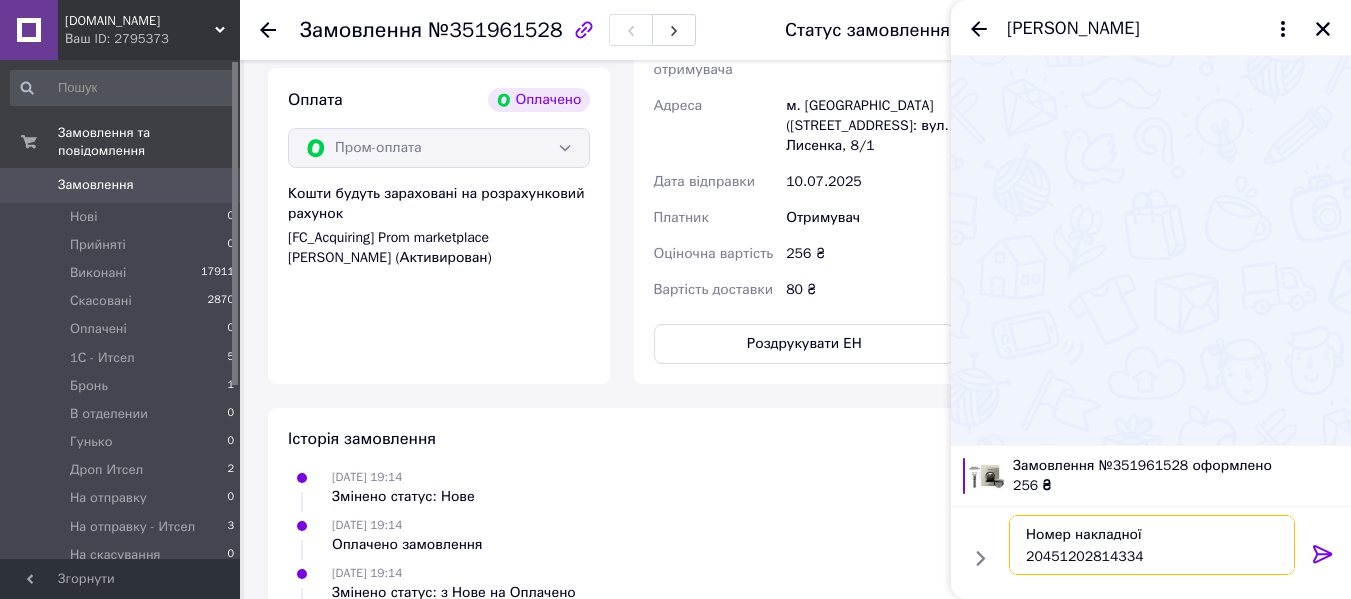 type on "Номер накладної
20451202814334" 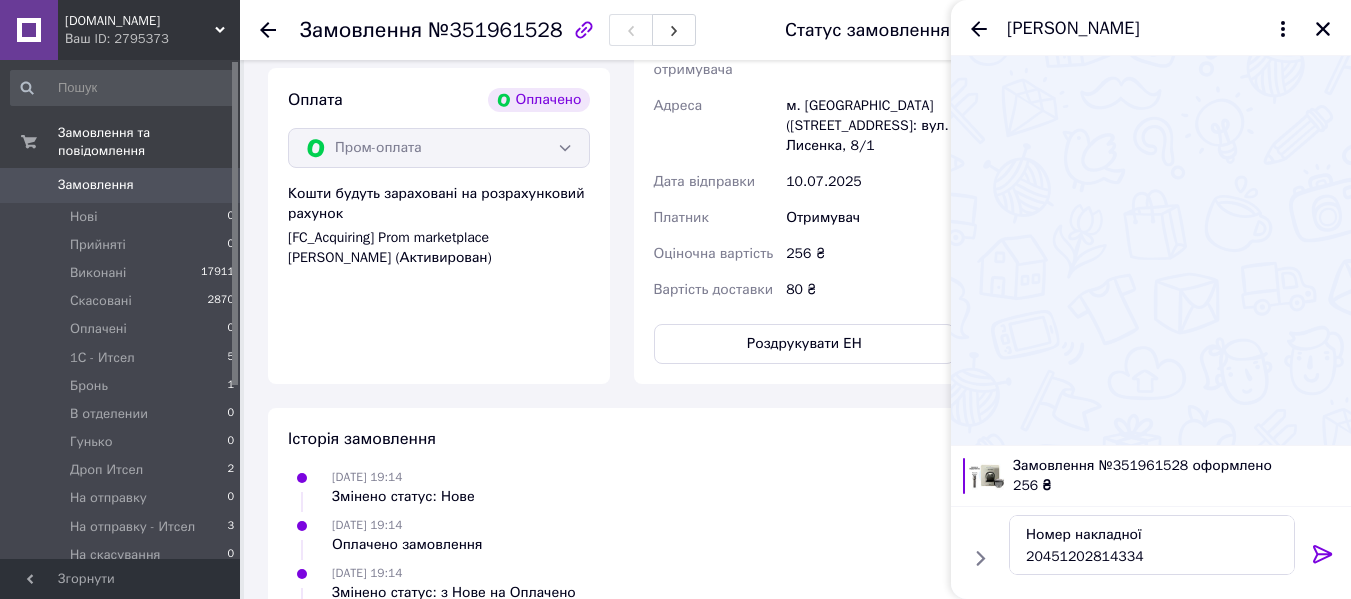 click 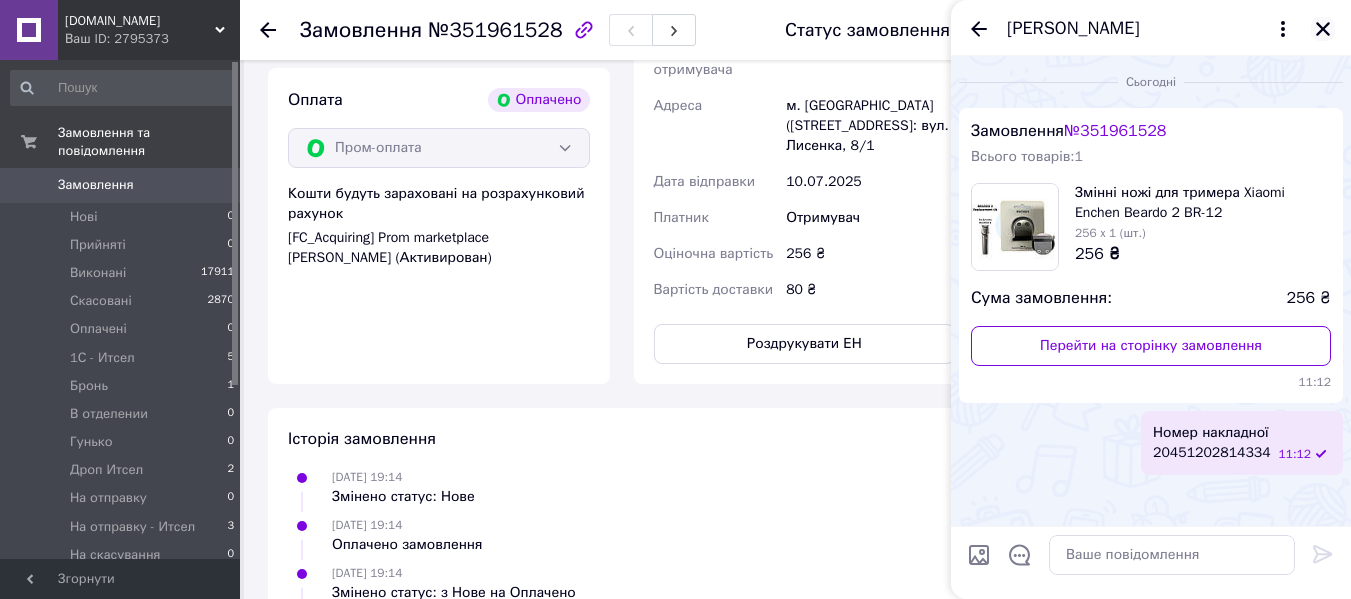 click 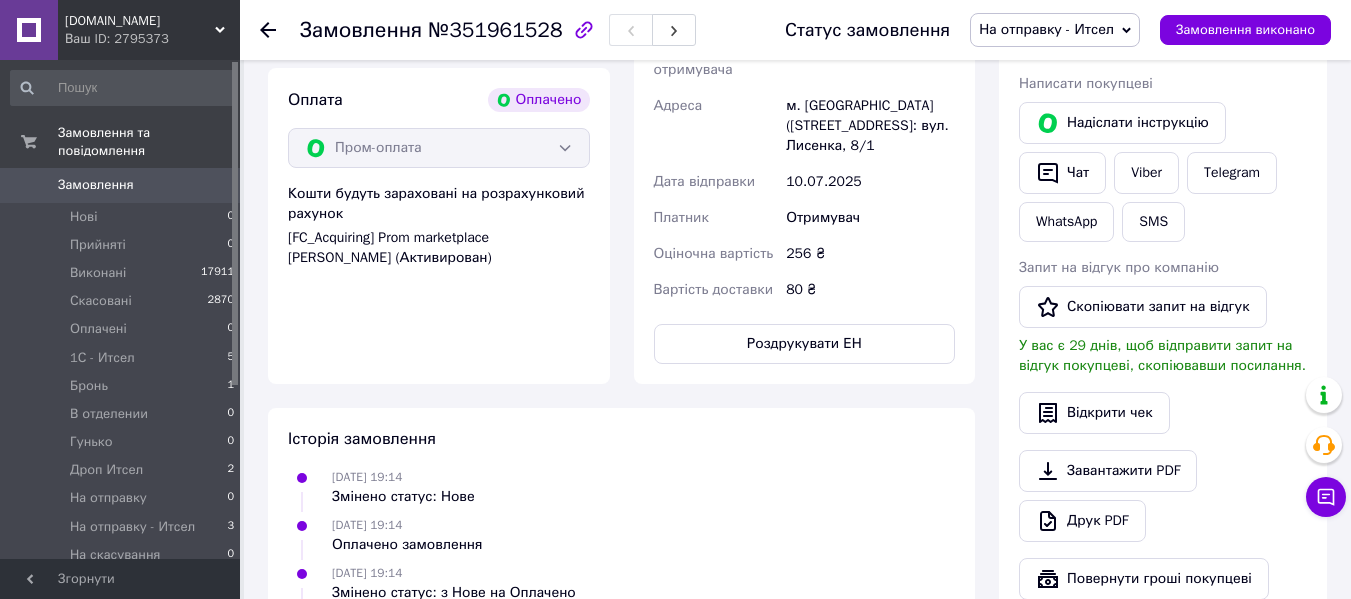 click 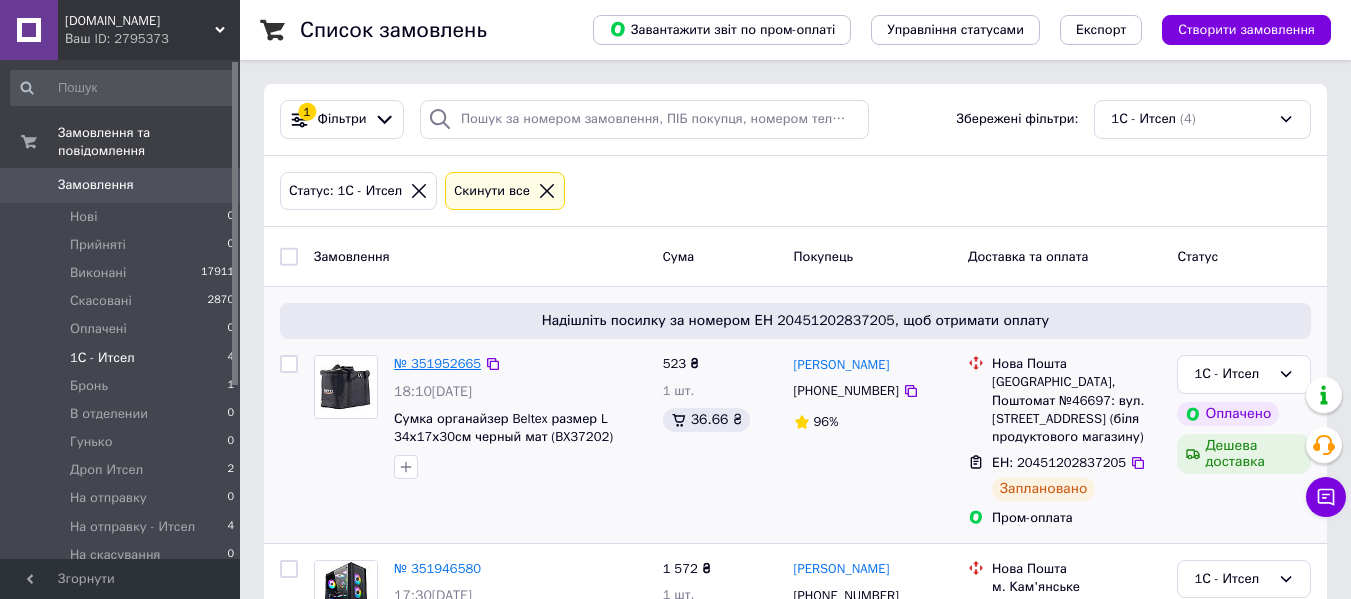 click on "№ 351952665" at bounding box center (437, 363) 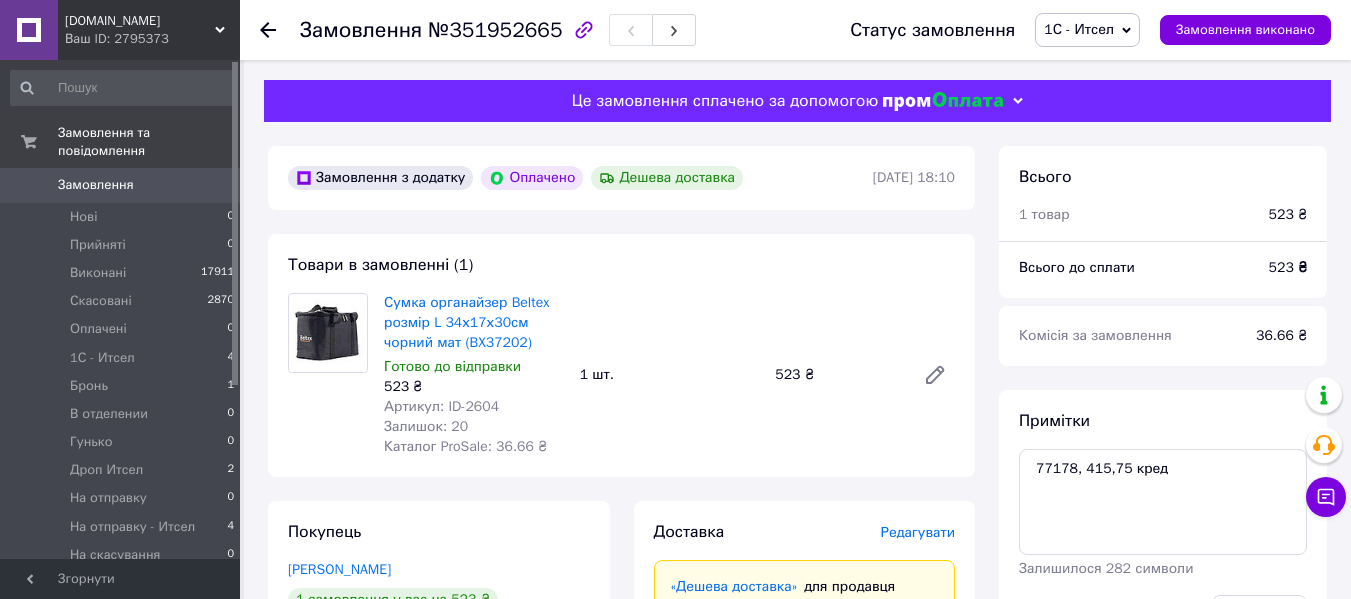 scroll, scrollTop: 32, scrollLeft: 0, axis: vertical 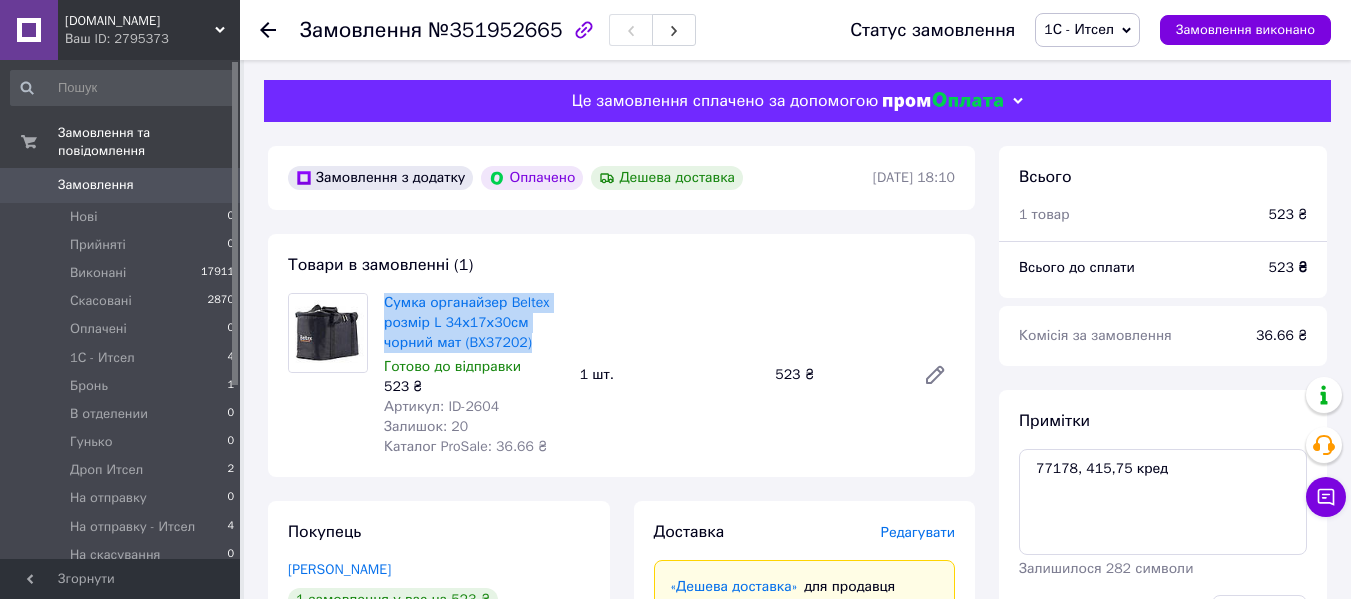 drag, startPoint x: 383, startPoint y: 304, endPoint x: 541, endPoint y: 340, distance: 162.04938 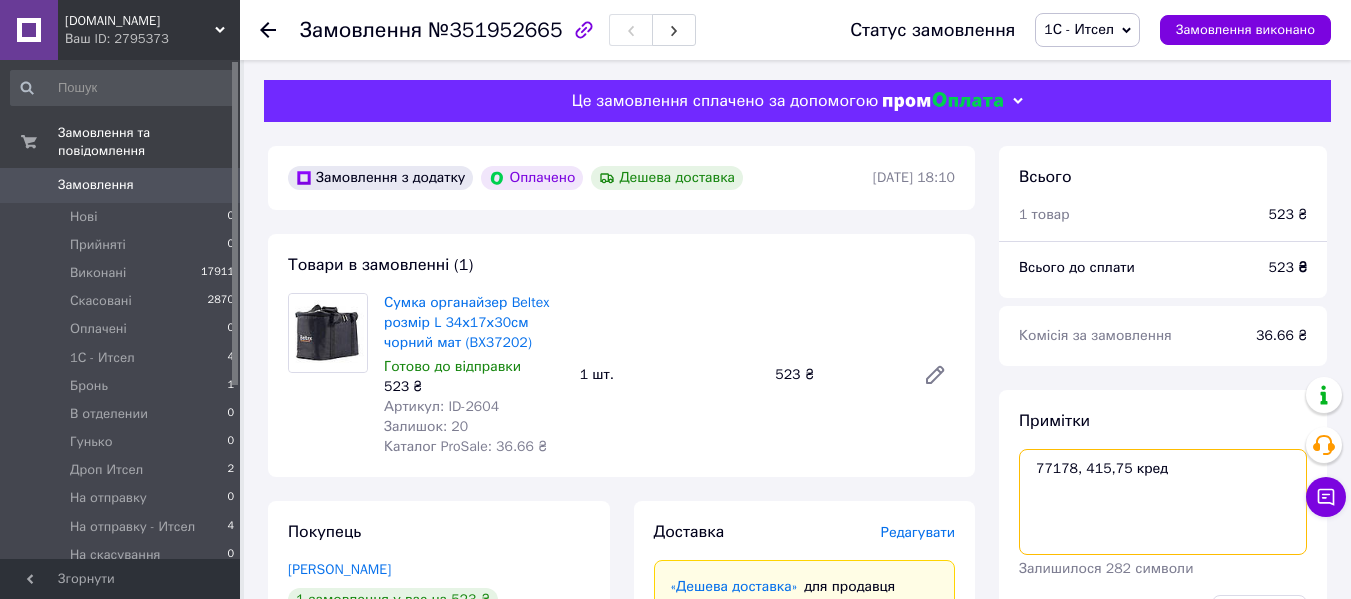 drag, startPoint x: 1073, startPoint y: 472, endPoint x: 1041, endPoint y: 472, distance: 32 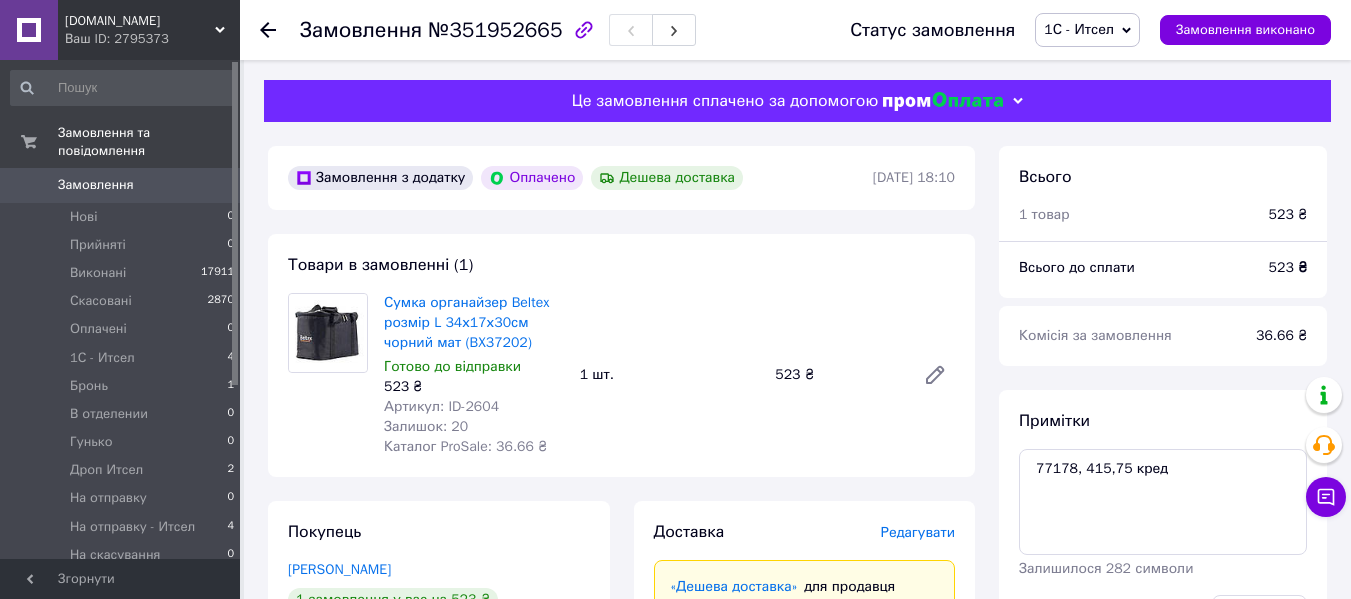 click on "Примітки 77178, 415,75 кред Залишилося 282 символи Очистити Зберегти" at bounding box center (1163, 522) 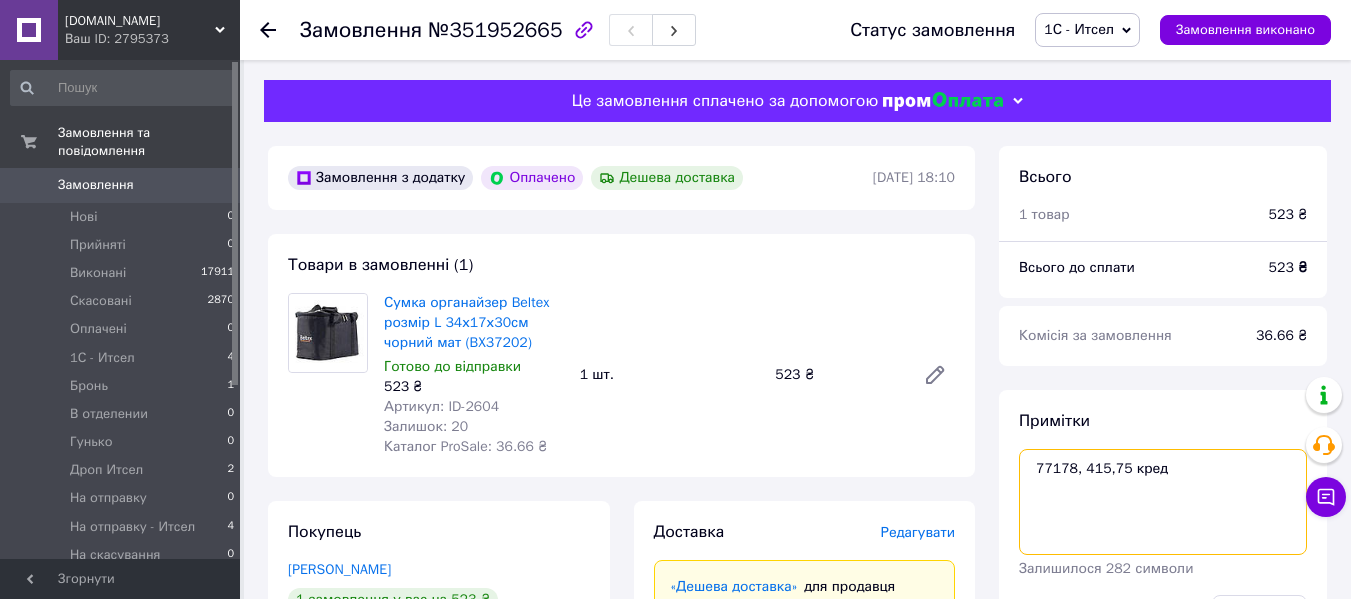 drag, startPoint x: 1075, startPoint y: 470, endPoint x: 1036, endPoint y: 472, distance: 39.051247 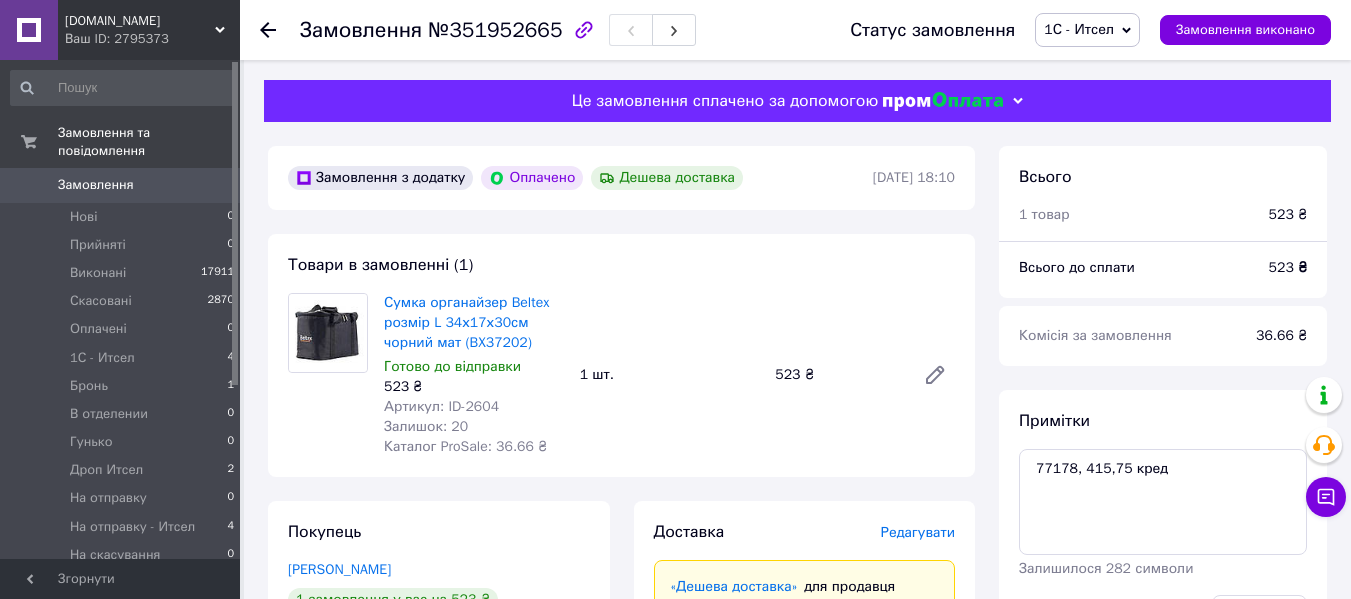 click on "Замовлення №351952665" at bounding box center (498, 30) 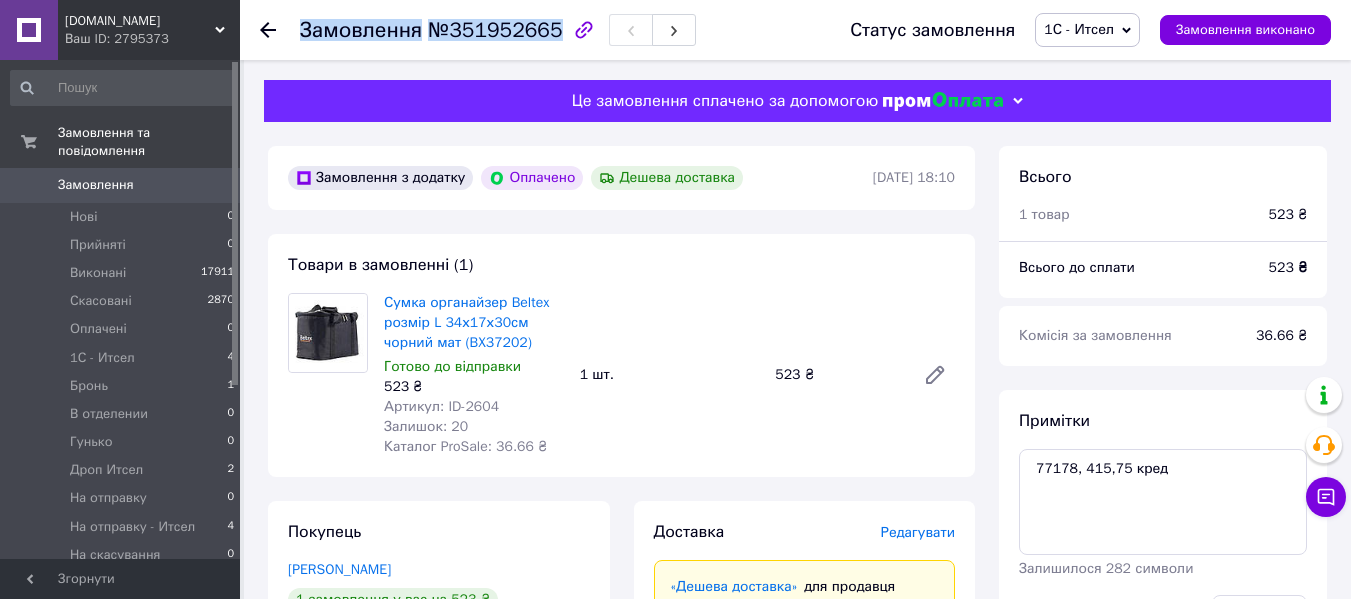 drag, startPoint x: 546, startPoint y: 36, endPoint x: 301, endPoint y: 36, distance: 245 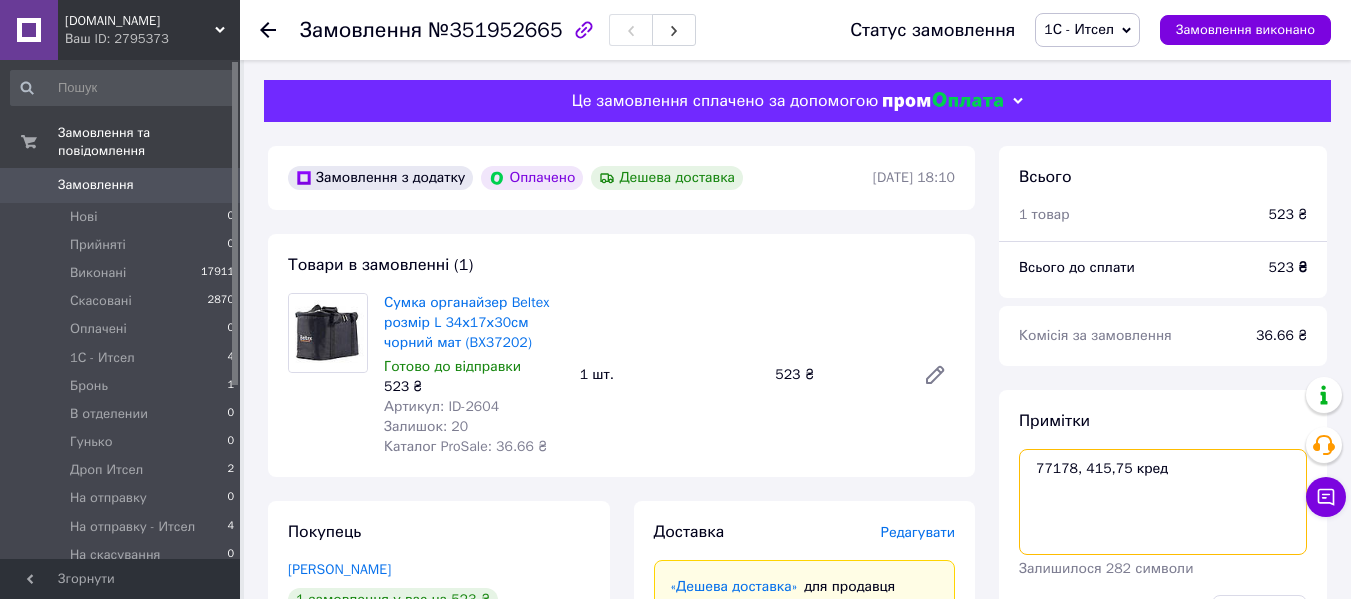 drag, startPoint x: 1071, startPoint y: 469, endPoint x: 1037, endPoint y: 469, distance: 34 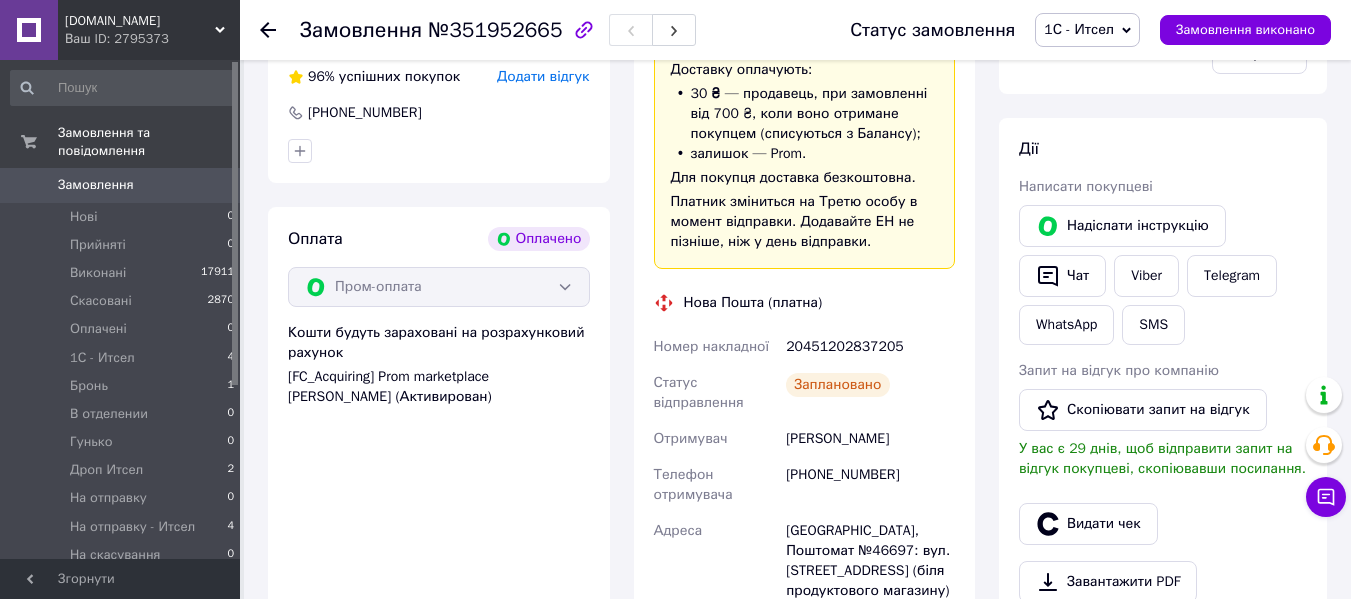 scroll, scrollTop: 600, scrollLeft: 0, axis: vertical 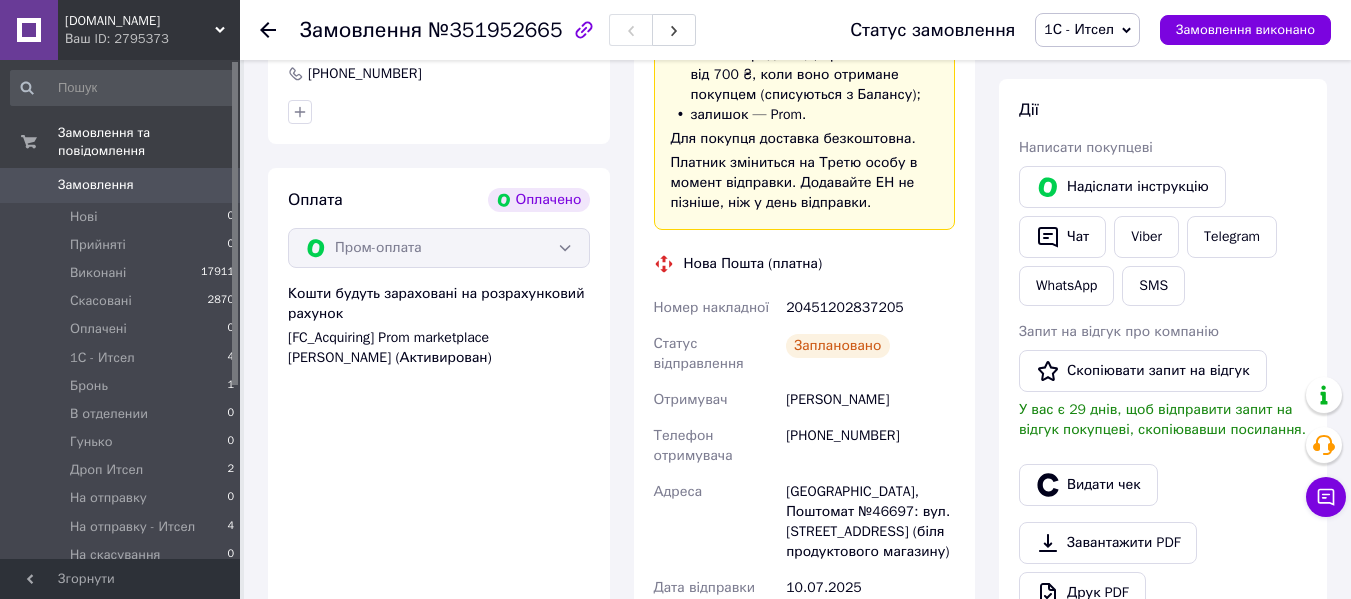 drag, startPoint x: 789, startPoint y: 403, endPoint x: 944, endPoint y: 407, distance: 155.0516 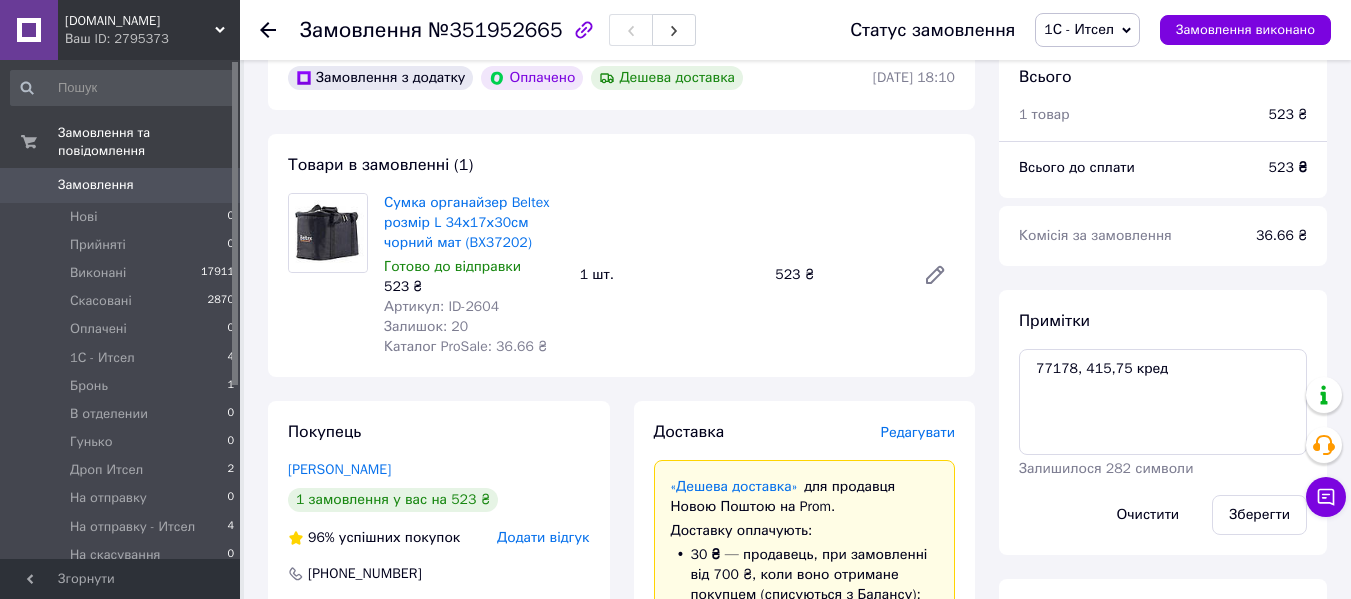 click on "Замовлення" at bounding box center (121, 185) 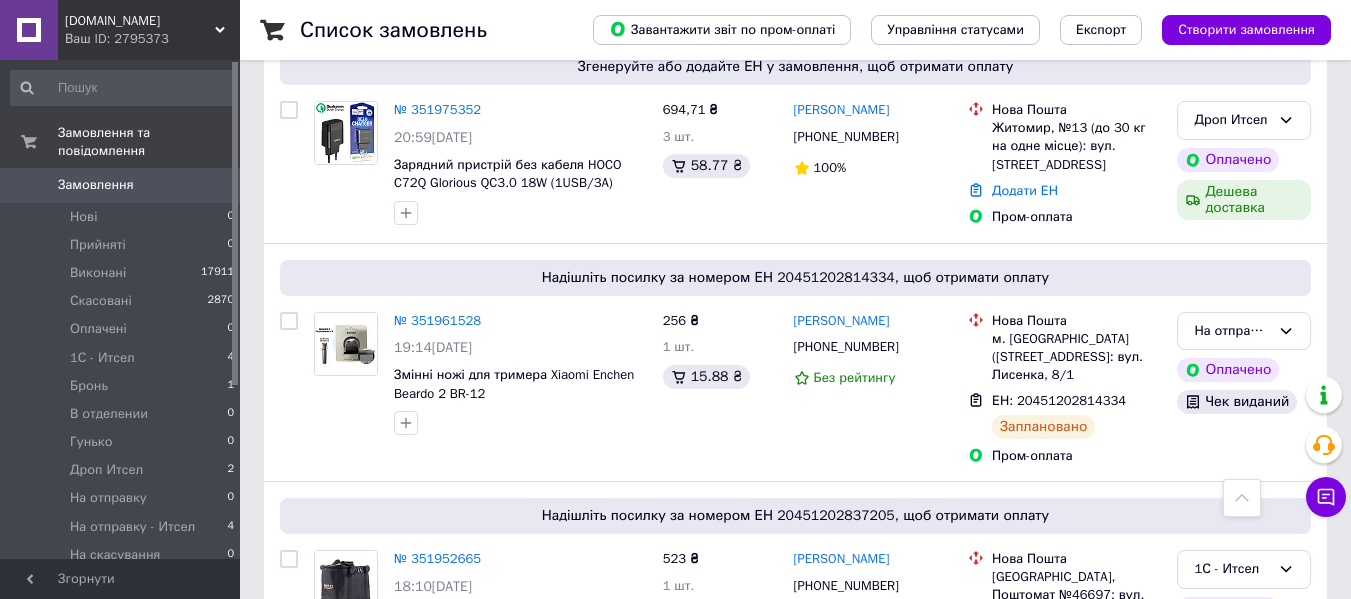 scroll, scrollTop: 600, scrollLeft: 0, axis: vertical 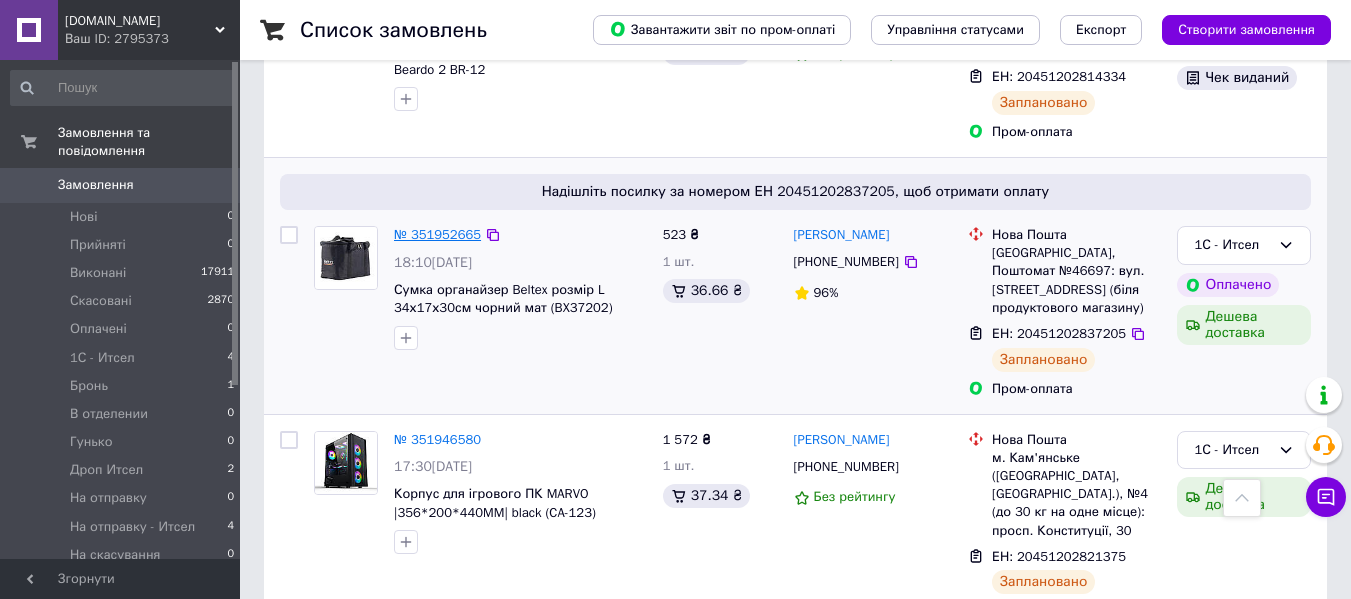 click on "№ 351952665" at bounding box center [437, 234] 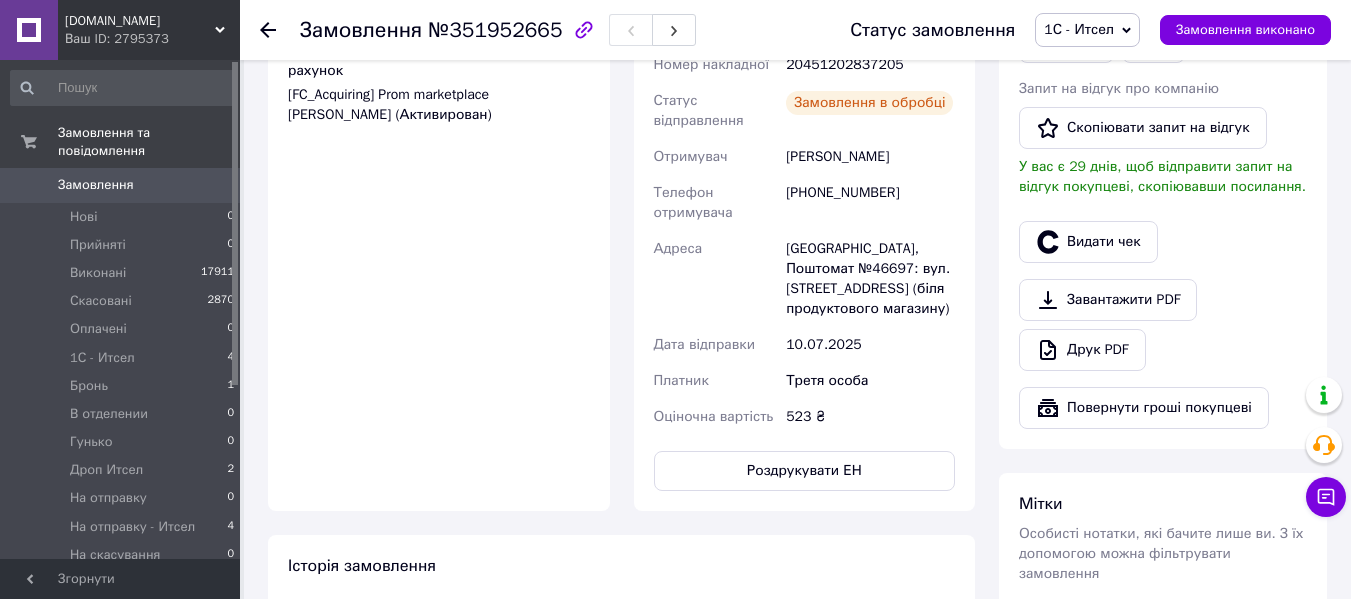 scroll, scrollTop: 900, scrollLeft: 0, axis: vertical 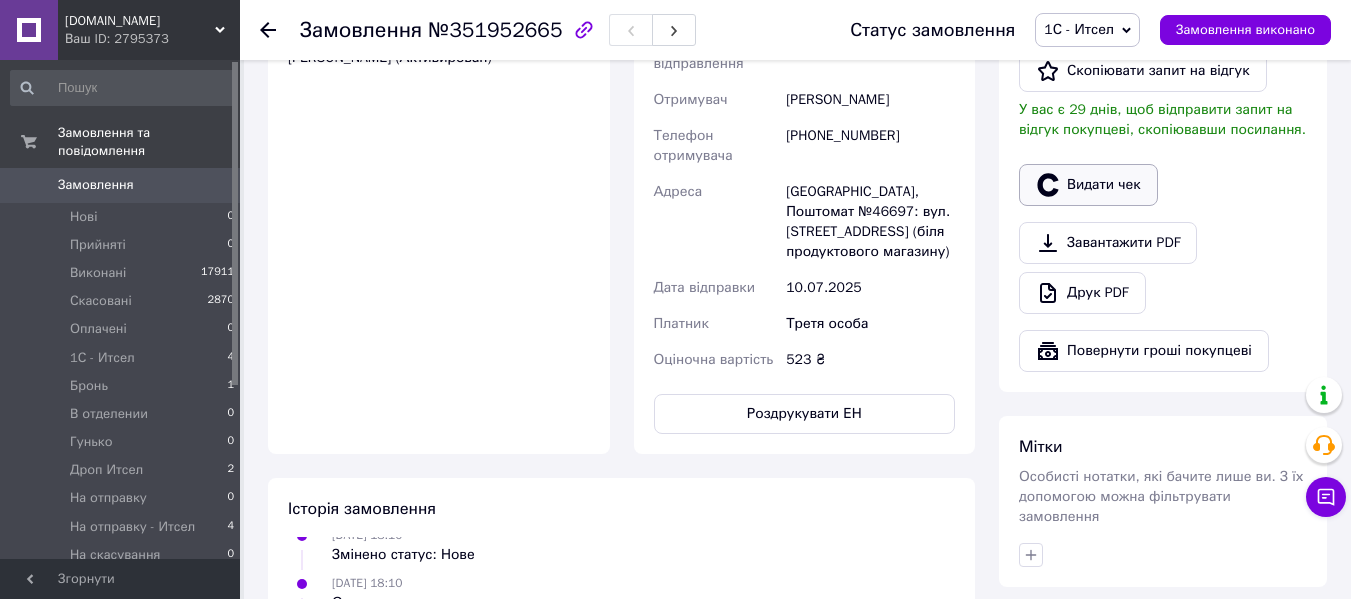 click on "Видати чек" at bounding box center (1088, 185) 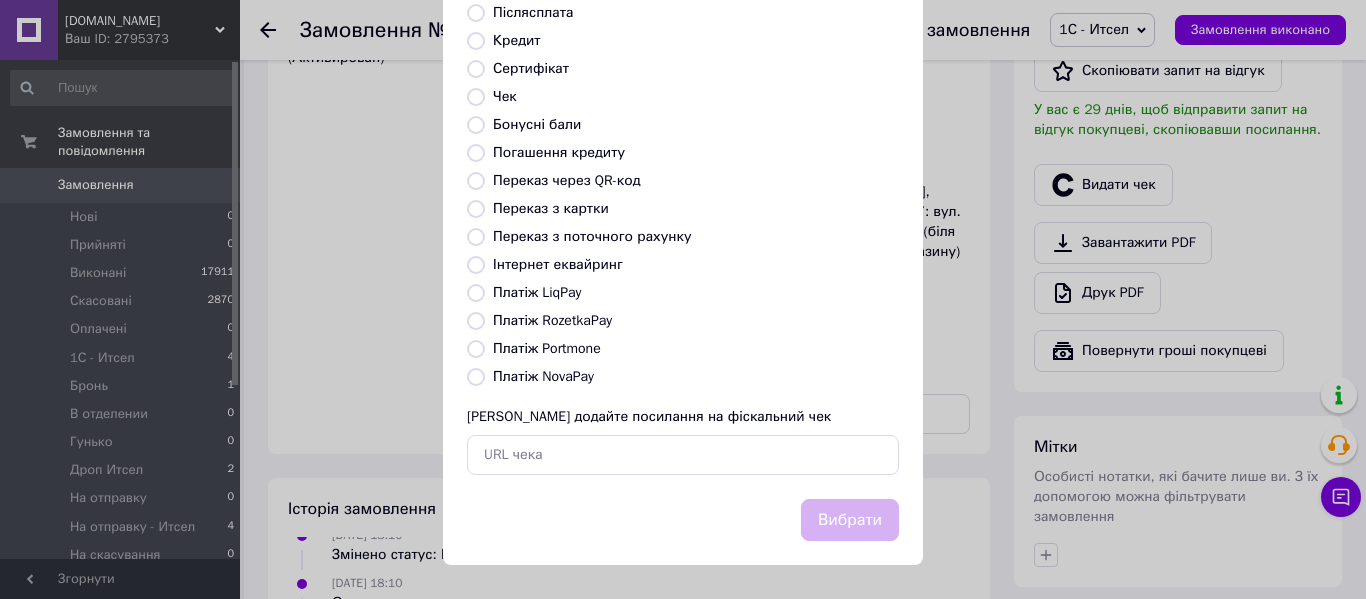 scroll, scrollTop: 260, scrollLeft: 0, axis: vertical 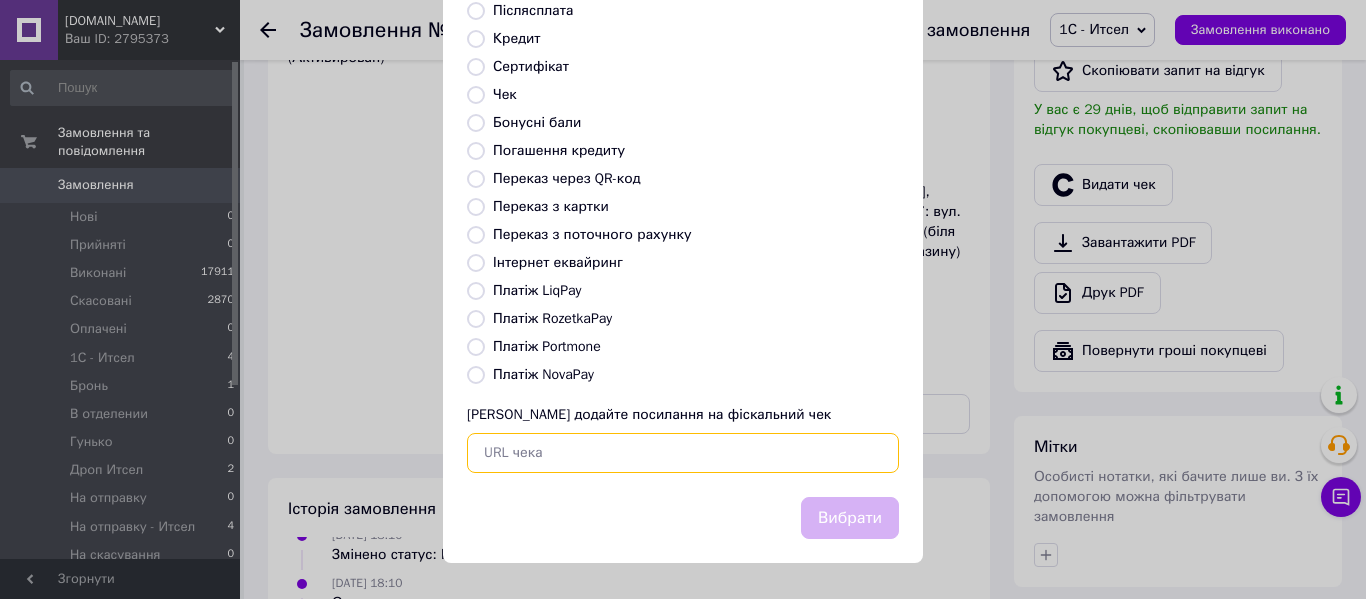 click at bounding box center (683, 453) 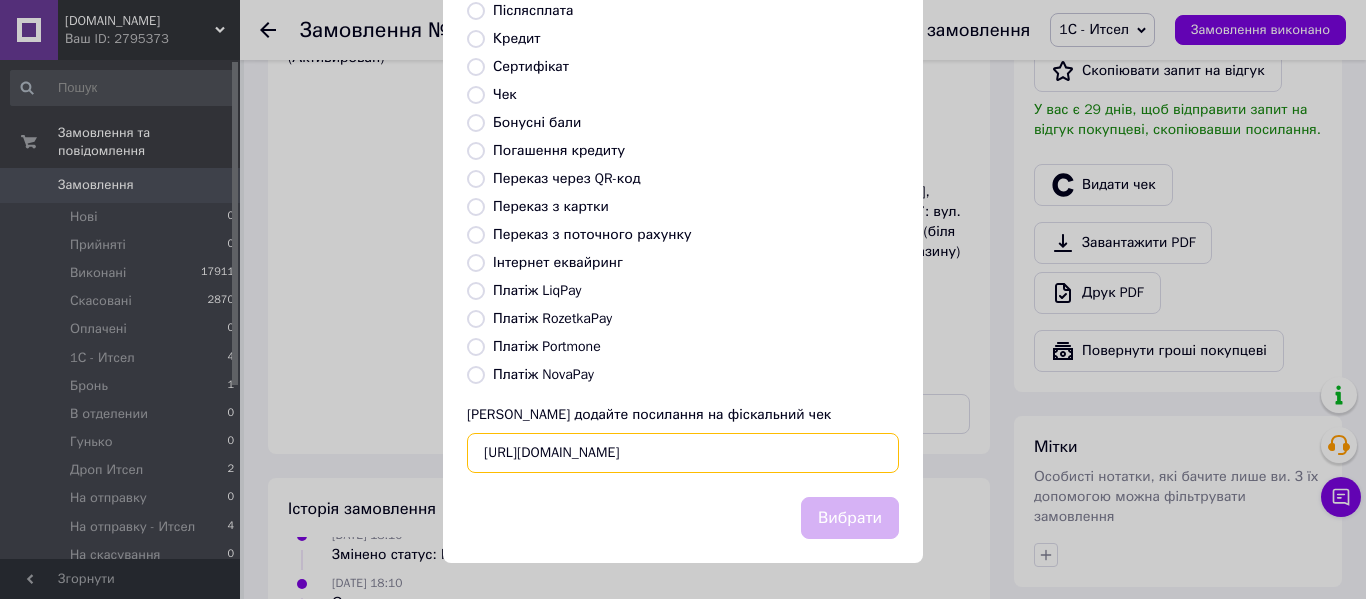 scroll, scrollTop: 0, scrollLeft: 60, axis: horizontal 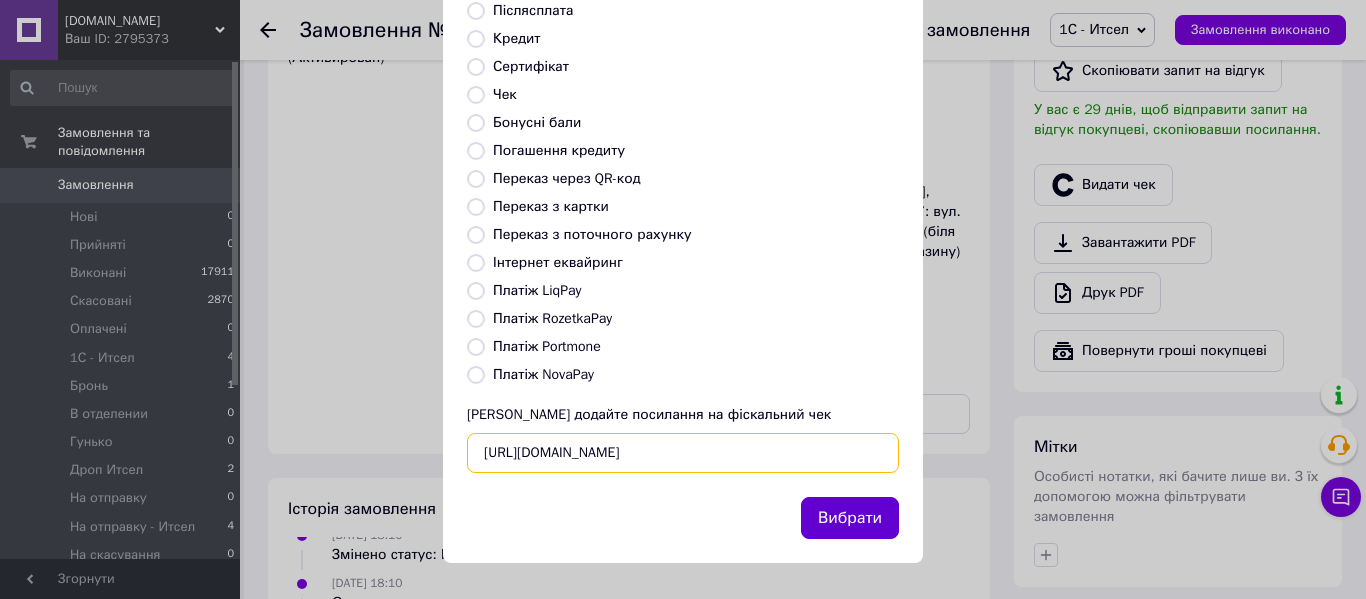 type on "https://check.checkbox.ua/d32ac54c-4172-429c-be16-83c19495858a/html" 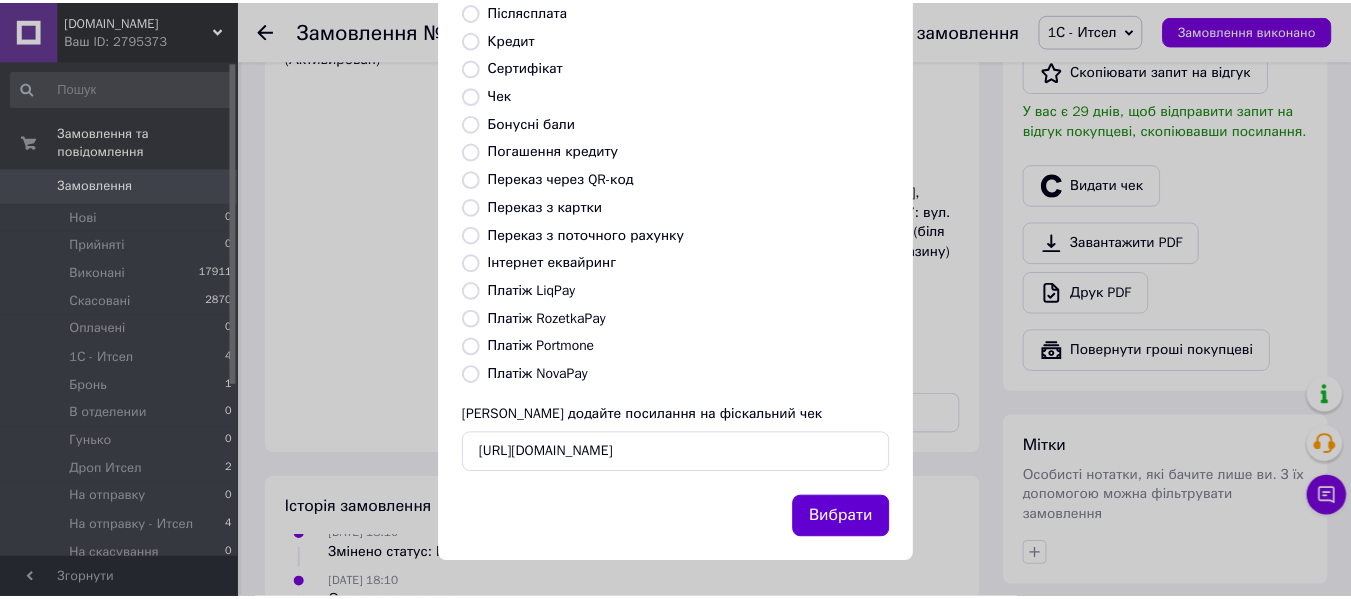 scroll, scrollTop: 0, scrollLeft: 0, axis: both 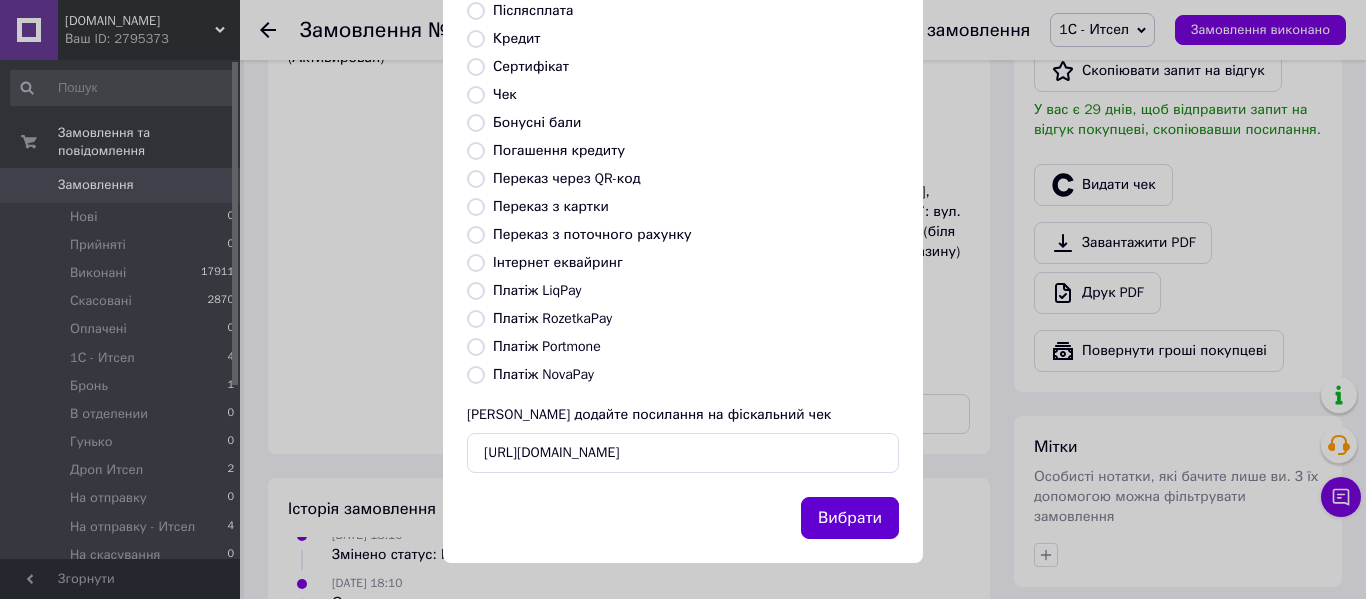 click on "Вибрати" at bounding box center [850, 518] 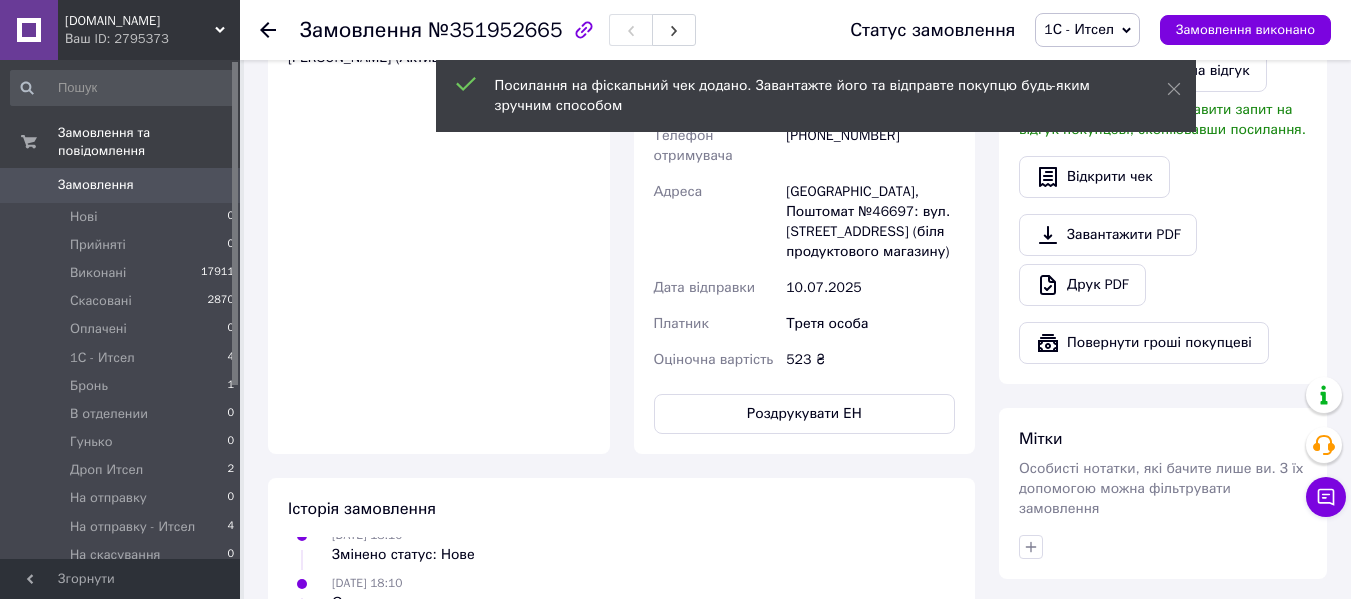 click on "1С - Итсел" at bounding box center (1079, 29) 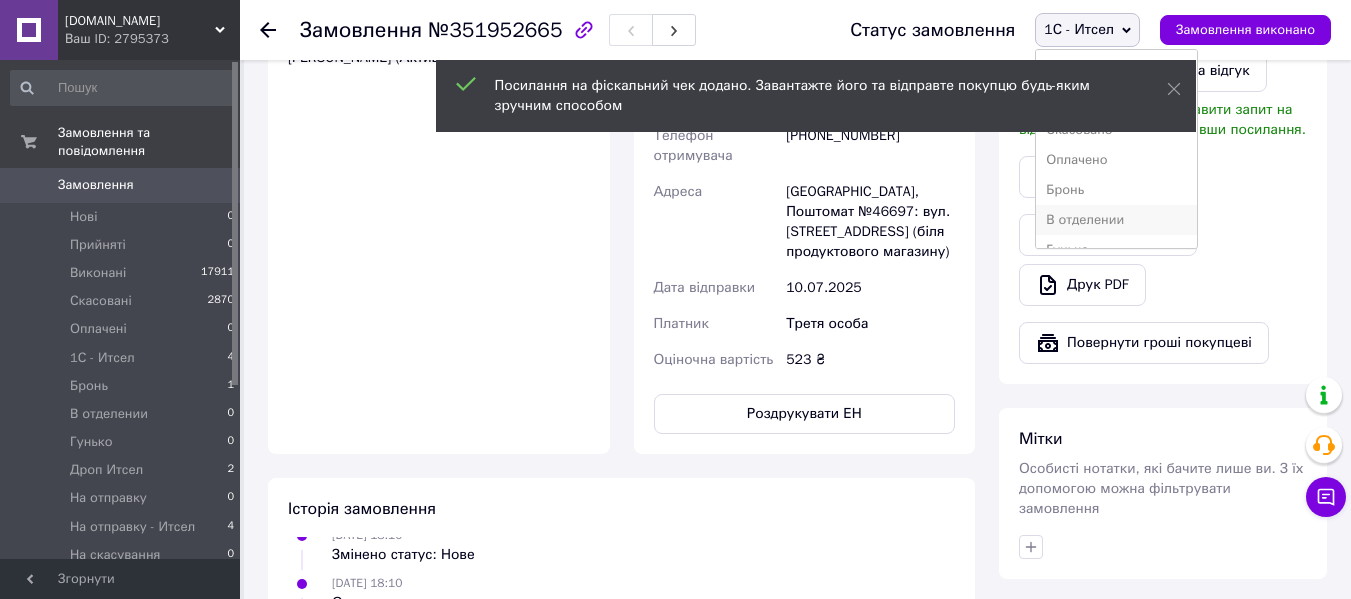 scroll, scrollTop: 100, scrollLeft: 0, axis: vertical 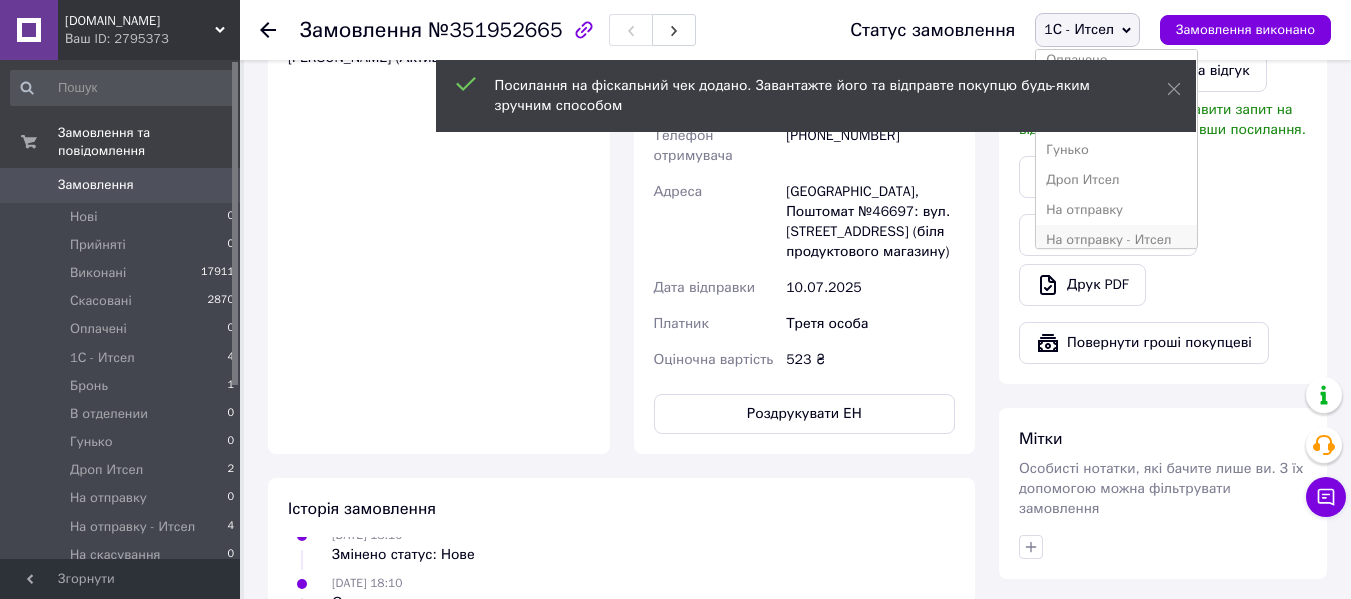 click on "На отправку - Итсел" at bounding box center [1116, 240] 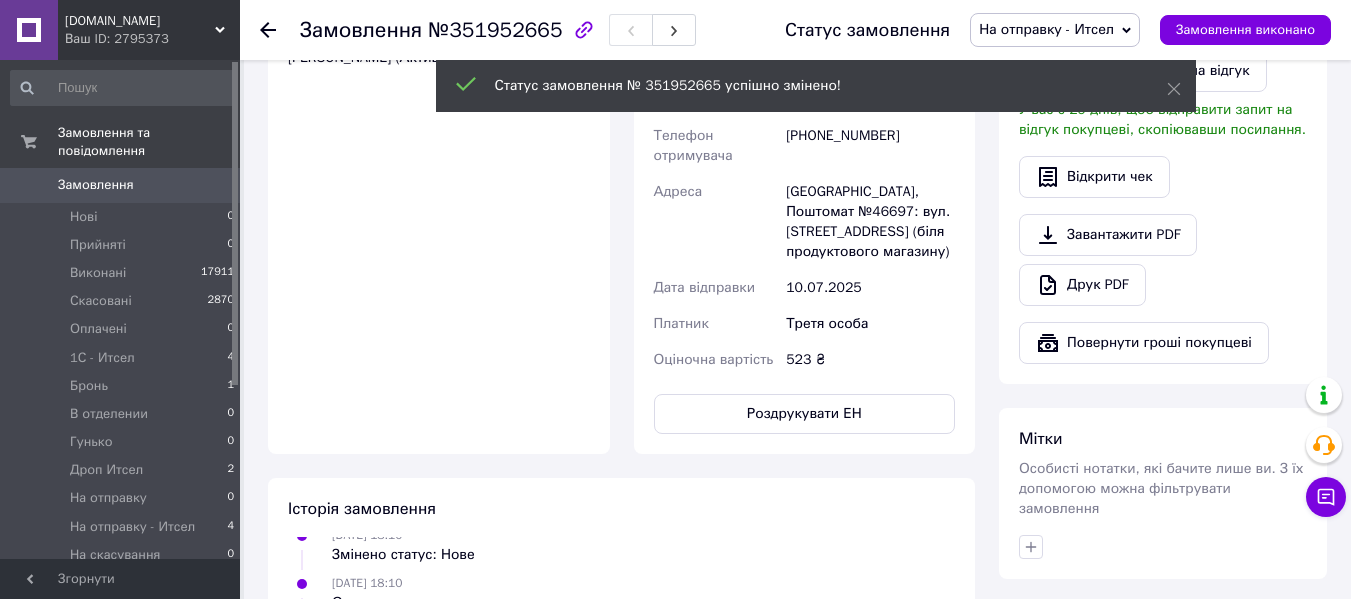 click 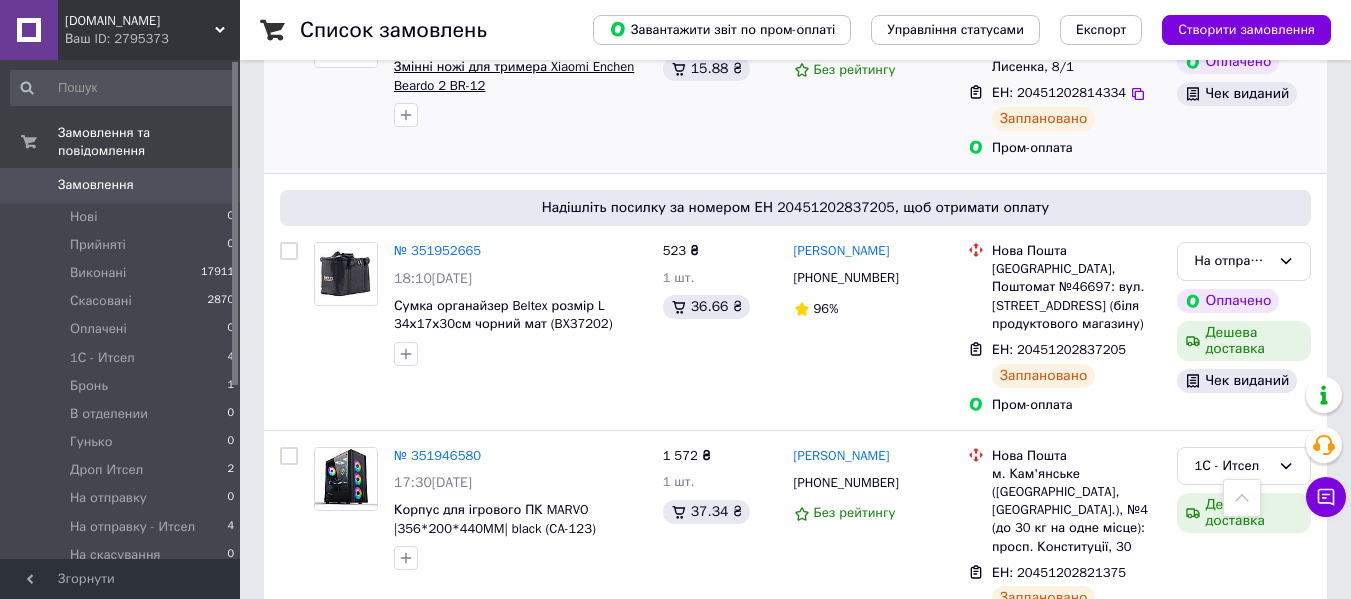 scroll, scrollTop: 1100, scrollLeft: 0, axis: vertical 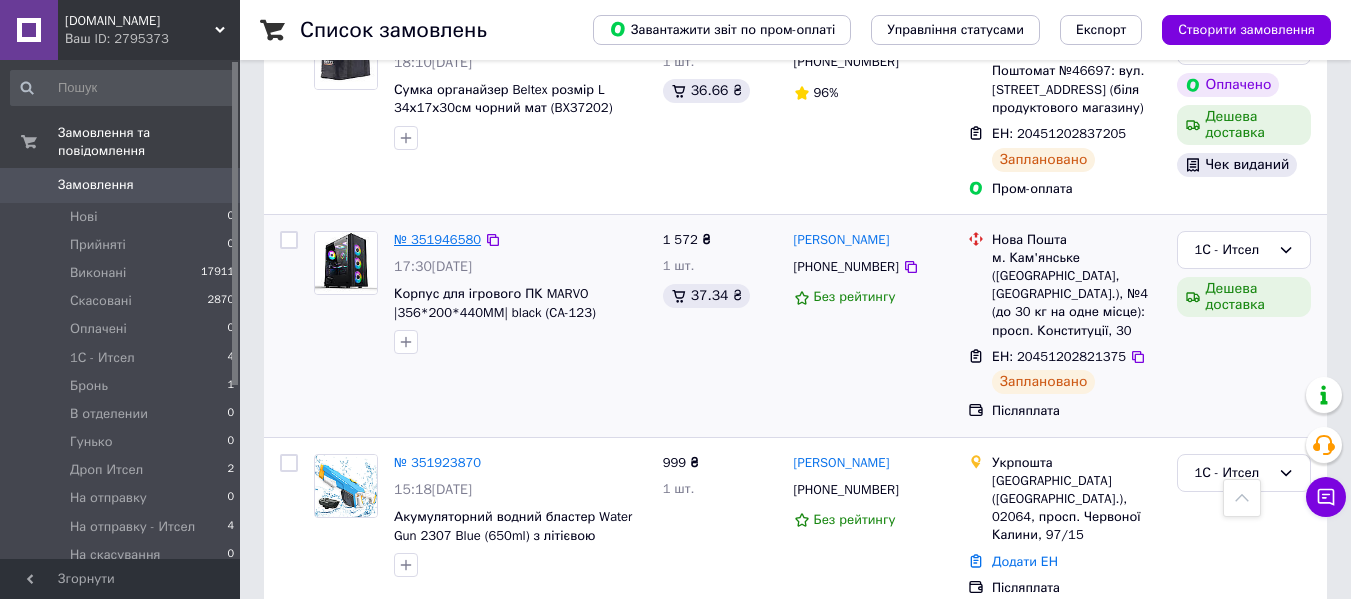 click on "№ 351946580" at bounding box center [437, 239] 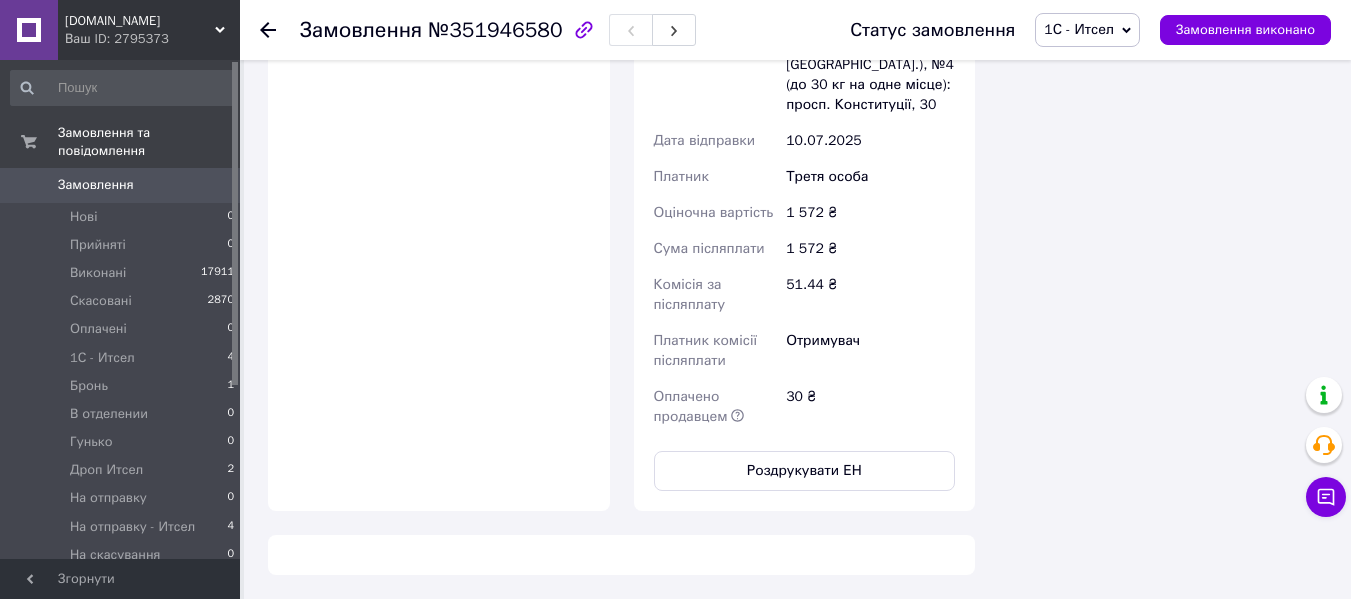 scroll, scrollTop: 1100, scrollLeft: 0, axis: vertical 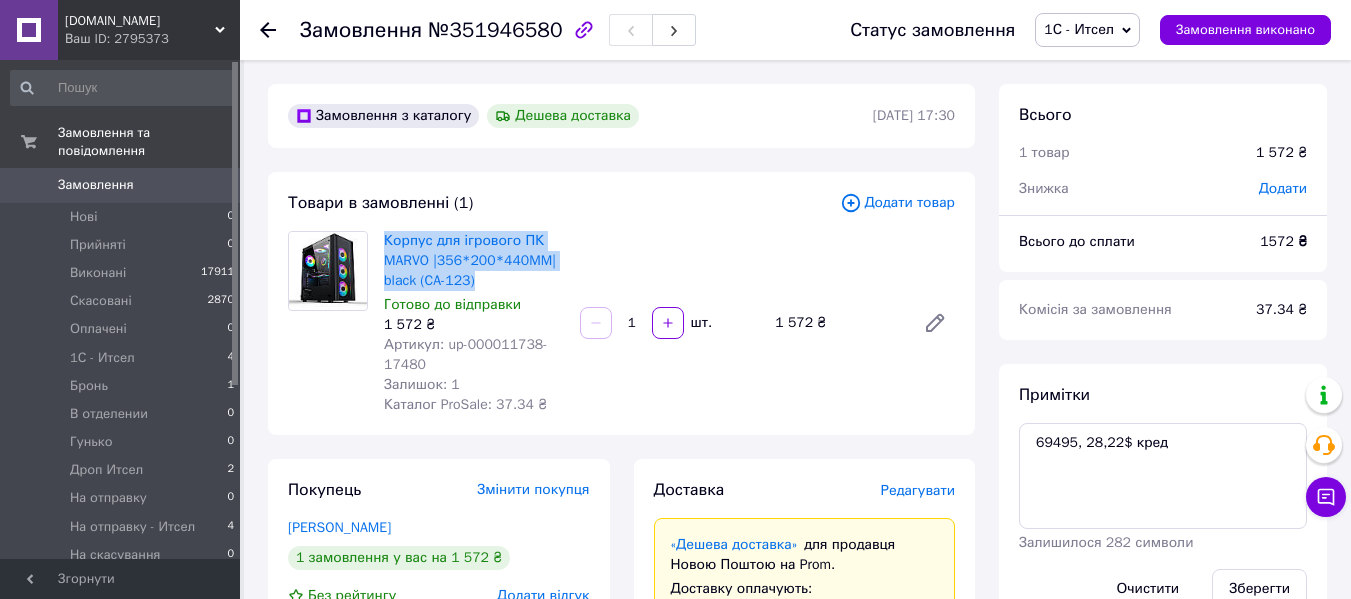drag, startPoint x: 380, startPoint y: 239, endPoint x: 491, endPoint y: 280, distance: 118.33005 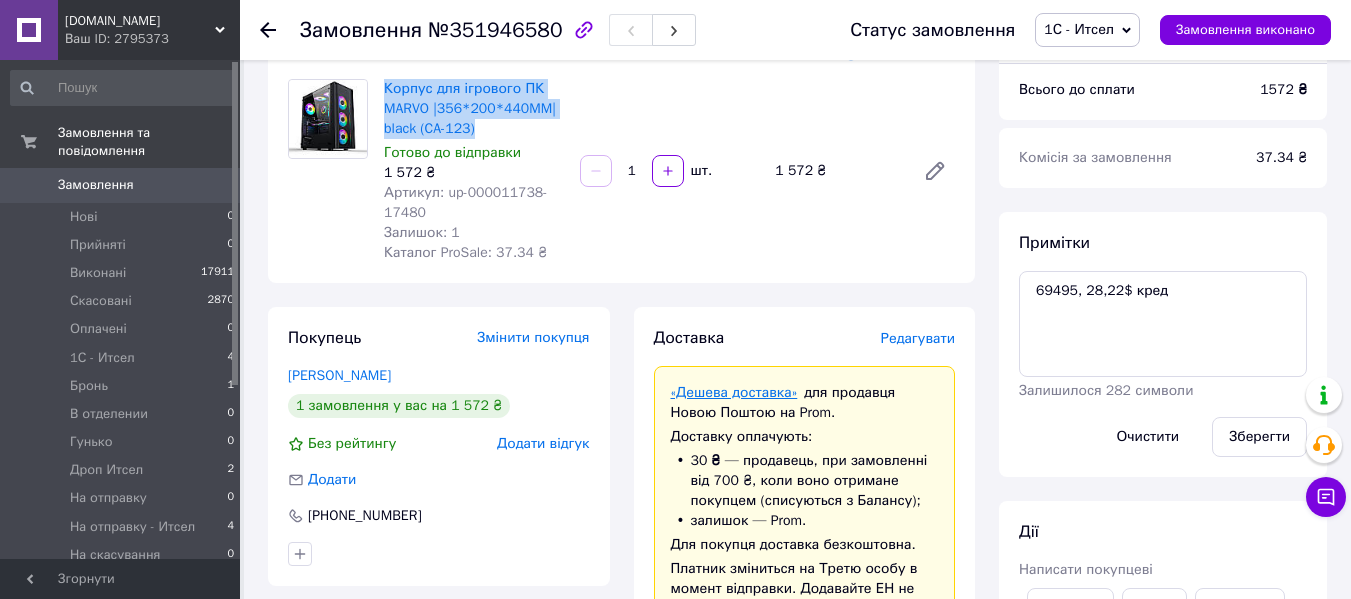 scroll, scrollTop: 300, scrollLeft: 0, axis: vertical 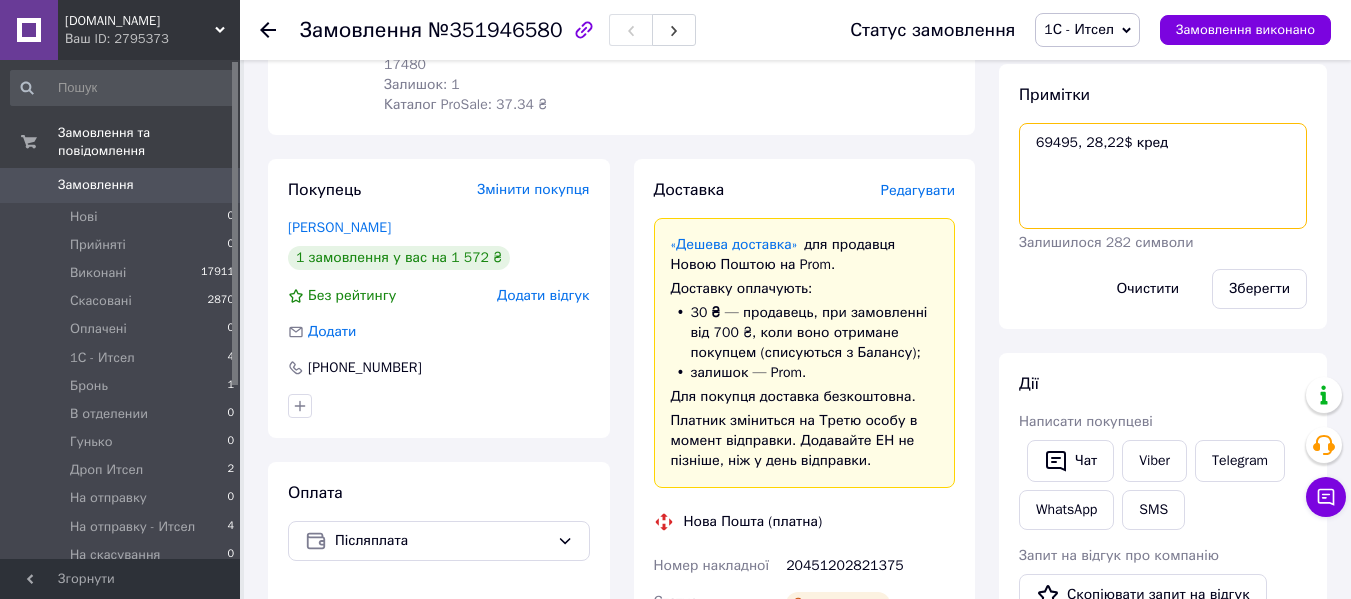 drag, startPoint x: 1071, startPoint y: 143, endPoint x: 1034, endPoint y: 143, distance: 37 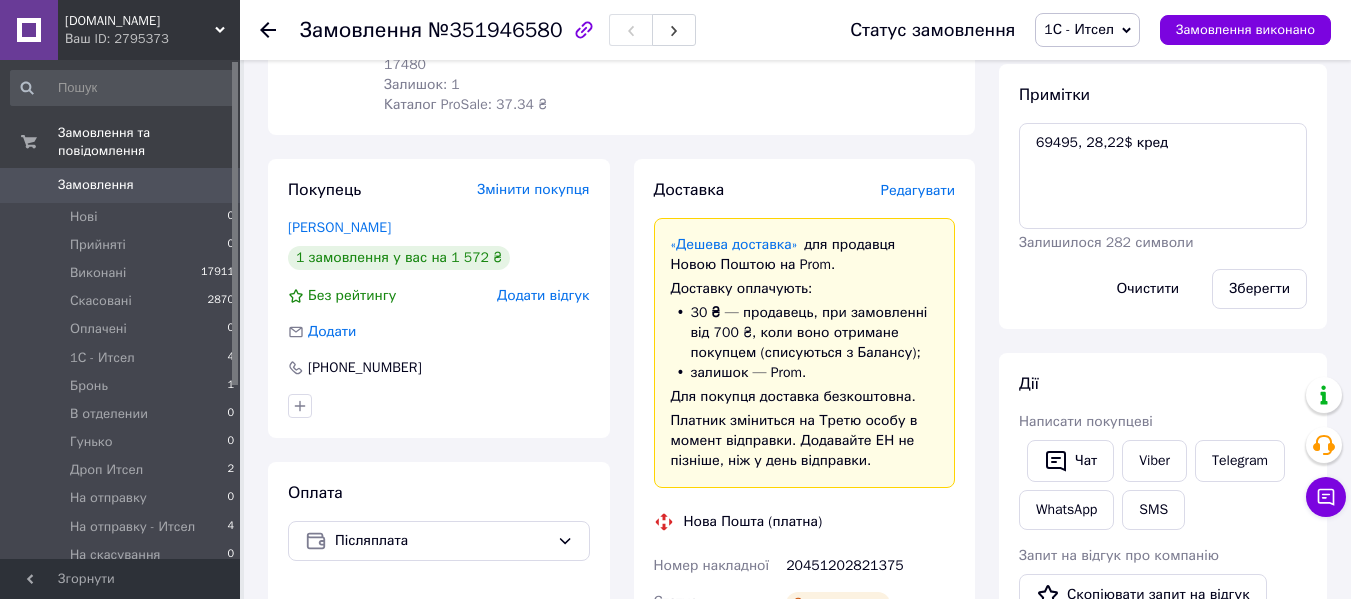 click at bounding box center (584, 30) 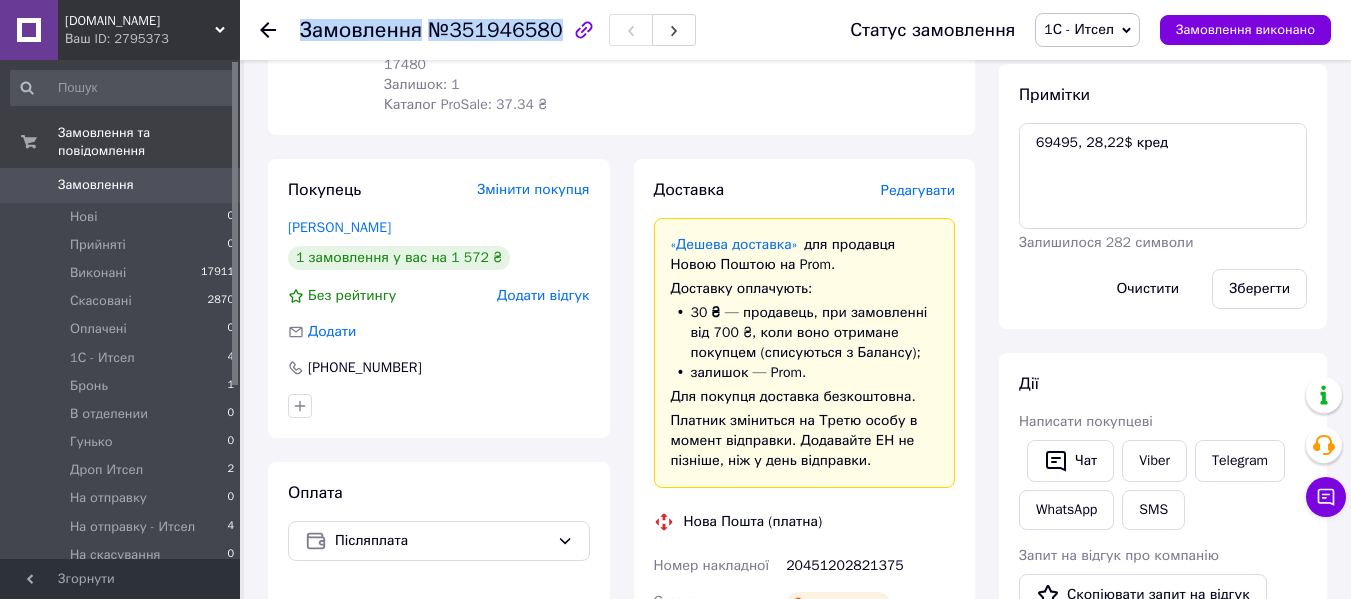 drag, startPoint x: 548, startPoint y: 39, endPoint x: 284, endPoint y: 40, distance: 264.0019 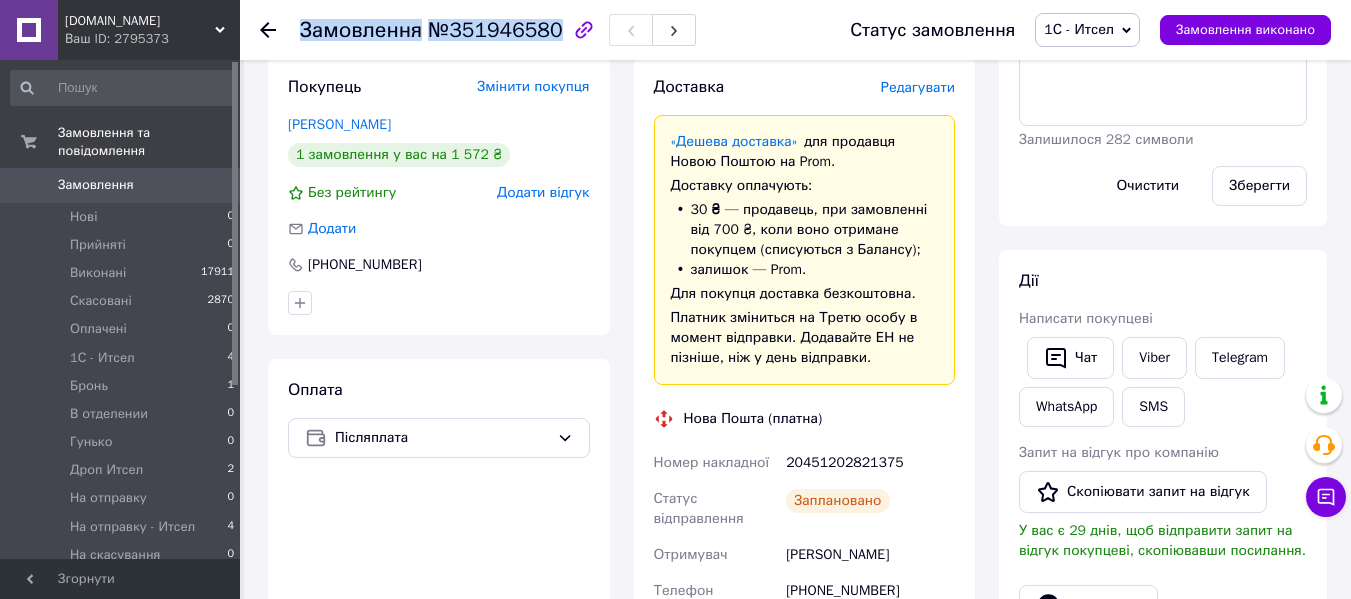 scroll, scrollTop: 600, scrollLeft: 0, axis: vertical 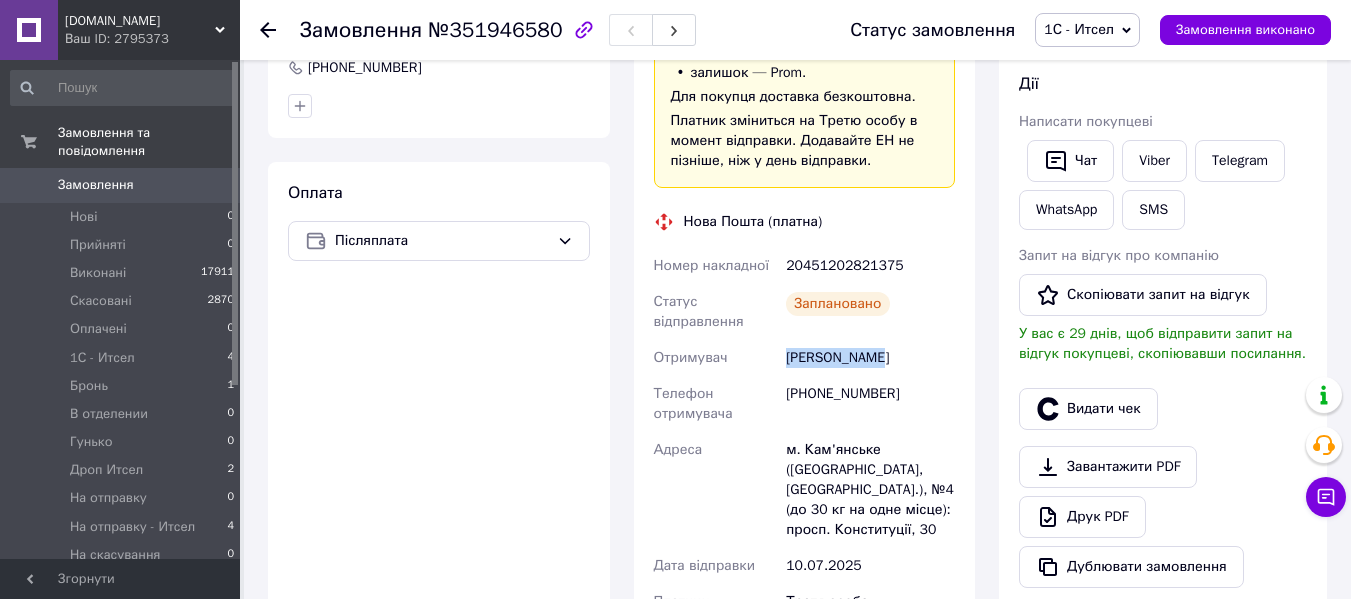 drag, startPoint x: 784, startPoint y: 358, endPoint x: 863, endPoint y: 360, distance: 79.025314 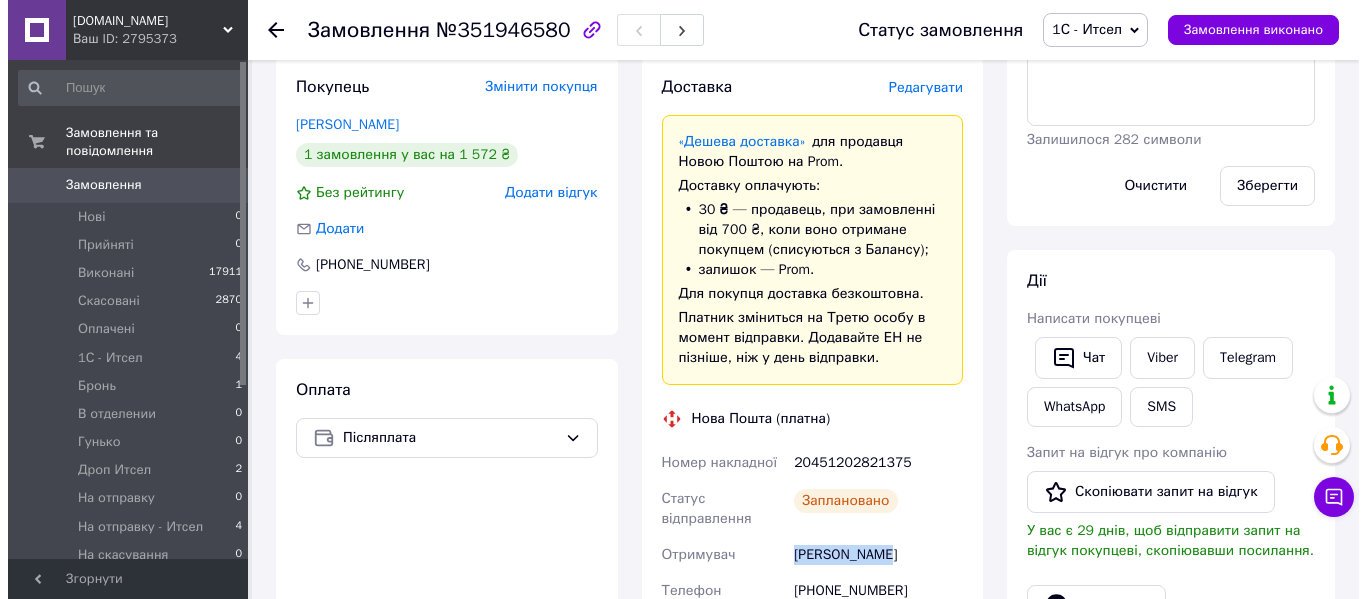 scroll, scrollTop: 500, scrollLeft: 0, axis: vertical 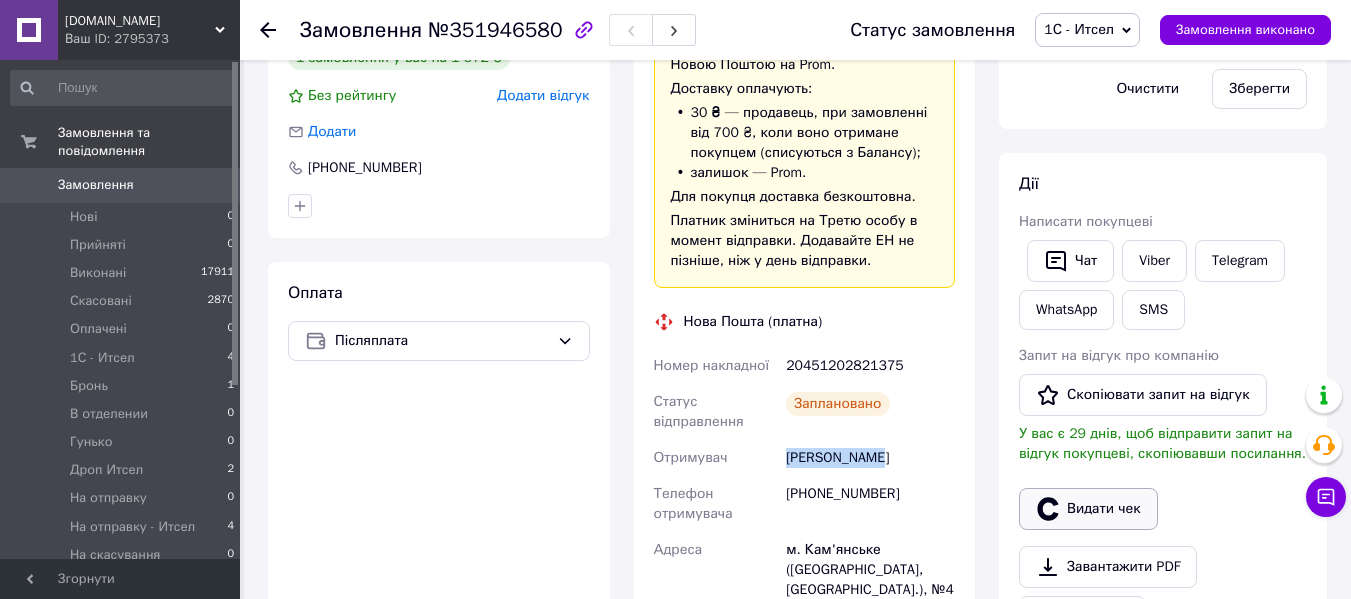 click on "Видати чек" at bounding box center [1088, 509] 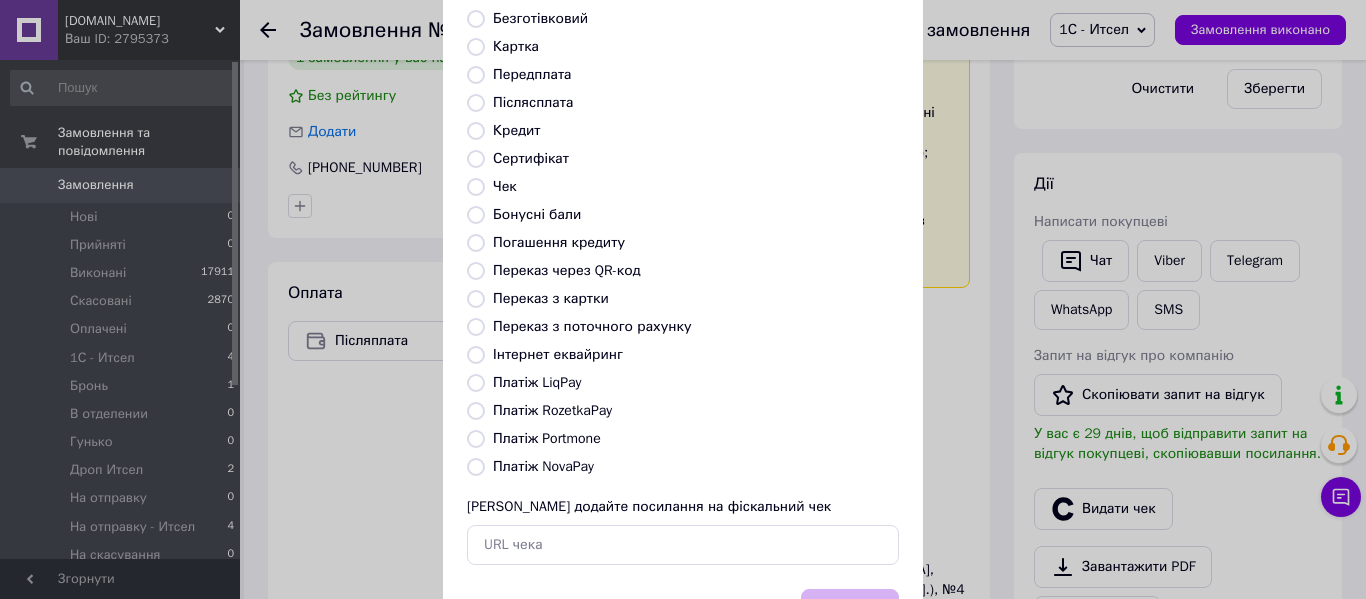 scroll, scrollTop: 260, scrollLeft: 0, axis: vertical 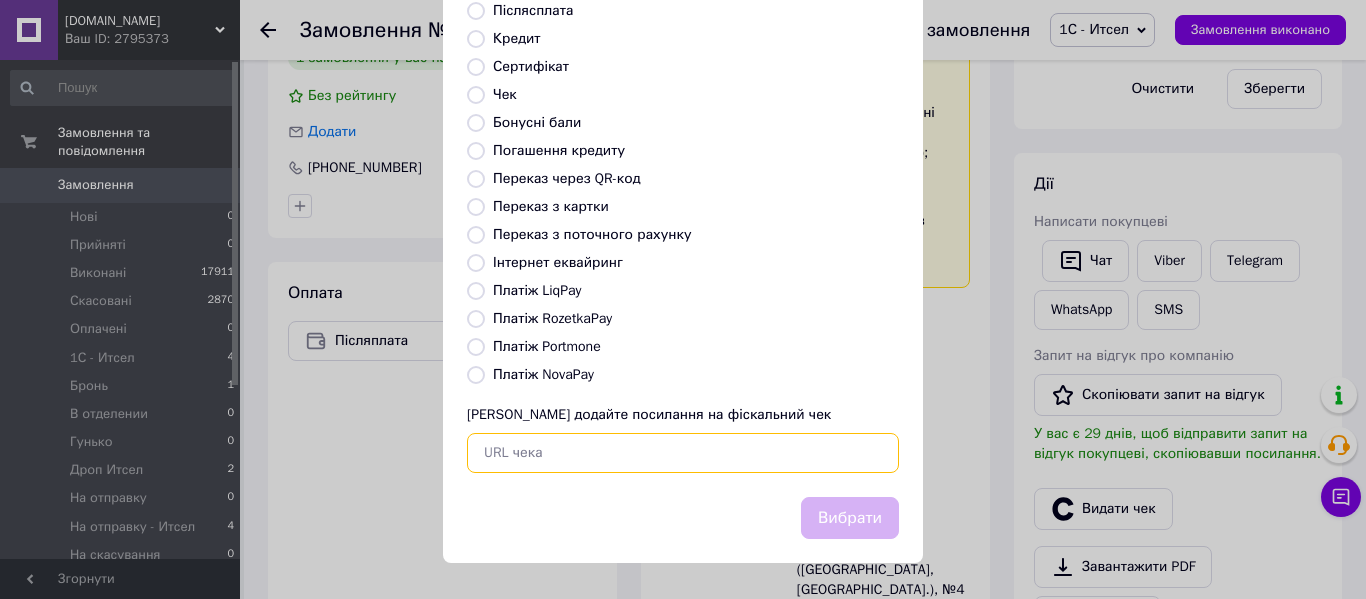 click at bounding box center [683, 453] 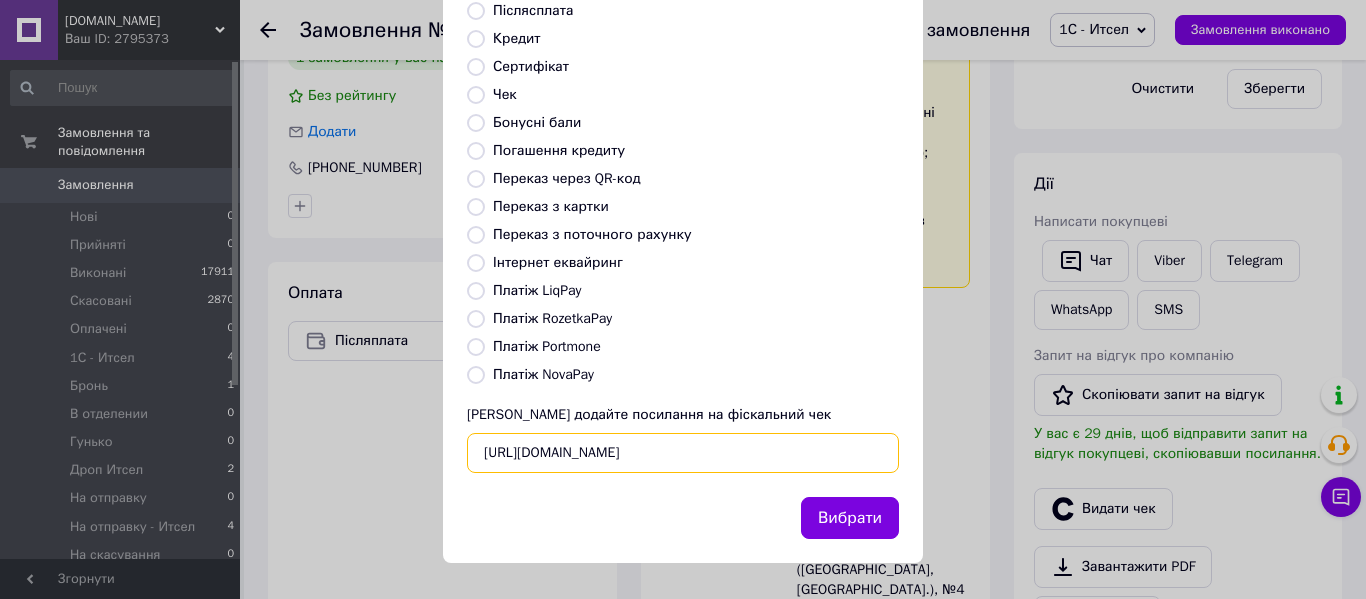 scroll, scrollTop: 0, scrollLeft: 57, axis: horizontal 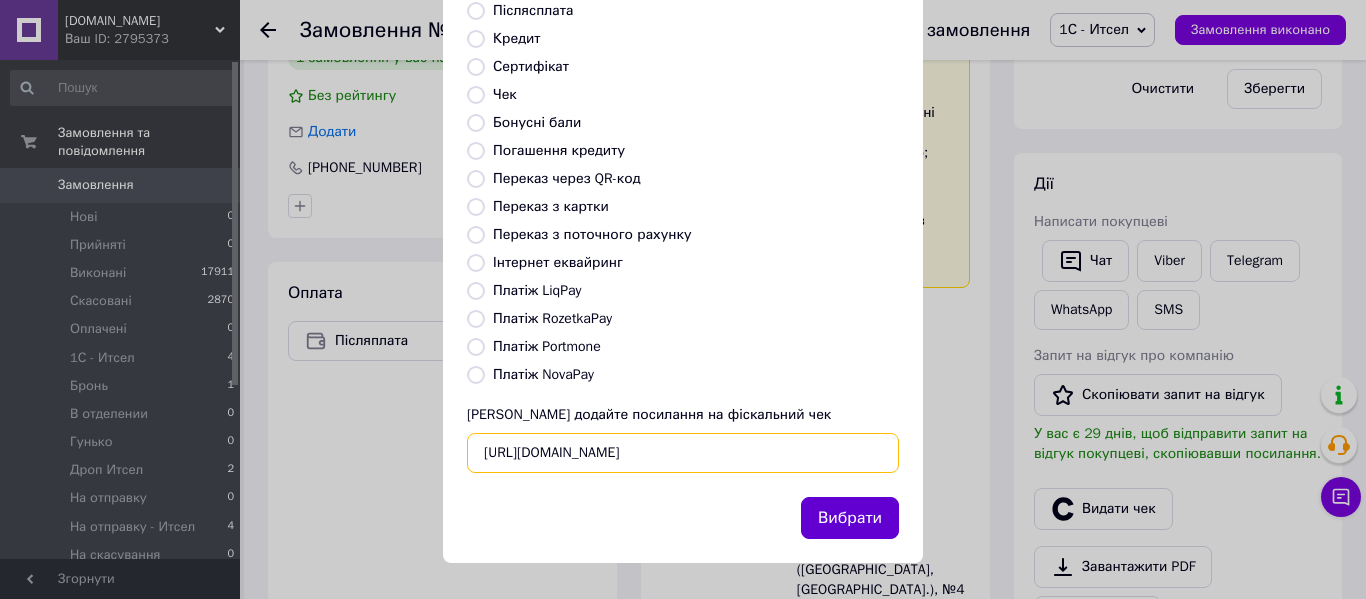 type on "https://check.checkbox.ua/12873f2f-9831-49e9-9990-16a29c0b1647/html" 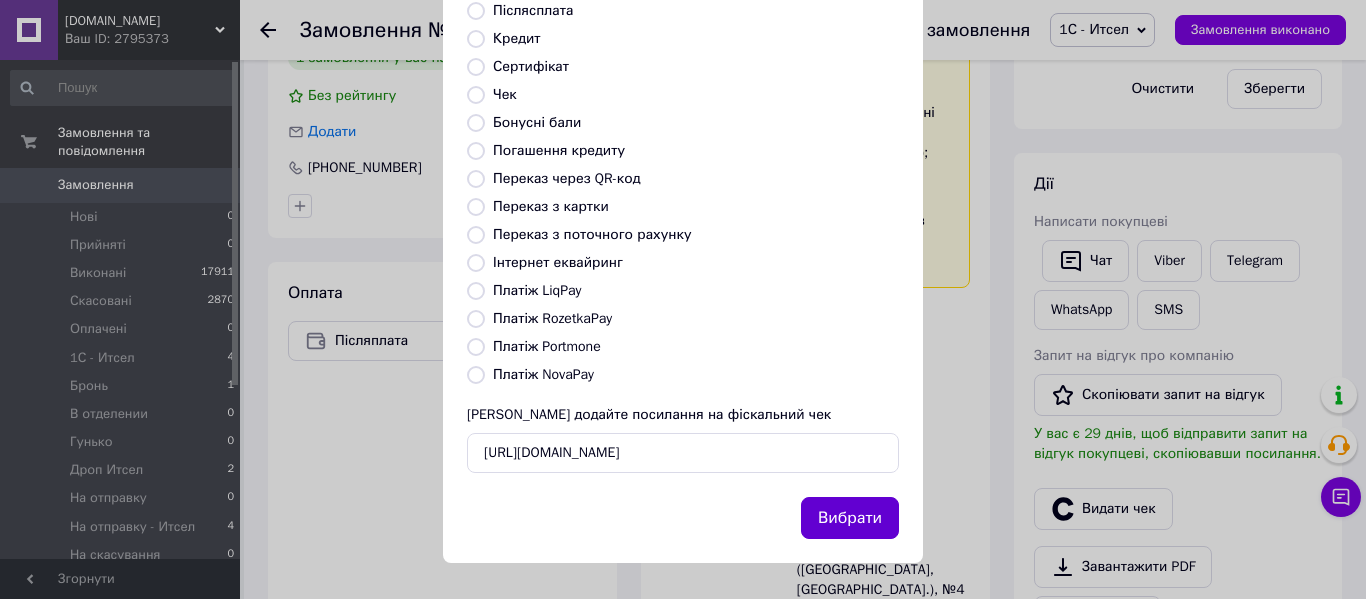 click on "Вибрати" at bounding box center (850, 518) 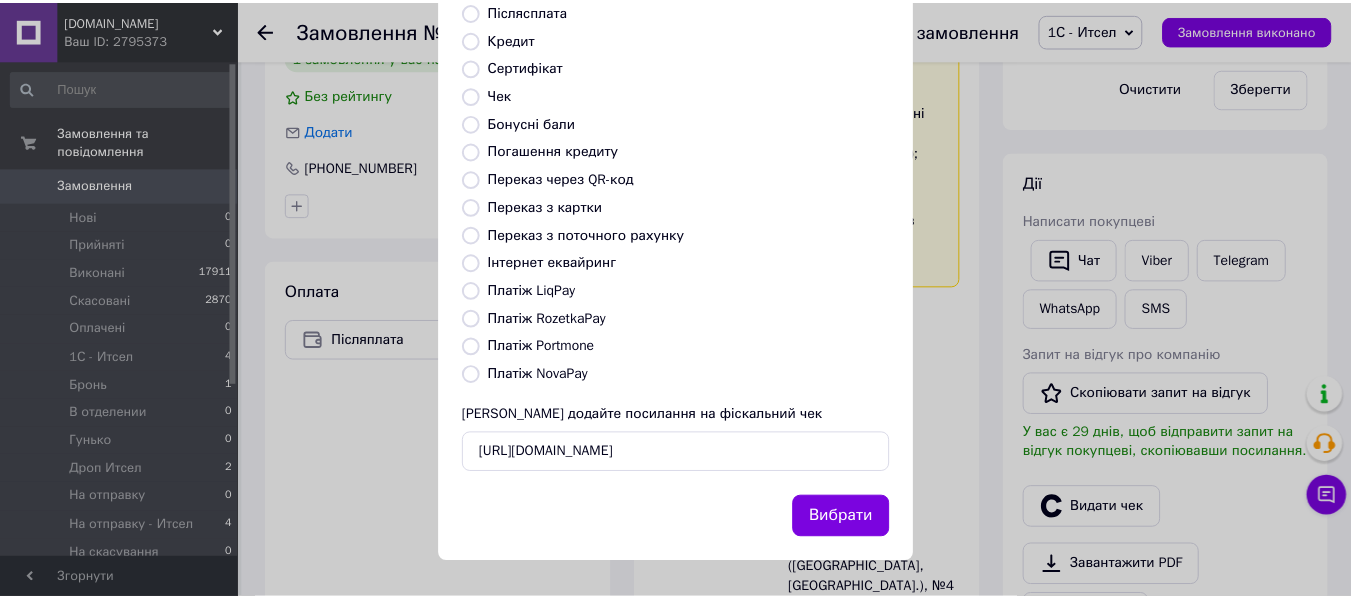 scroll, scrollTop: 0, scrollLeft: 0, axis: both 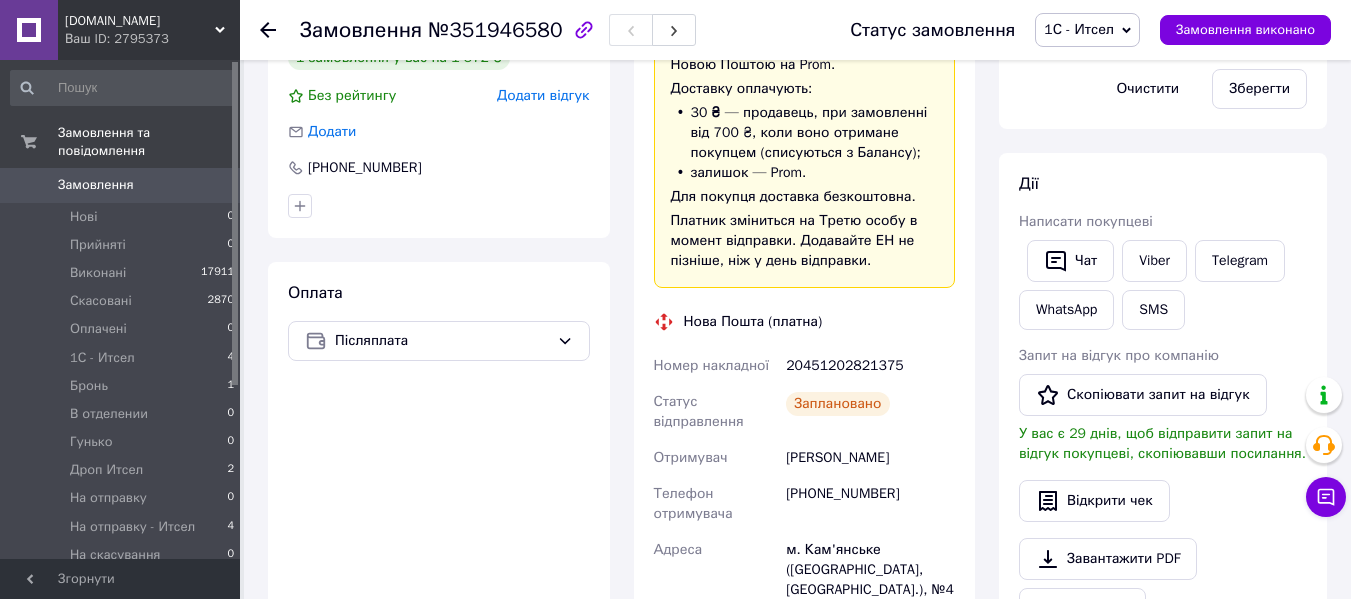 click on "1С - Итсел" at bounding box center (1079, 29) 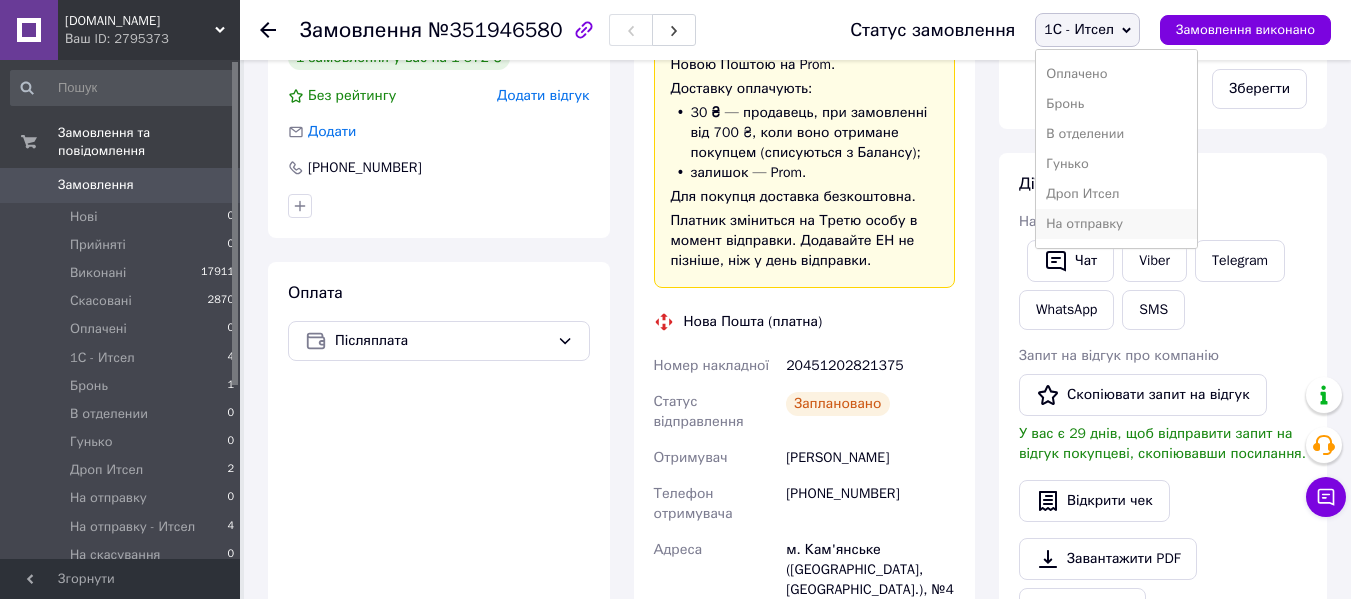 scroll, scrollTop: 200, scrollLeft: 0, axis: vertical 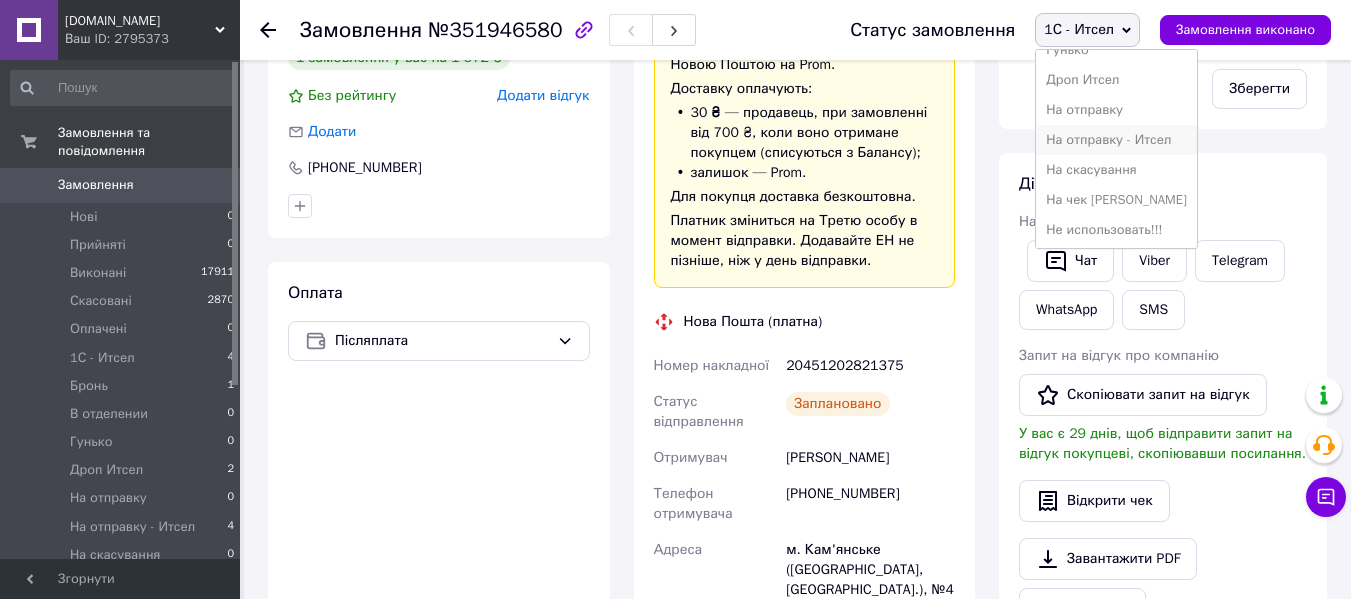 click on "На отправку - Итсел" at bounding box center (1116, 140) 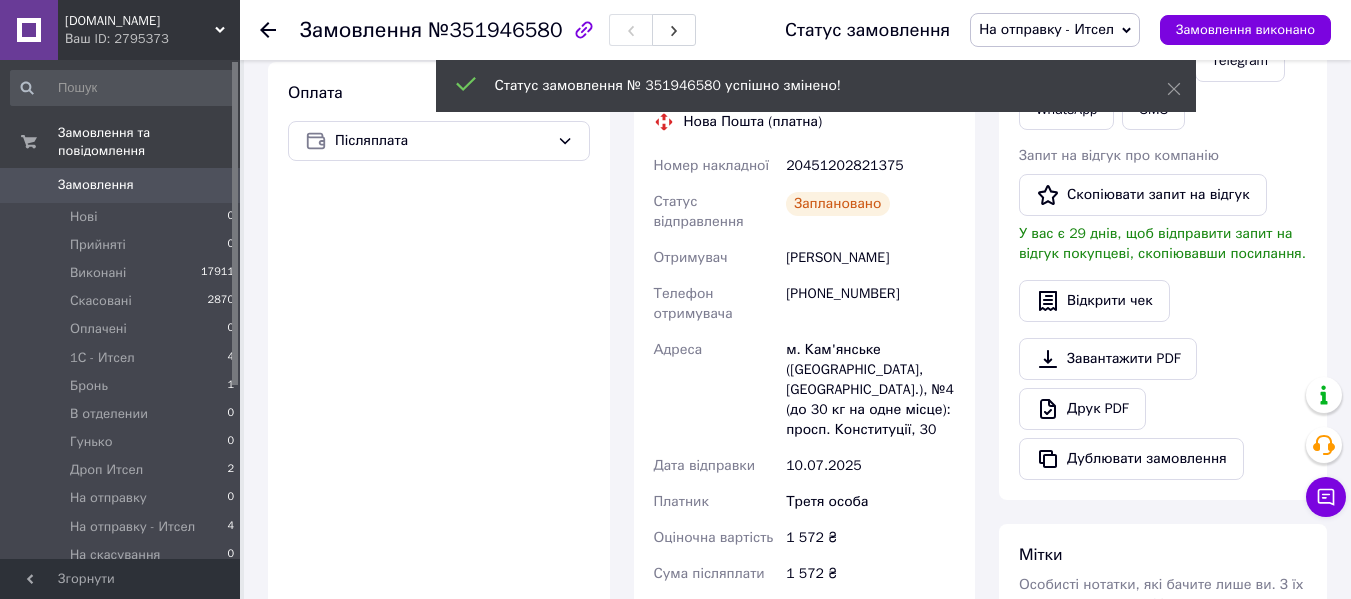 scroll, scrollTop: 600, scrollLeft: 0, axis: vertical 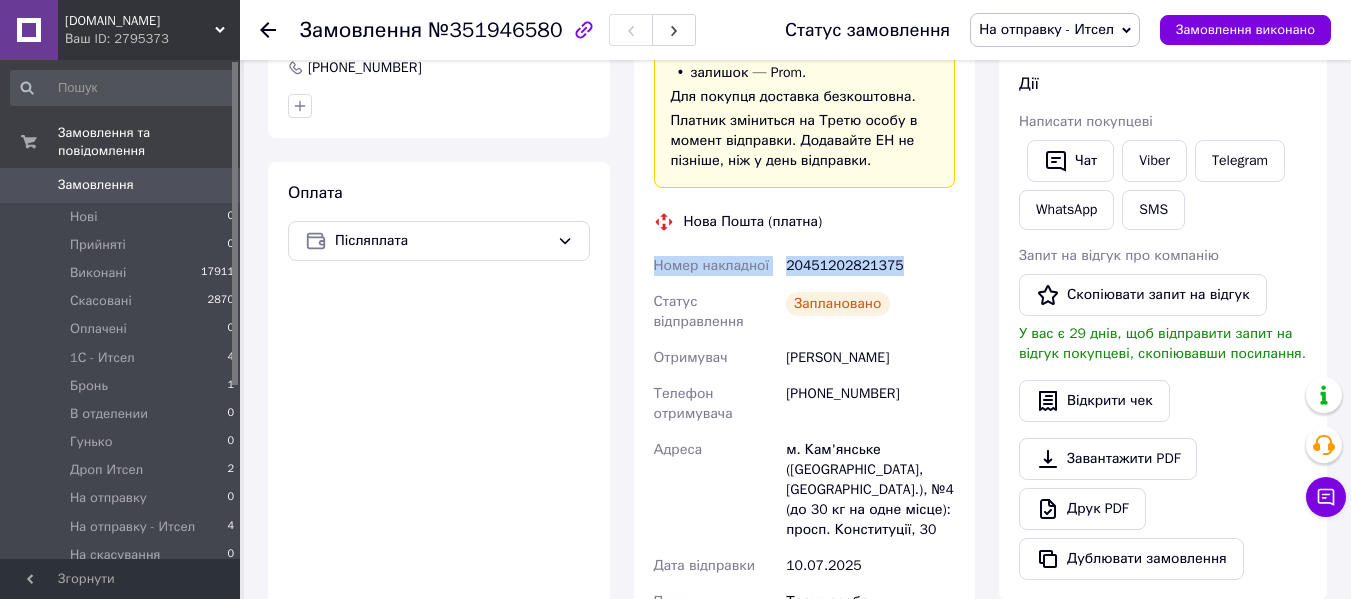 drag, startPoint x: 899, startPoint y: 265, endPoint x: 632, endPoint y: 276, distance: 267.2265 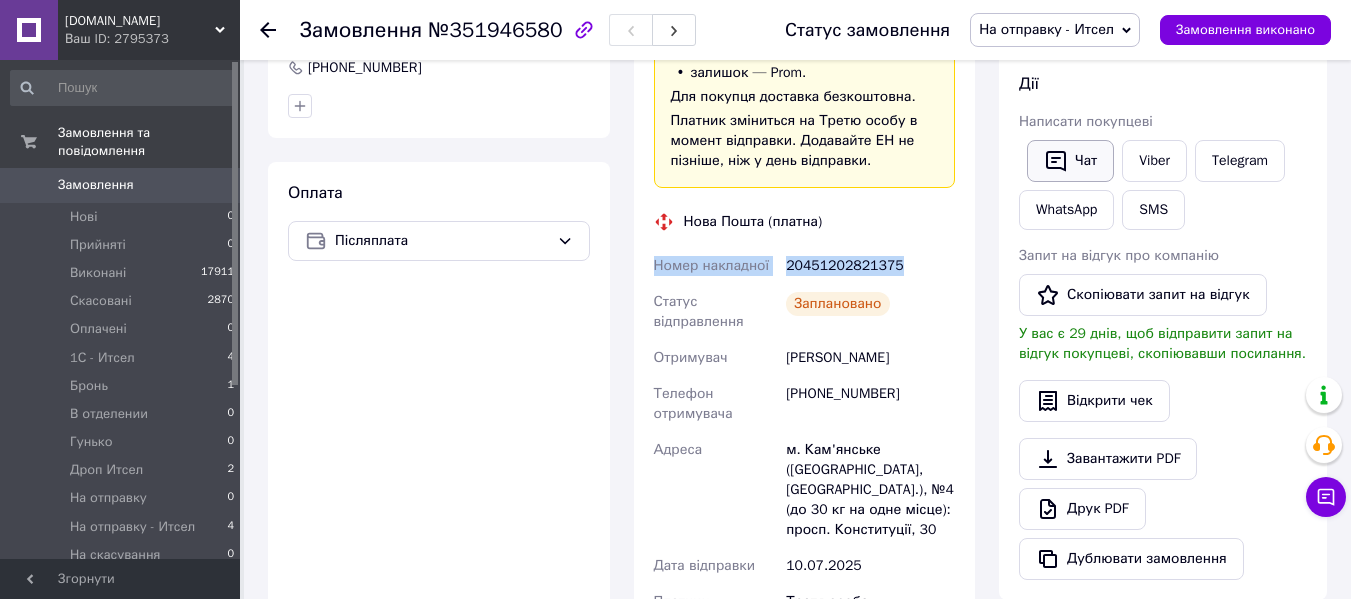 click 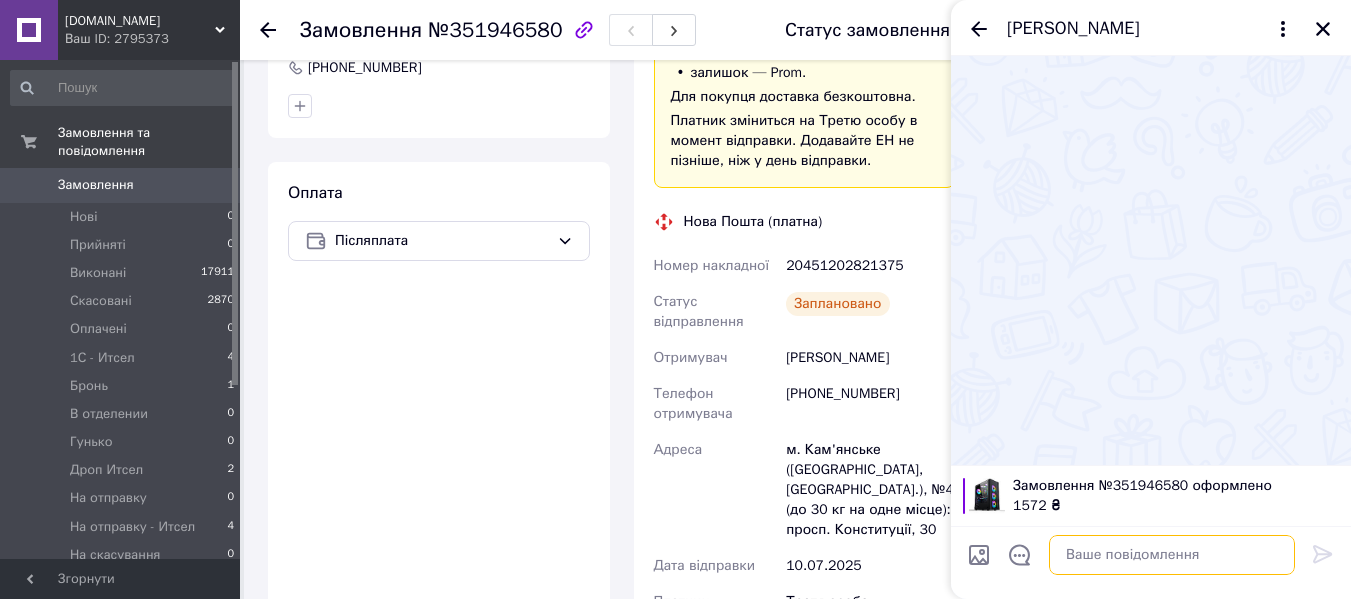 click at bounding box center (1172, 555) 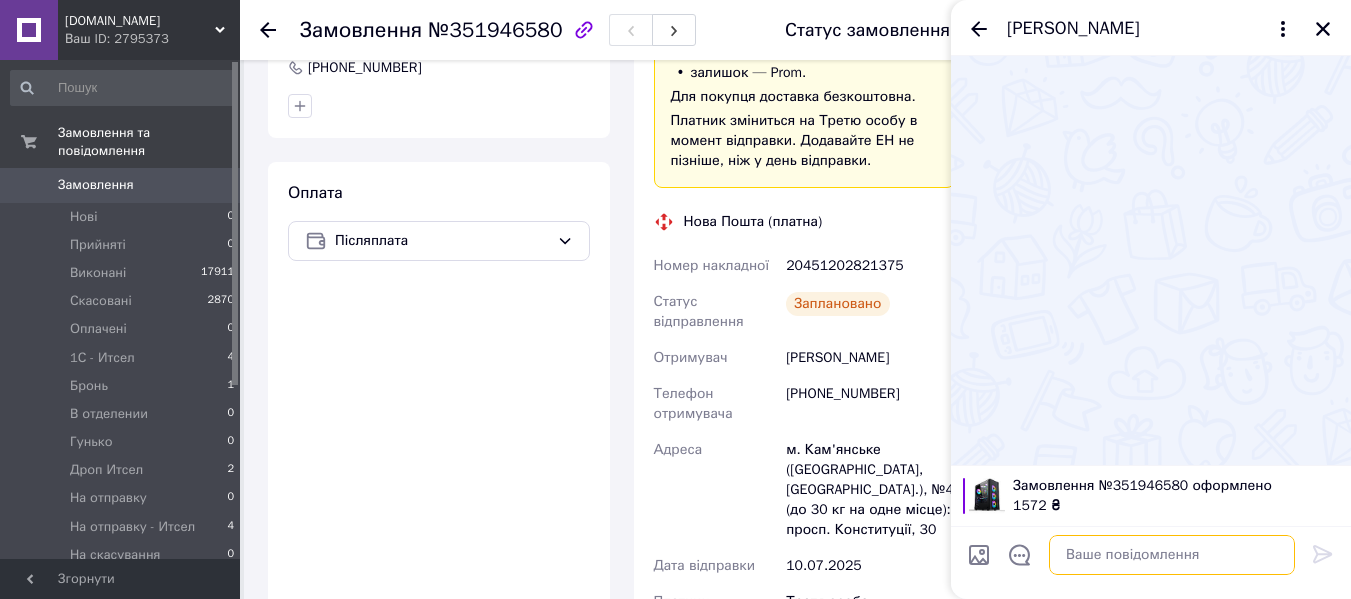 paste on "Номер накладної
20451202821375" 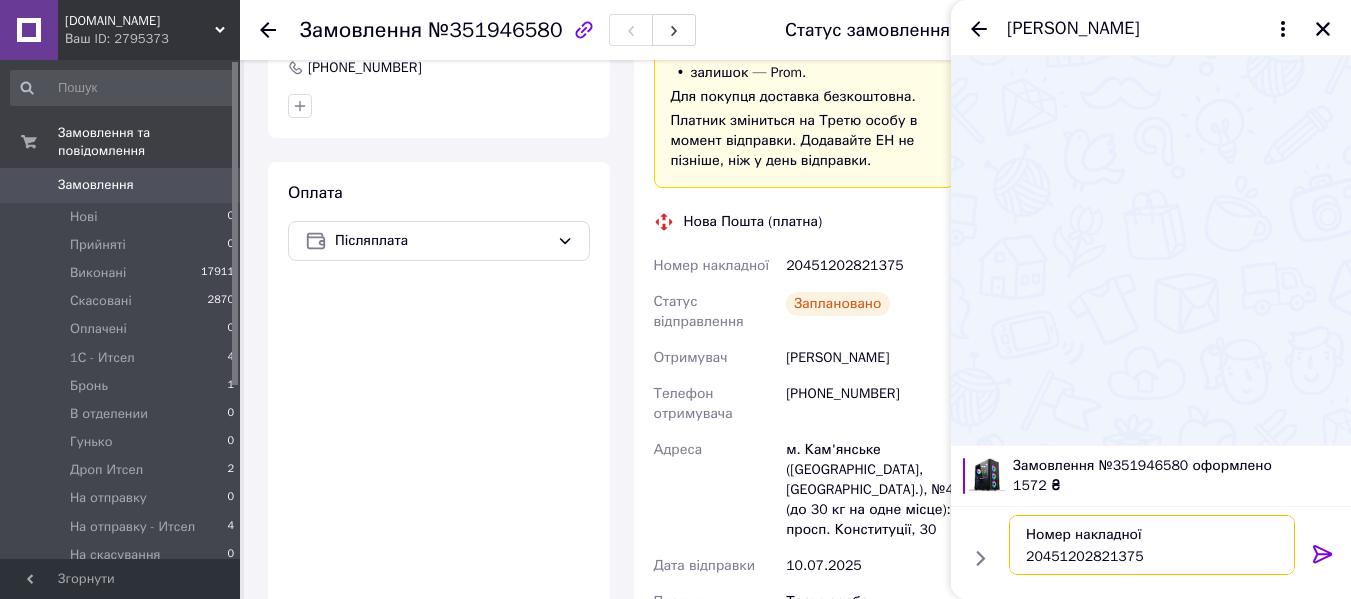 type on "Номер накладної
20451202821375" 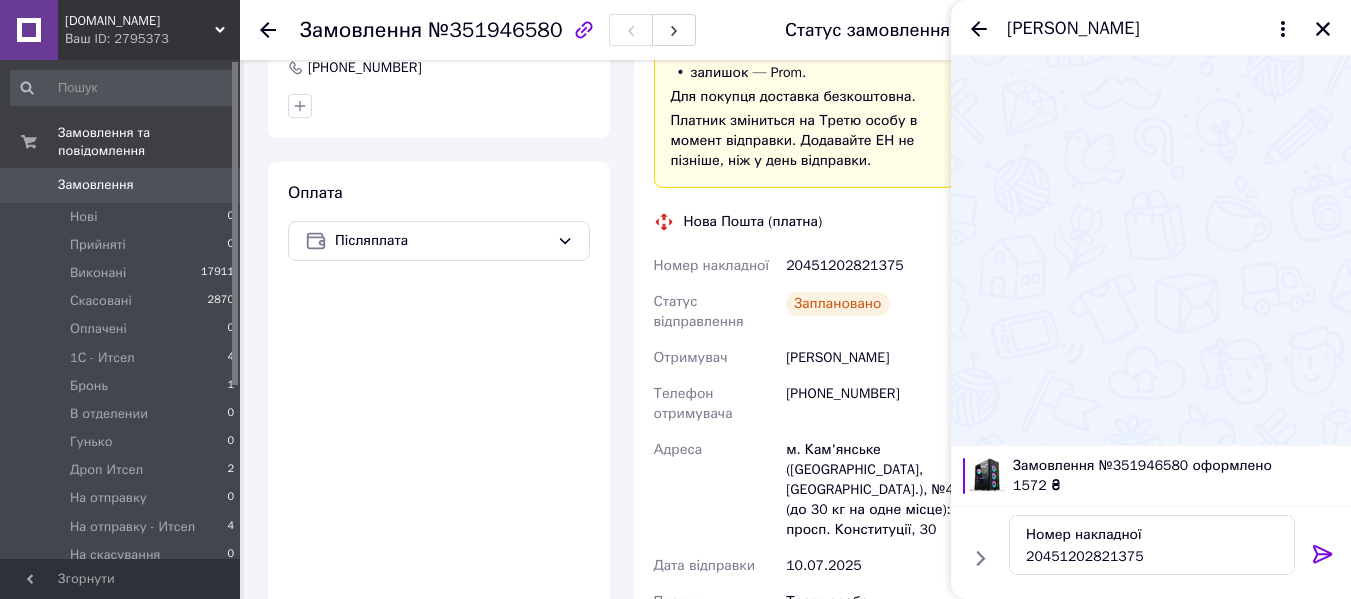 click 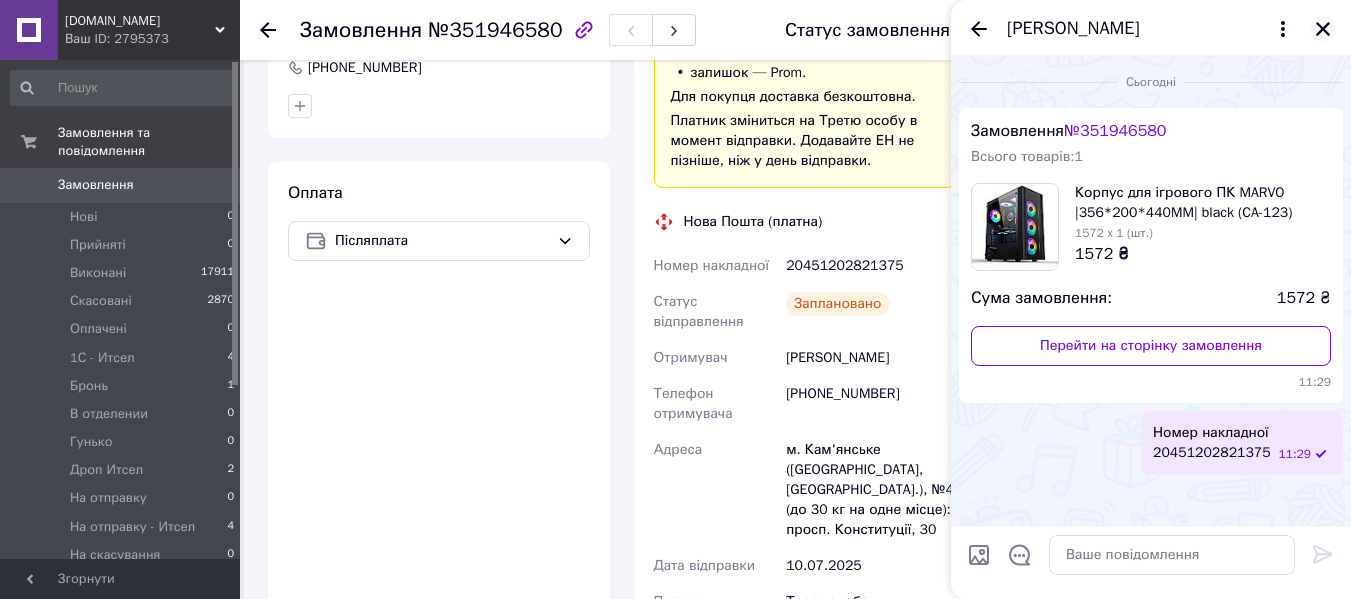 drag, startPoint x: 1324, startPoint y: 19, endPoint x: 1253, endPoint y: 21, distance: 71.02816 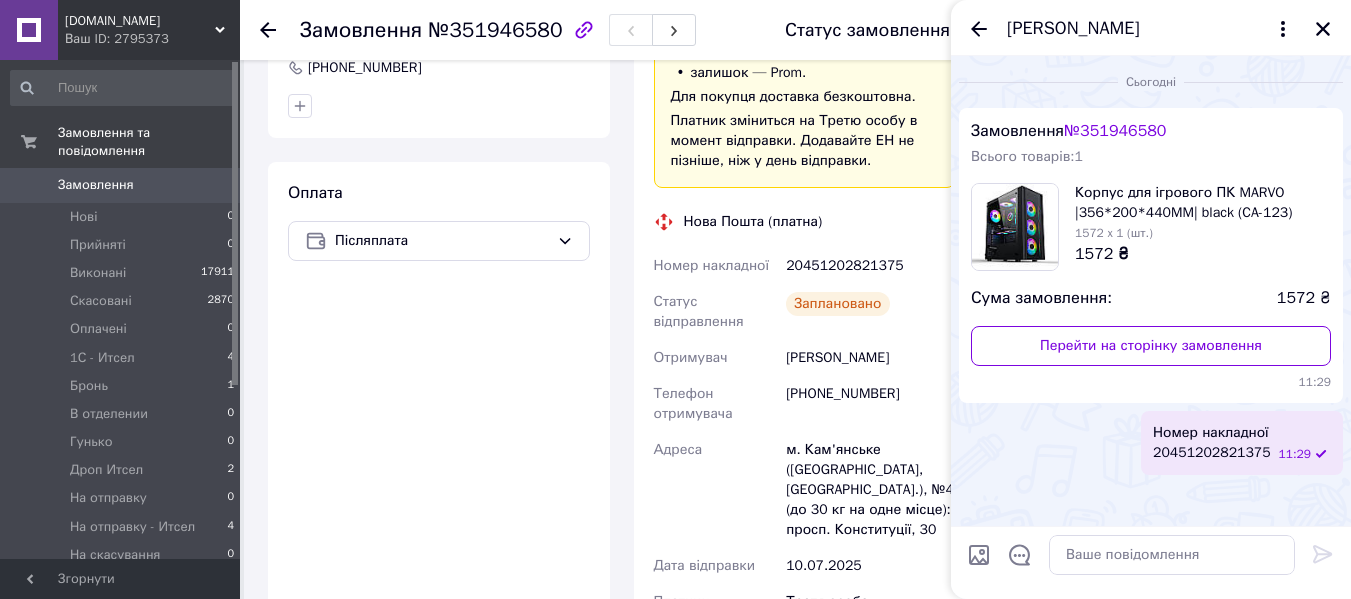 click 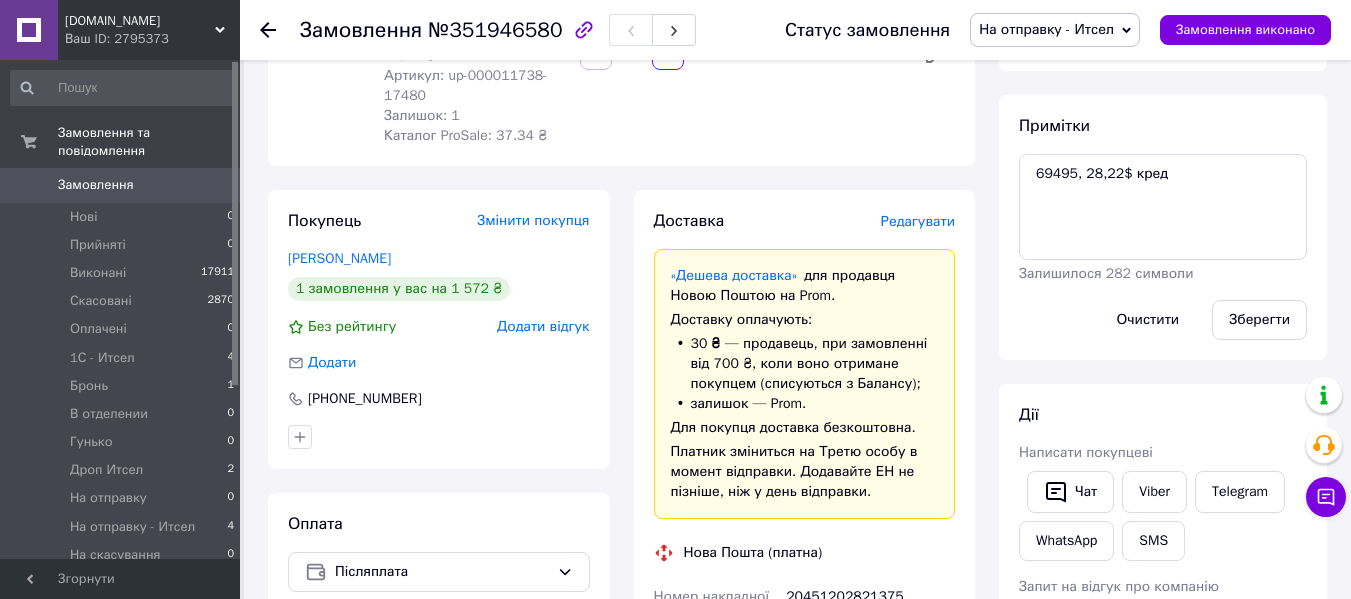 scroll, scrollTop: 0, scrollLeft: 0, axis: both 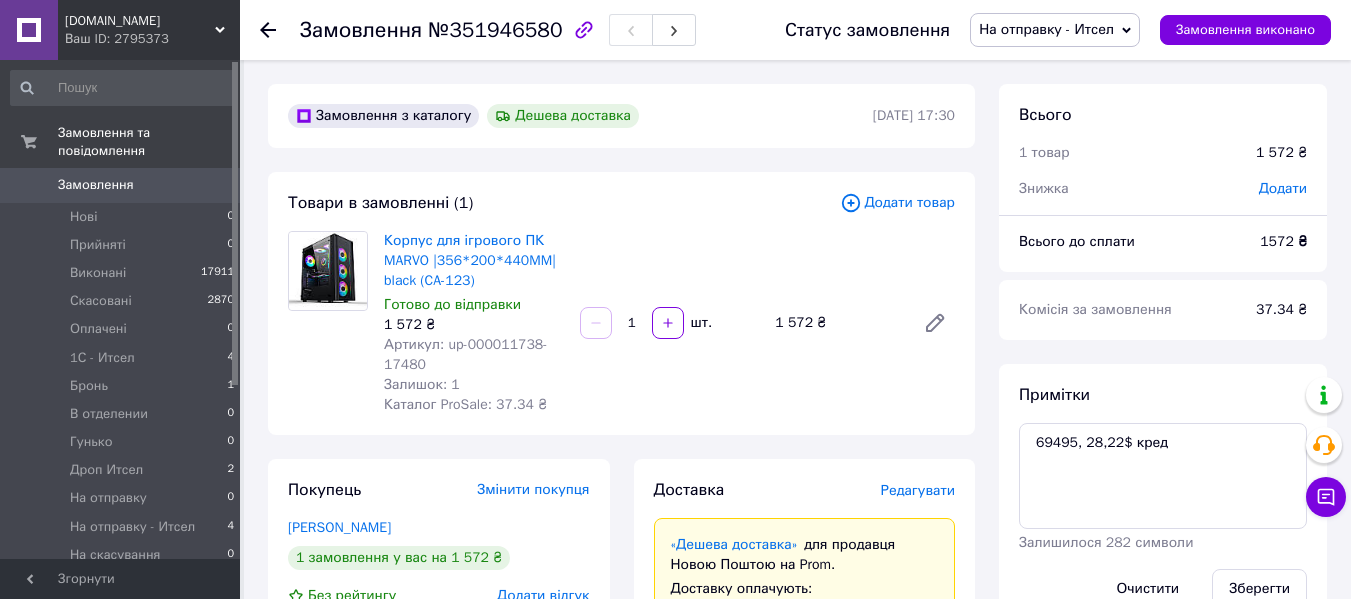 click 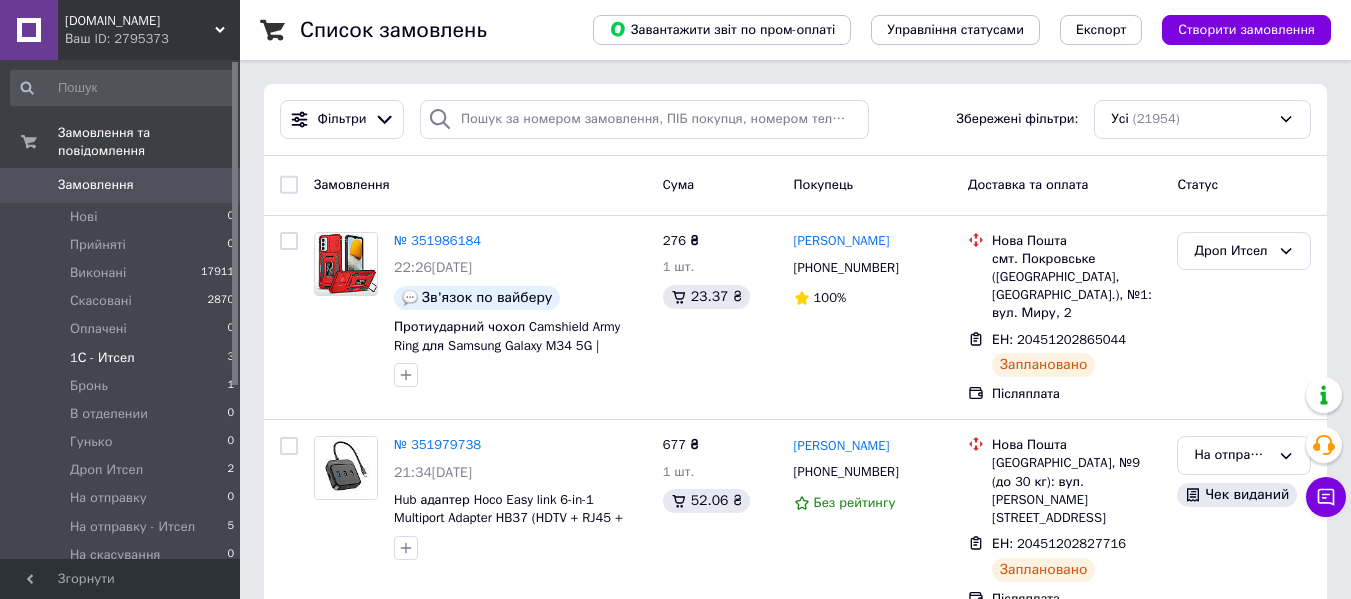 click on "1С - Итсел" at bounding box center (102, 358) 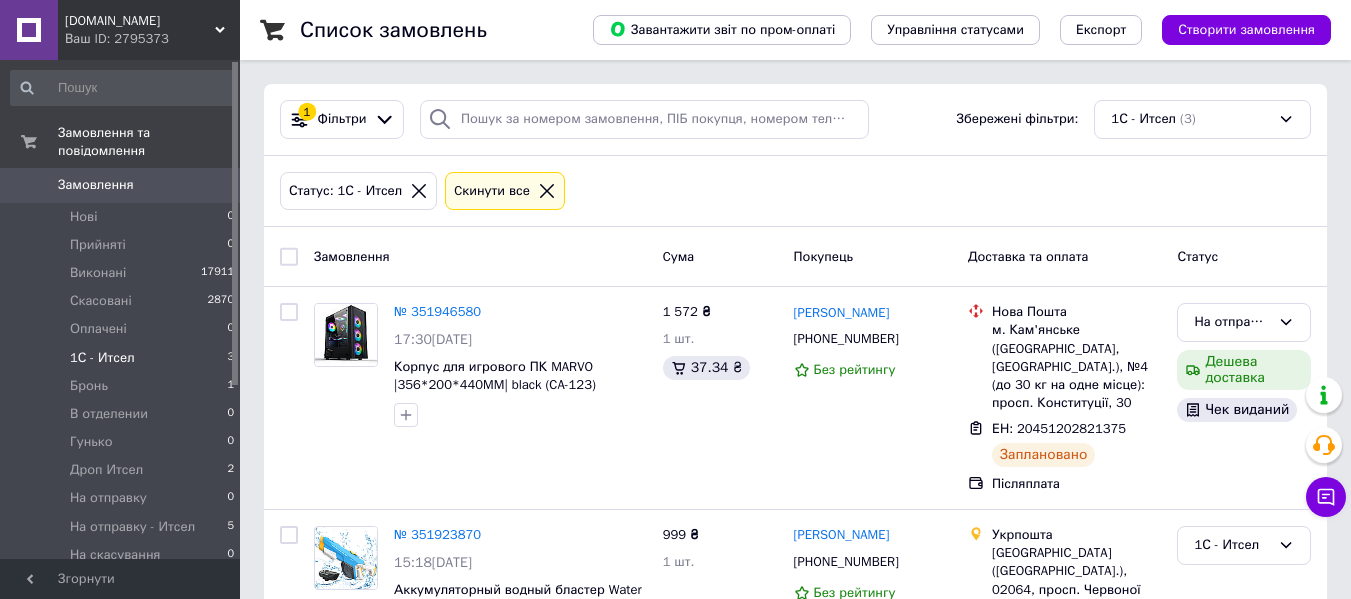 click on "1С - Итсел" at bounding box center (102, 358) 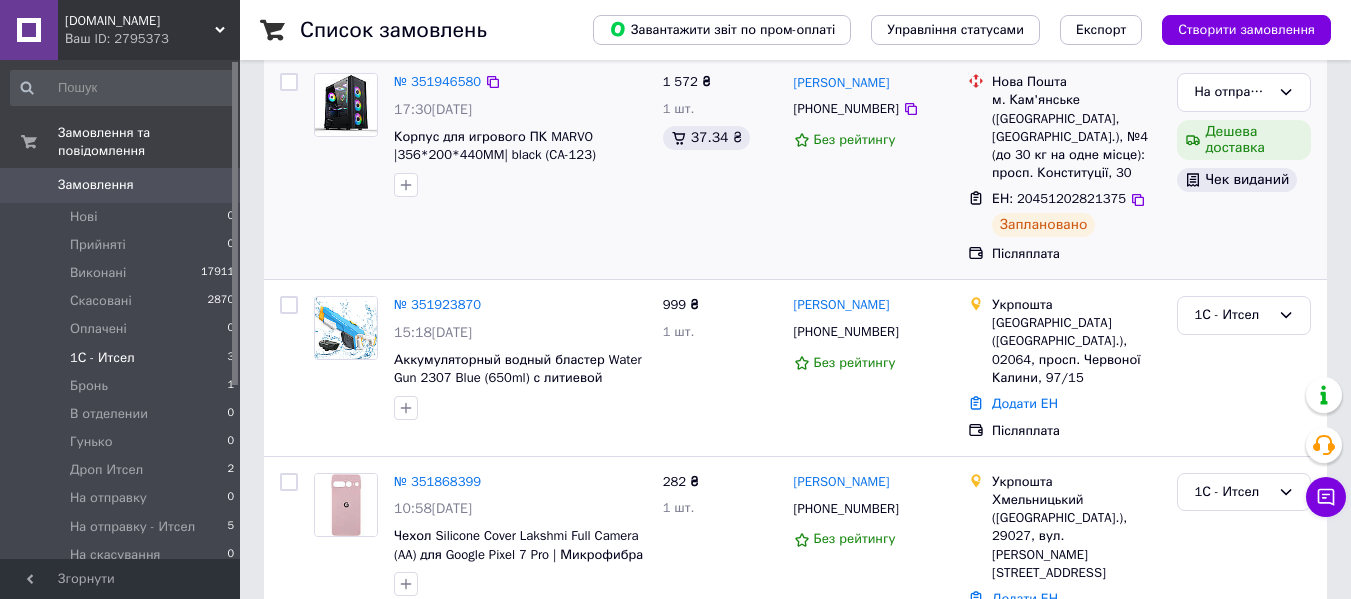 scroll, scrollTop: 251, scrollLeft: 0, axis: vertical 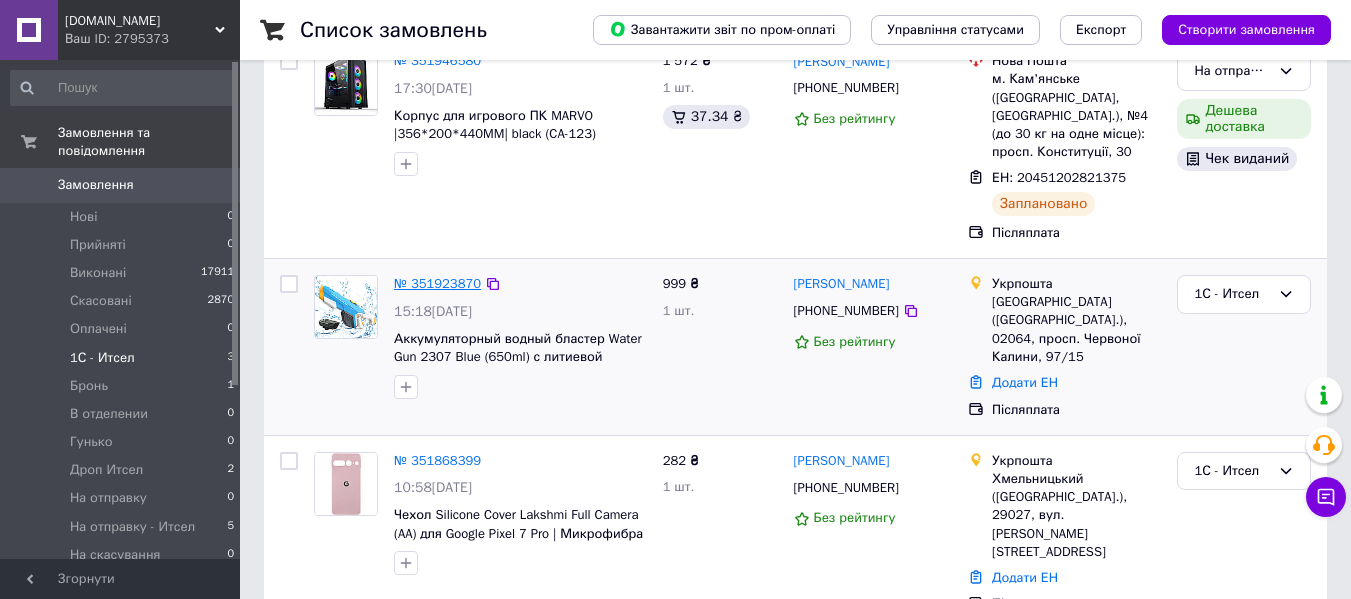click on "№ 351923870" at bounding box center (437, 283) 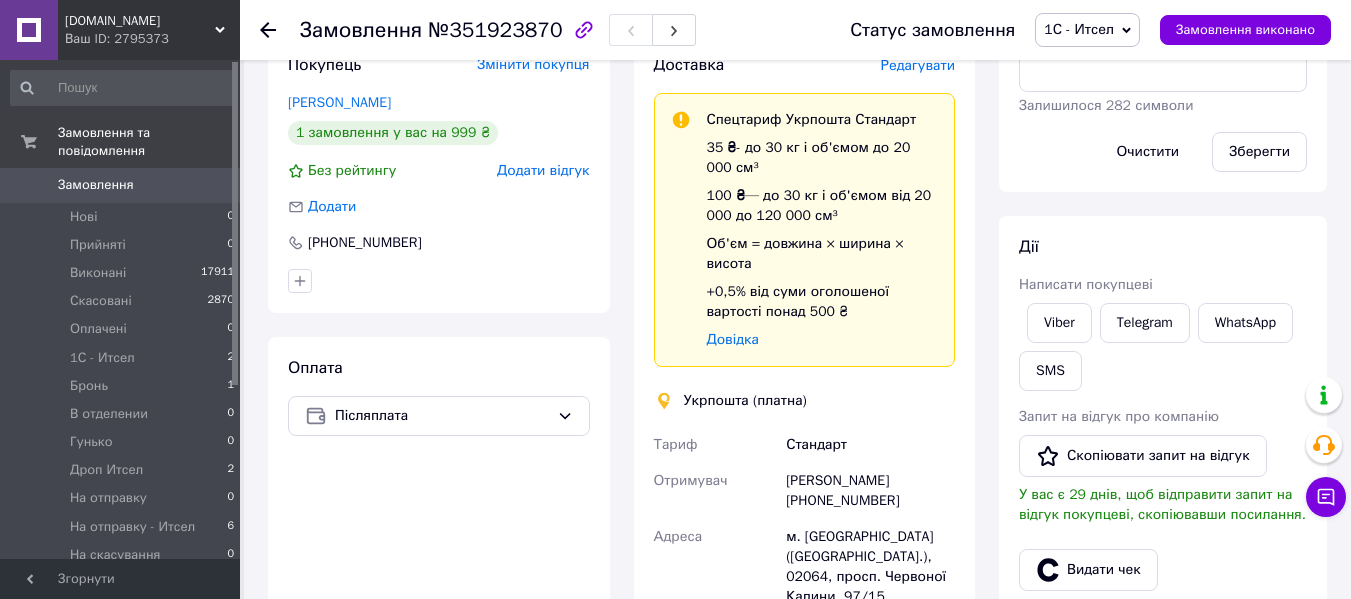 scroll, scrollTop: 351, scrollLeft: 0, axis: vertical 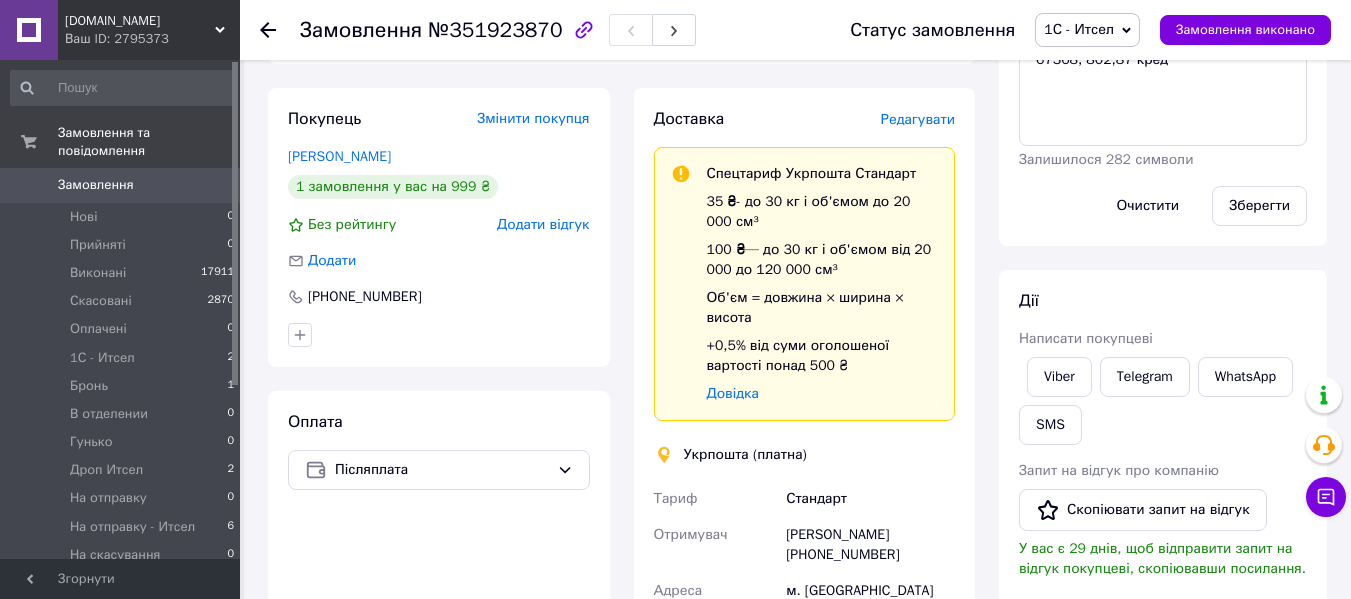 drag, startPoint x: 364, startPoint y: 159, endPoint x: 279, endPoint y: 163, distance: 85.09406 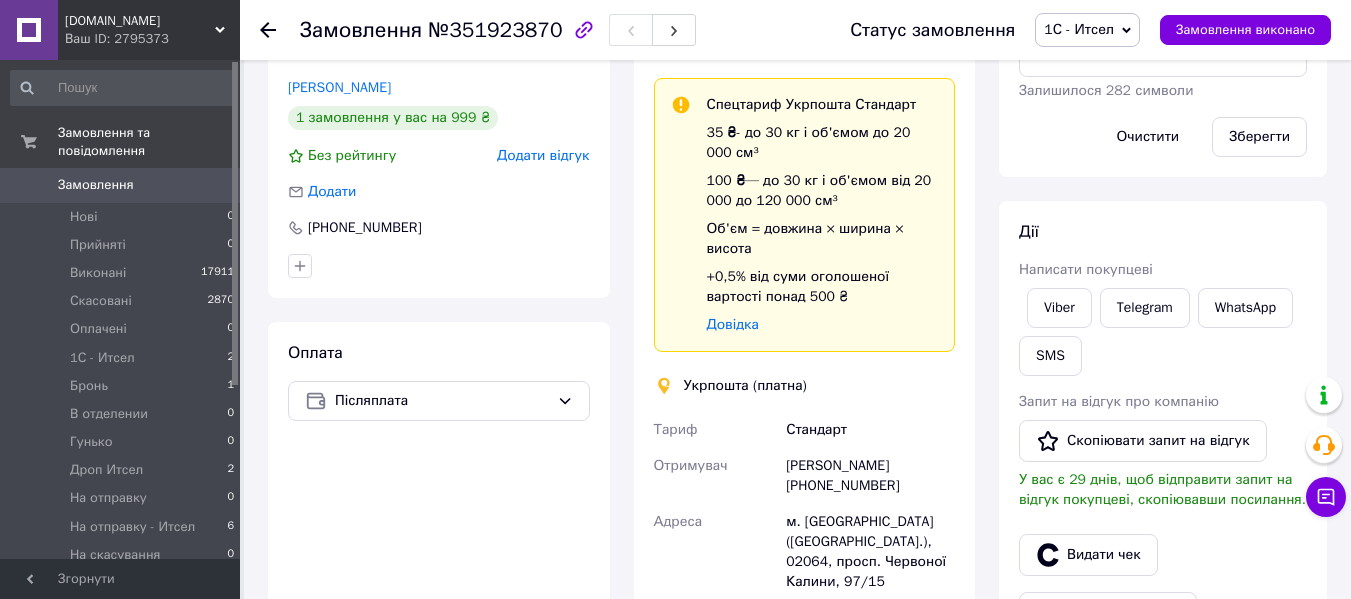 scroll, scrollTop: 551, scrollLeft: 0, axis: vertical 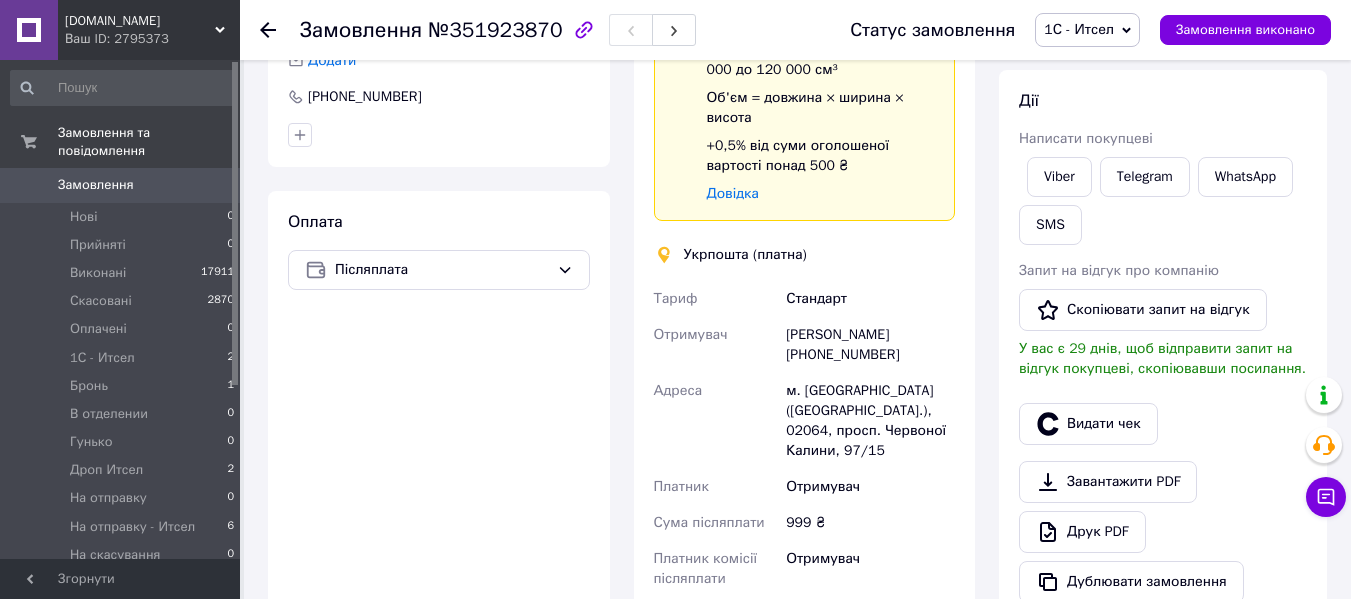 drag, startPoint x: 789, startPoint y: 360, endPoint x: 892, endPoint y: 351, distance: 103.392456 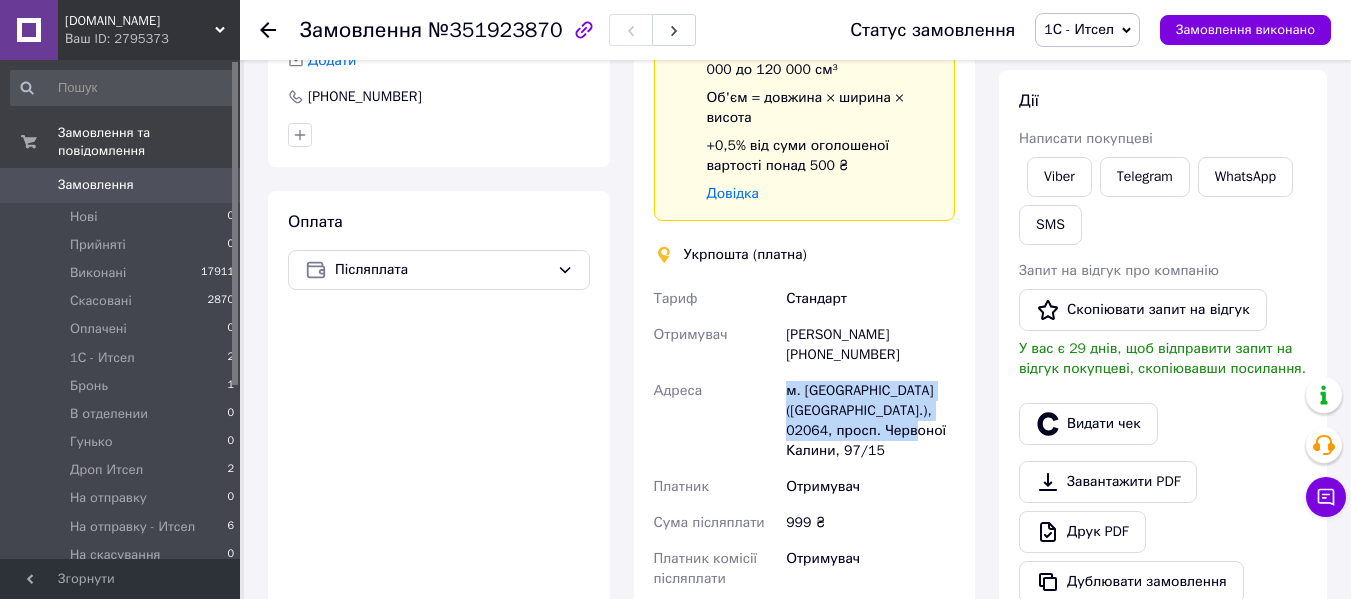 drag, startPoint x: 781, startPoint y: 391, endPoint x: 879, endPoint y: 426, distance: 104.062485 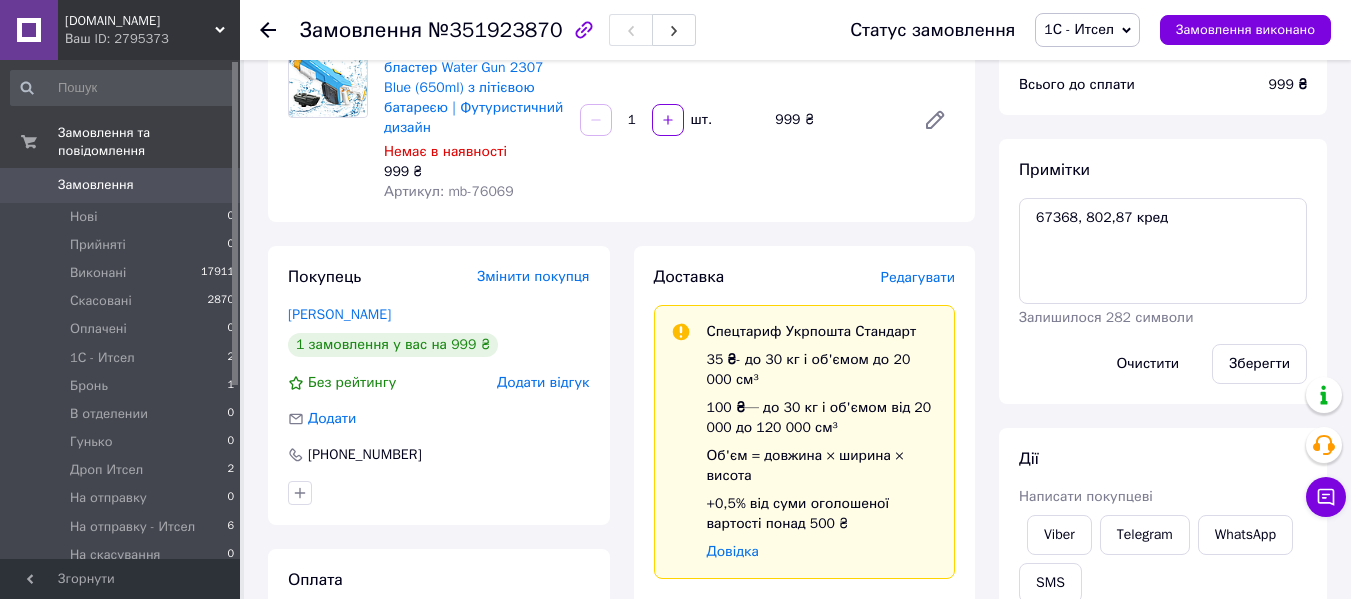 scroll, scrollTop: 151, scrollLeft: 0, axis: vertical 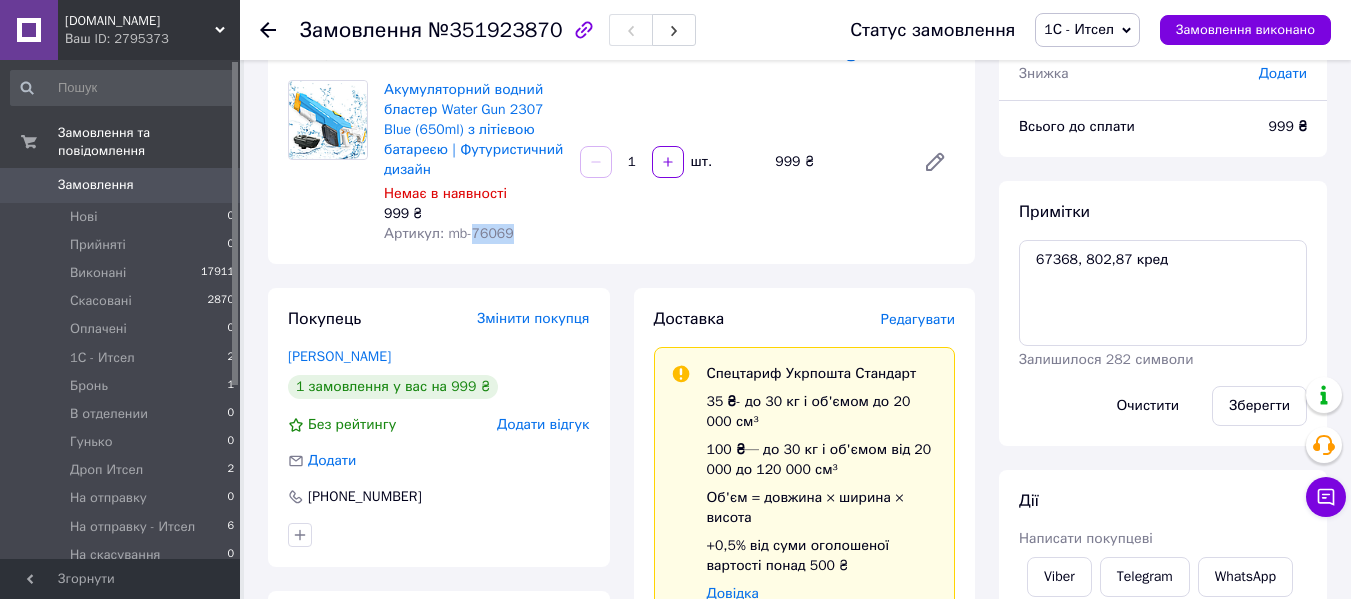 drag, startPoint x: 472, startPoint y: 235, endPoint x: 531, endPoint y: 237, distance: 59.03389 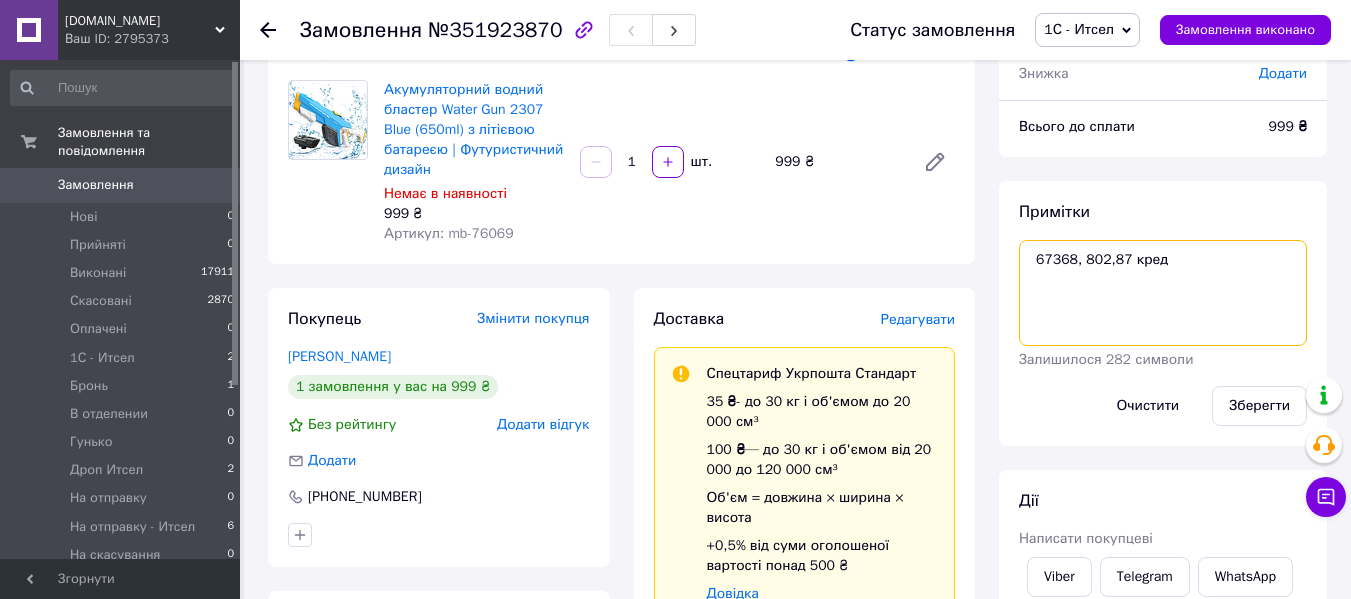 drag, startPoint x: 1072, startPoint y: 260, endPoint x: 1039, endPoint y: 265, distance: 33.37664 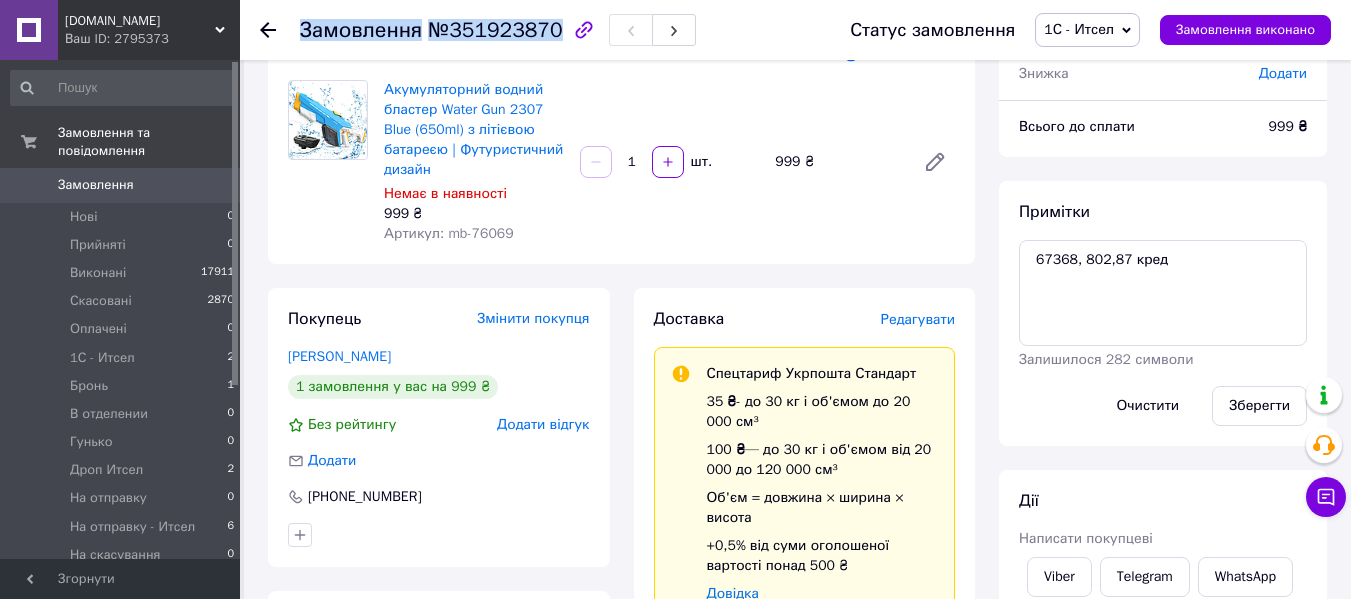 click on "Замовлення №351923870" at bounding box center [498, 30] 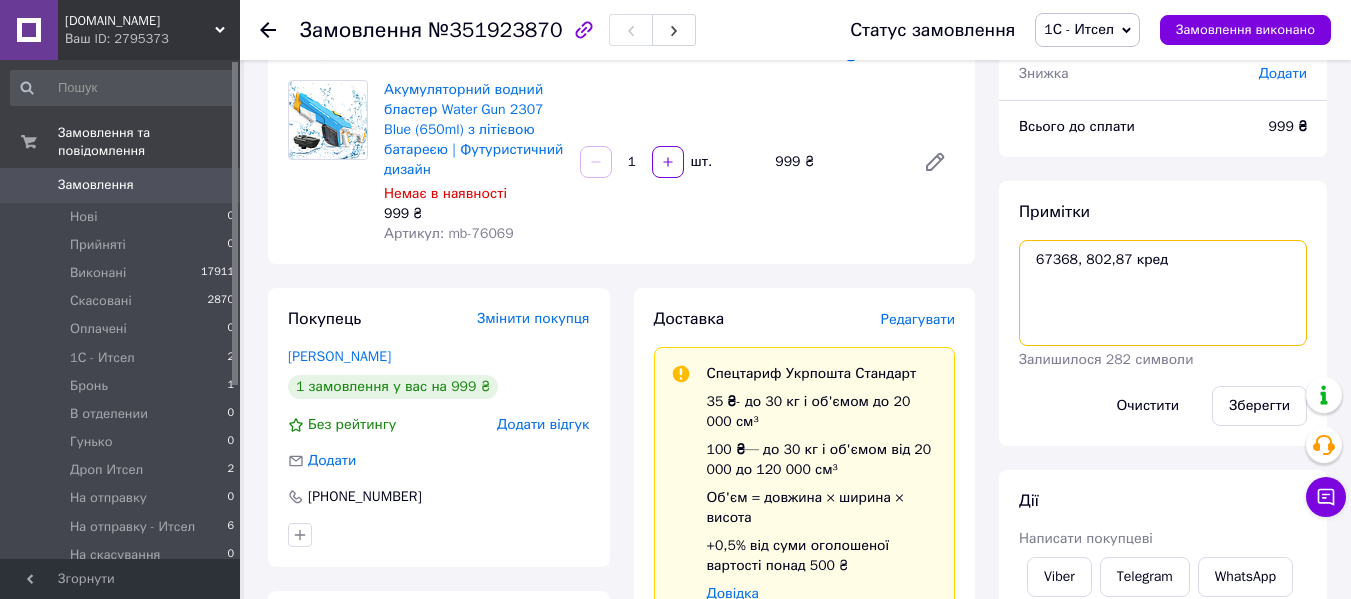 drag, startPoint x: 1073, startPoint y: 261, endPoint x: 1027, endPoint y: 261, distance: 46 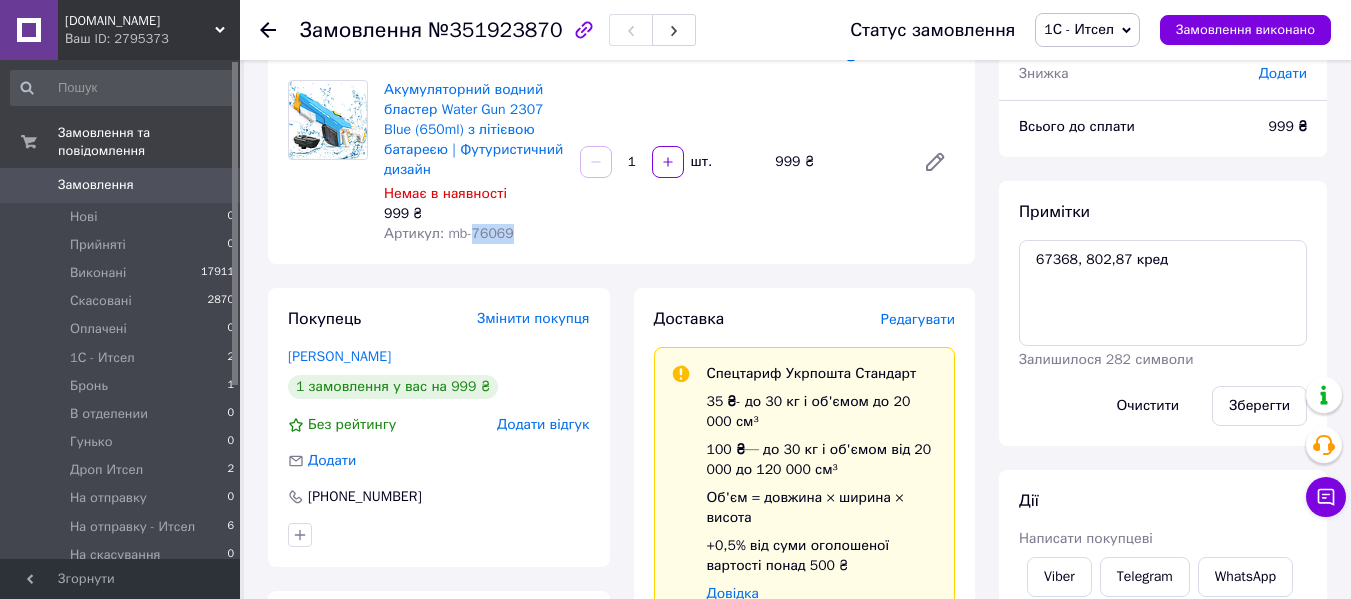 drag, startPoint x: 471, startPoint y: 235, endPoint x: 526, endPoint y: 235, distance: 55 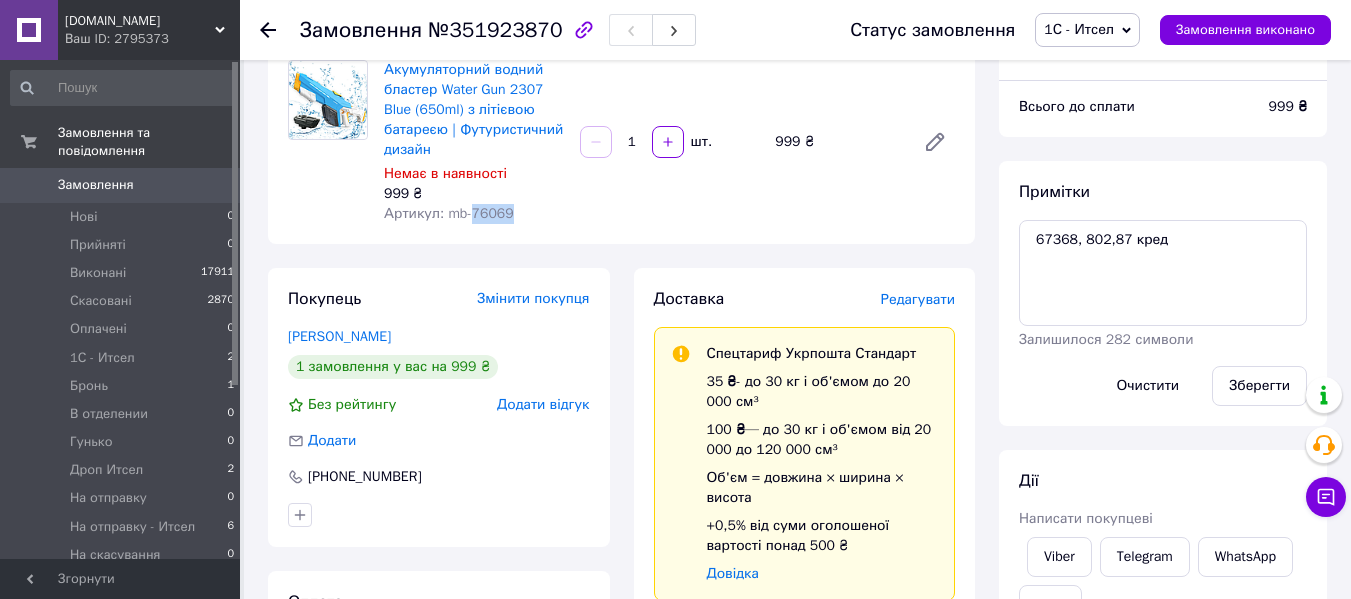 scroll, scrollTop: 151, scrollLeft: 0, axis: vertical 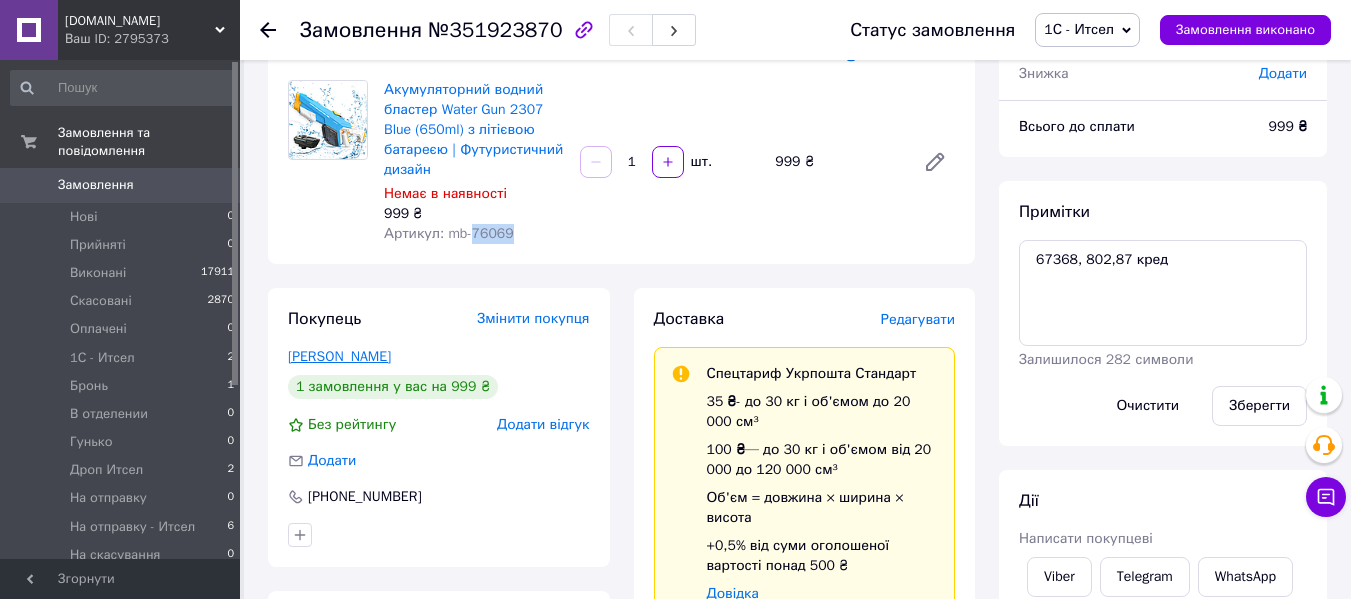 drag, startPoint x: 404, startPoint y: 359, endPoint x: 290, endPoint y: 357, distance: 114.01754 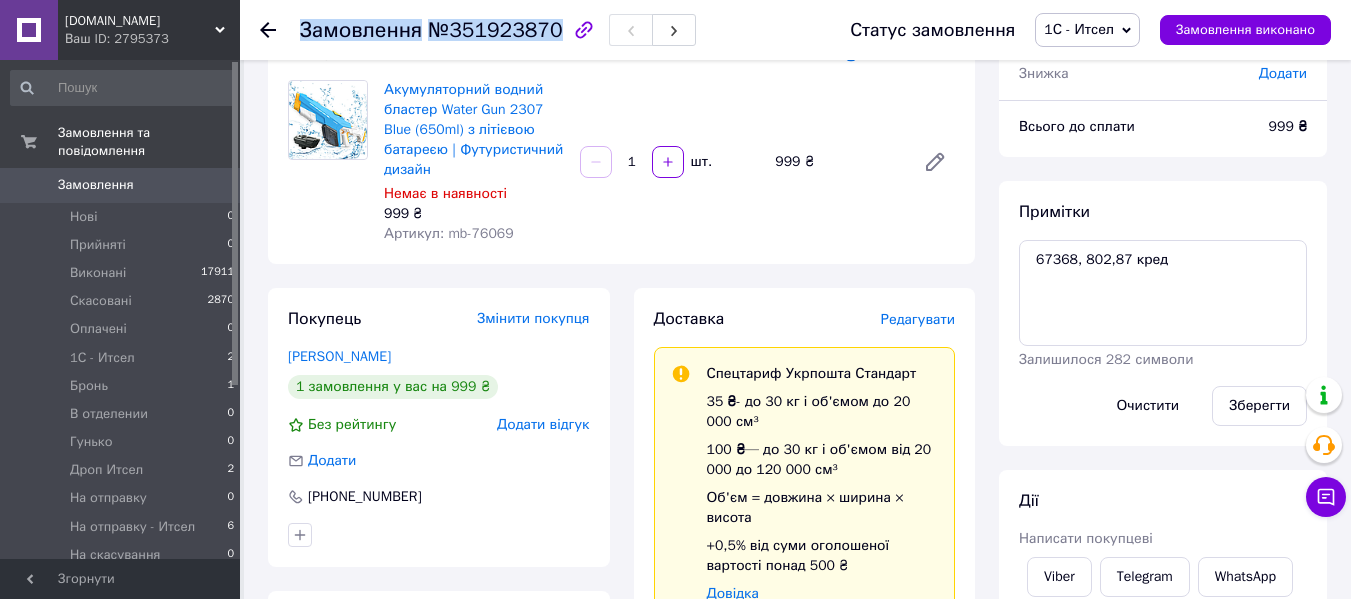 click on "Замовлення №351923870" at bounding box center (498, 30) 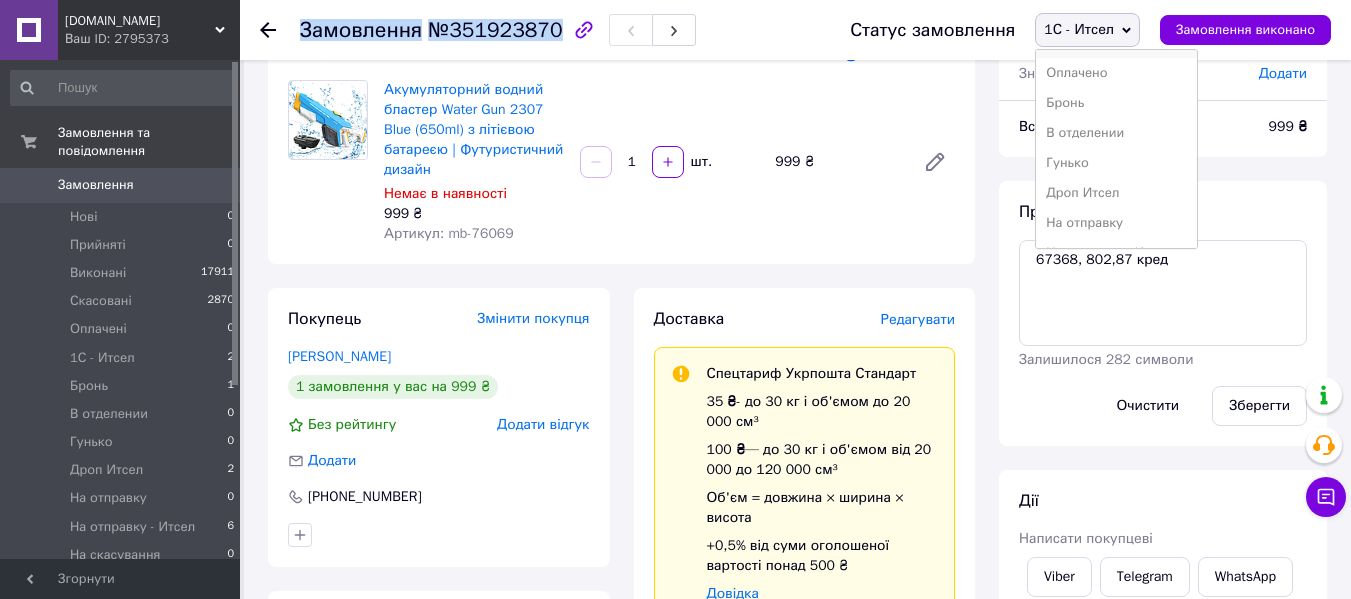 scroll, scrollTop: 200, scrollLeft: 0, axis: vertical 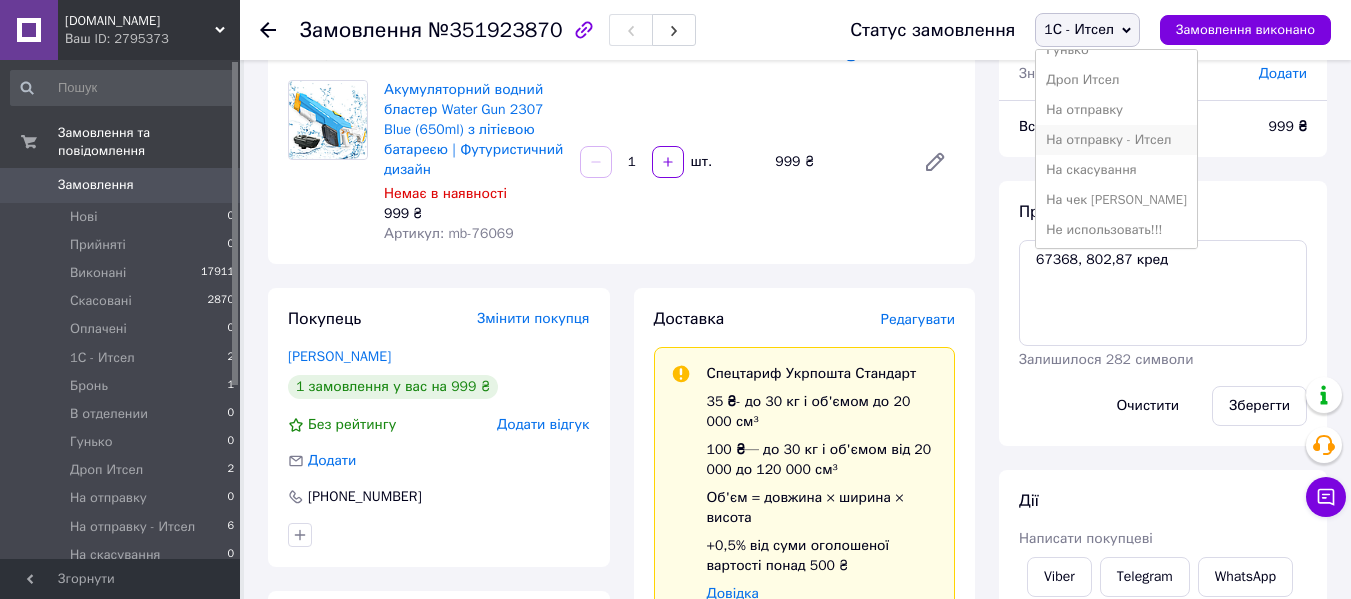 click on "На отправку - Итсел" at bounding box center (1116, 140) 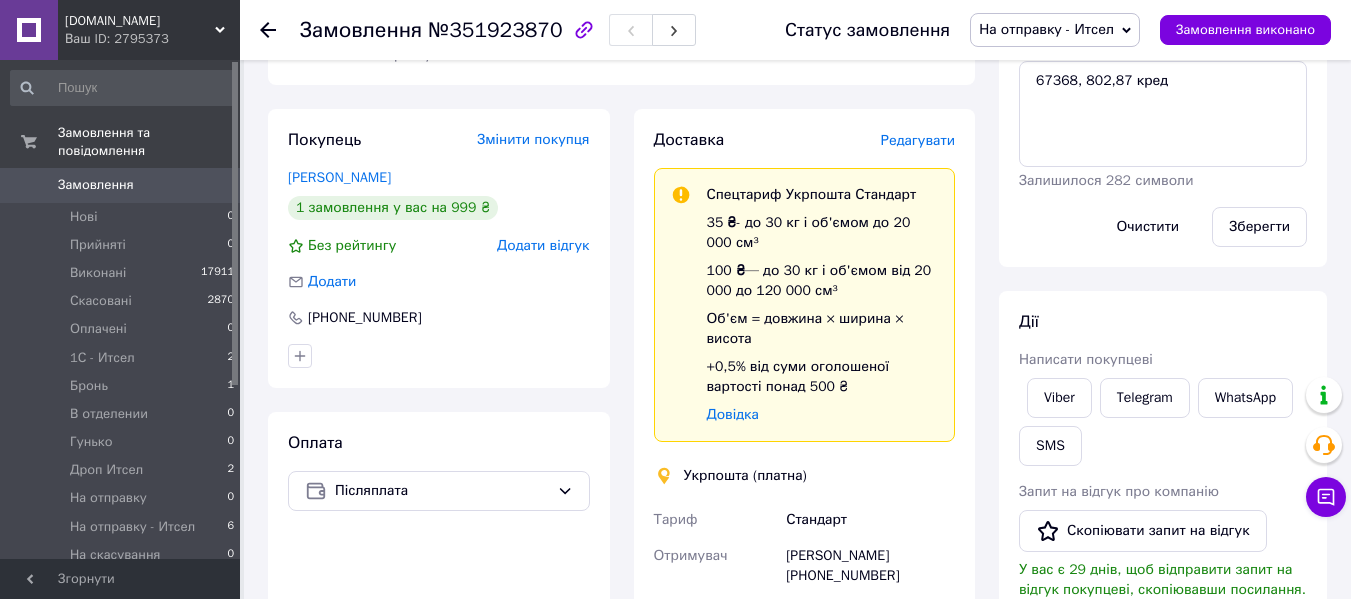 scroll, scrollTop: 51, scrollLeft: 0, axis: vertical 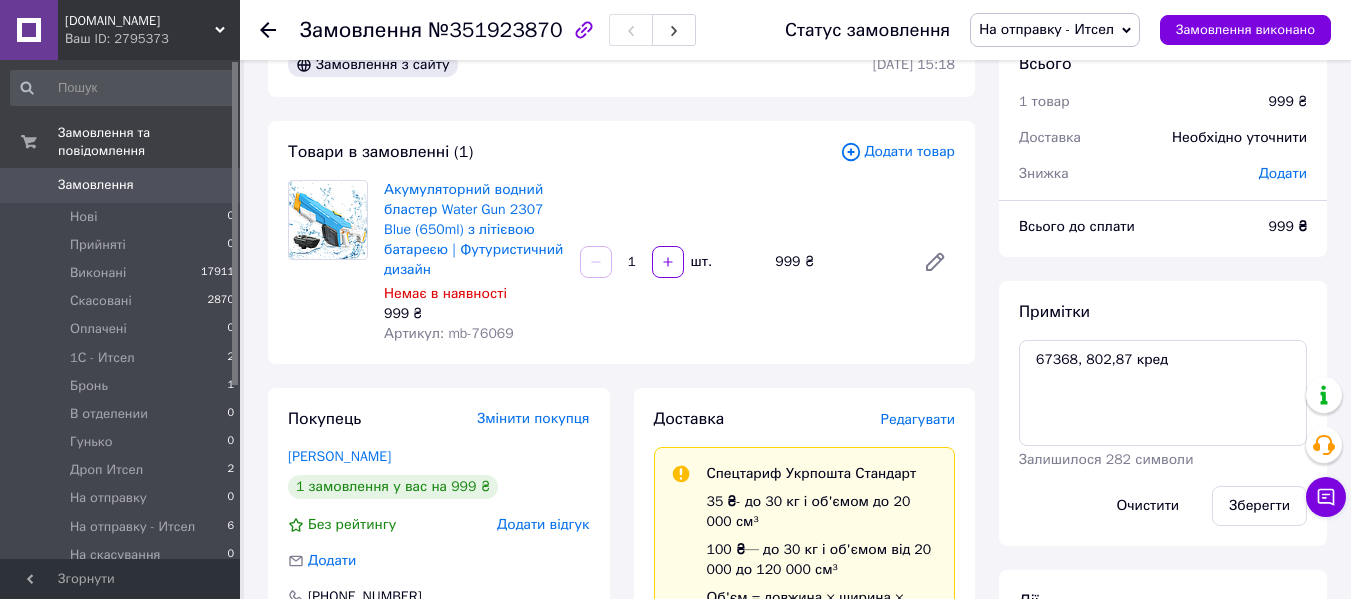 click 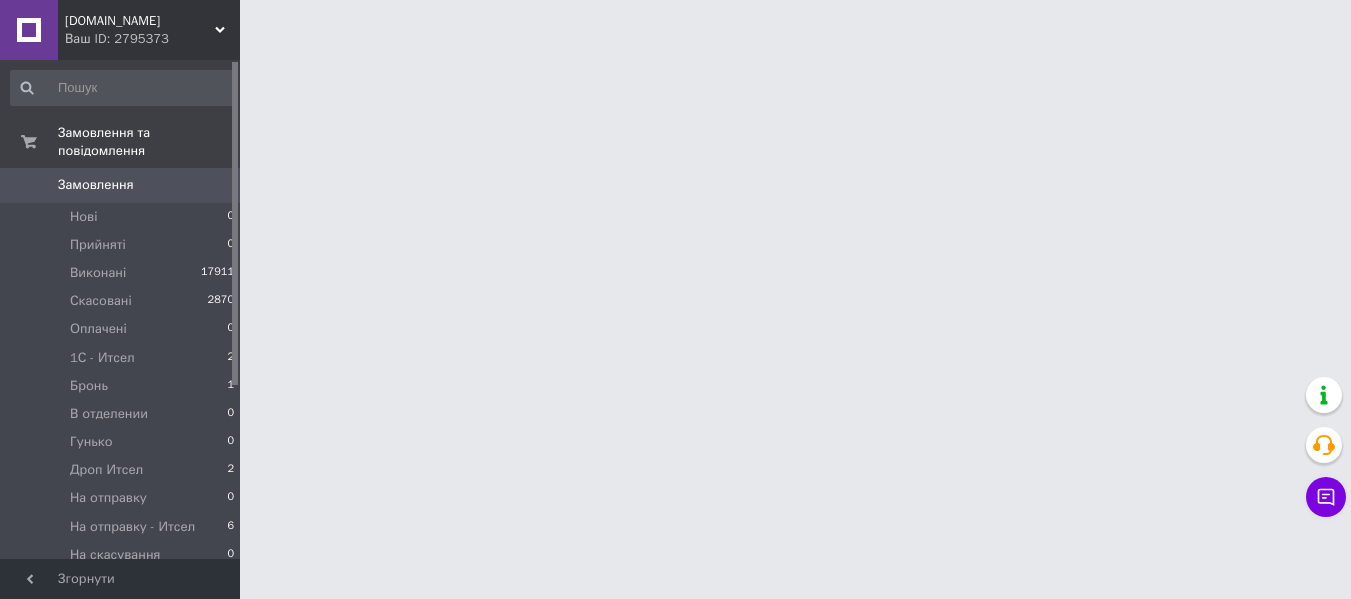 scroll, scrollTop: 0, scrollLeft: 0, axis: both 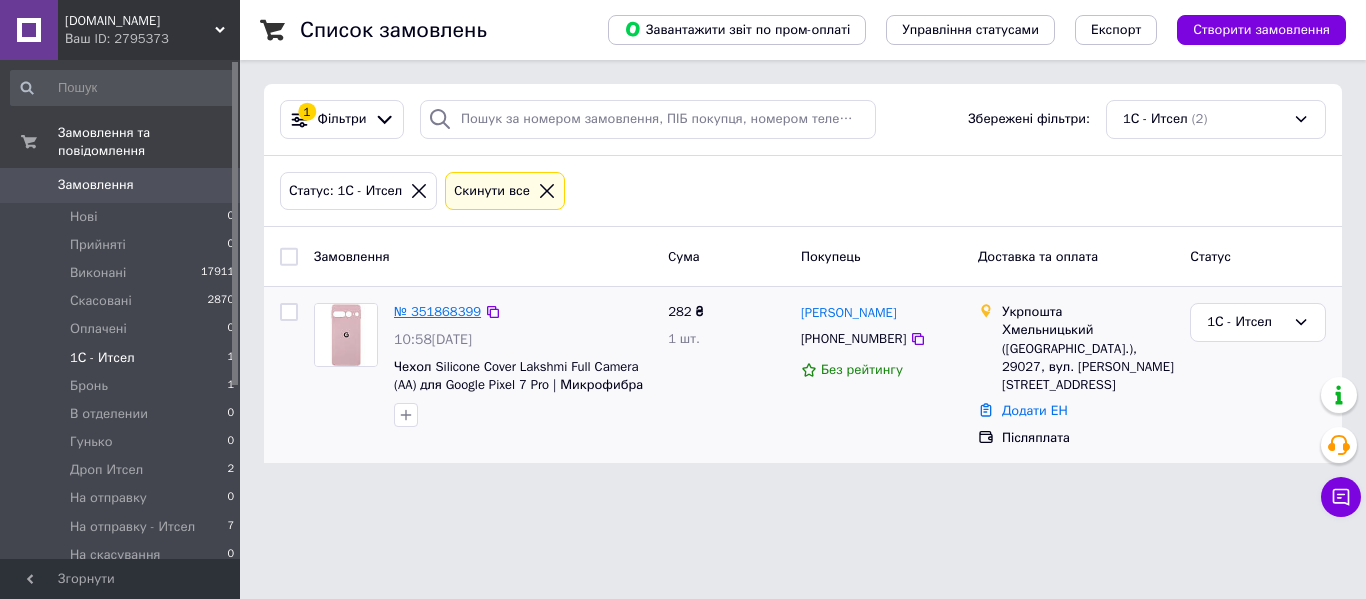 click on "№ 351868399" at bounding box center (437, 311) 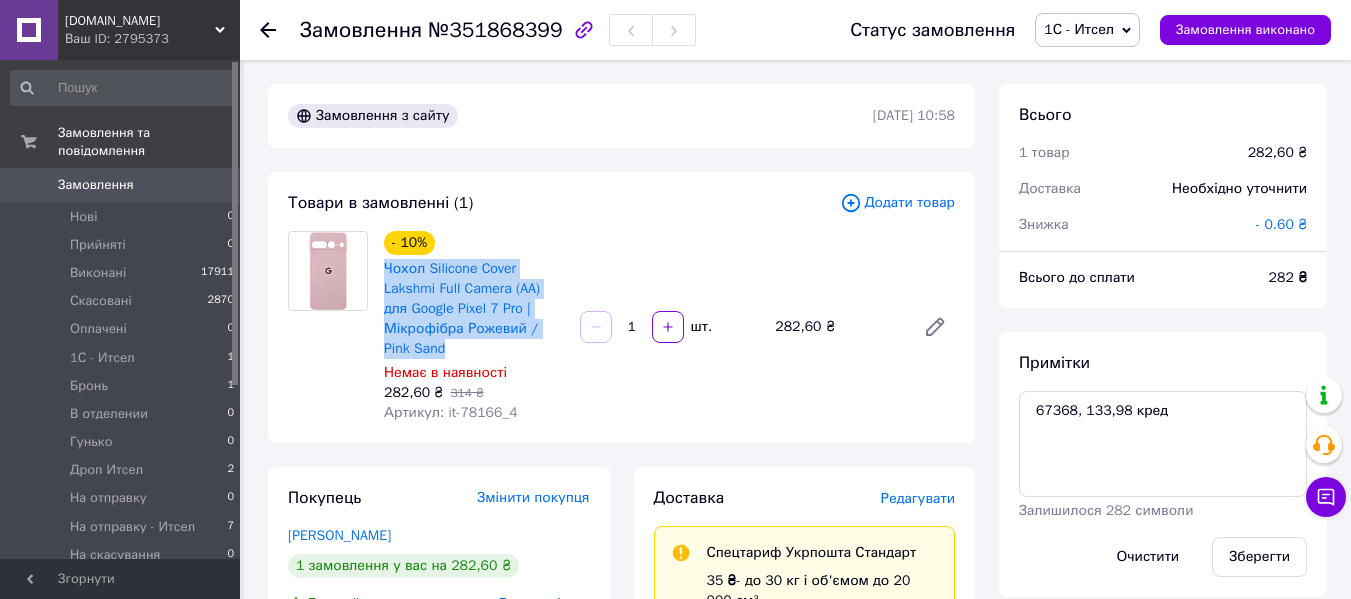 drag, startPoint x: 383, startPoint y: 276, endPoint x: 423, endPoint y: 341, distance: 76.321686 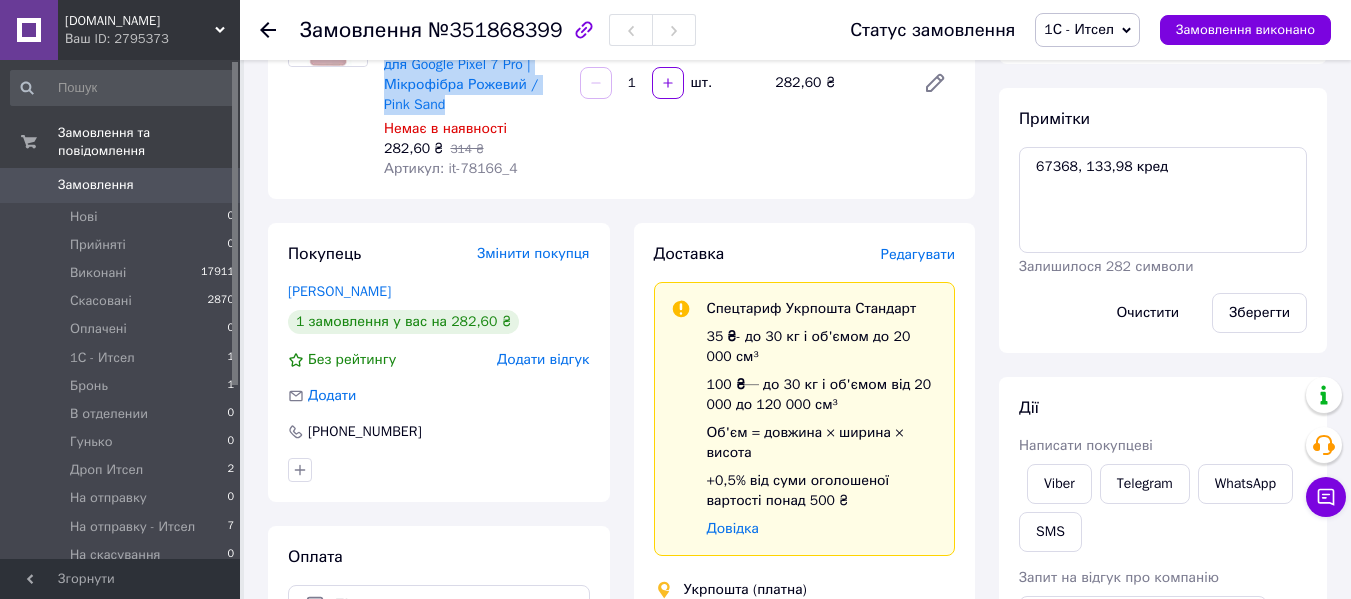 scroll, scrollTop: 300, scrollLeft: 0, axis: vertical 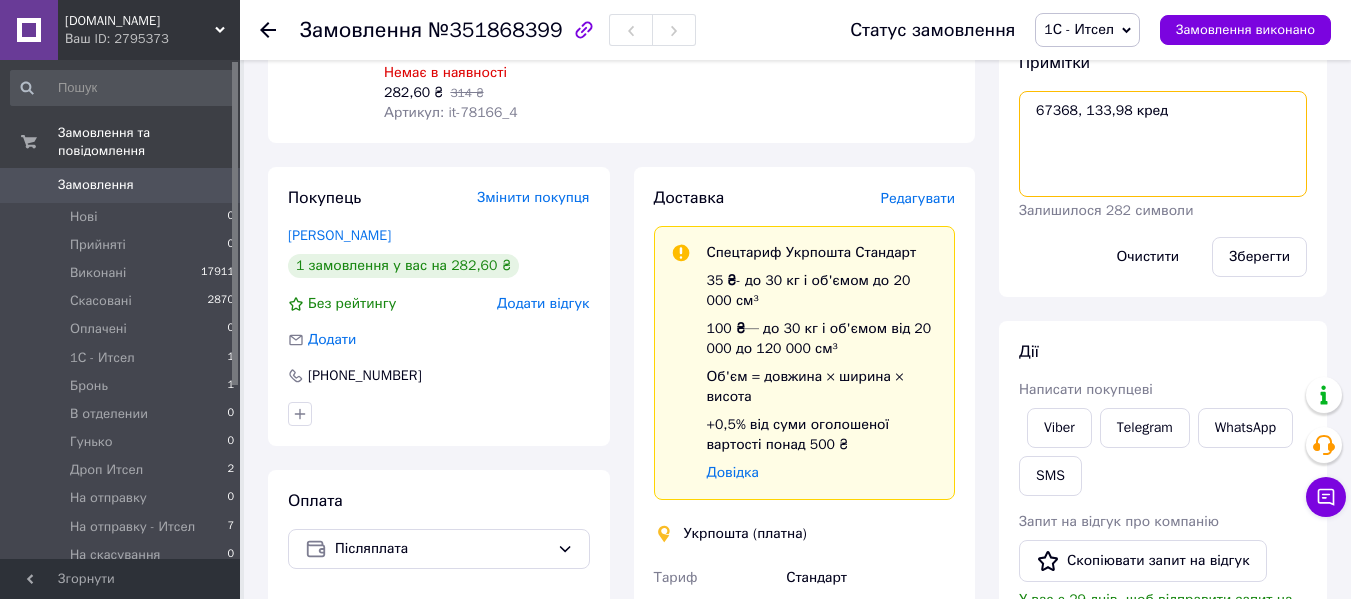 drag, startPoint x: 1071, startPoint y: 113, endPoint x: 1037, endPoint y: 114, distance: 34.0147 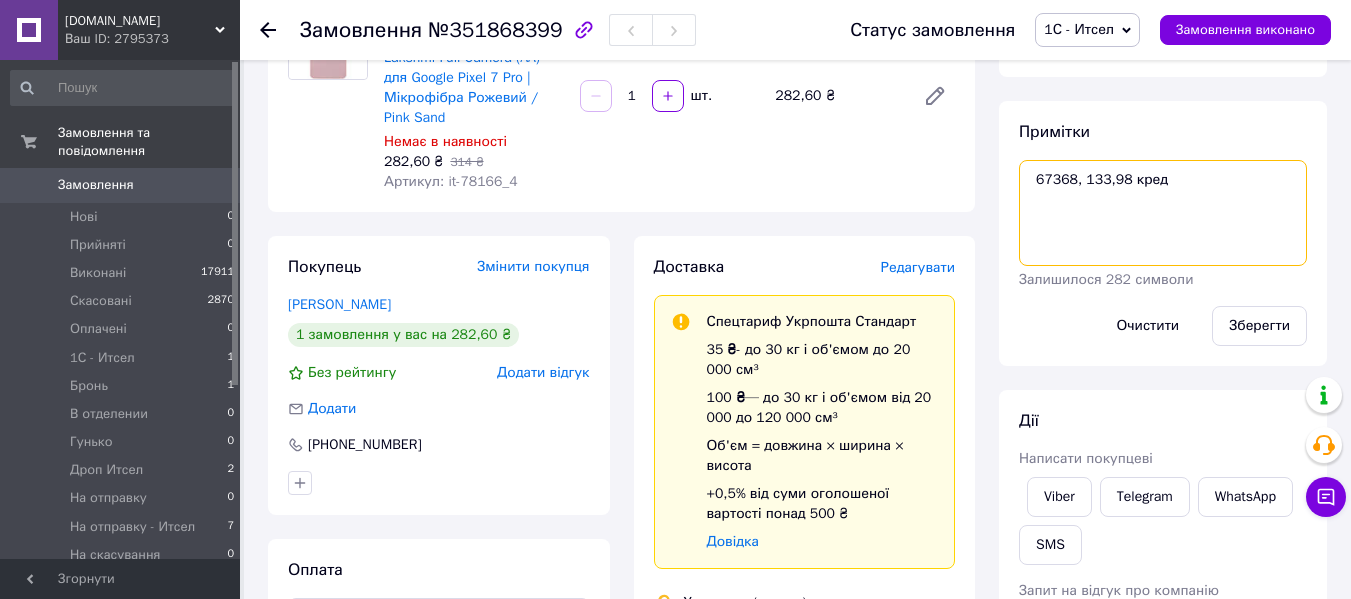scroll, scrollTop: 200, scrollLeft: 0, axis: vertical 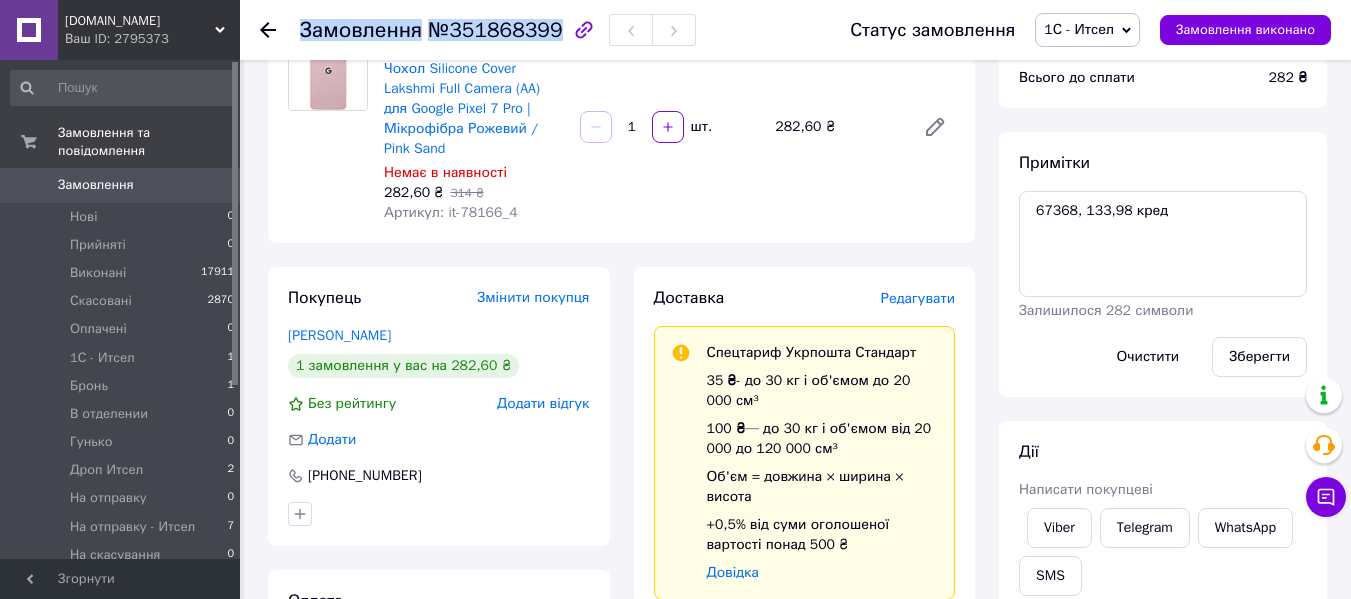 click on "Замовлення №351868399" at bounding box center [498, 30] 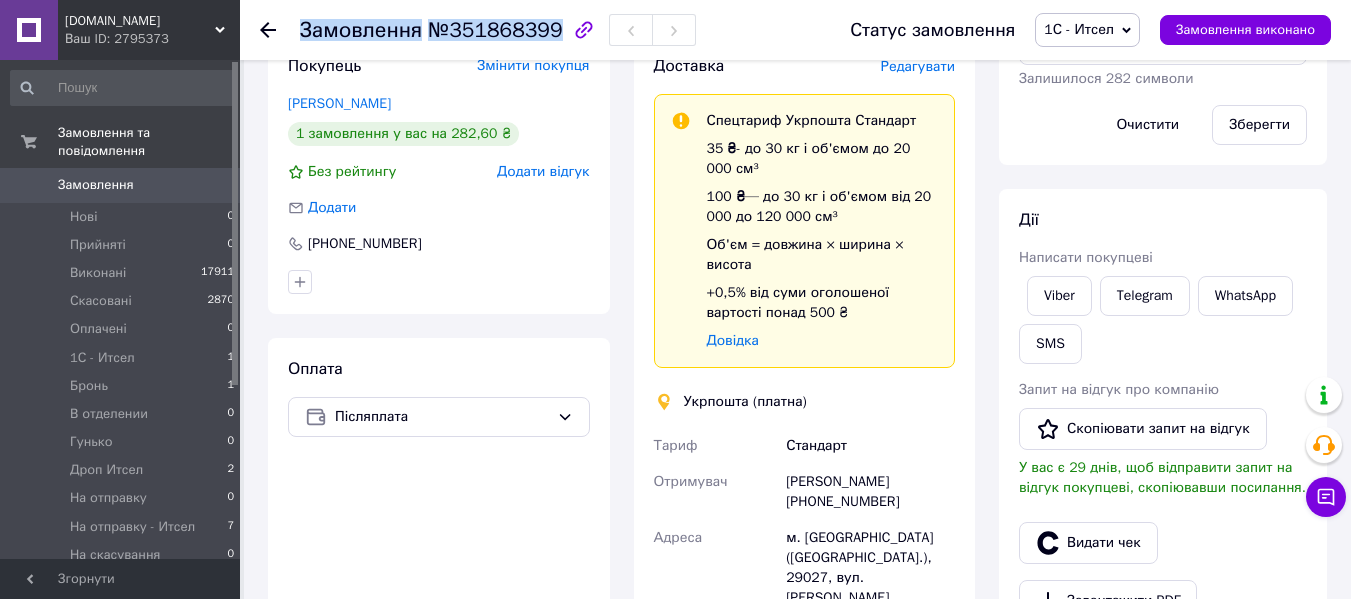 scroll, scrollTop: 400, scrollLeft: 0, axis: vertical 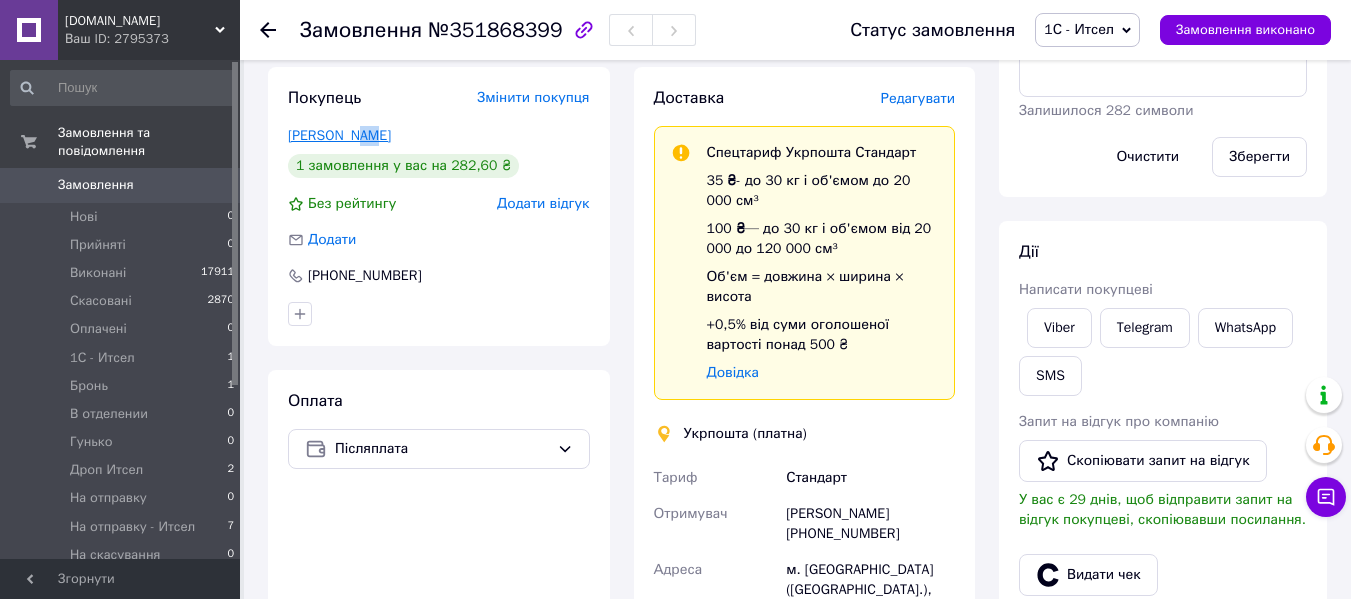drag, startPoint x: 364, startPoint y: 140, endPoint x: 354, endPoint y: 137, distance: 10.440307 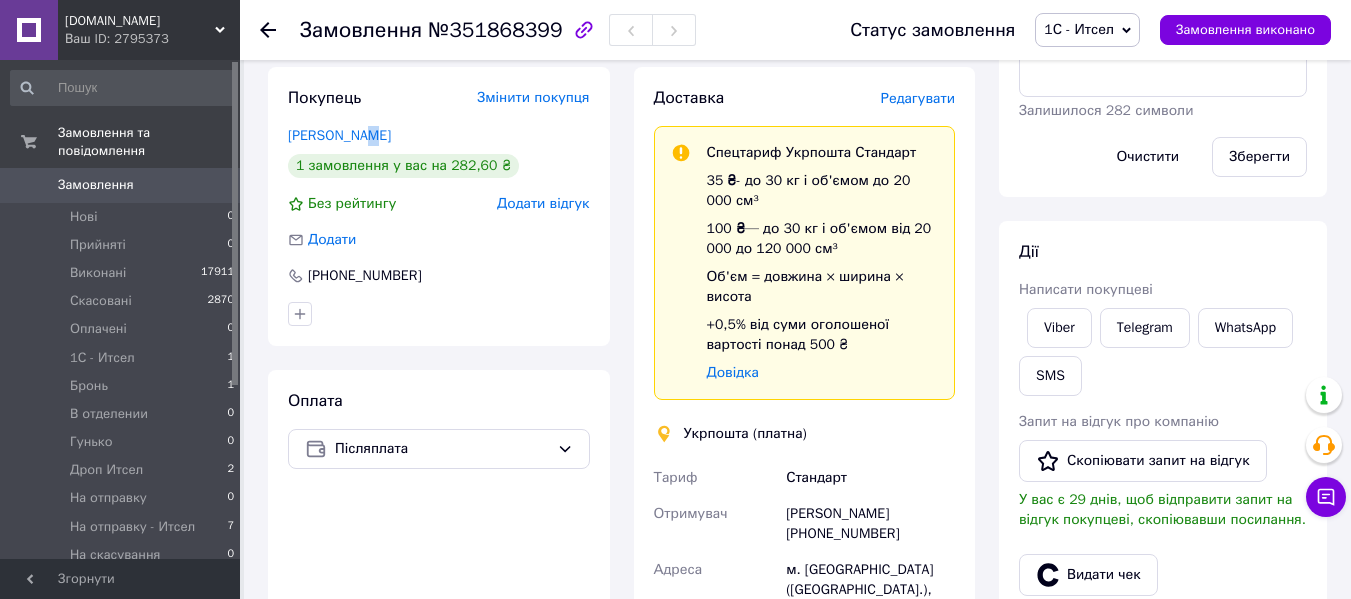 click on "ткач сергій" at bounding box center (439, 136) 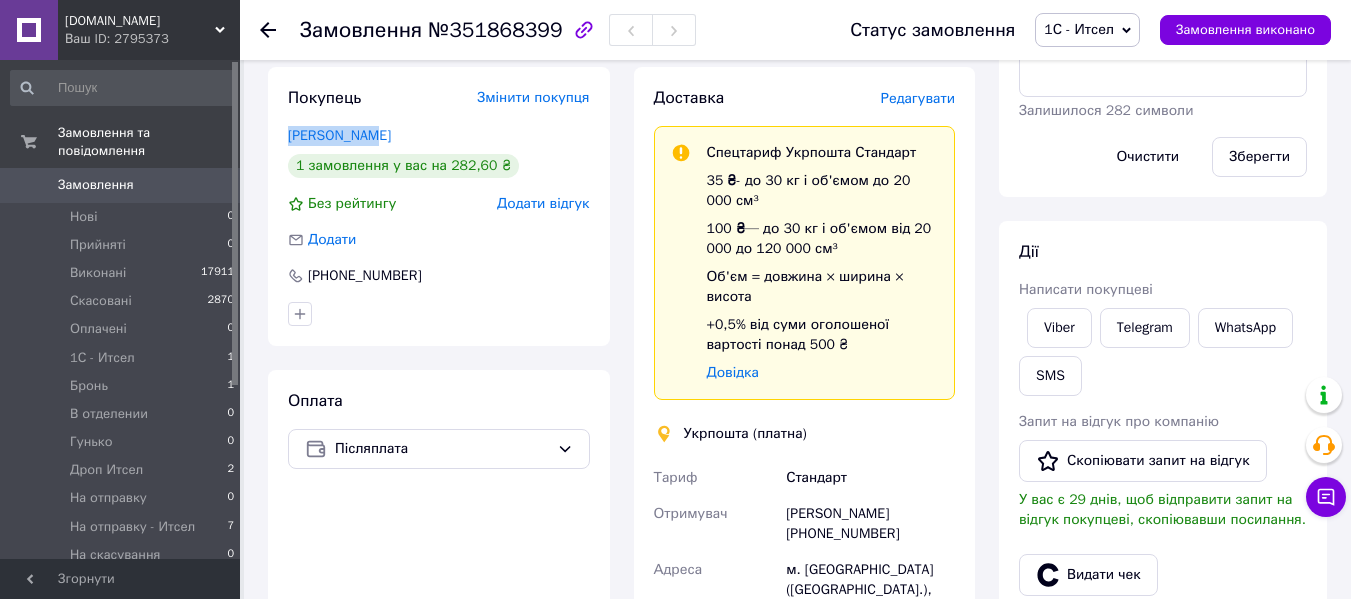 drag, startPoint x: 361, startPoint y: 134, endPoint x: 281, endPoint y: 134, distance: 80 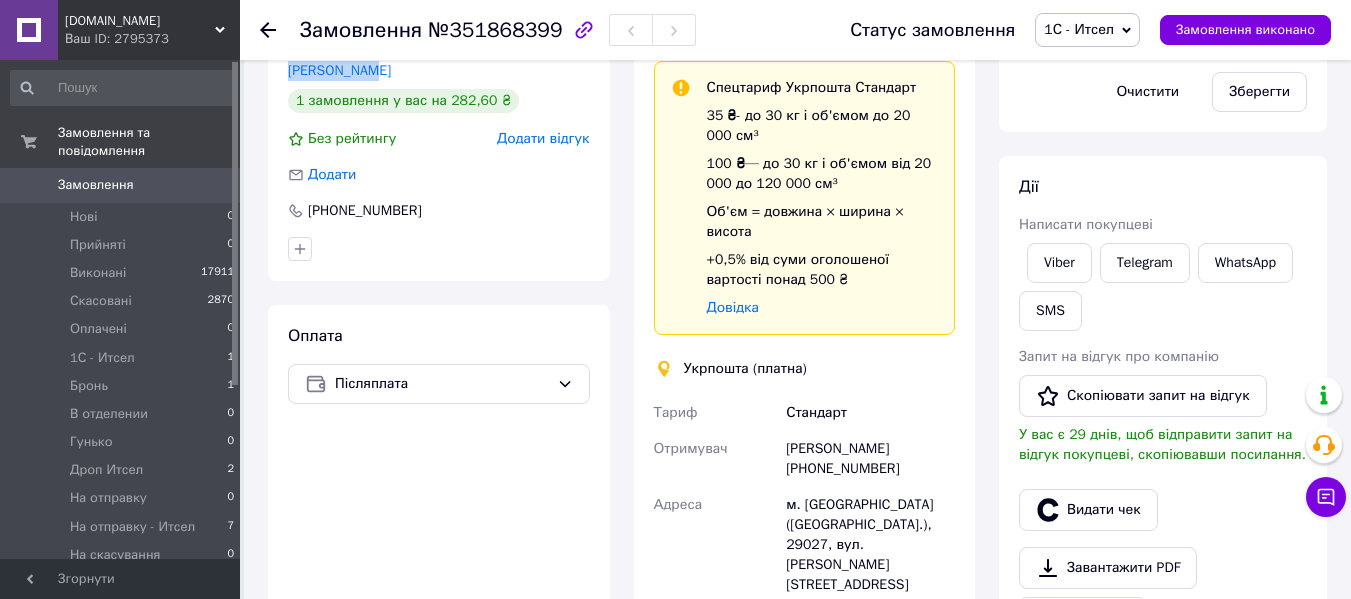scroll, scrollTop: 500, scrollLeft: 0, axis: vertical 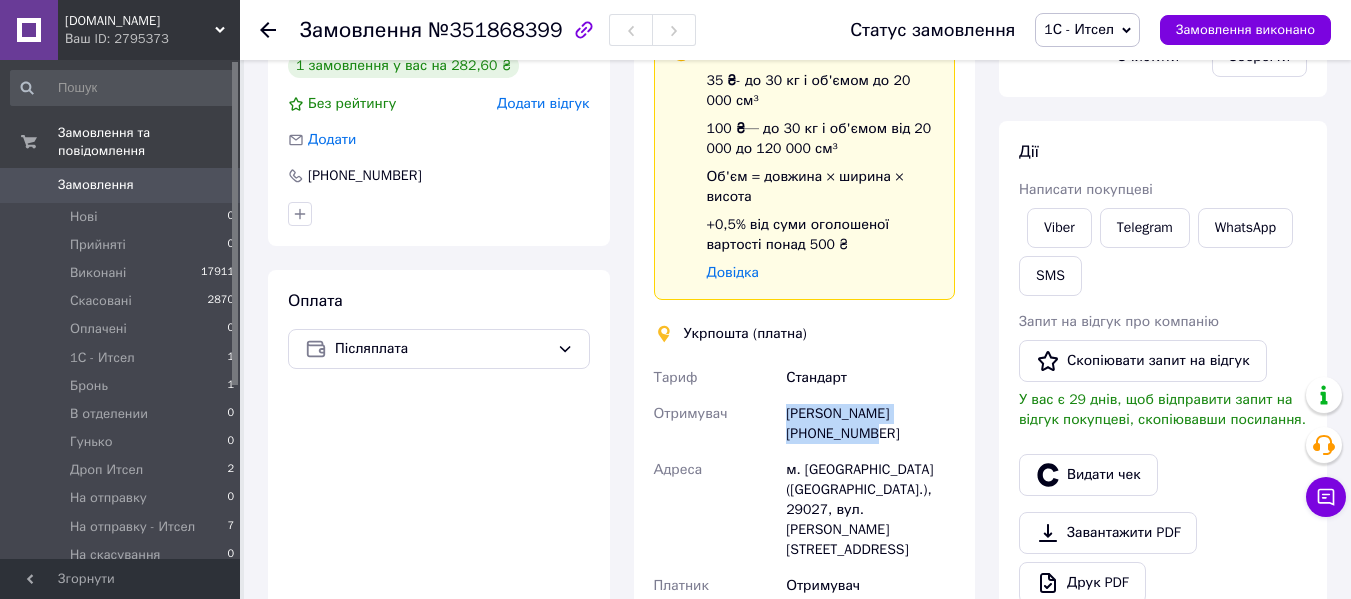 drag, startPoint x: 781, startPoint y: 437, endPoint x: 915, endPoint y: 434, distance: 134.03358 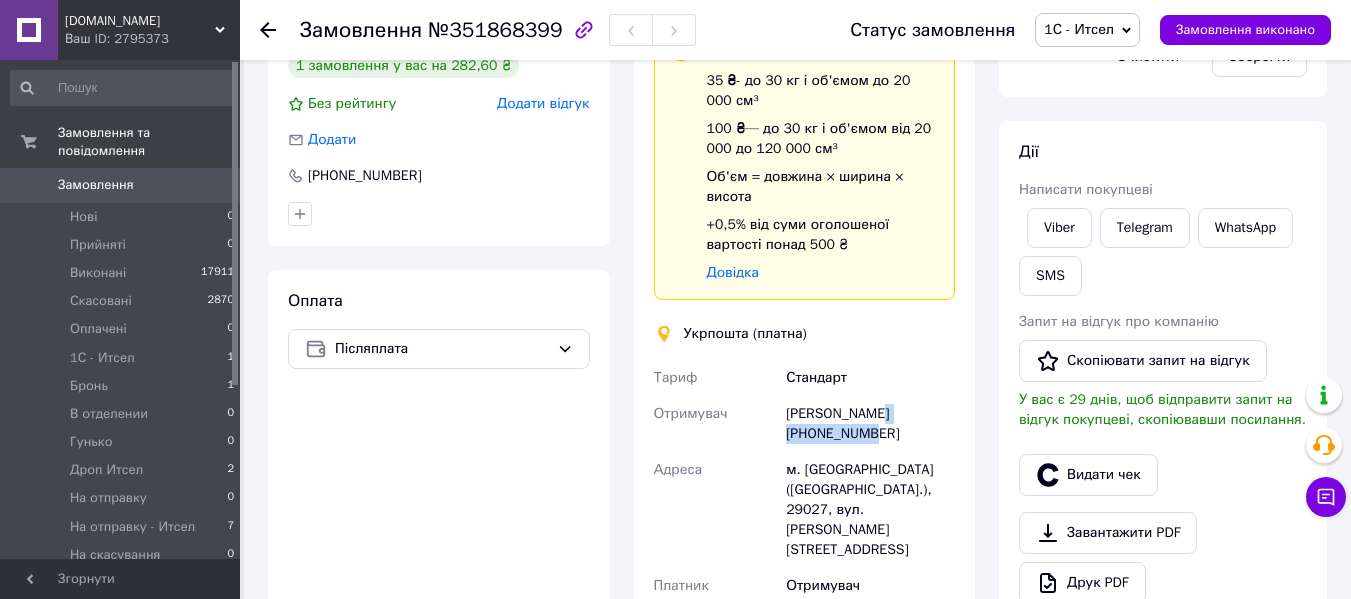 drag, startPoint x: 907, startPoint y: 436, endPoint x: 783, endPoint y: 439, distance: 124.036285 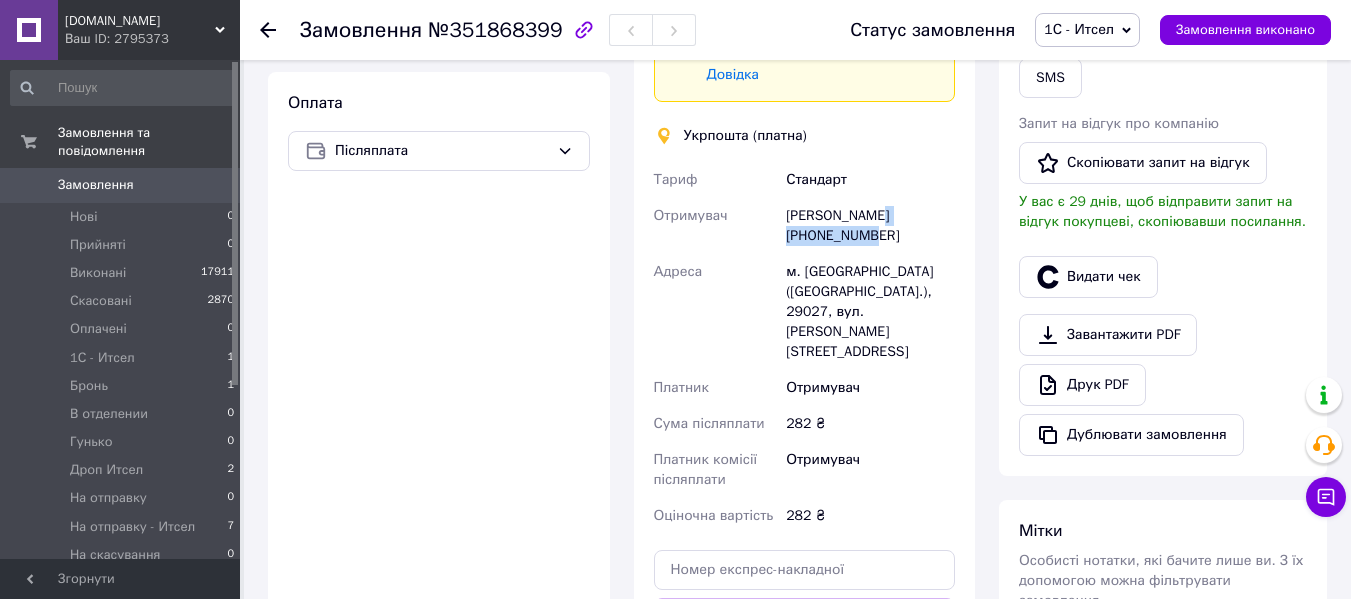 scroll, scrollTop: 700, scrollLeft: 0, axis: vertical 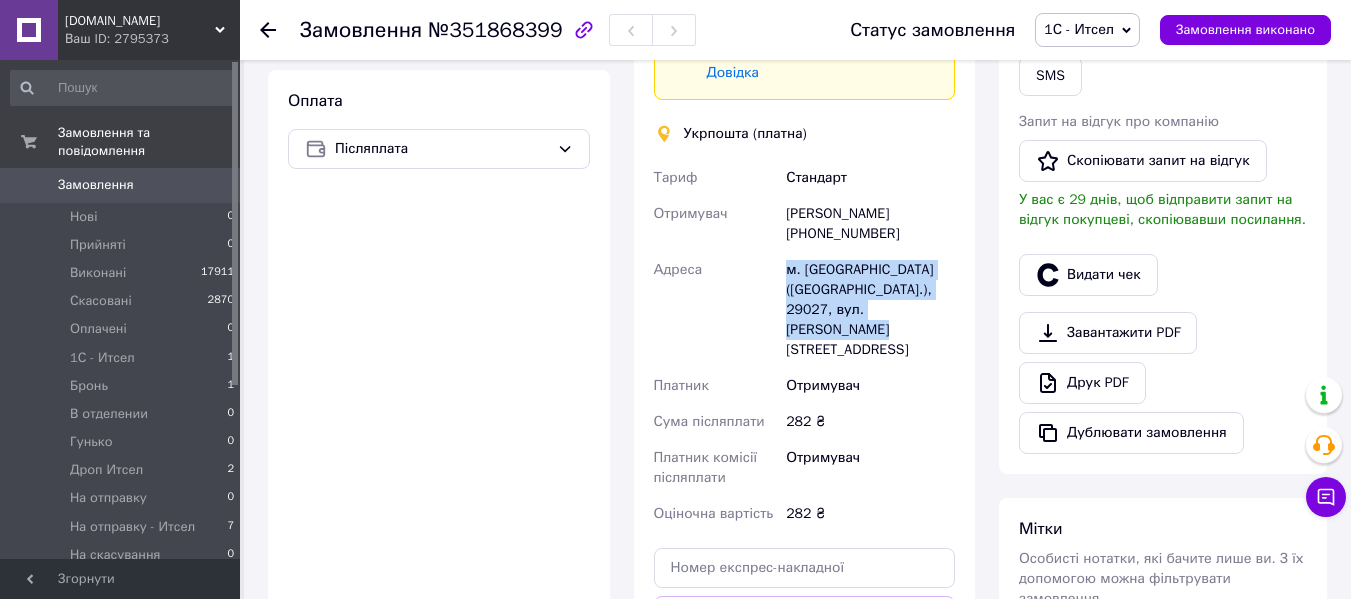 drag, startPoint x: 783, startPoint y: 269, endPoint x: 889, endPoint y: 341, distance: 128.14055 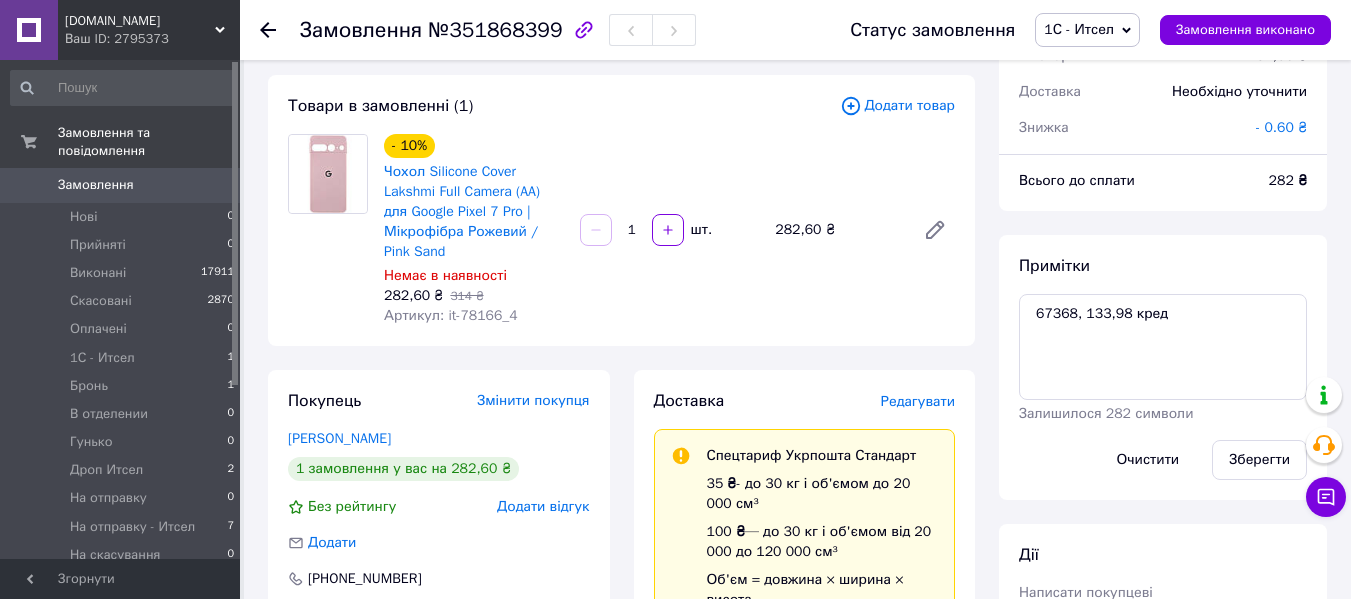 scroll, scrollTop: 0, scrollLeft: 0, axis: both 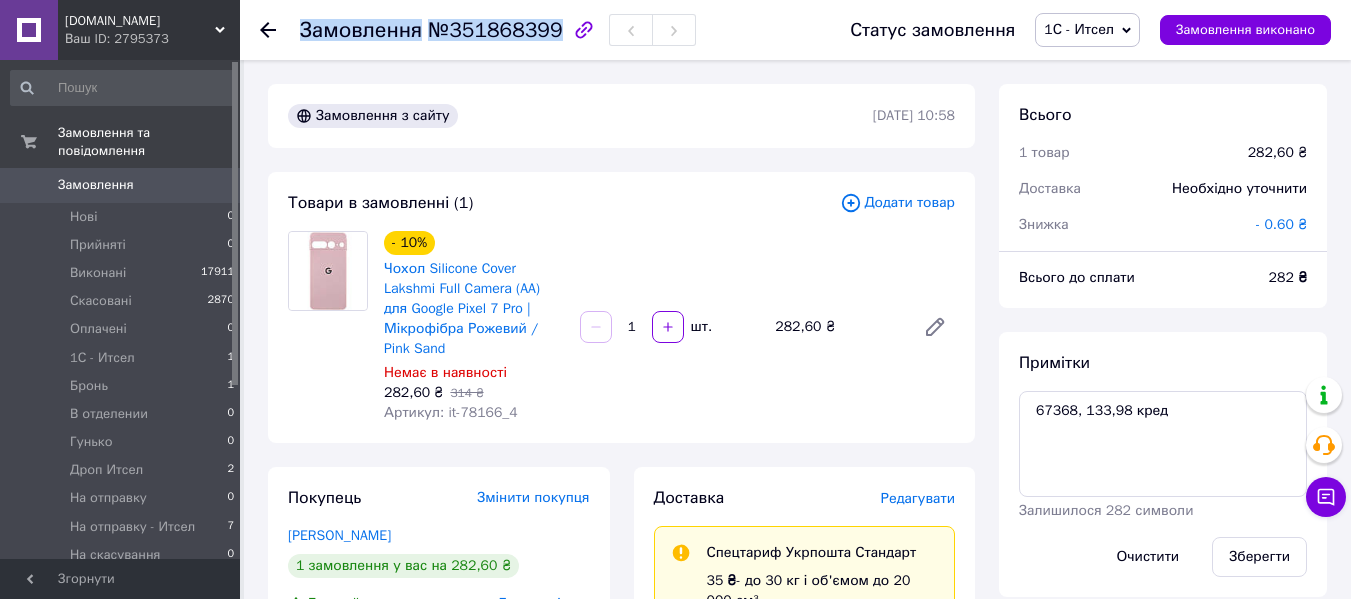 drag, startPoint x: 552, startPoint y: 45, endPoint x: 541, endPoint y: 32, distance: 17.029387 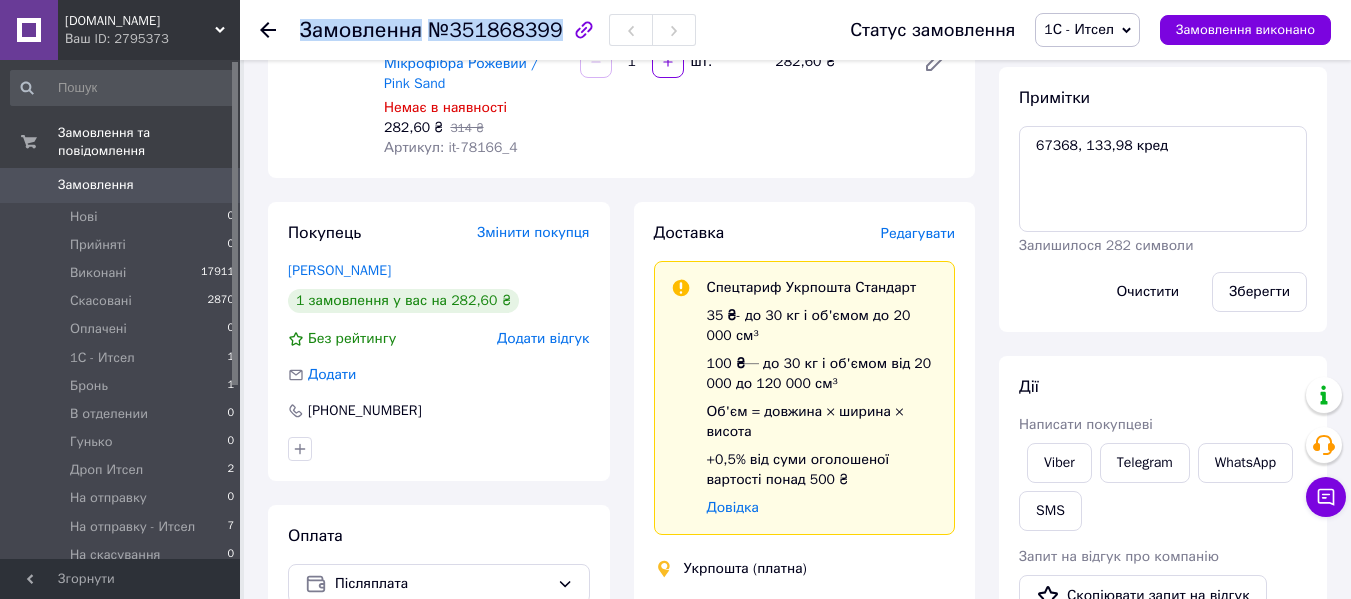 scroll, scrollTop: 300, scrollLeft: 0, axis: vertical 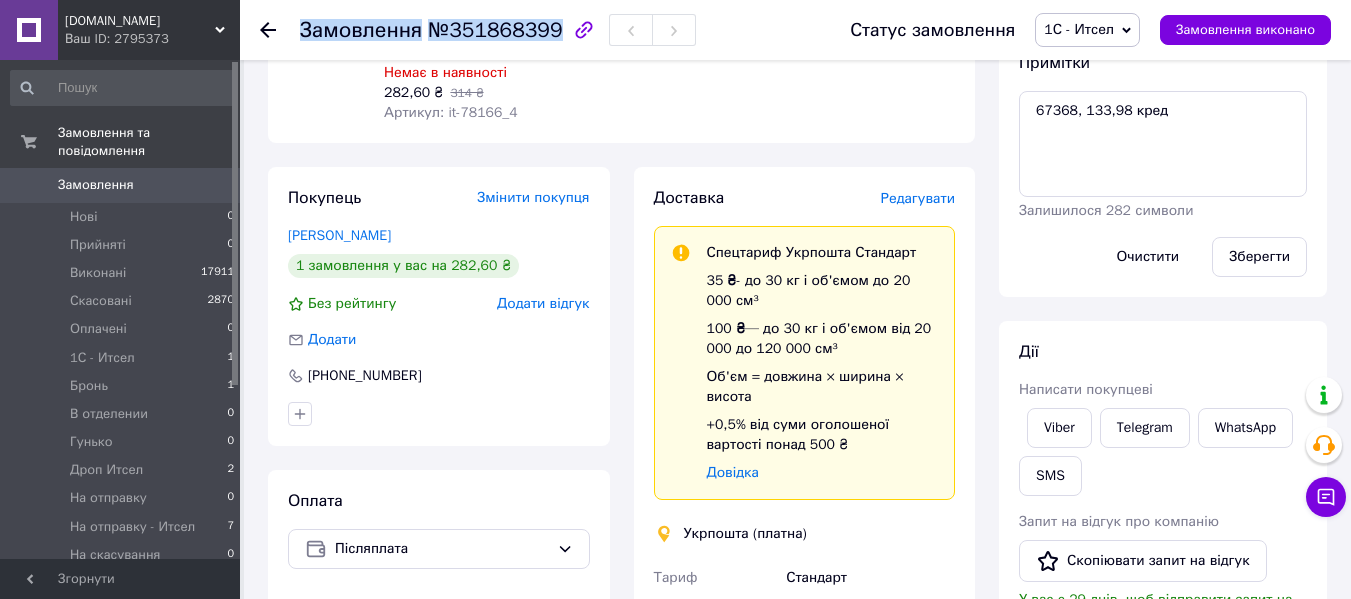 click on "1С - Итсел" at bounding box center [1079, 29] 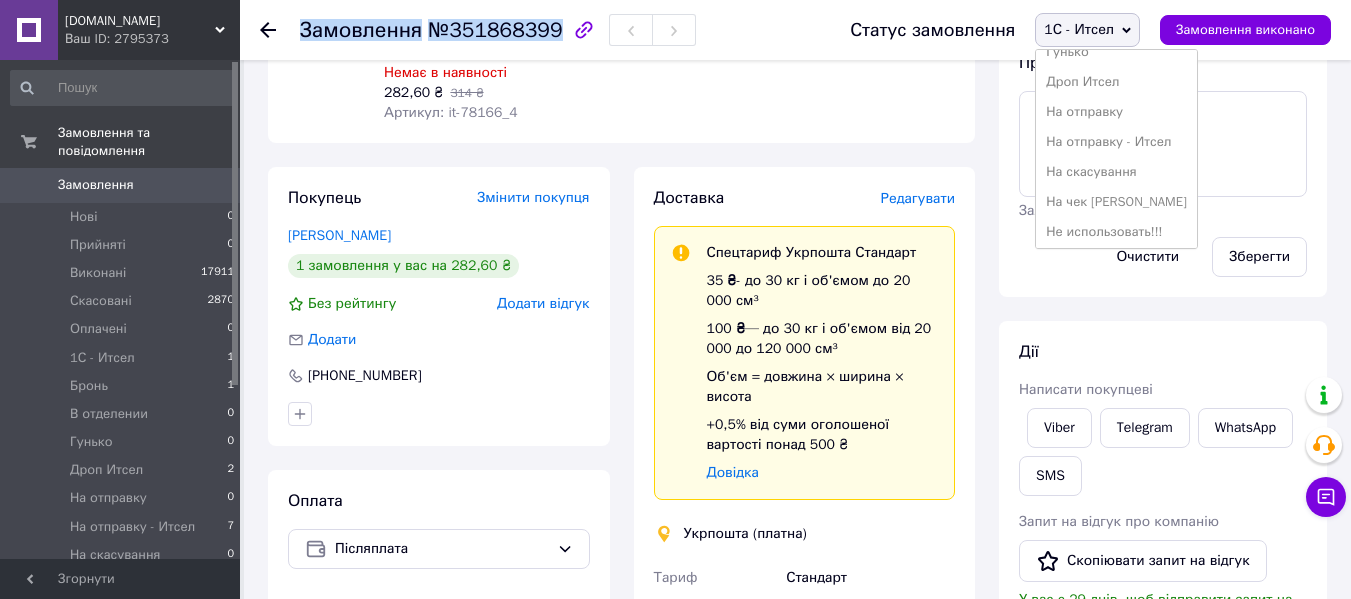 scroll, scrollTop: 200, scrollLeft: 0, axis: vertical 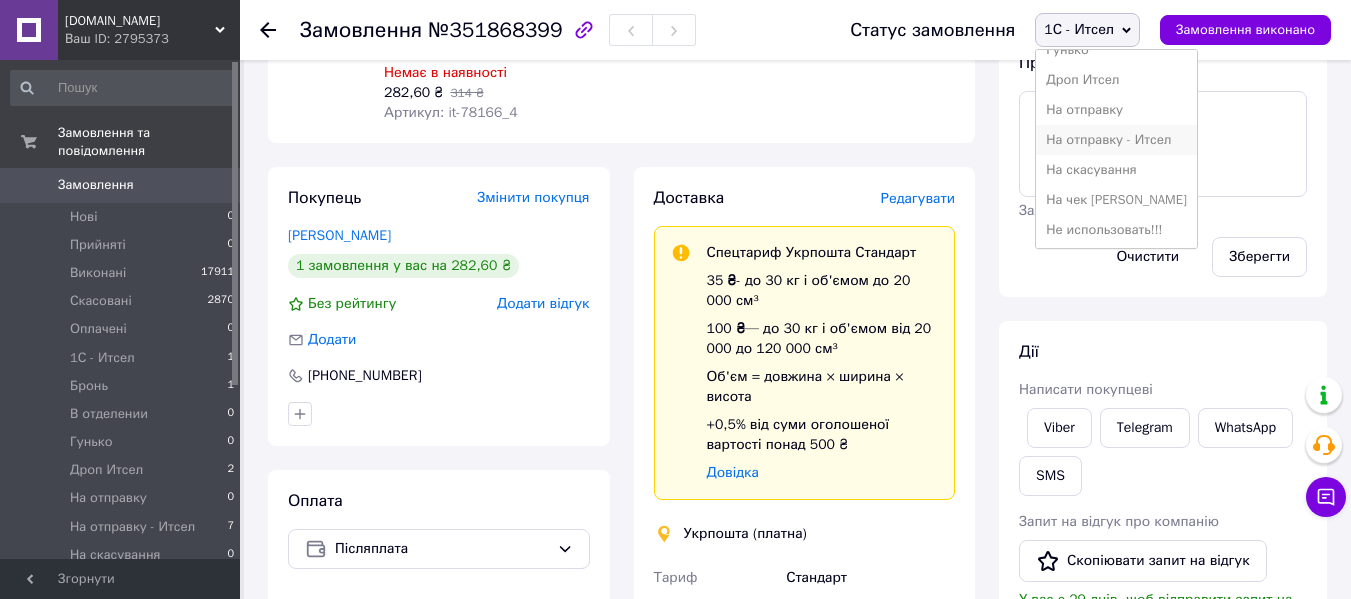 click on "На отправку - Итсел" at bounding box center (1116, 140) 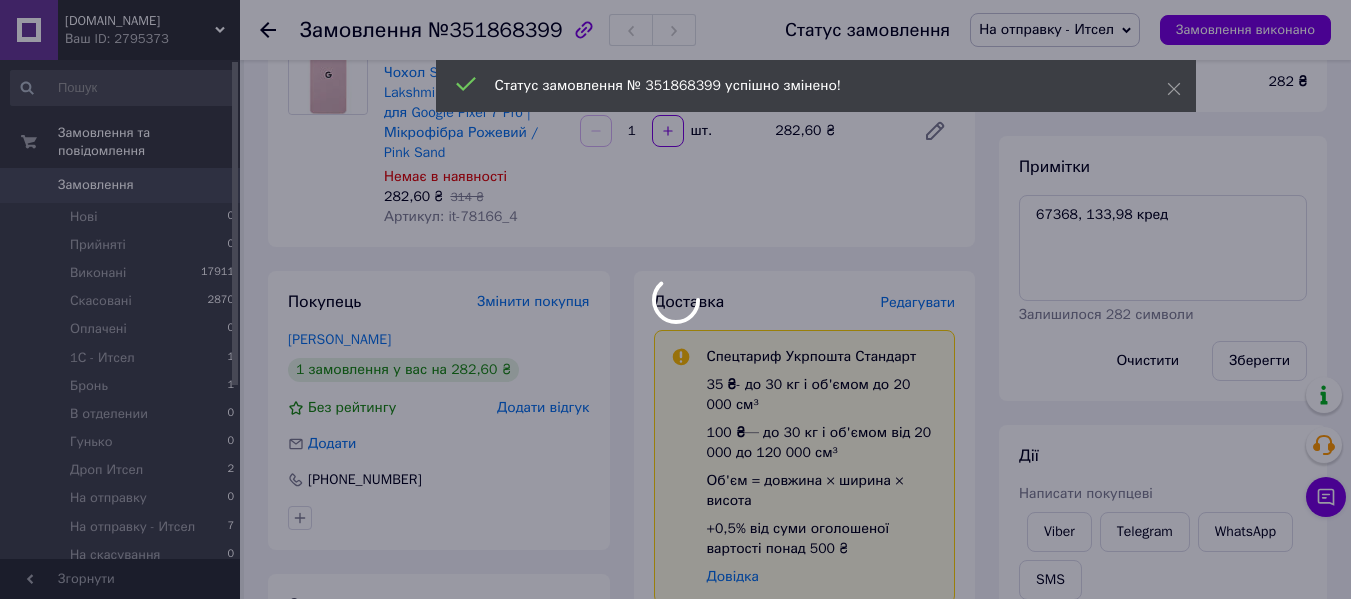 scroll, scrollTop: 0, scrollLeft: 0, axis: both 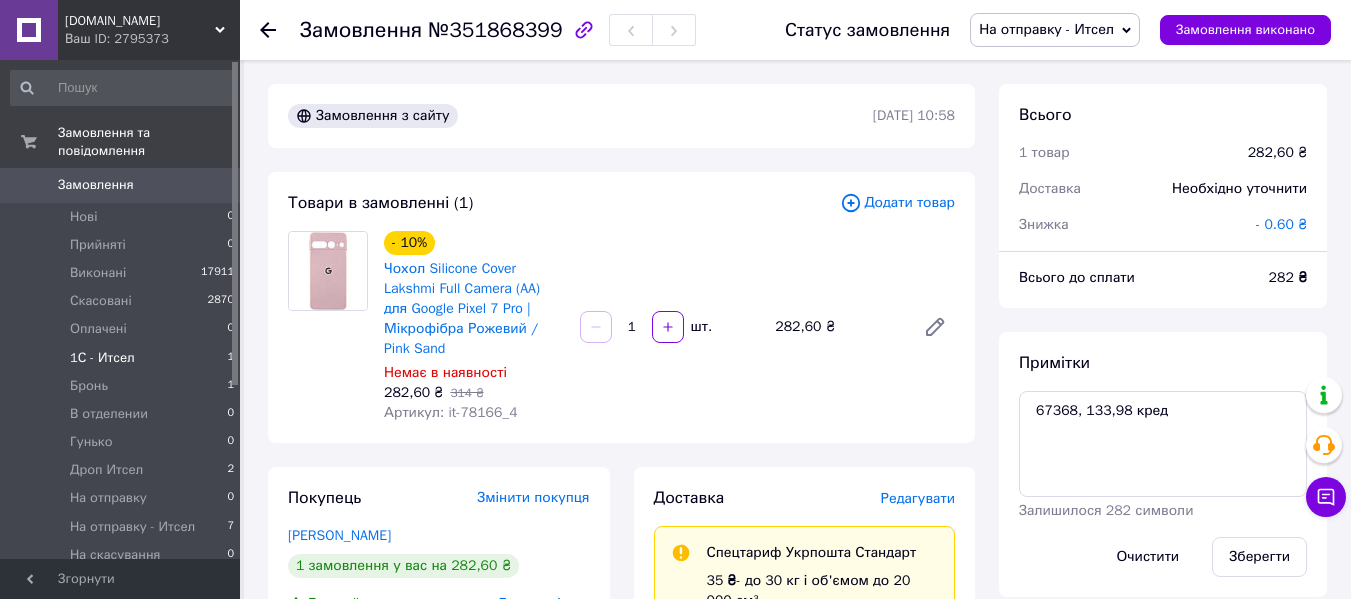 click on "1С - Итсел" at bounding box center (102, 358) 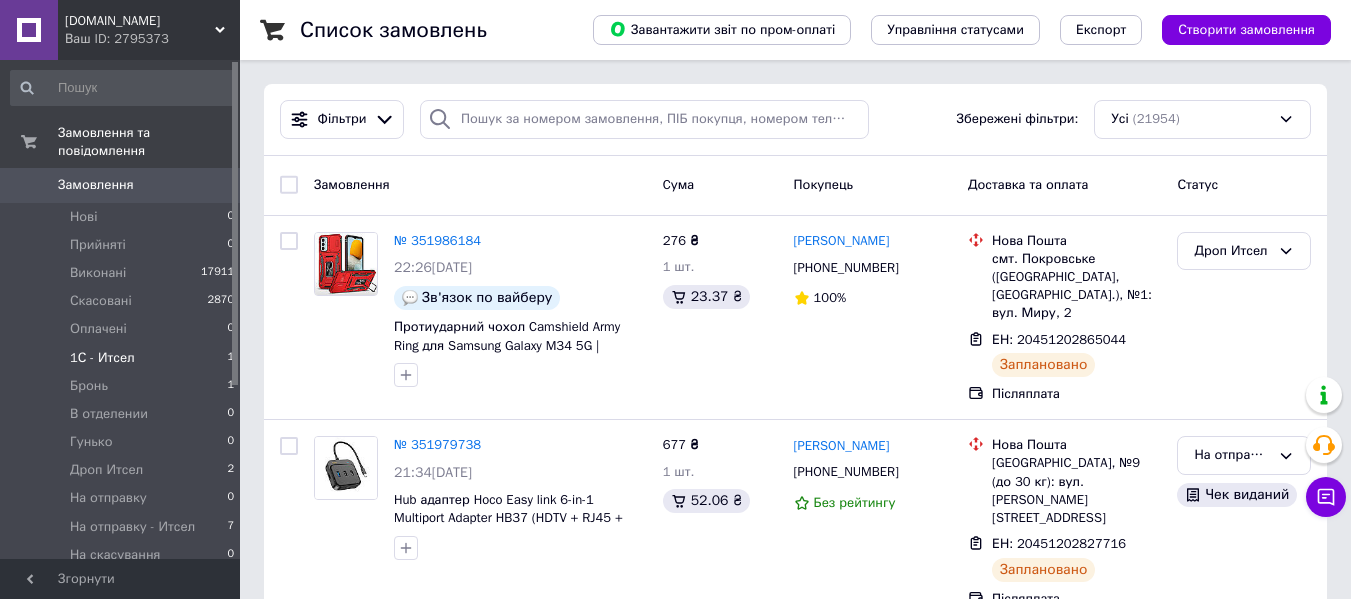 click on "1С - Итсел 1" at bounding box center (123, 358) 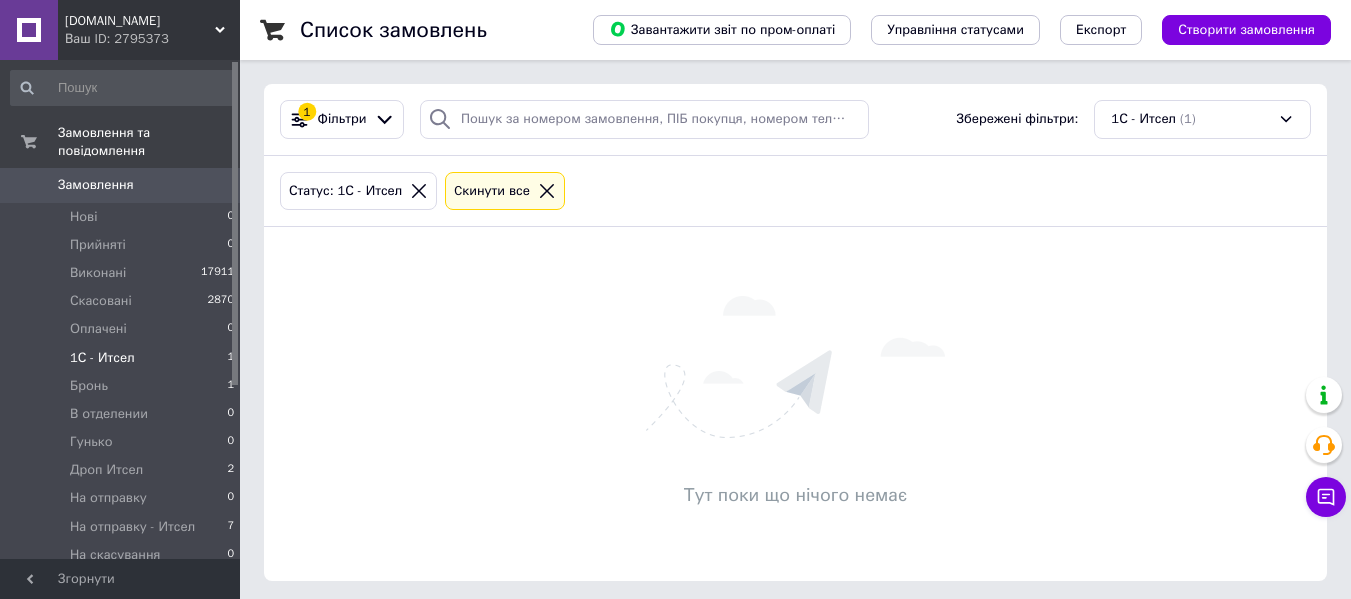 click on "Замовлення" at bounding box center (96, 185) 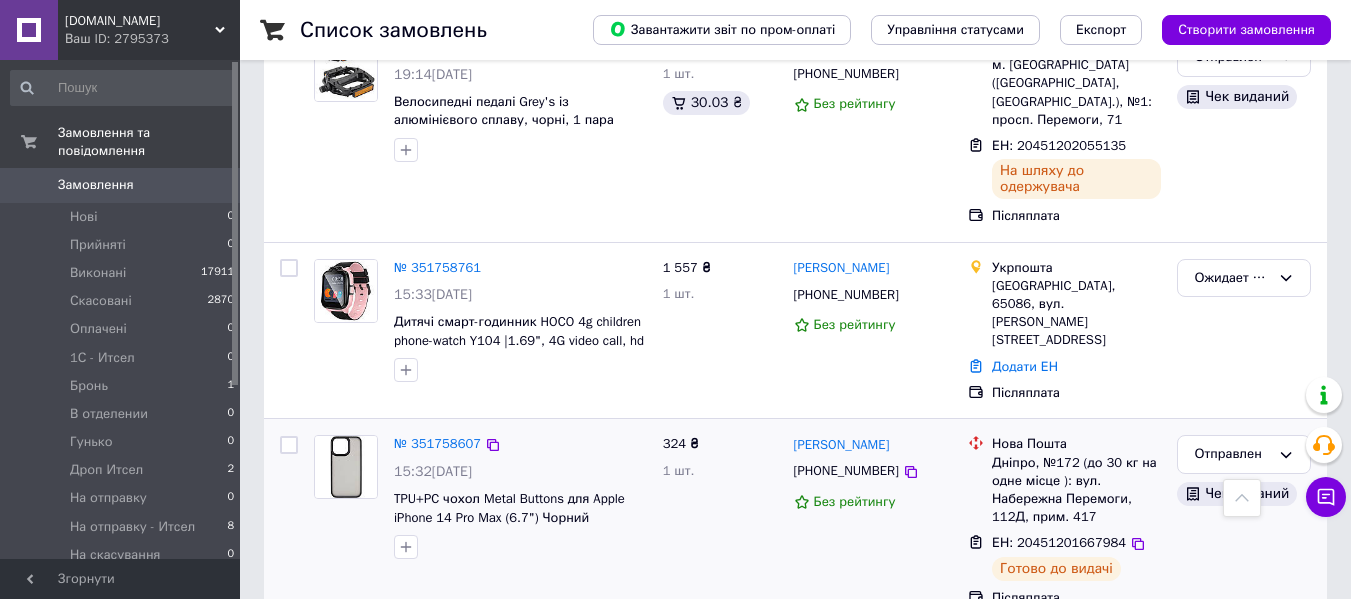 scroll, scrollTop: 2500, scrollLeft: 0, axis: vertical 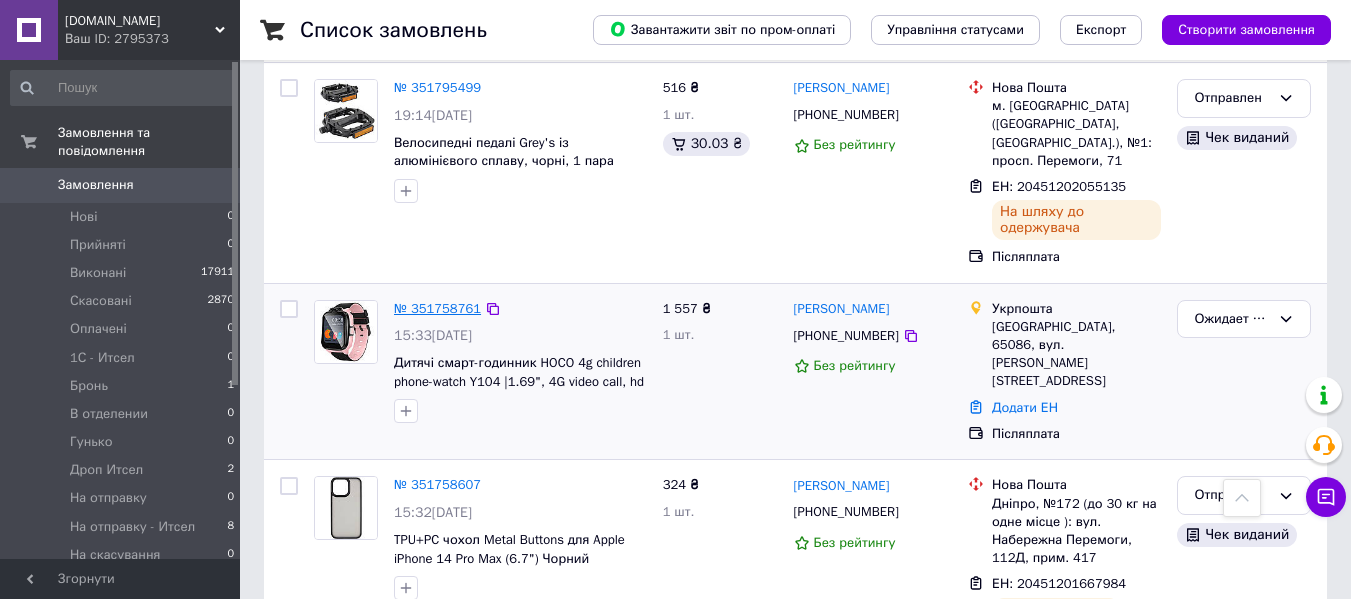click on "№ 351758761" at bounding box center [437, 308] 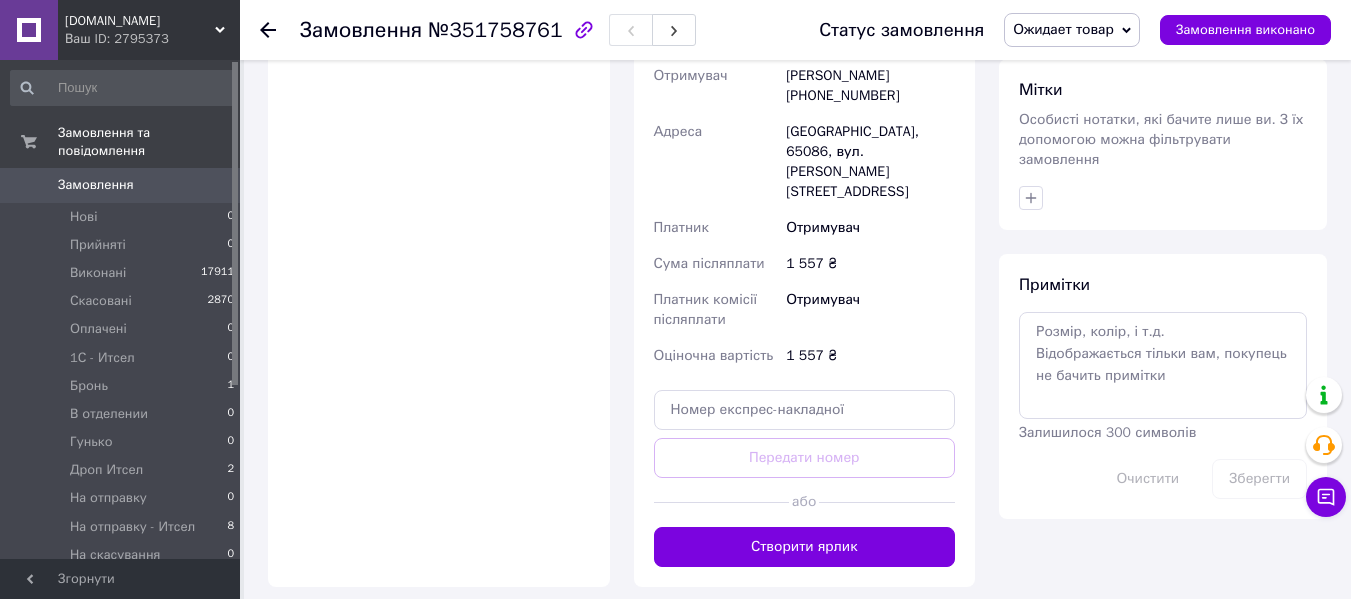 scroll, scrollTop: 909, scrollLeft: 0, axis: vertical 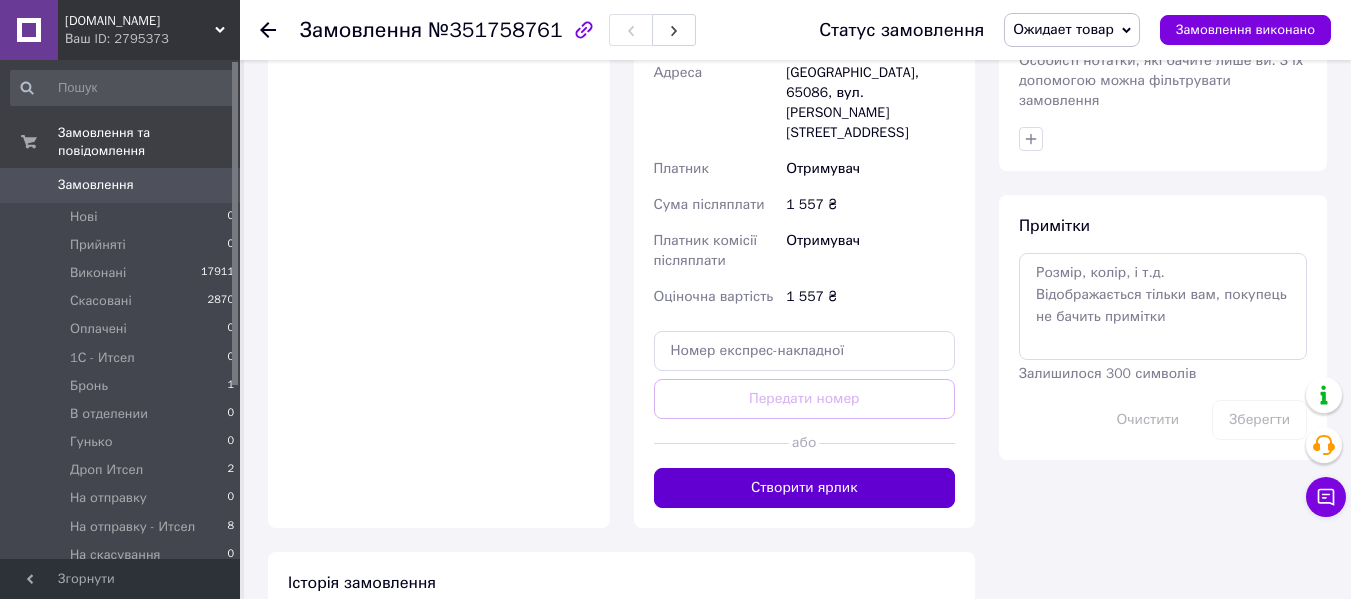 click on "Створити ярлик" at bounding box center [805, 488] 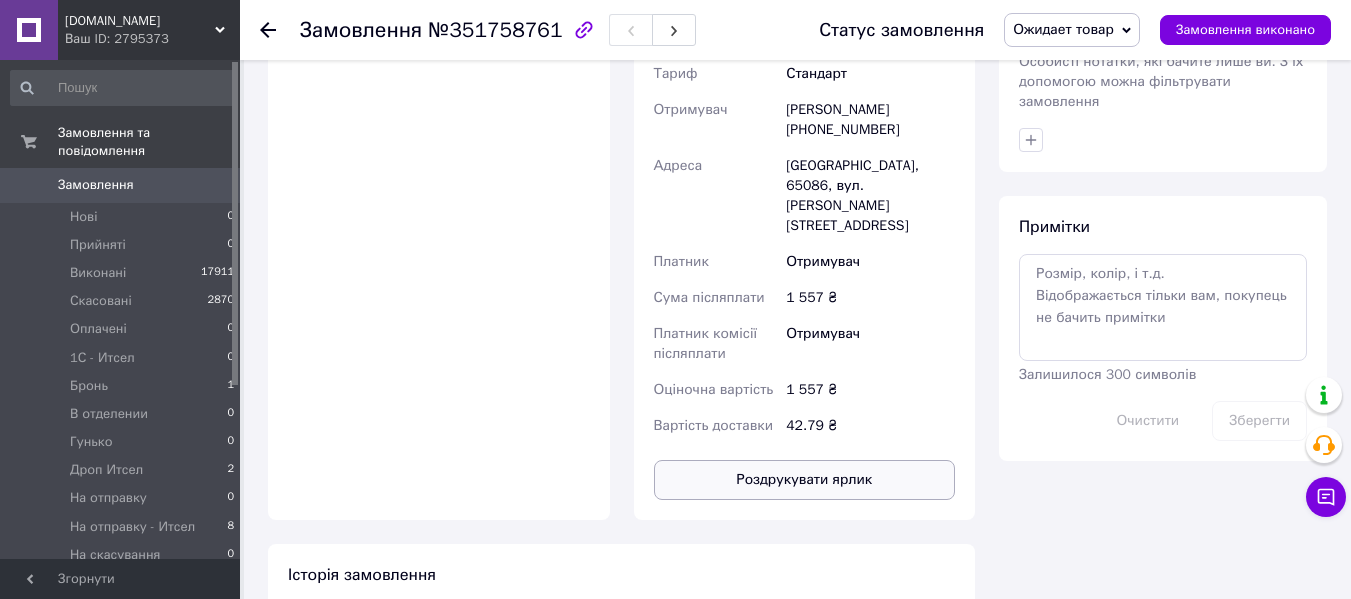 scroll, scrollTop: 909, scrollLeft: 0, axis: vertical 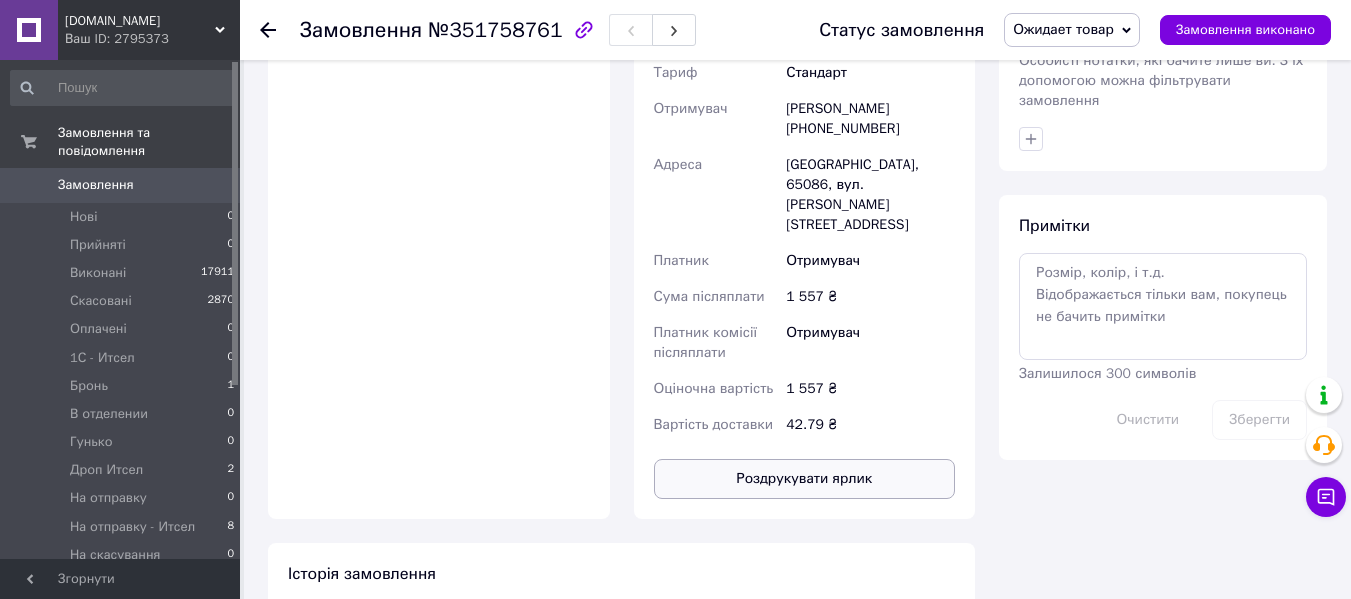 click on "Роздрукувати ярлик" at bounding box center (805, 479) 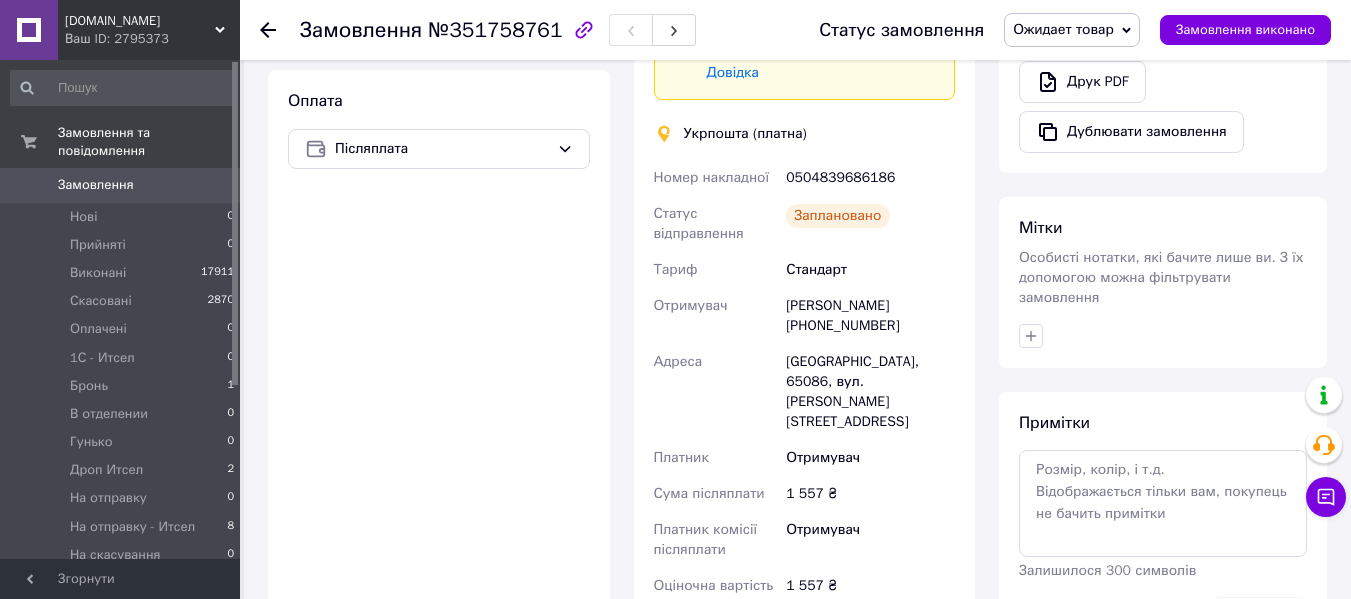 scroll, scrollTop: 609, scrollLeft: 0, axis: vertical 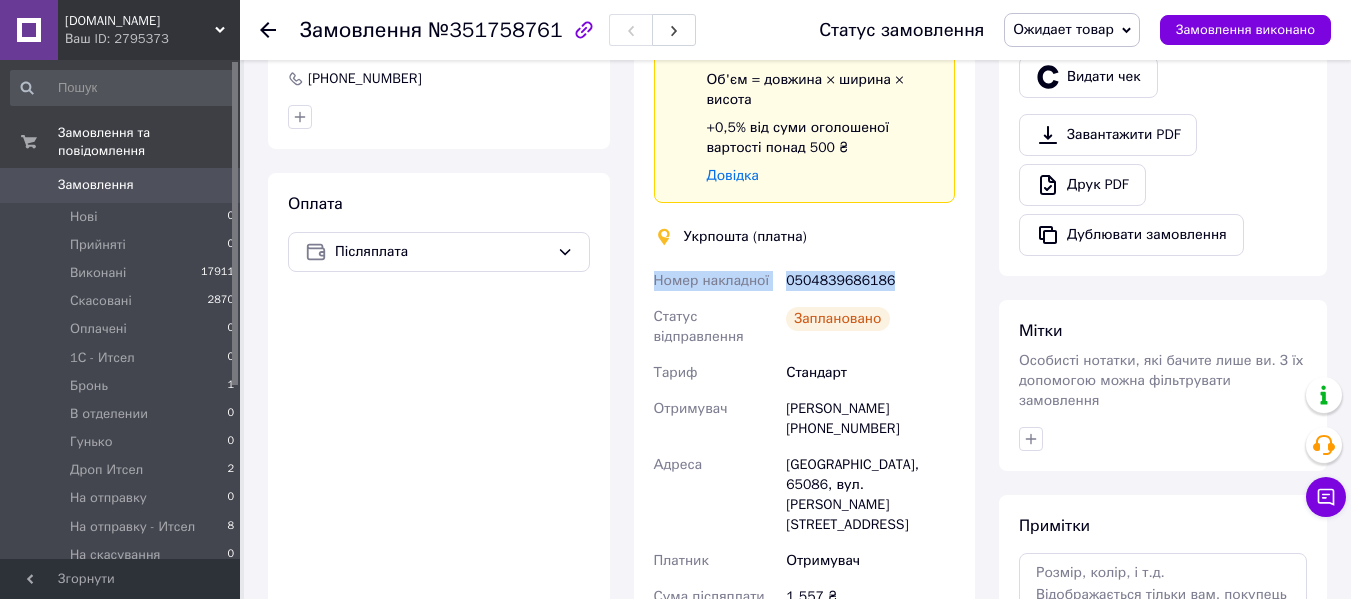 drag, startPoint x: 892, startPoint y: 285, endPoint x: 644, endPoint y: 289, distance: 248.03226 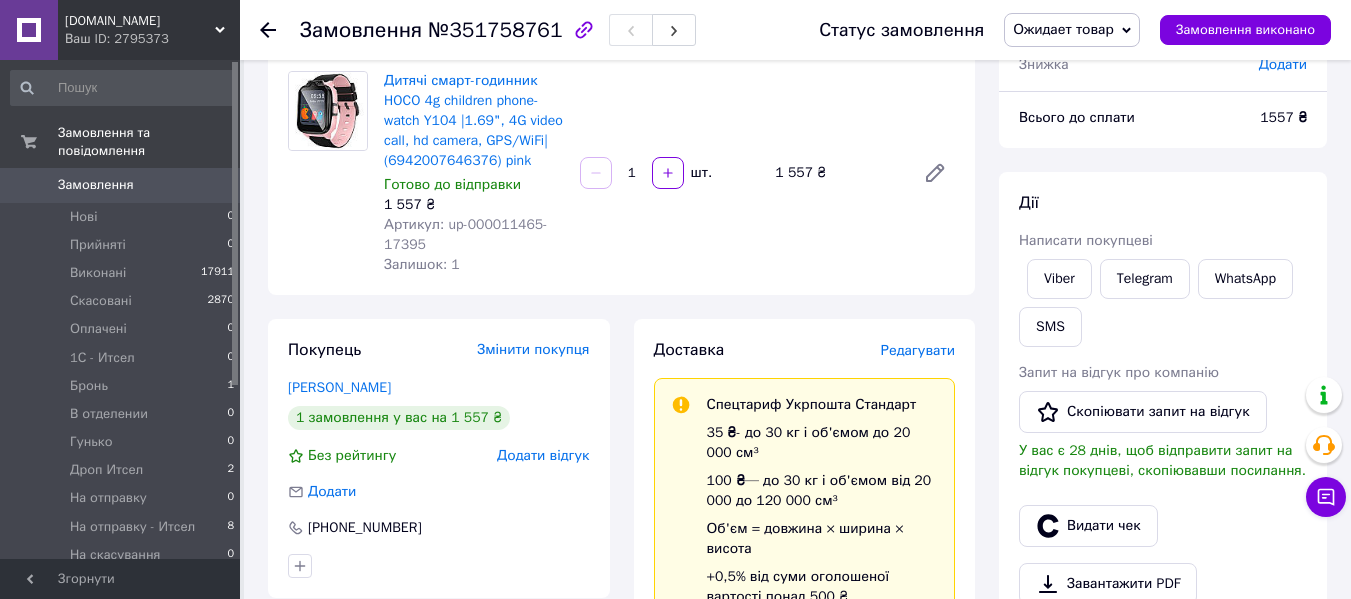 scroll, scrollTop: 109, scrollLeft: 0, axis: vertical 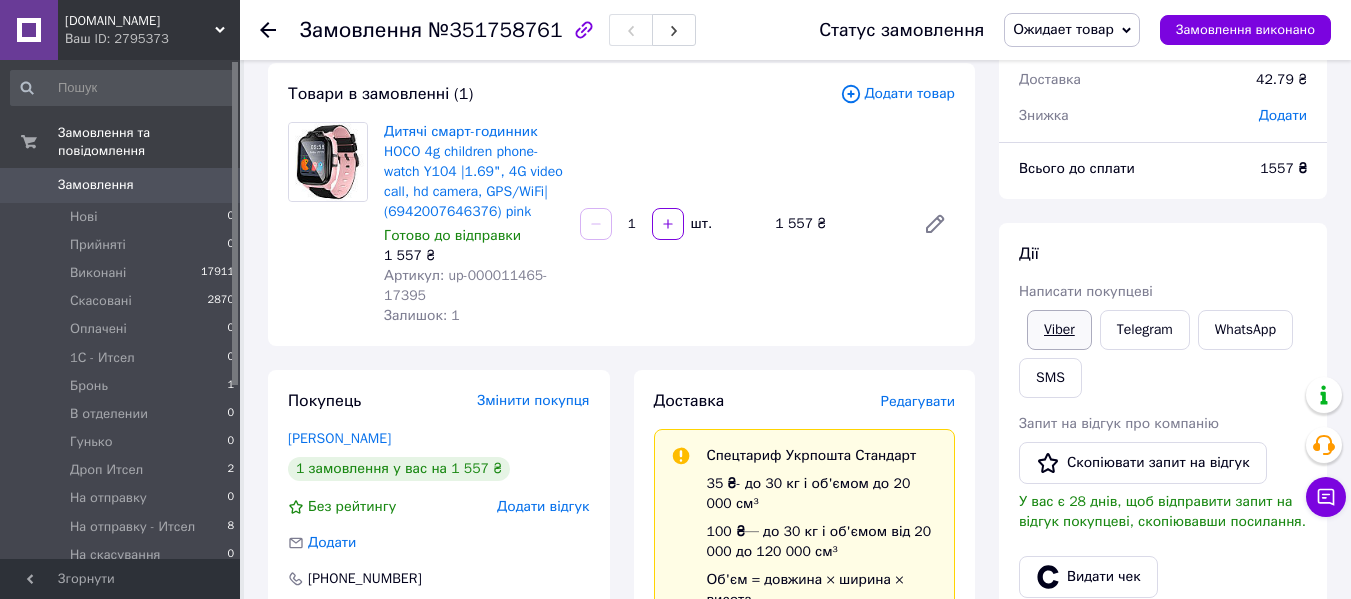 click on "Viber" at bounding box center (1059, 330) 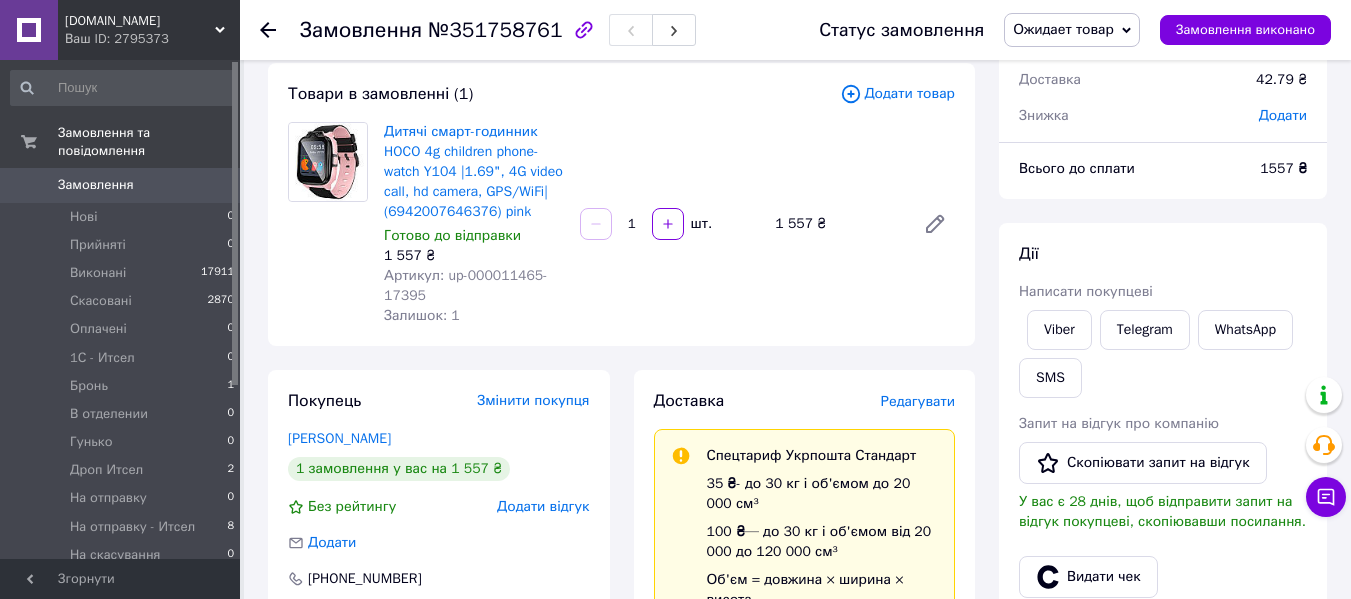click on "Ожидает товар" at bounding box center (1063, 29) 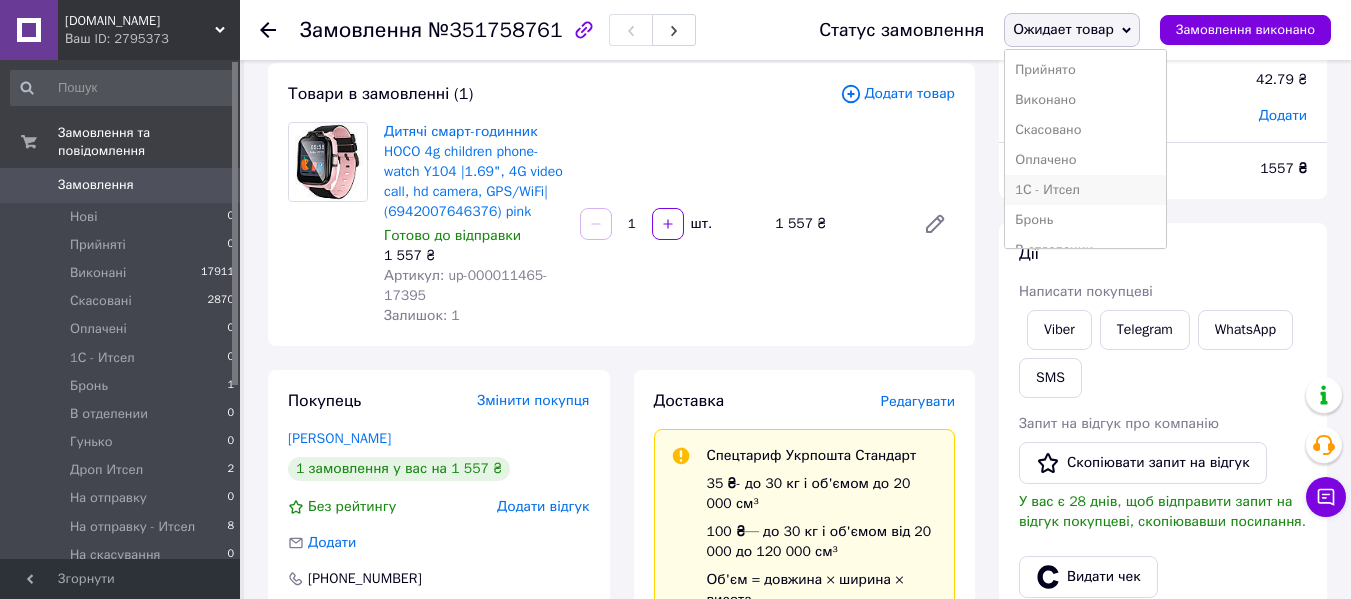scroll, scrollTop: 200, scrollLeft: 0, axis: vertical 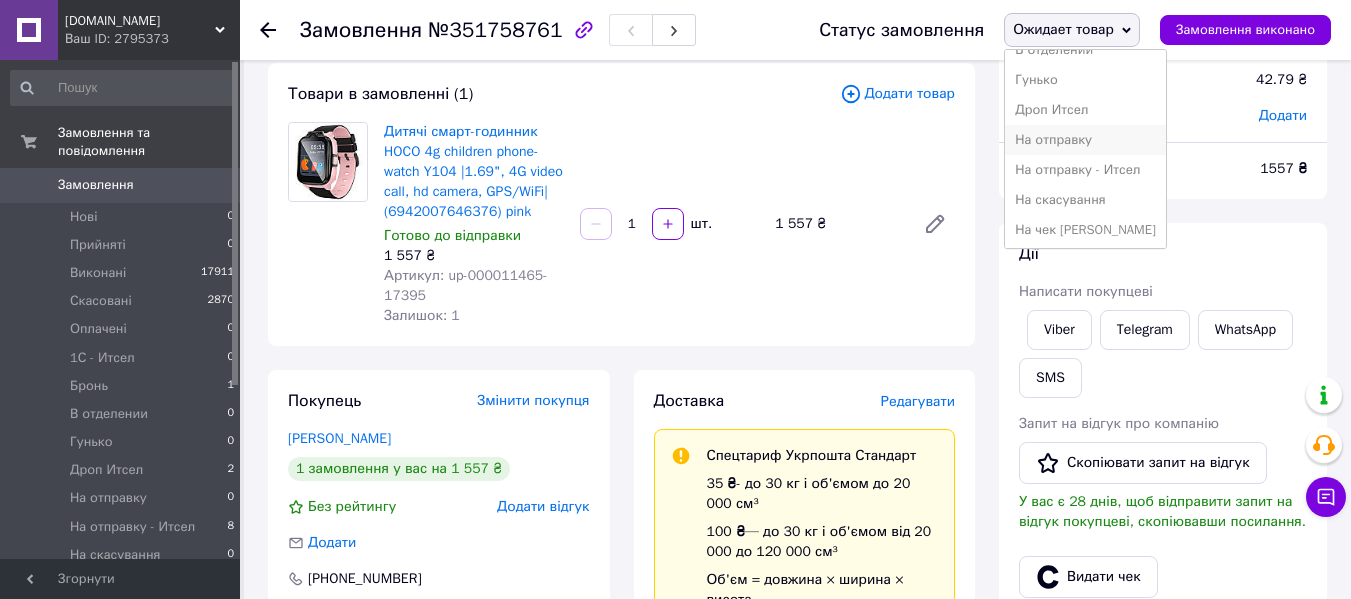 click on "На отправку" at bounding box center [1085, 140] 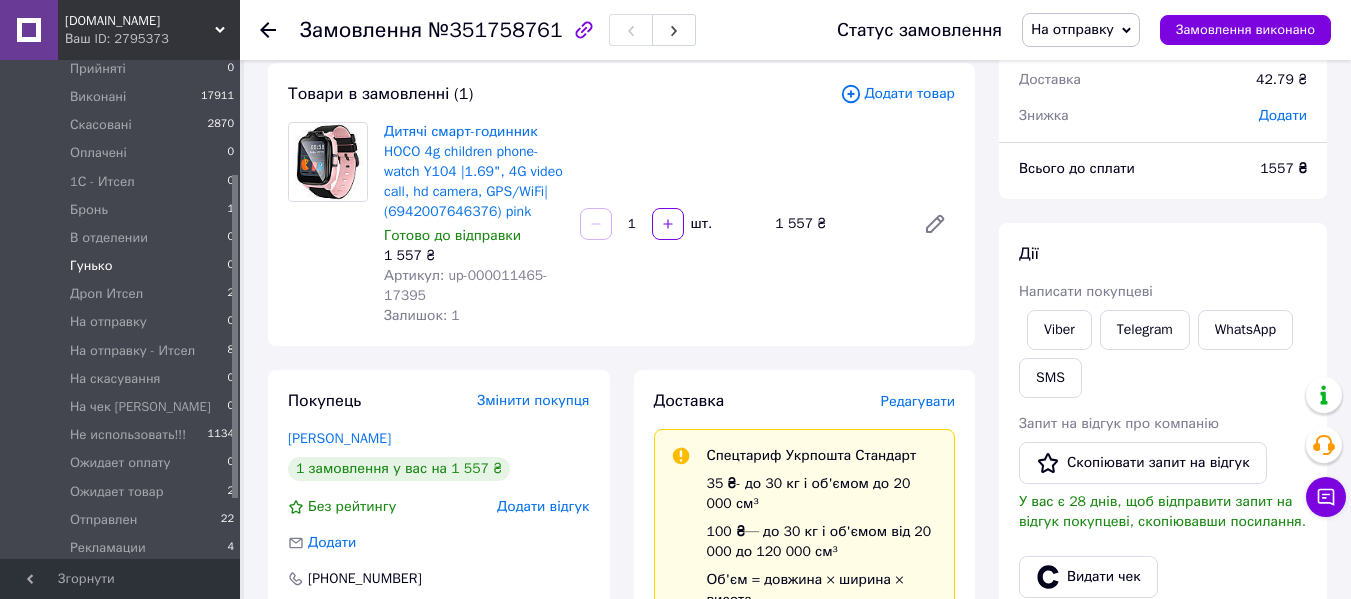 scroll, scrollTop: 200, scrollLeft: 0, axis: vertical 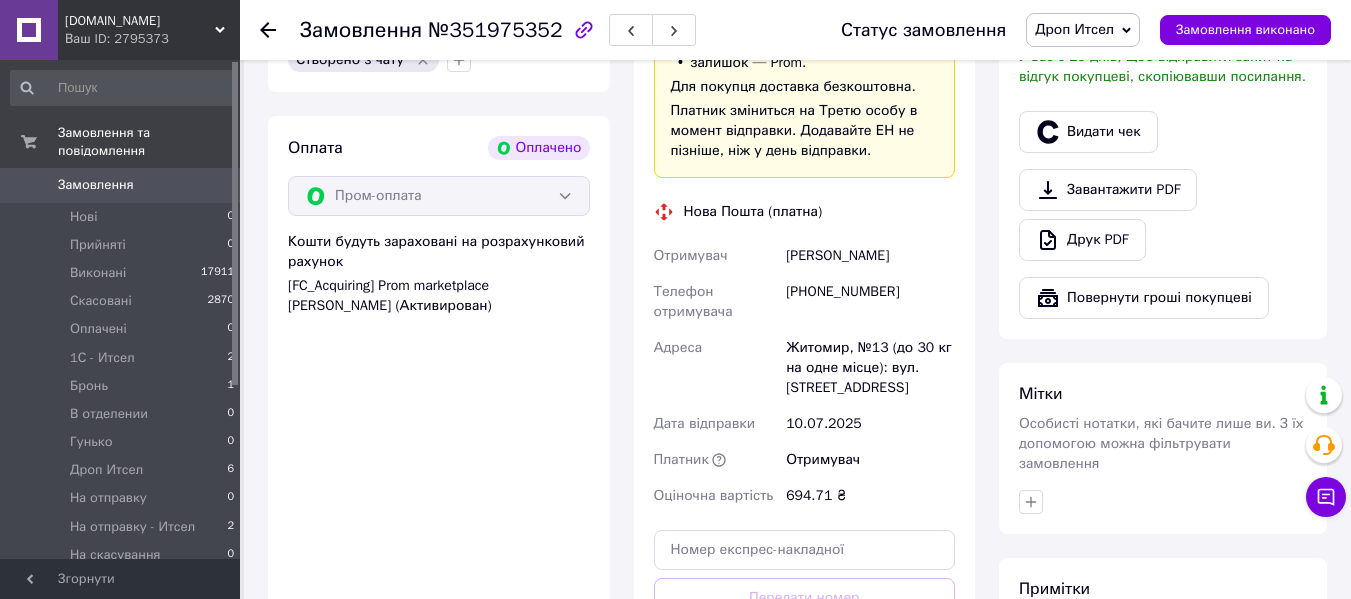 drag, startPoint x: 787, startPoint y: 259, endPoint x: 923, endPoint y: 254, distance: 136.09187 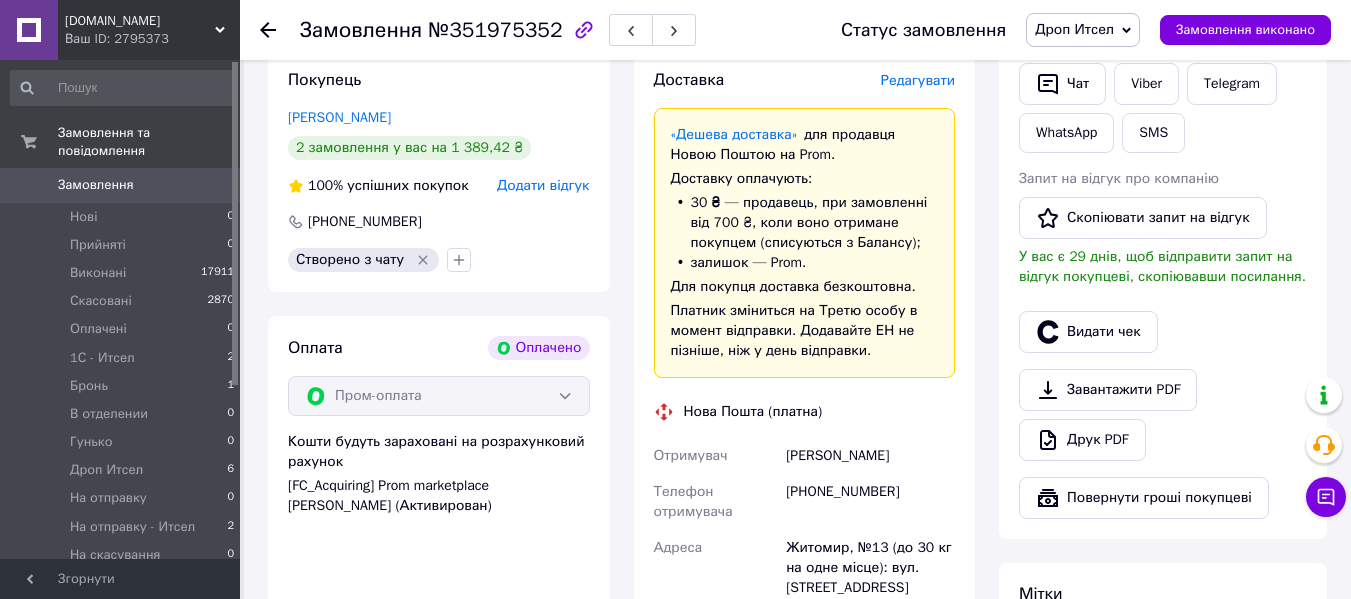 scroll, scrollTop: 400, scrollLeft: 0, axis: vertical 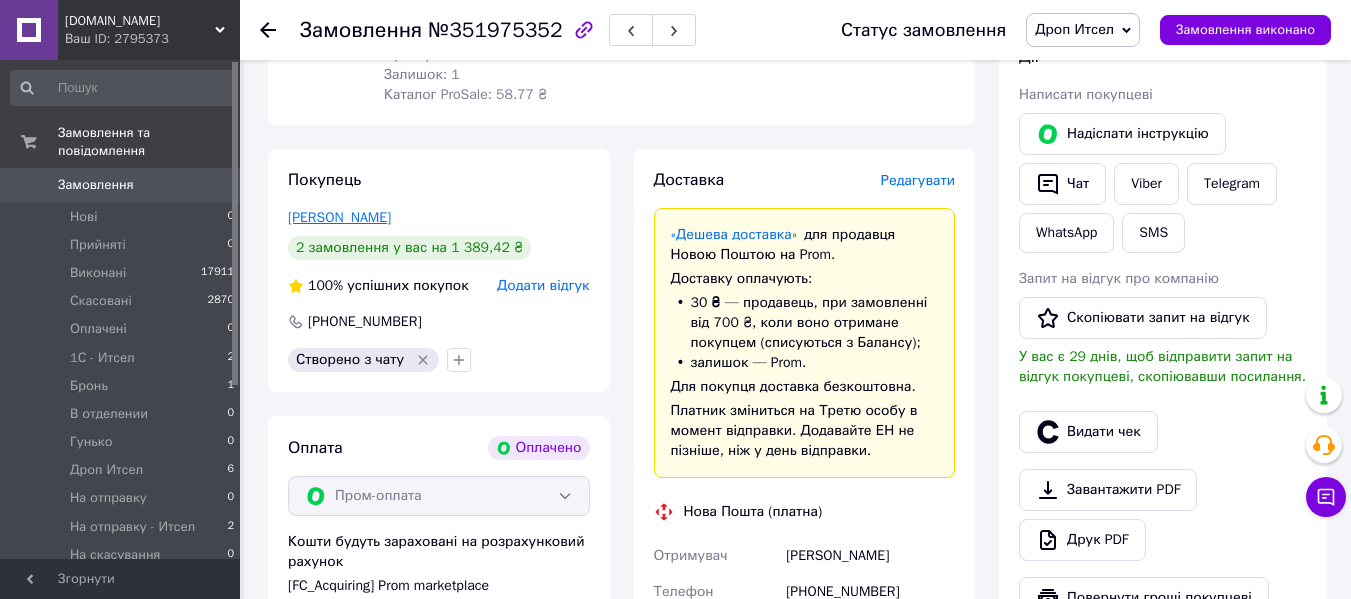 click on "[PERSON_NAME]" at bounding box center (339, 217) 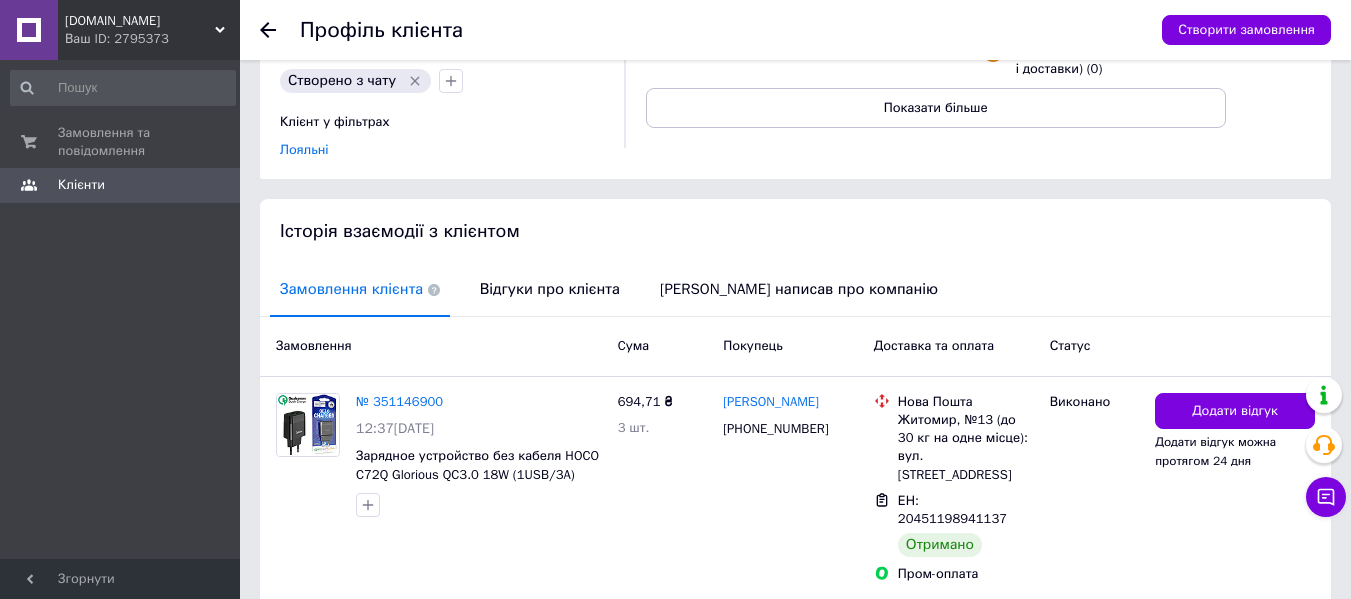 scroll, scrollTop: 200, scrollLeft: 0, axis: vertical 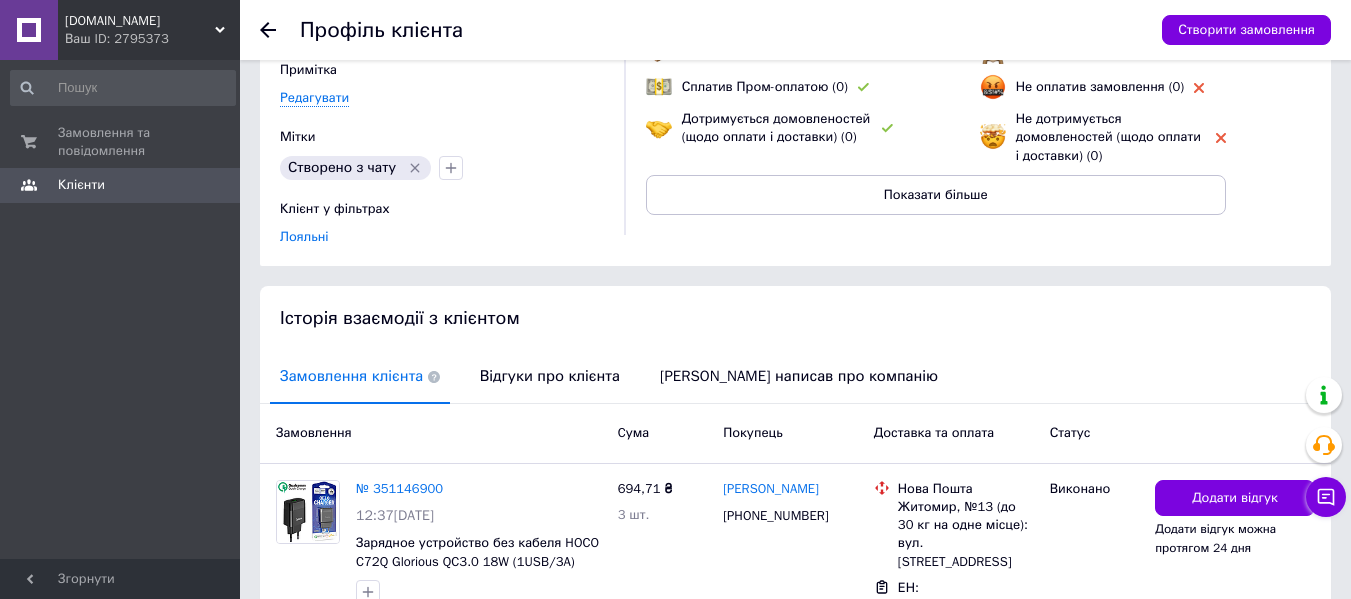click 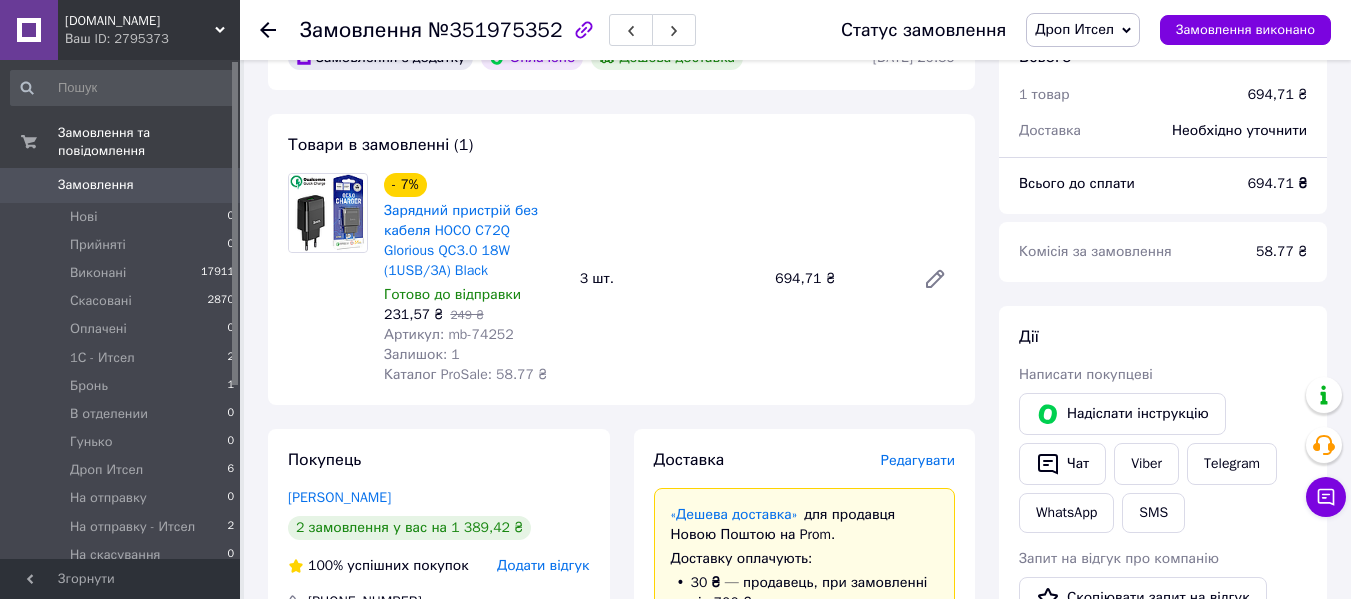 scroll, scrollTop: 500, scrollLeft: 0, axis: vertical 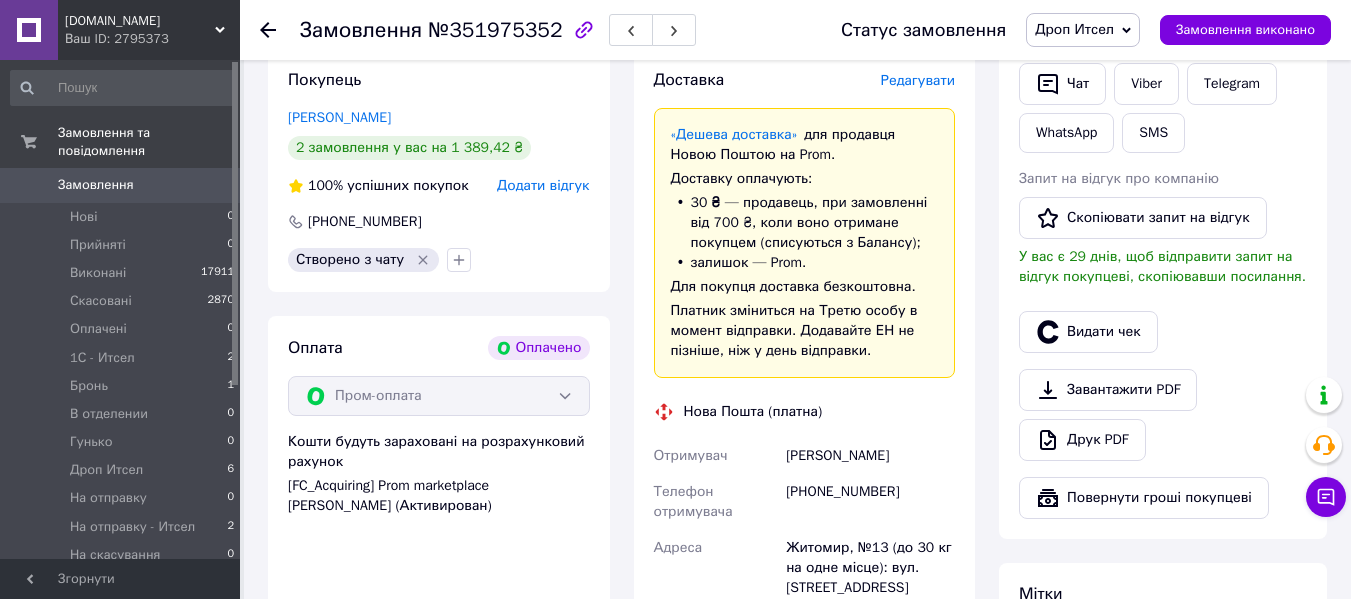 drag, startPoint x: 791, startPoint y: 460, endPoint x: 900, endPoint y: 456, distance: 109.07337 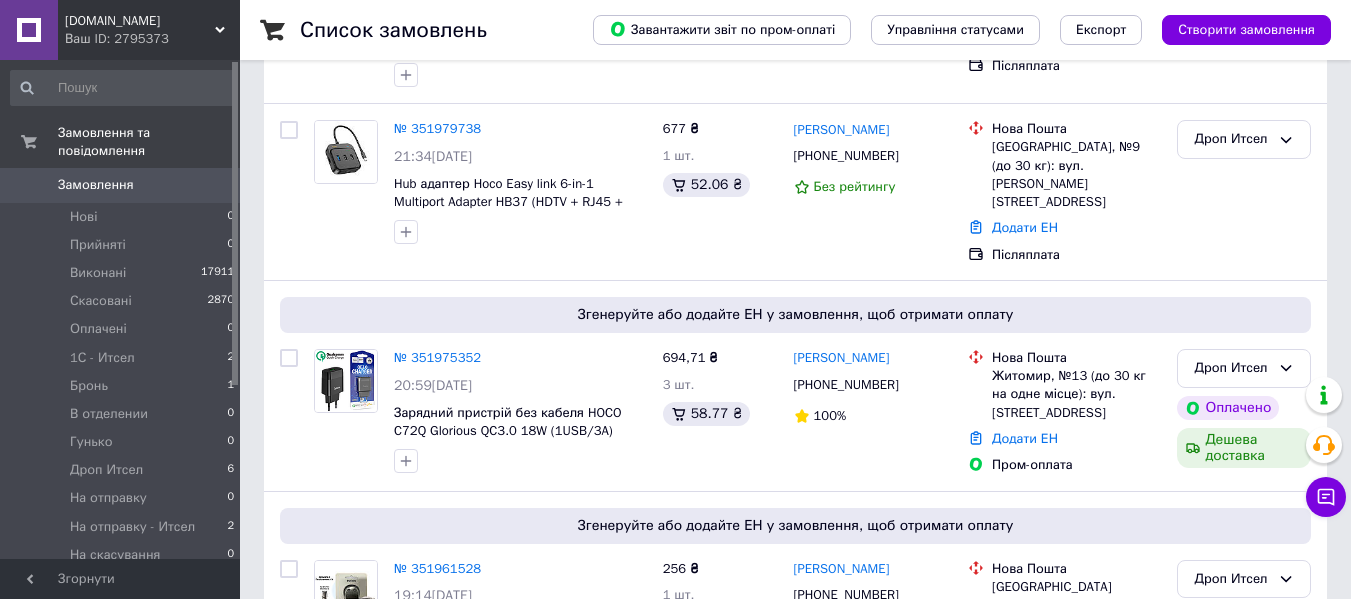 scroll, scrollTop: 300, scrollLeft: 0, axis: vertical 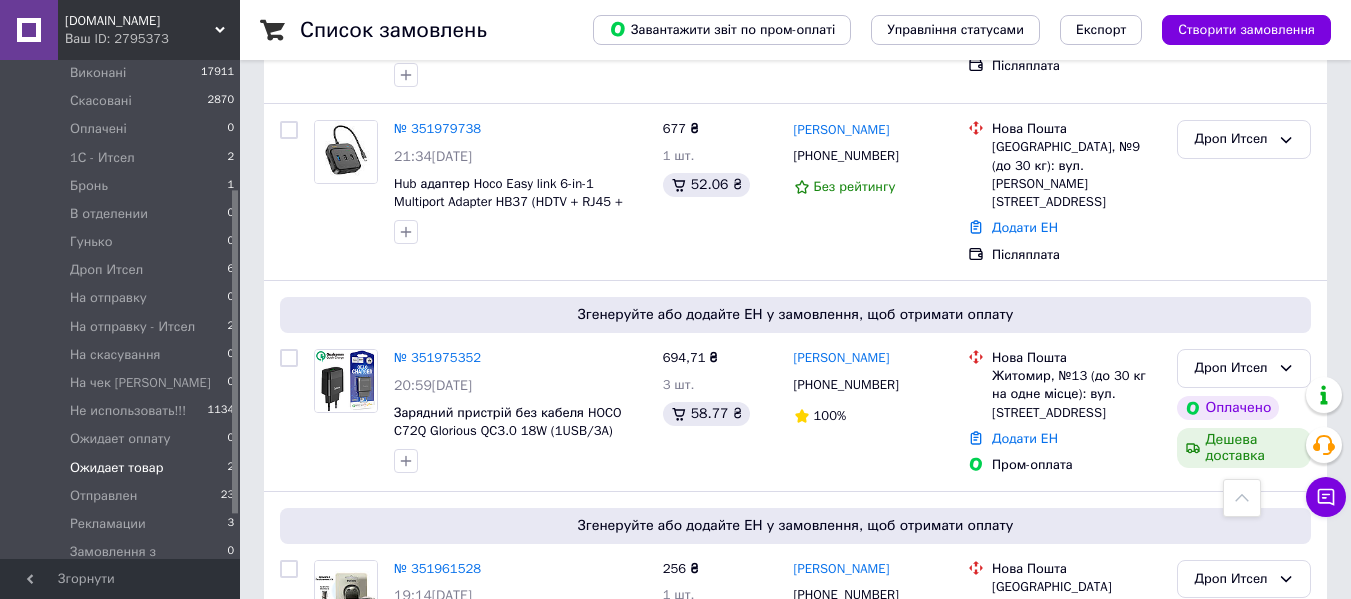 click on "Ожидает товар" at bounding box center [117, 468] 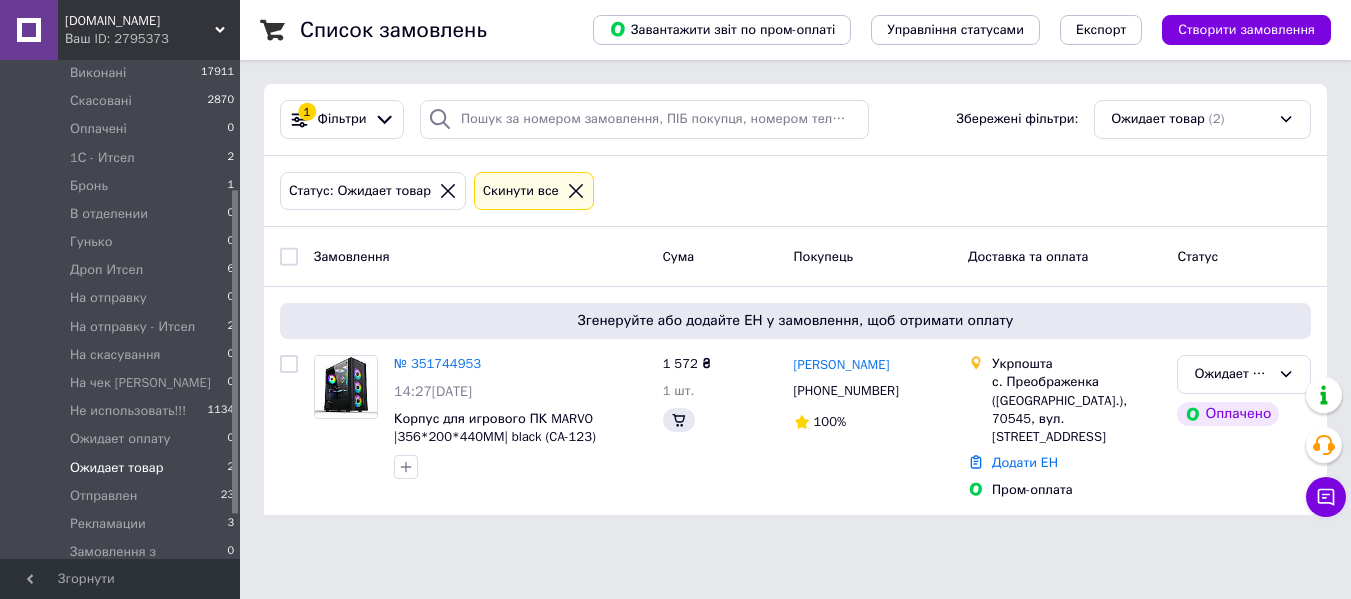 scroll, scrollTop: 0, scrollLeft: 0, axis: both 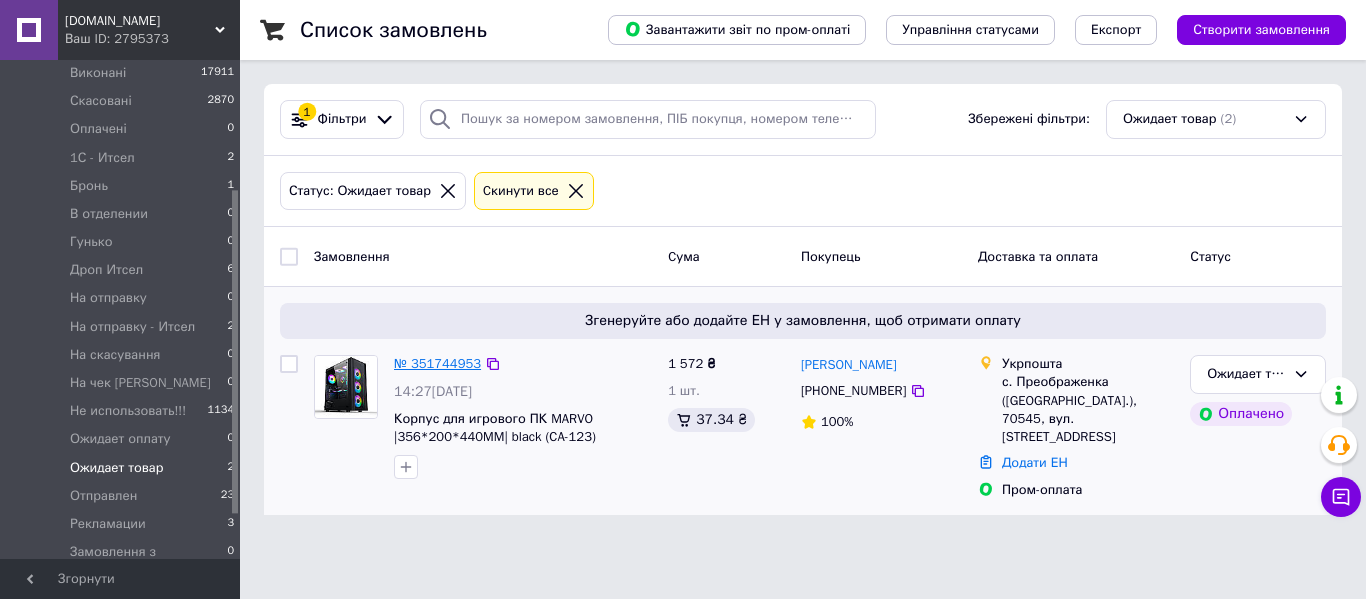 click on "№ 351744953" at bounding box center (437, 363) 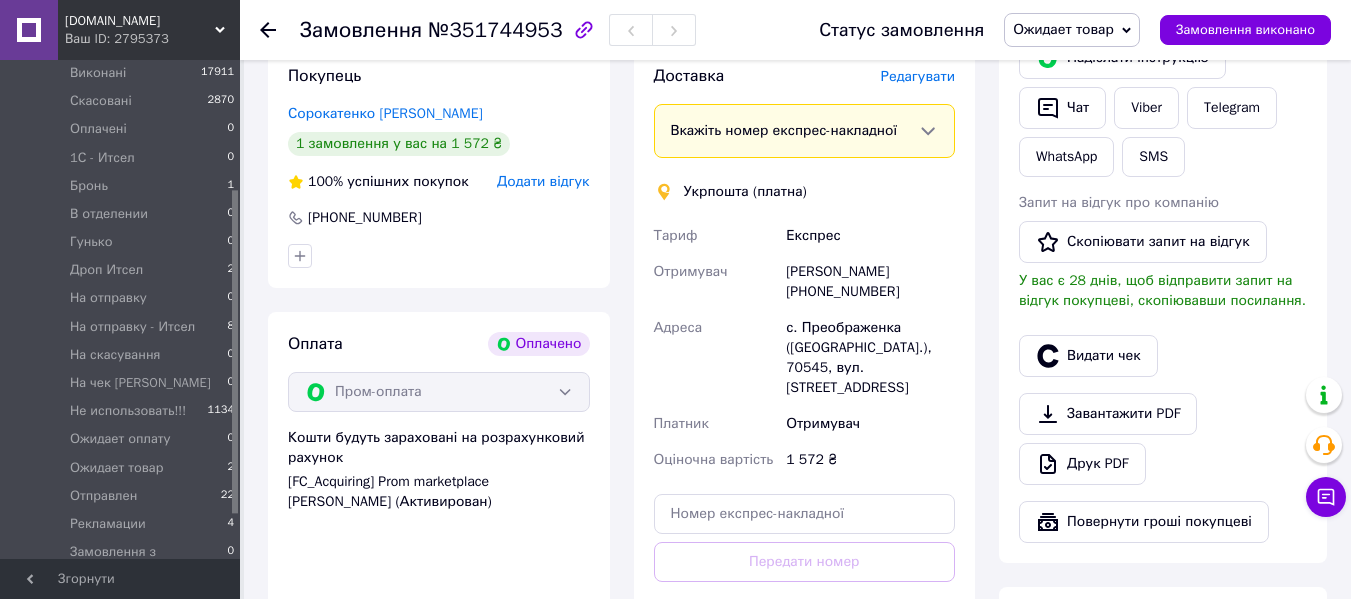 scroll, scrollTop: 600, scrollLeft: 0, axis: vertical 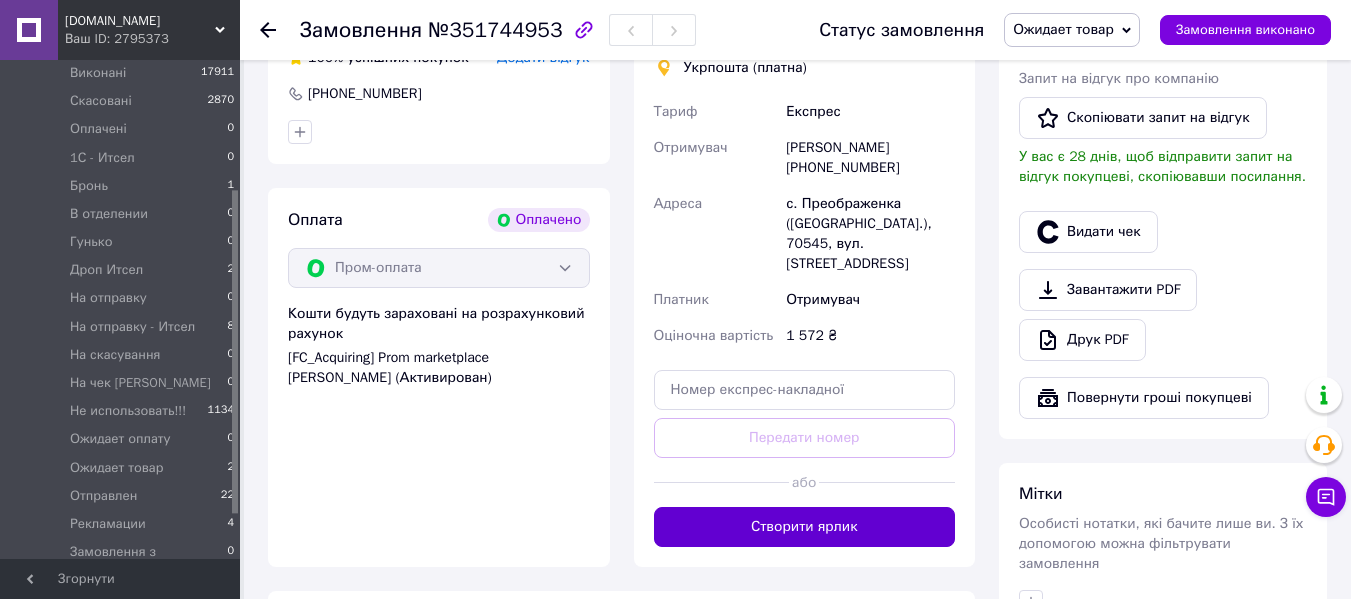 click on "Створити ярлик" at bounding box center [805, 527] 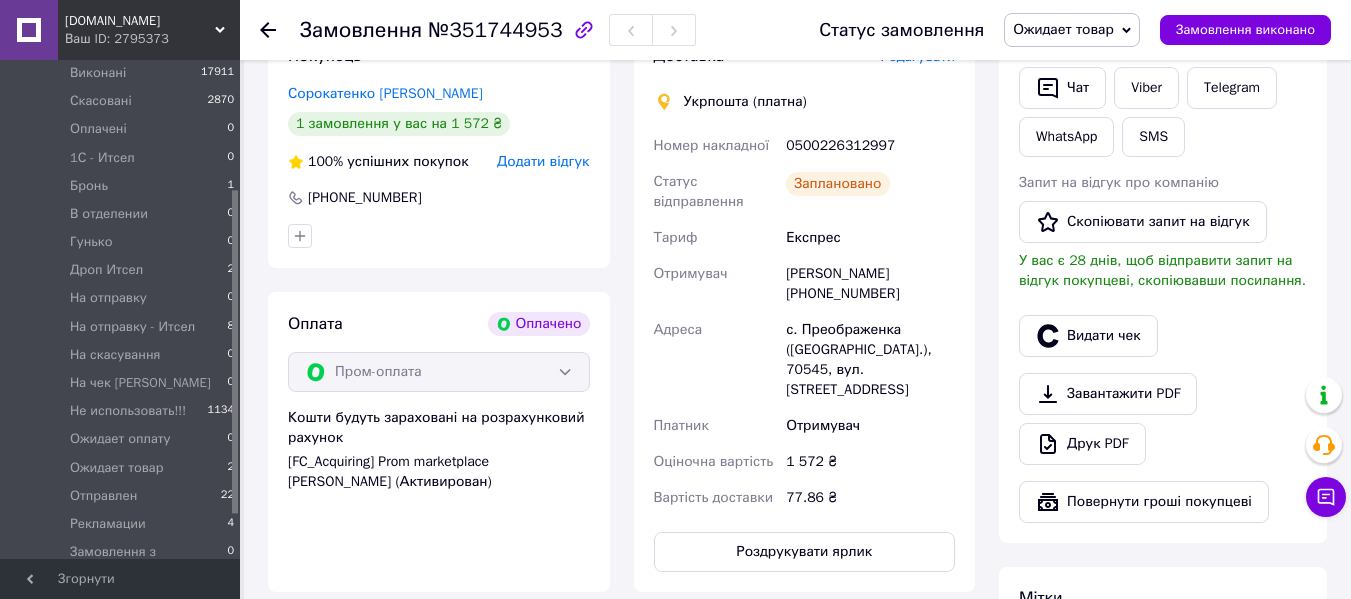 scroll, scrollTop: 400, scrollLeft: 0, axis: vertical 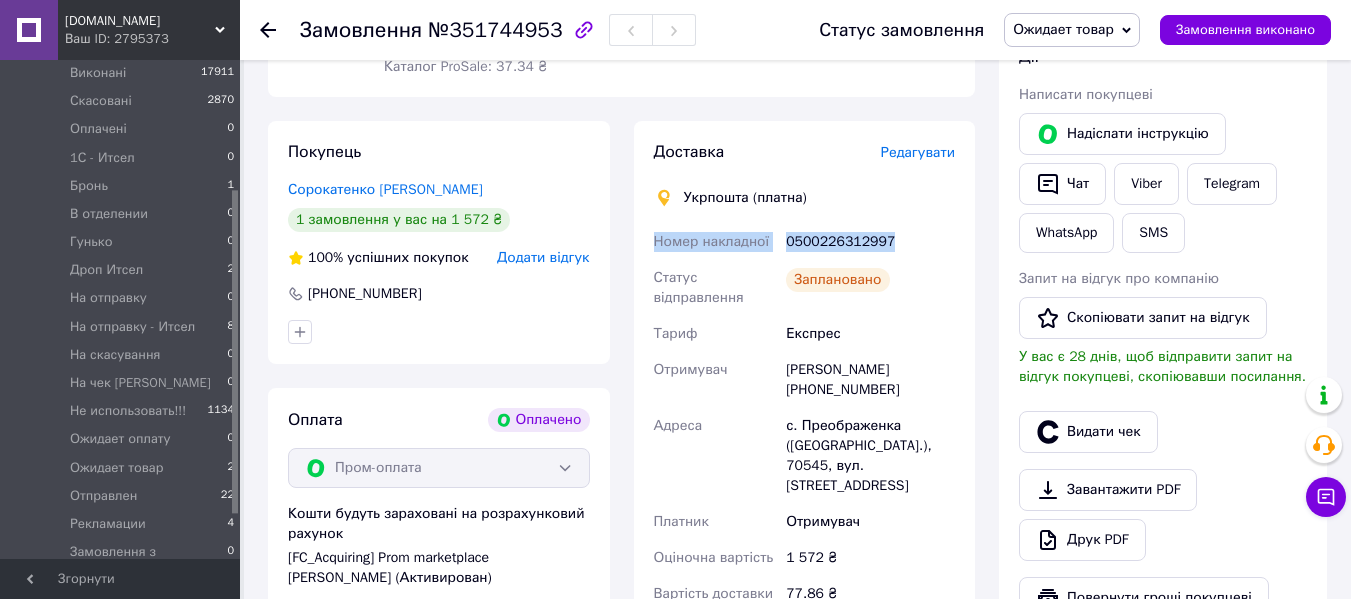 drag, startPoint x: 888, startPoint y: 241, endPoint x: 638, endPoint y: 251, distance: 250.19992 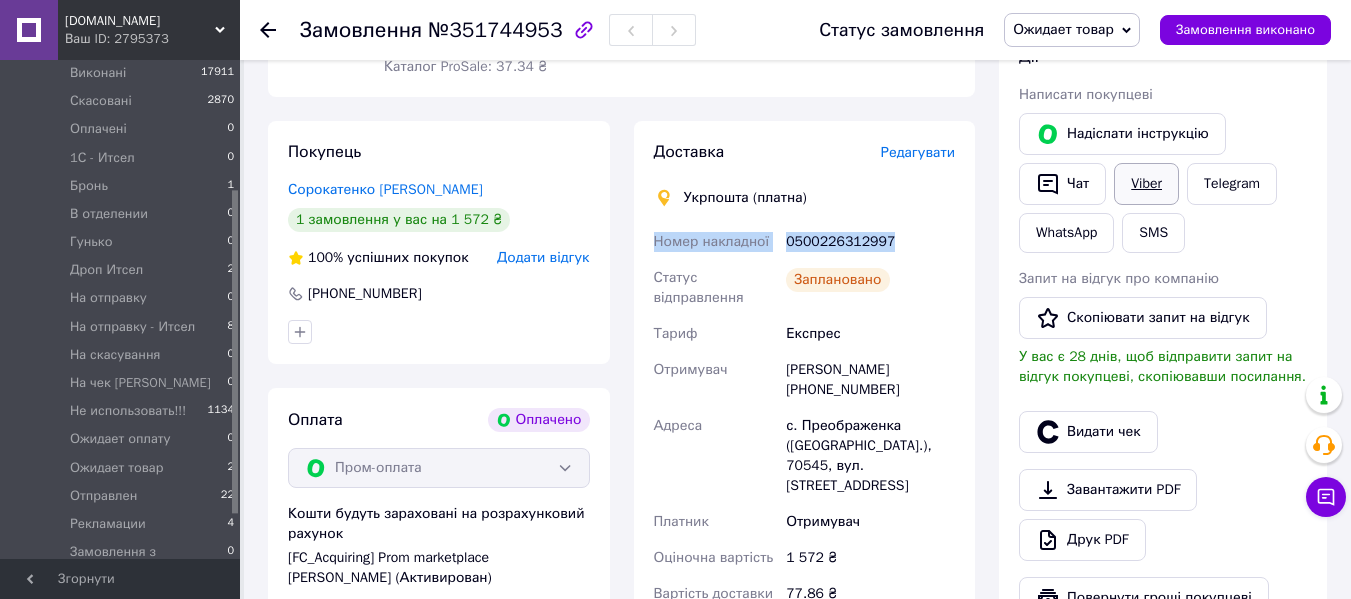 click on "Viber" at bounding box center (1146, 184) 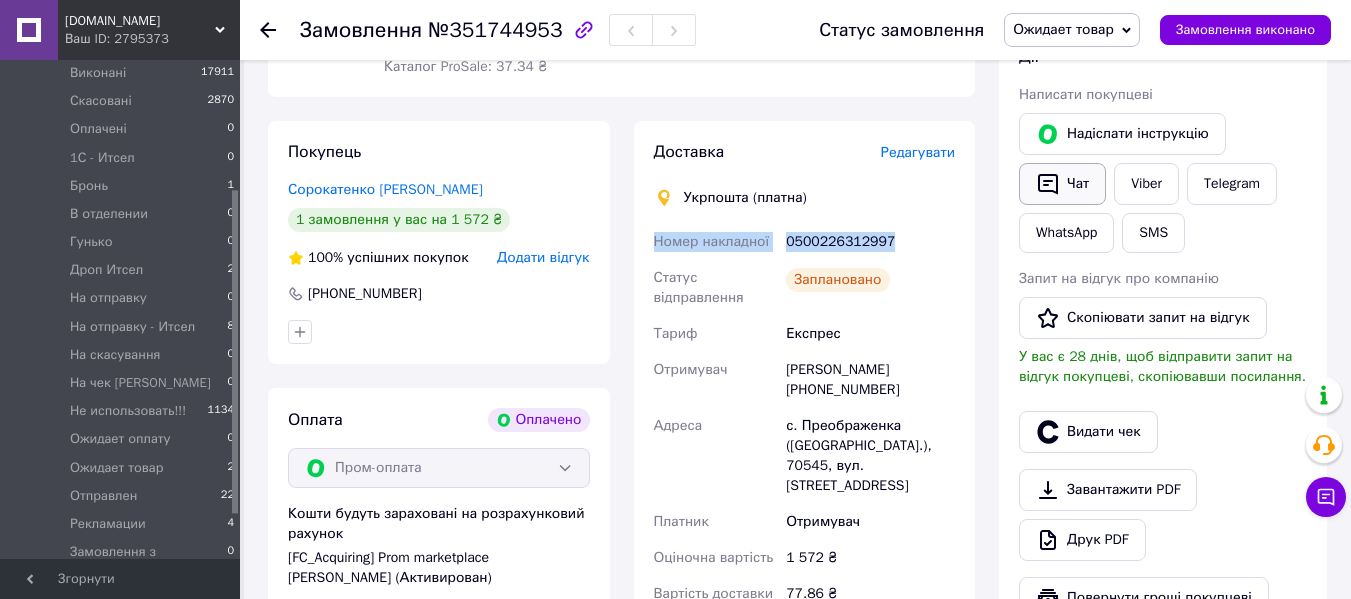 click on "Чат" at bounding box center [1062, 184] 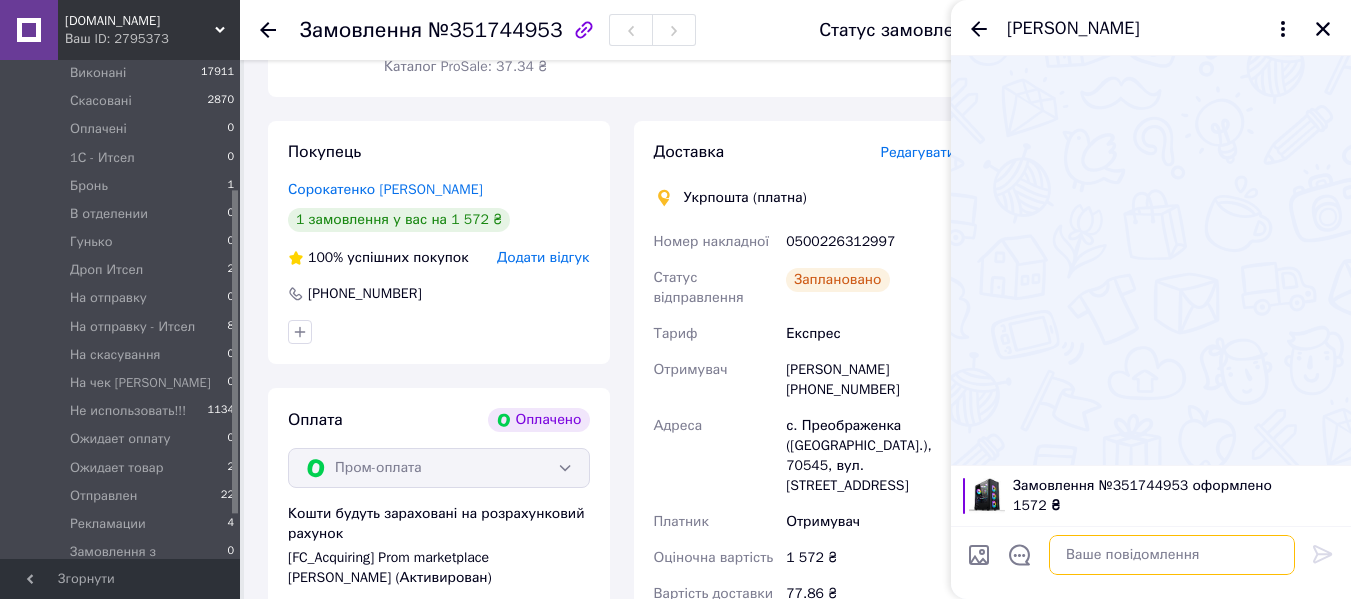 click at bounding box center (1172, 555) 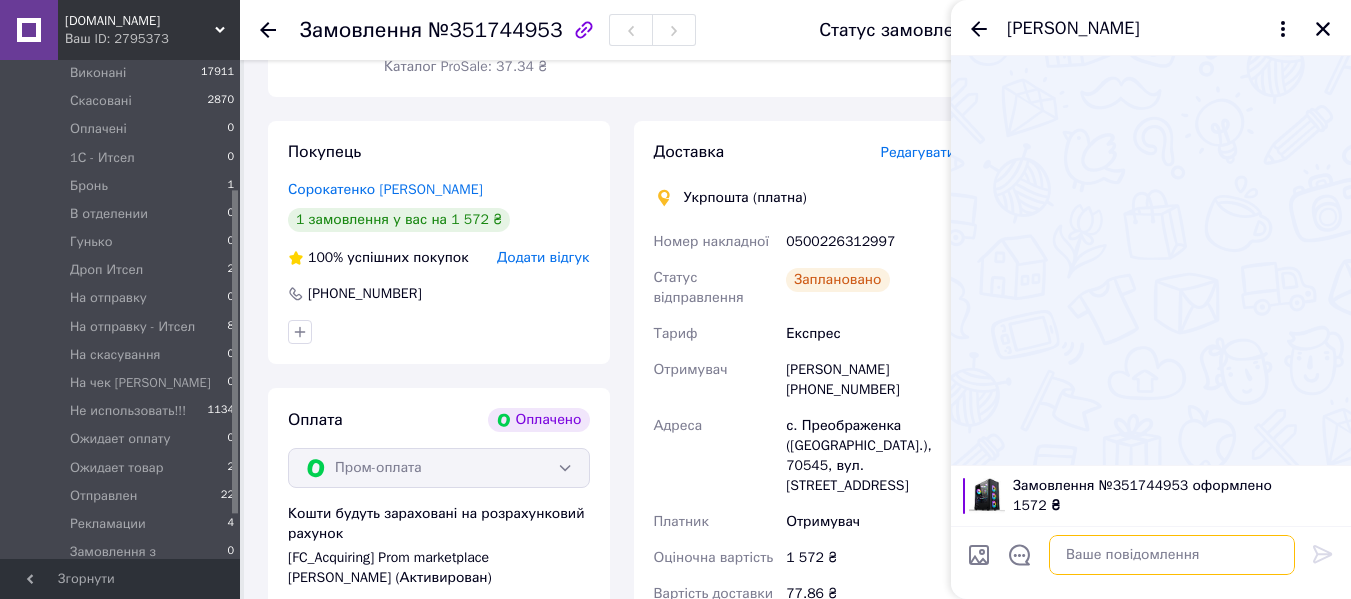 paste on "Номер накладної
0500226312997" 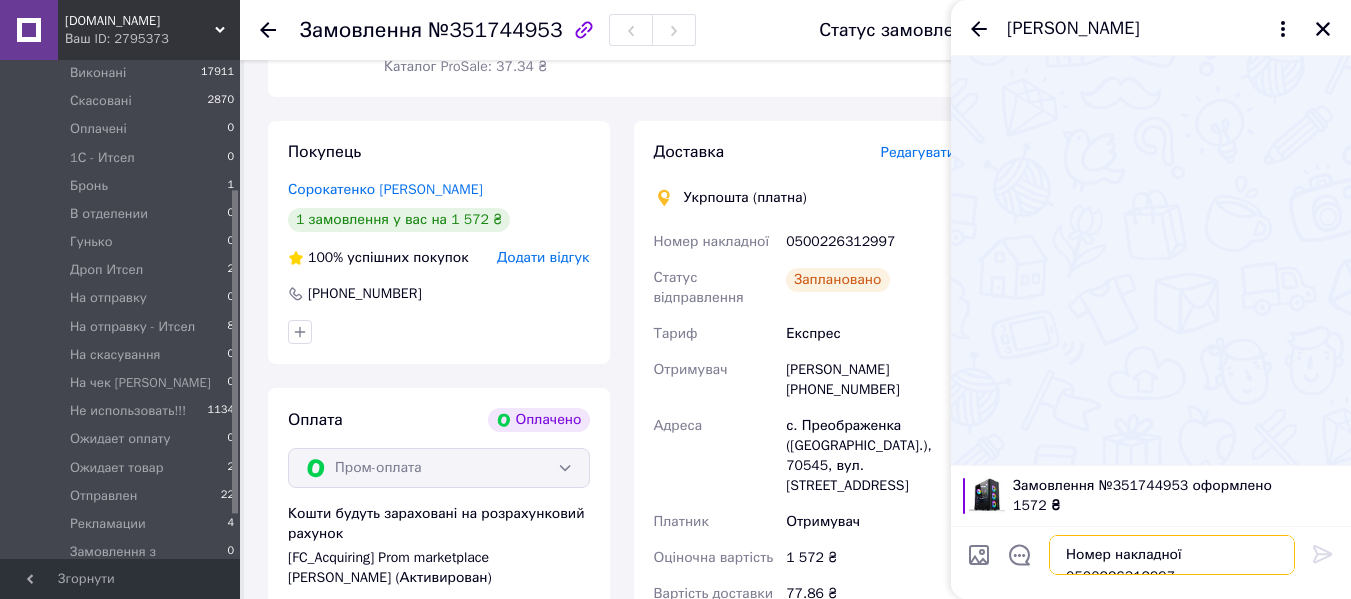 scroll, scrollTop: 12, scrollLeft: 0, axis: vertical 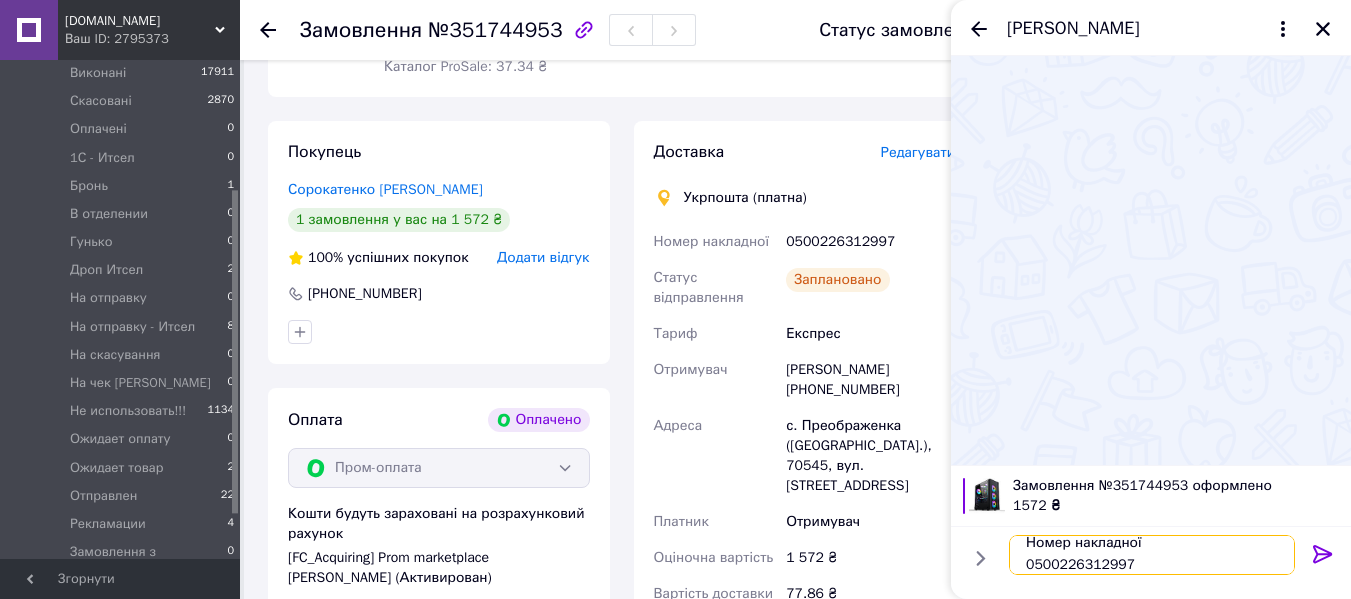 type on "Номер накладної
0500226312997" 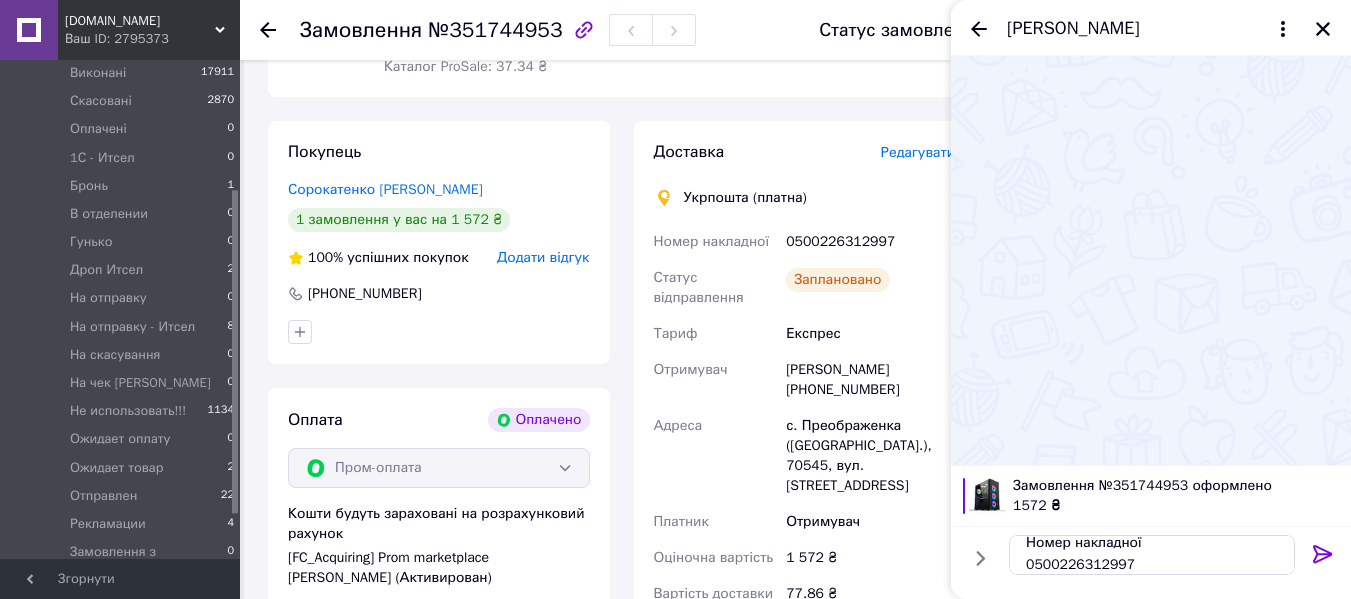 click 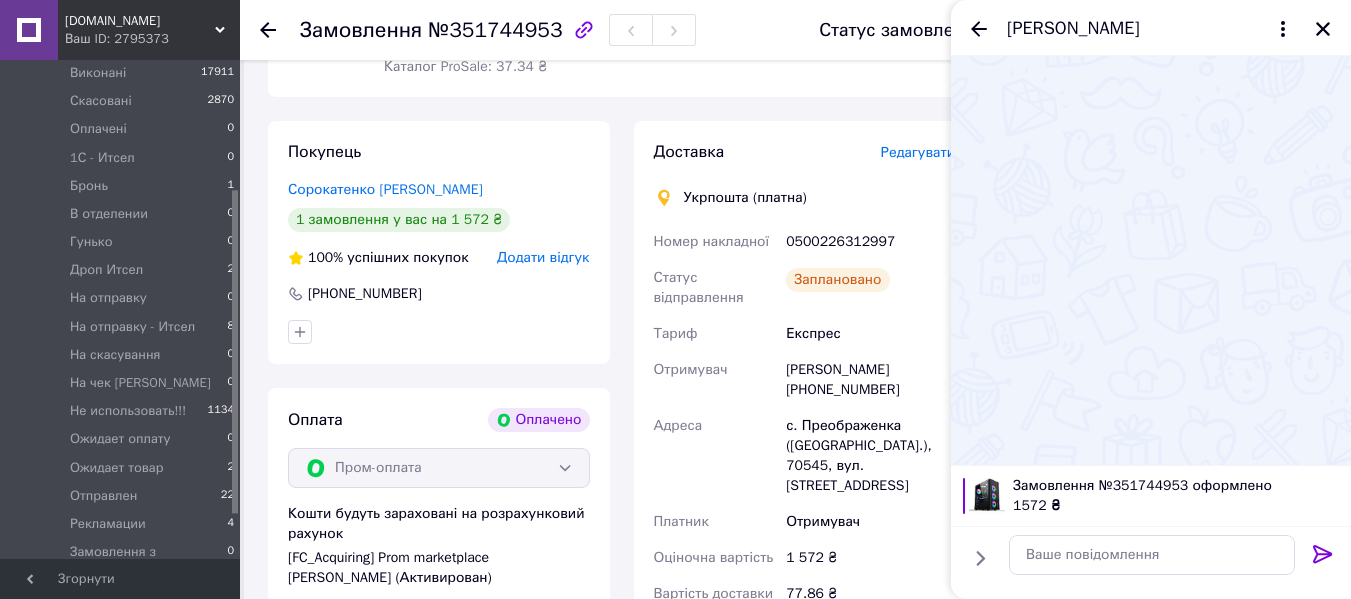 scroll, scrollTop: 0, scrollLeft: 0, axis: both 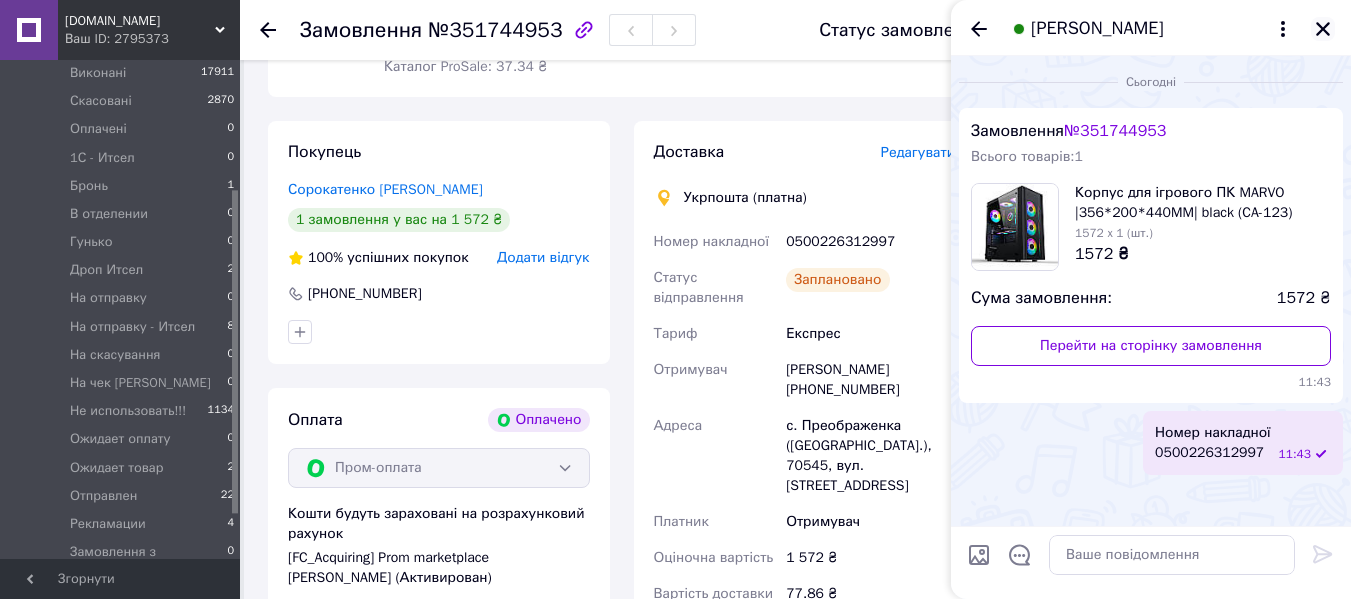 click 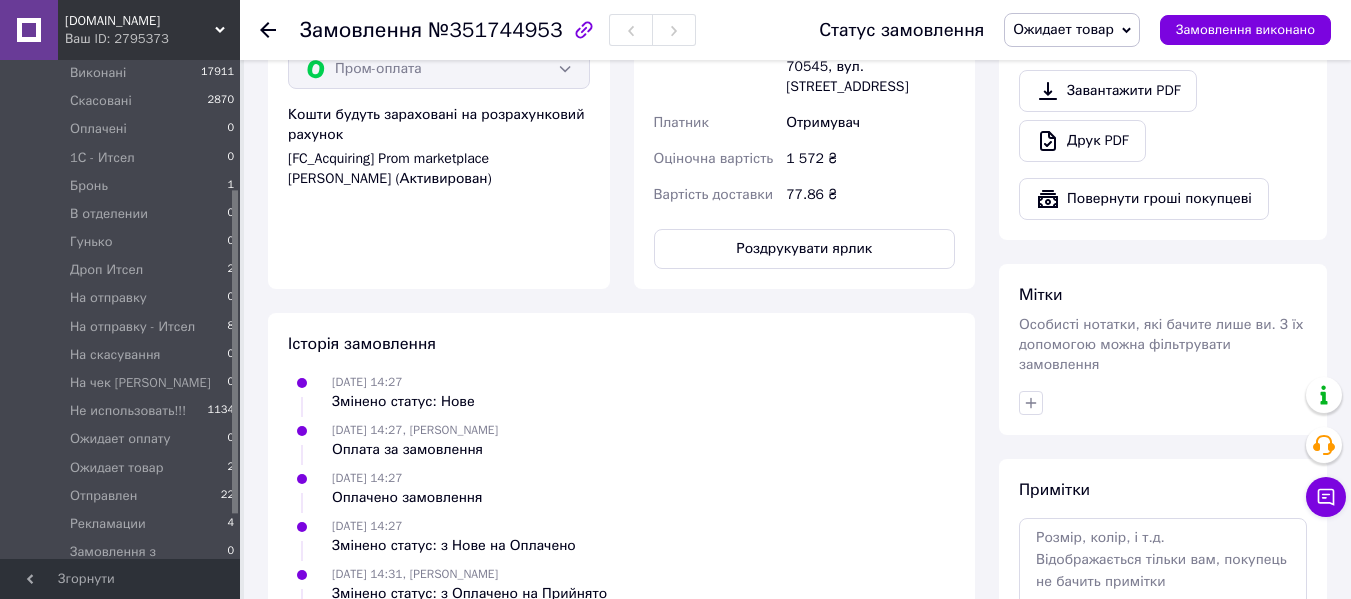 scroll, scrollTop: 800, scrollLeft: 0, axis: vertical 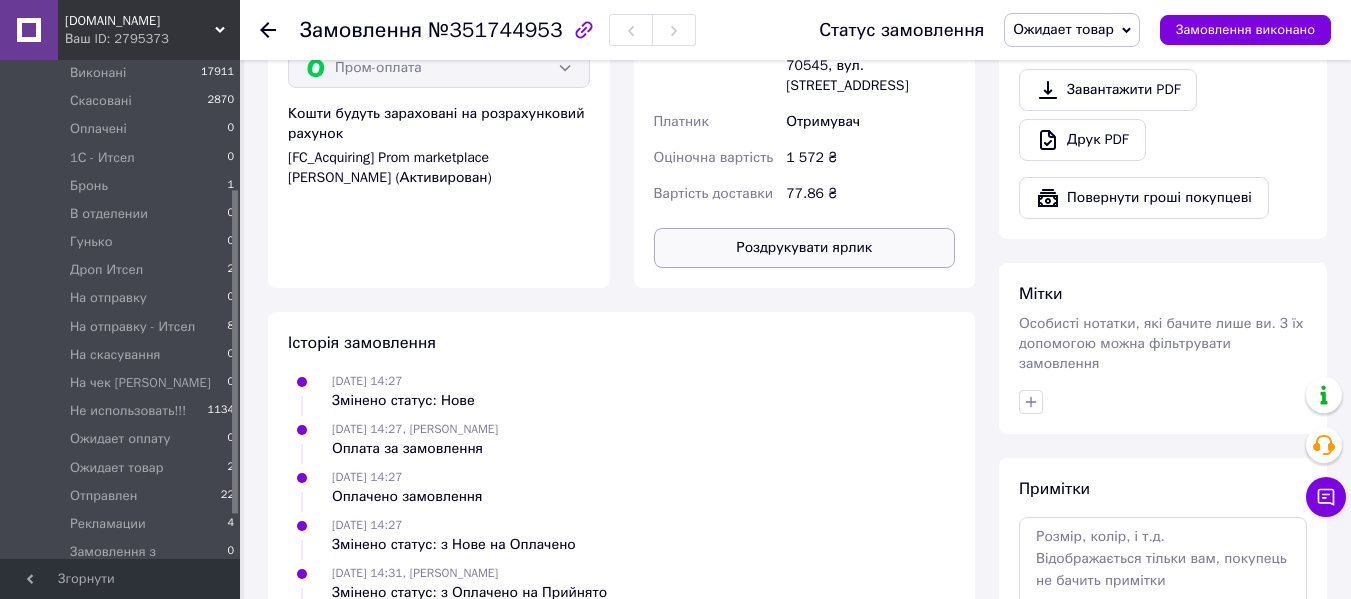 click on "Роздрукувати ярлик" at bounding box center [805, 248] 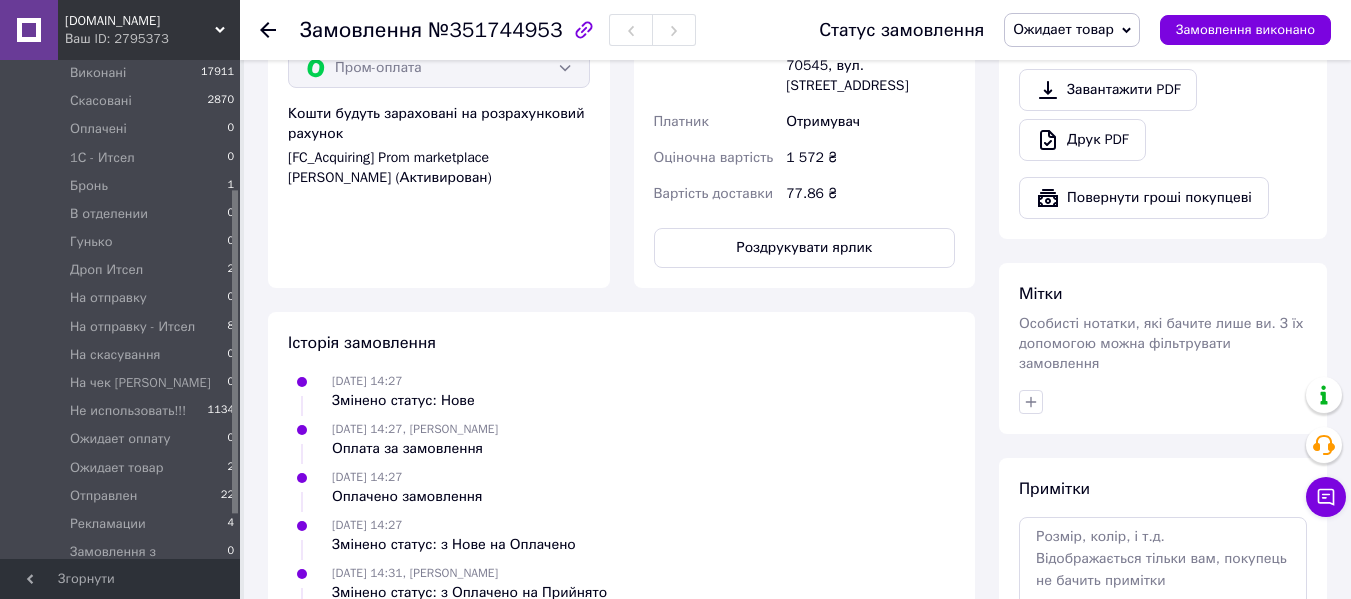 click on "Ожидает товар" at bounding box center [1063, 29] 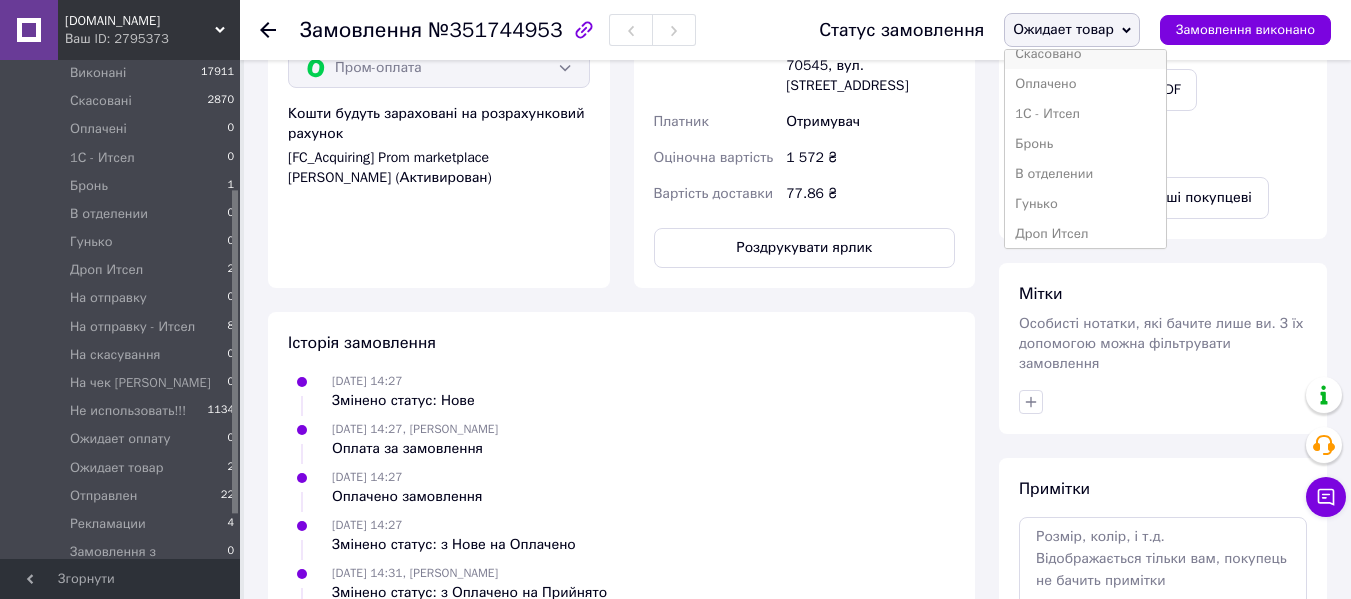 scroll, scrollTop: 200, scrollLeft: 0, axis: vertical 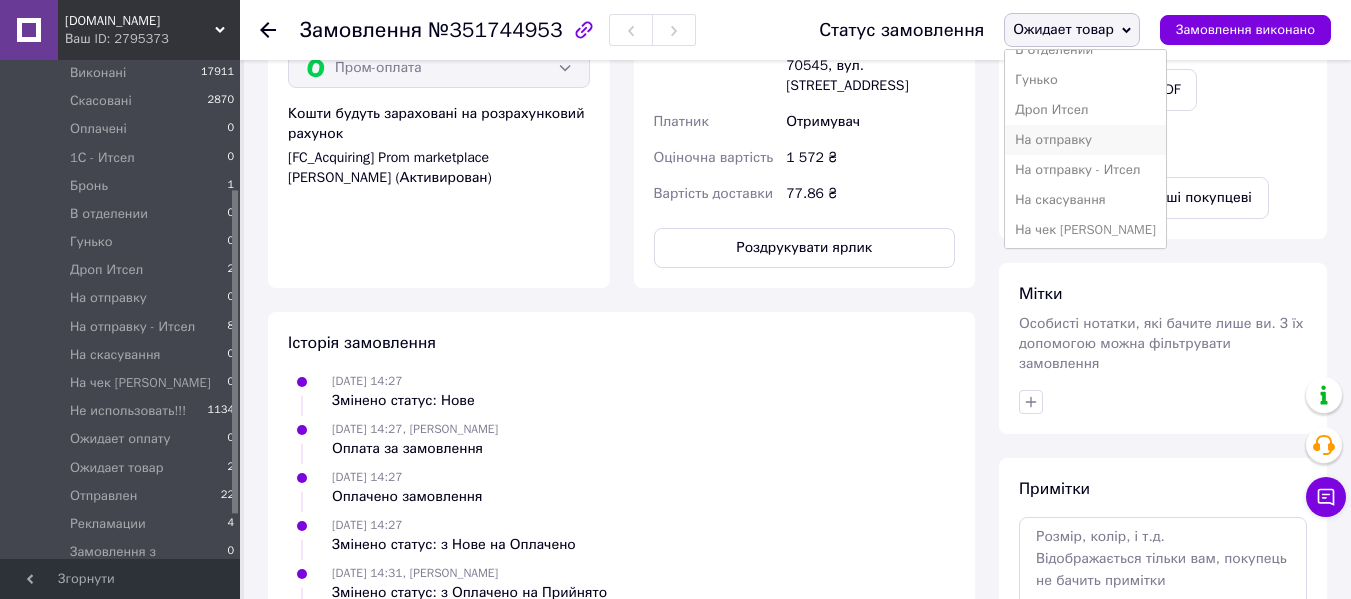 click on "На отправку" at bounding box center (1085, 140) 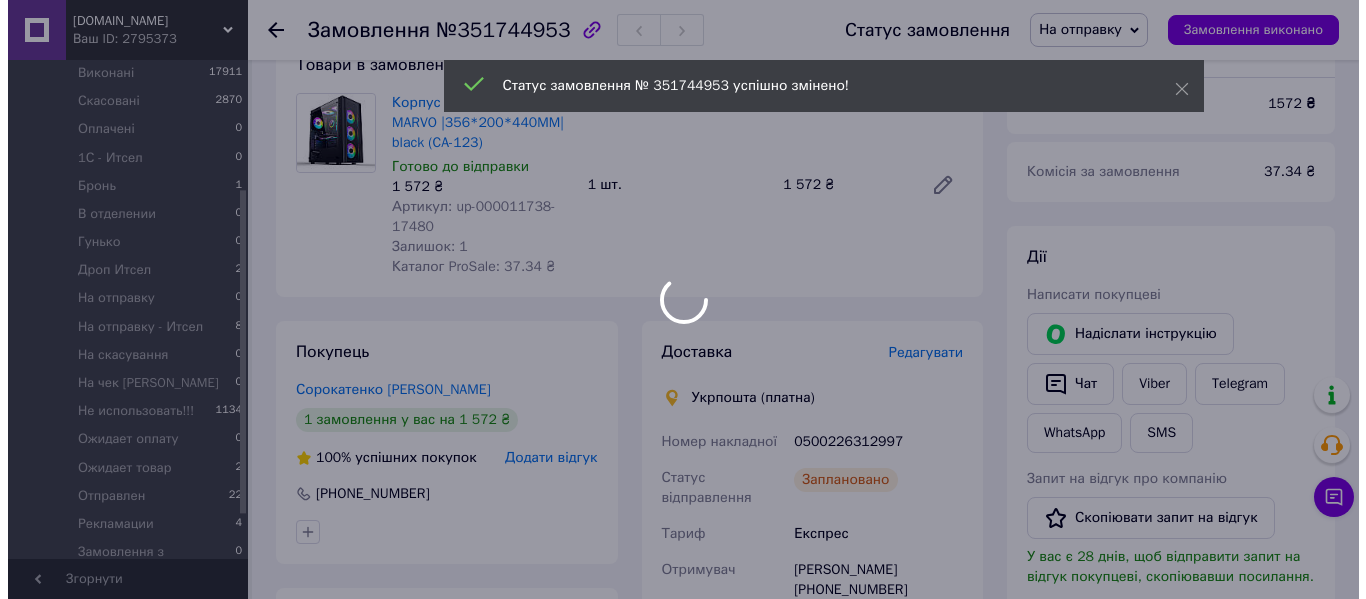 scroll, scrollTop: 0, scrollLeft: 0, axis: both 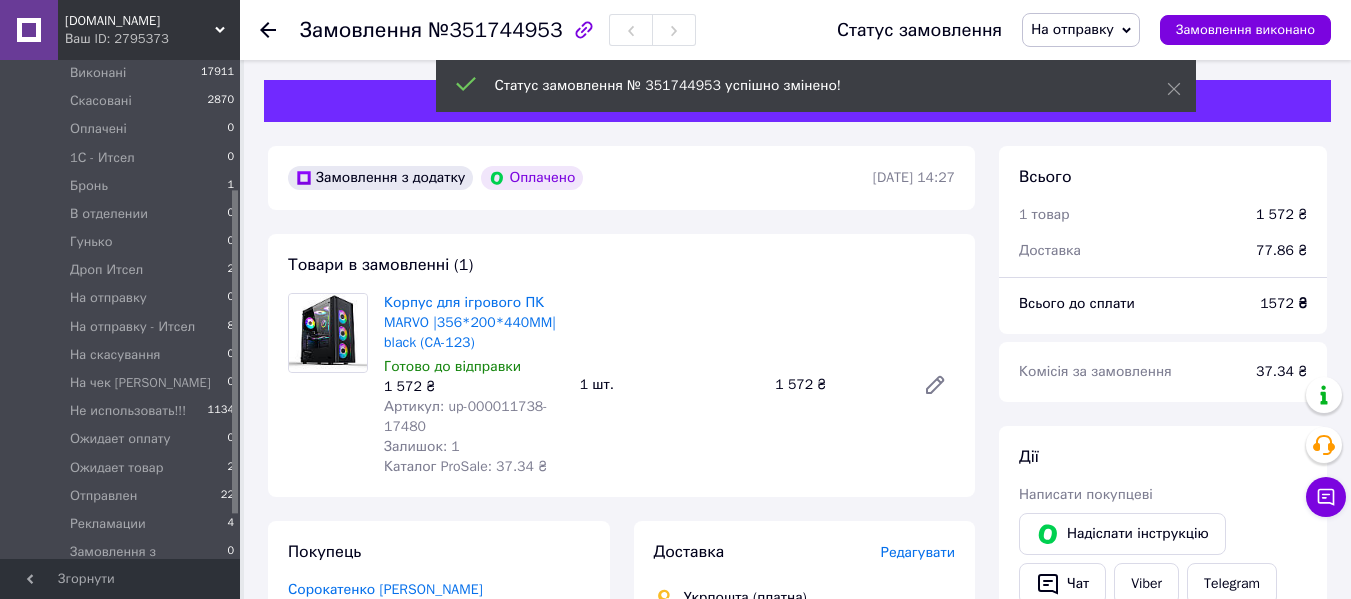 click 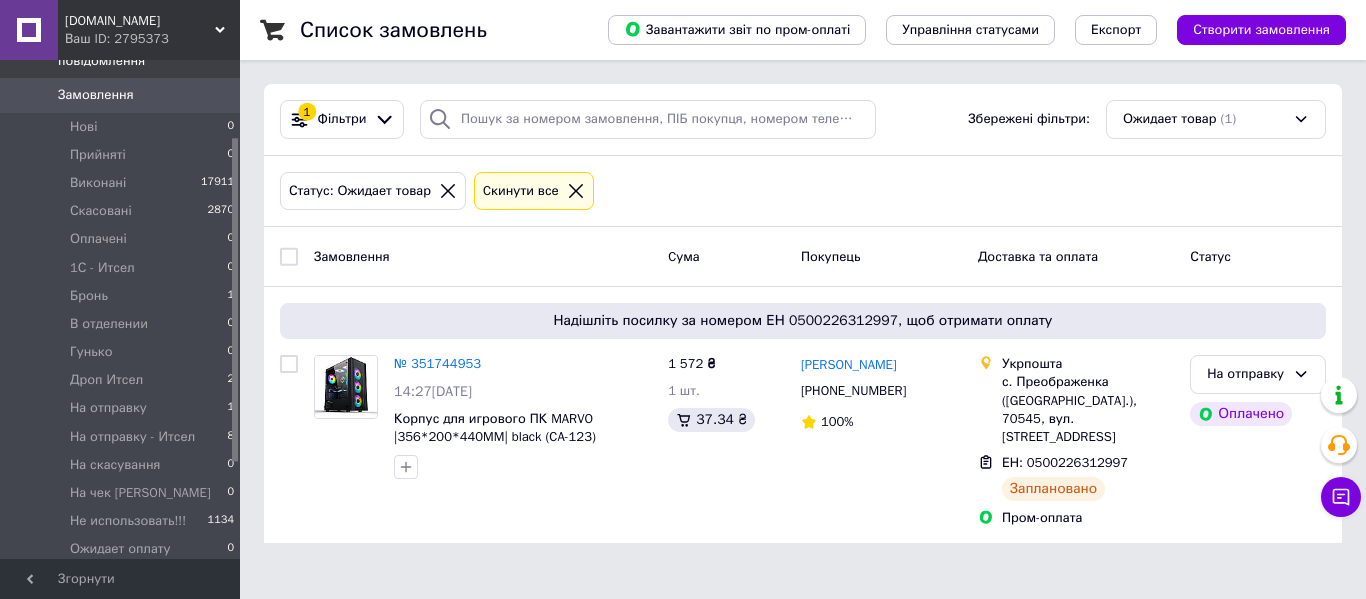 scroll, scrollTop: 0, scrollLeft: 0, axis: both 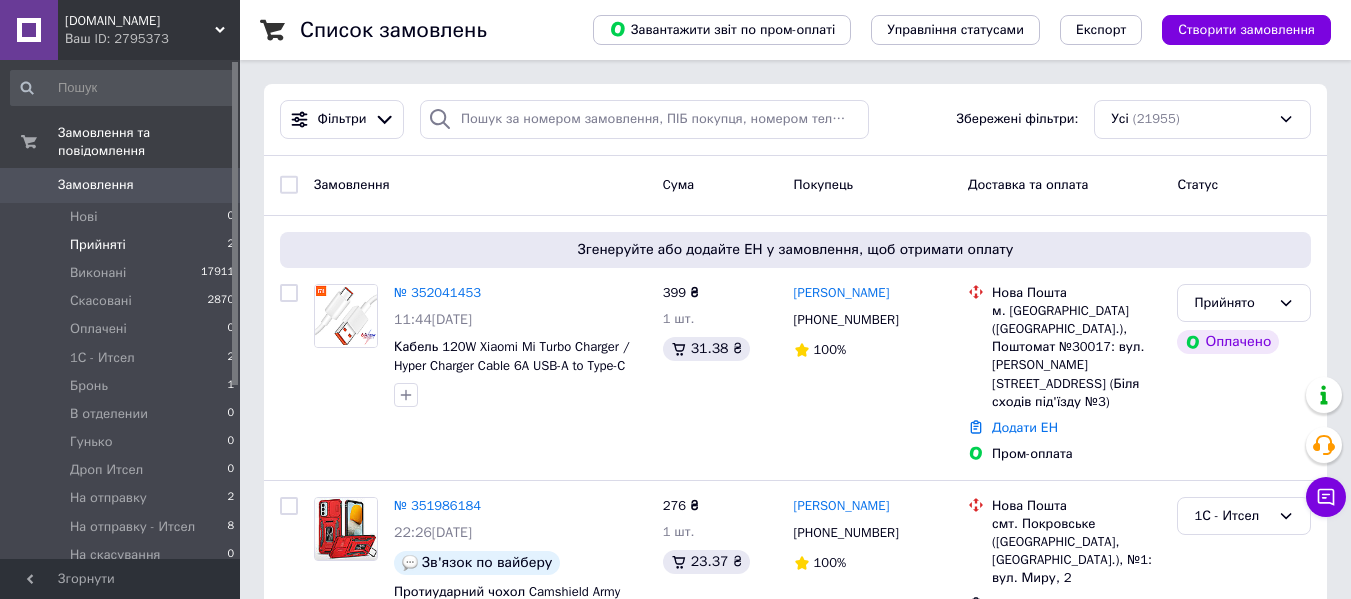 click on "Прийняті 2" at bounding box center (123, 245) 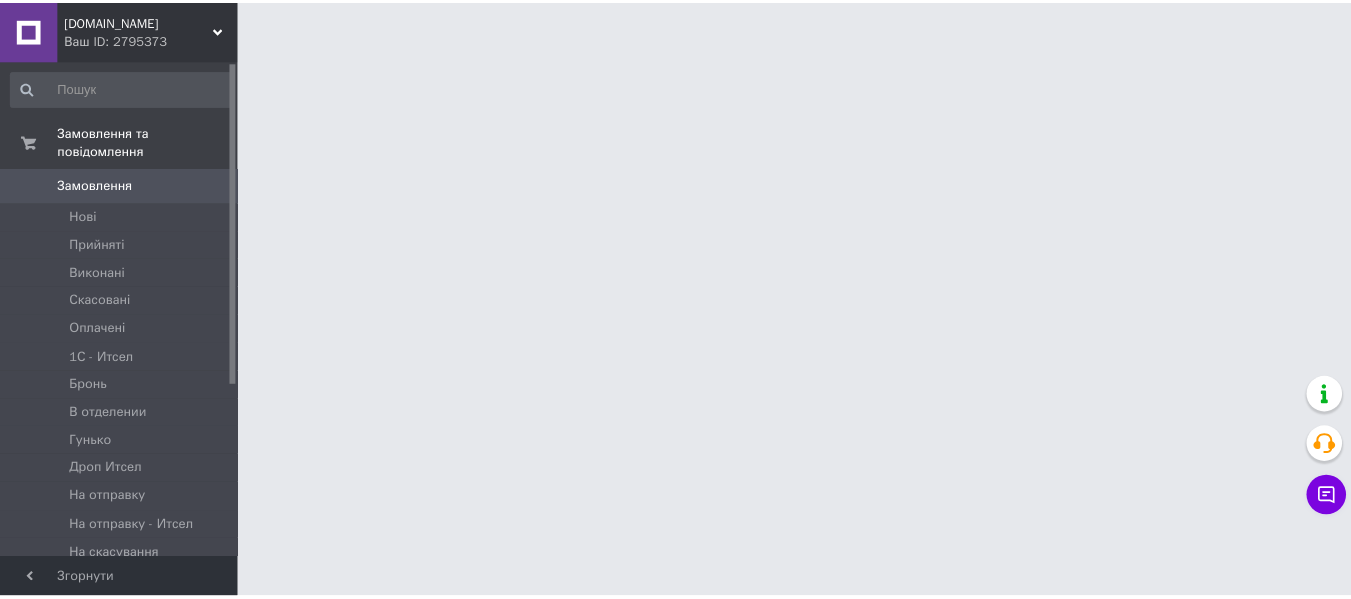 scroll, scrollTop: 0, scrollLeft: 0, axis: both 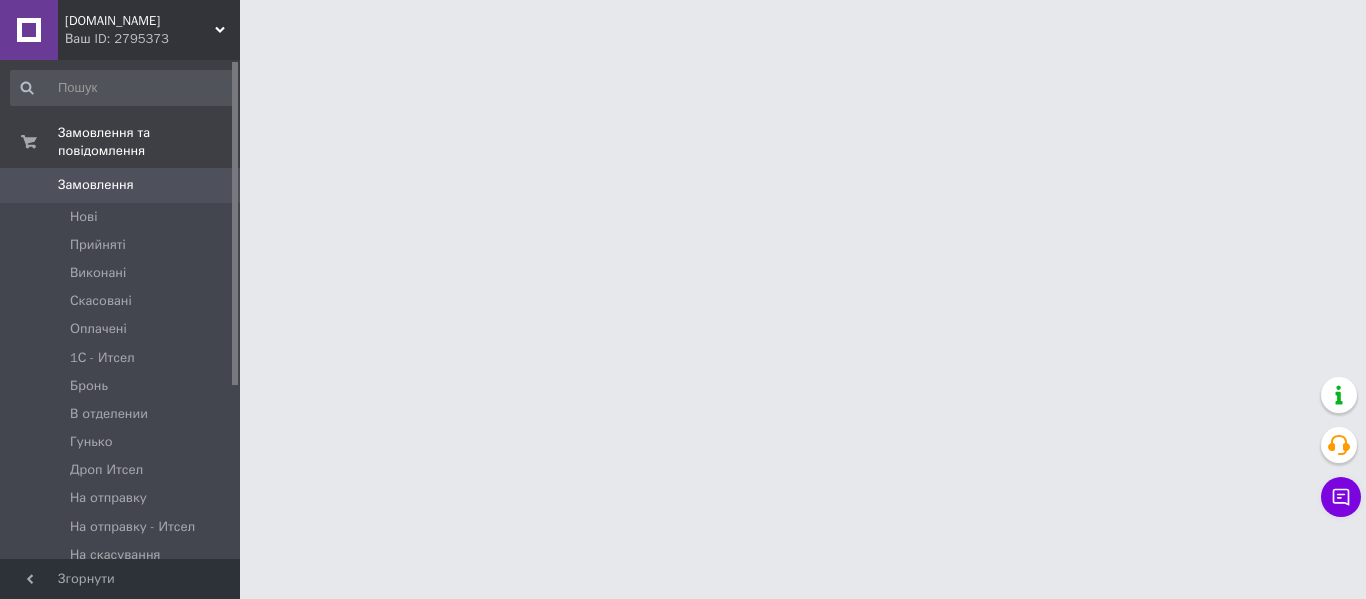 click on "Замовлення" at bounding box center (96, 185) 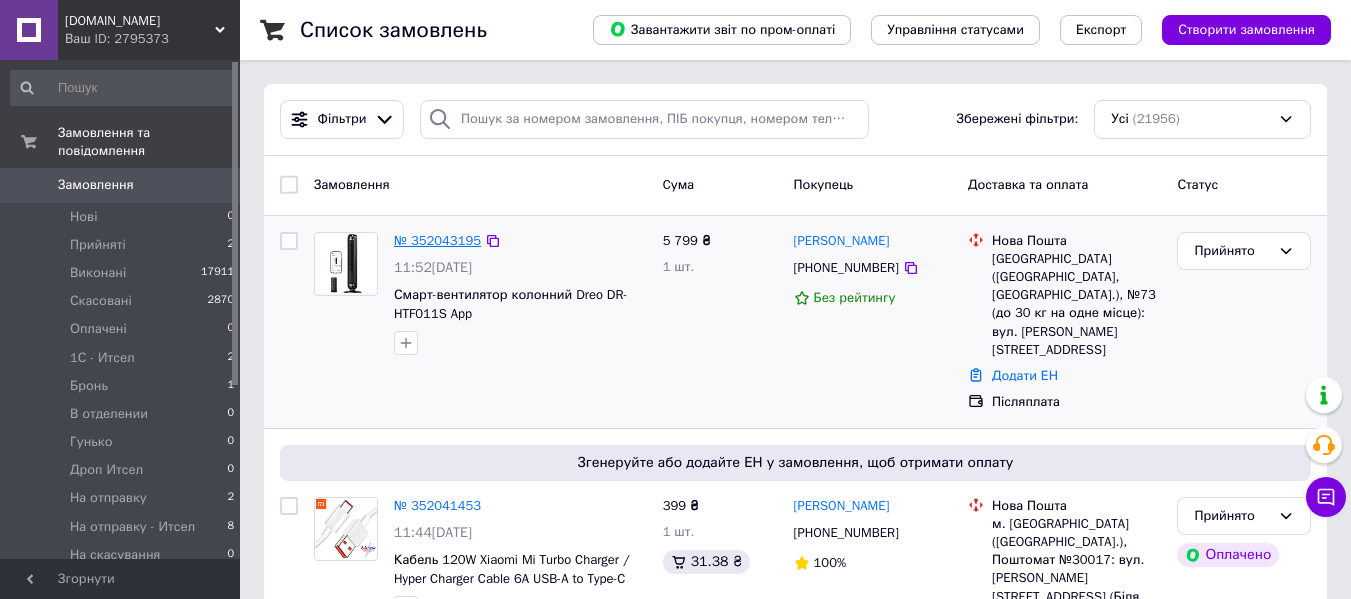 click on "№ 352043195" at bounding box center [437, 240] 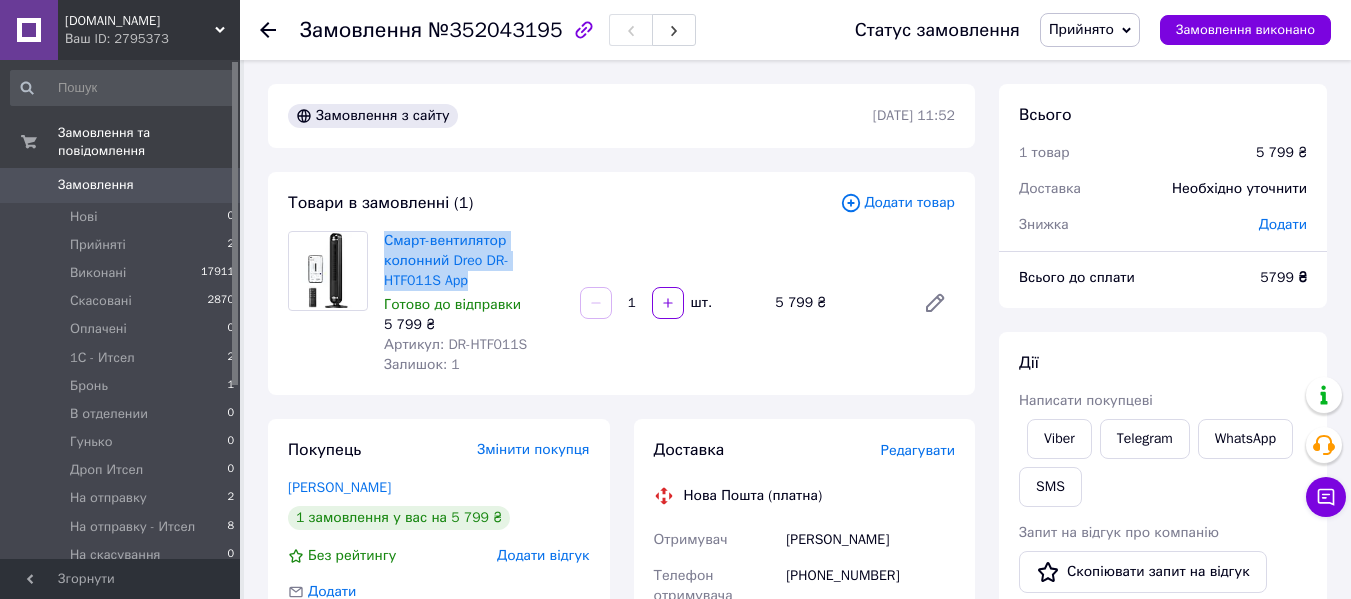drag, startPoint x: 377, startPoint y: 243, endPoint x: 414, endPoint y: 287, distance: 57.48913 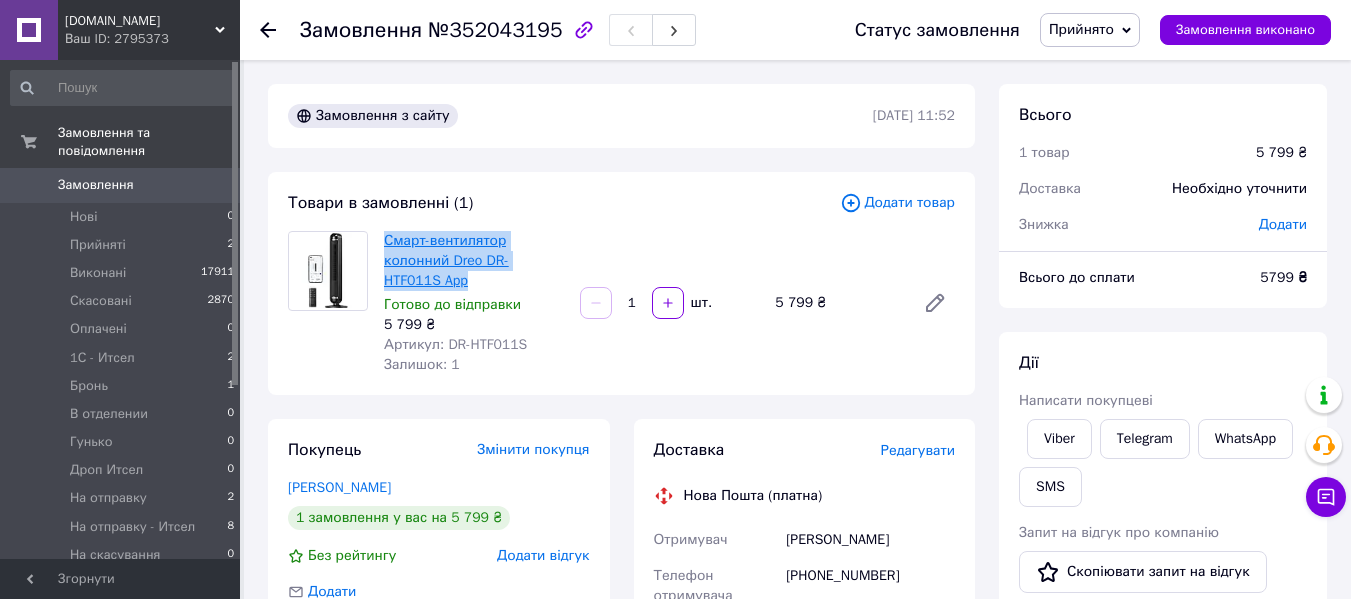 copy on "Смарт-вентилятор колонний Dreo DR-HTF011S App" 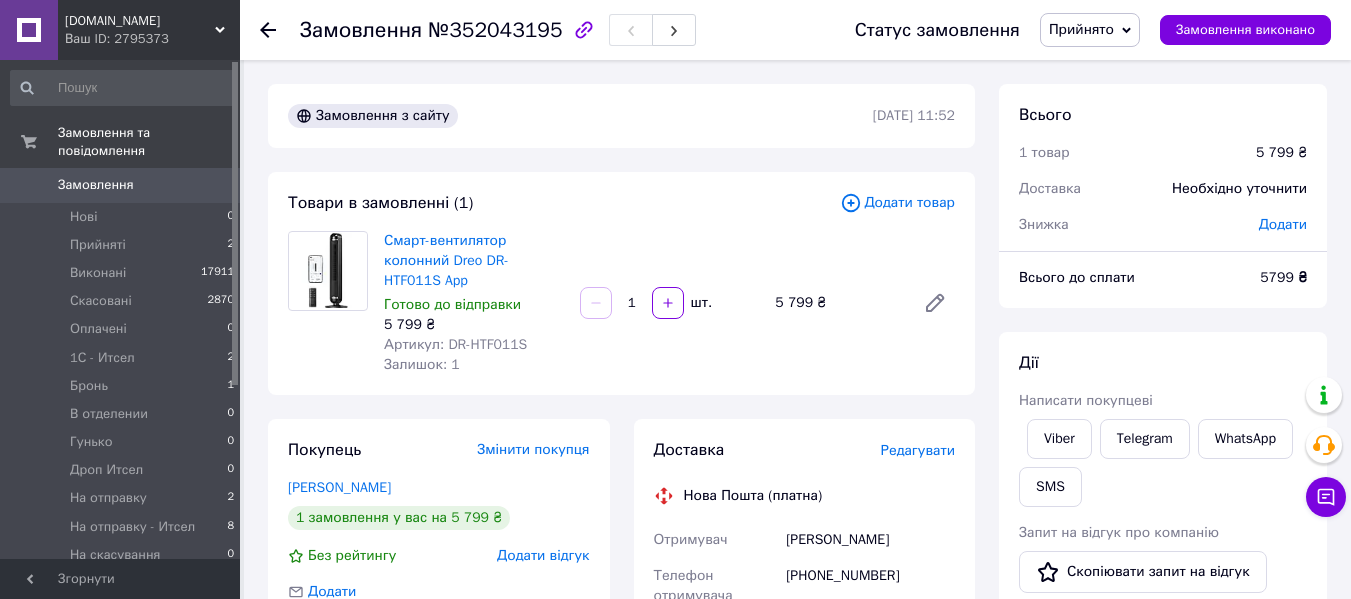 click on "Товари в замовленні (1)" at bounding box center [564, 203] 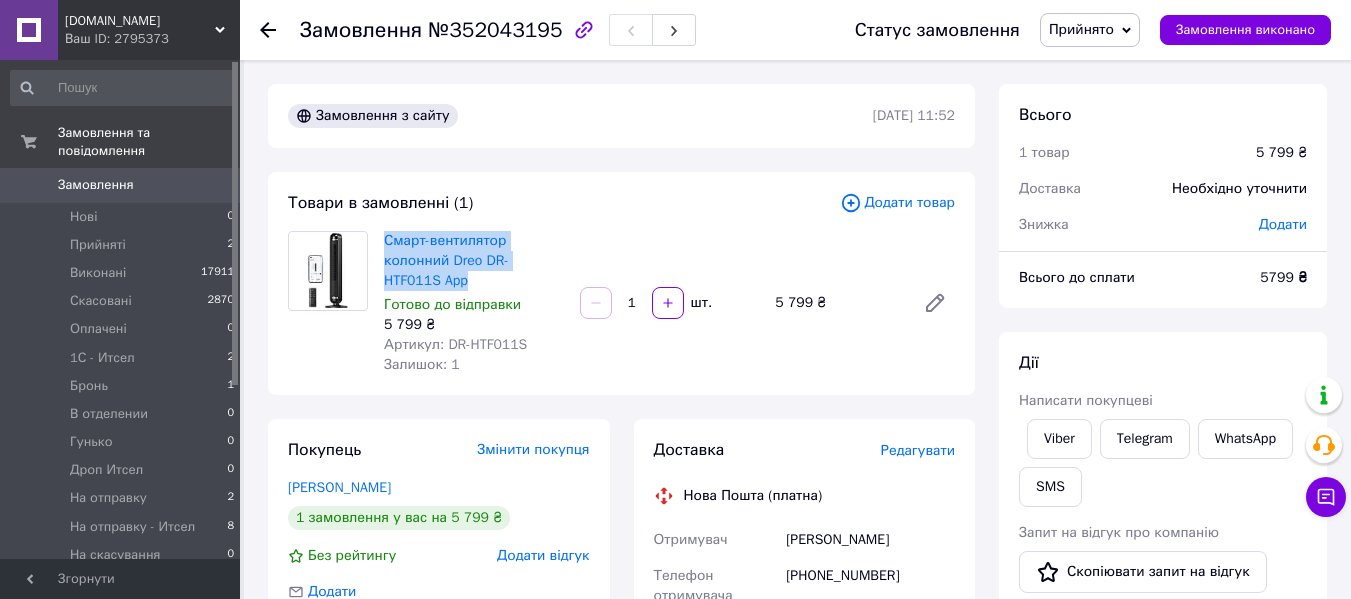 drag, startPoint x: 379, startPoint y: 242, endPoint x: 411, endPoint y: 284, distance: 52.801514 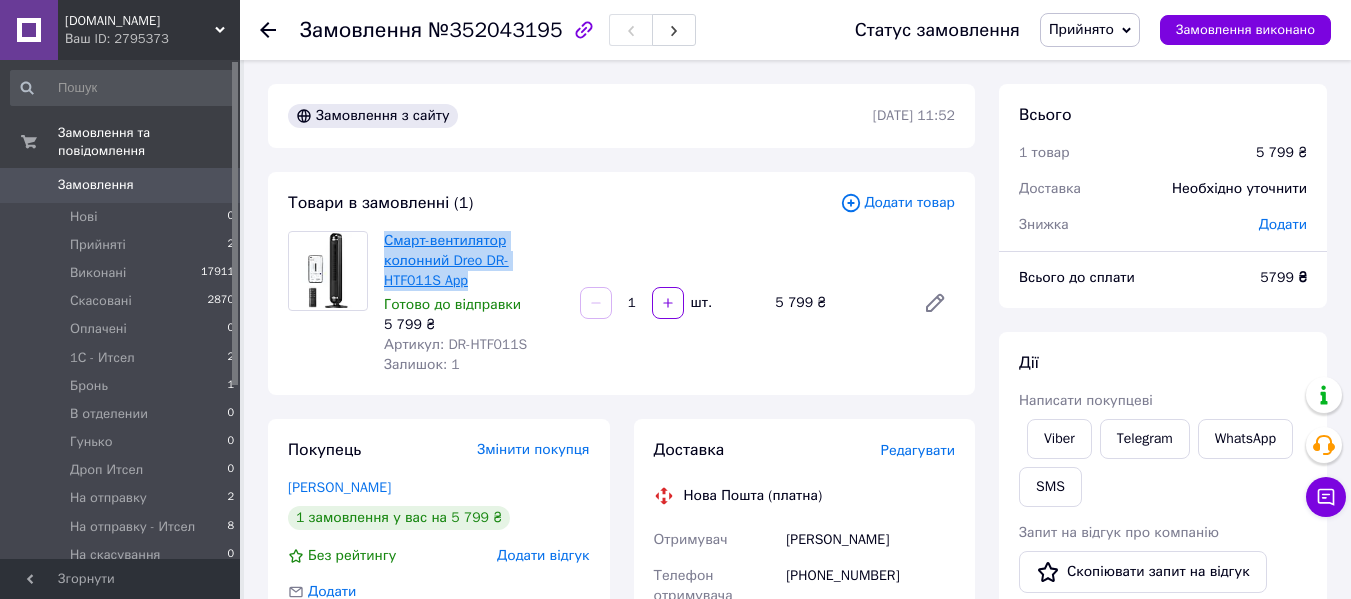 copy on "Смарт-вентилятор колонний Dreo DR-HTF011S App" 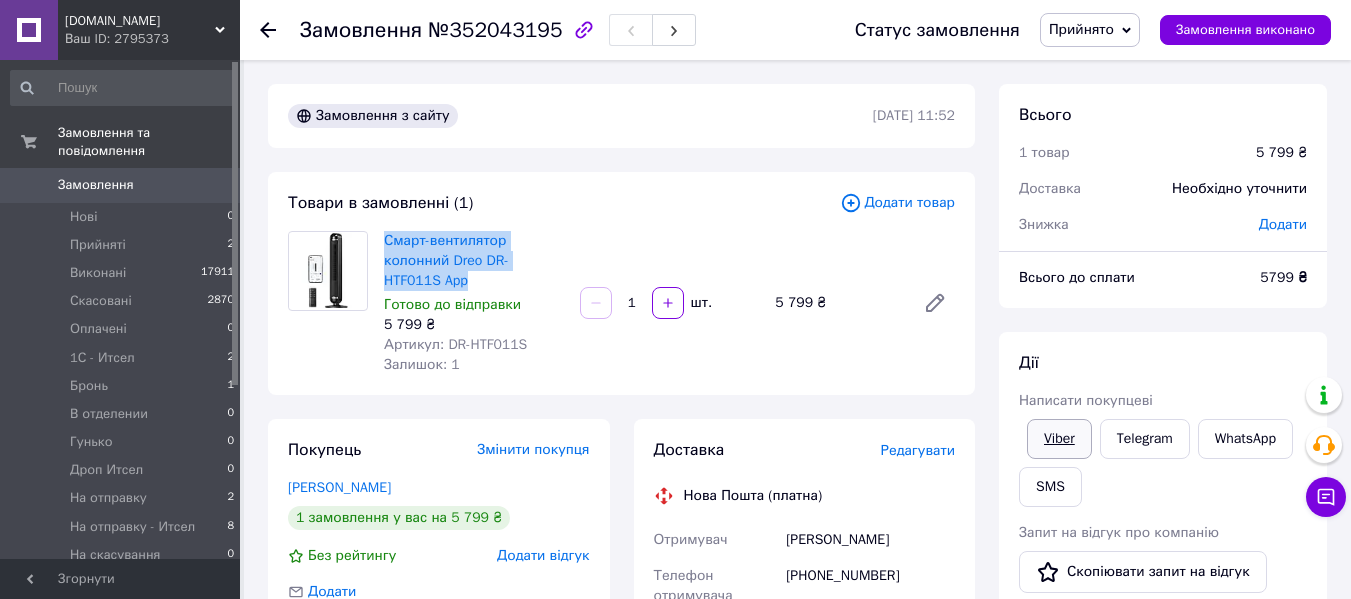 click on "Viber" at bounding box center [1059, 439] 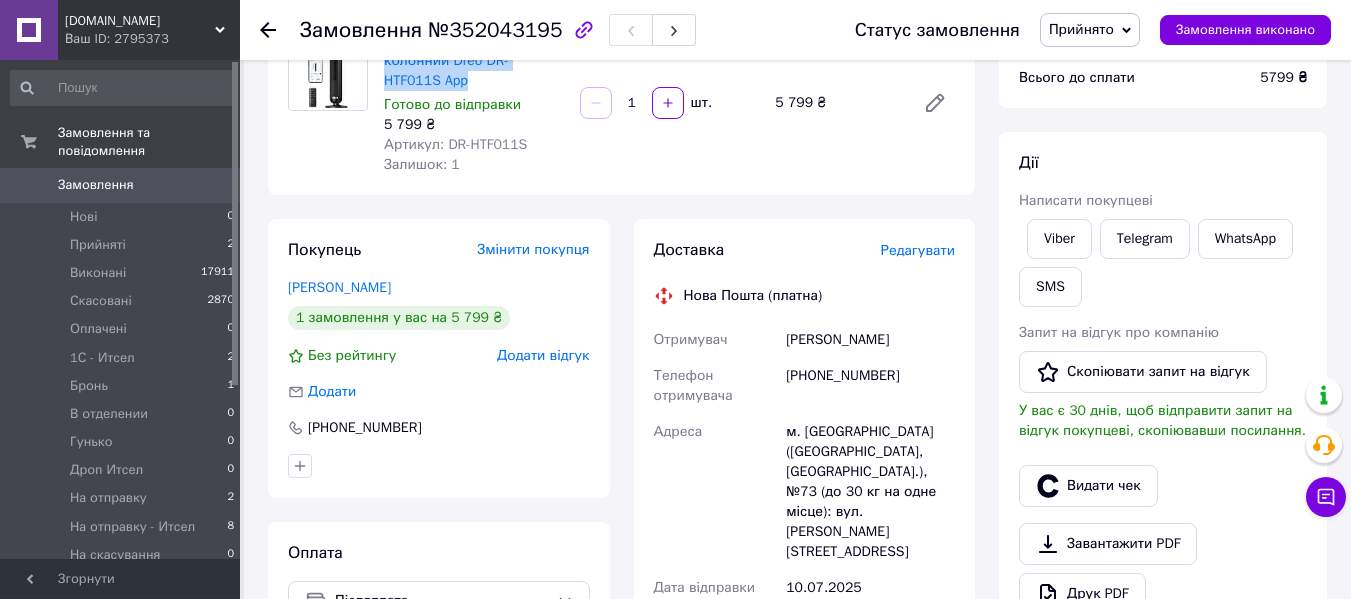 scroll, scrollTop: 100, scrollLeft: 0, axis: vertical 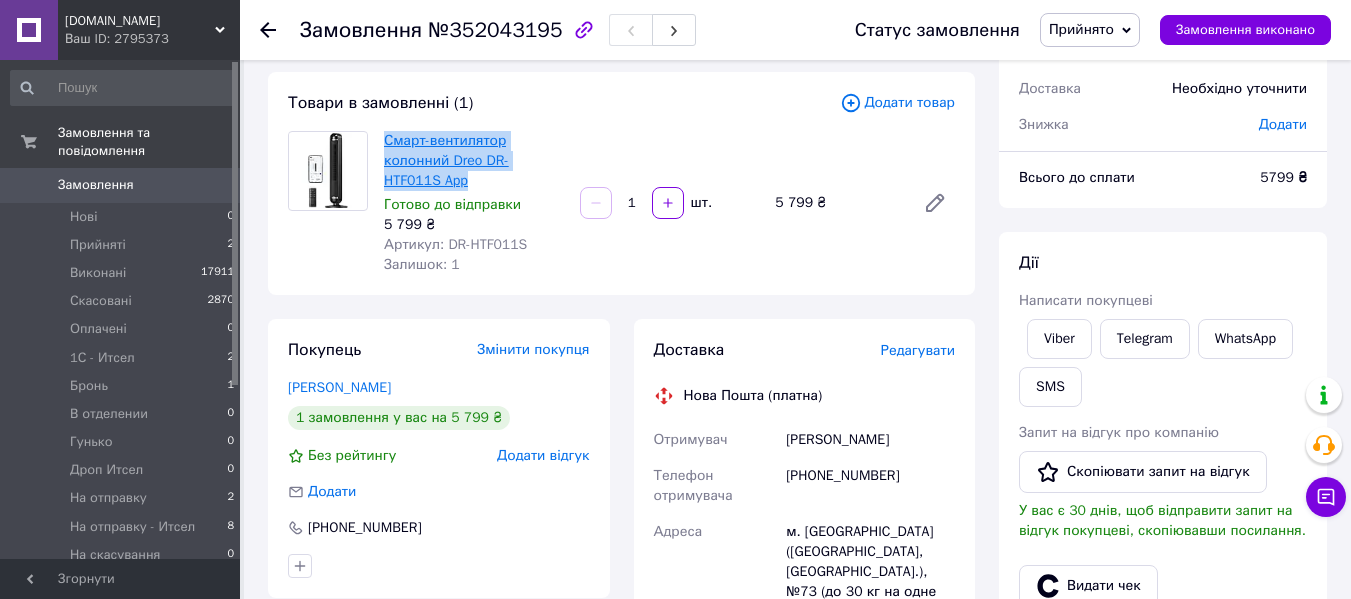 click on "Смарт-вентилятор колонний Dreo DR-HTF011S App" at bounding box center (446, 160) 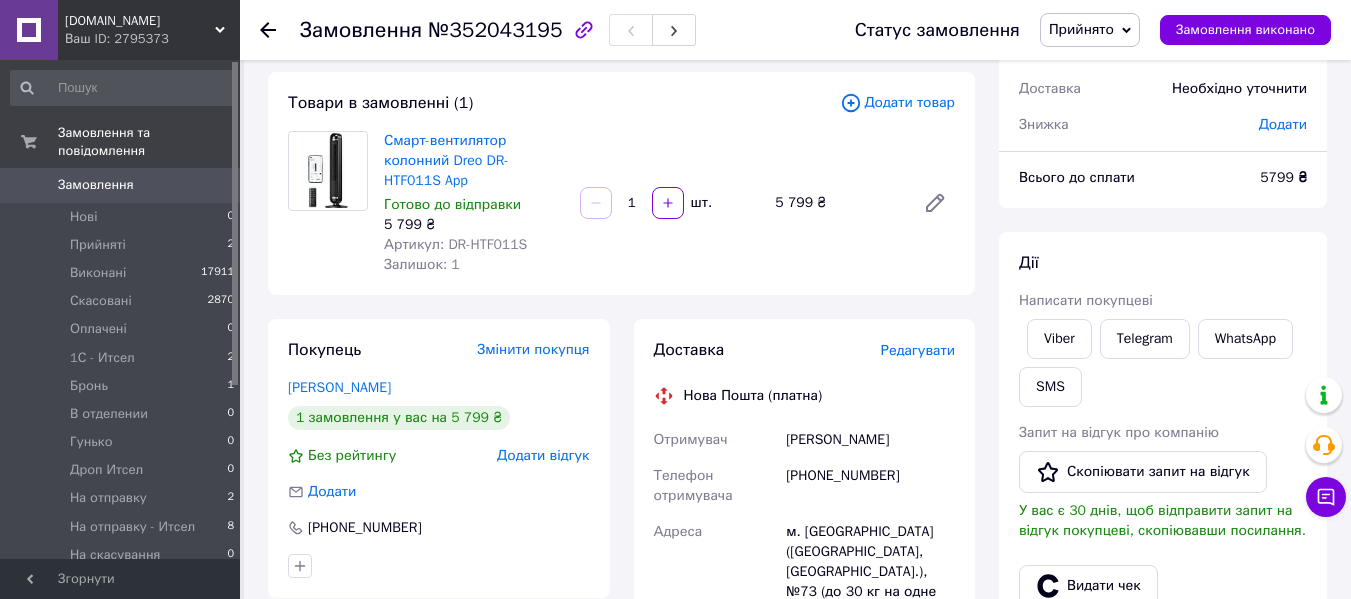 click 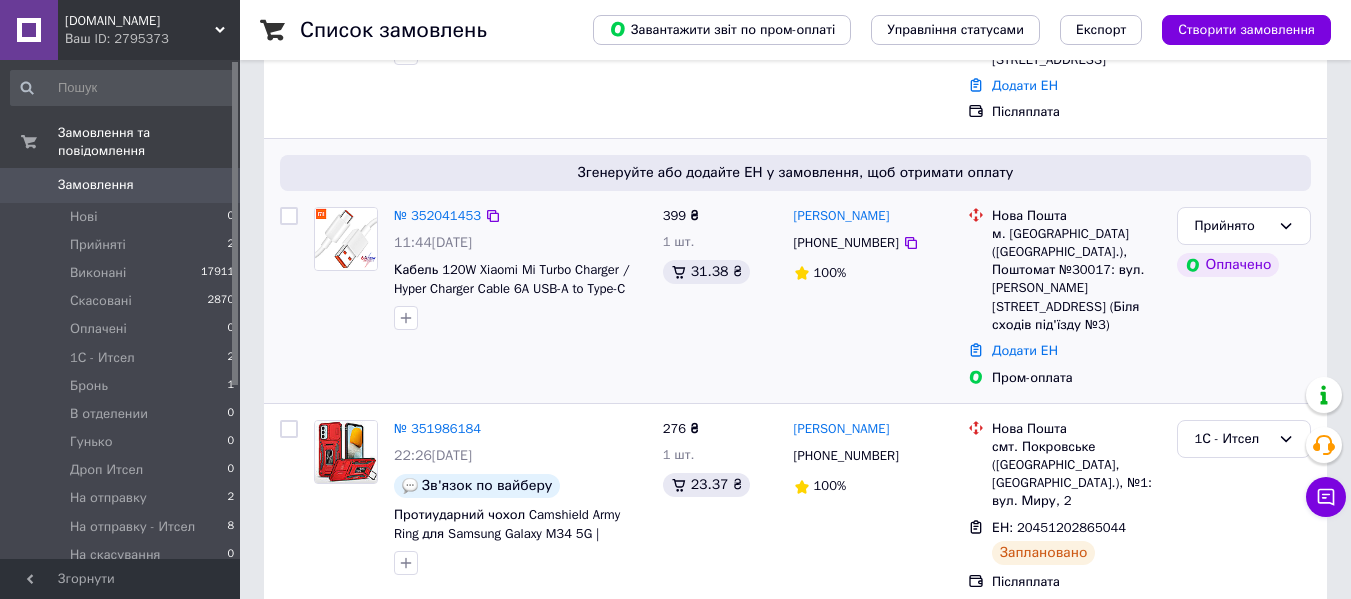 scroll, scrollTop: 300, scrollLeft: 0, axis: vertical 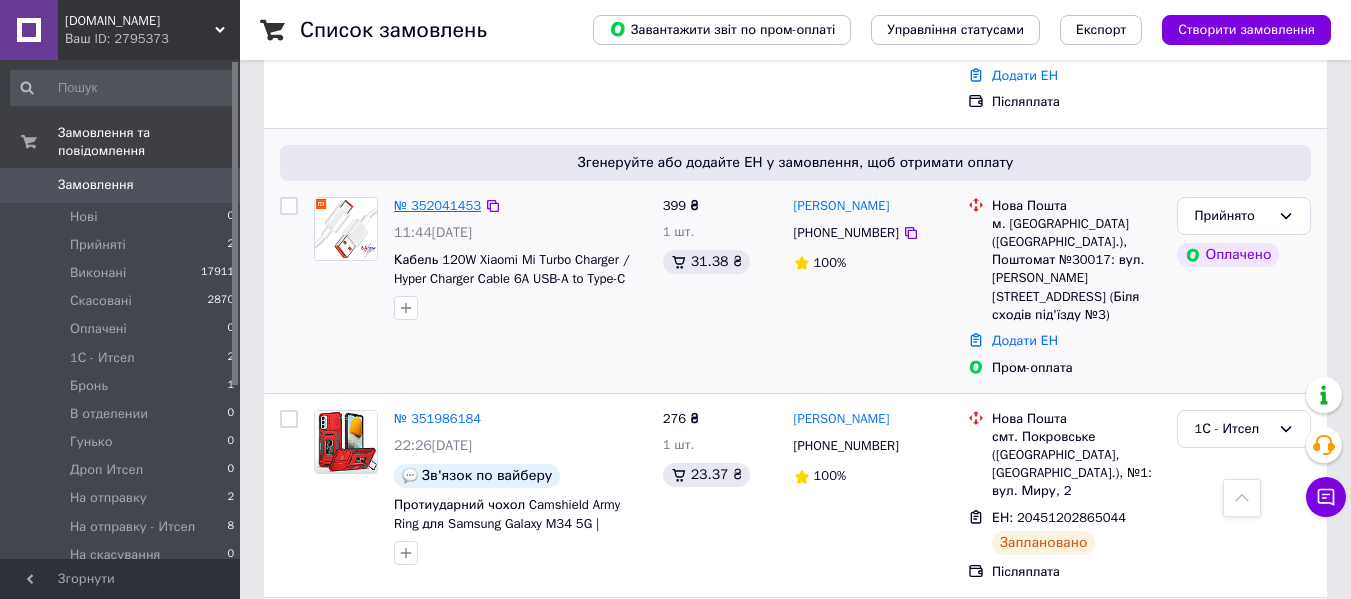 click on "№ 352041453" at bounding box center (437, 205) 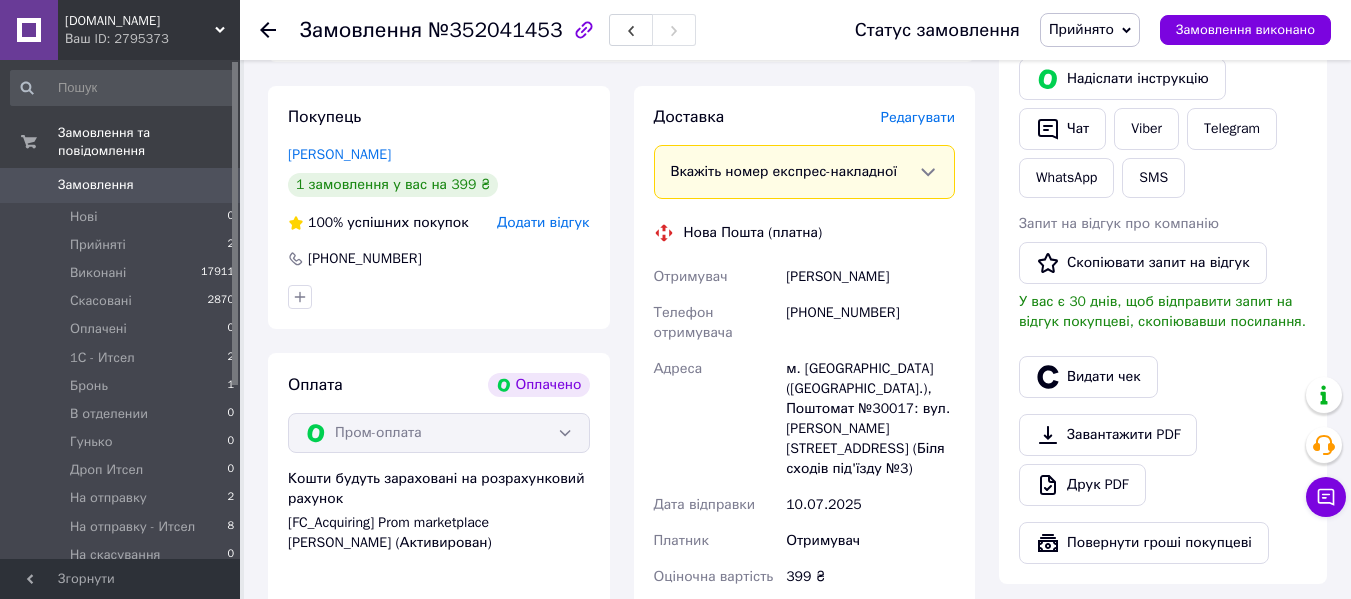 scroll, scrollTop: 700, scrollLeft: 0, axis: vertical 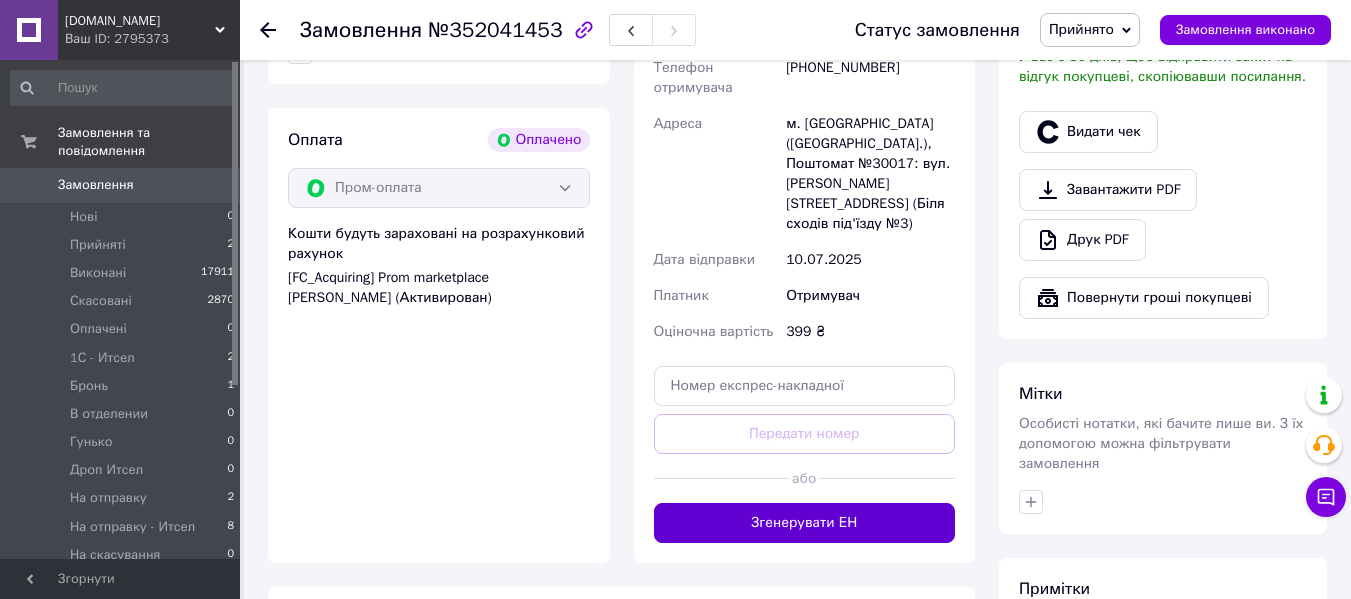 click on "Згенерувати ЕН" at bounding box center [805, 523] 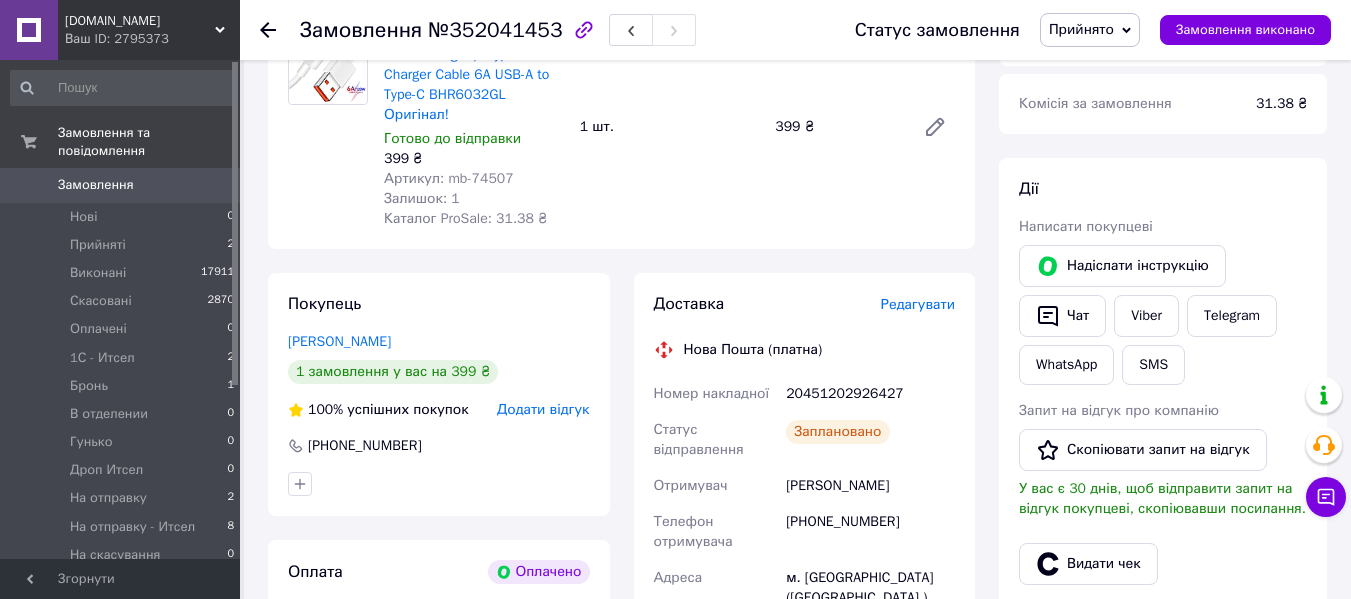 scroll, scrollTop: 300, scrollLeft: 0, axis: vertical 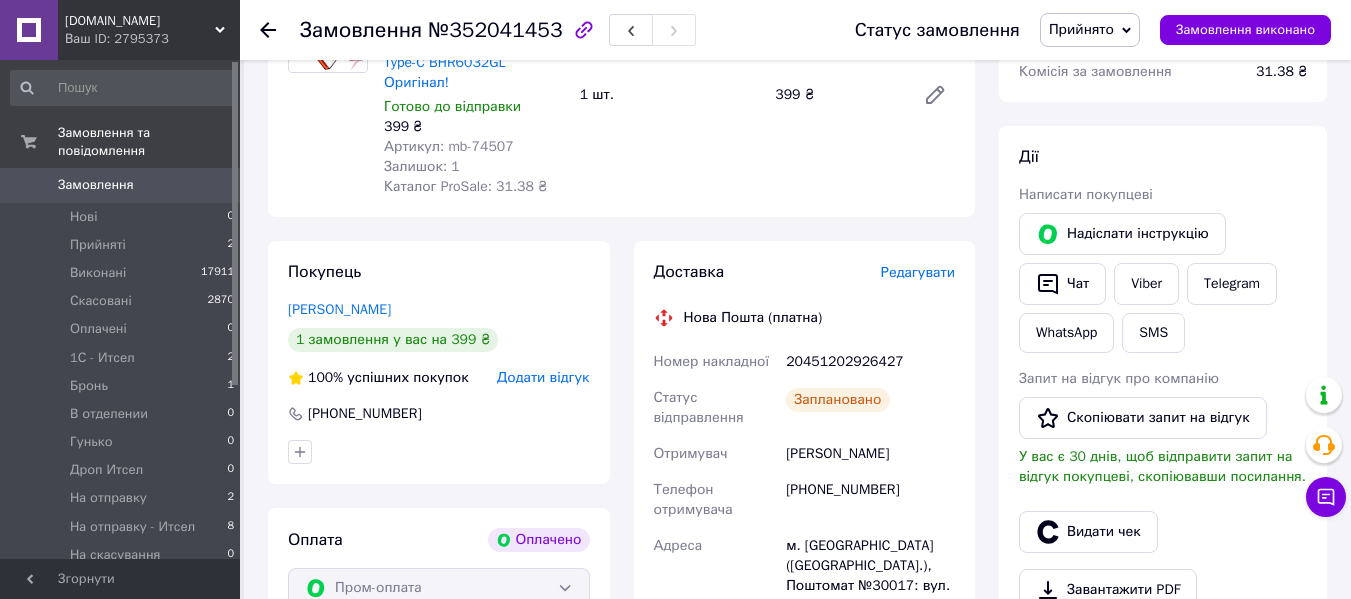 drag, startPoint x: 787, startPoint y: 454, endPoint x: 934, endPoint y: 461, distance: 147.16656 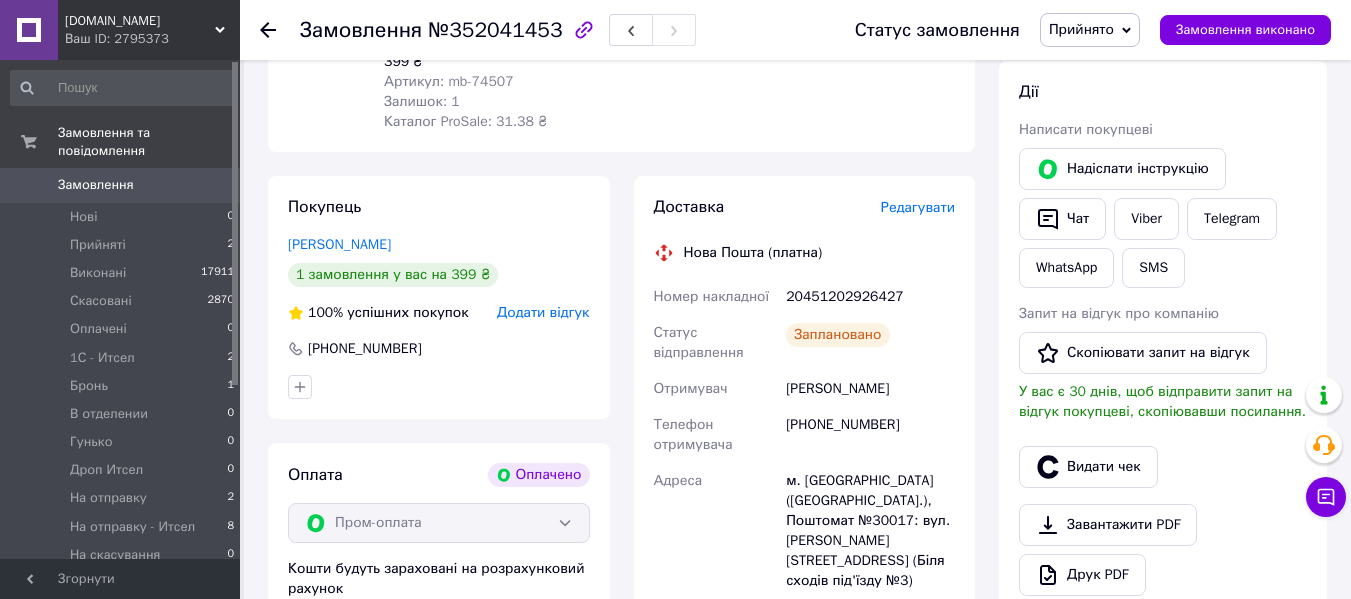 scroll, scrollTop: 400, scrollLeft: 0, axis: vertical 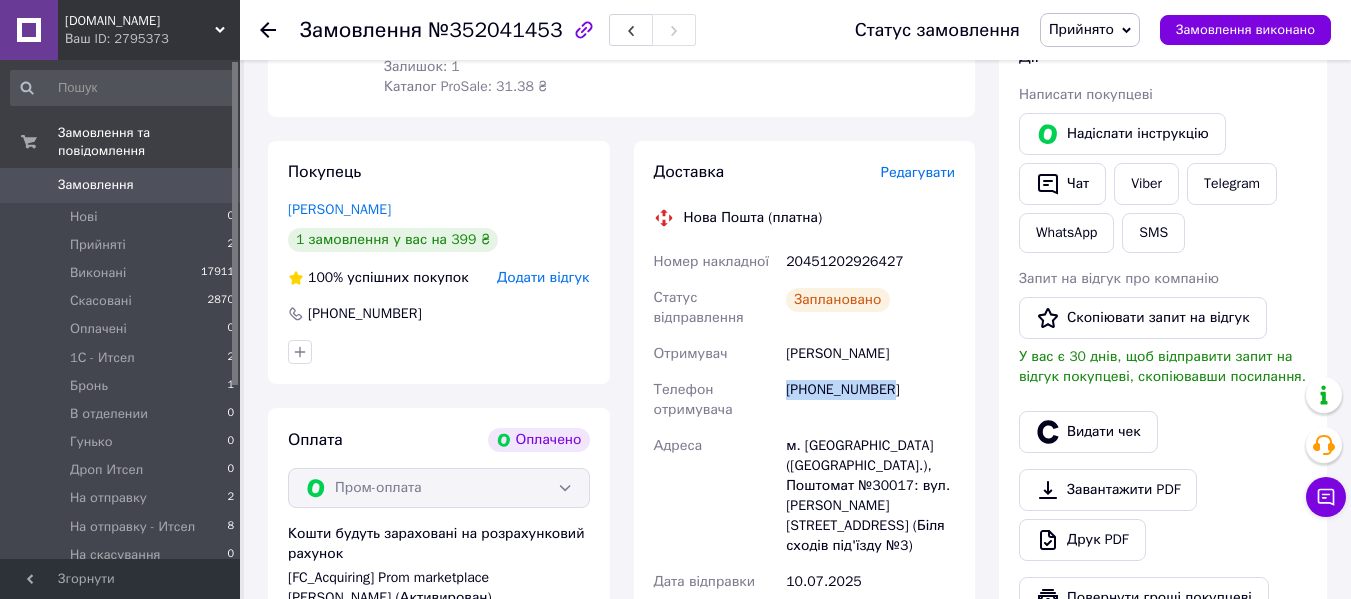 drag, startPoint x: 803, startPoint y: 392, endPoint x: 902, endPoint y: 388, distance: 99.08077 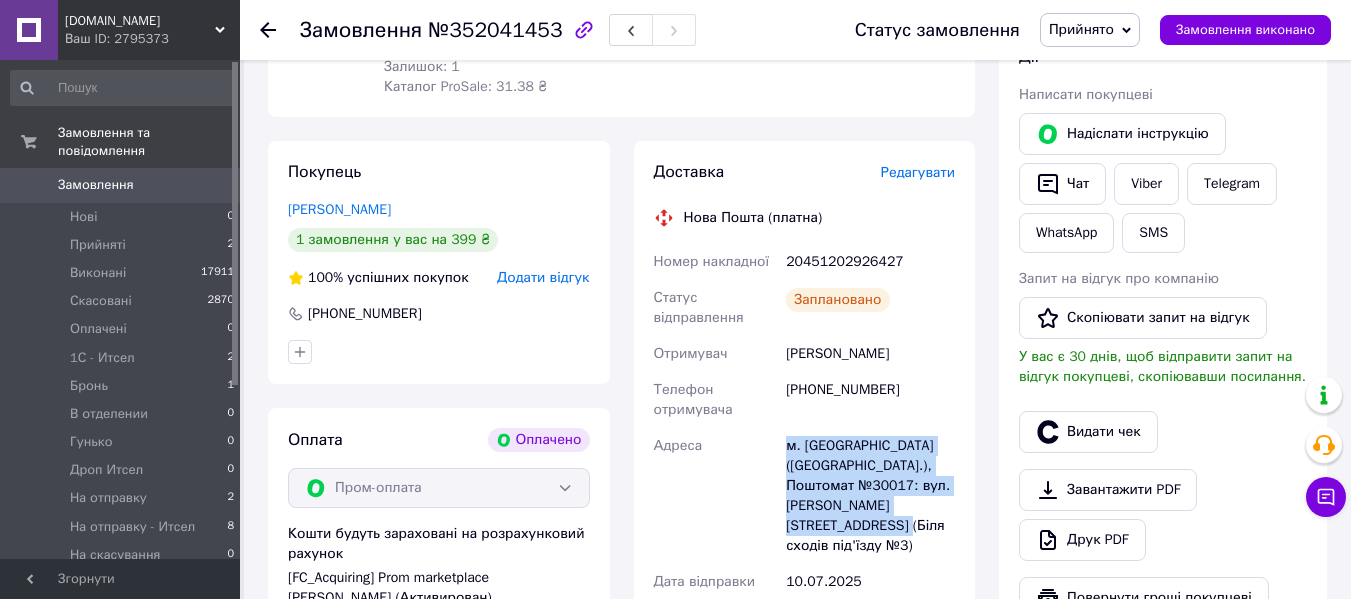 drag, startPoint x: 833, startPoint y: 468, endPoint x: 941, endPoint y: 510, distance: 115.87925 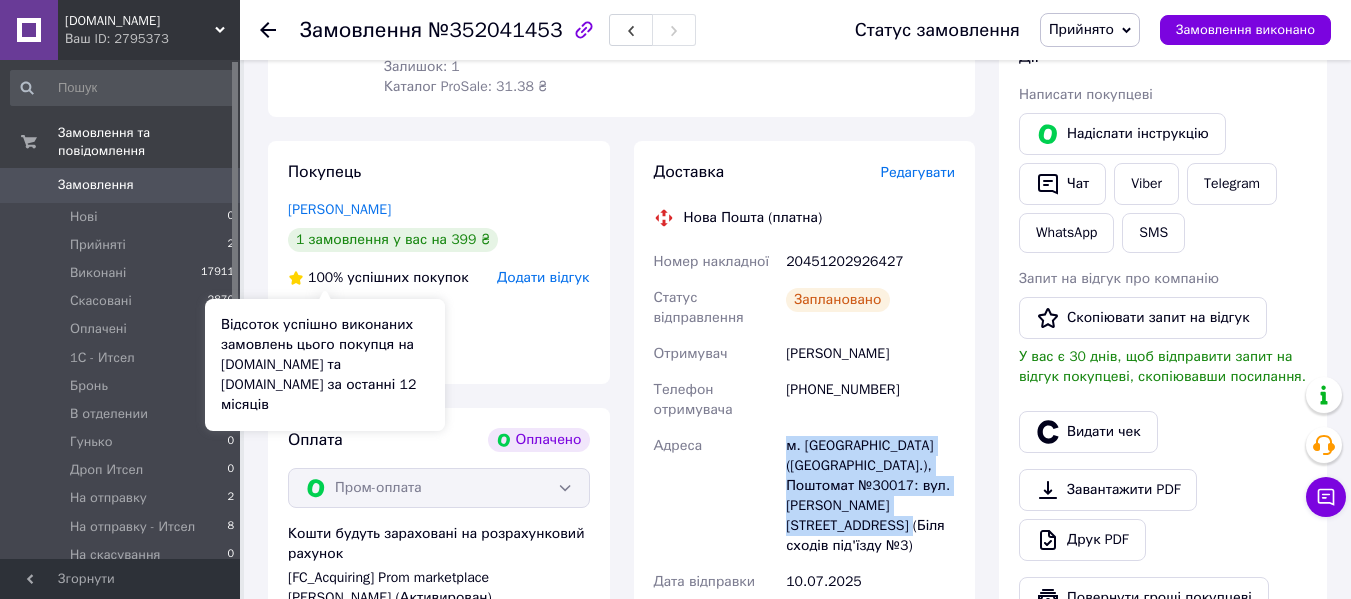 scroll, scrollTop: 0, scrollLeft: 0, axis: both 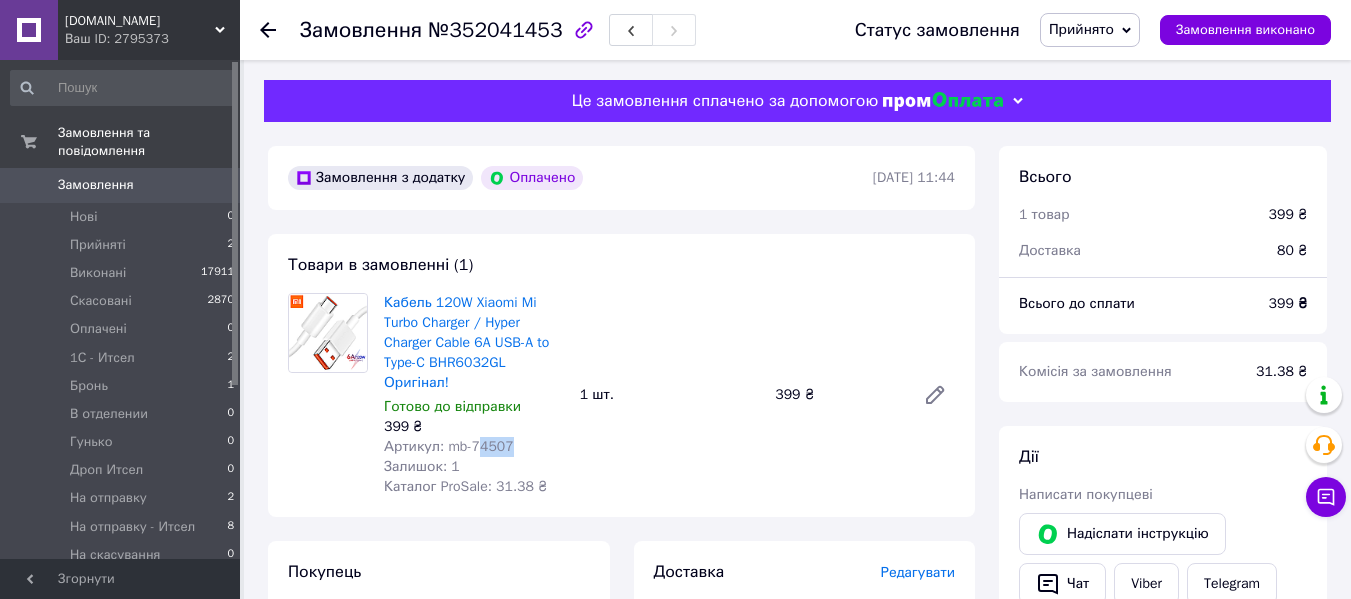 drag, startPoint x: 483, startPoint y: 452, endPoint x: 526, endPoint y: 450, distance: 43.046486 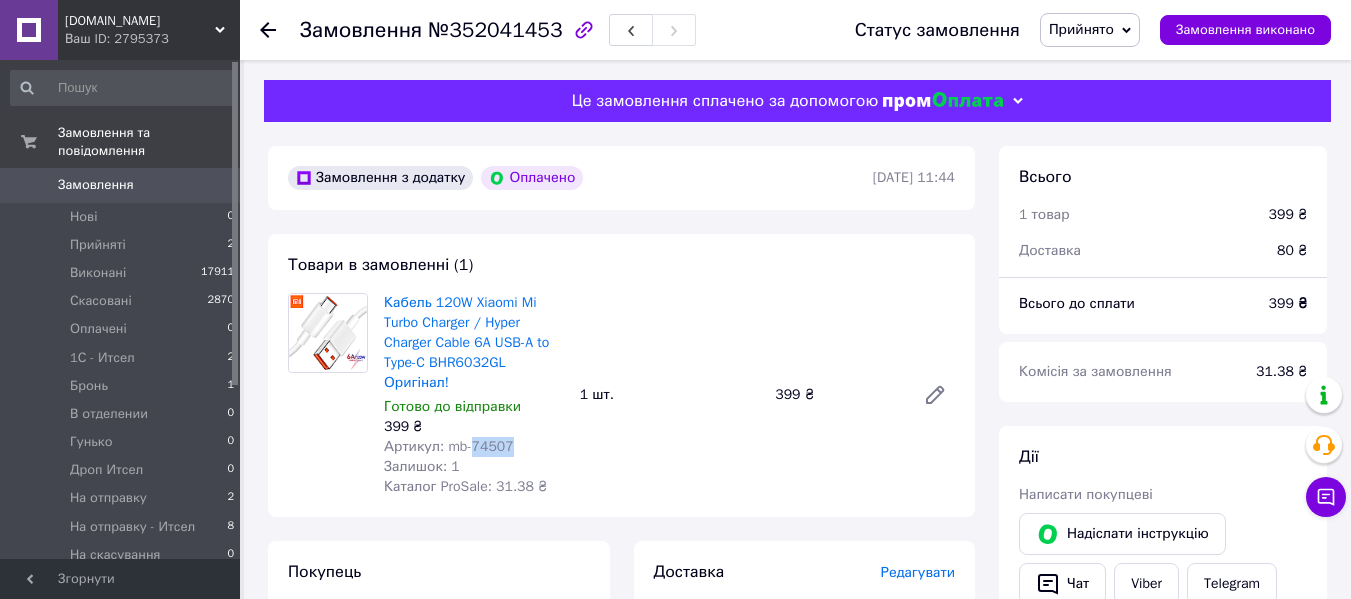 drag, startPoint x: 471, startPoint y: 446, endPoint x: 524, endPoint y: 449, distance: 53.08484 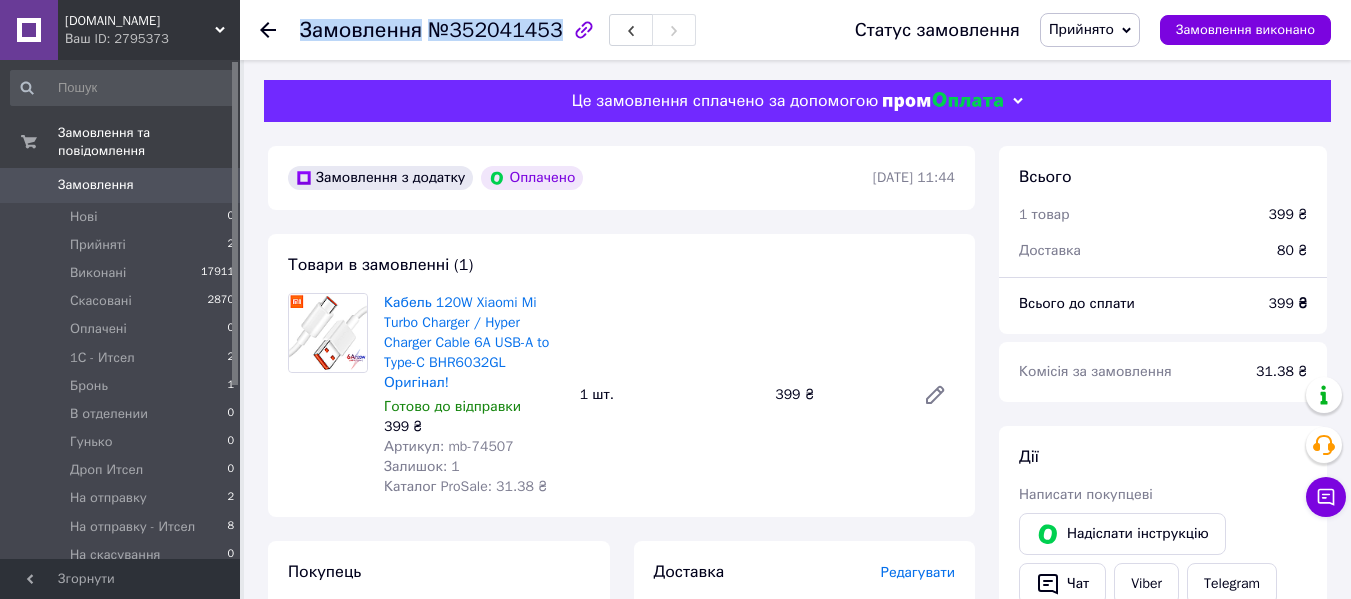 click on "Замовлення №352041453" at bounding box center [498, 30] 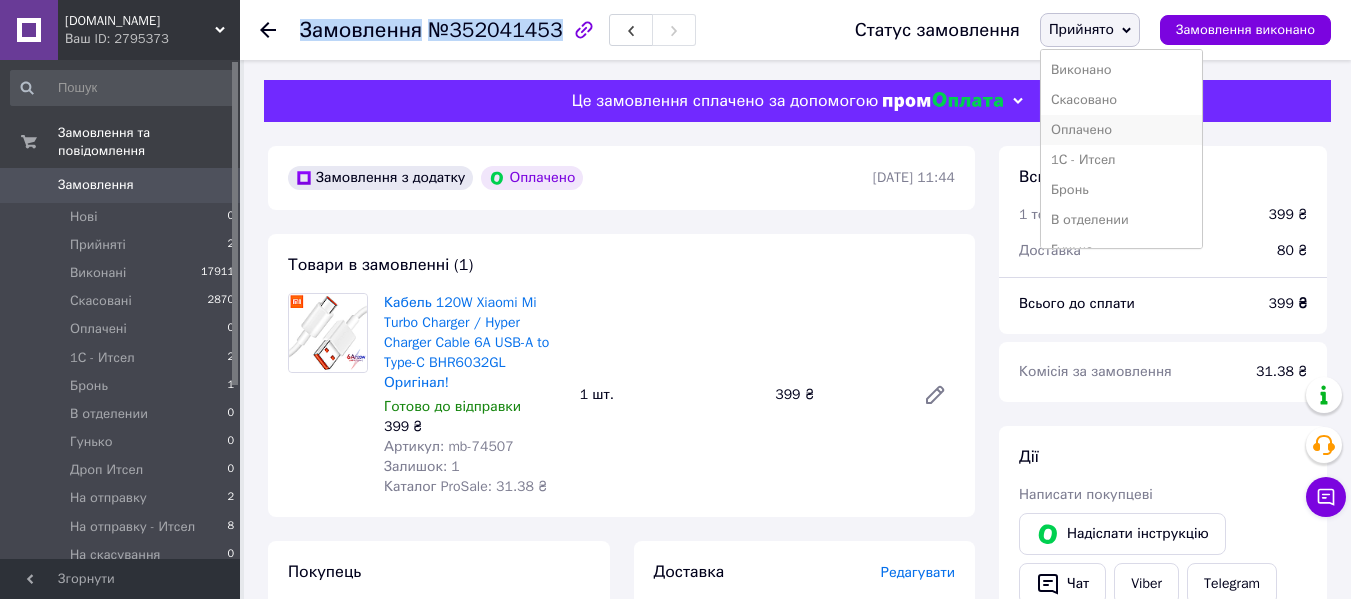 scroll, scrollTop: 200, scrollLeft: 0, axis: vertical 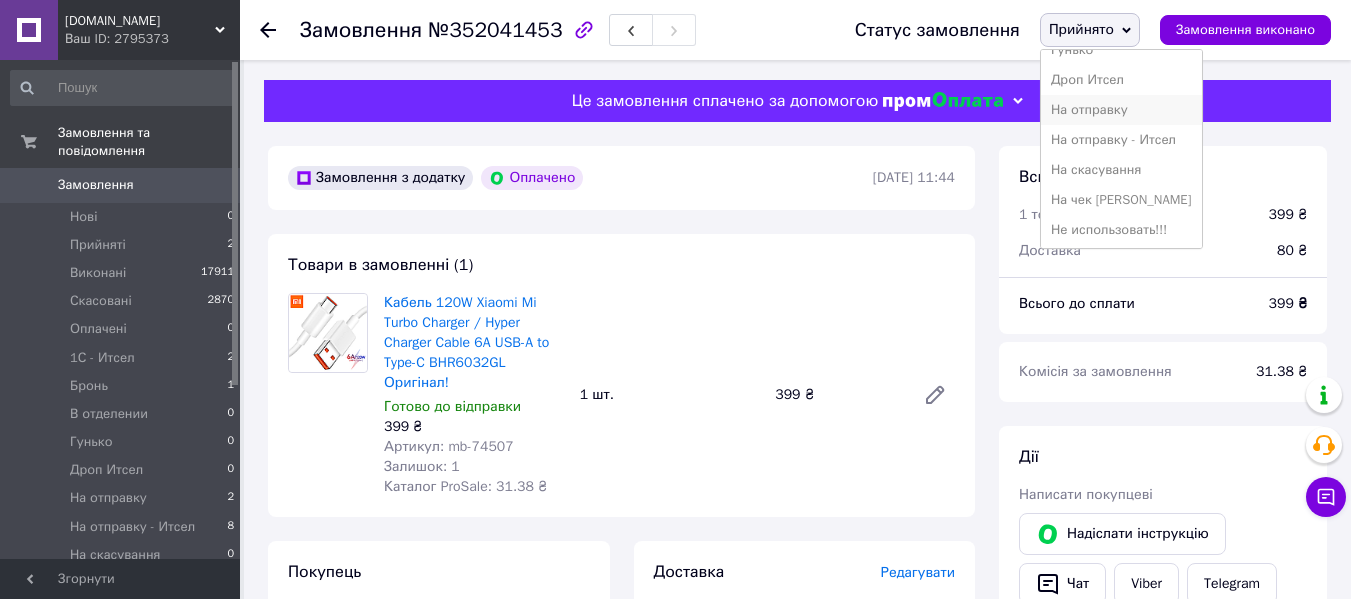 click on "На отправку" at bounding box center [1121, 110] 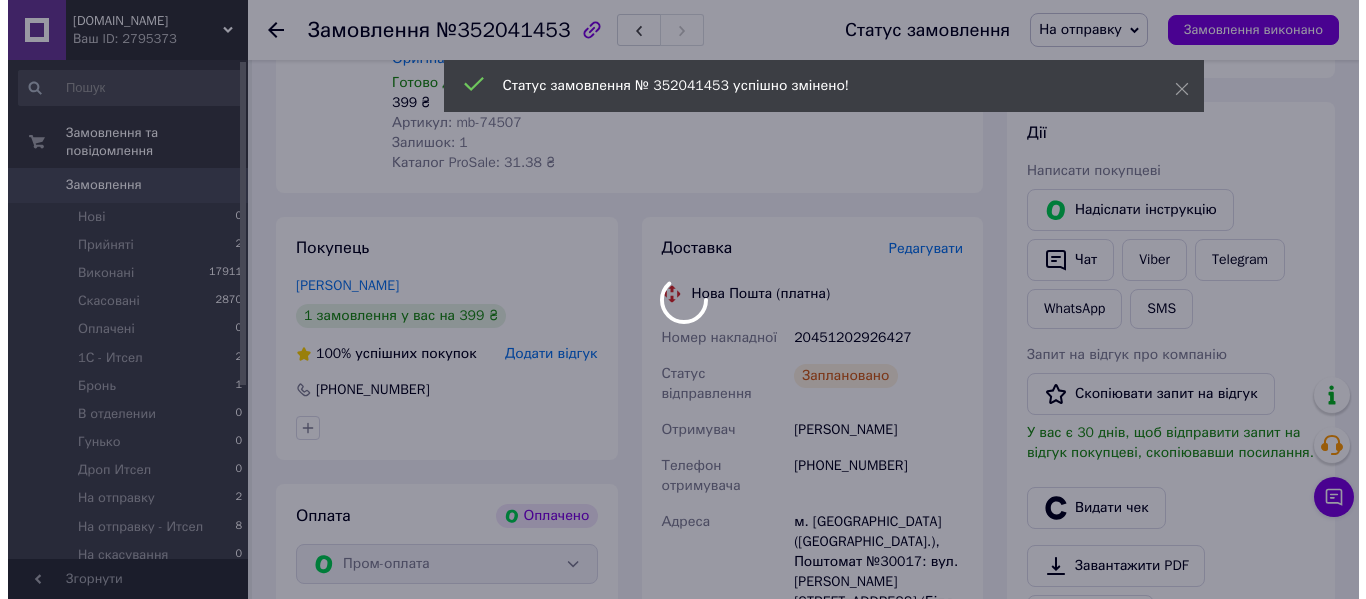 scroll, scrollTop: 500, scrollLeft: 0, axis: vertical 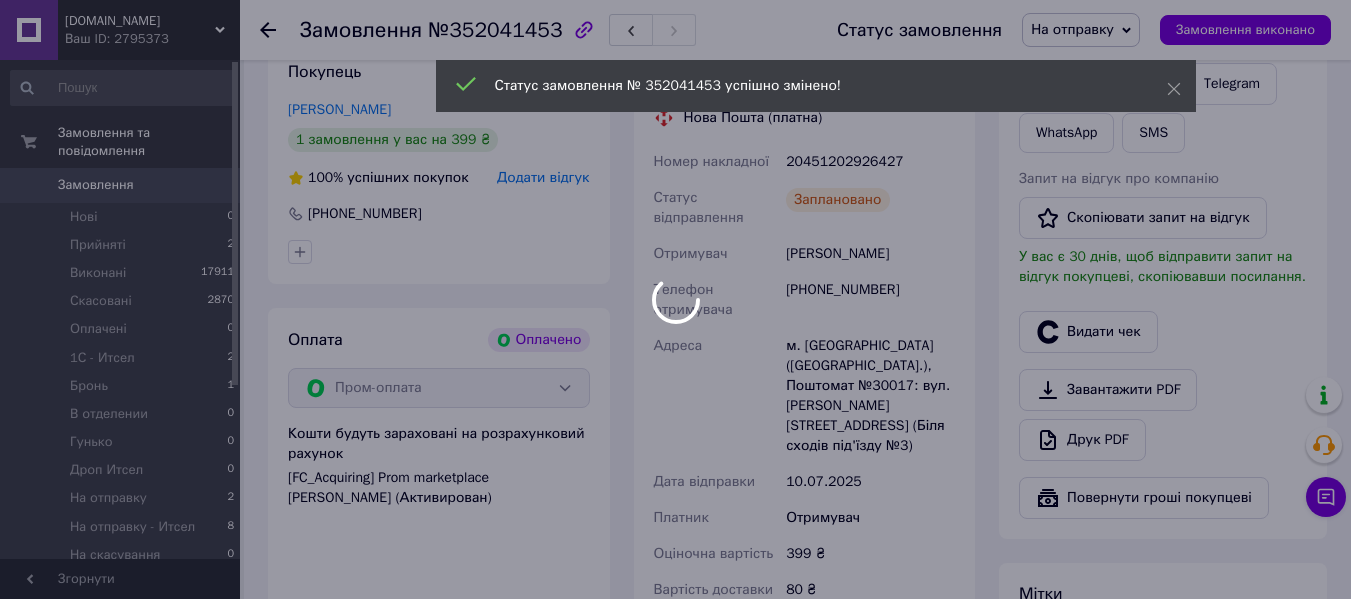 click at bounding box center [675, 299] 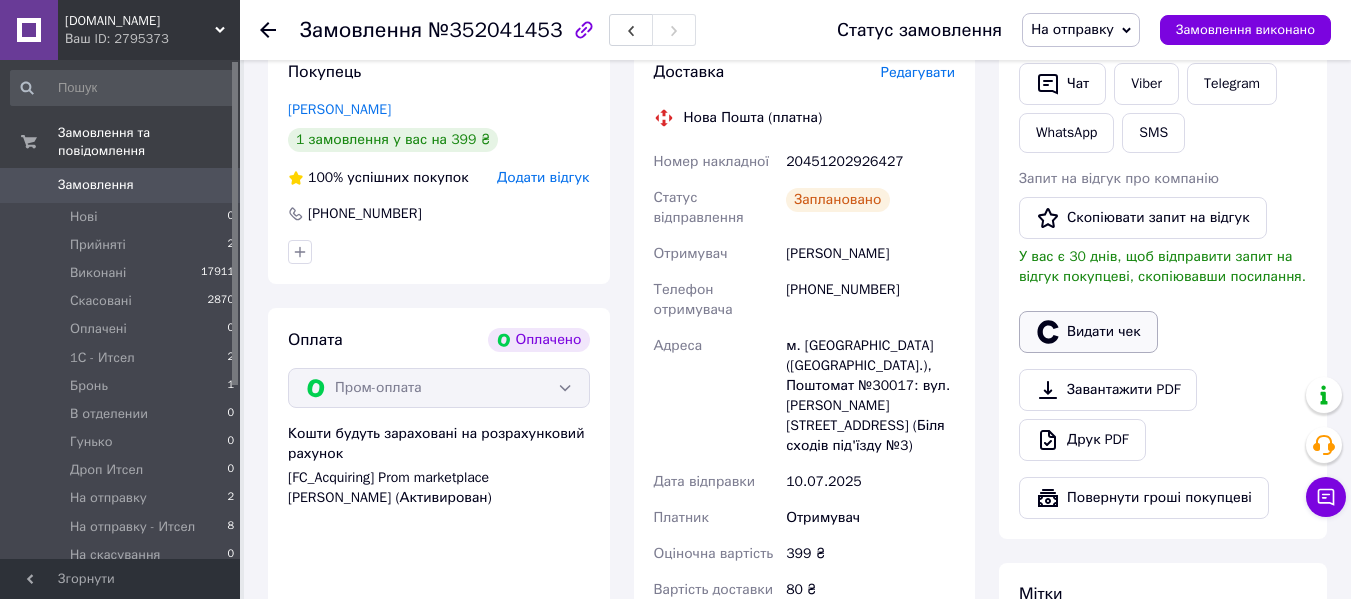 click on "Видати чек" at bounding box center (1088, 332) 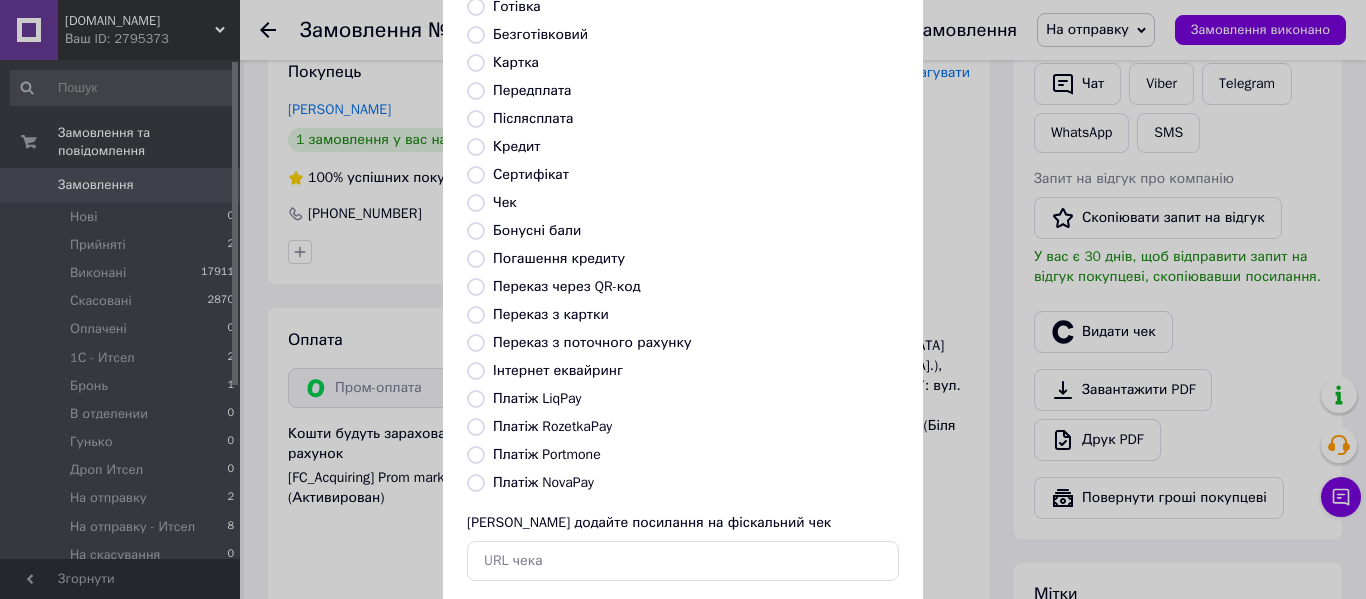 scroll, scrollTop: 260, scrollLeft: 0, axis: vertical 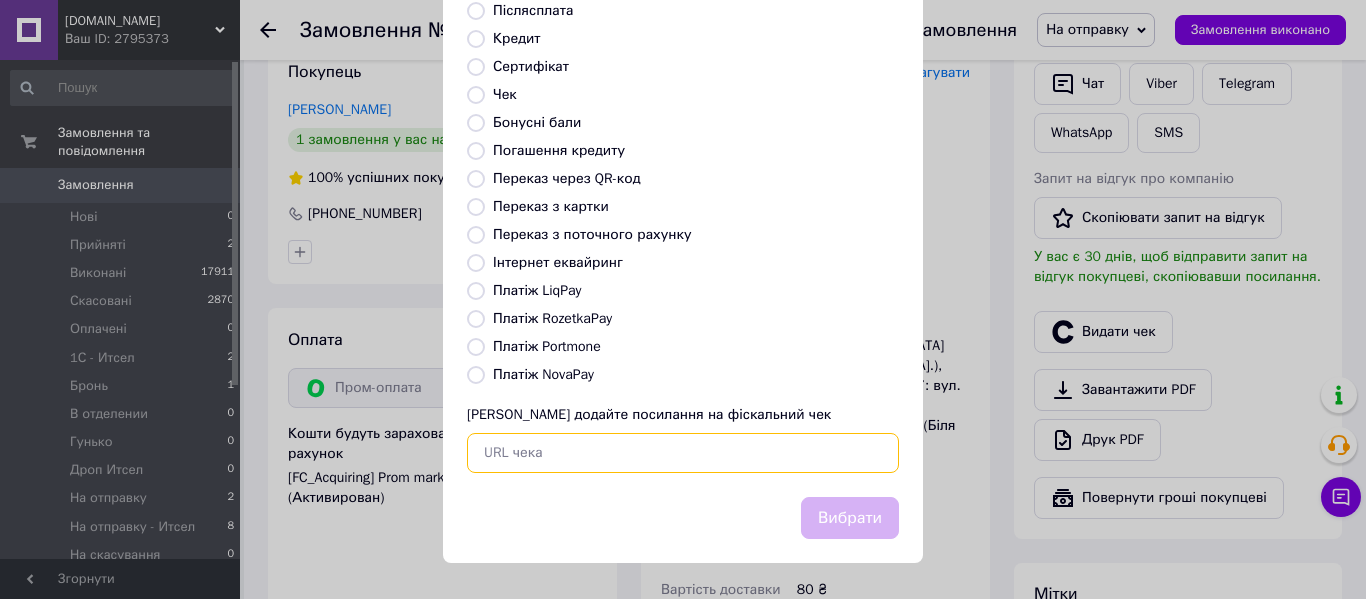 click at bounding box center (683, 453) 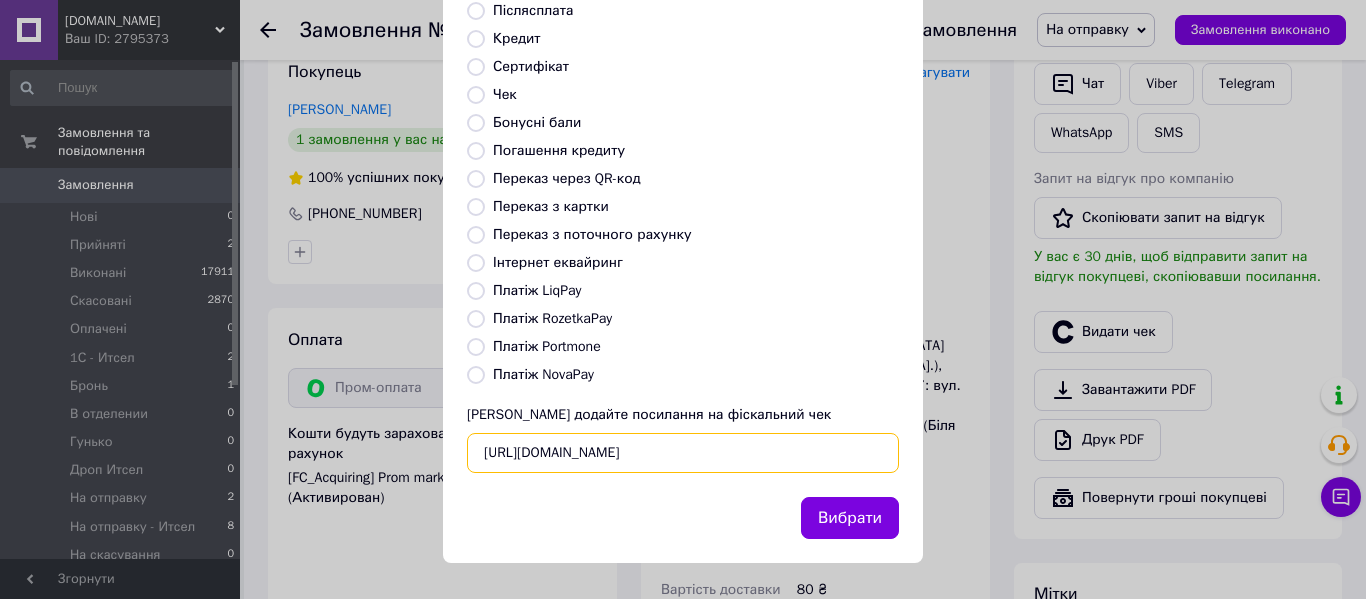 scroll, scrollTop: 0, scrollLeft: 54, axis: horizontal 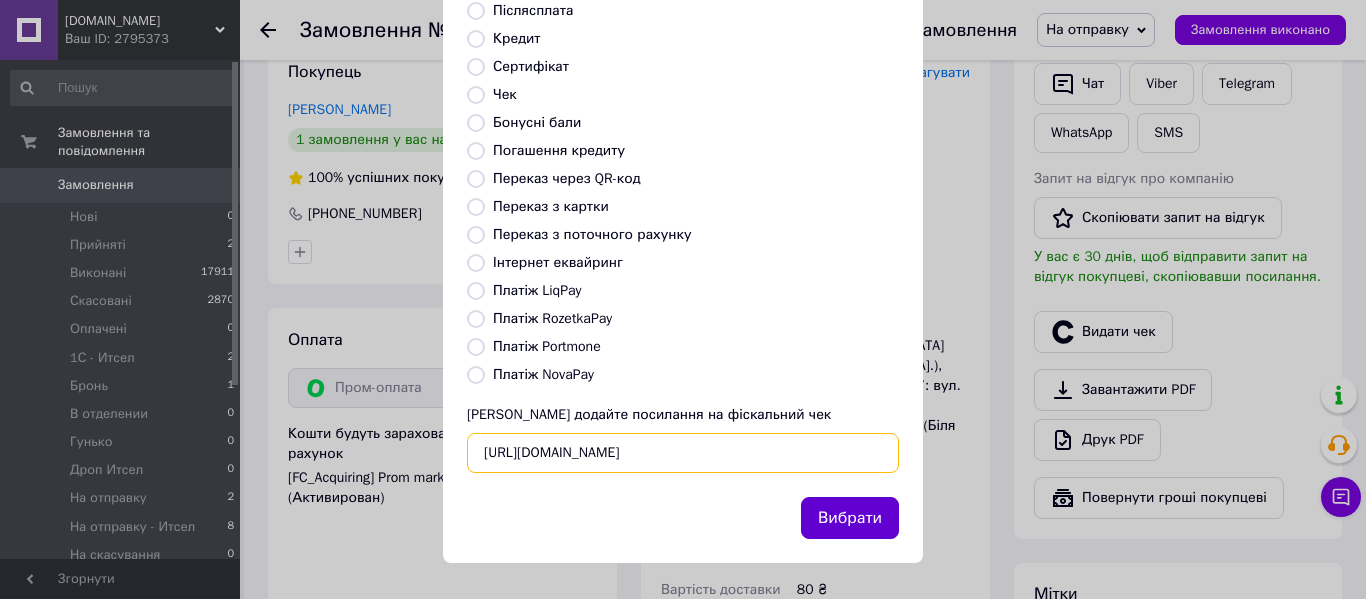 type on "https://check.checkbox.ua/6cac592d-2e7f-46ea-b30d-535e4f71c9ac/html" 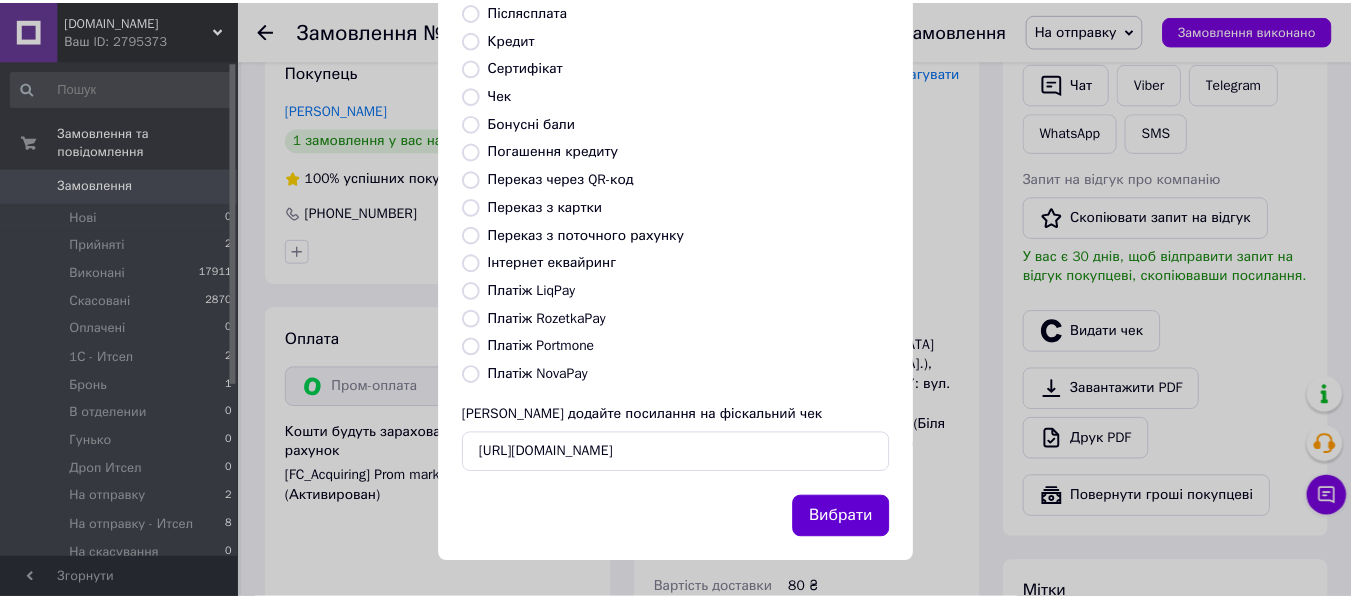 scroll, scrollTop: 0, scrollLeft: 0, axis: both 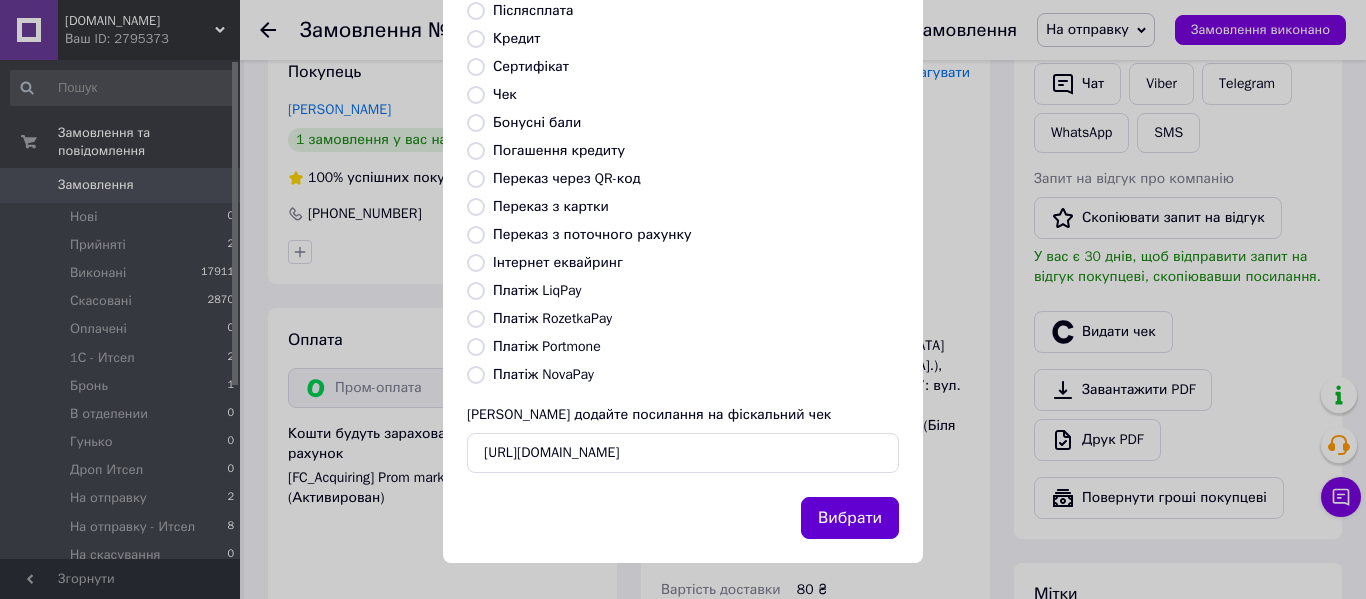 click on "Вибрати" at bounding box center [850, 518] 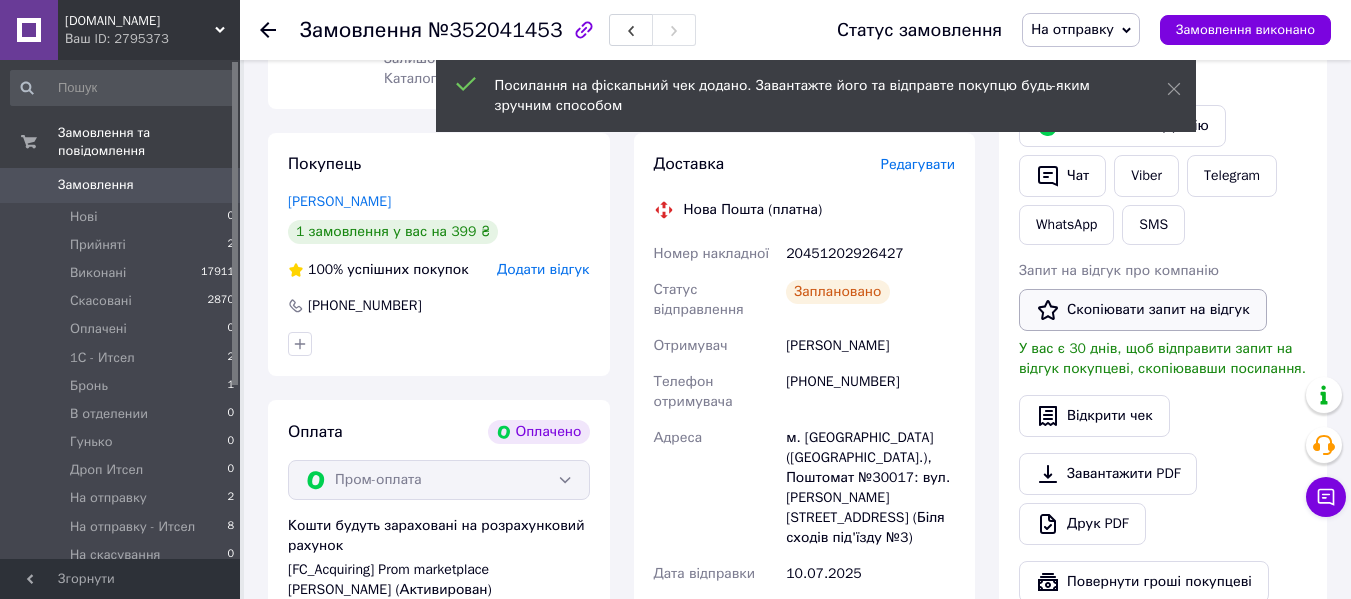 scroll, scrollTop: 300, scrollLeft: 0, axis: vertical 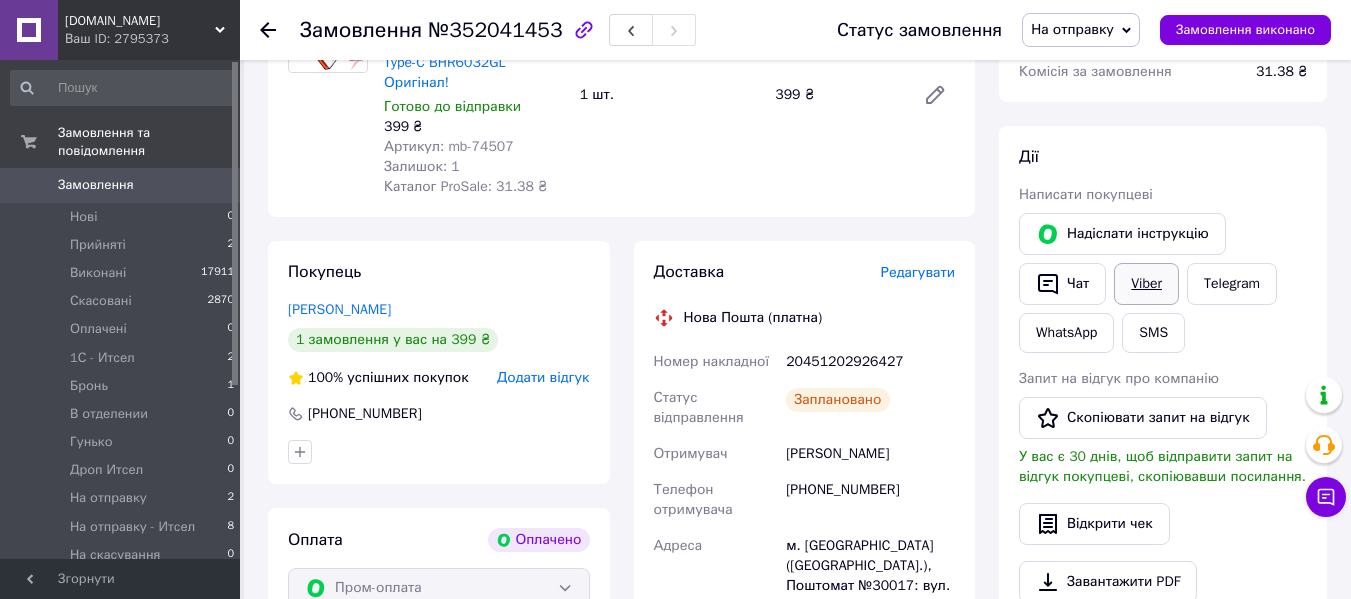 click on "Viber" at bounding box center (1146, 284) 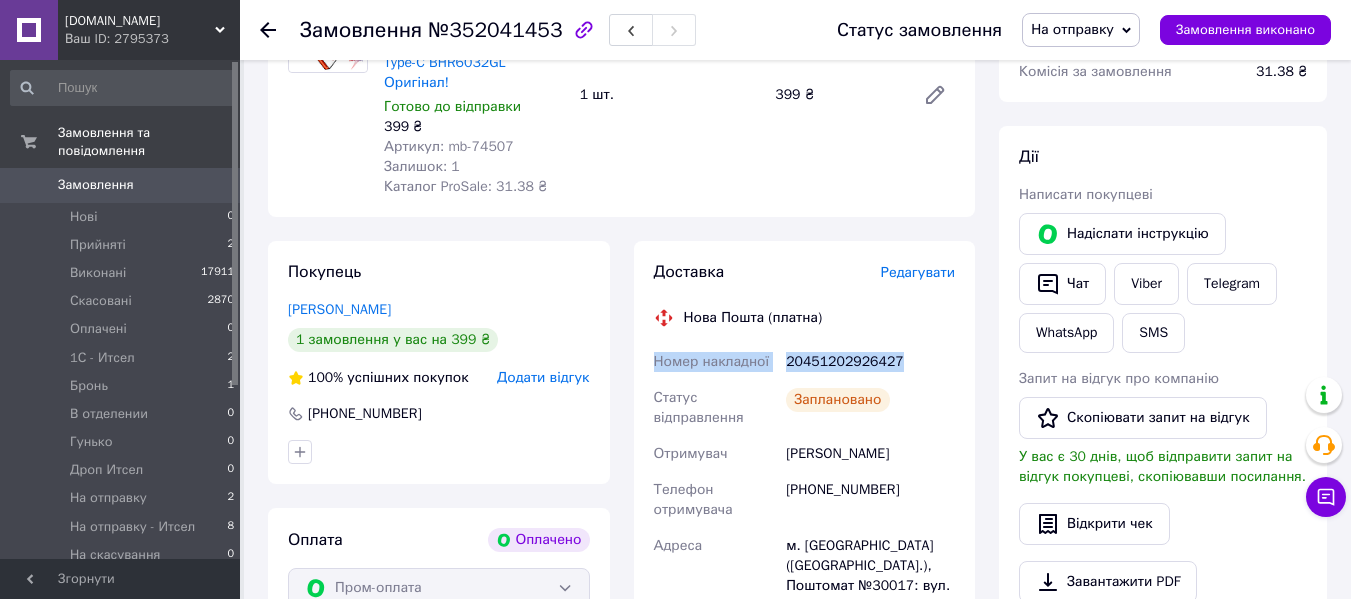 drag, startPoint x: 909, startPoint y: 367, endPoint x: 648, endPoint y: 365, distance: 261.00766 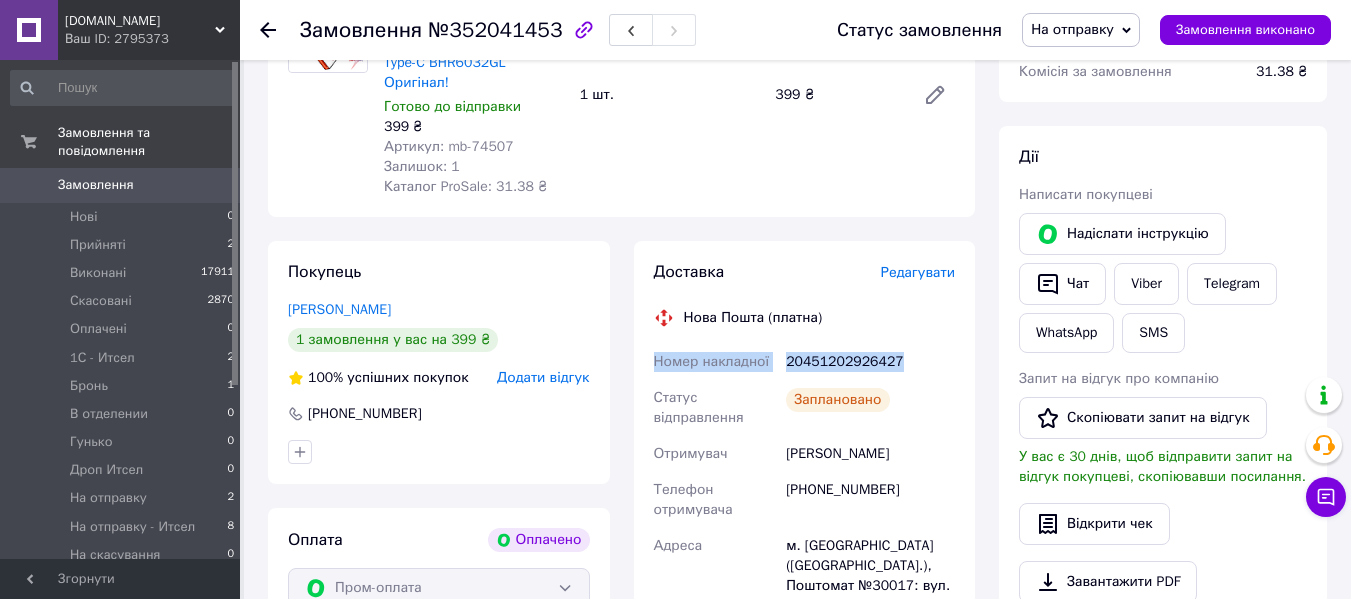 copy on "Номер накладної 20451202926427" 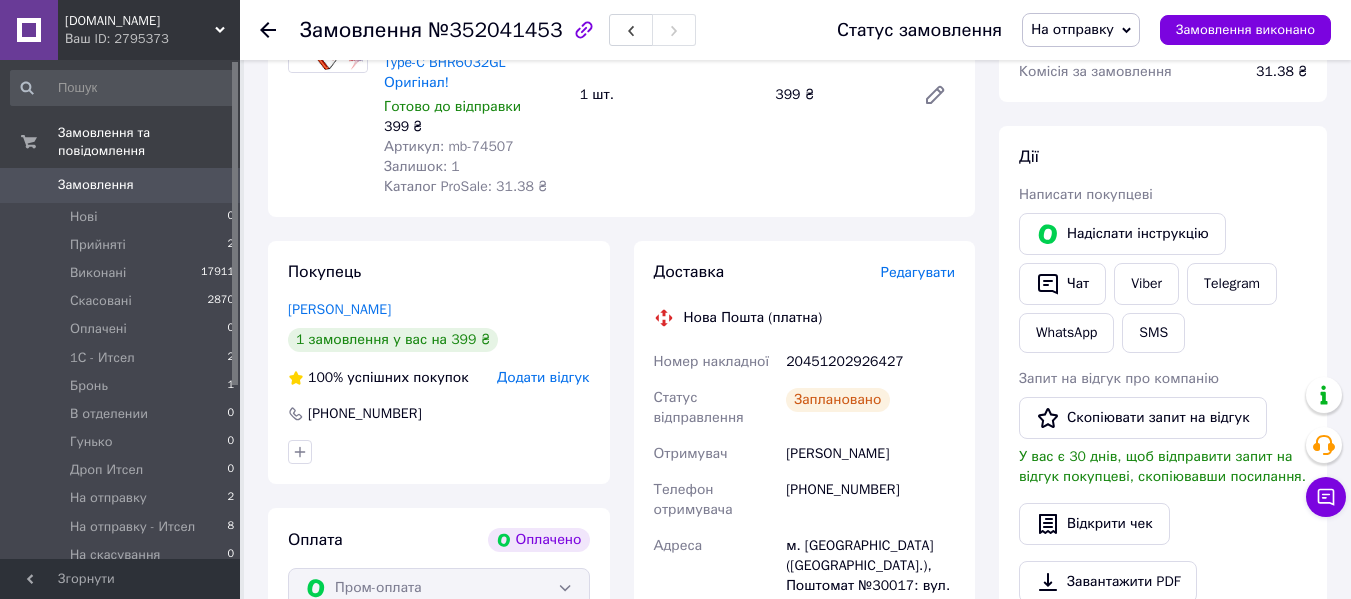 click 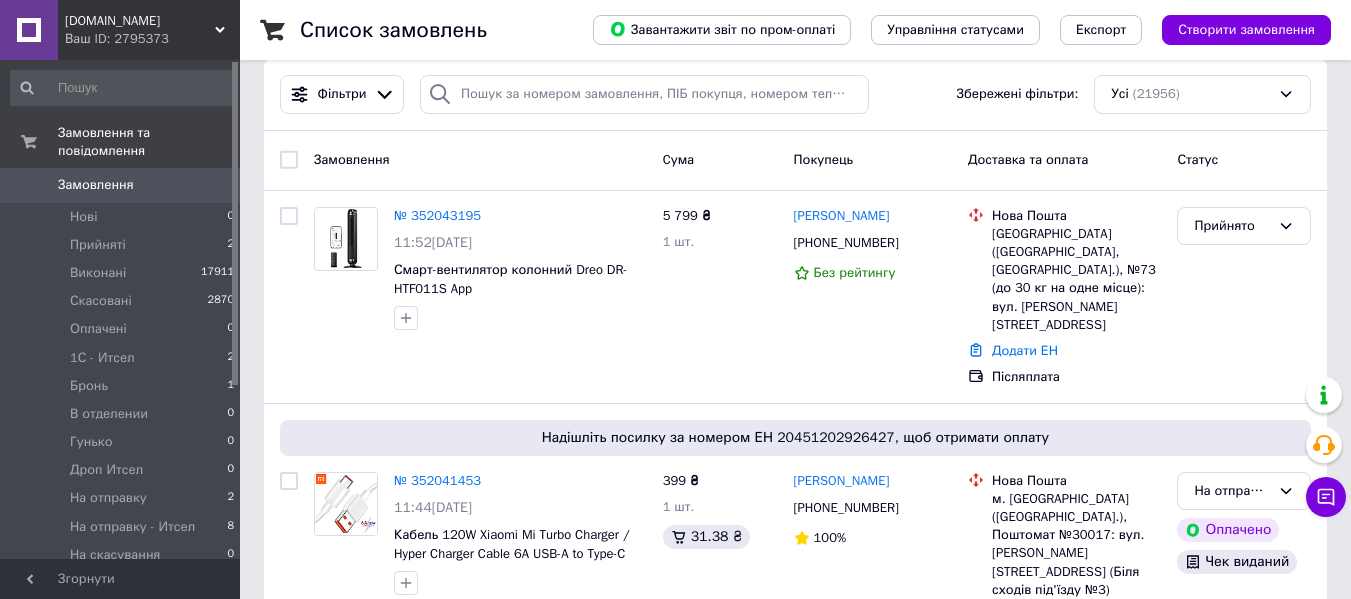 scroll, scrollTop: 0, scrollLeft: 0, axis: both 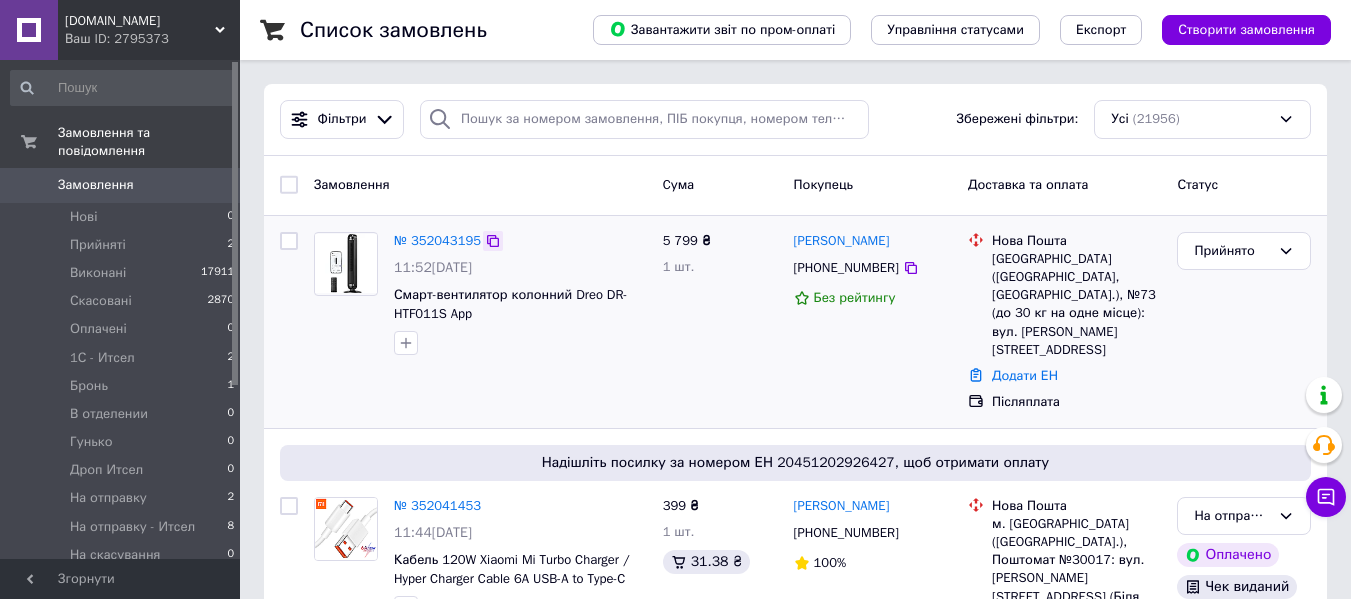 click 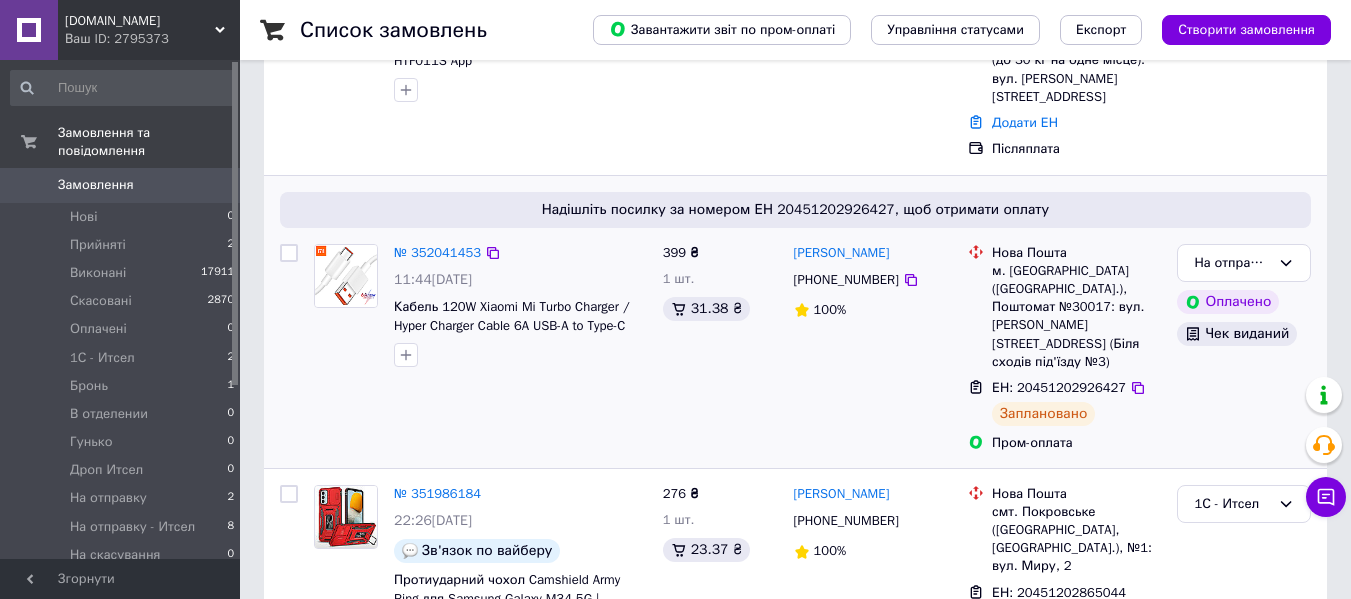 scroll, scrollTop: 400, scrollLeft: 0, axis: vertical 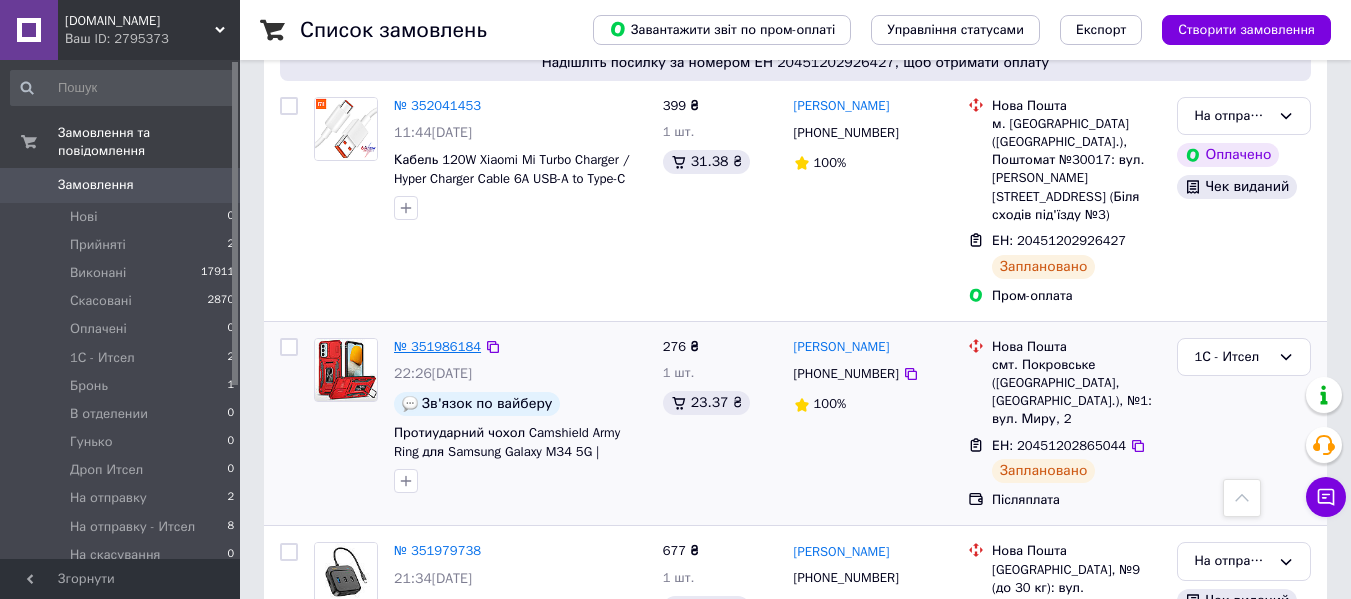 click on "№ 351986184" at bounding box center [437, 346] 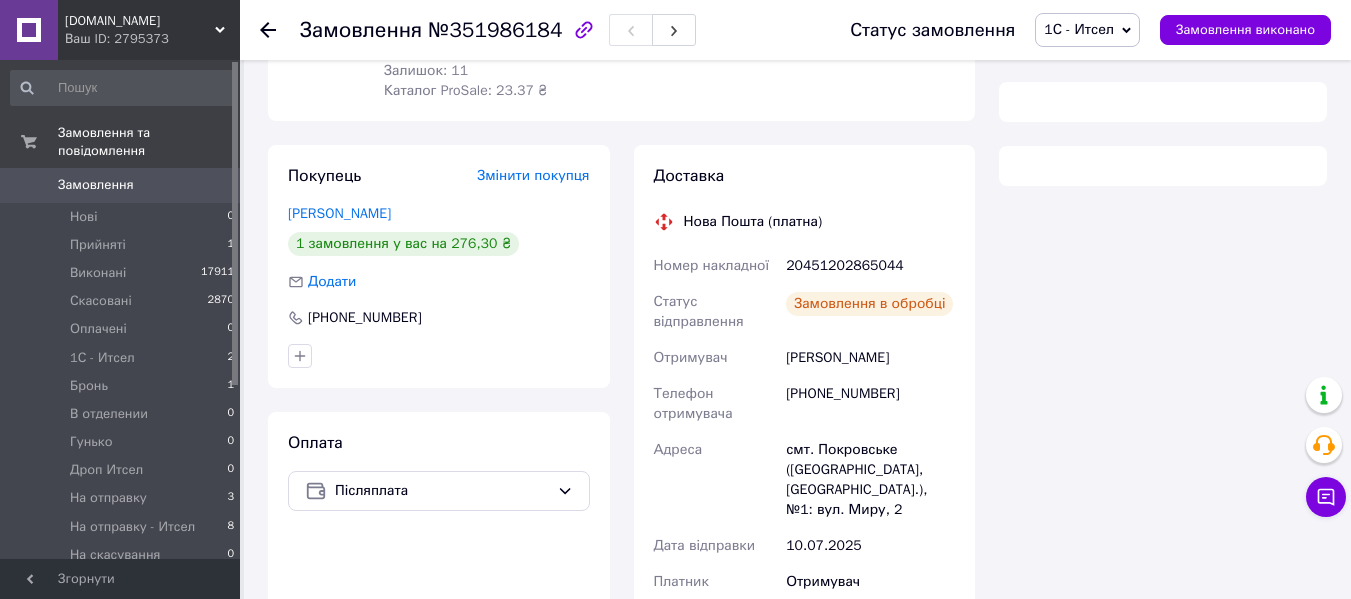 scroll, scrollTop: 400, scrollLeft: 0, axis: vertical 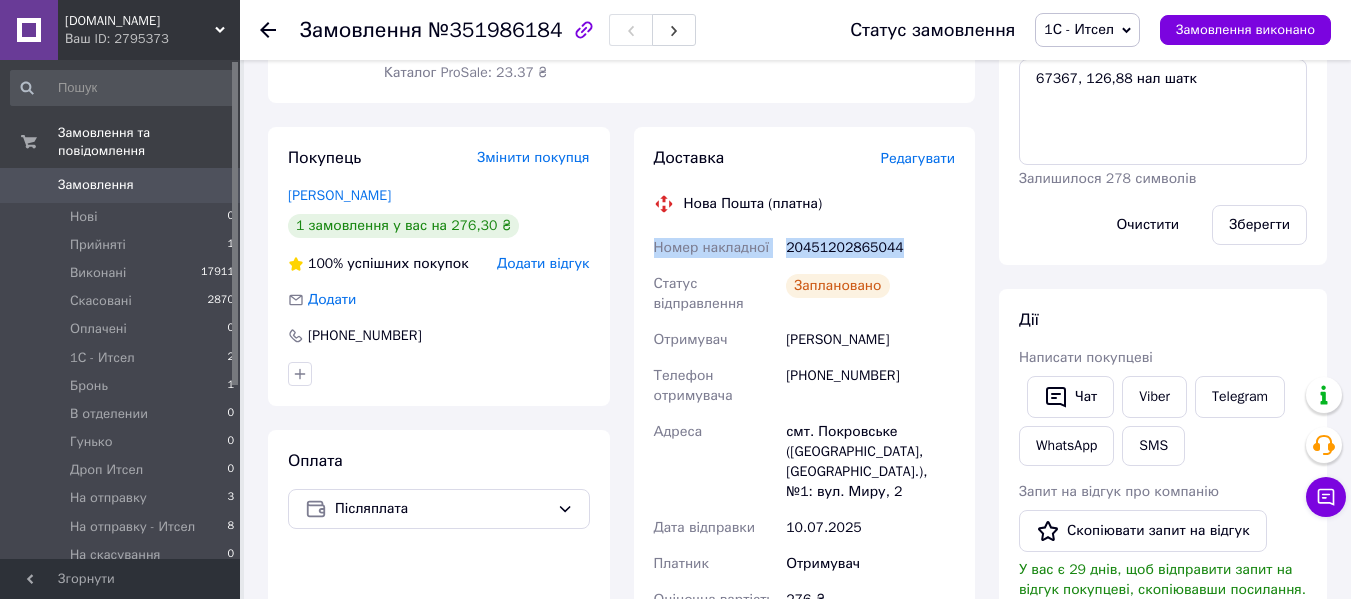 drag, startPoint x: 900, startPoint y: 229, endPoint x: 664, endPoint y: 233, distance: 236.03389 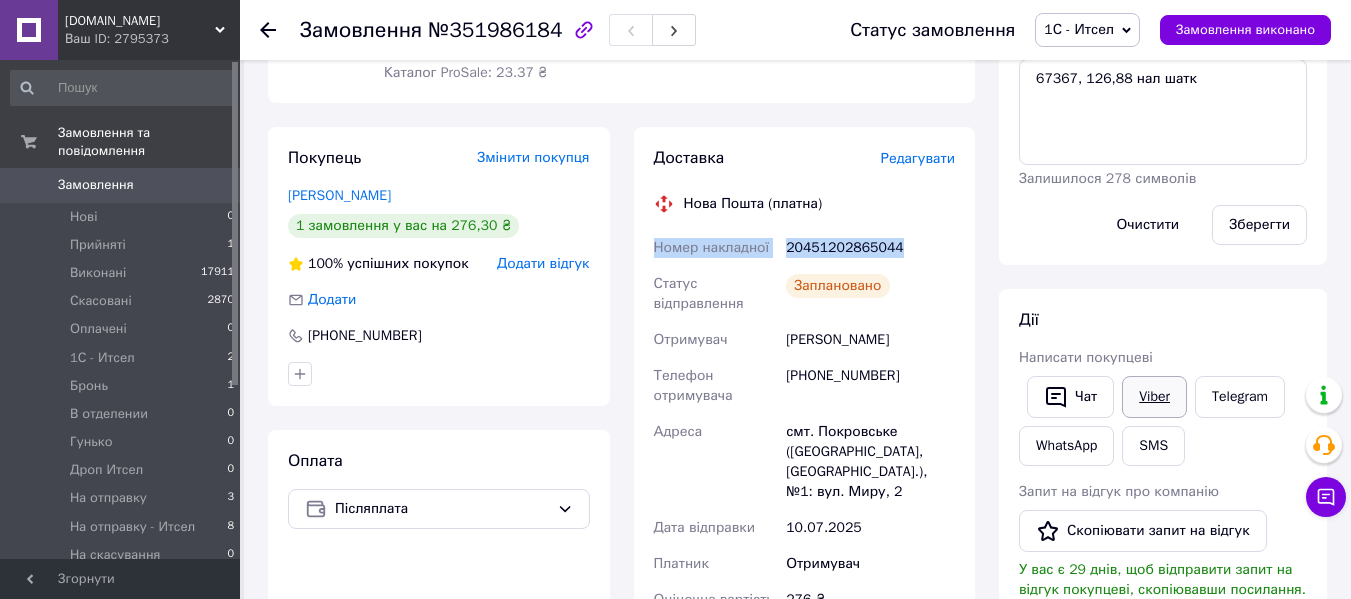 click on "Viber" at bounding box center [1154, 397] 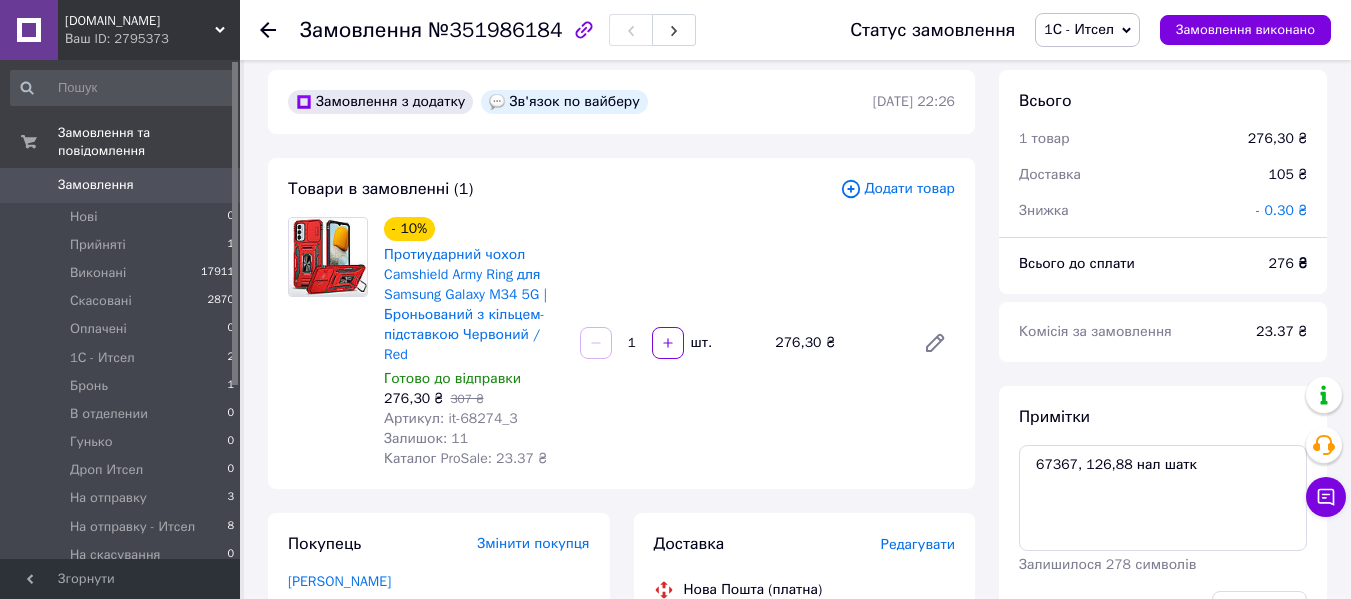scroll, scrollTop: 0, scrollLeft: 0, axis: both 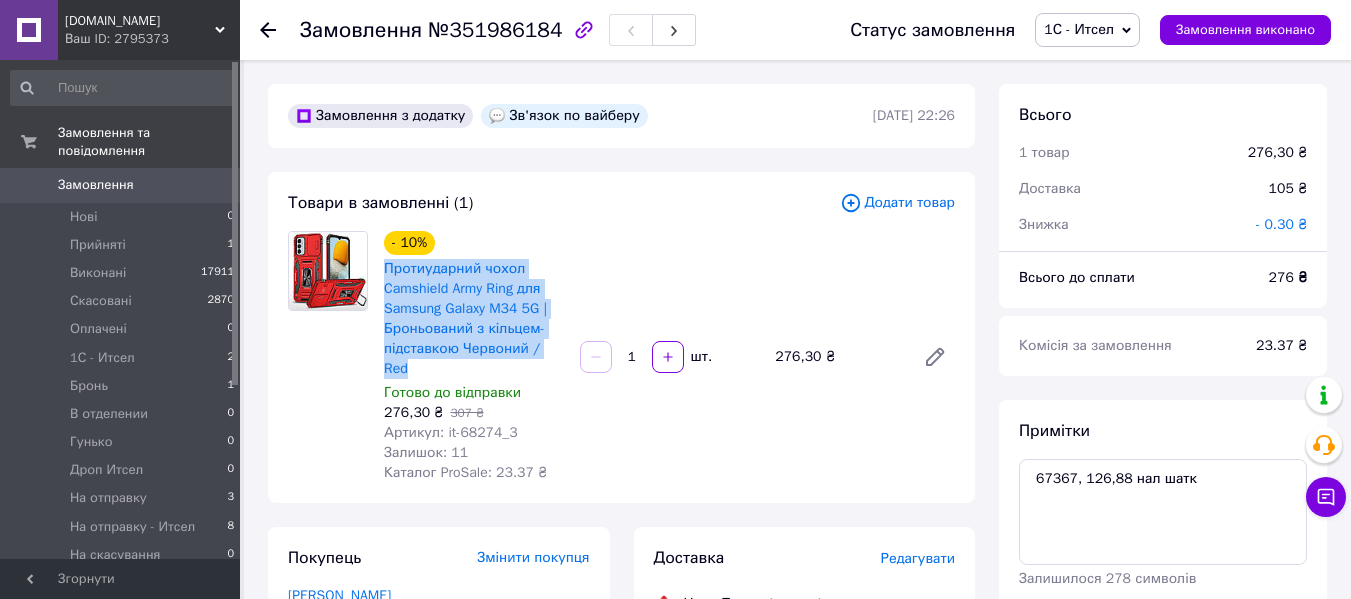 drag, startPoint x: 382, startPoint y: 270, endPoint x: 564, endPoint y: 354, distance: 200.4495 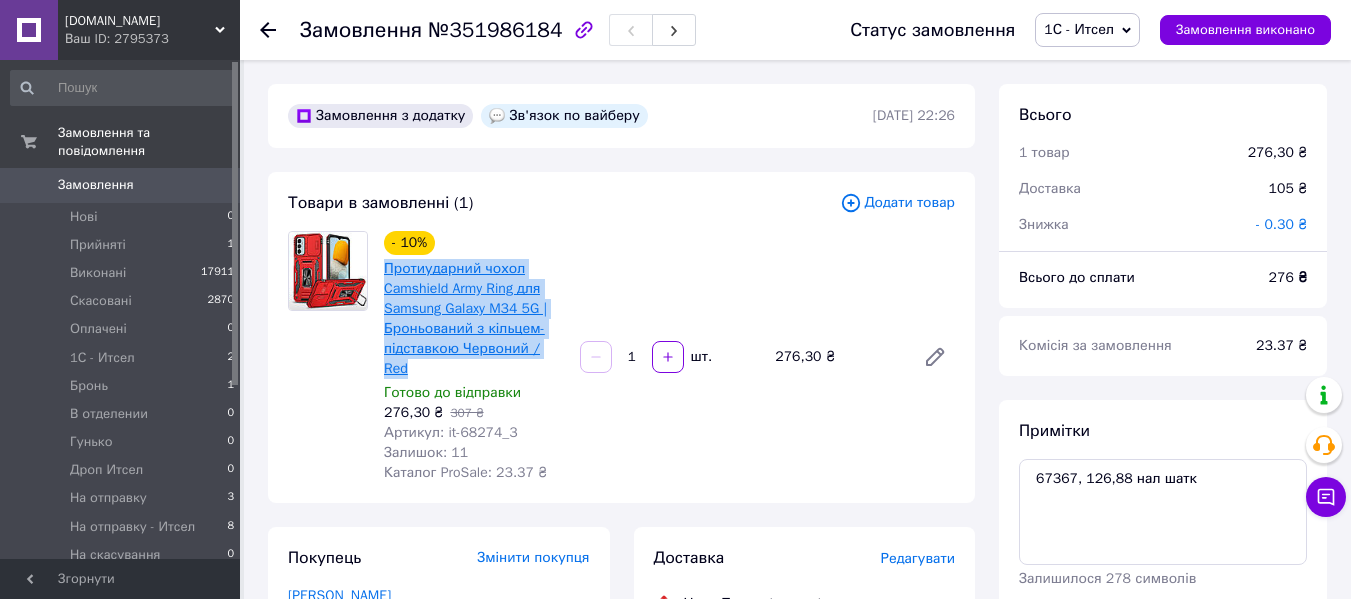 copy on "Протиударний чохол Camshield Army Ring для Samsung Galaxy M34 5G | Броньований з кільцем-підставкою Червоний / Red" 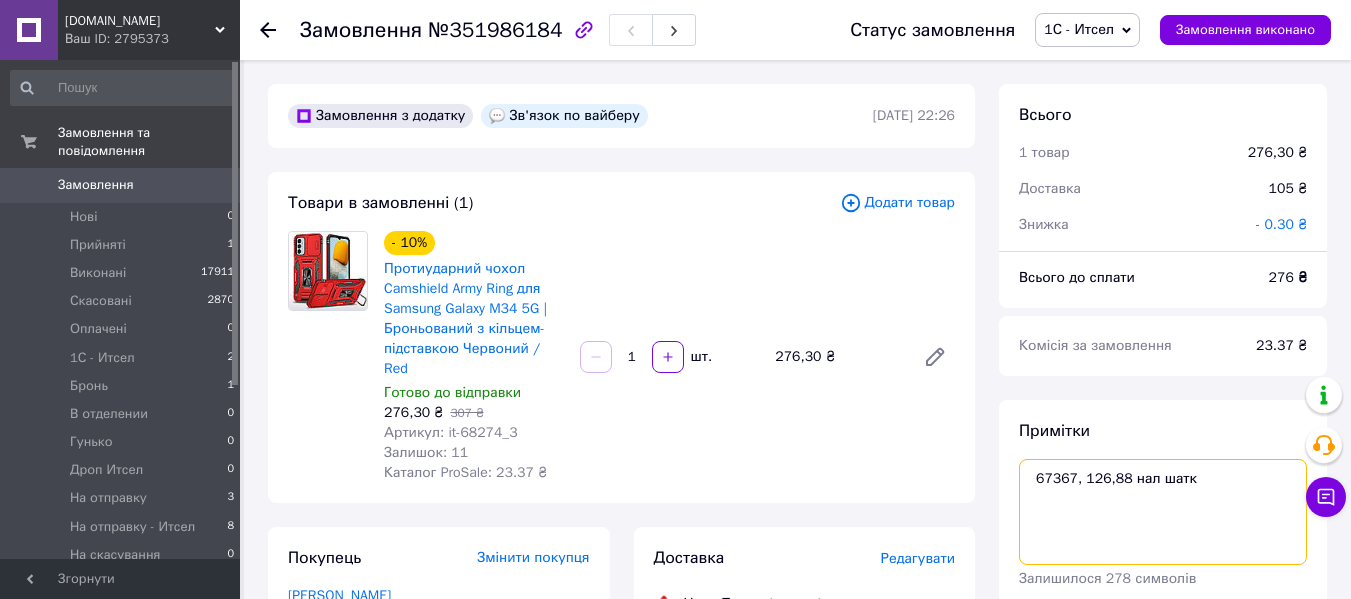 drag, startPoint x: 1071, startPoint y: 479, endPoint x: 1036, endPoint y: 483, distance: 35.22783 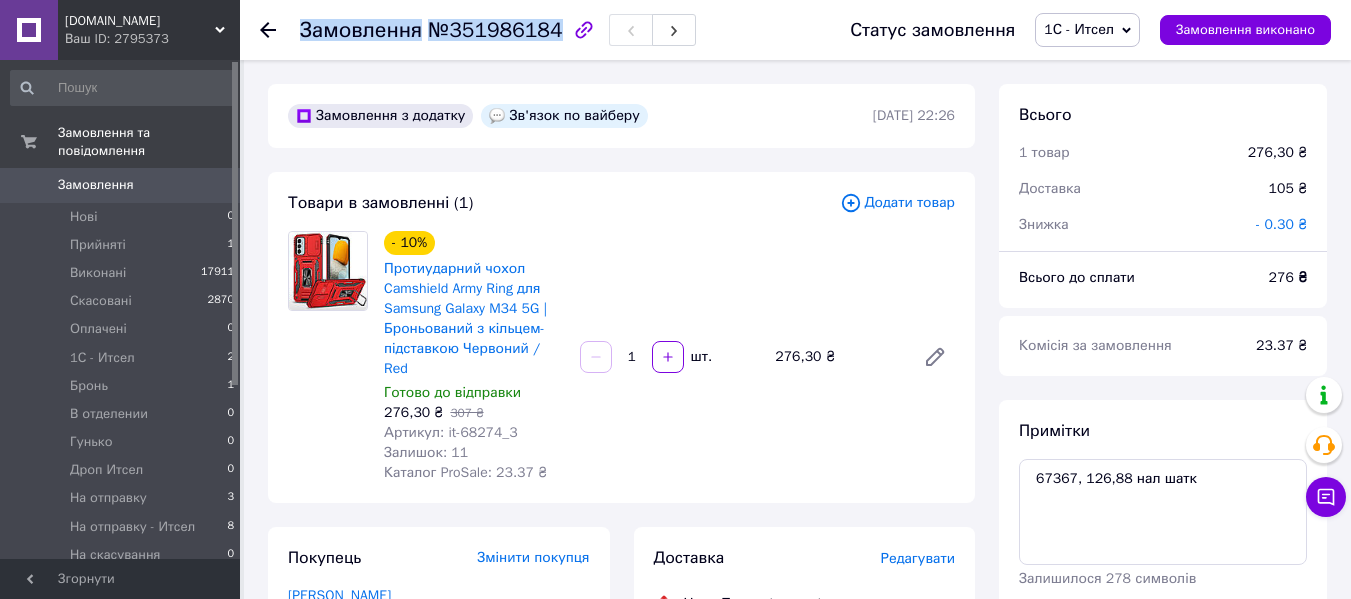 click on "Замовлення №351986184" at bounding box center (498, 30) 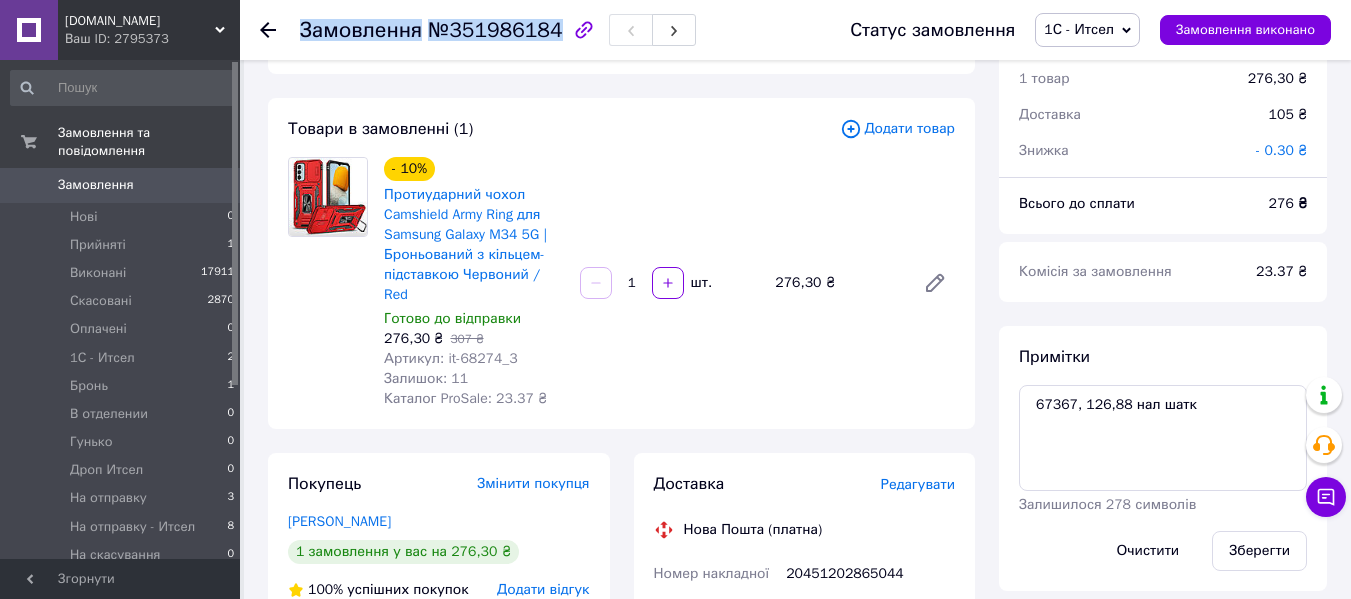 scroll, scrollTop: 500, scrollLeft: 0, axis: vertical 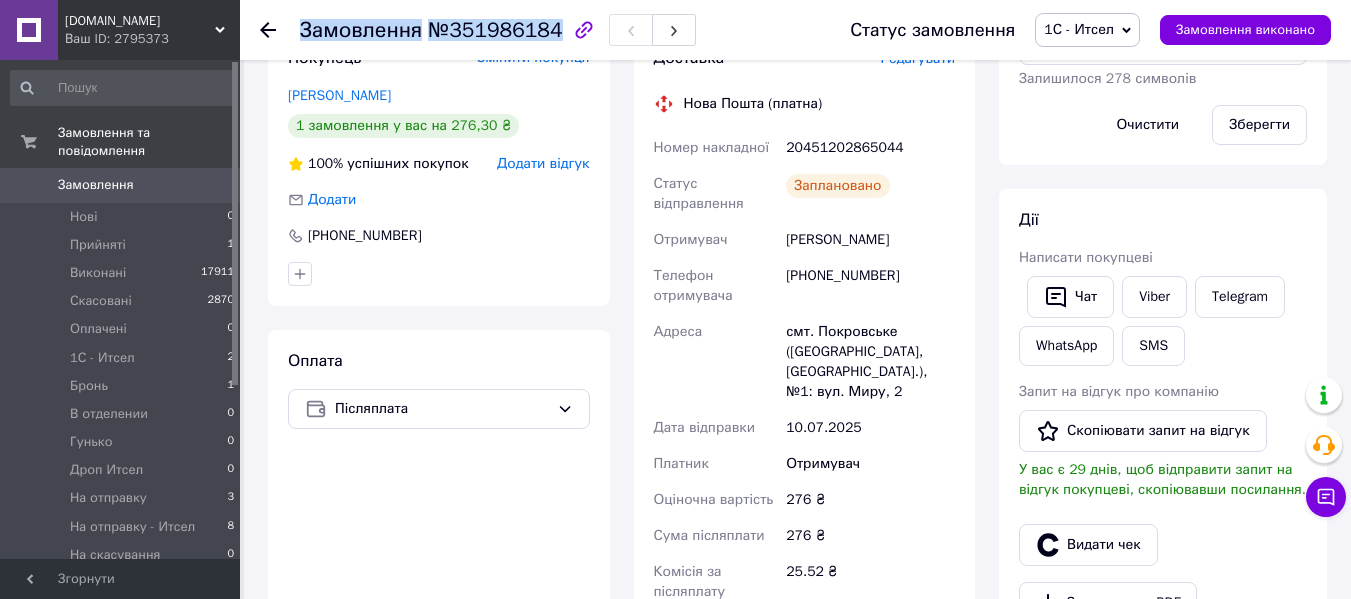 drag, startPoint x: 782, startPoint y: 223, endPoint x: 877, endPoint y: 219, distance: 95.084175 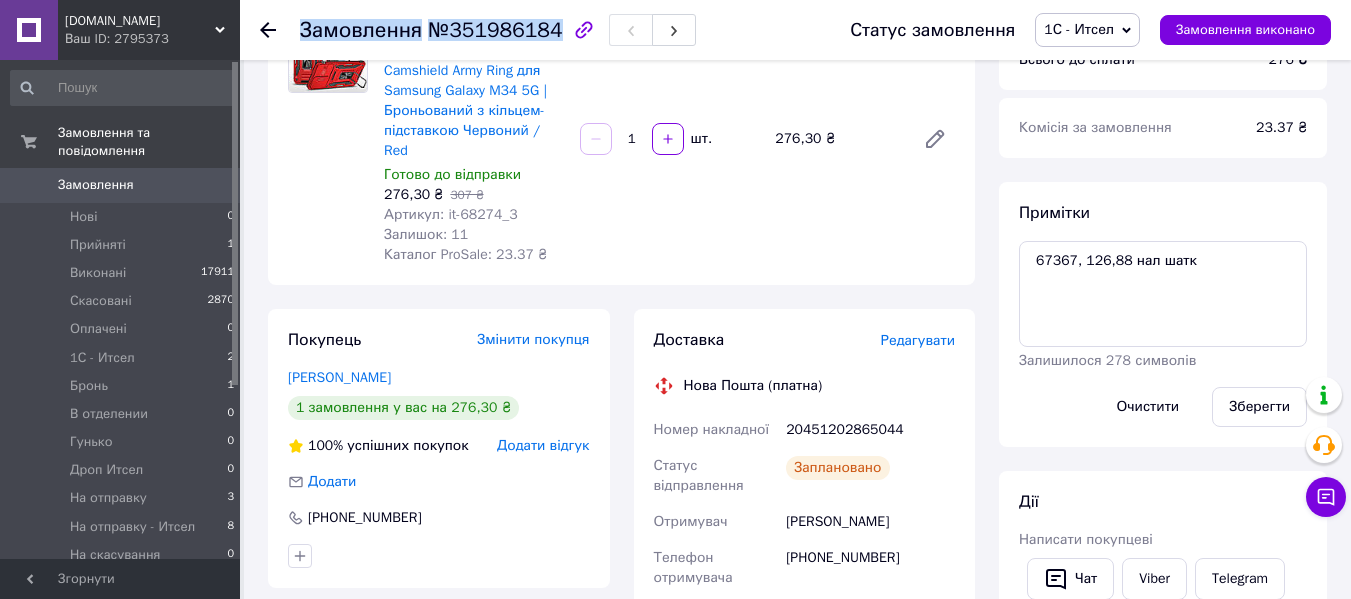 scroll, scrollTop: 0, scrollLeft: 0, axis: both 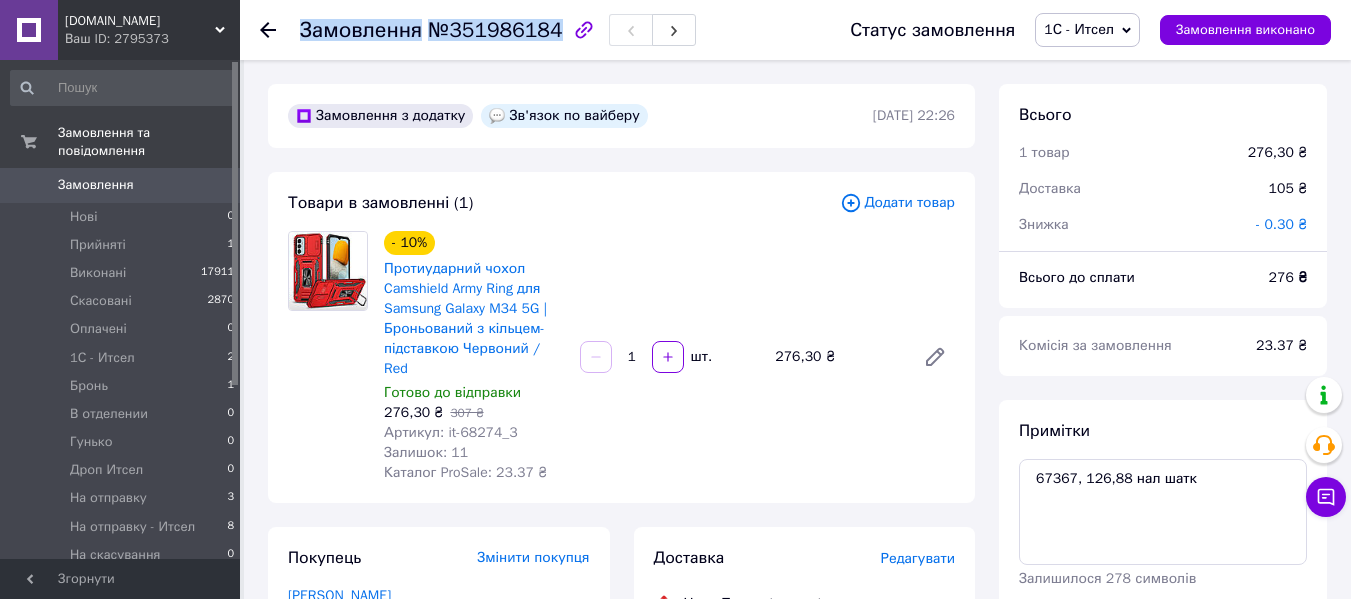 click on "1С - Итсел" at bounding box center (1079, 29) 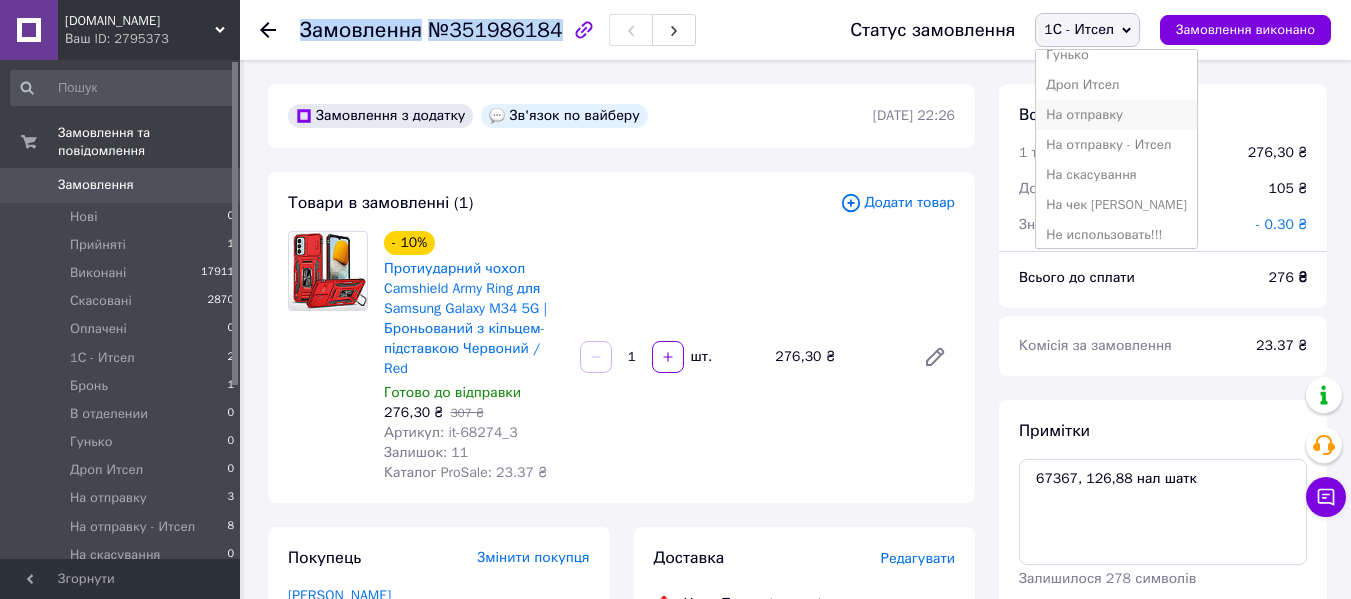 scroll, scrollTop: 200, scrollLeft: 0, axis: vertical 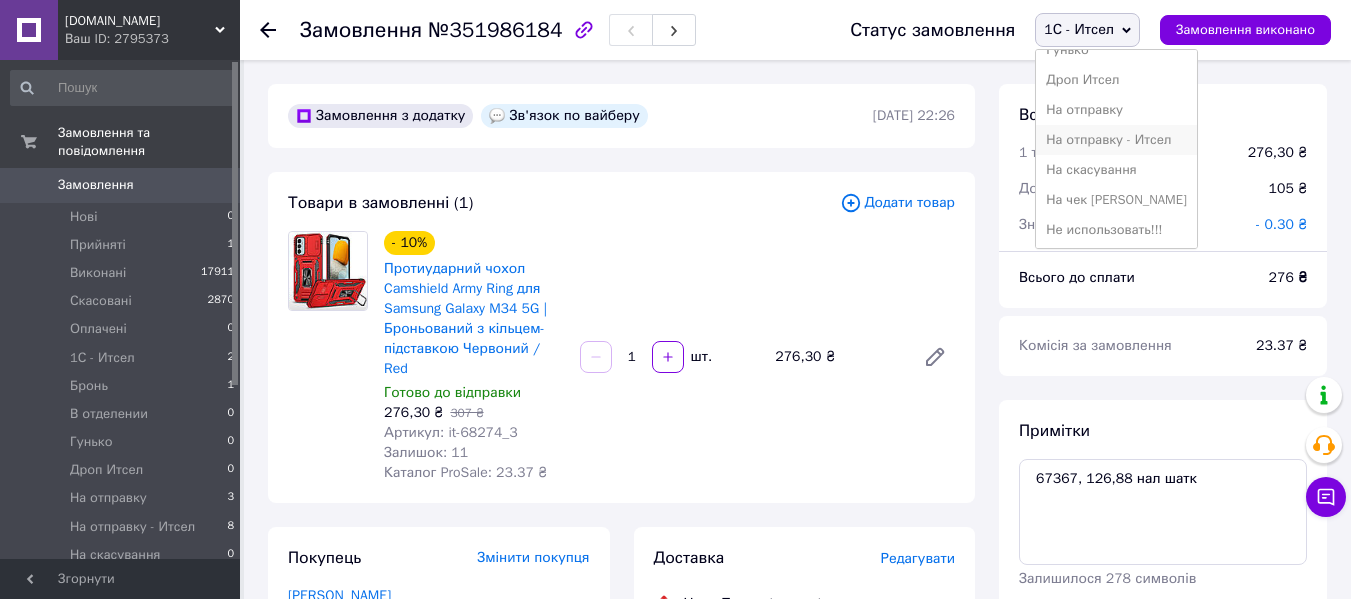 click on "На отправку - Итсел" at bounding box center [1116, 140] 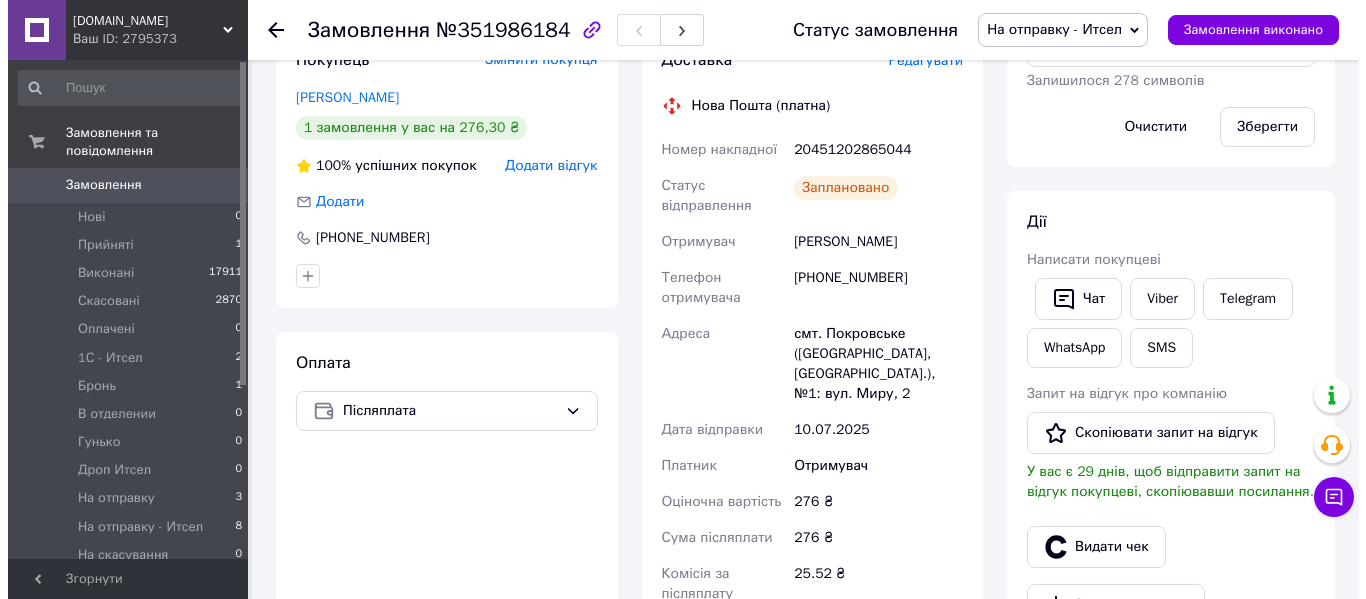 scroll, scrollTop: 500, scrollLeft: 0, axis: vertical 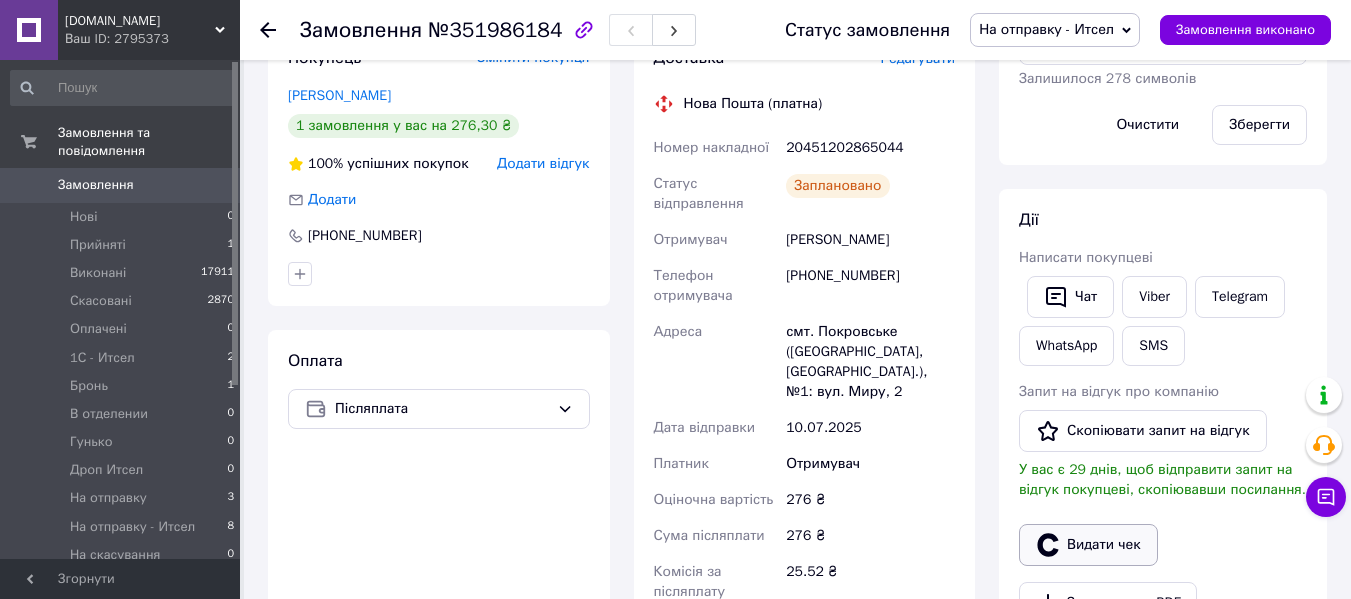 click on "Видати чек" at bounding box center (1088, 545) 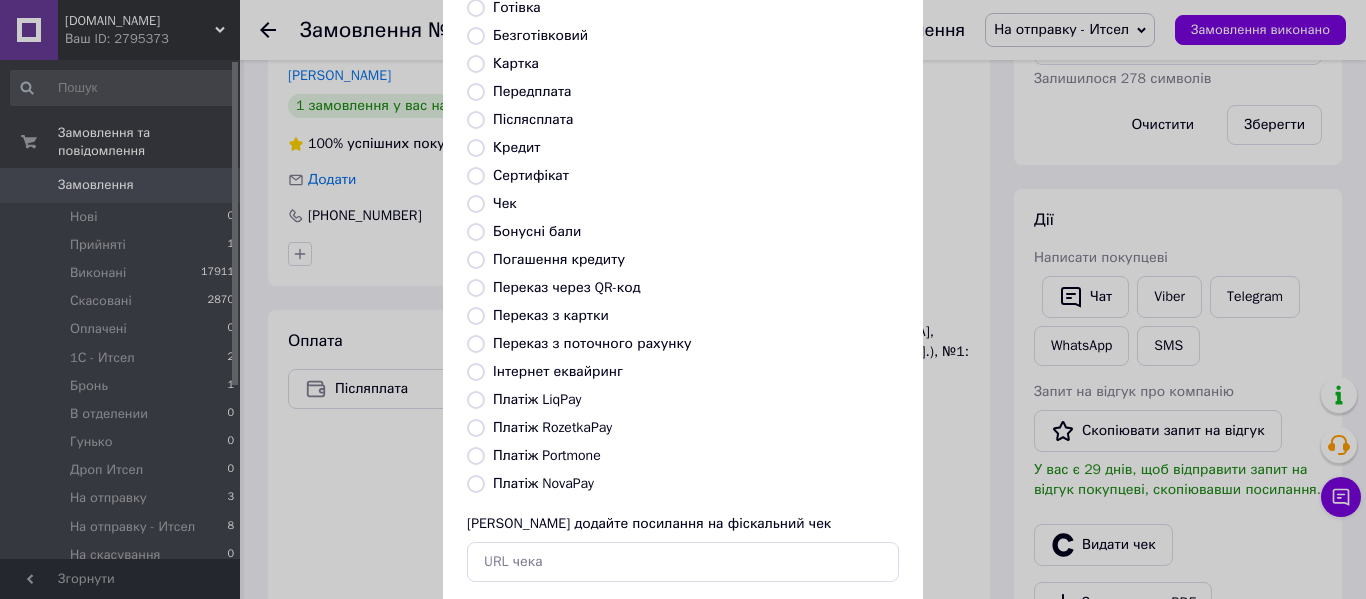 scroll, scrollTop: 260, scrollLeft: 0, axis: vertical 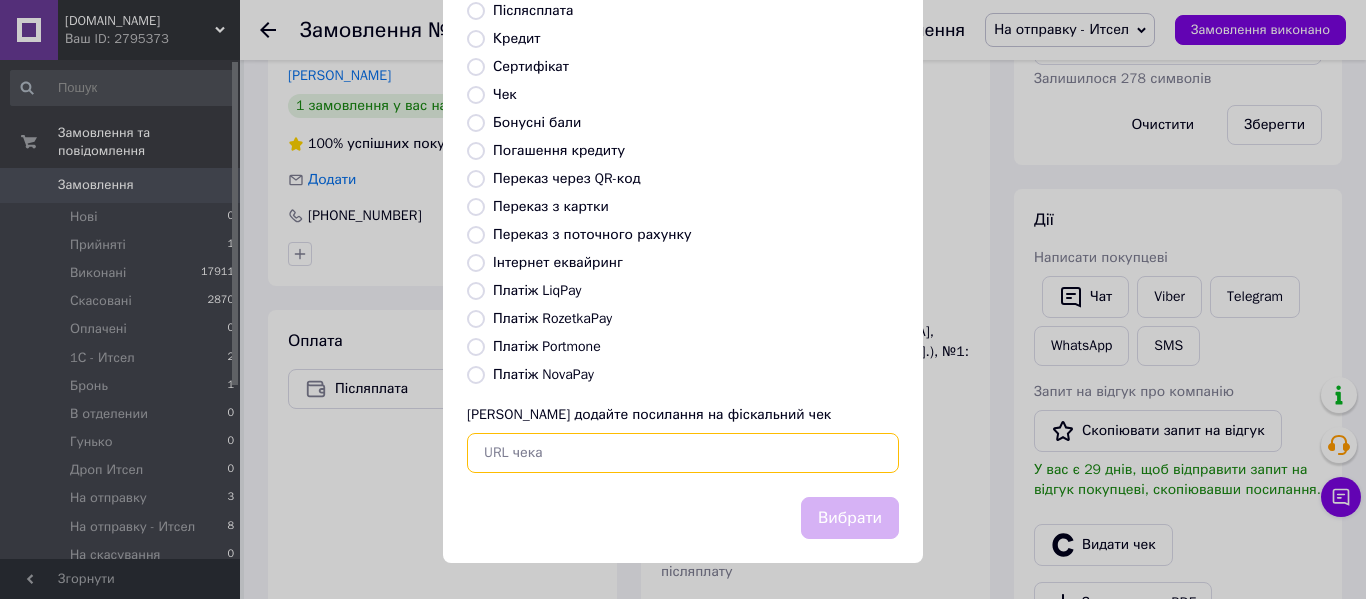 click at bounding box center (683, 453) 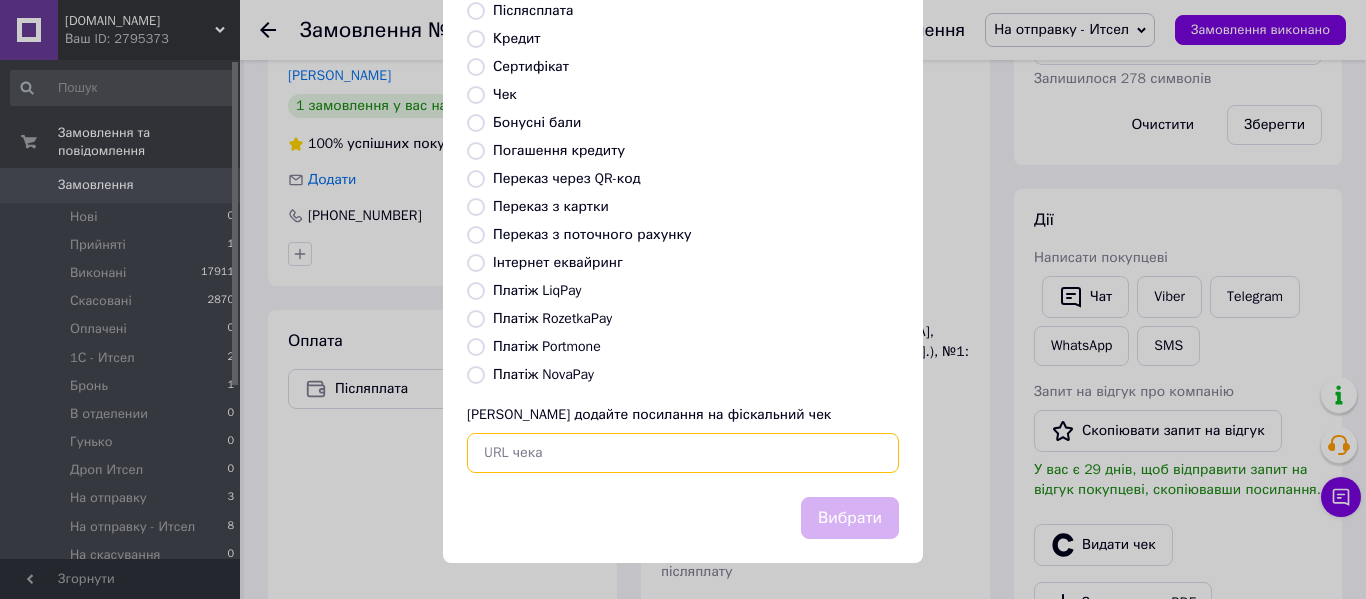 paste on "https://check.checkbox.ua/7f07550b-a6e1-4735-966b-66260edae201/html" 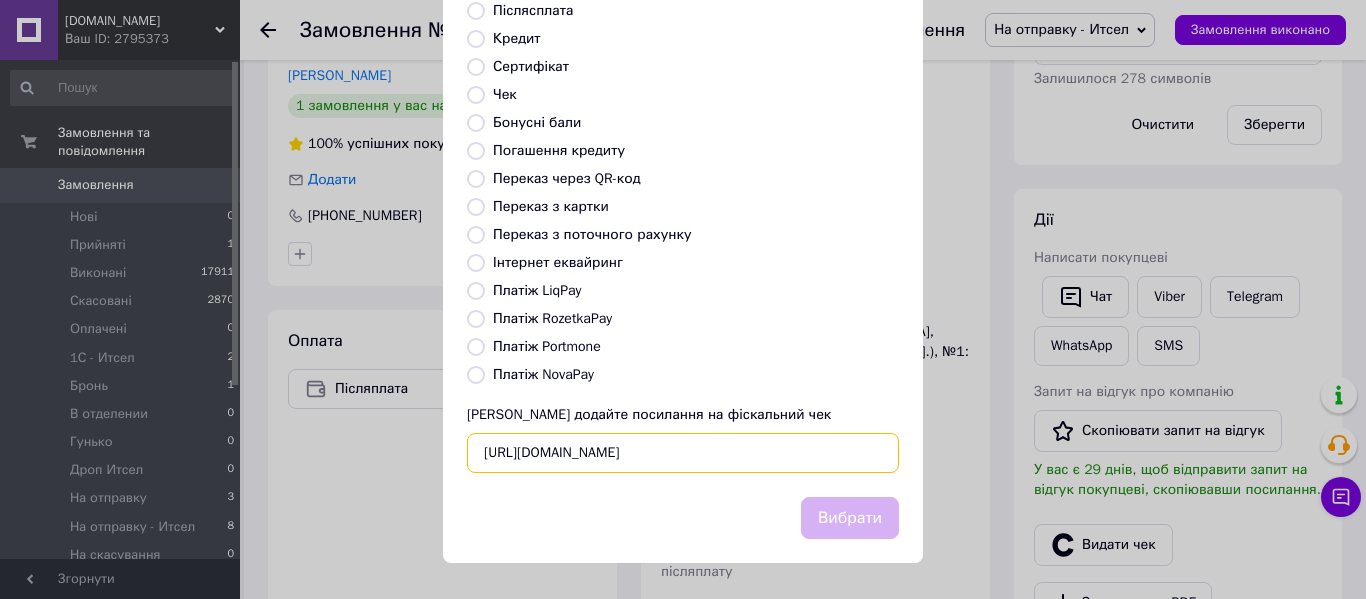 scroll, scrollTop: 0, scrollLeft: 62, axis: horizontal 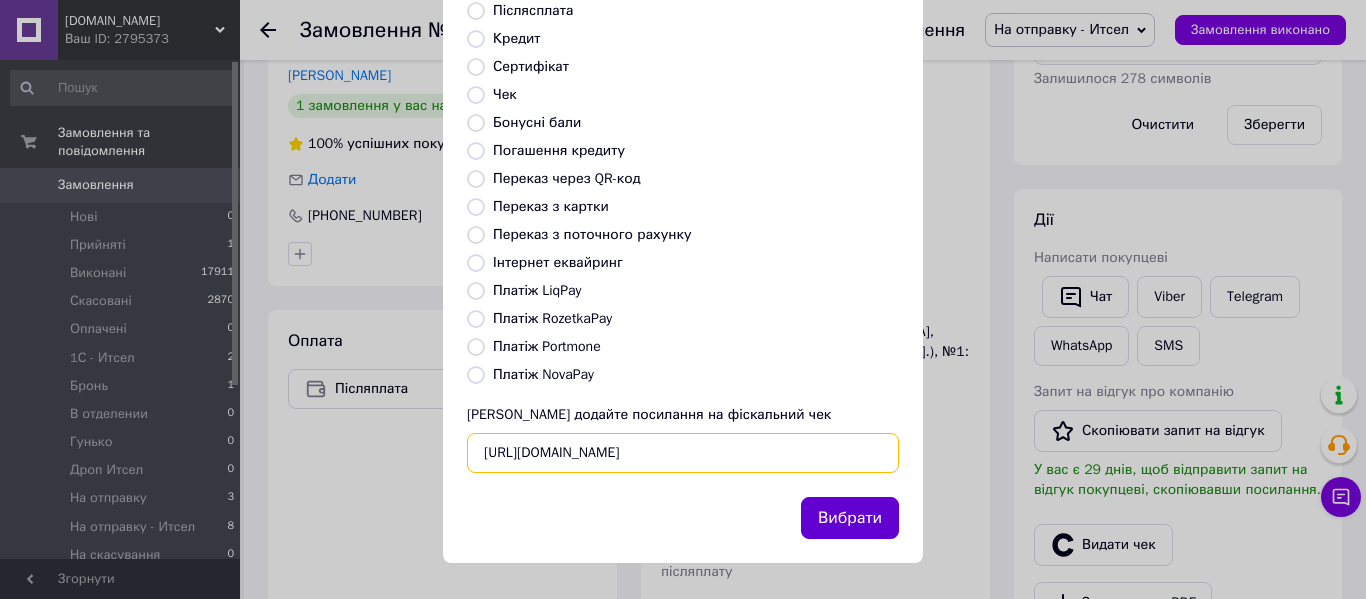 type on "https://check.checkbox.ua/7f07550b-a6e1-4735-966b-66260edae201/html" 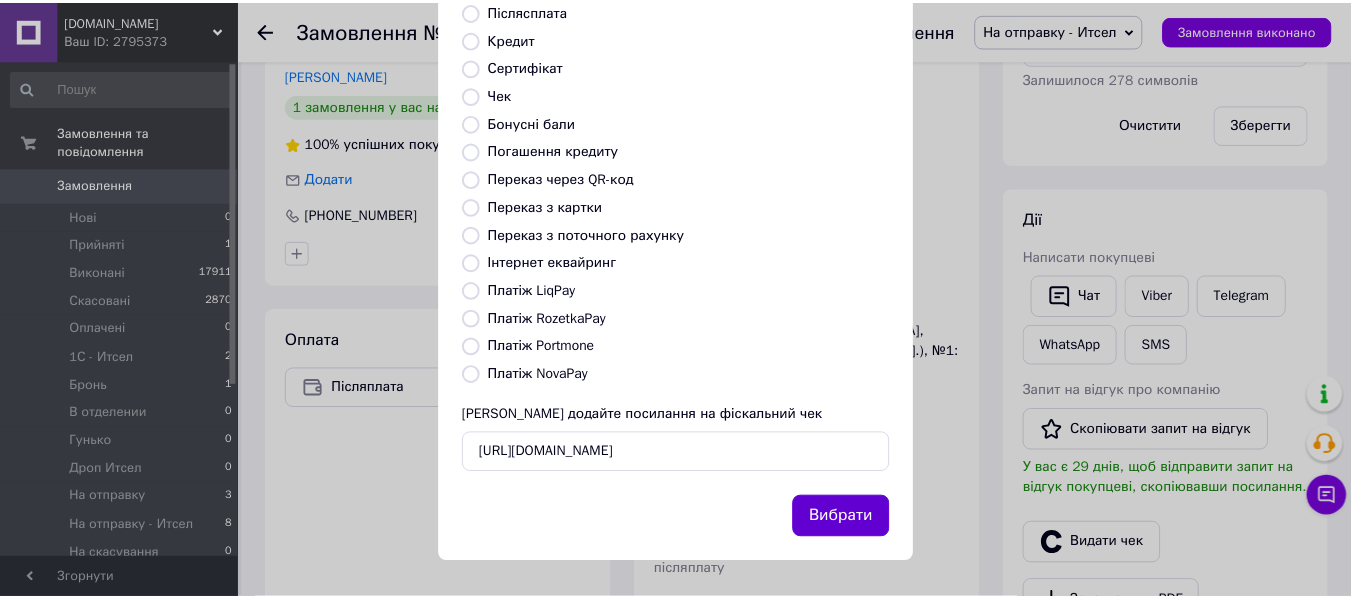scroll, scrollTop: 0, scrollLeft: 0, axis: both 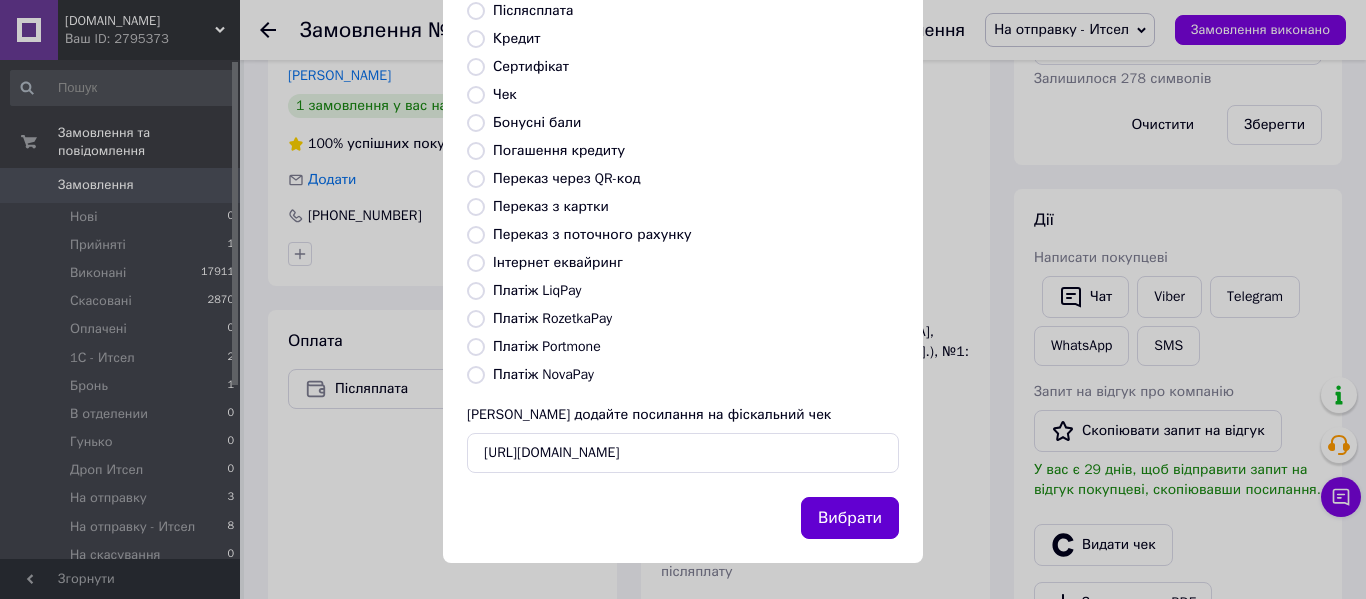 click on "Вибрати" at bounding box center [850, 518] 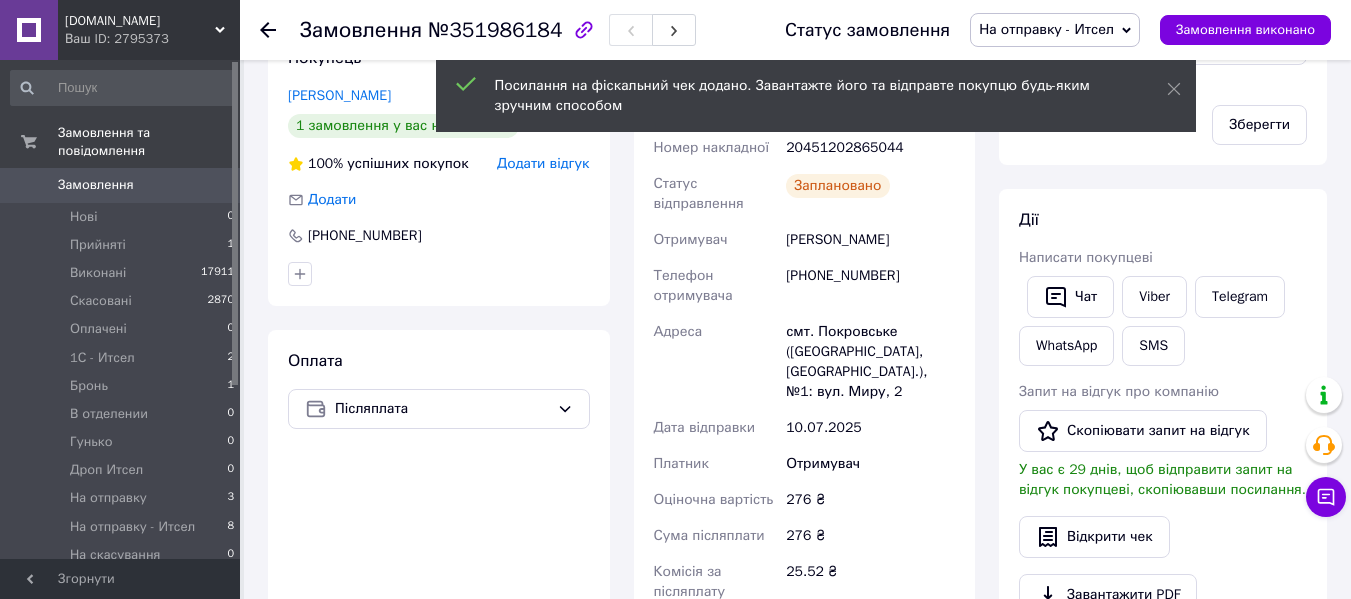 click on "Оплата Післяплата" at bounding box center (439, 554) 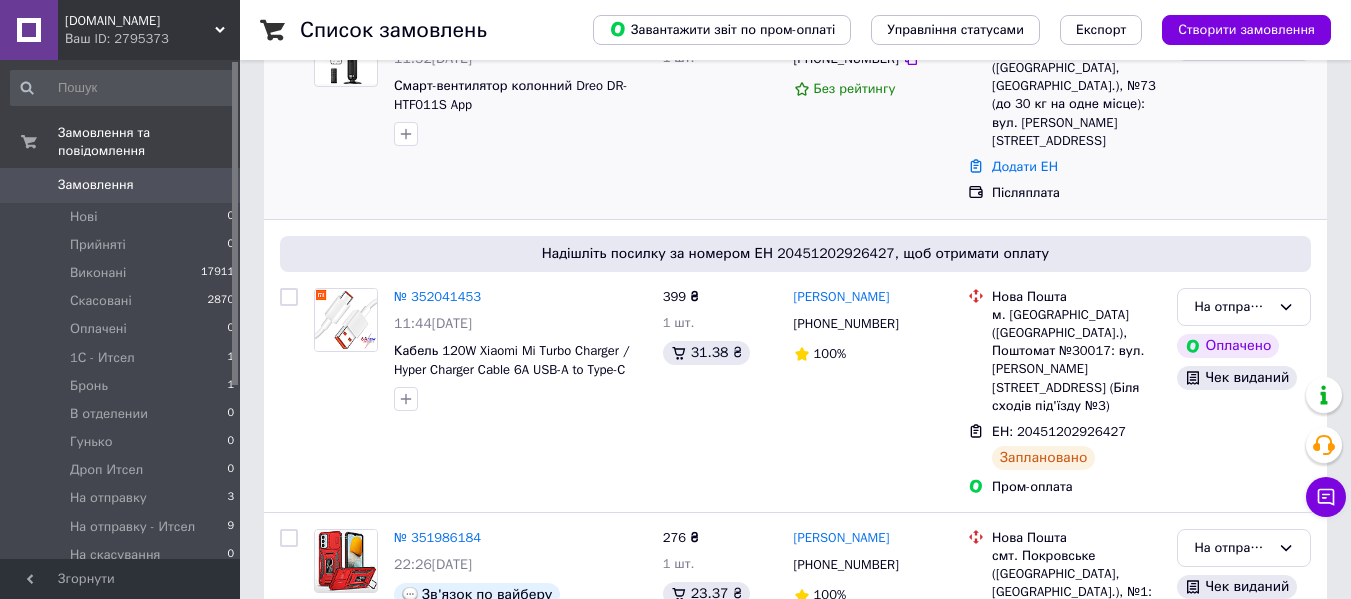 scroll, scrollTop: 300, scrollLeft: 0, axis: vertical 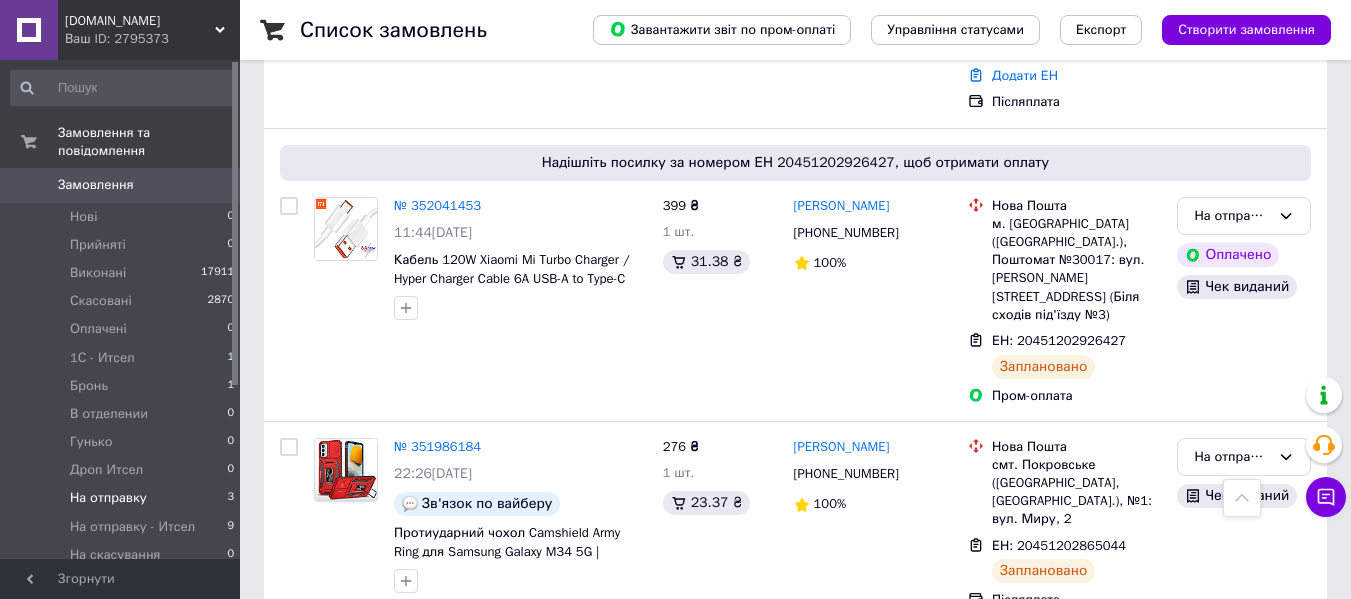 click on "На отправку 3" at bounding box center [123, 498] 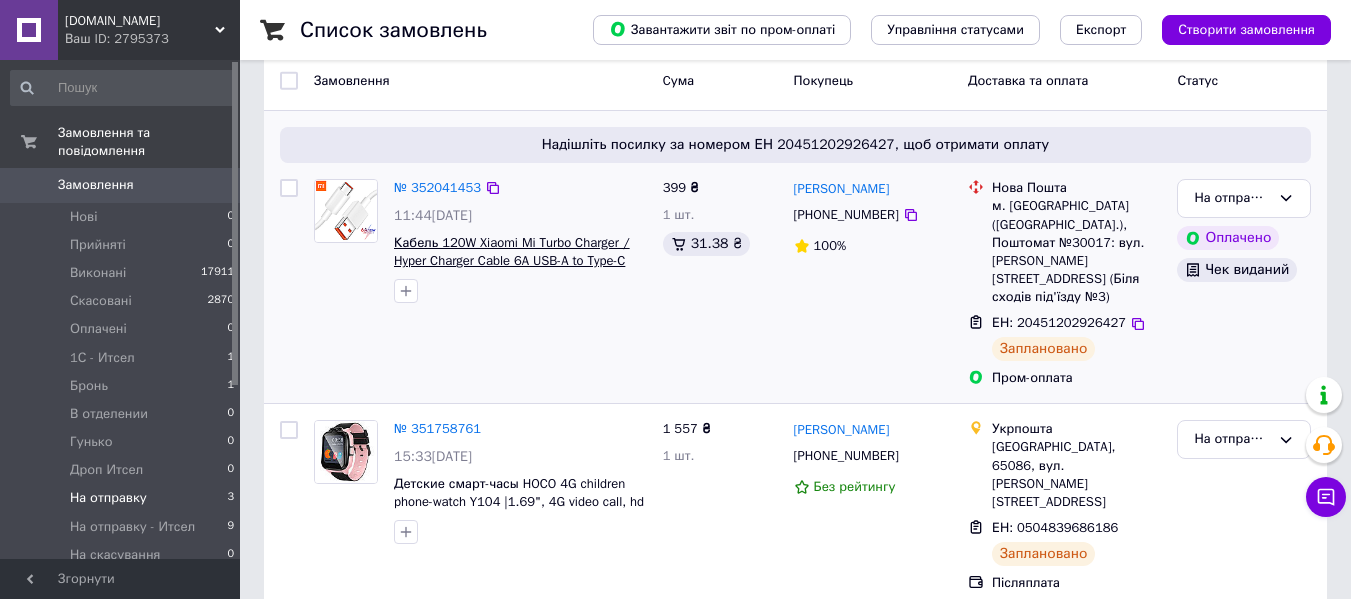 scroll, scrollTop: 200, scrollLeft: 0, axis: vertical 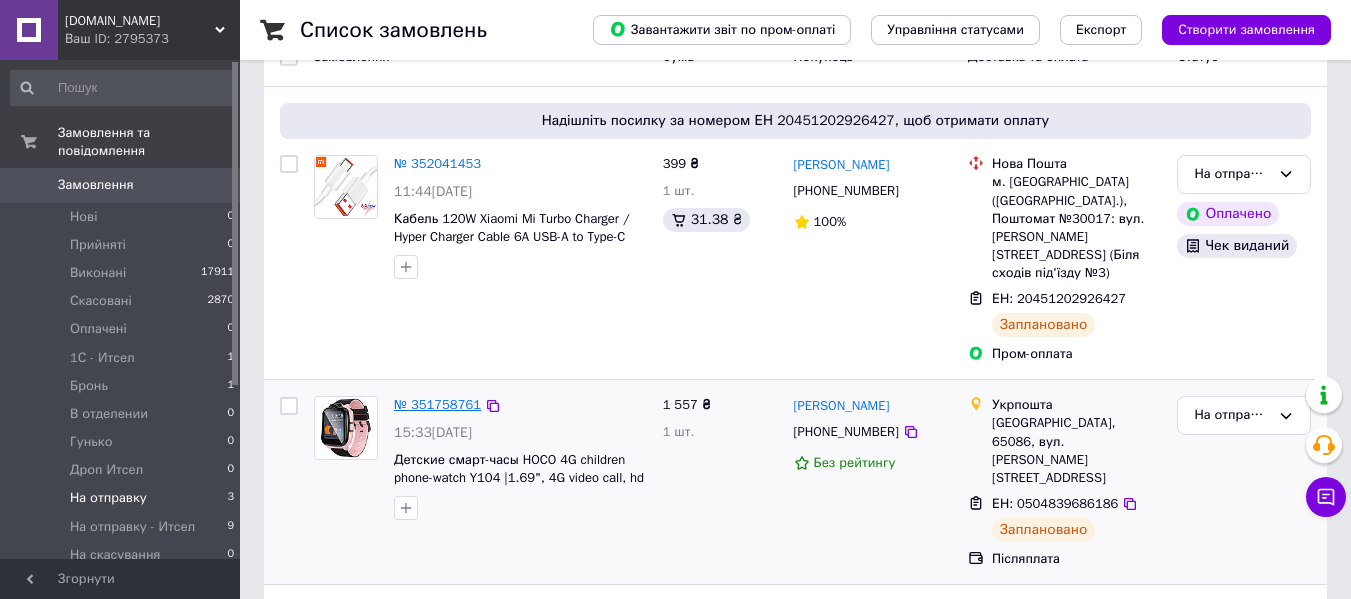 click on "№ 351758761" at bounding box center (437, 404) 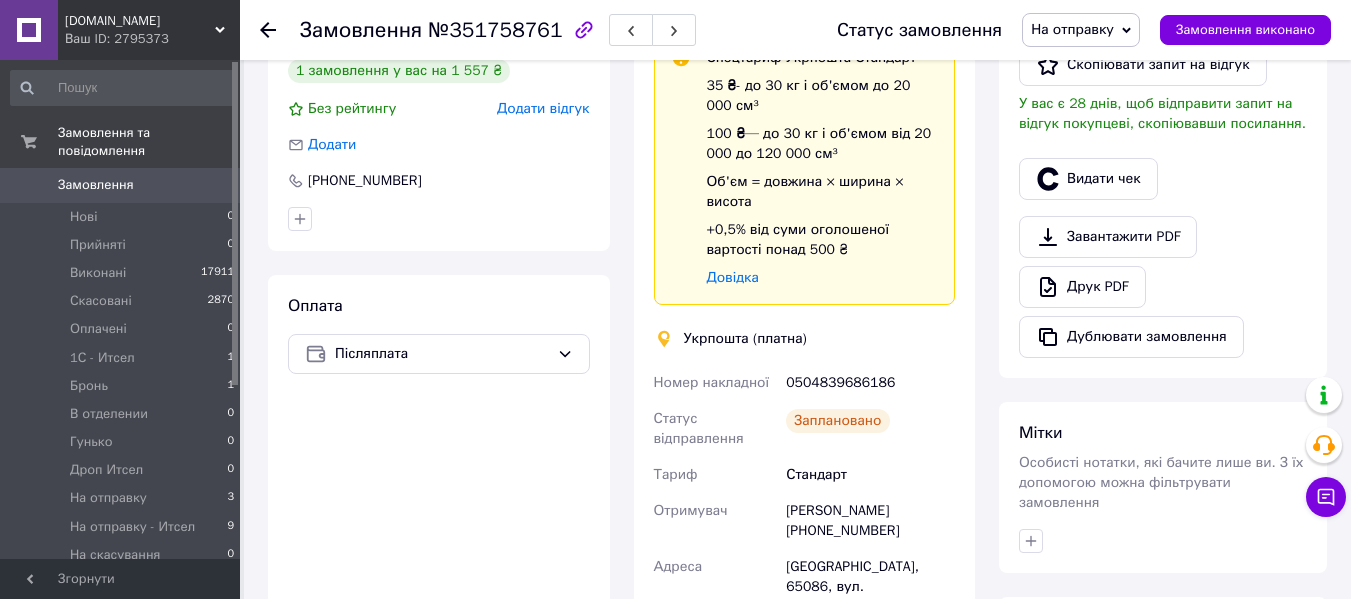 scroll, scrollTop: 400, scrollLeft: 0, axis: vertical 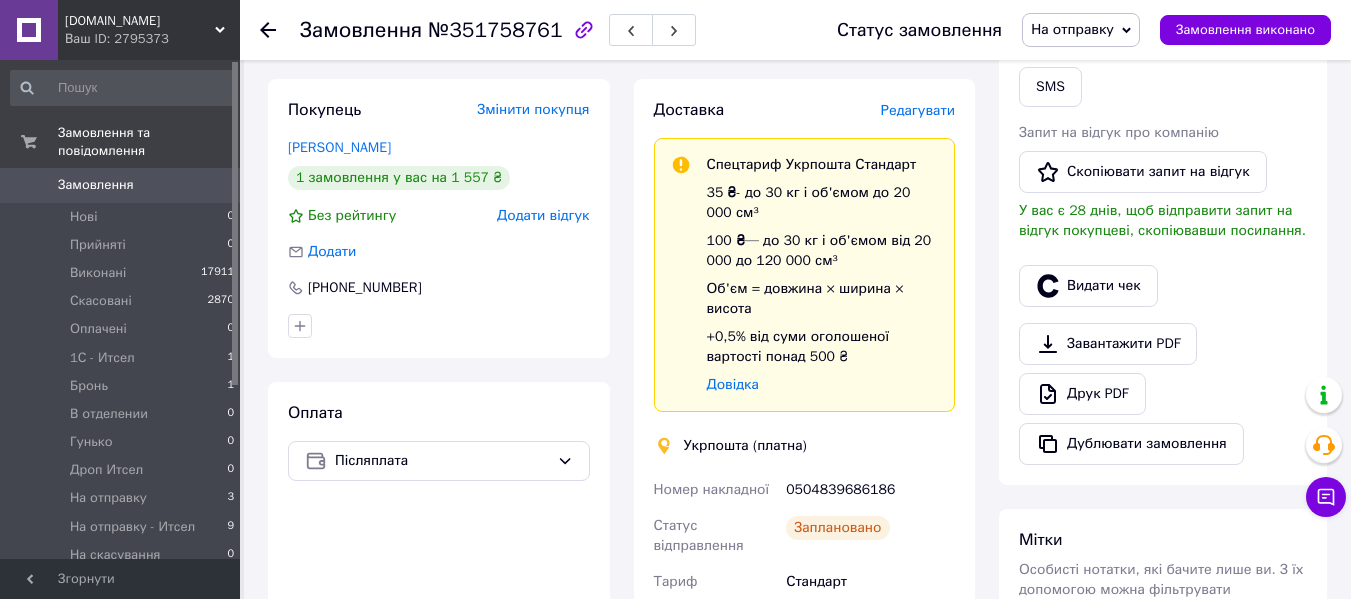 drag, startPoint x: 375, startPoint y: 152, endPoint x: 283, endPoint y: 148, distance: 92.086914 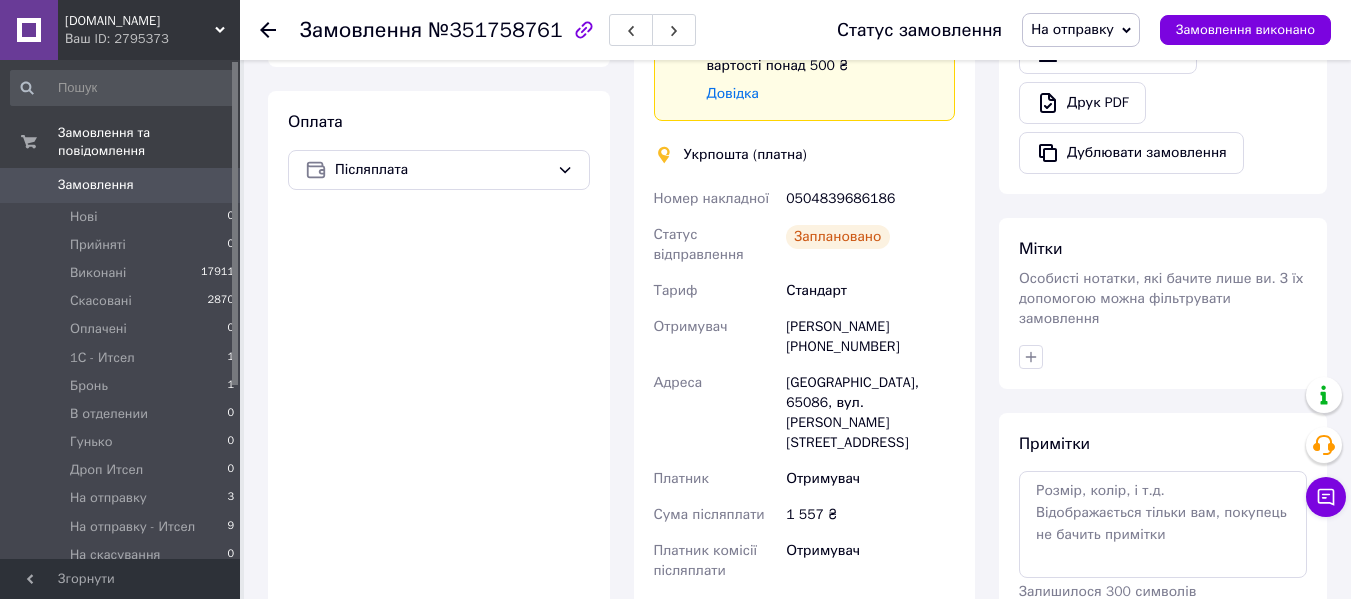 scroll, scrollTop: 700, scrollLeft: 0, axis: vertical 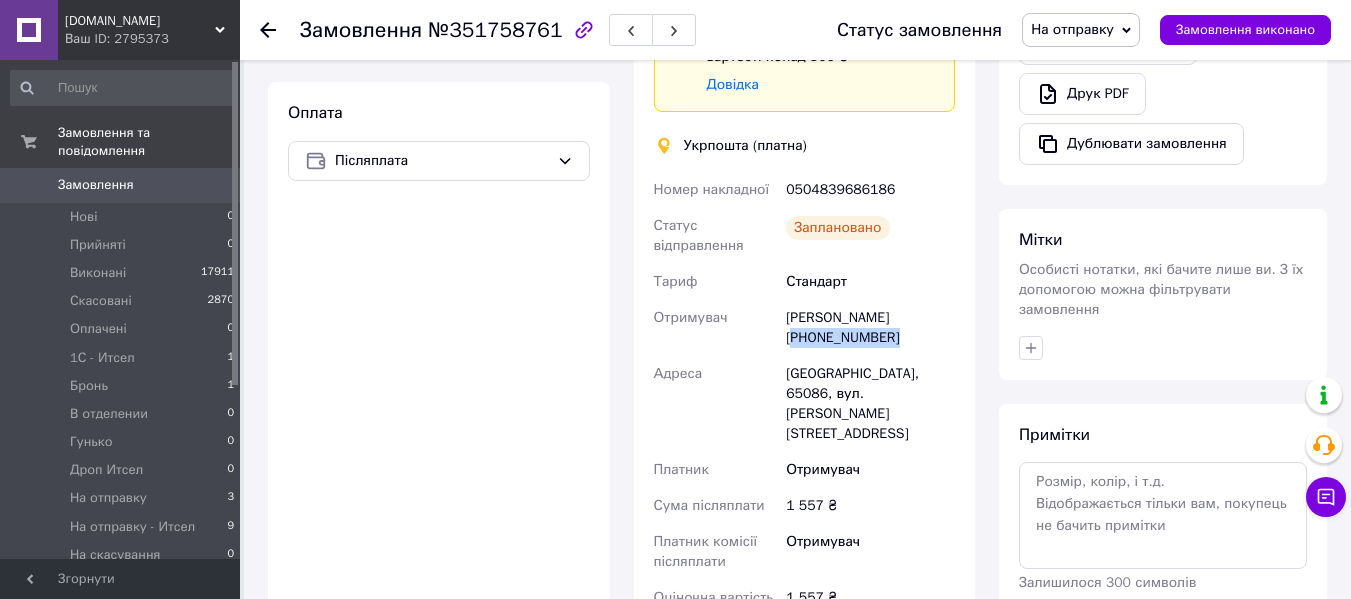 drag, startPoint x: 787, startPoint y: 339, endPoint x: 925, endPoint y: 348, distance: 138.29317 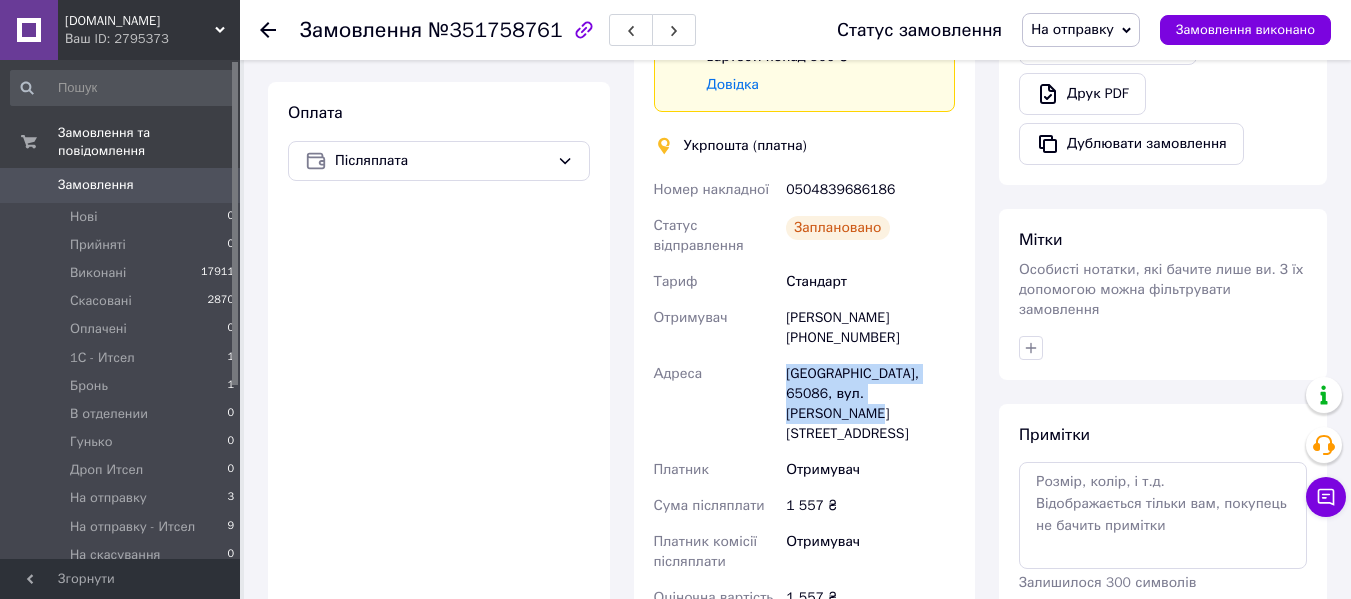 drag, startPoint x: 782, startPoint y: 376, endPoint x: 884, endPoint y: 394, distance: 103.57606 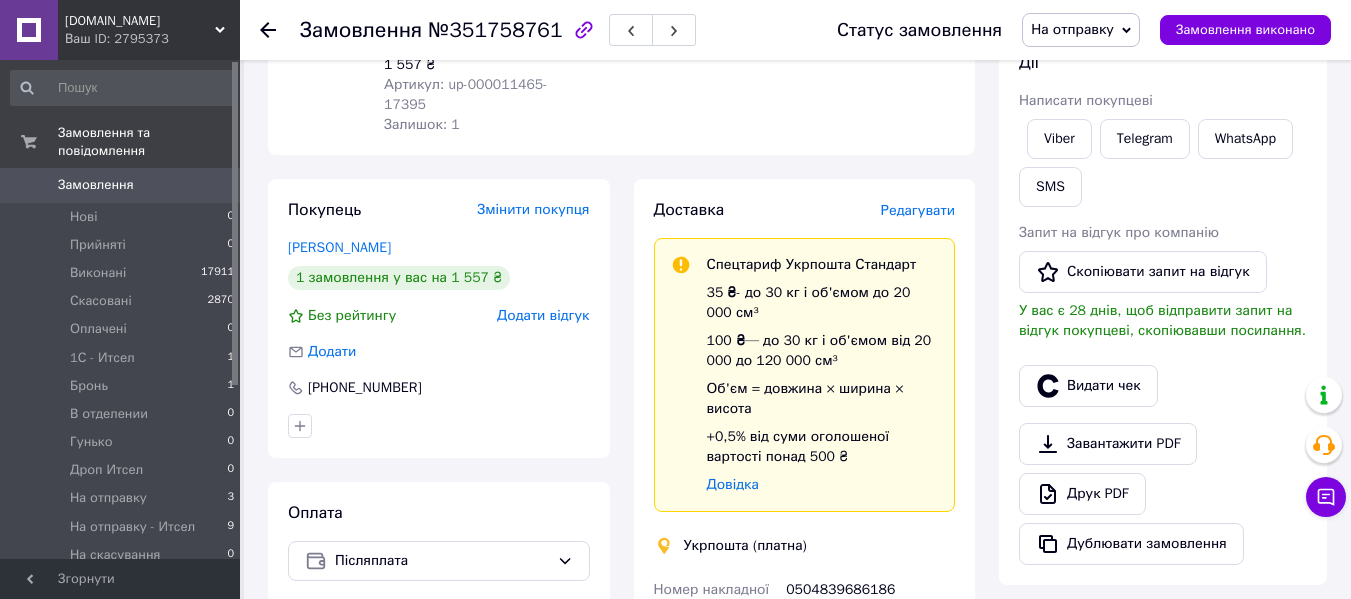 scroll, scrollTop: 0, scrollLeft: 0, axis: both 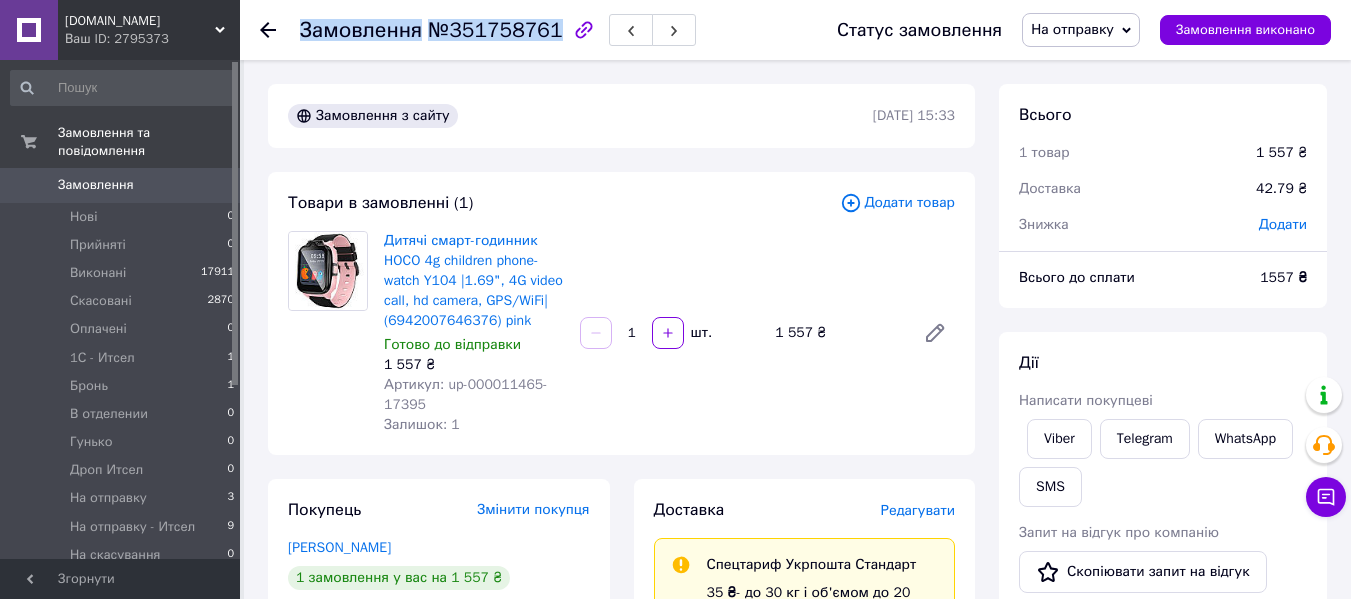 drag, startPoint x: 551, startPoint y: 43, endPoint x: 533, endPoint y: 30, distance: 22.203604 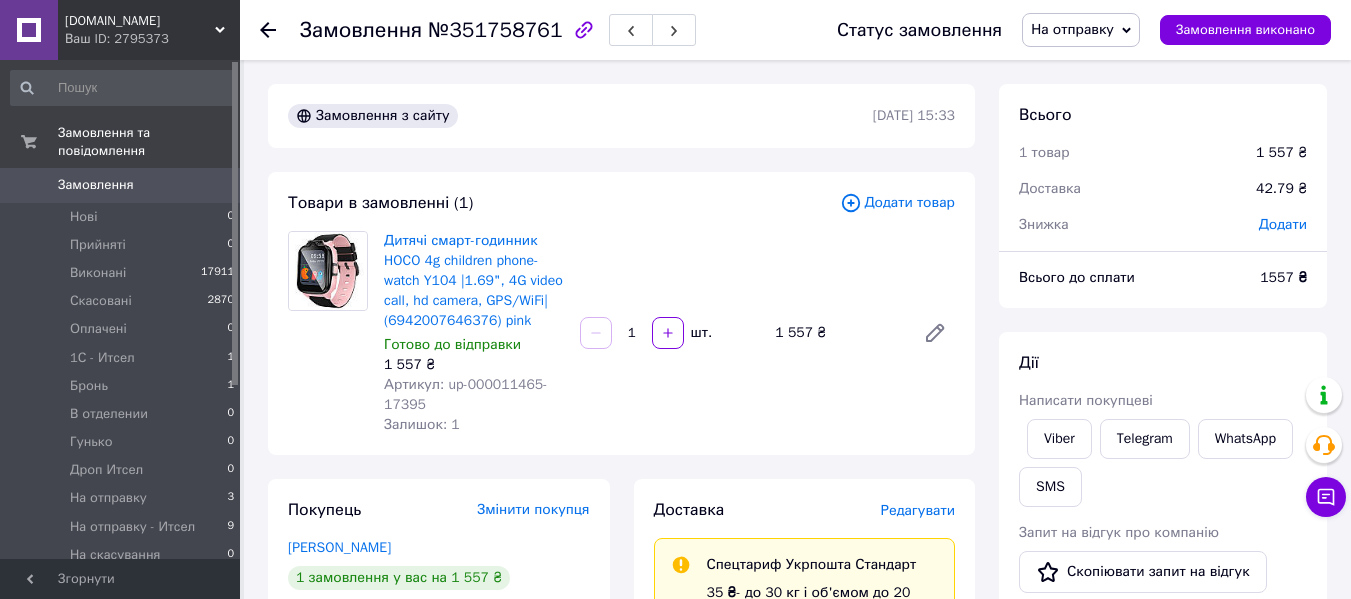 click 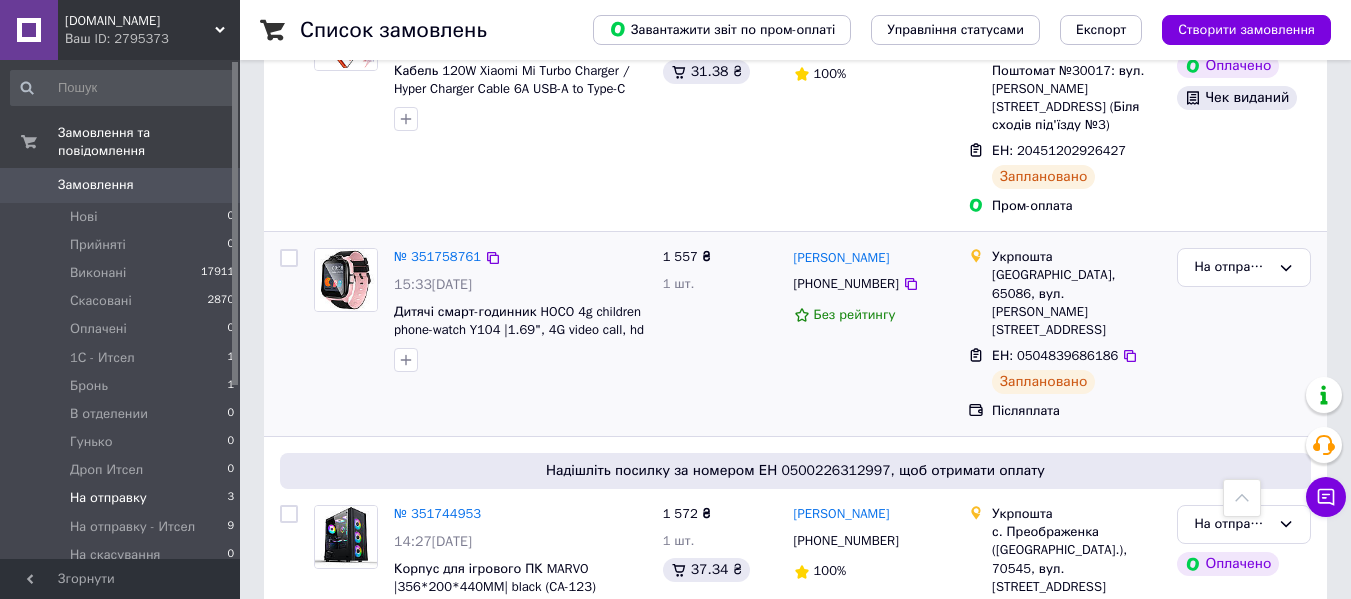 scroll, scrollTop: 375, scrollLeft: 0, axis: vertical 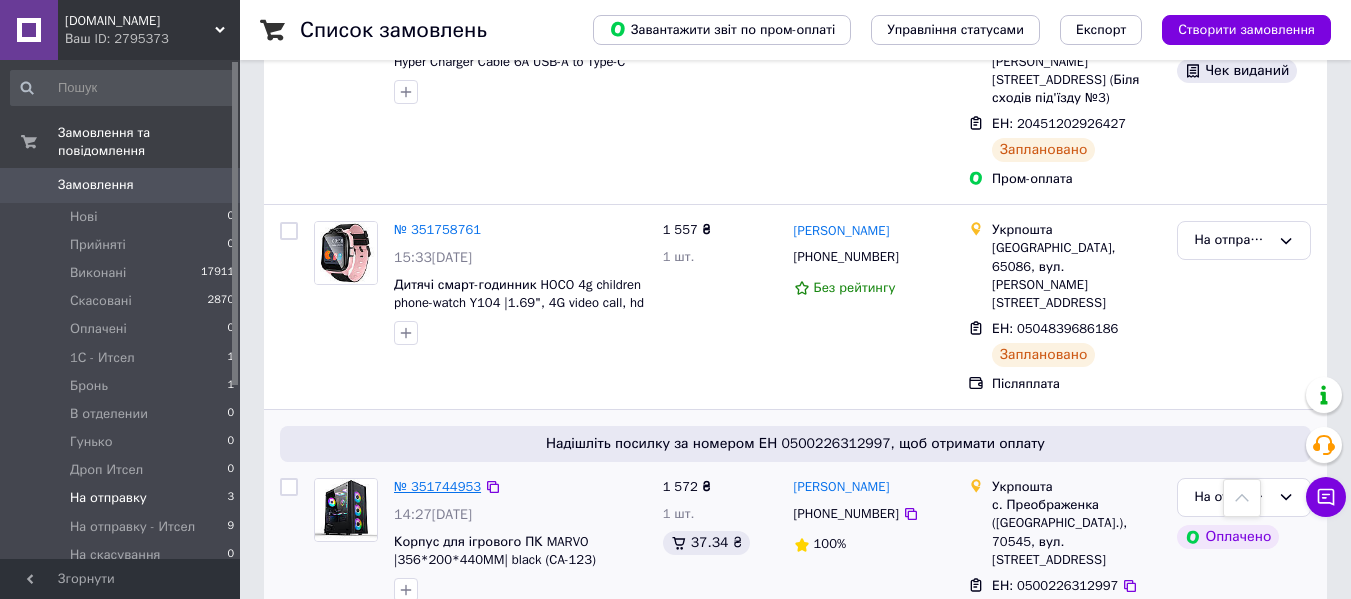 click on "№ 351744953" at bounding box center (437, 486) 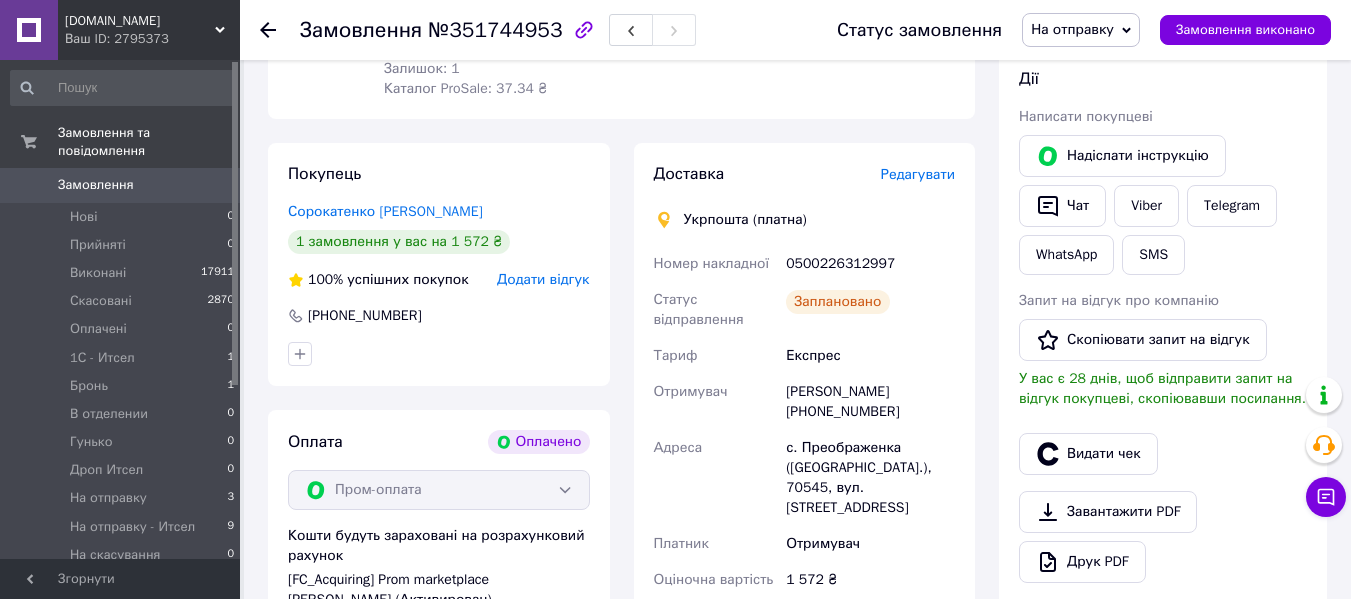scroll, scrollTop: 375, scrollLeft: 0, axis: vertical 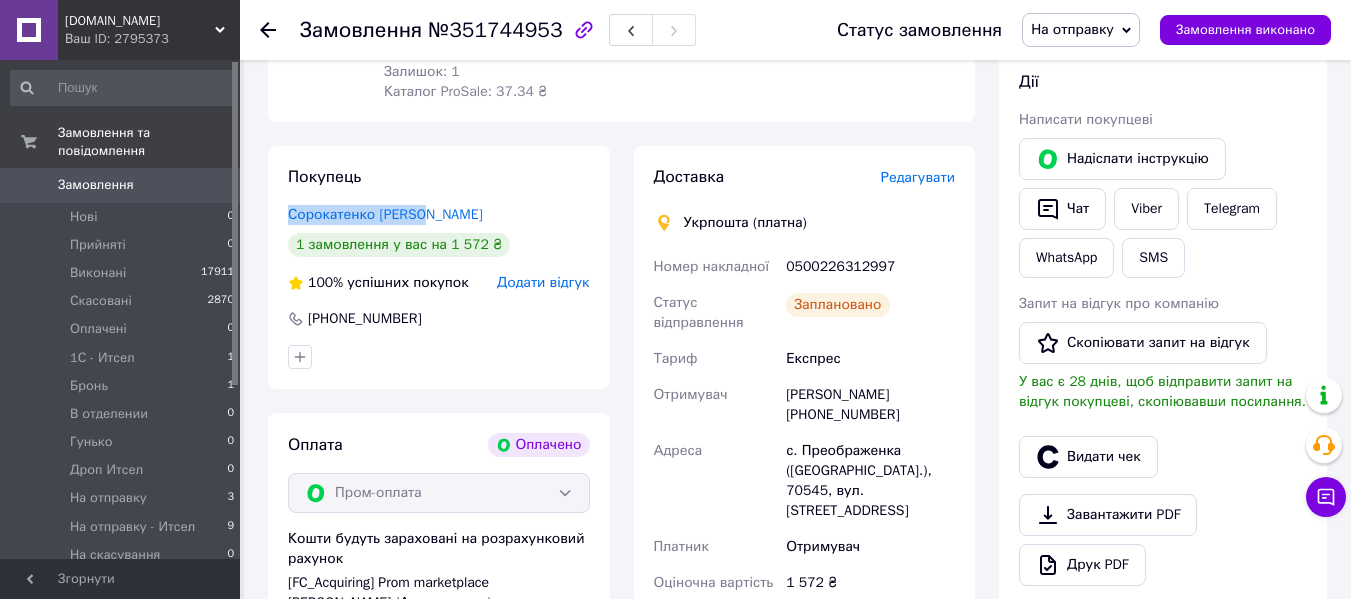 drag, startPoint x: 433, startPoint y: 220, endPoint x: 279, endPoint y: 220, distance: 154 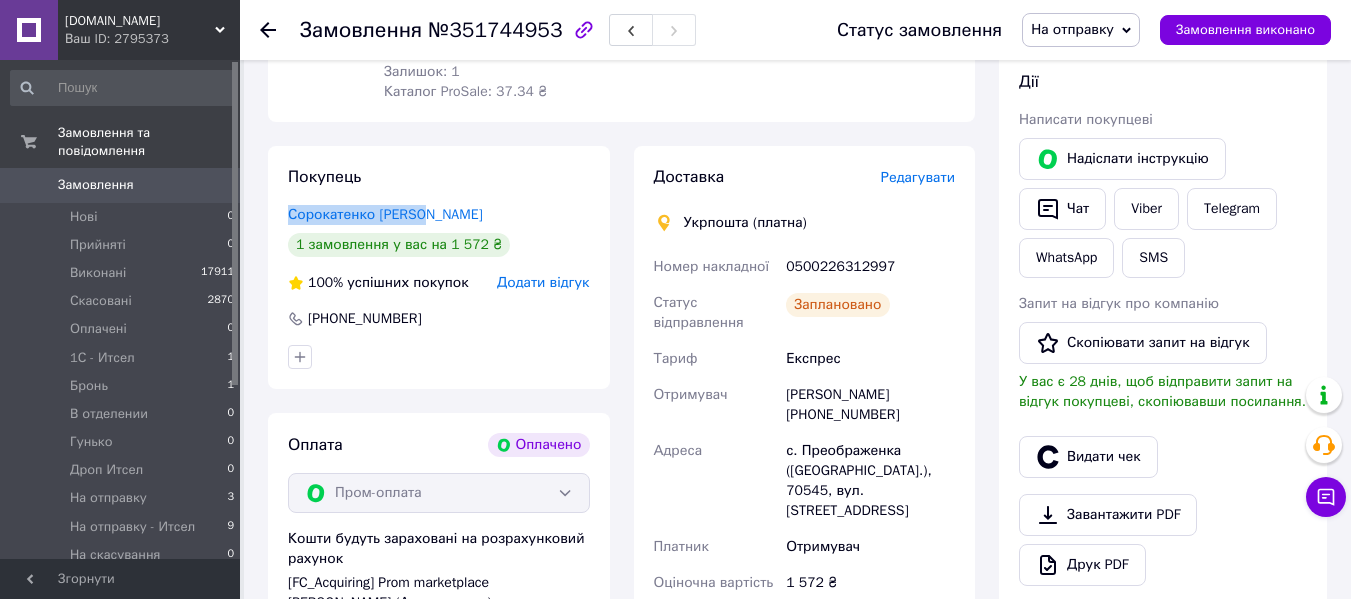 drag, startPoint x: 893, startPoint y: 414, endPoint x: 782, endPoint y: 412, distance: 111.01801 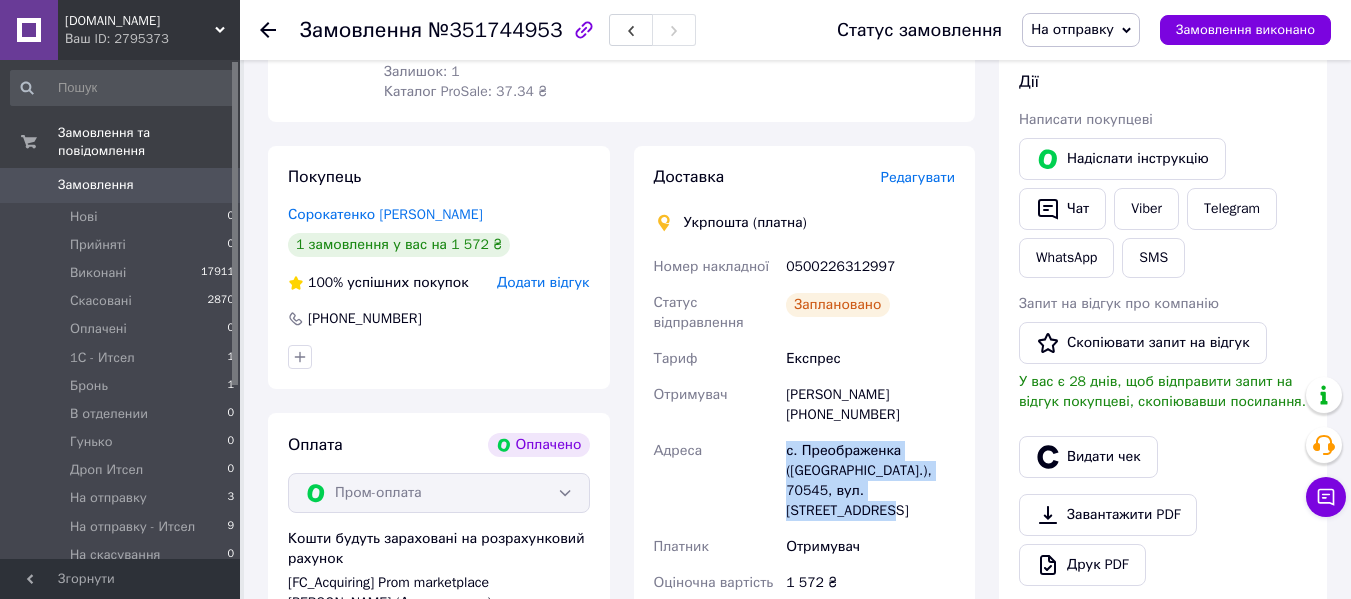 drag, startPoint x: 783, startPoint y: 448, endPoint x: 947, endPoint y: 500, distance: 172.04651 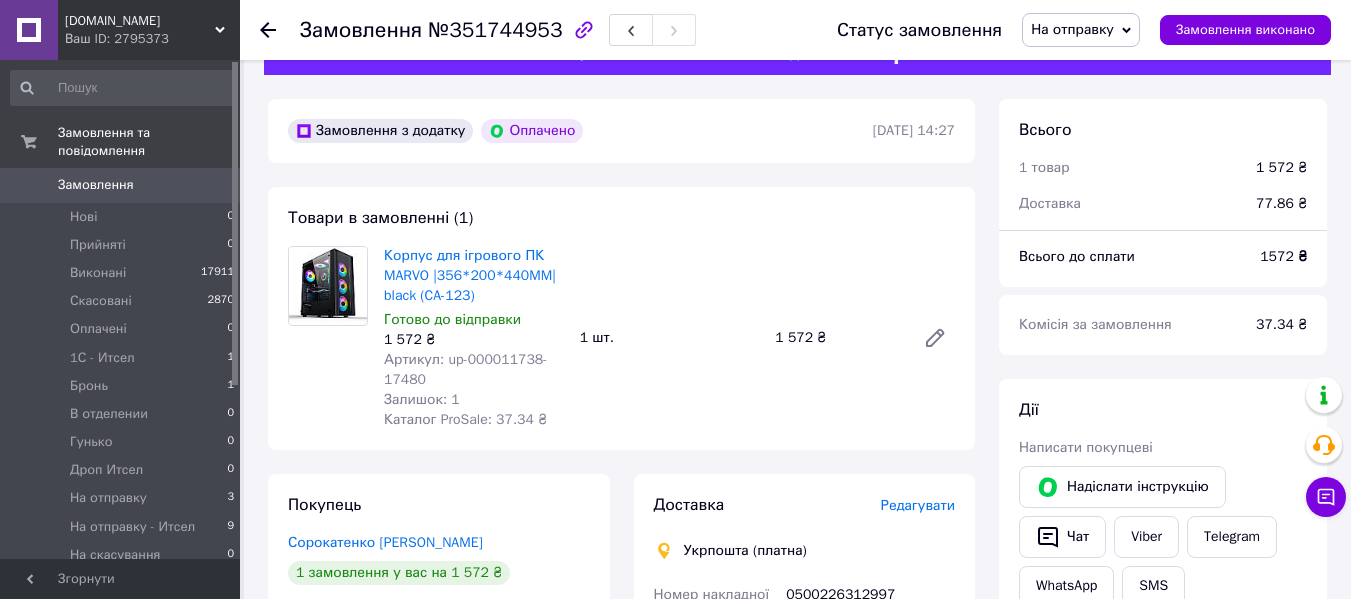 scroll, scrollTop: 0, scrollLeft: 0, axis: both 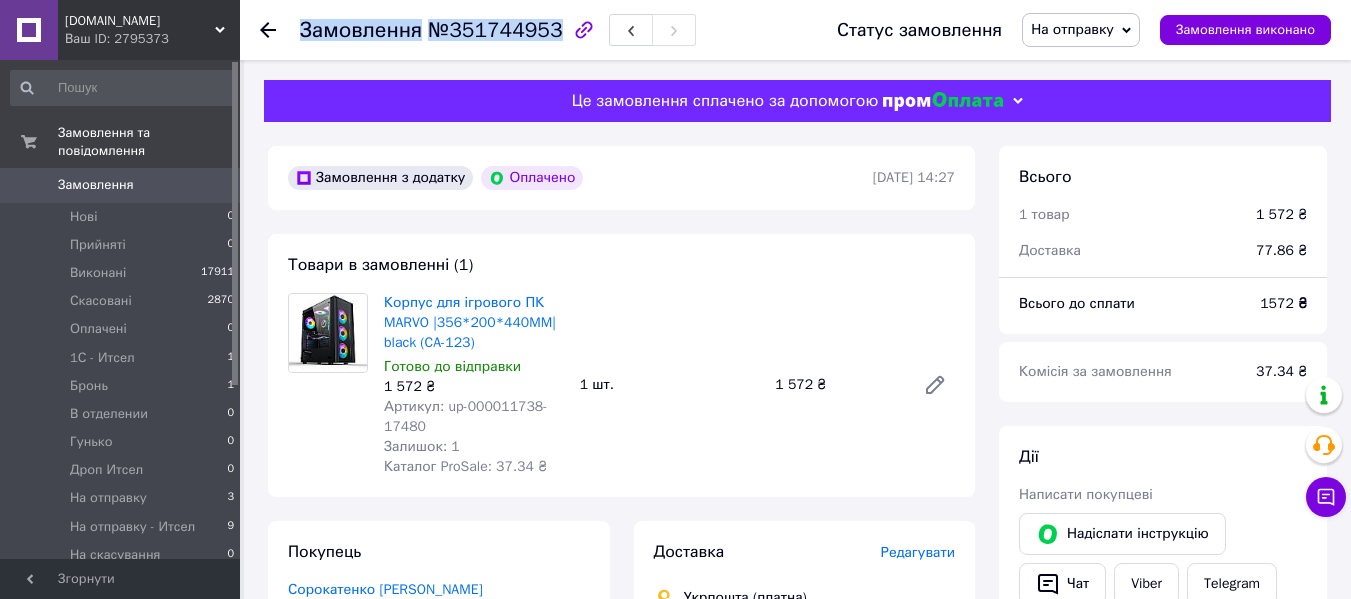 drag, startPoint x: 548, startPoint y: 40, endPoint x: 315, endPoint y: 31, distance: 233.17375 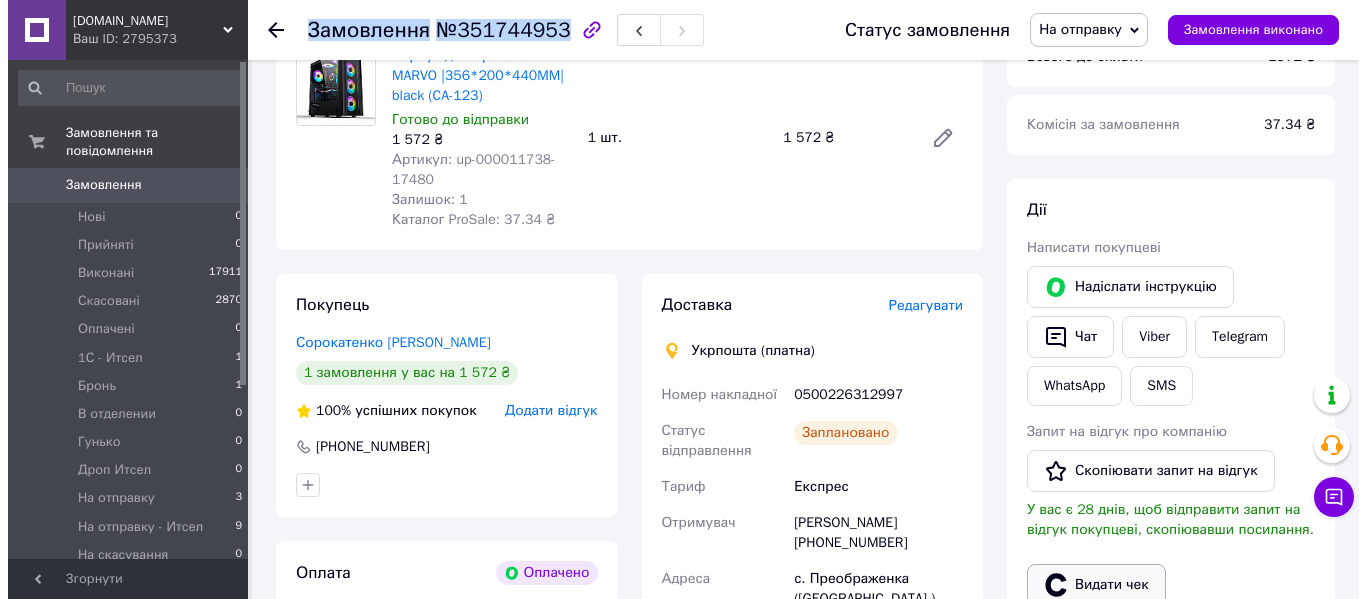 scroll, scrollTop: 400, scrollLeft: 0, axis: vertical 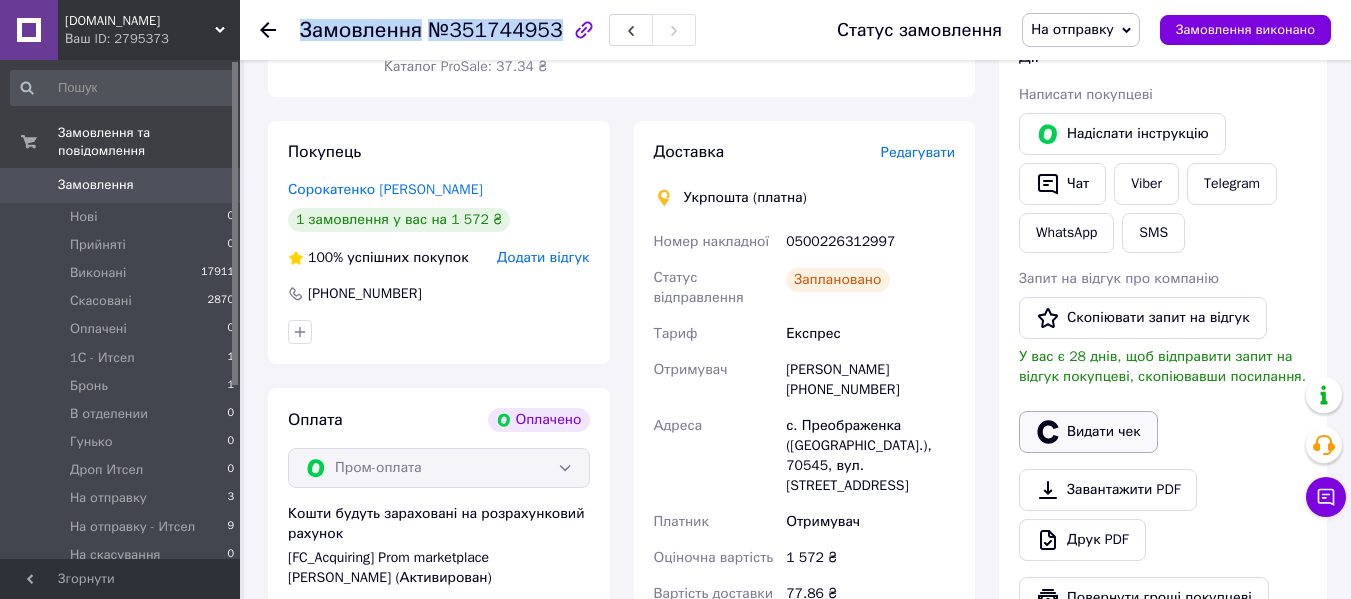 click on "Видати чек" at bounding box center [1088, 432] 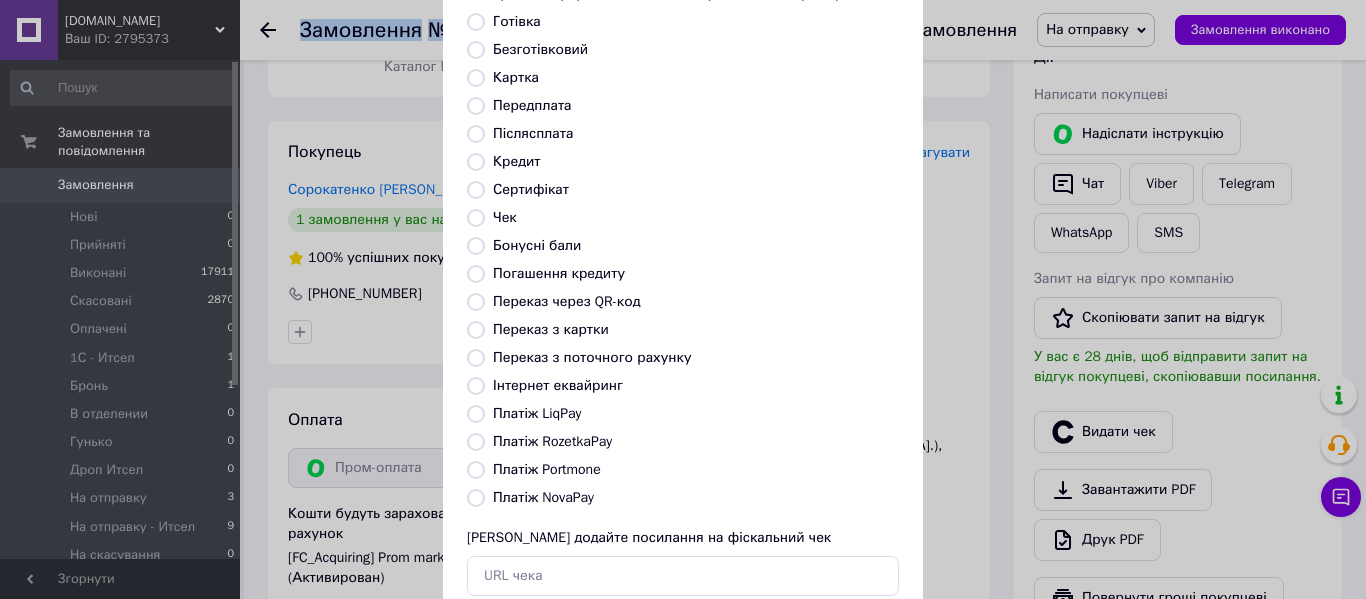 scroll, scrollTop: 260, scrollLeft: 0, axis: vertical 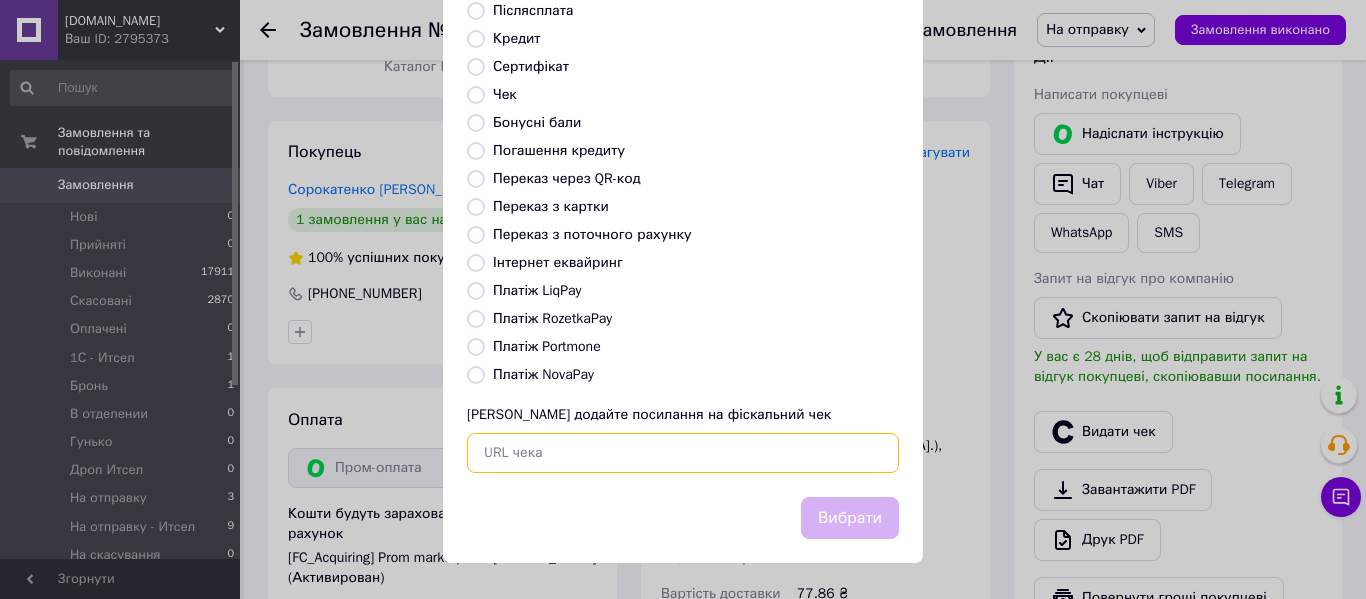 click at bounding box center [683, 453] 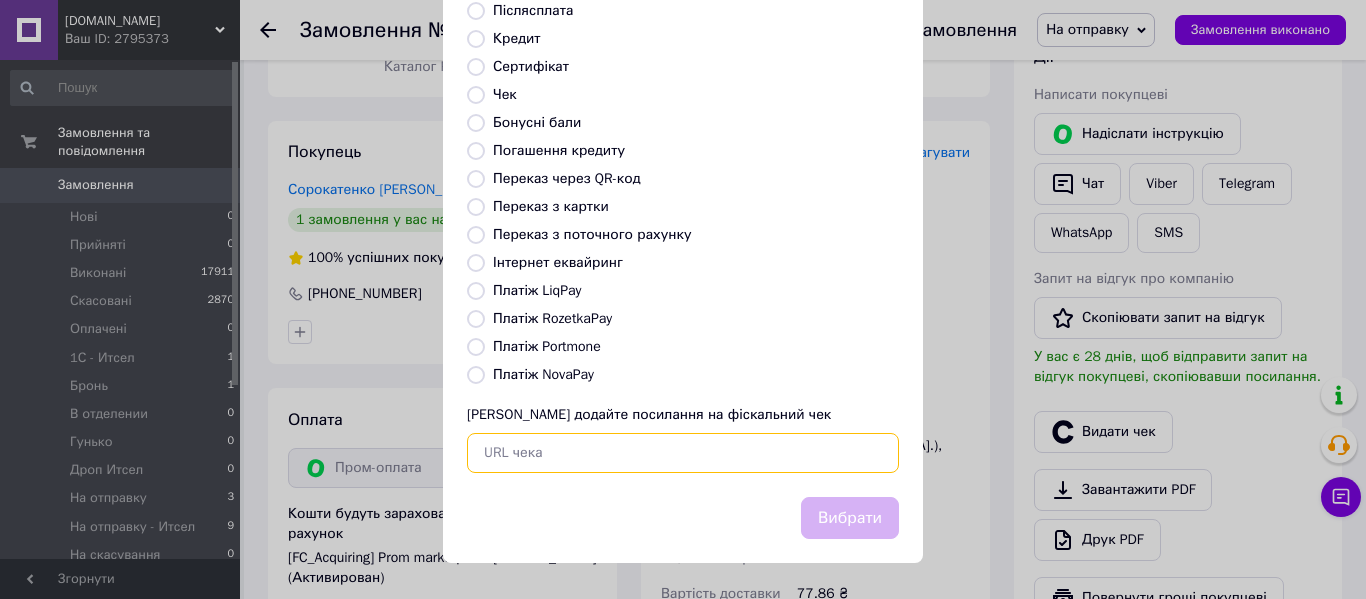 paste on "https://check.checkbox.ua/27ed3917-b7ef-4fa7-959a-5909d91fe34f/html" 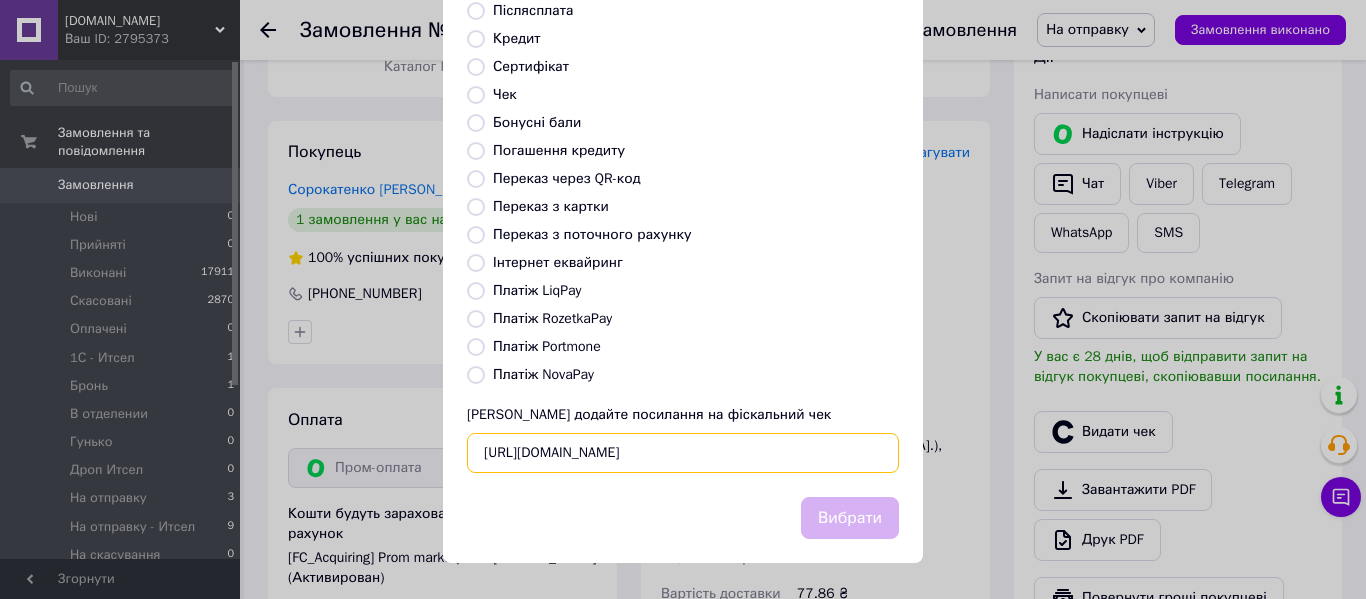 scroll, scrollTop: 0, scrollLeft: 52, axis: horizontal 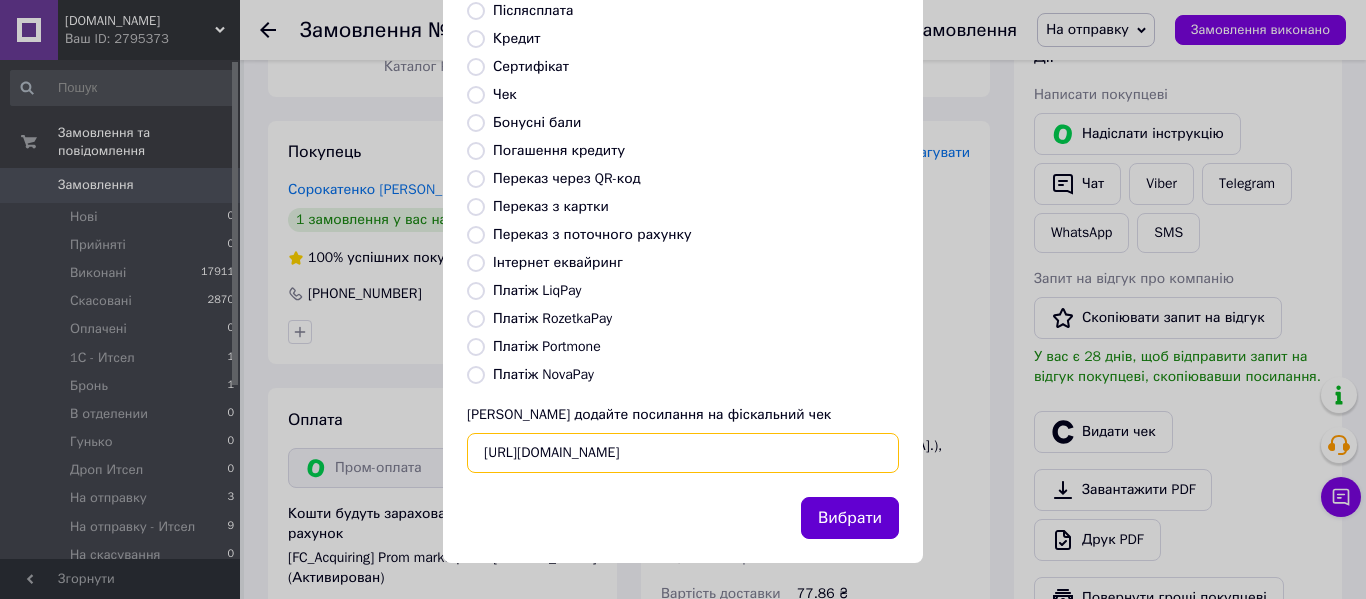 type on "https://check.checkbox.ua/27ed3917-b7ef-4fa7-959a-5909d91fe34f/html" 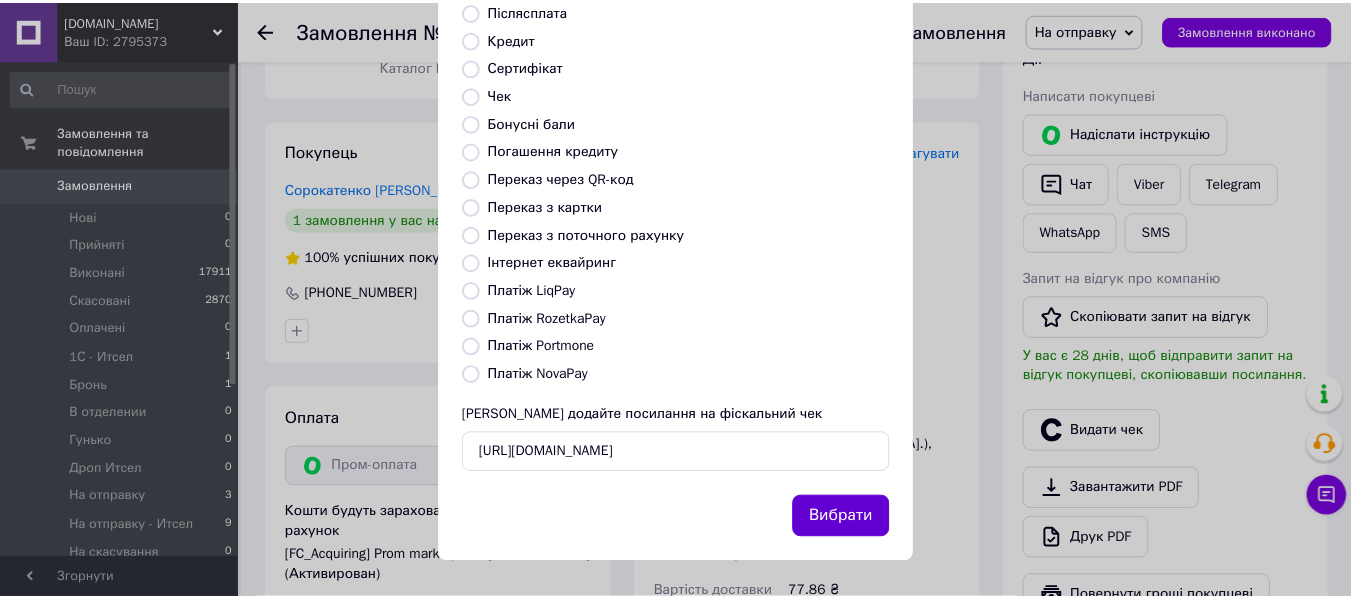 scroll, scrollTop: 0, scrollLeft: 0, axis: both 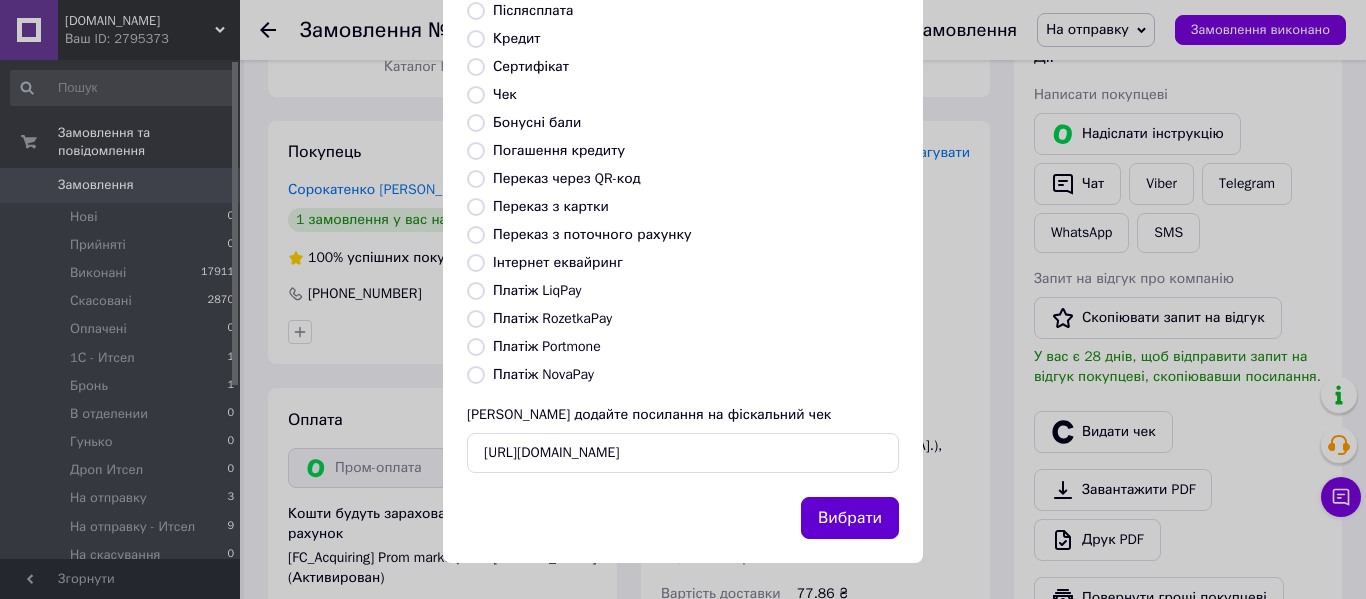 click on "Вибрати" at bounding box center (850, 518) 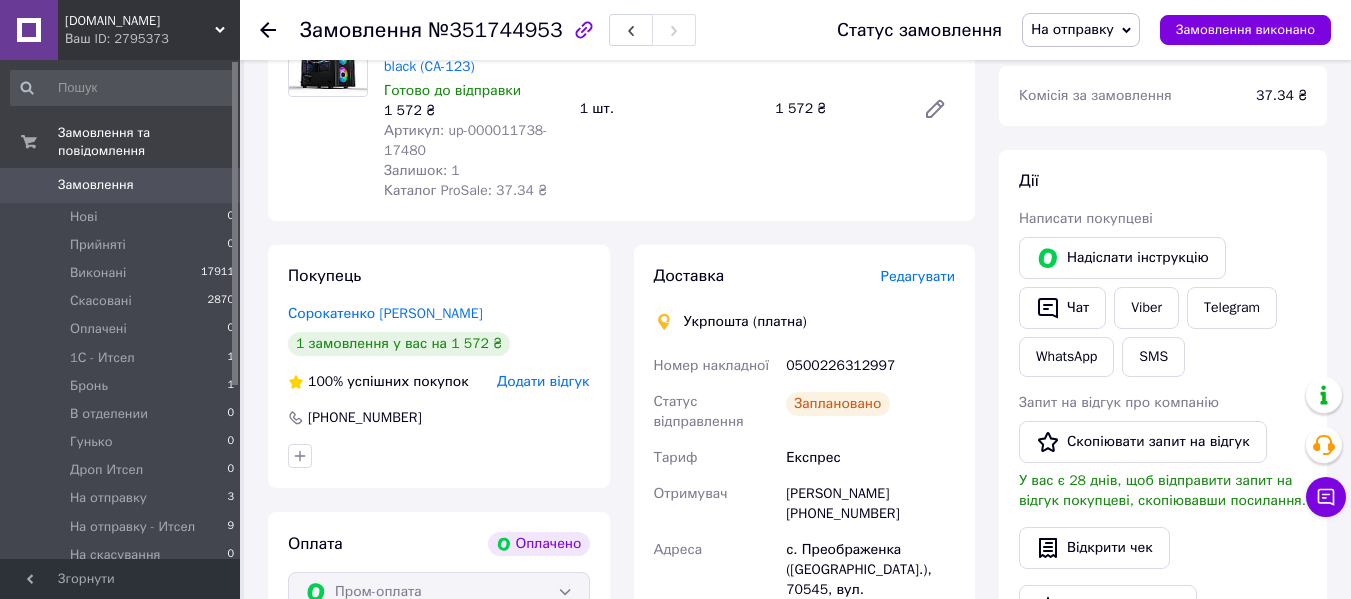 scroll, scrollTop: 100, scrollLeft: 0, axis: vertical 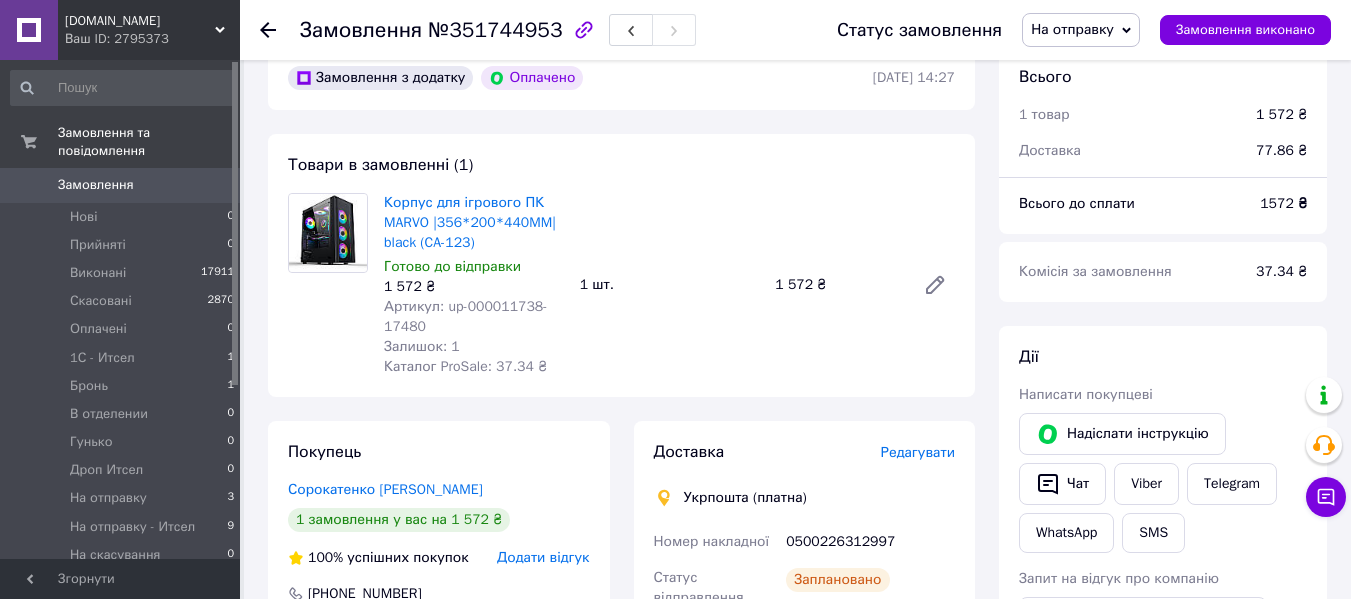 click 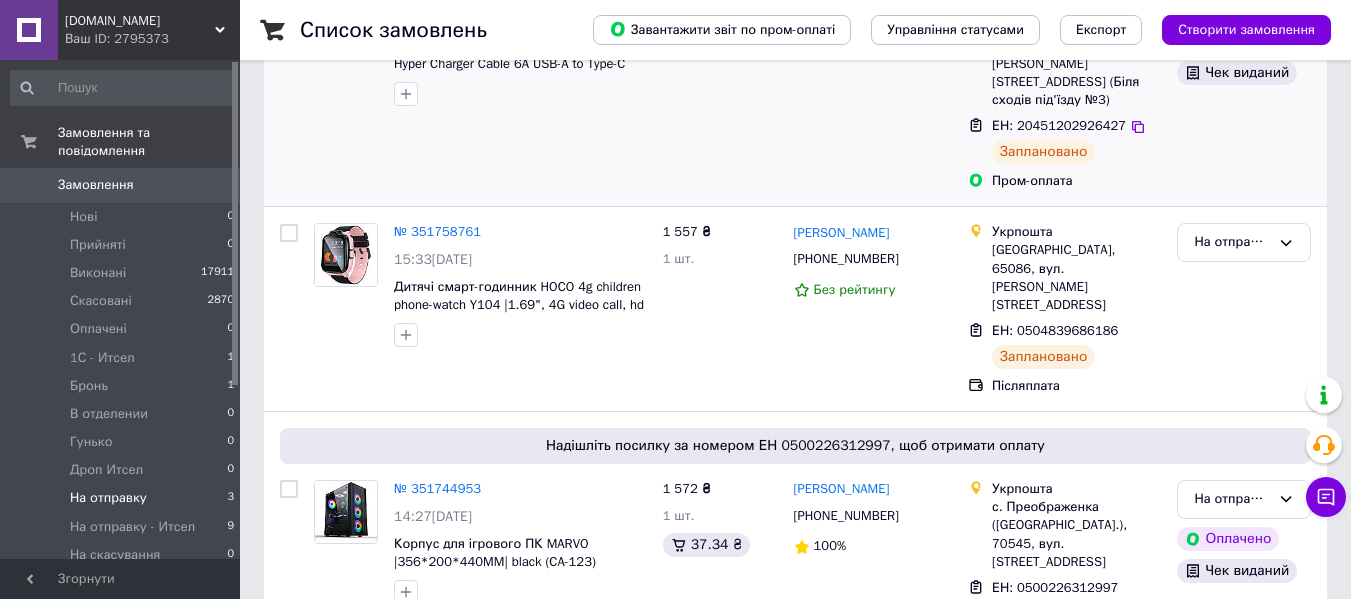 scroll, scrollTop: 375, scrollLeft: 0, axis: vertical 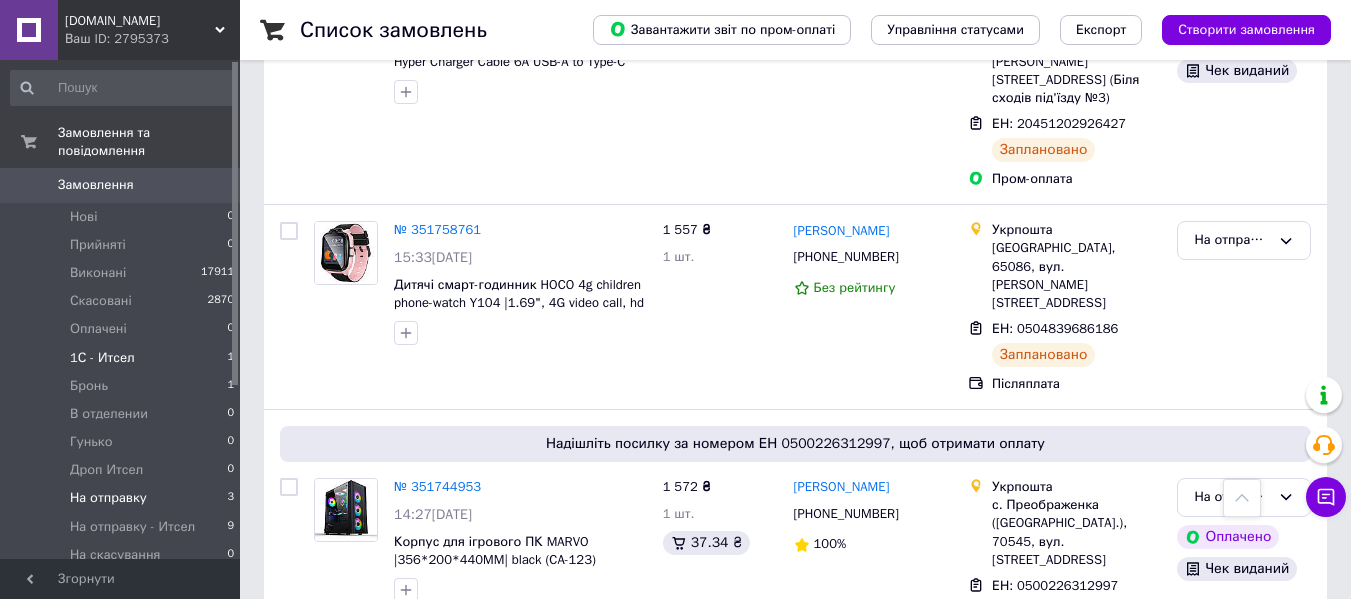 click on "1С - Итсел 1" at bounding box center [123, 358] 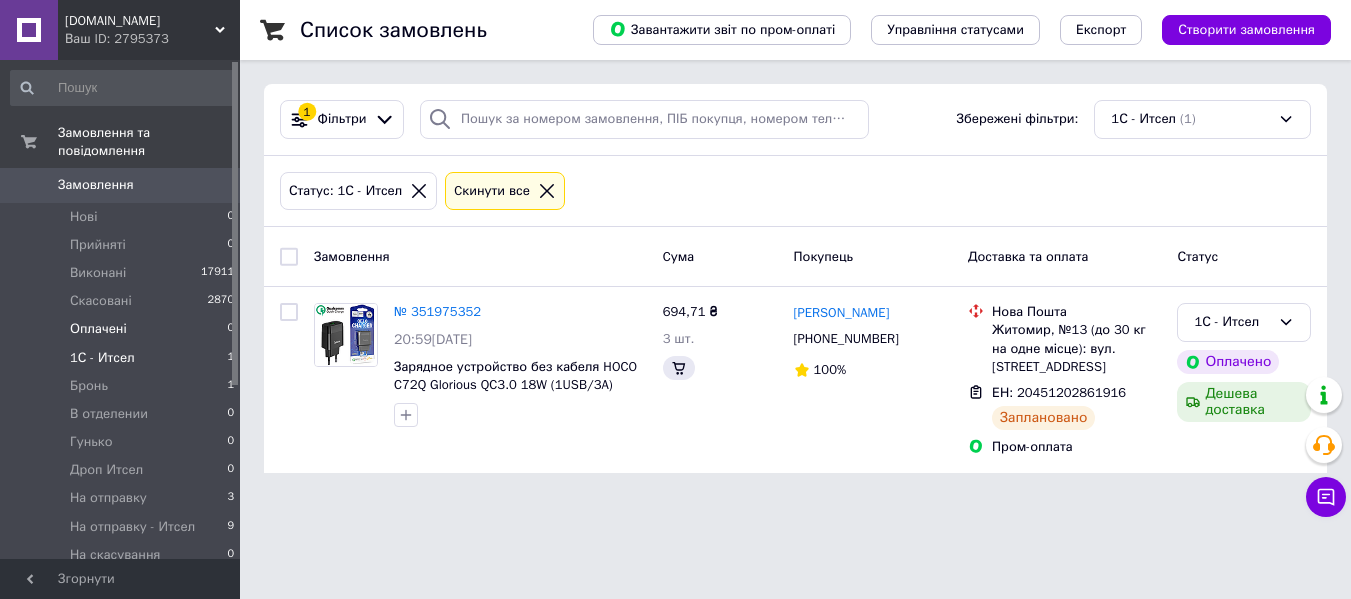 scroll, scrollTop: 0, scrollLeft: 0, axis: both 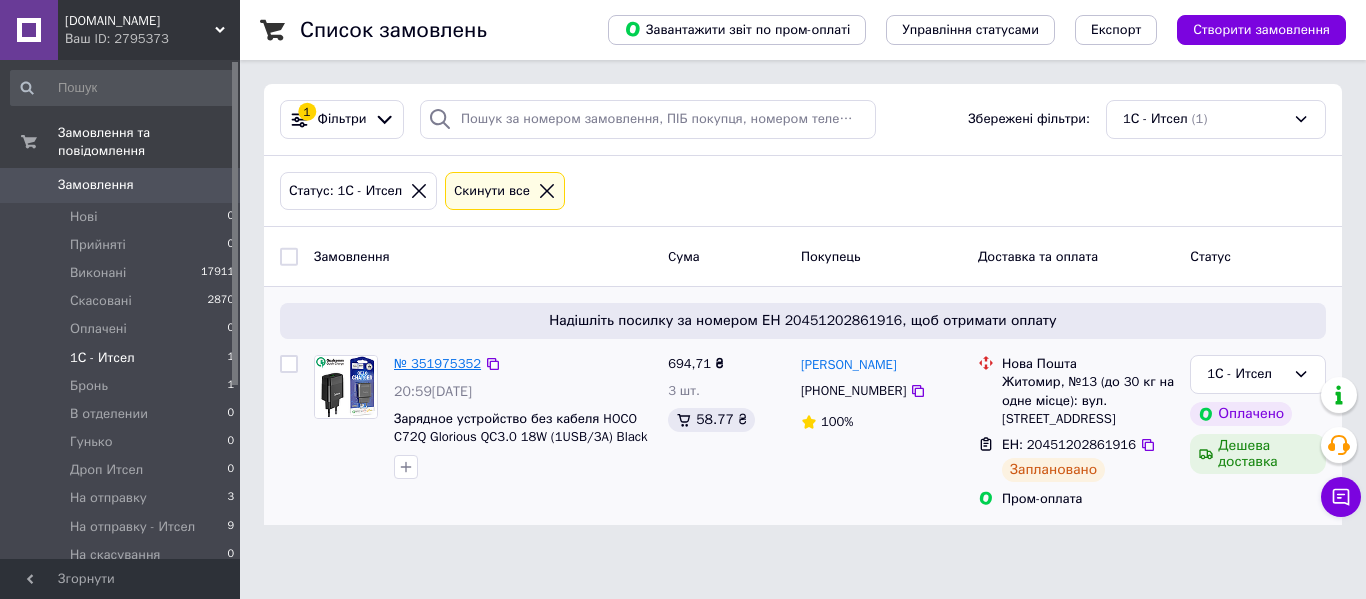 click on "№ 351975352" at bounding box center [437, 363] 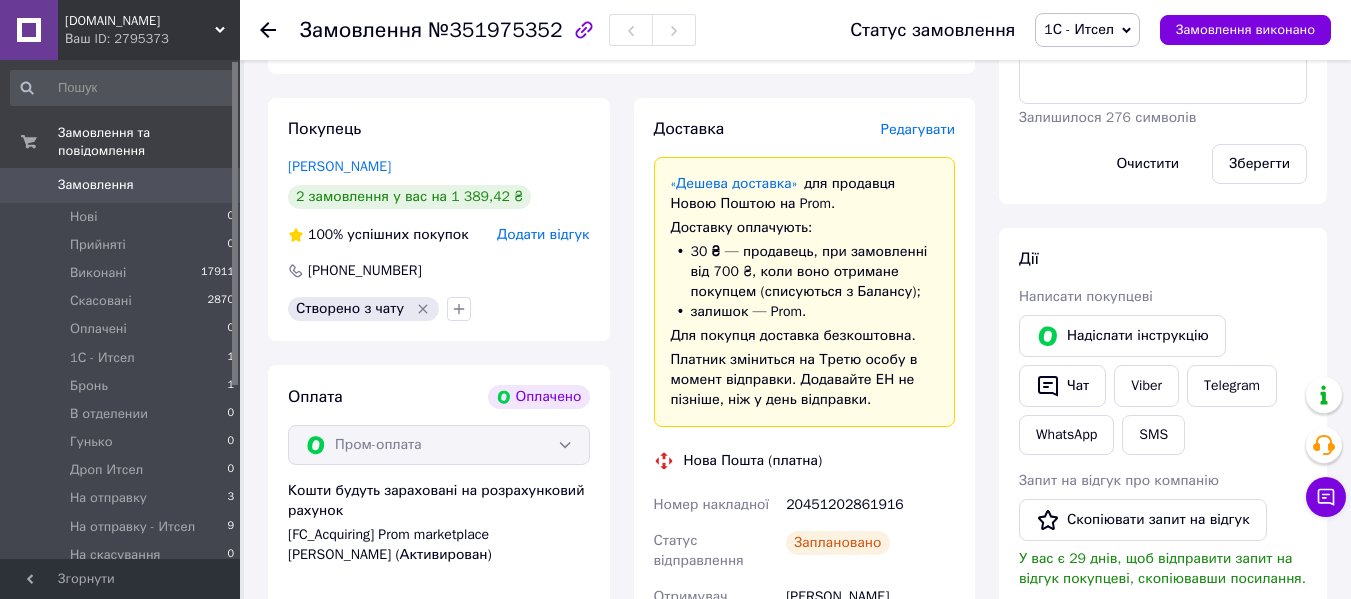 scroll, scrollTop: 600, scrollLeft: 0, axis: vertical 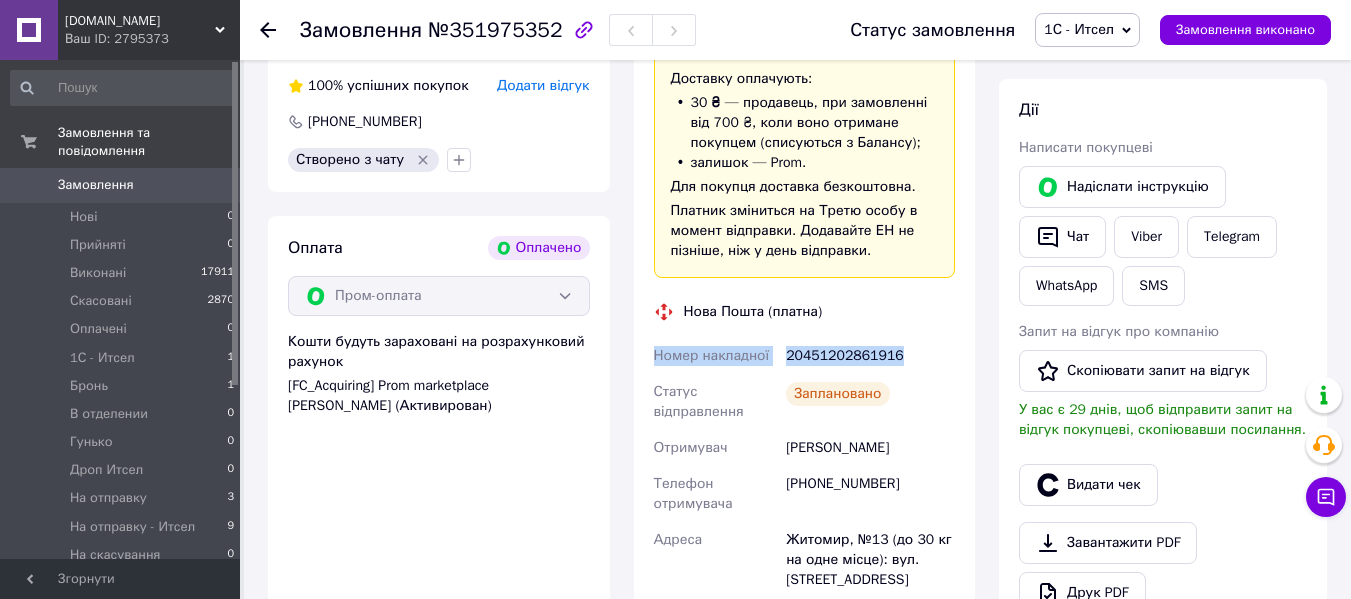 drag, startPoint x: 908, startPoint y: 359, endPoint x: 645, endPoint y: 365, distance: 263.06842 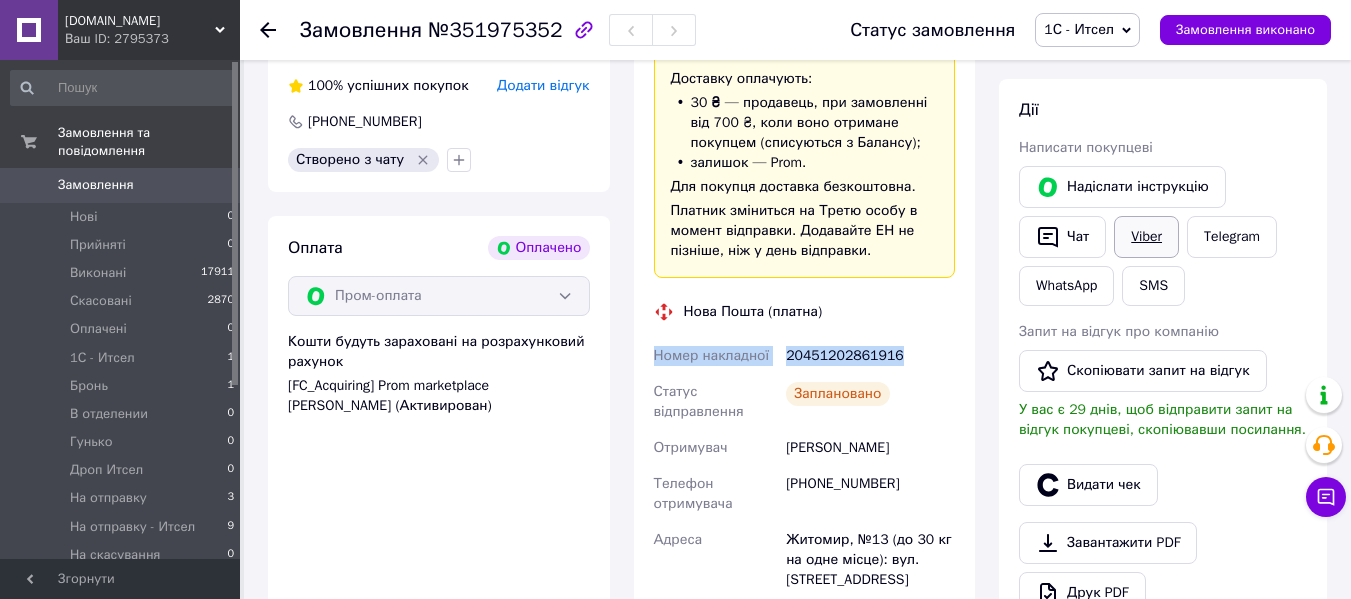 click on "Viber" at bounding box center (1146, 237) 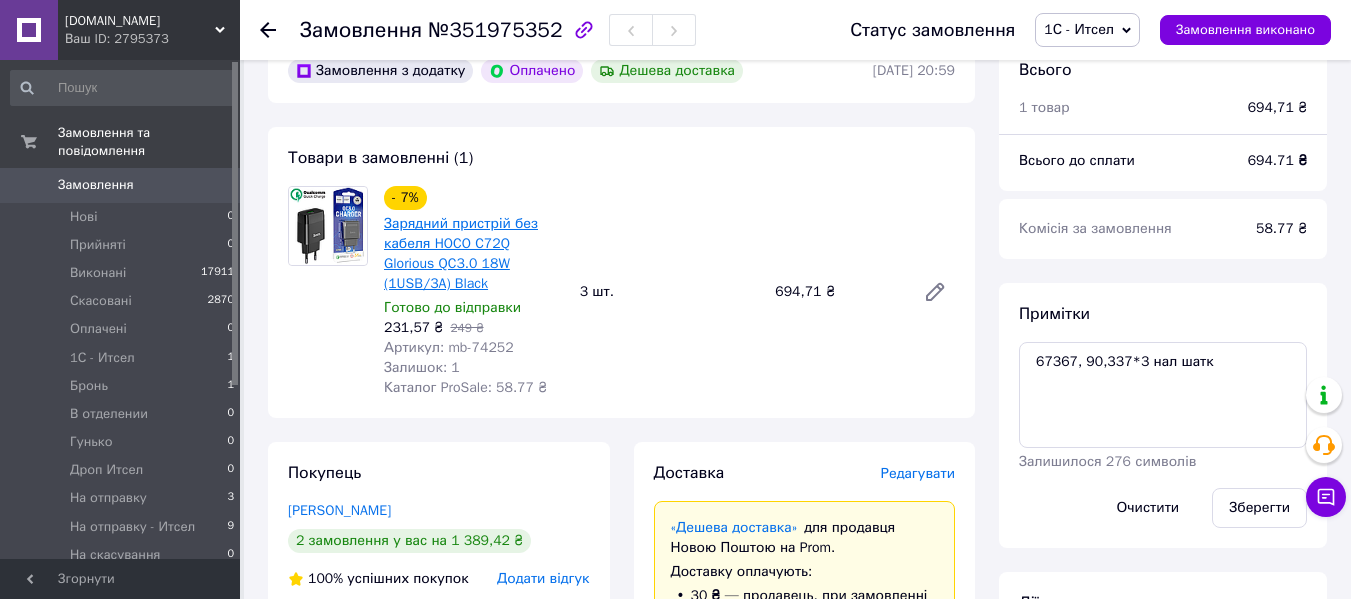 scroll, scrollTop: 100, scrollLeft: 0, axis: vertical 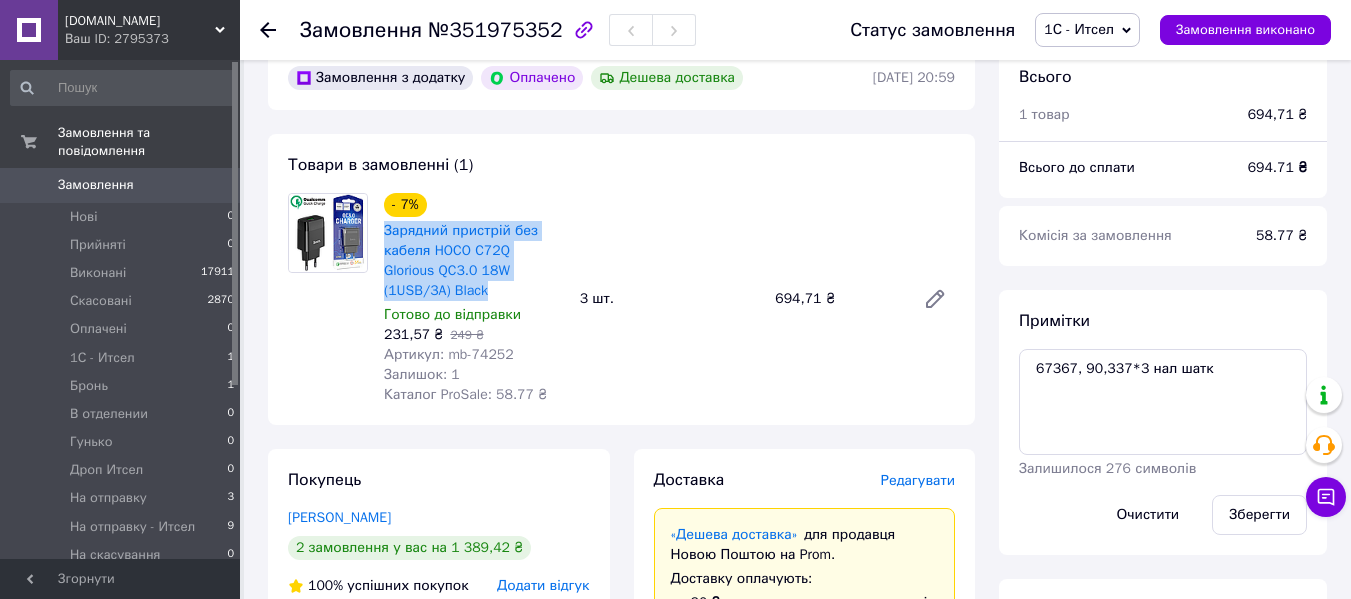 drag, startPoint x: 392, startPoint y: 248, endPoint x: 498, endPoint y: 298, distance: 117.20068 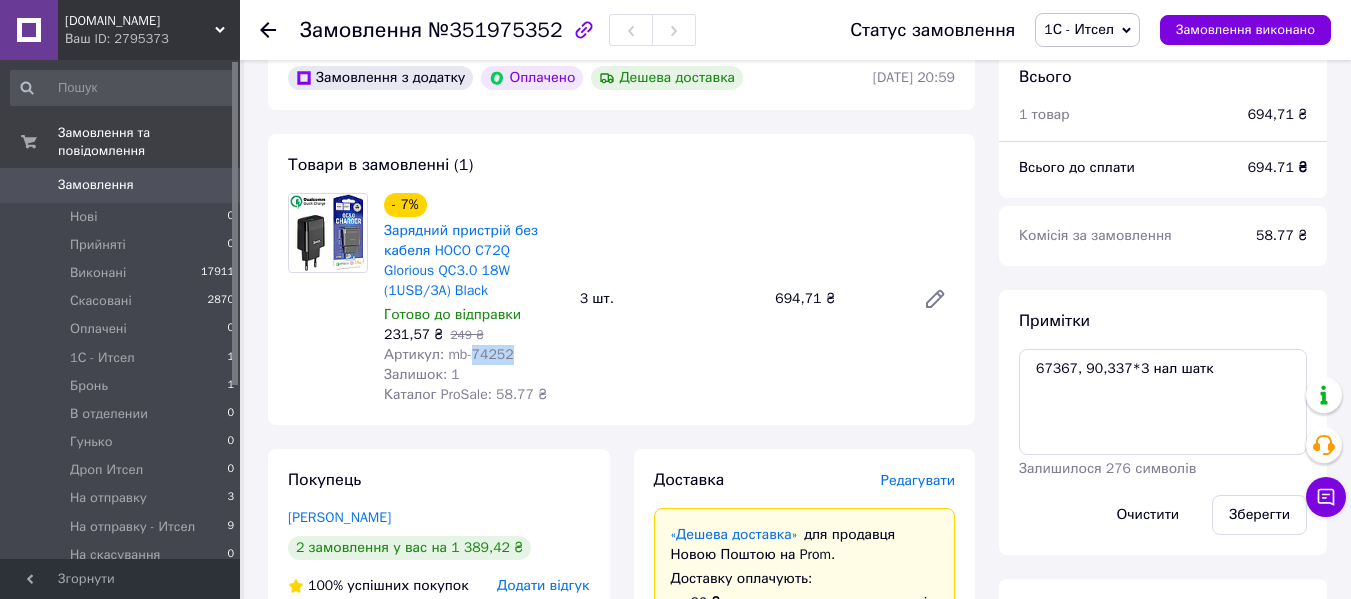 drag, startPoint x: 470, startPoint y: 357, endPoint x: 512, endPoint y: 356, distance: 42.0119 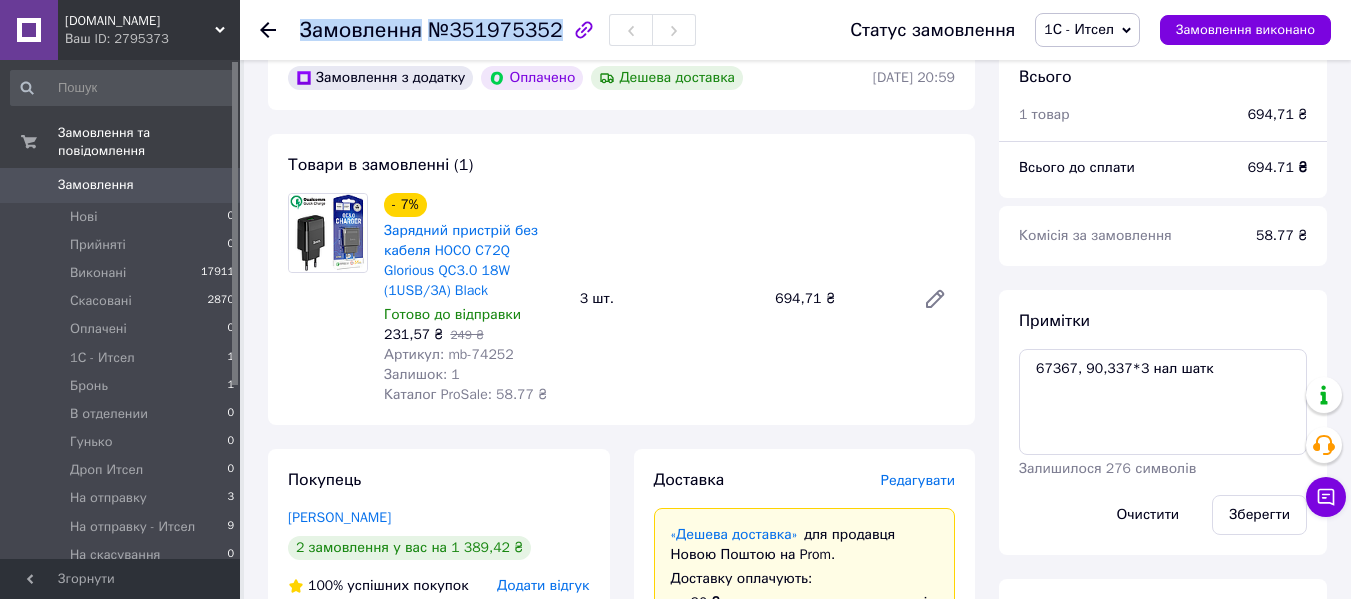 click on "Замовлення №351975352" at bounding box center [498, 30] 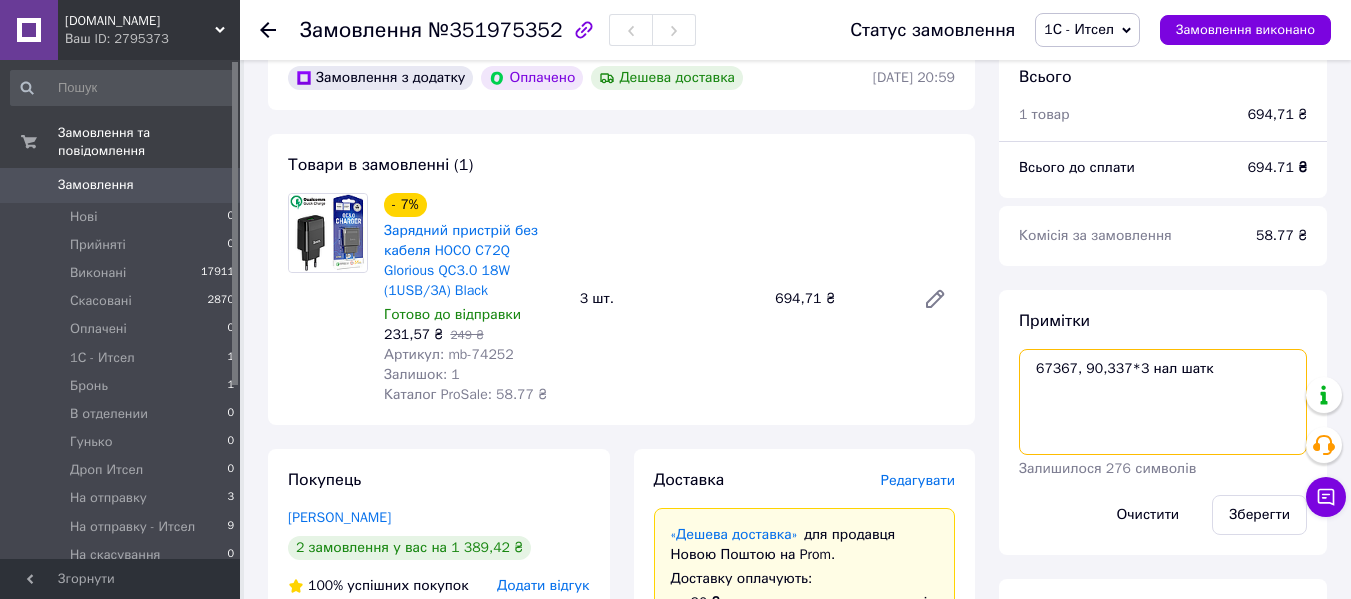 drag, startPoint x: 1071, startPoint y: 367, endPoint x: 1033, endPoint y: 370, distance: 38.118237 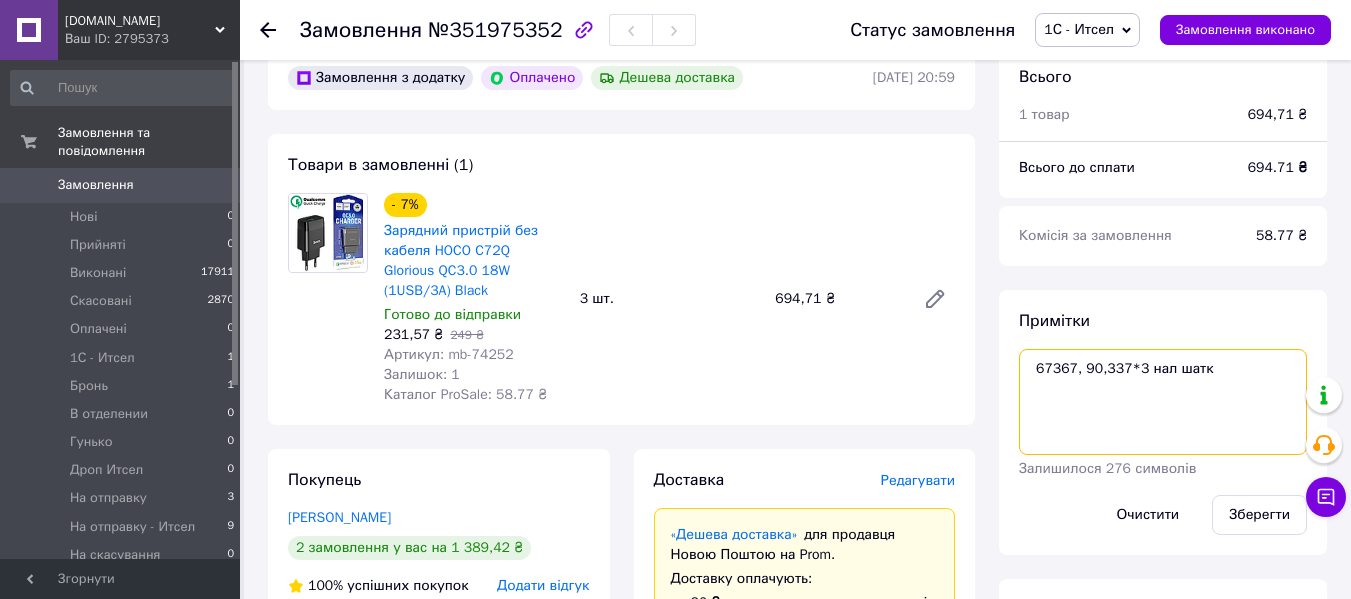 drag, startPoint x: 1199, startPoint y: 370, endPoint x: 1026, endPoint y: 368, distance: 173.01157 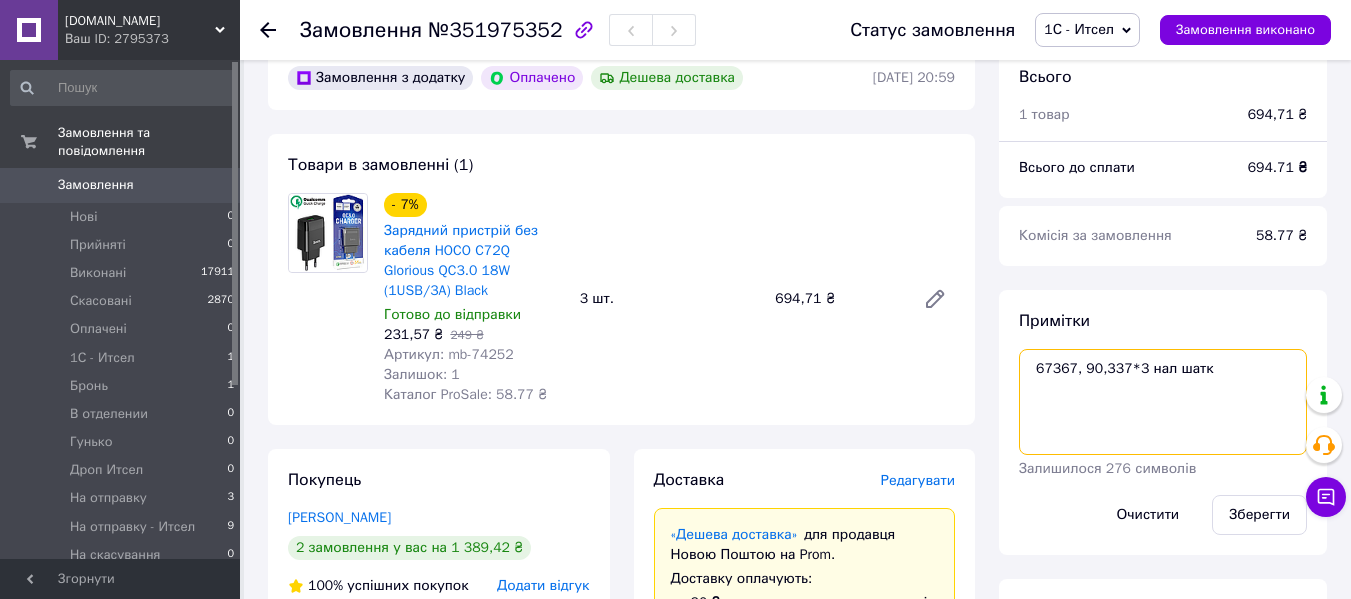 drag, startPoint x: 1057, startPoint y: 417, endPoint x: 1071, endPoint y: 395, distance: 26.076809 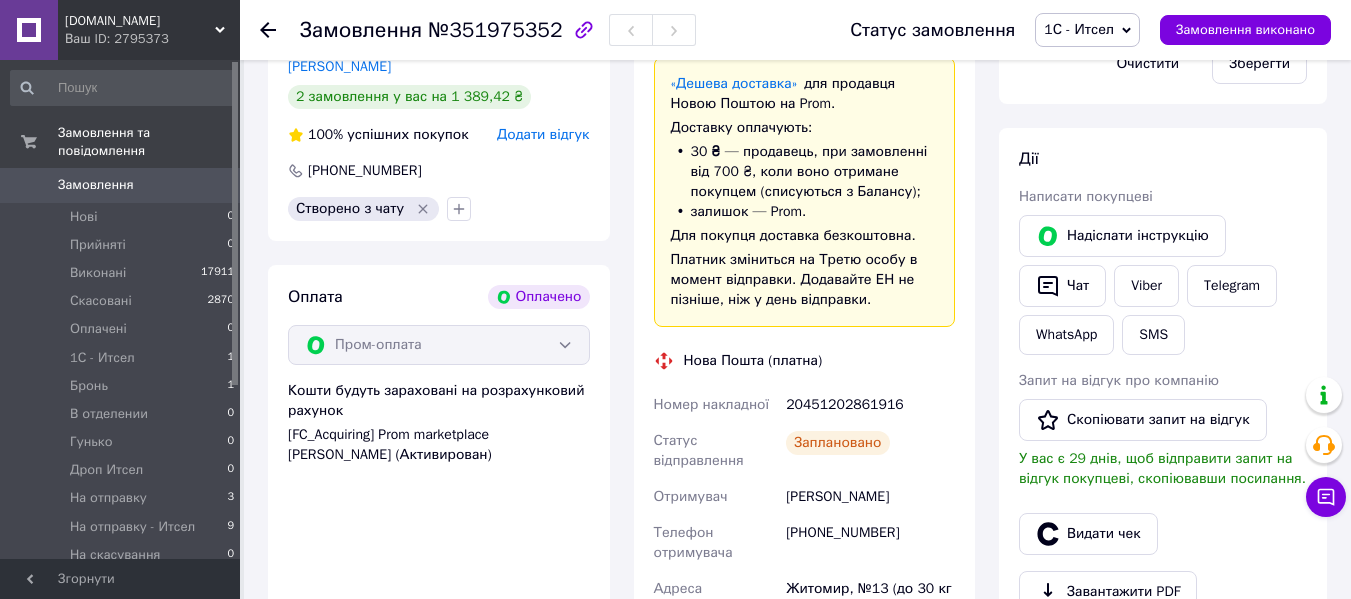 scroll, scrollTop: 600, scrollLeft: 0, axis: vertical 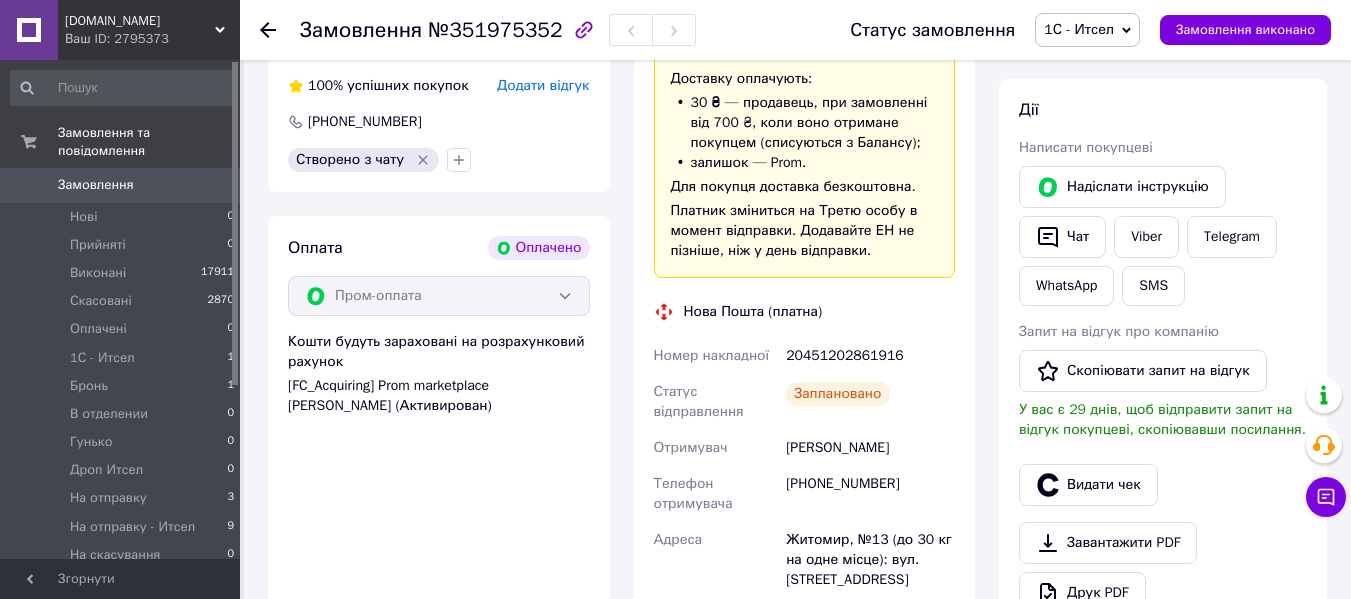drag, startPoint x: 788, startPoint y: 450, endPoint x: 911, endPoint y: 449, distance: 123.00407 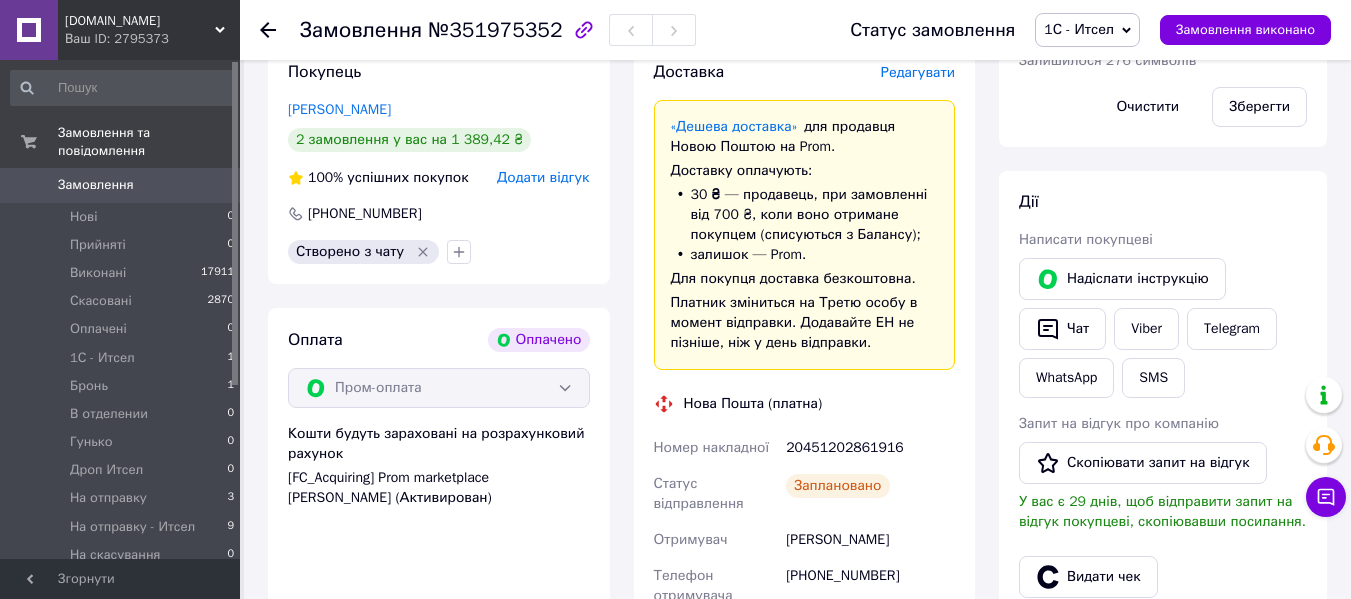 scroll, scrollTop: 0, scrollLeft: 0, axis: both 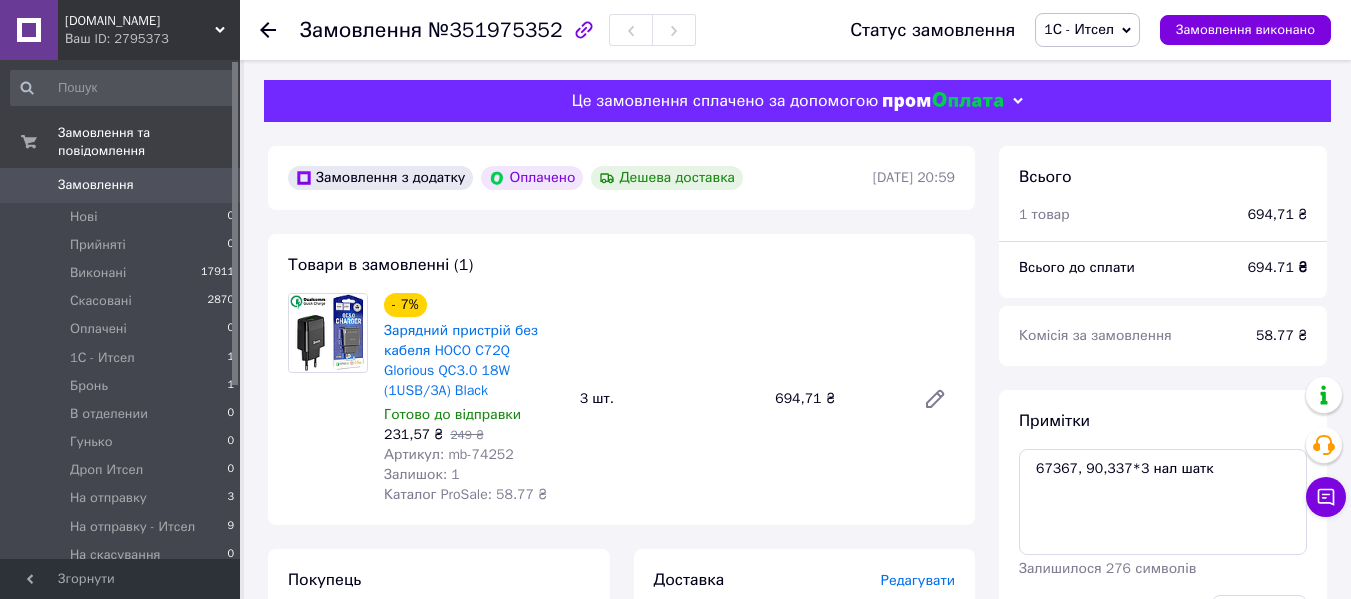 click on "1С - Итсел" at bounding box center (1087, 30) 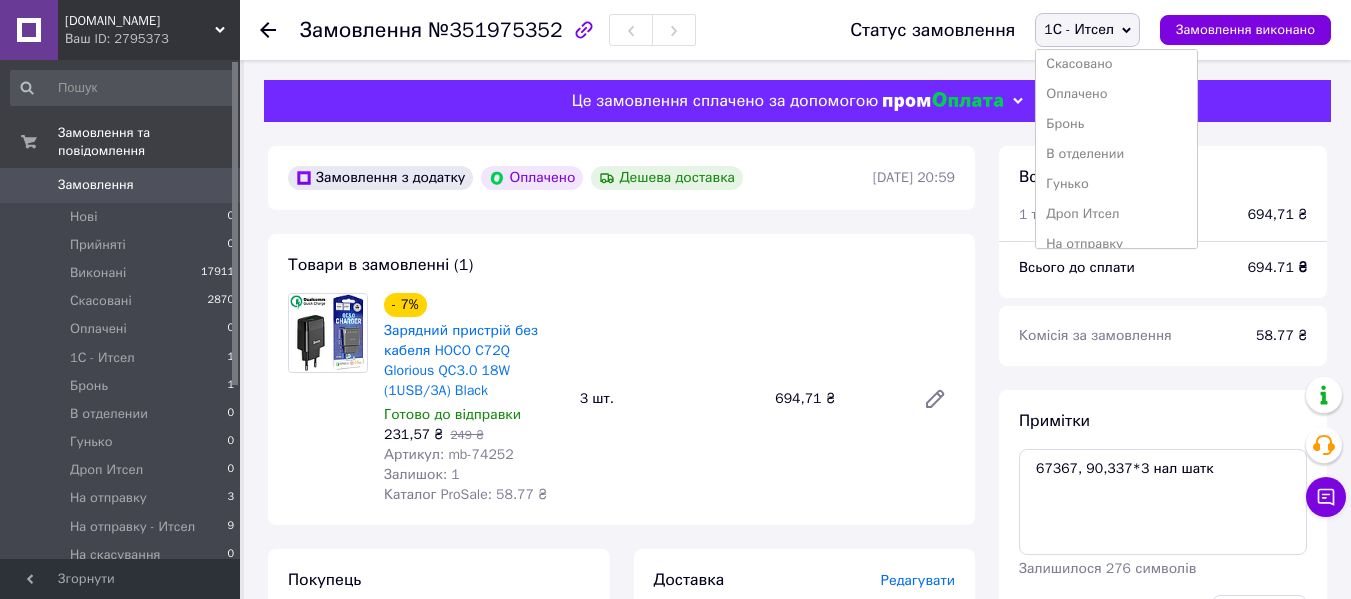 scroll, scrollTop: 100, scrollLeft: 0, axis: vertical 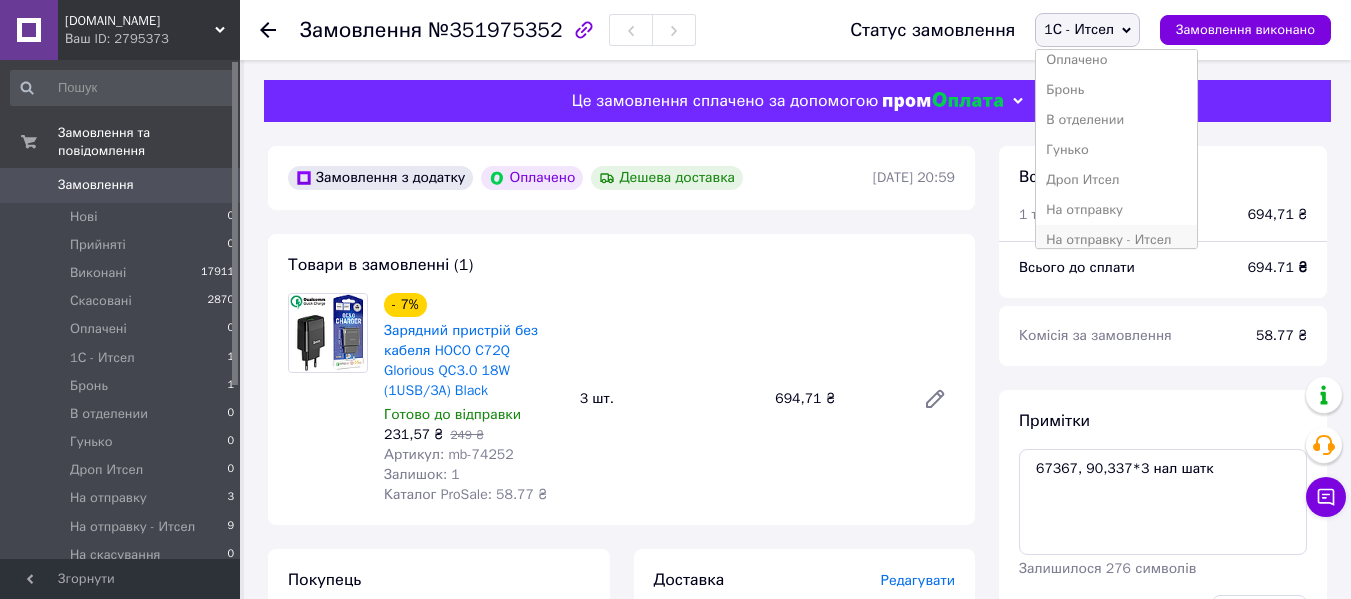 click on "На отправку - Итсел" at bounding box center (1116, 240) 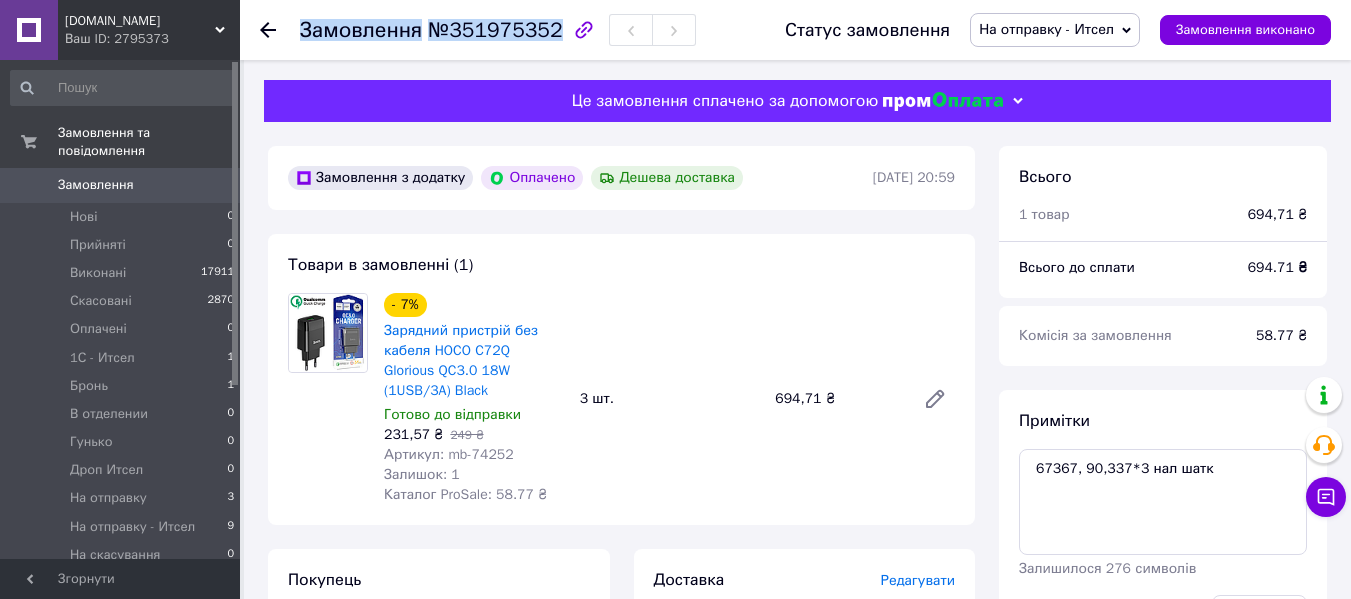 drag, startPoint x: 551, startPoint y: 40, endPoint x: 536, endPoint y: 32, distance: 17 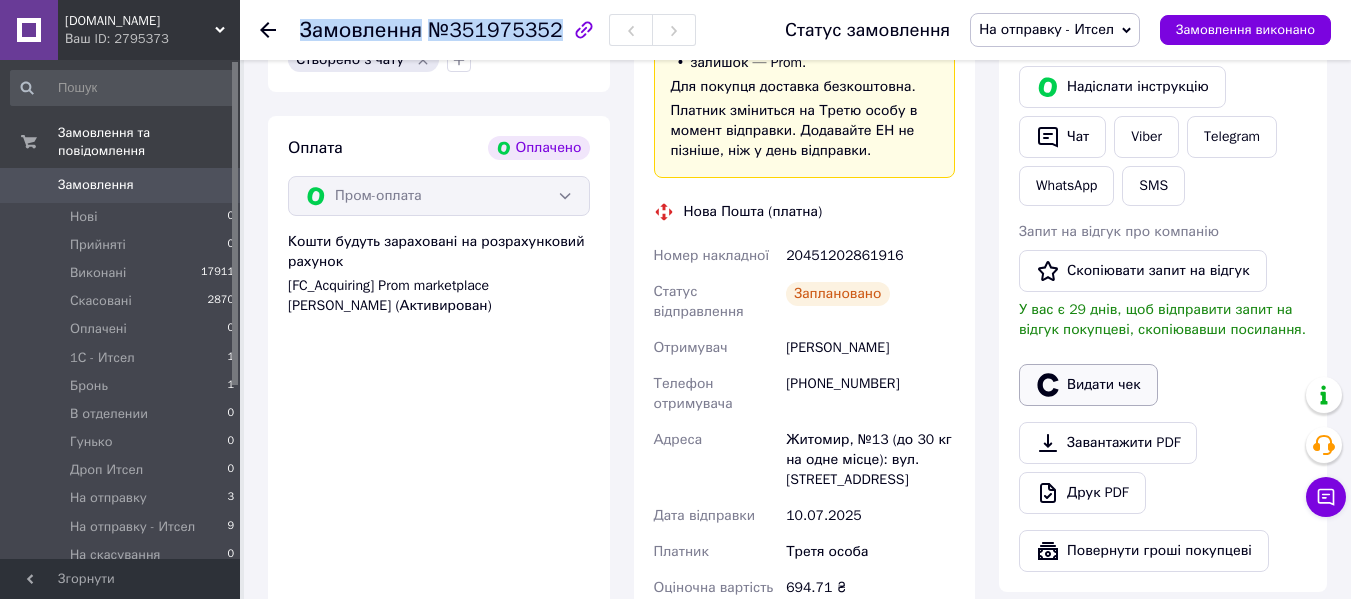 click on "Видати чек" at bounding box center [1088, 385] 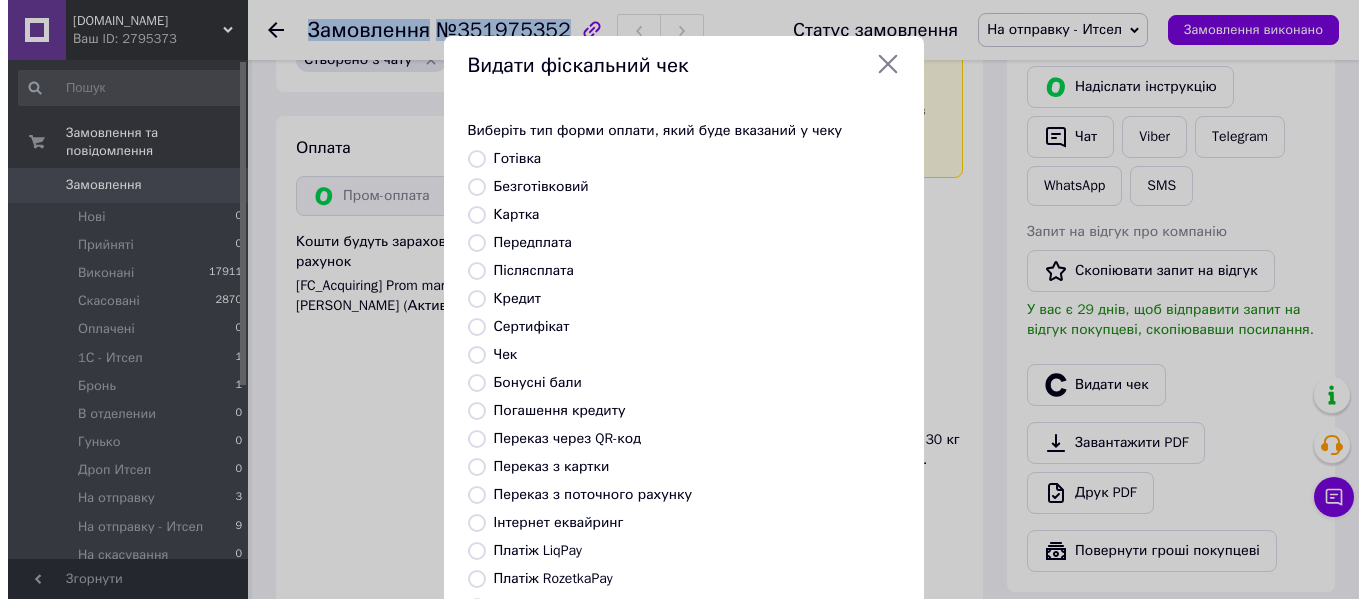 scroll, scrollTop: 680, scrollLeft: 0, axis: vertical 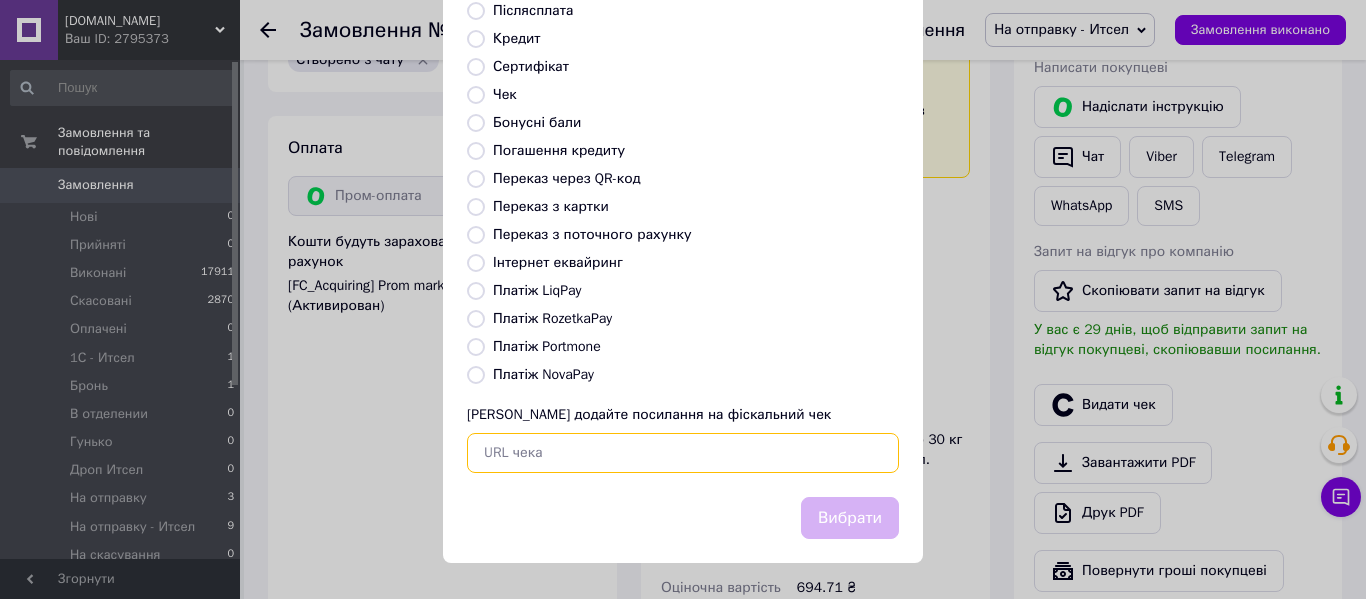 click at bounding box center (683, 453) 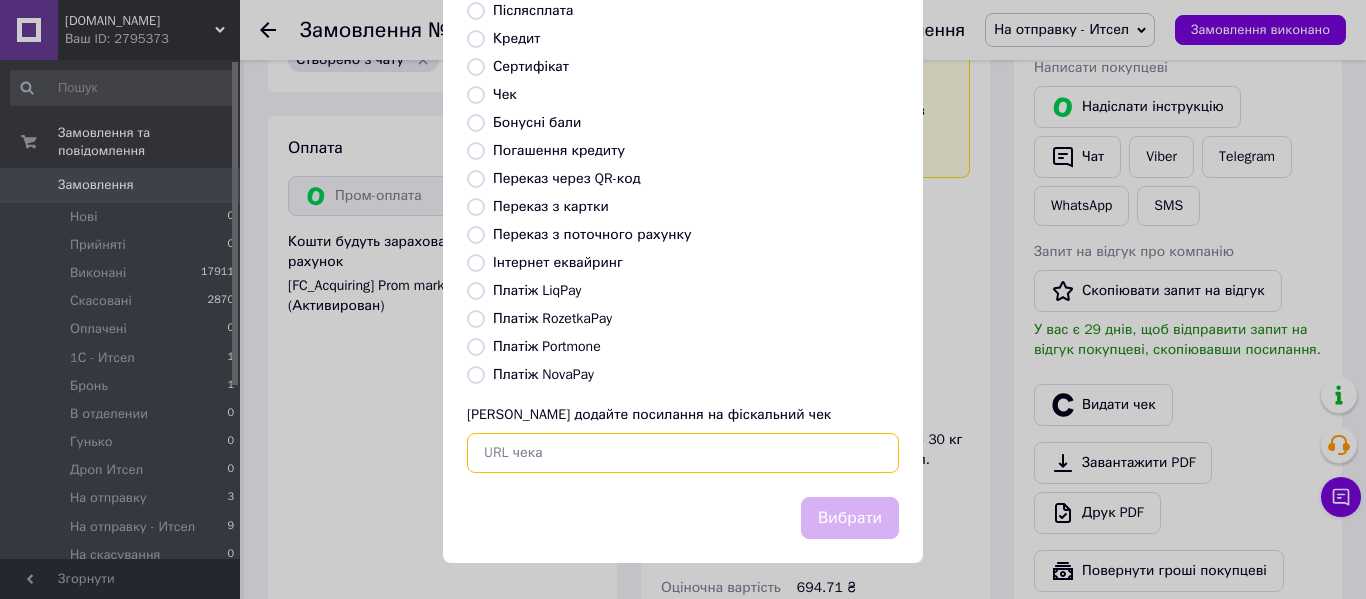 paste on "https://check.checkbox.ua/f51e930c-f604-497b-9402-94424c3c42e9/html" 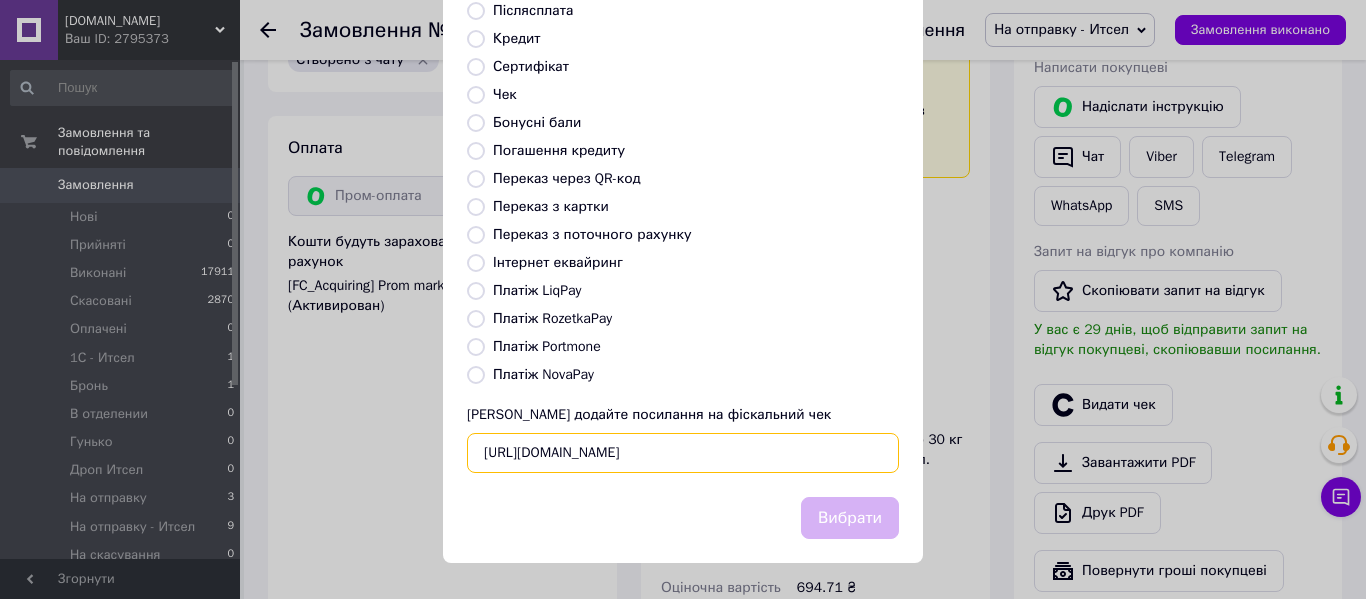 scroll, scrollTop: 0, scrollLeft: 55, axis: horizontal 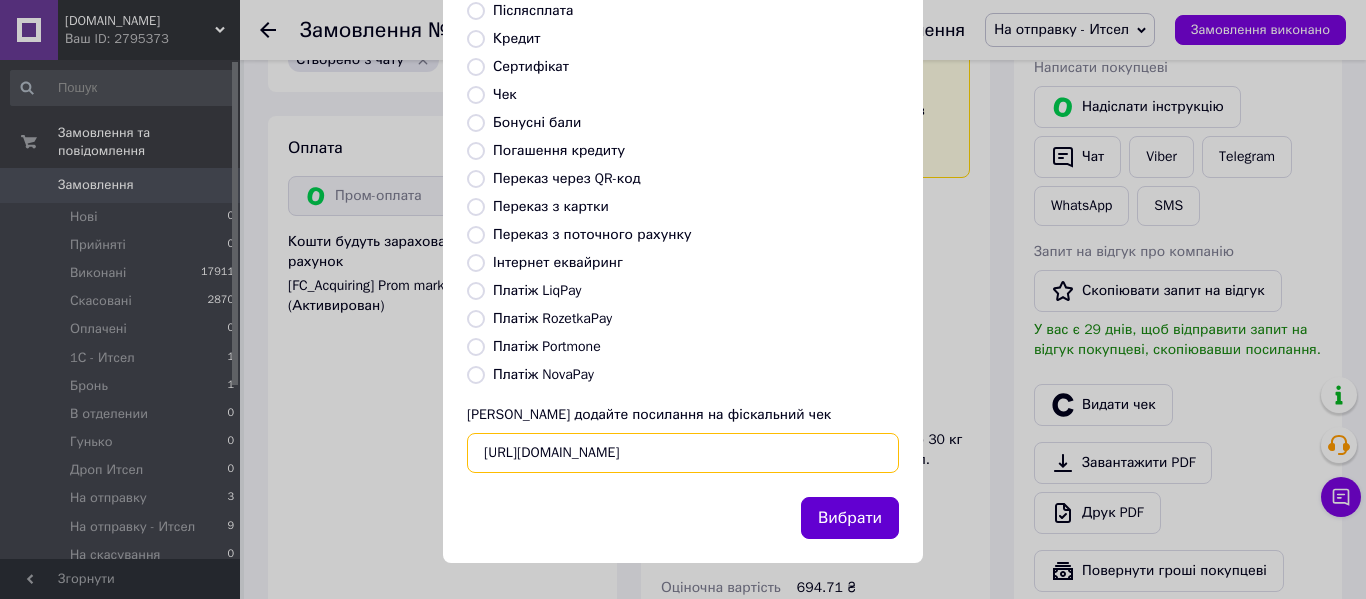 type on "https://check.checkbox.ua/f51e930c-f604-497b-9402-94424c3c42e9/html" 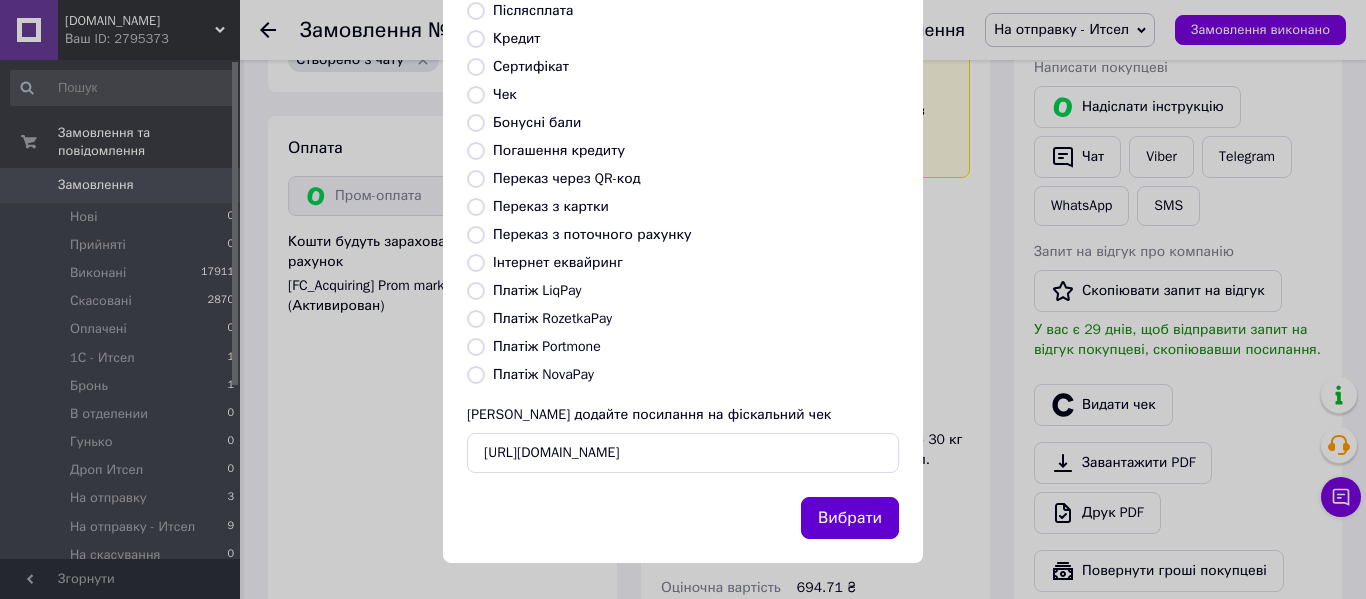 scroll, scrollTop: 0, scrollLeft: 0, axis: both 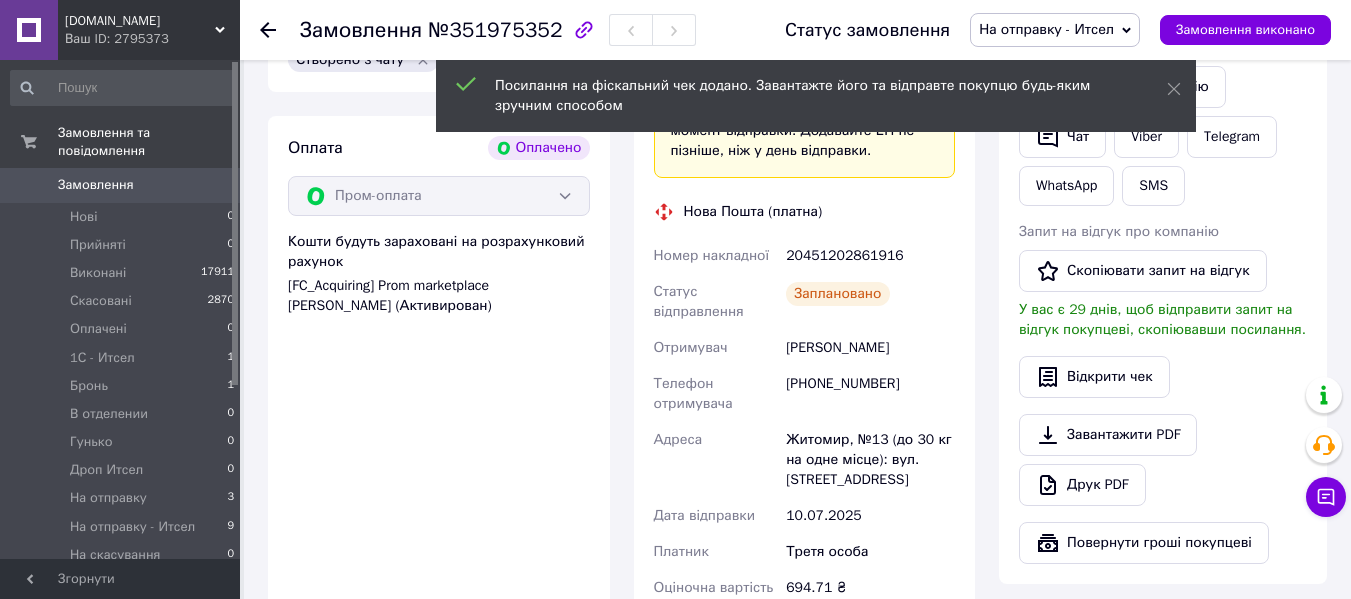click on "Оплата Оплачено Пром-оплата Кошти будуть зараховані на розрахунковий рахунок [FC_Acquiring] Prom marketplace Шатковська Анна Валеріївна (Активирован)" at bounding box center (439, 399) 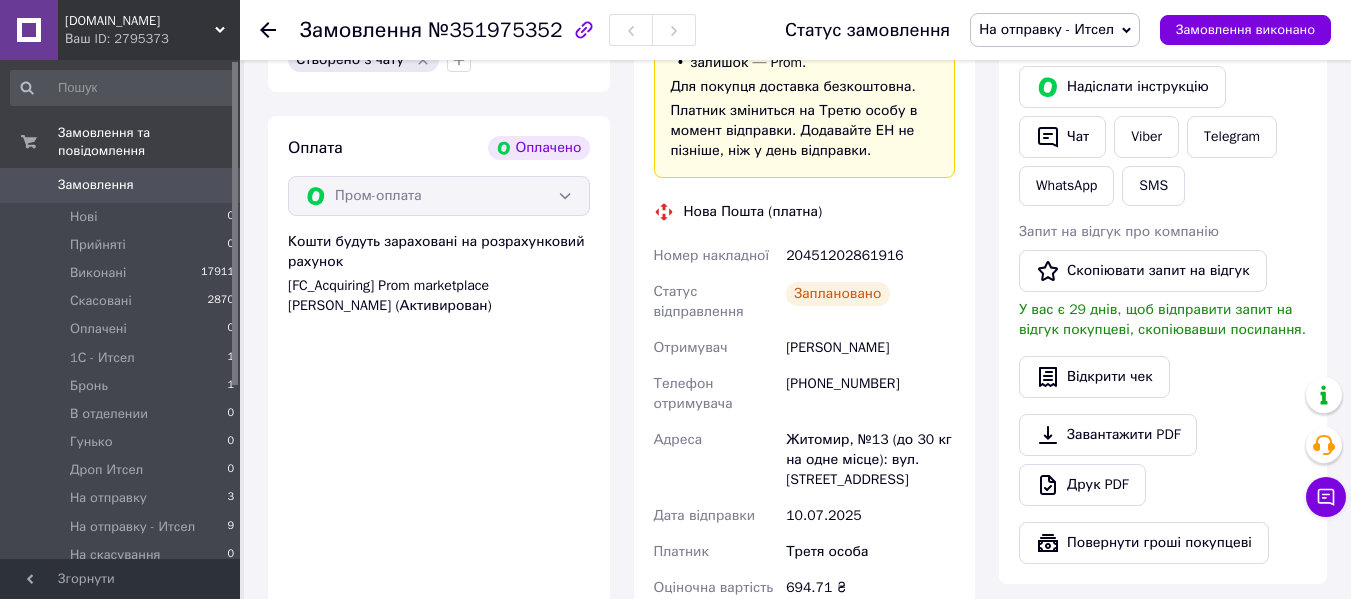 click on "Замовлення" at bounding box center [121, 185] 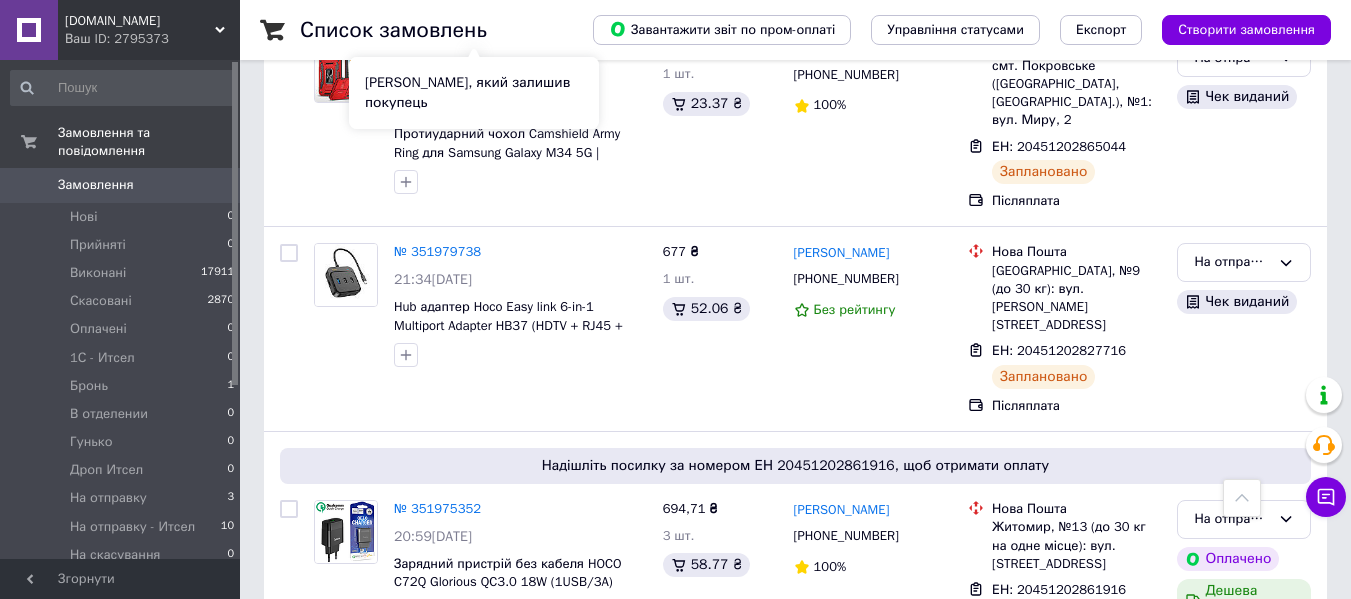 scroll, scrollTop: 700, scrollLeft: 0, axis: vertical 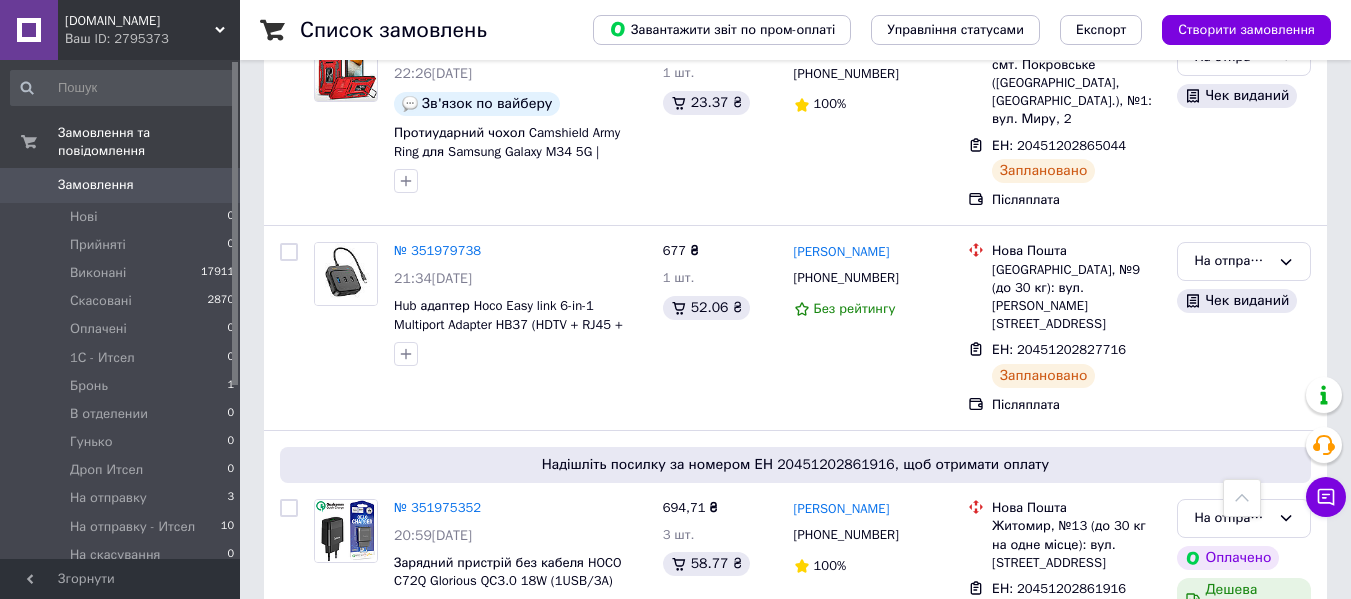 click on "Замовлення" at bounding box center (96, 185) 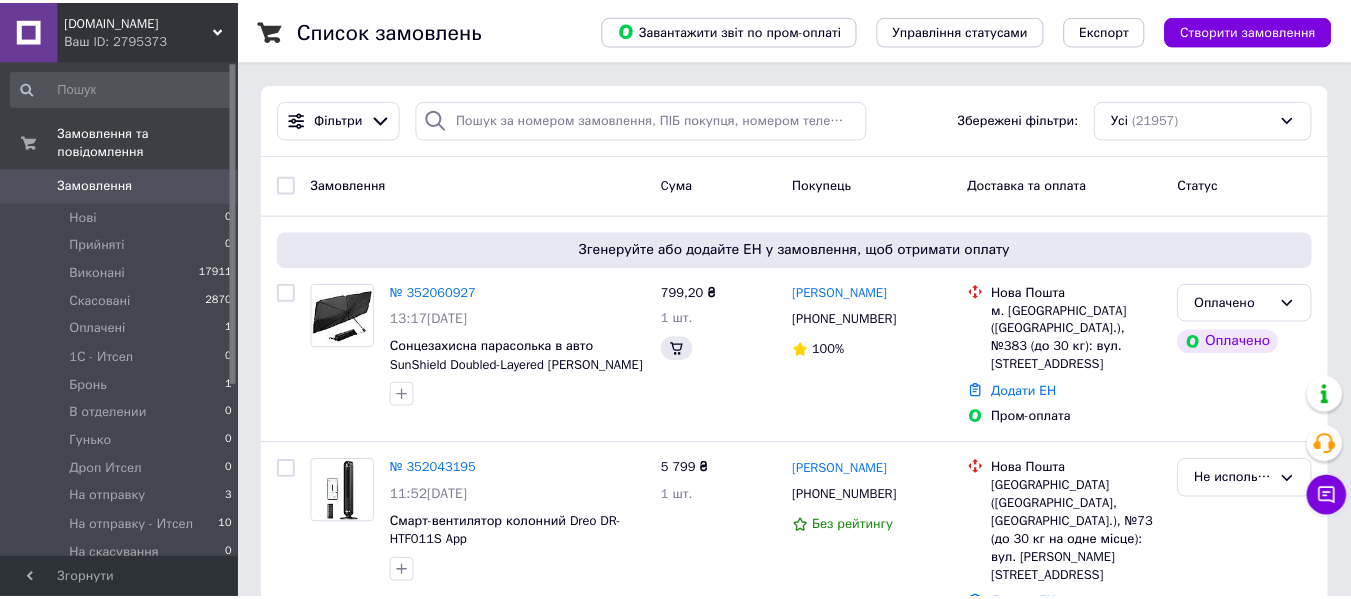 scroll, scrollTop: 0, scrollLeft: 0, axis: both 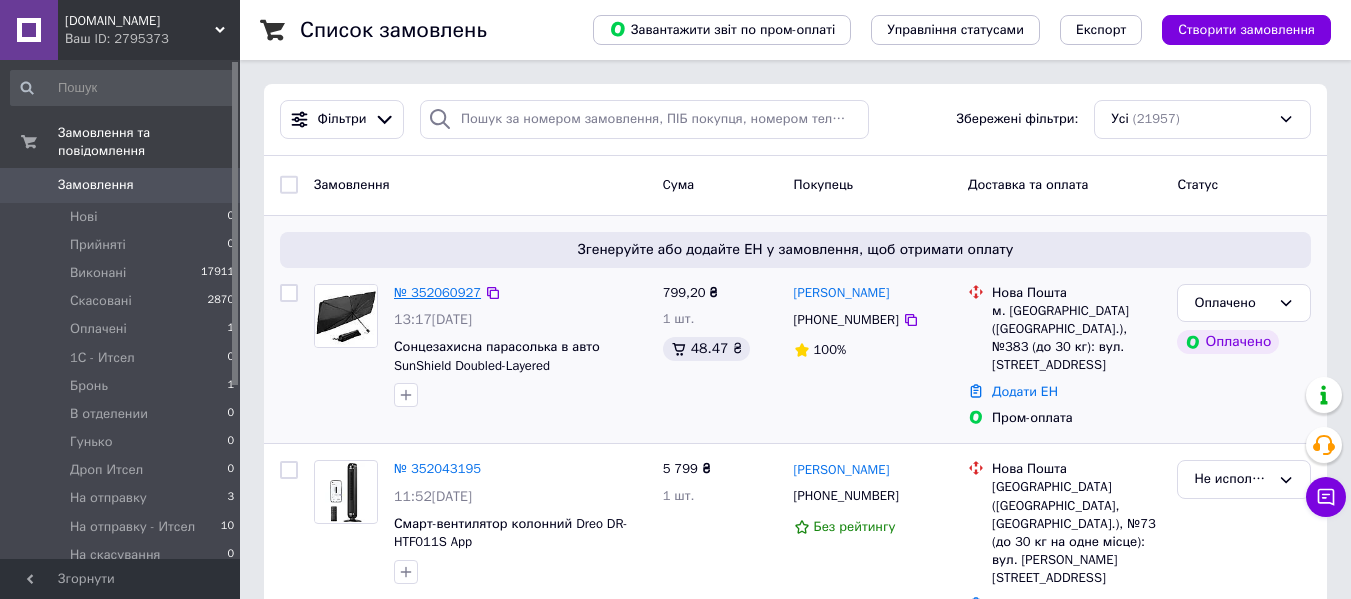 click on "№ 352060927" at bounding box center (437, 292) 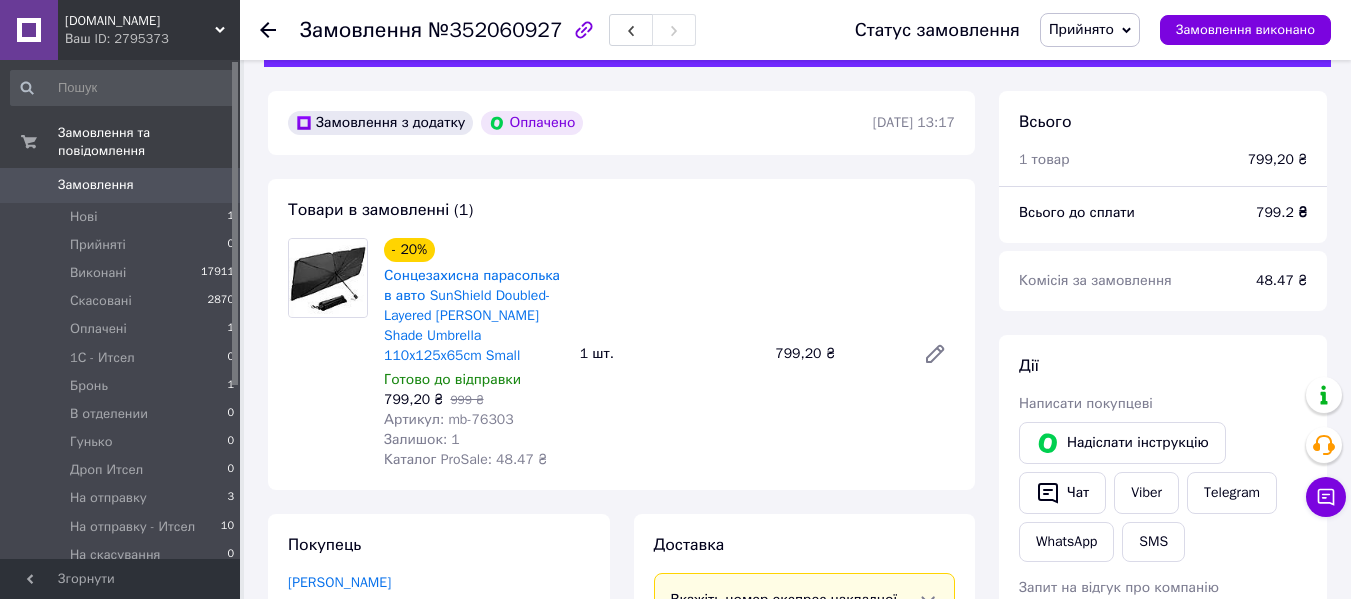 scroll, scrollTop: 100, scrollLeft: 0, axis: vertical 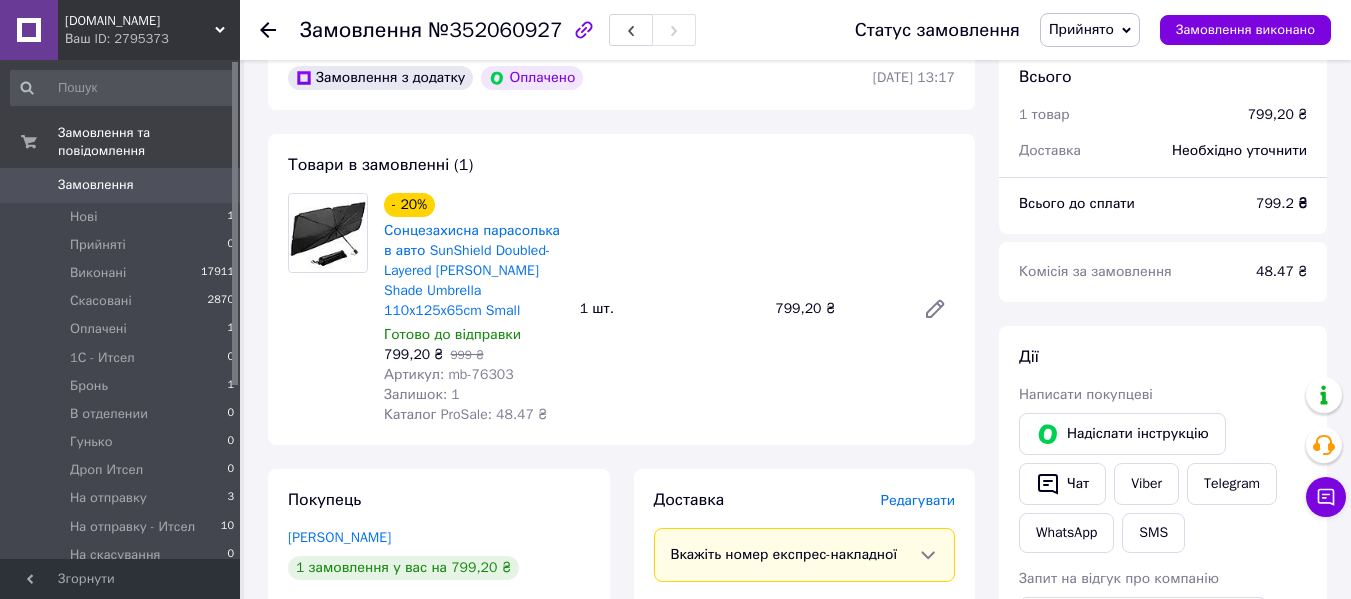 click on "Прийнято" at bounding box center [1081, 29] 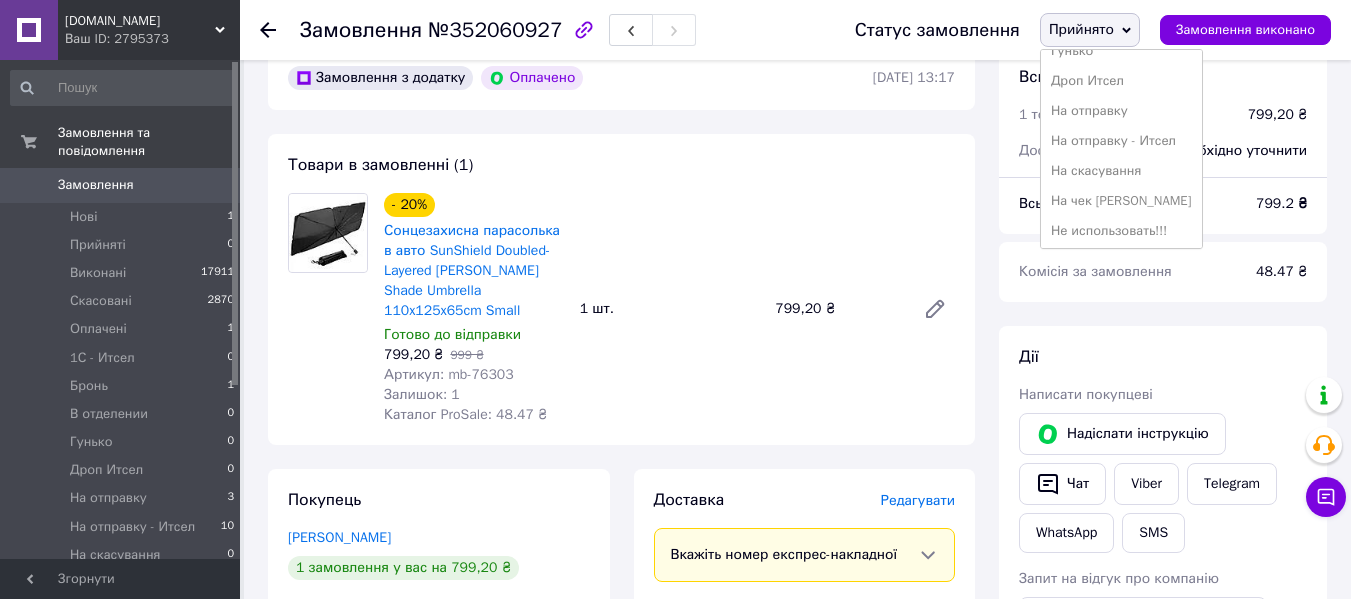 scroll, scrollTop: 200, scrollLeft: 0, axis: vertical 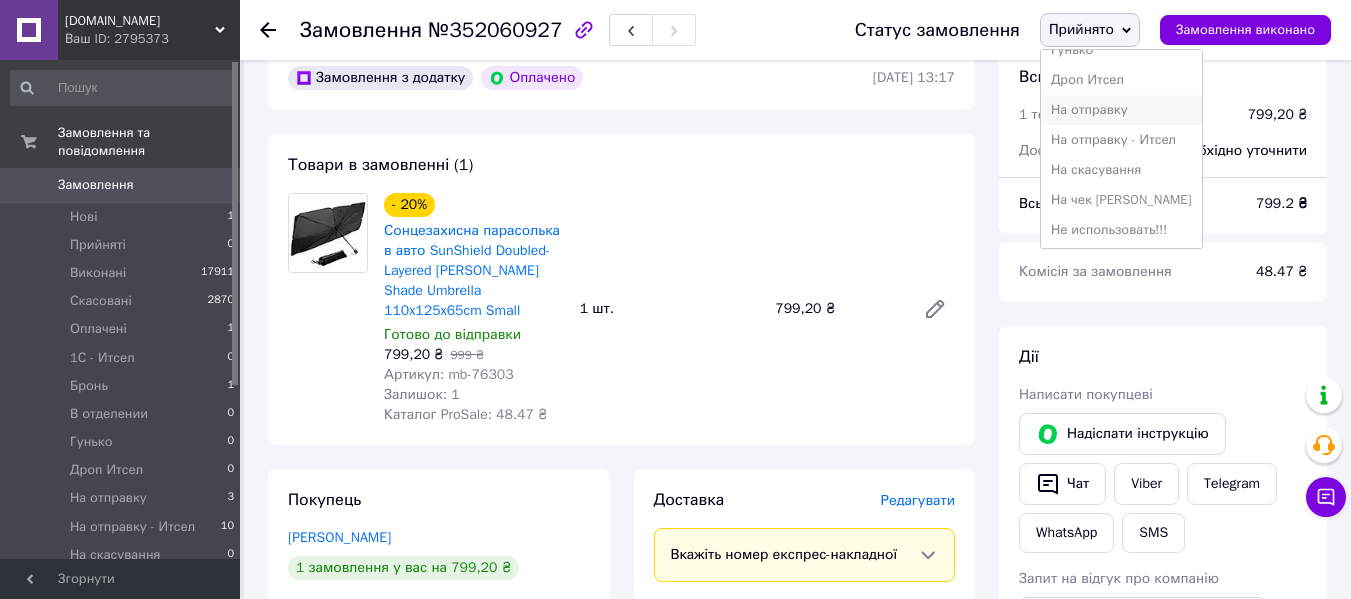 click on "На отправку" at bounding box center [1121, 110] 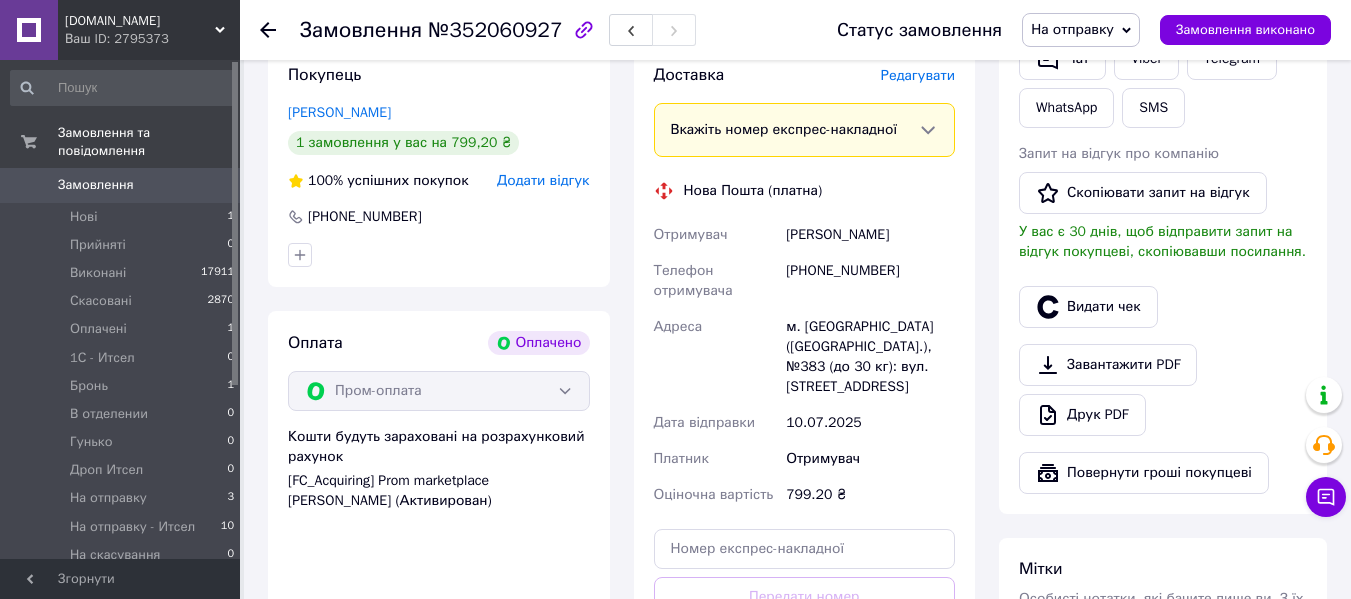 scroll, scrollTop: 800, scrollLeft: 0, axis: vertical 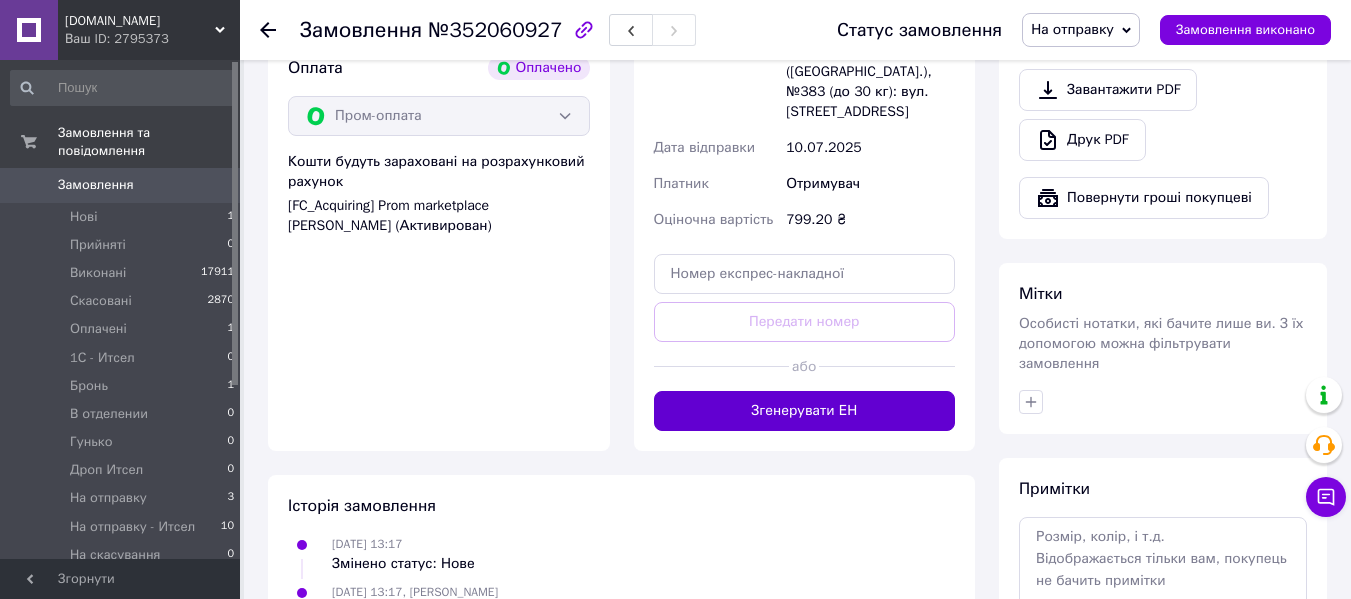 click on "Згенерувати ЕН" at bounding box center (805, 411) 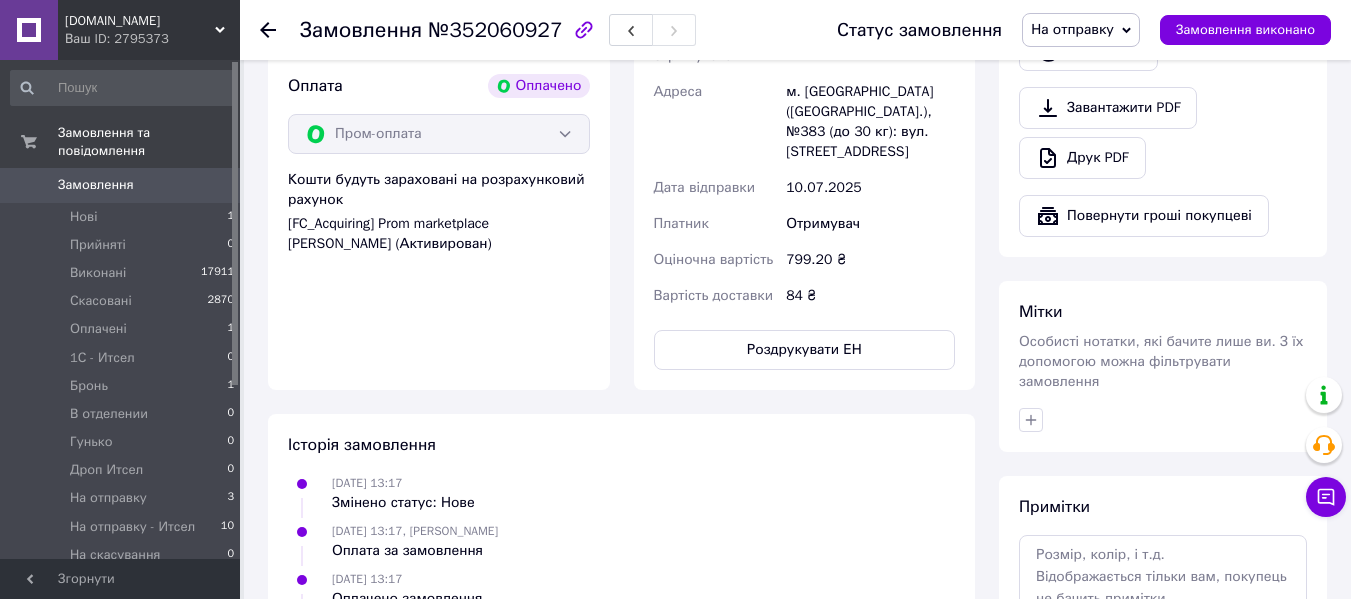 scroll, scrollTop: 400, scrollLeft: 0, axis: vertical 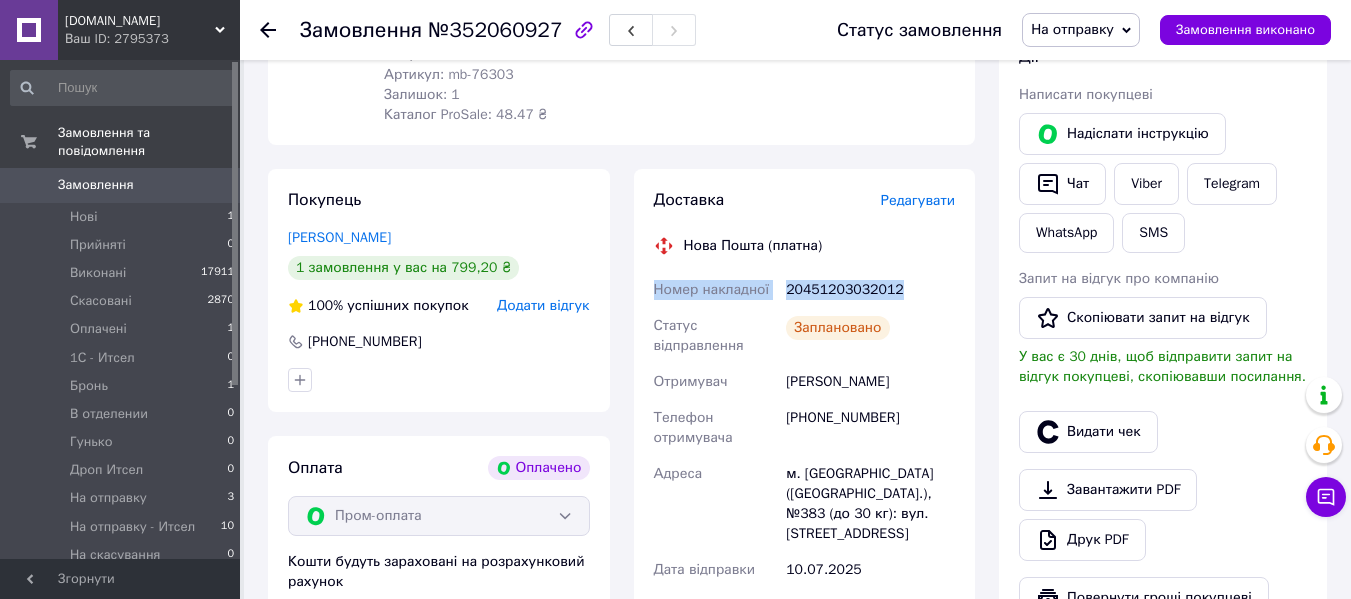 drag, startPoint x: 903, startPoint y: 291, endPoint x: 645, endPoint y: 289, distance: 258.00775 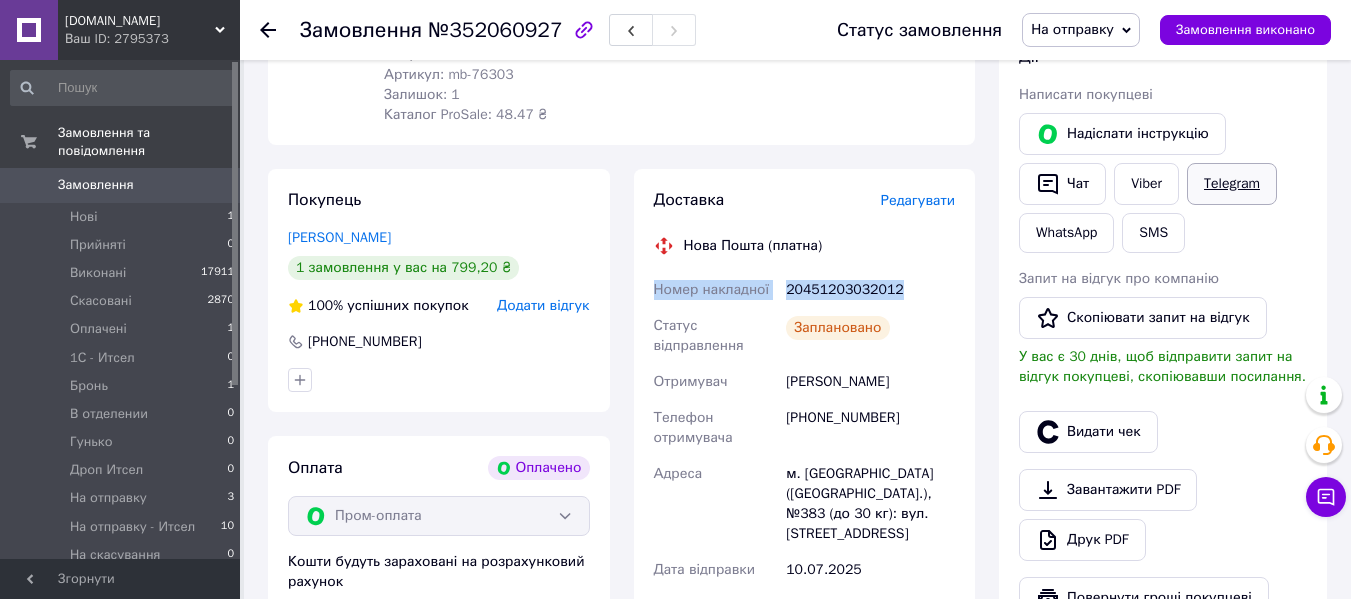 click on "Telegram" at bounding box center [1232, 184] 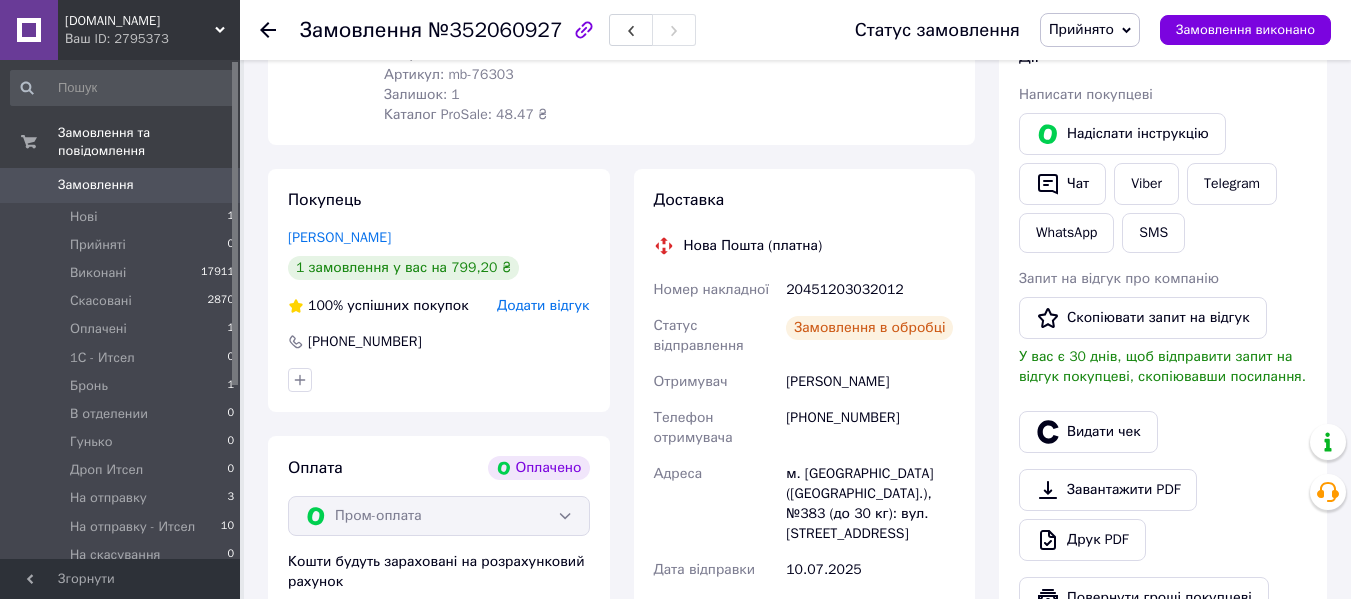 scroll, scrollTop: 400, scrollLeft: 0, axis: vertical 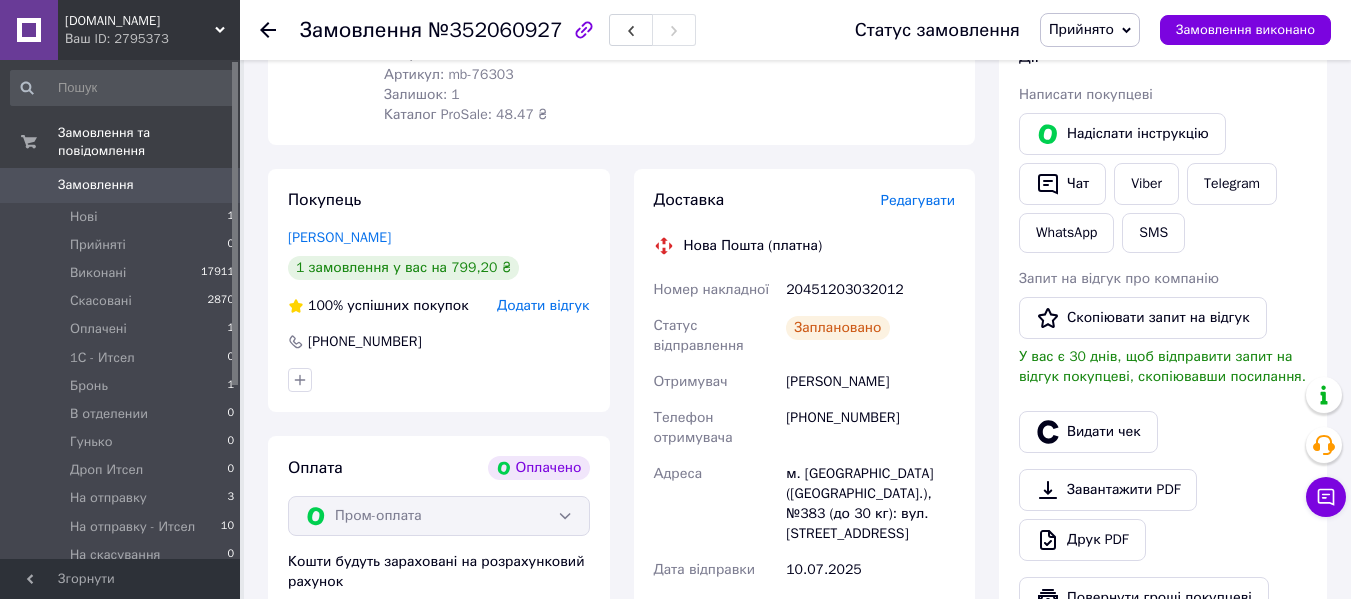 drag, startPoint x: 784, startPoint y: 384, endPoint x: 930, endPoint y: 389, distance: 146.08559 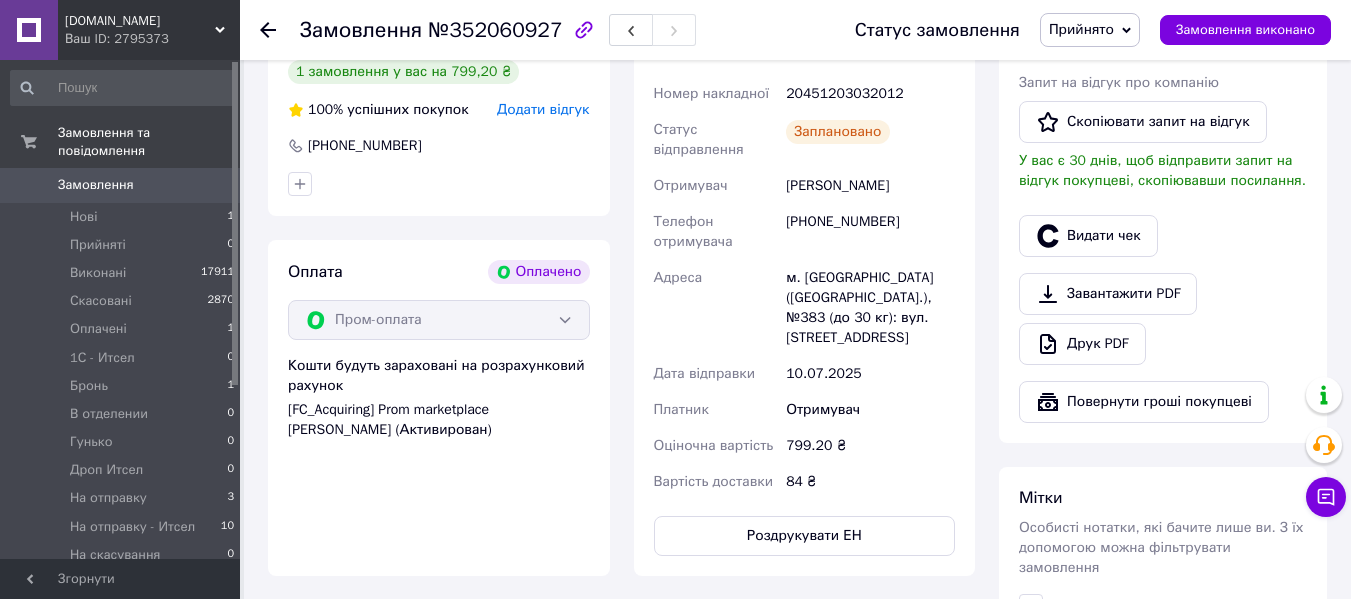 scroll, scrollTop: 600, scrollLeft: 0, axis: vertical 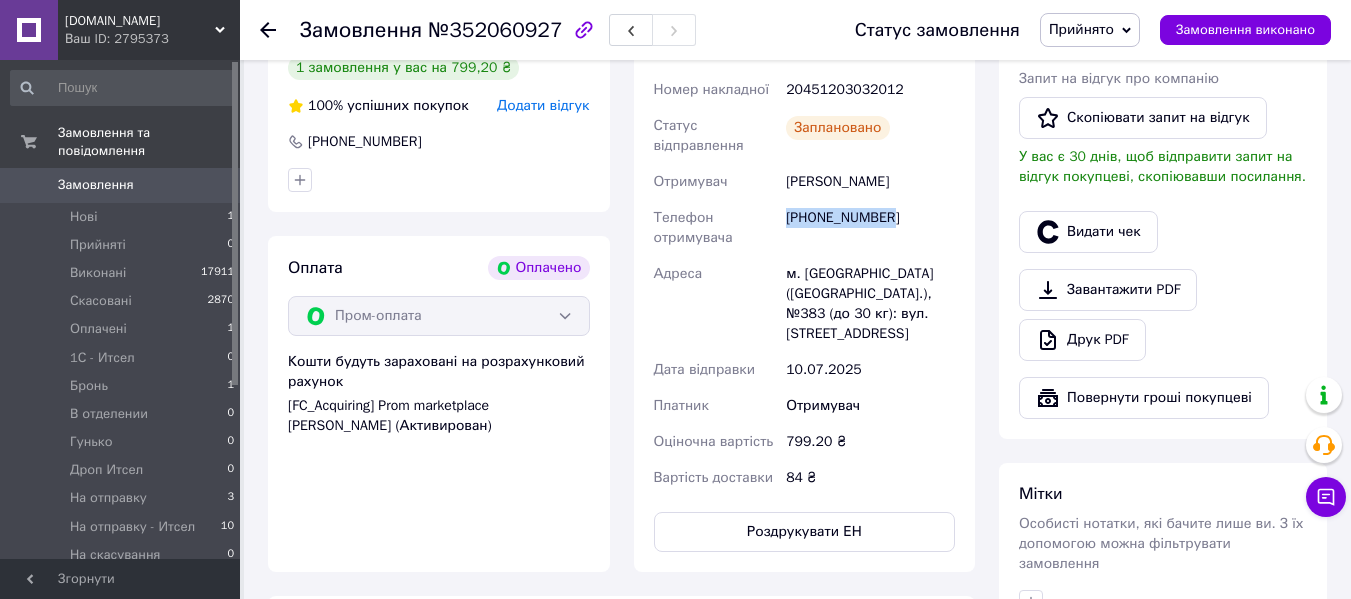 drag, startPoint x: 859, startPoint y: 224, endPoint x: 915, endPoint y: 225, distance: 56.008926 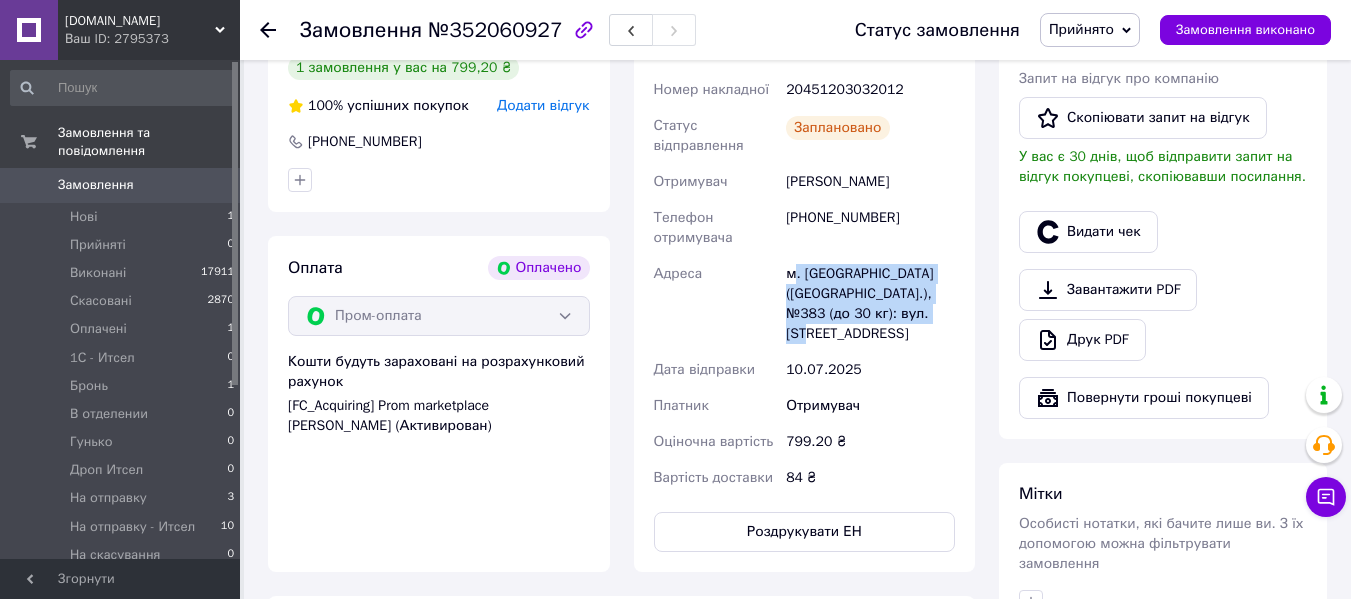 drag, startPoint x: 792, startPoint y: 274, endPoint x: 944, endPoint y: 315, distance: 157.43253 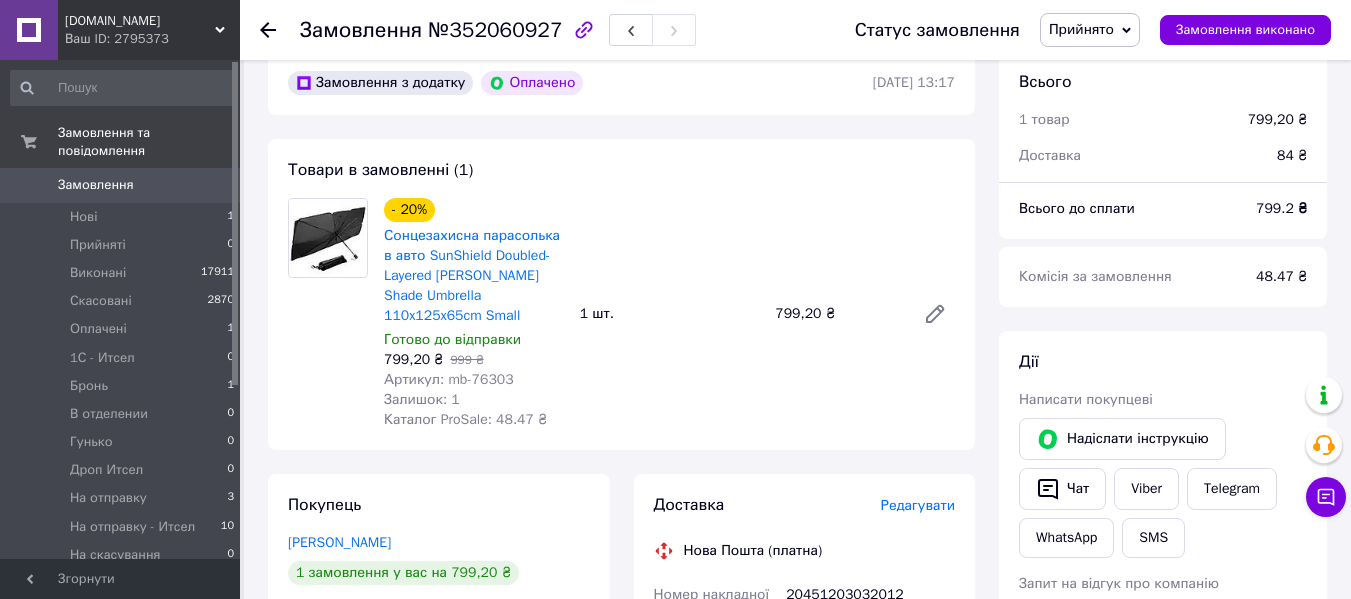 scroll, scrollTop: 0, scrollLeft: 0, axis: both 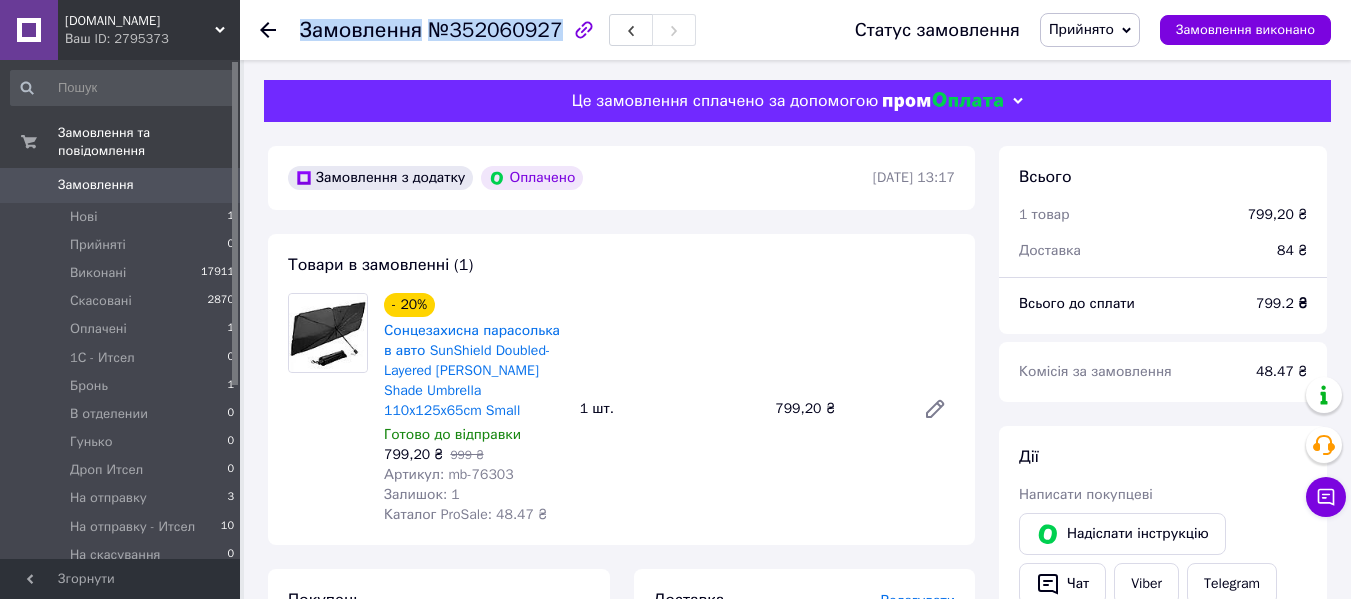 drag, startPoint x: 550, startPoint y: 42, endPoint x: 537, endPoint y: 34, distance: 15.264338 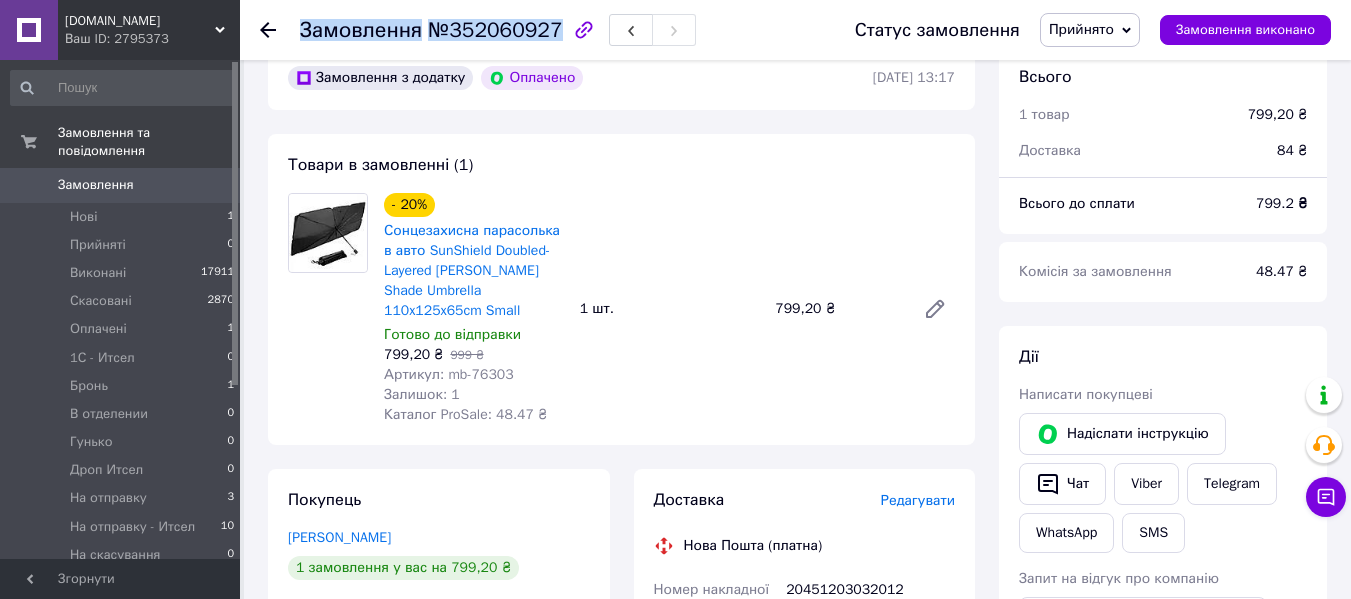 click on "Прийнято" at bounding box center (1081, 29) 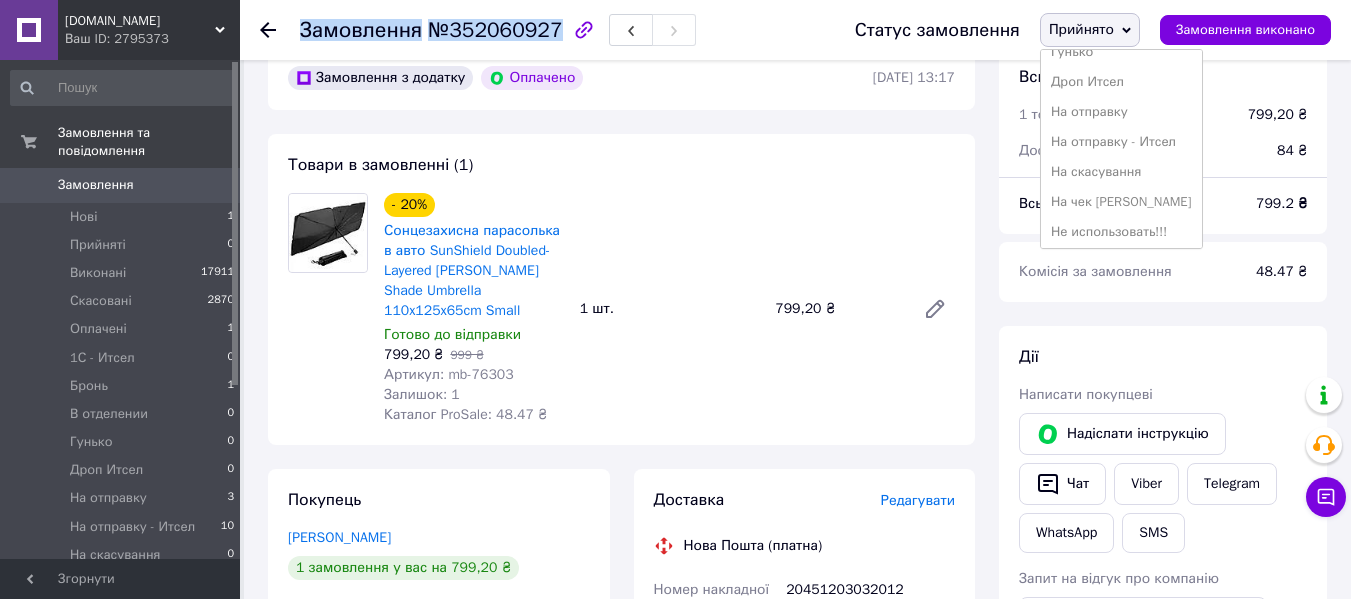 scroll, scrollTop: 200, scrollLeft: 0, axis: vertical 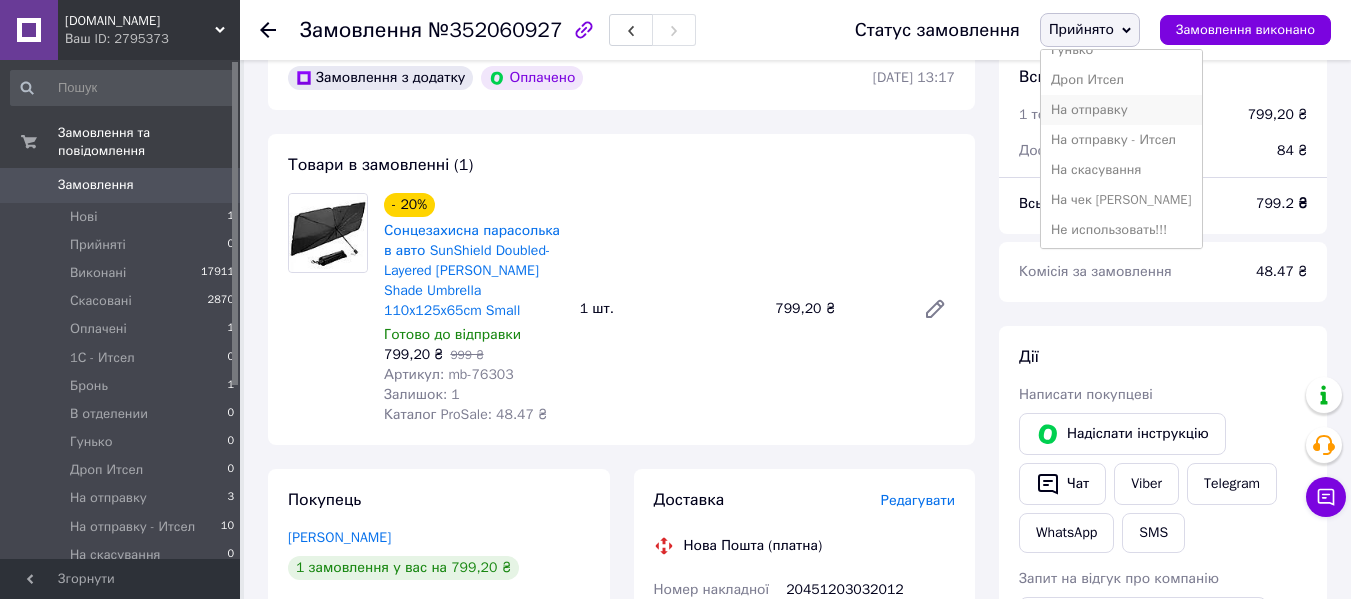 click on "На отправку" at bounding box center [1121, 110] 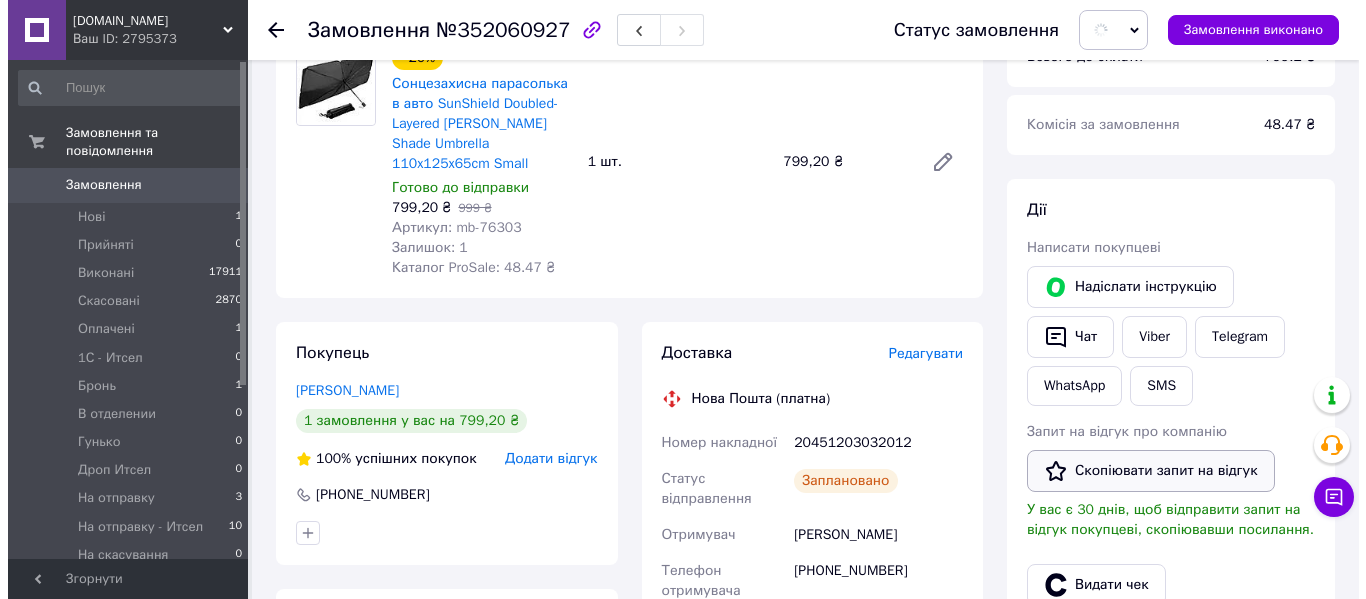 scroll, scrollTop: 400, scrollLeft: 0, axis: vertical 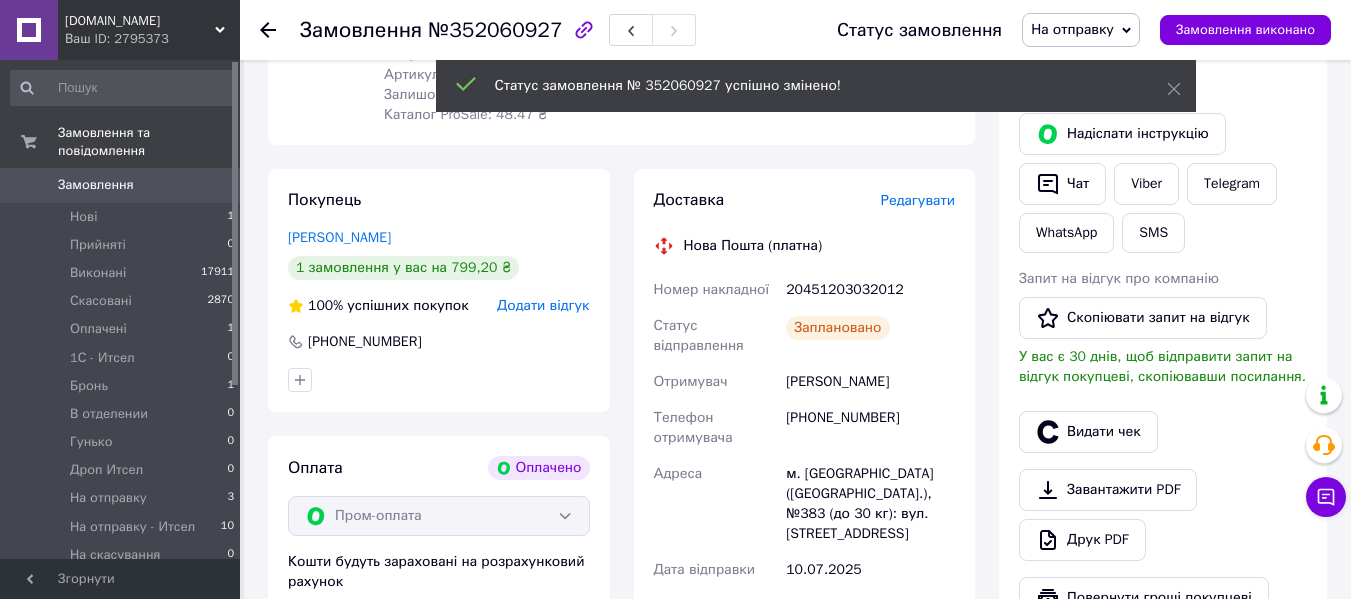 click on "Видати чек" at bounding box center [1088, 432] 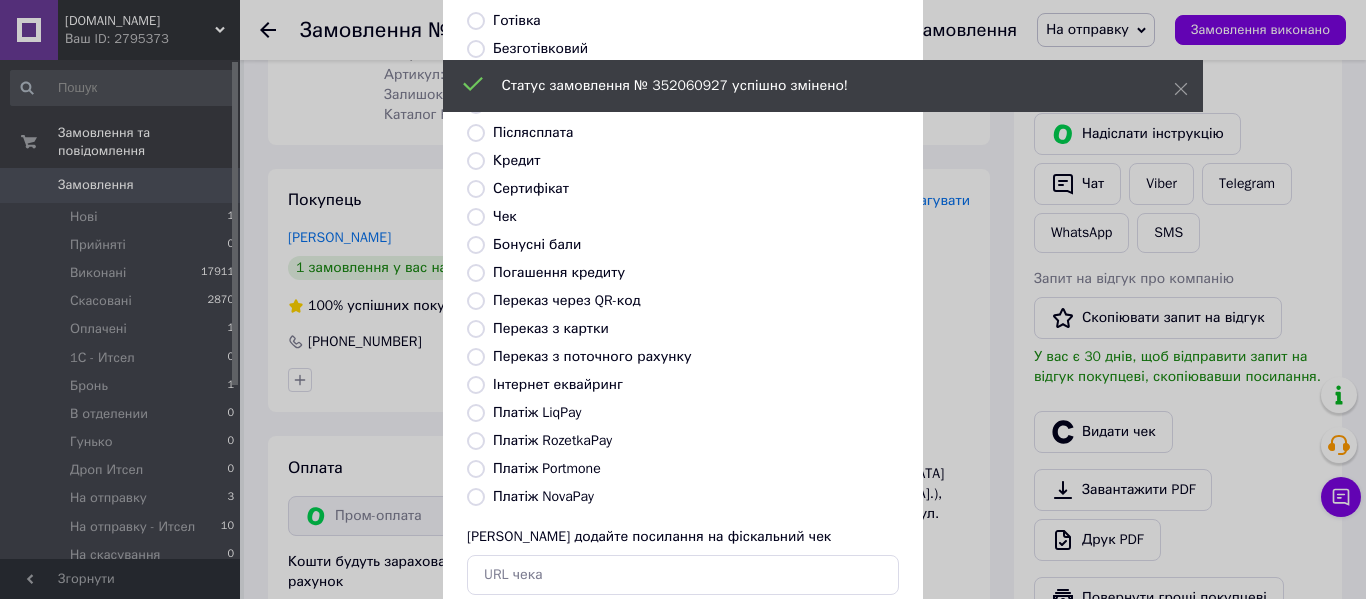 scroll, scrollTop: 260, scrollLeft: 0, axis: vertical 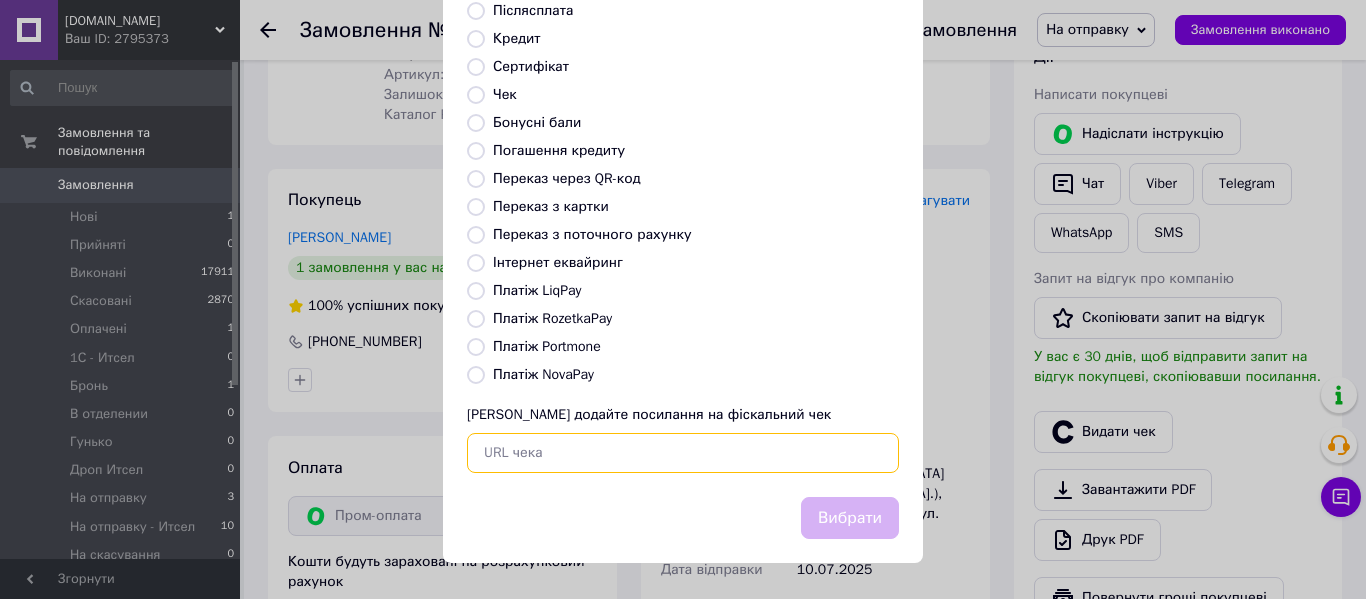 click at bounding box center (683, 453) 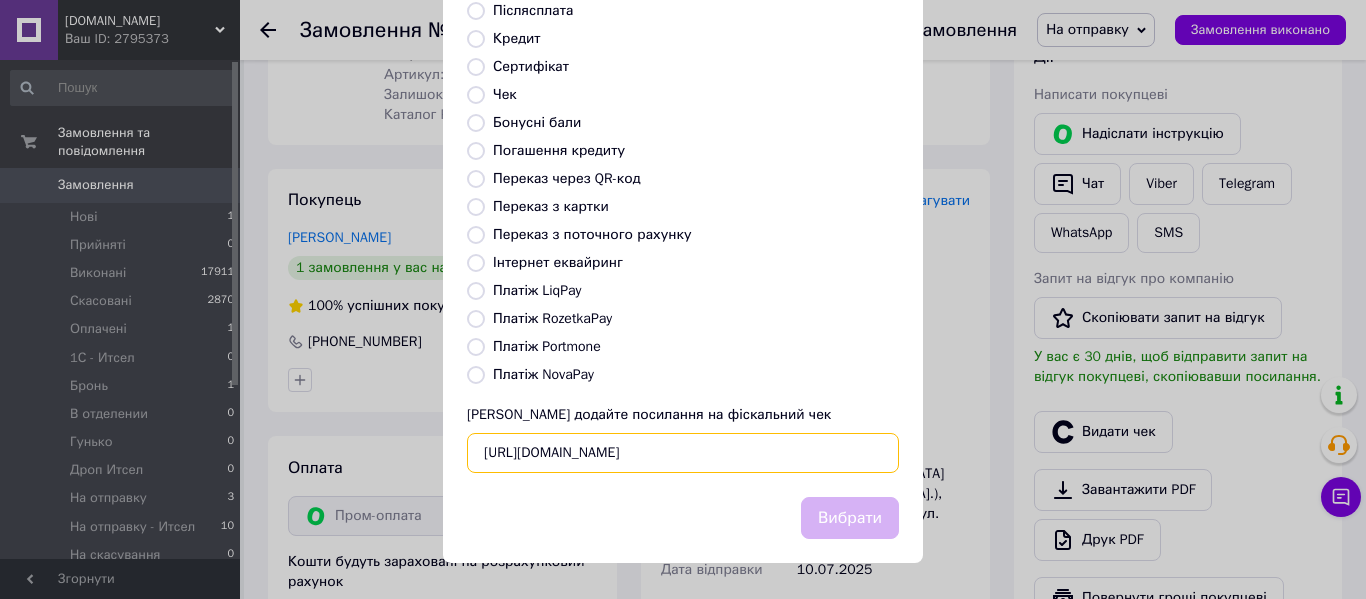 scroll, scrollTop: 0, scrollLeft: 60, axis: horizontal 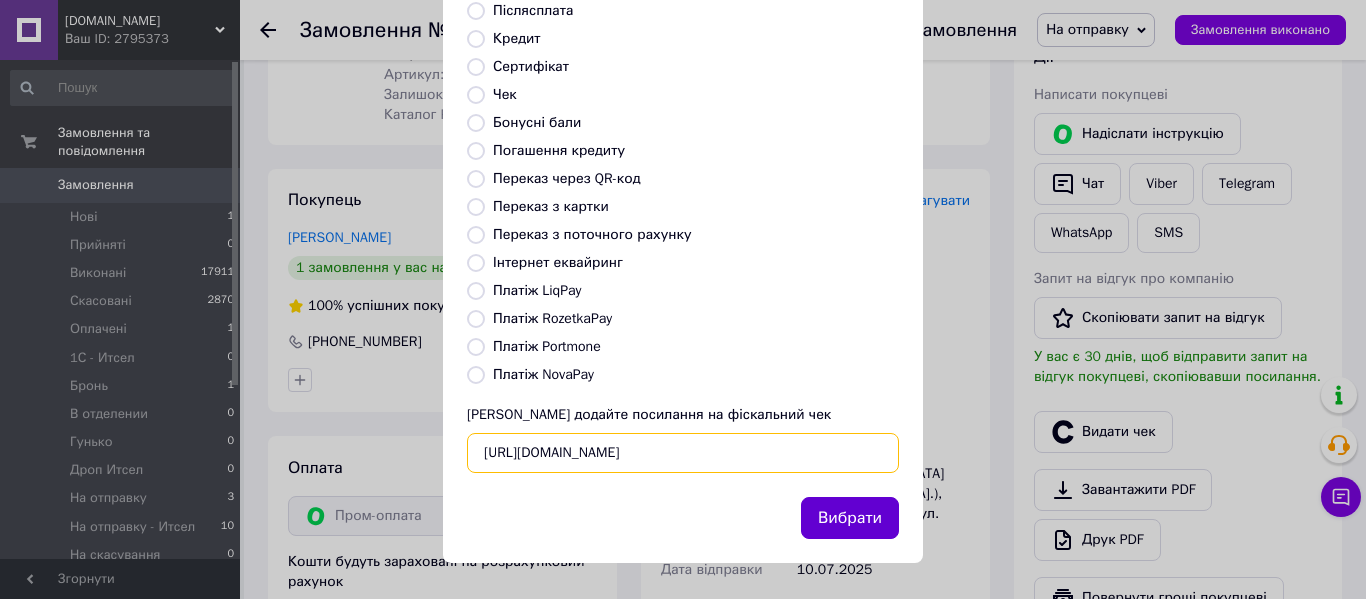 type on "https://check.checkbox.ua/e5d932d5-afde-45ed-bbfd-65d1aa99997c/html" 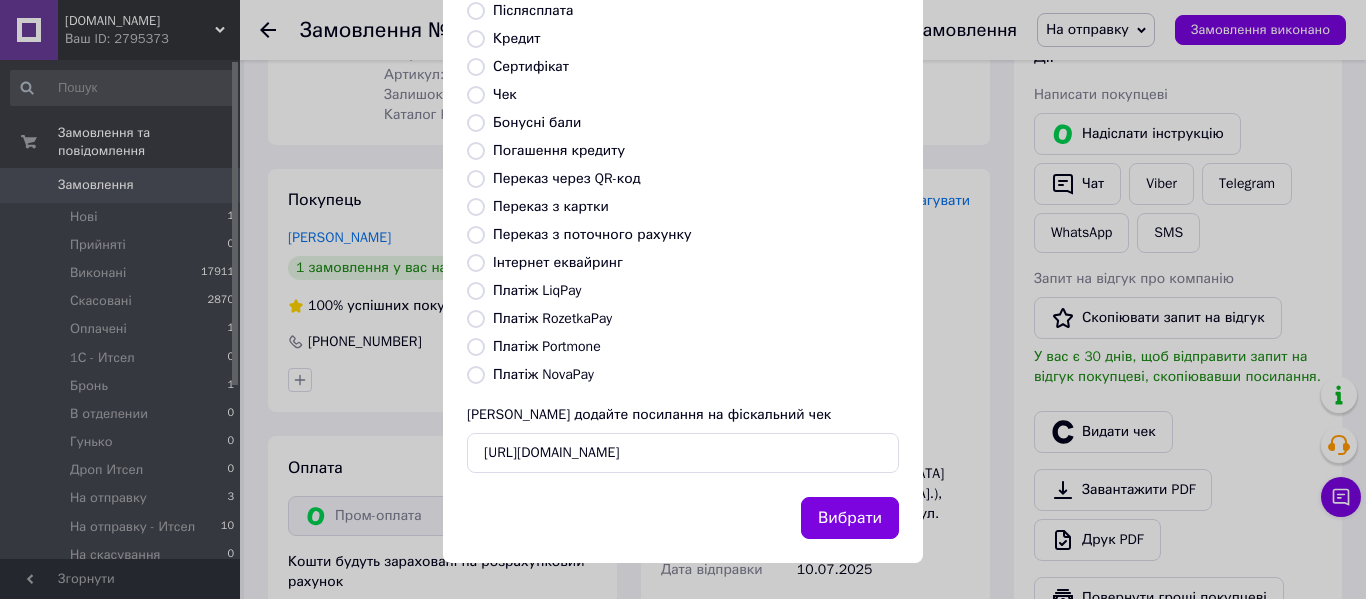 click on "Вибрати" at bounding box center [850, 518] 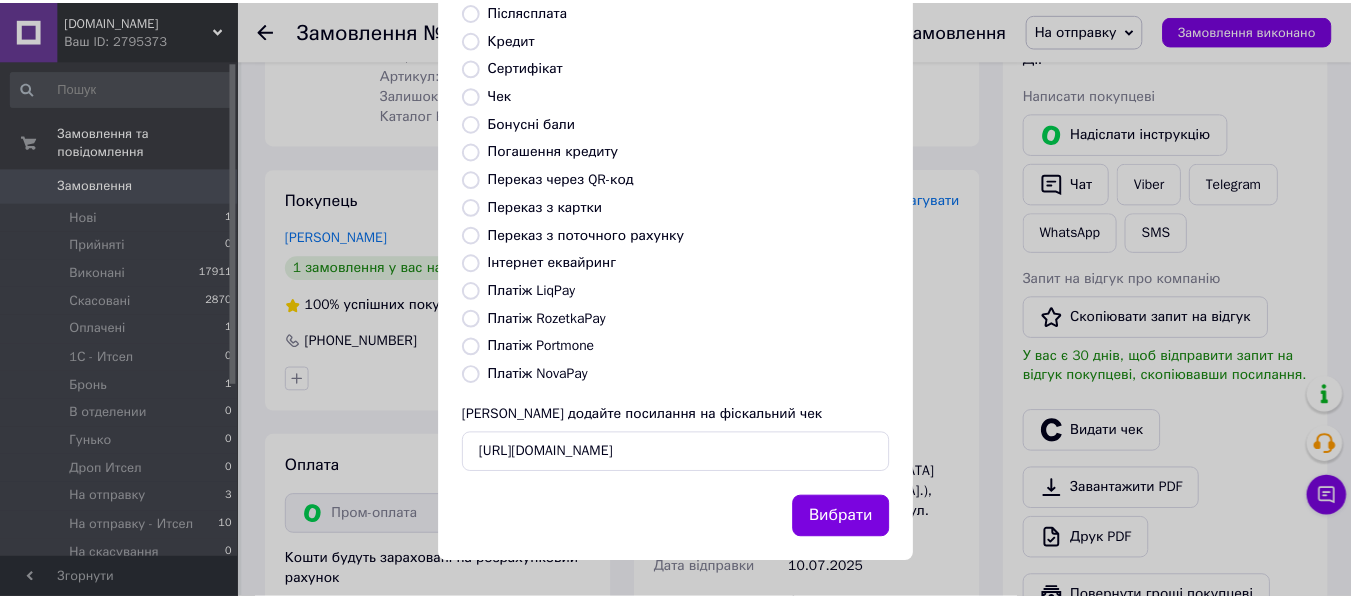 scroll, scrollTop: 0, scrollLeft: 0, axis: both 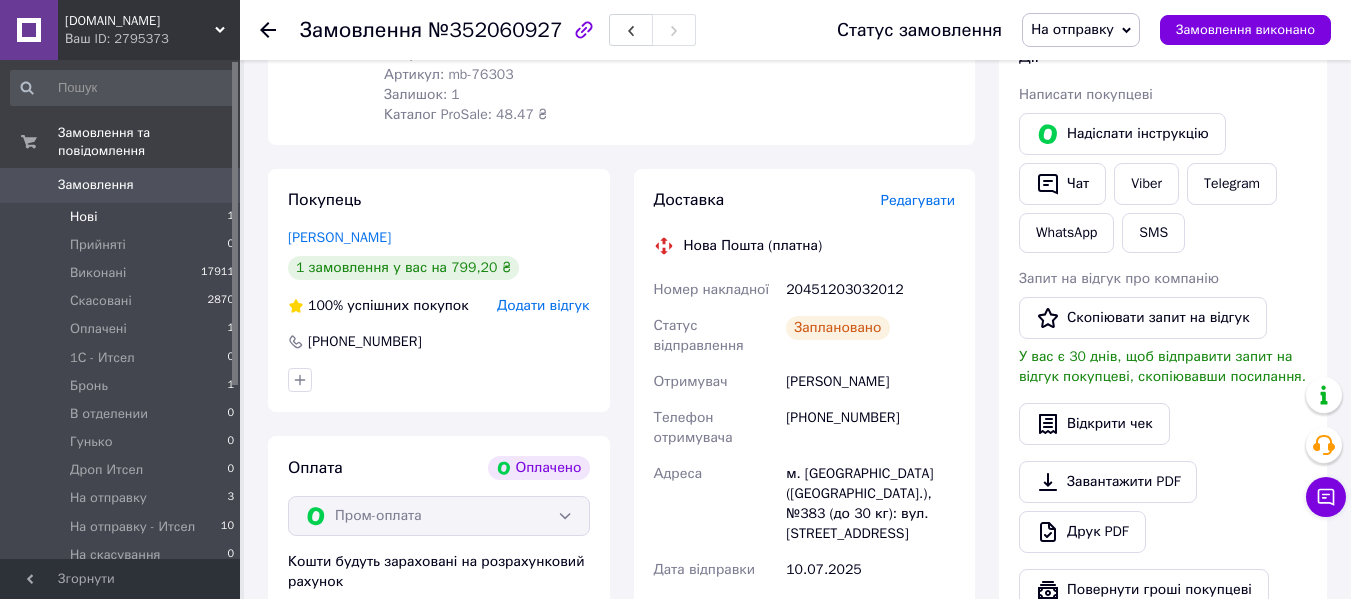 click on "Нові 1" at bounding box center [123, 217] 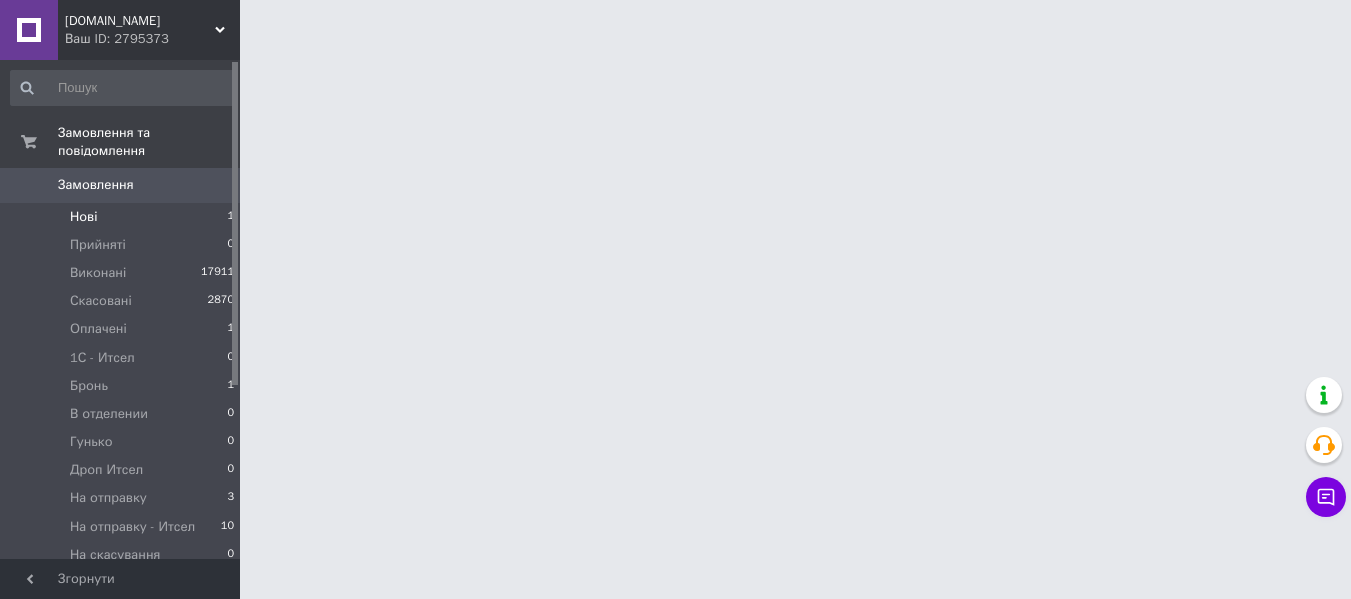 scroll, scrollTop: 0, scrollLeft: 0, axis: both 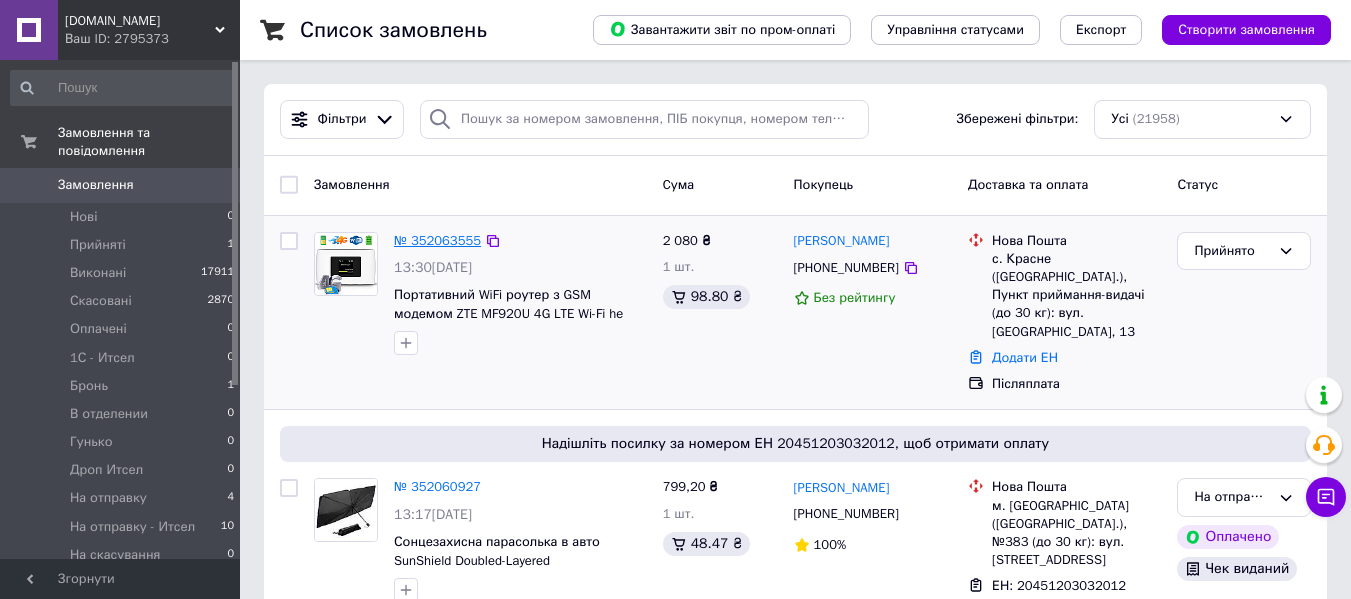 click on "№ 352063555" at bounding box center [437, 240] 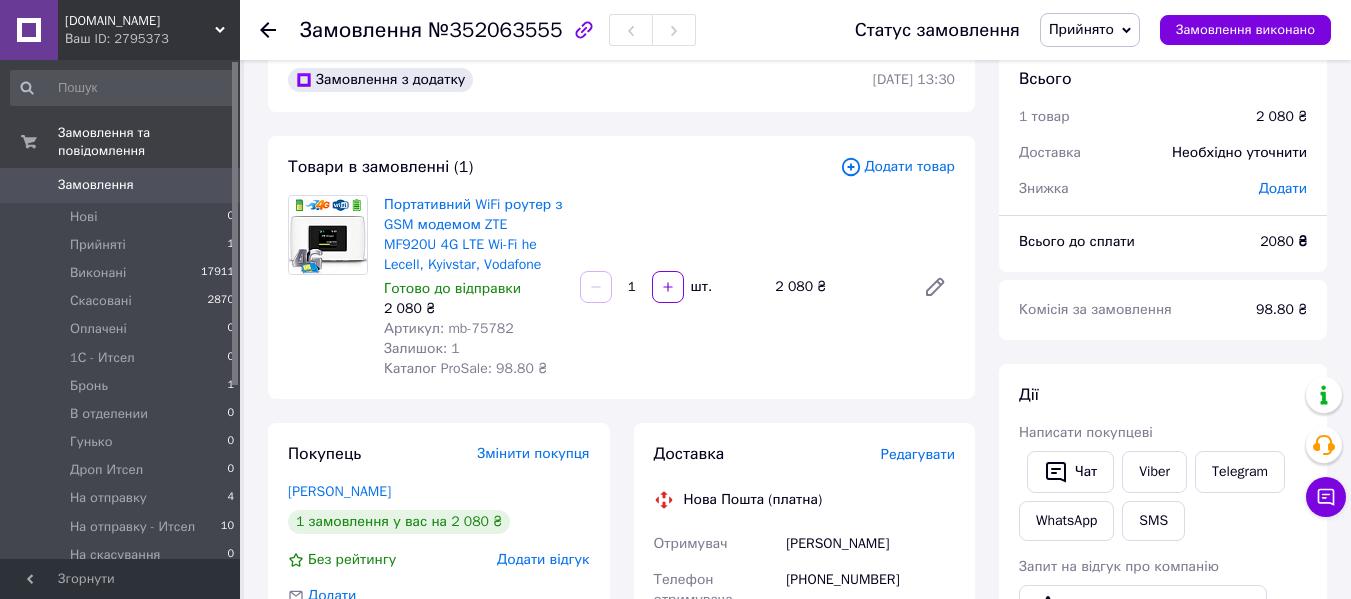 scroll, scrollTop: 0, scrollLeft: 0, axis: both 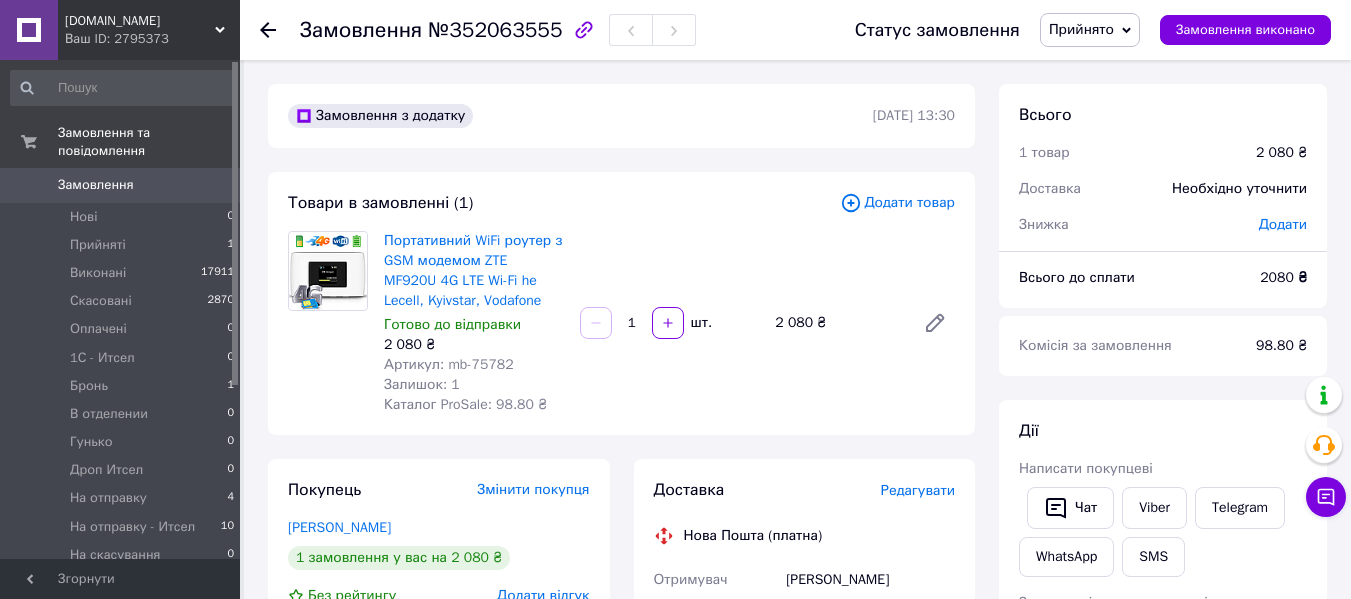 click on "Прийнято" at bounding box center (1081, 29) 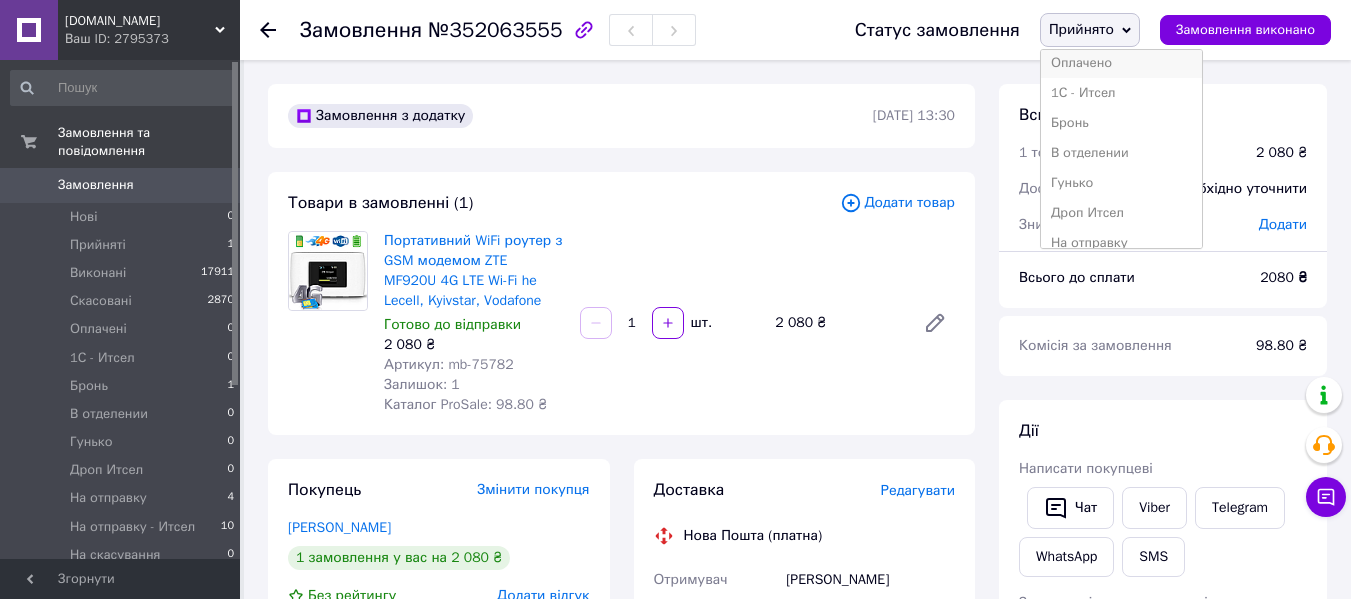 scroll, scrollTop: 100, scrollLeft: 0, axis: vertical 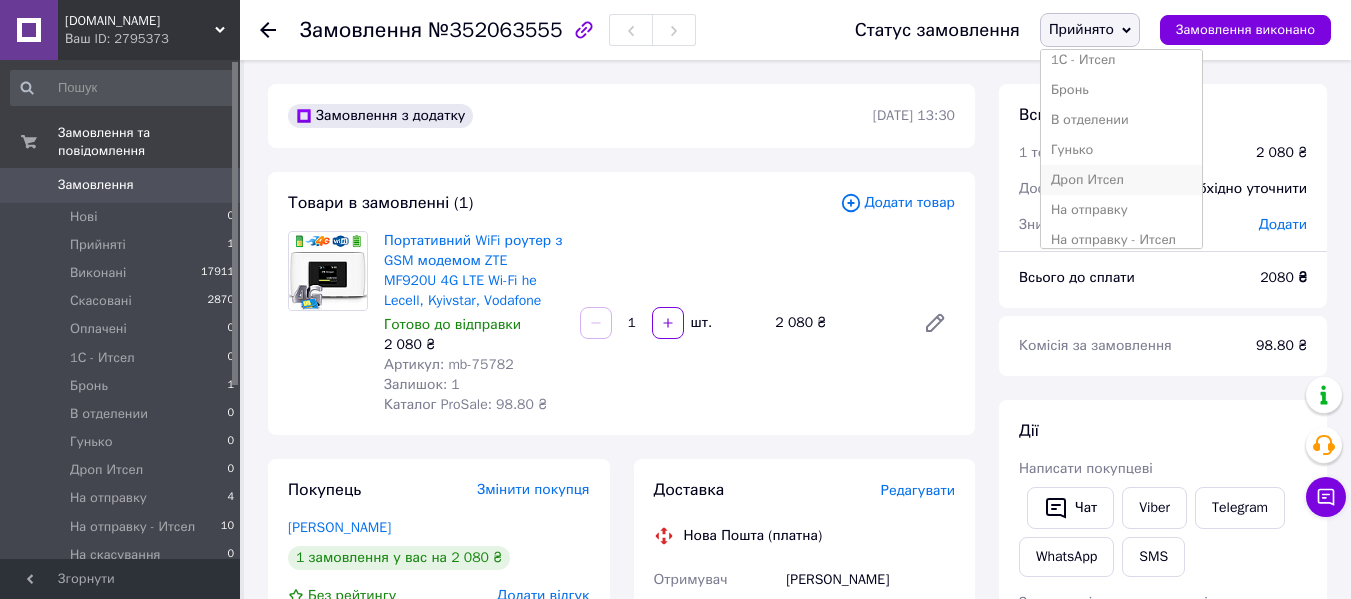 click on "Дроп Итсел" at bounding box center [1121, 180] 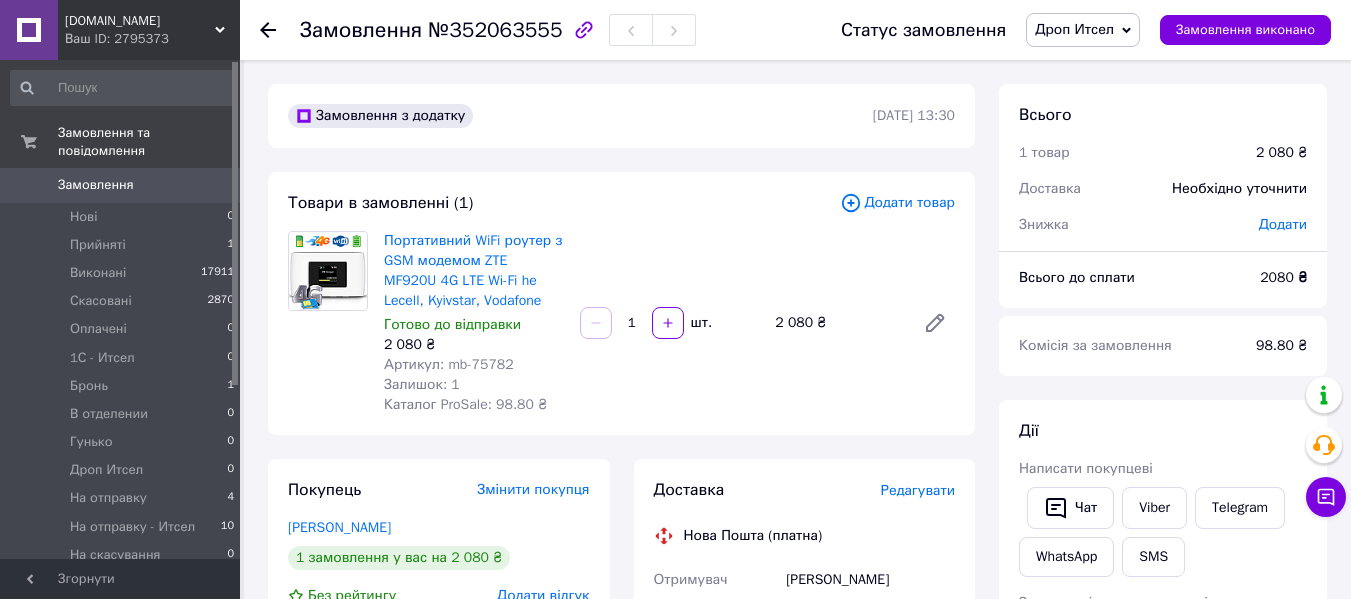 click on "0" at bounding box center (212, 185) 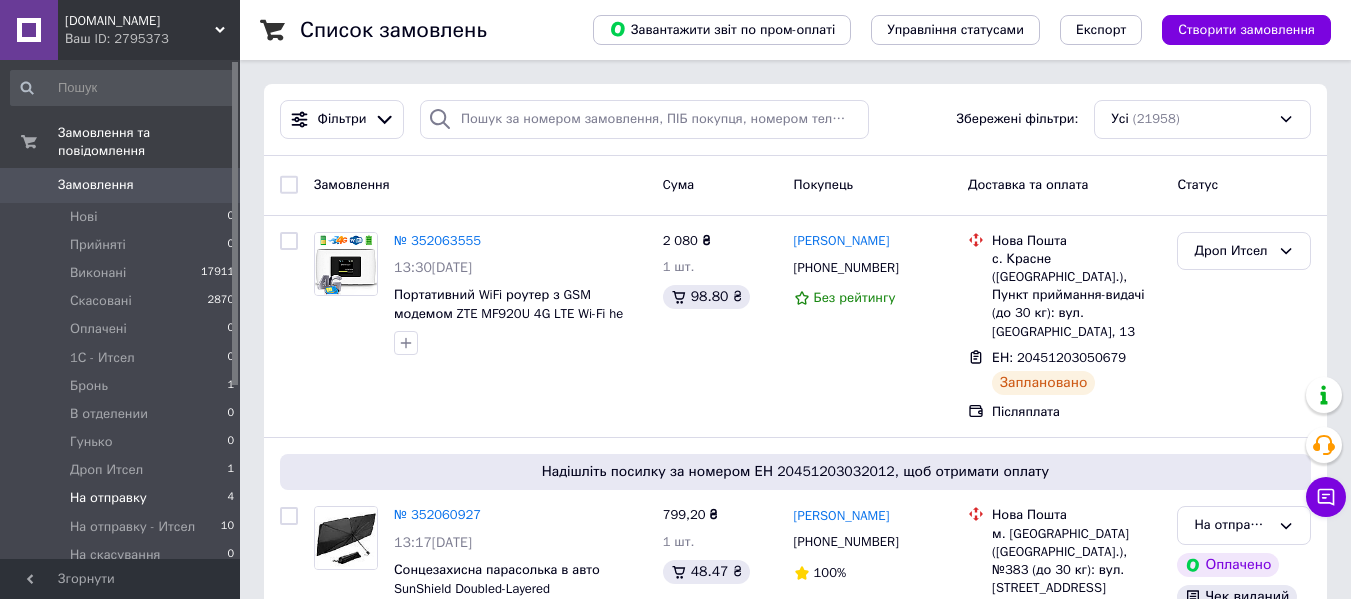 click on "На отправку" at bounding box center [108, 498] 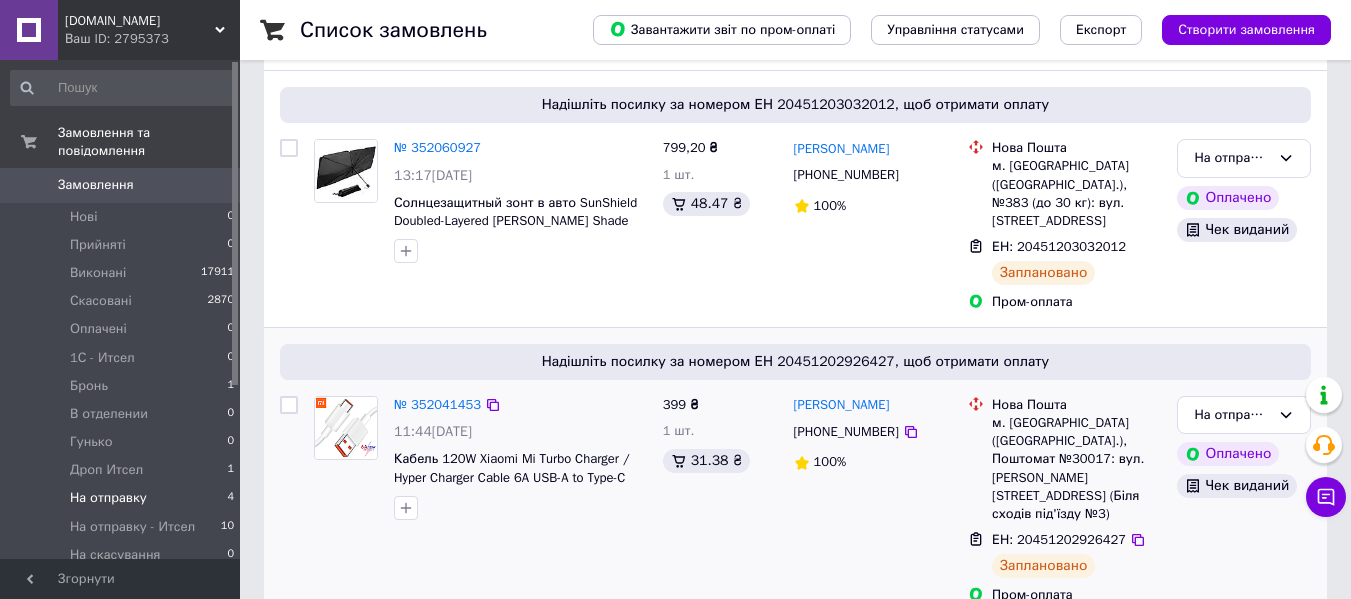 scroll, scrollTop: 213, scrollLeft: 0, axis: vertical 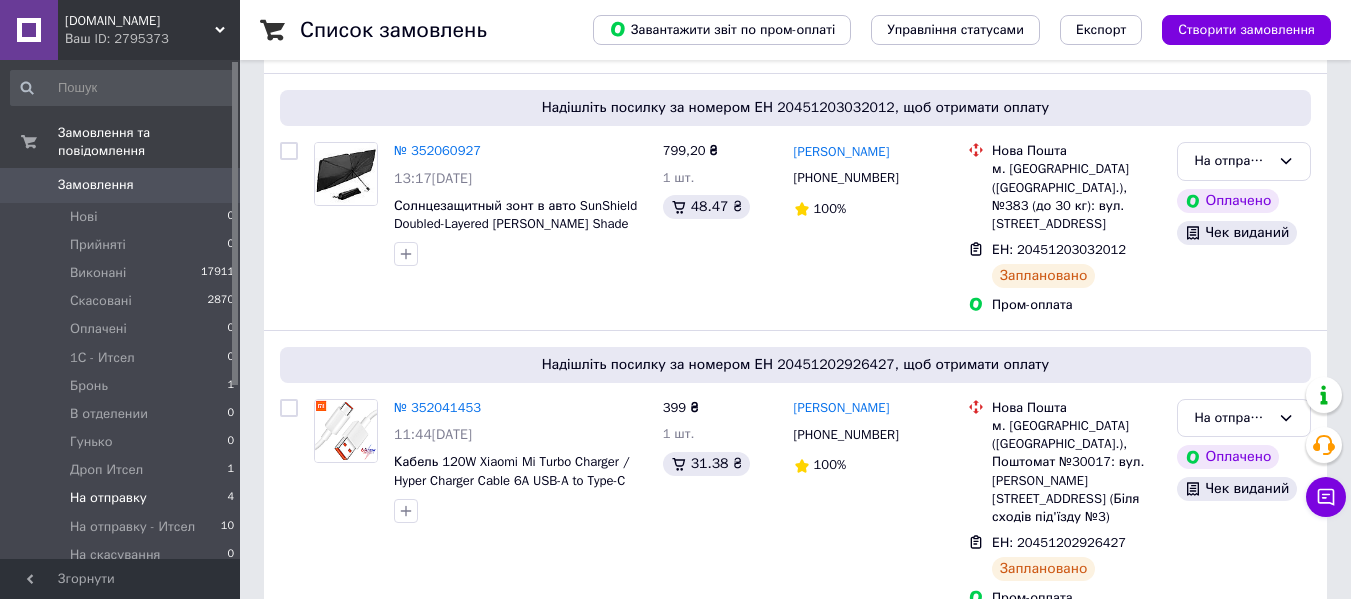 click on "Замовлення" at bounding box center (121, 185) 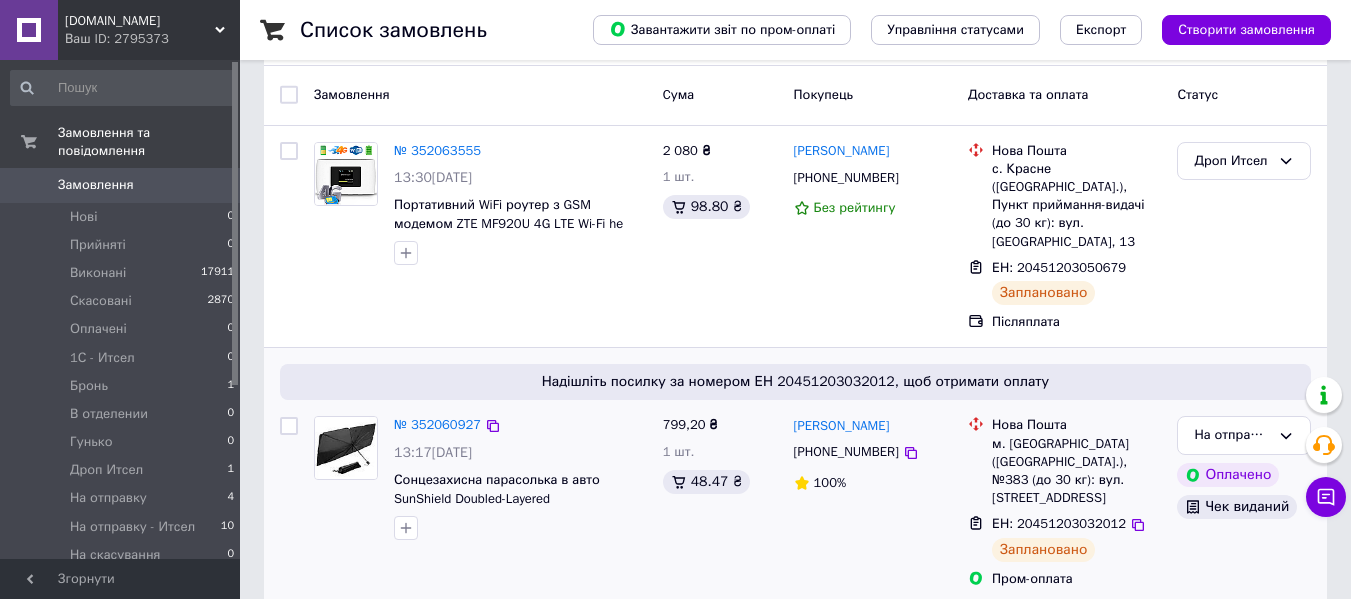 scroll, scrollTop: 200, scrollLeft: 0, axis: vertical 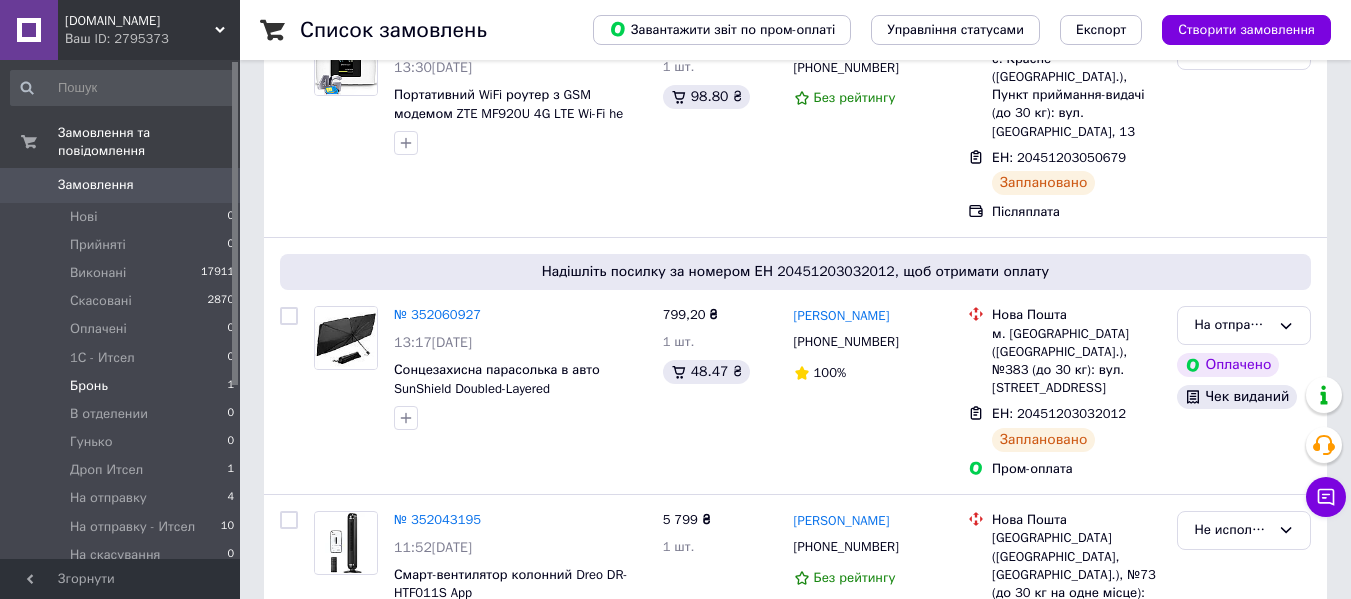 click on "Бронь" at bounding box center (89, 386) 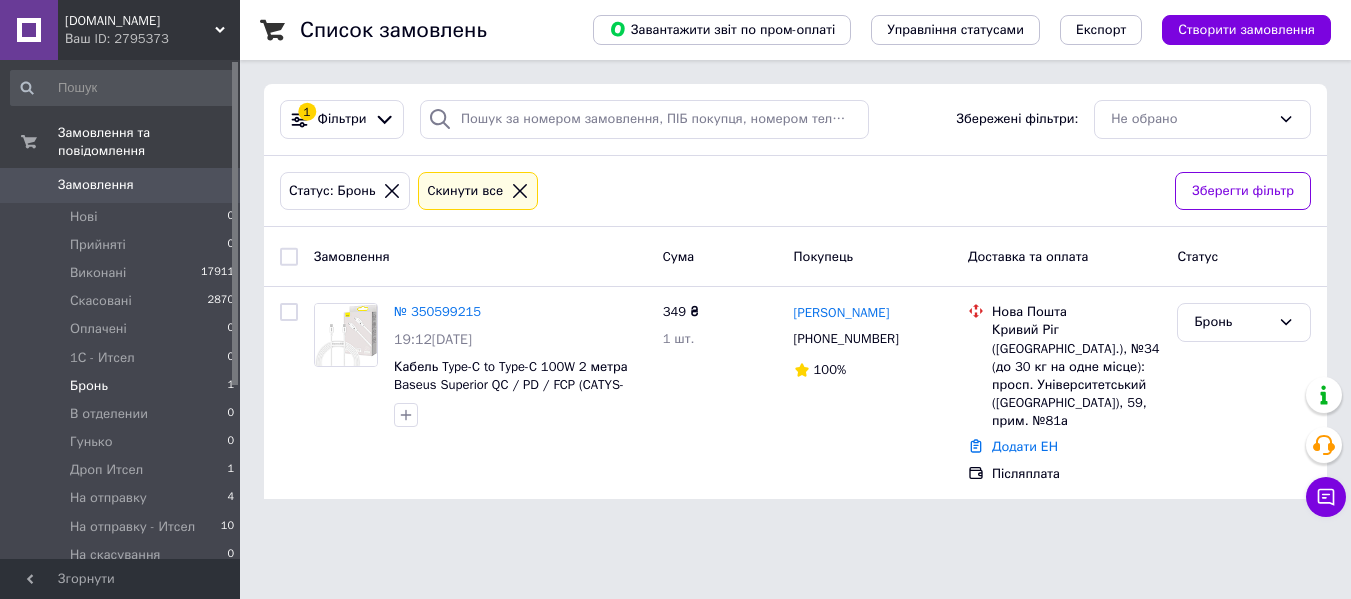 scroll, scrollTop: 0, scrollLeft: 0, axis: both 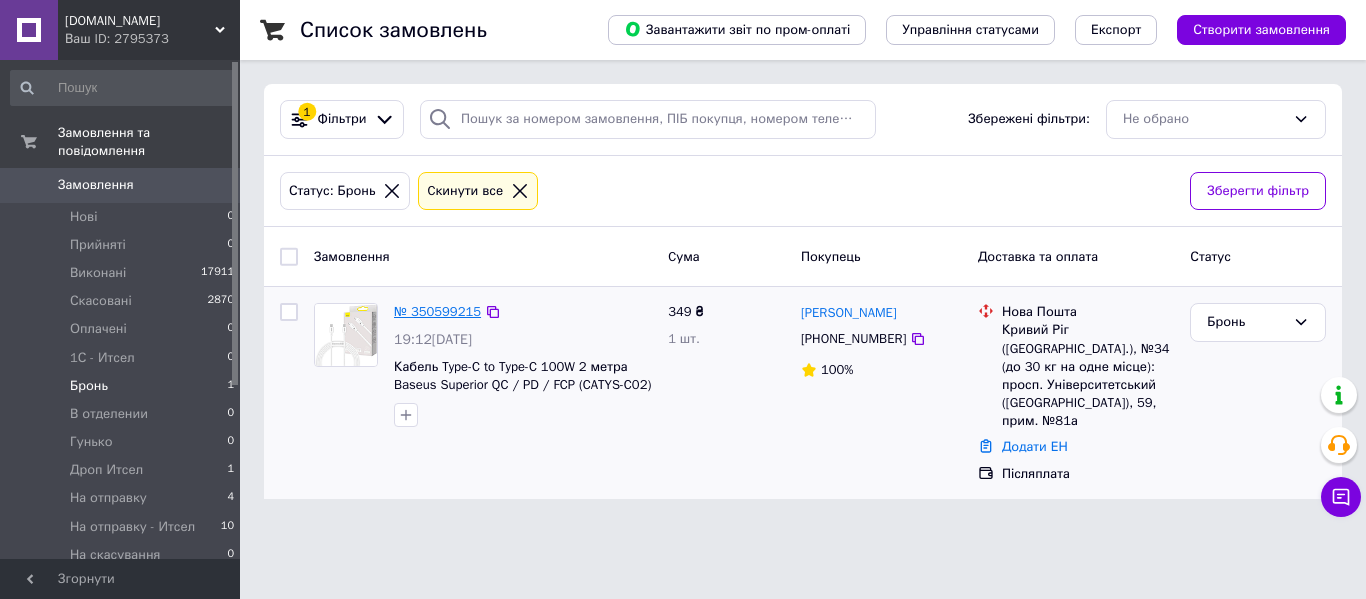 click on "№ 350599215" at bounding box center [437, 311] 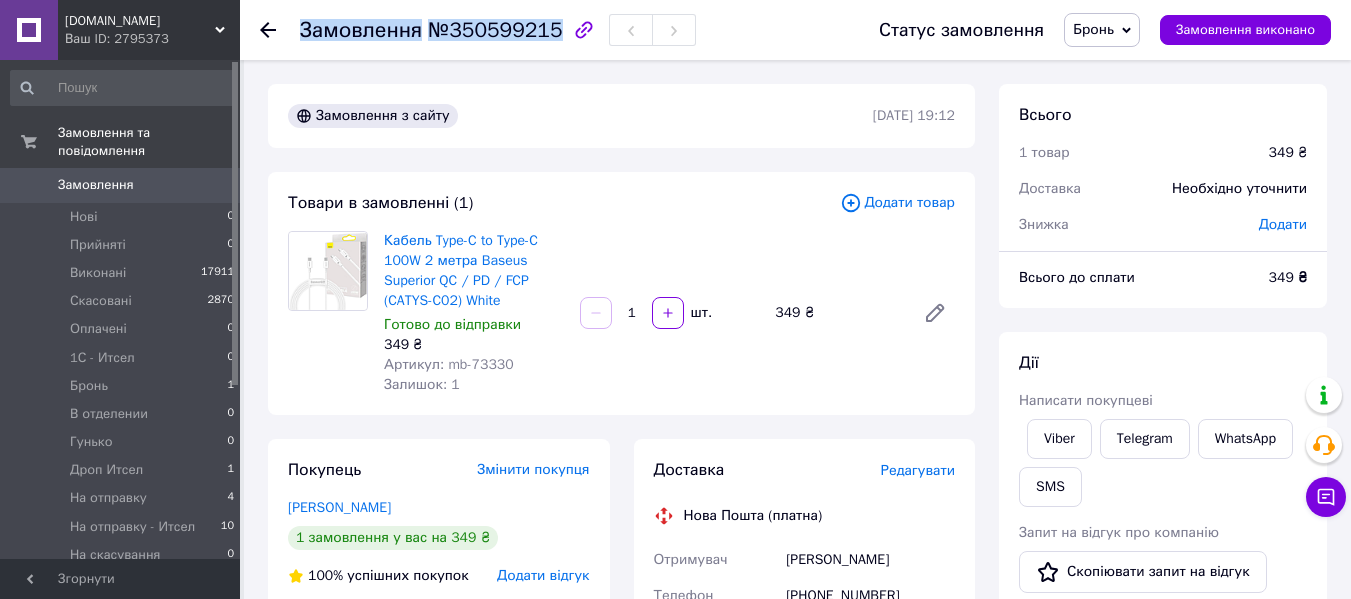 drag, startPoint x: 548, startPoint y: 42, endPoint x: 319, endPoint y: 33, distance: 229.17679 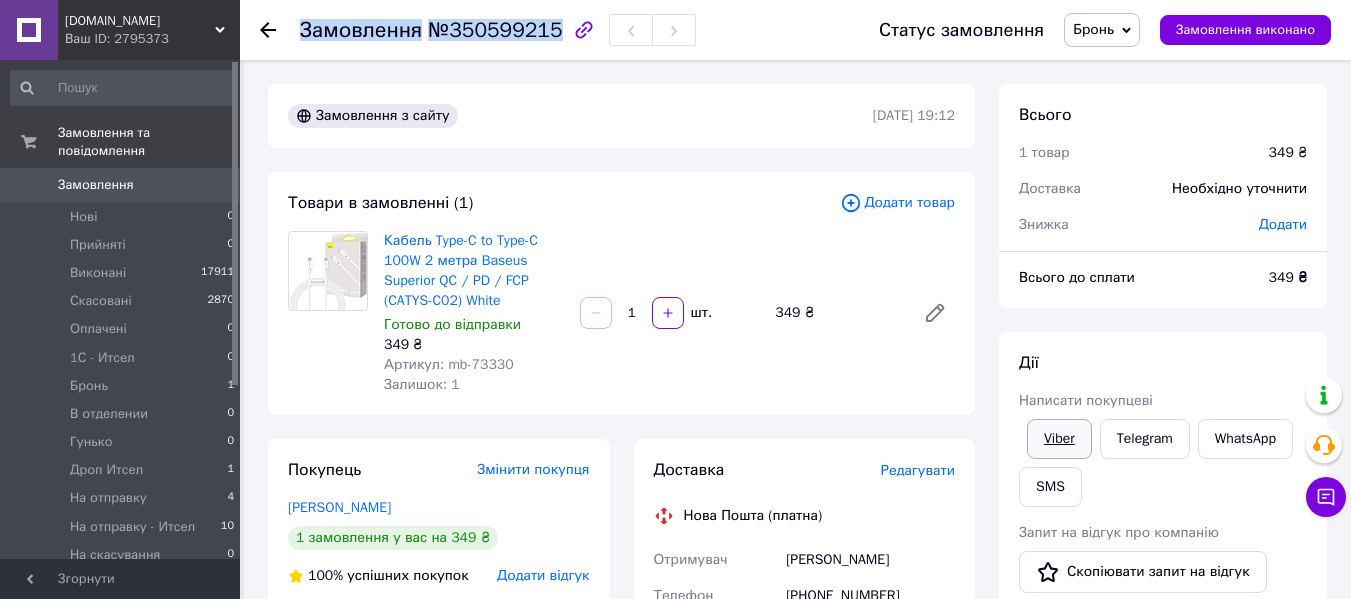 click on "Viber" at bounding box center [1059, 439] 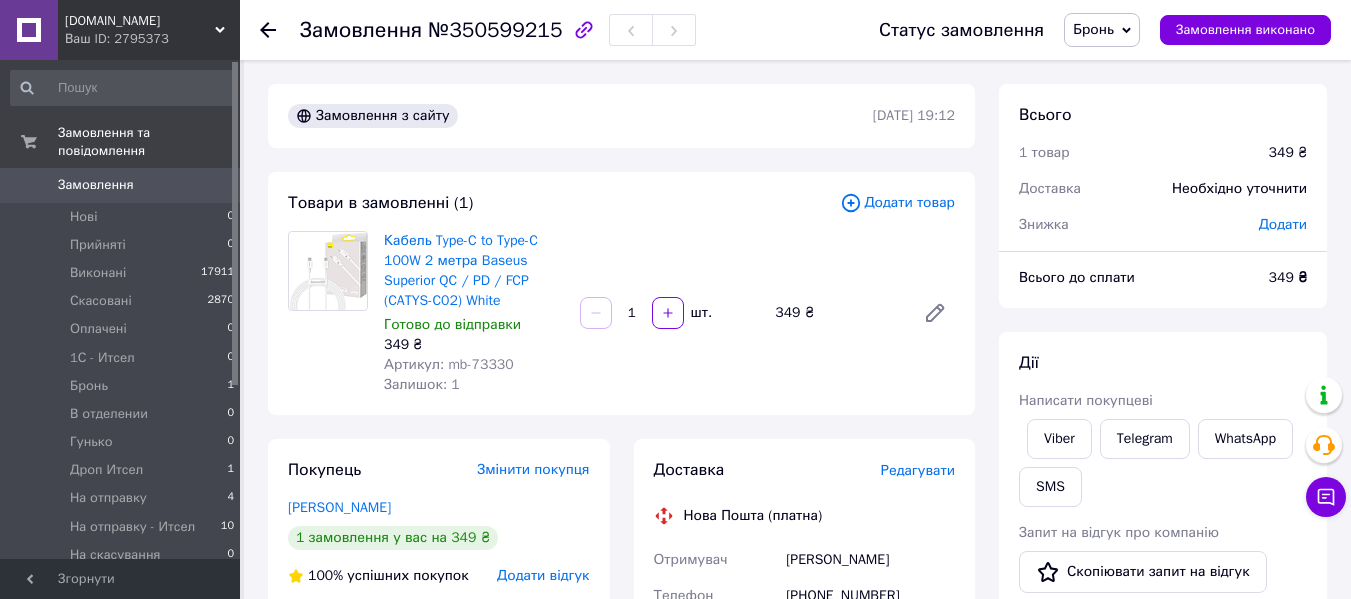 click 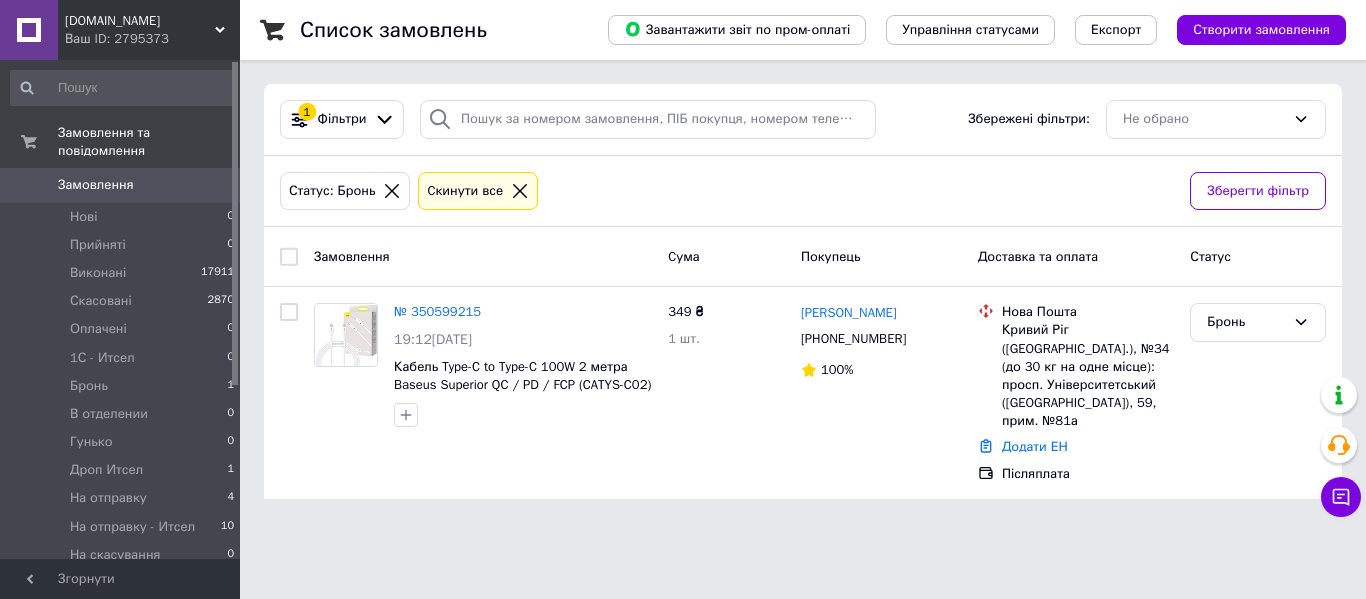 click on "Замовлення" at bounding box center (121, 185) 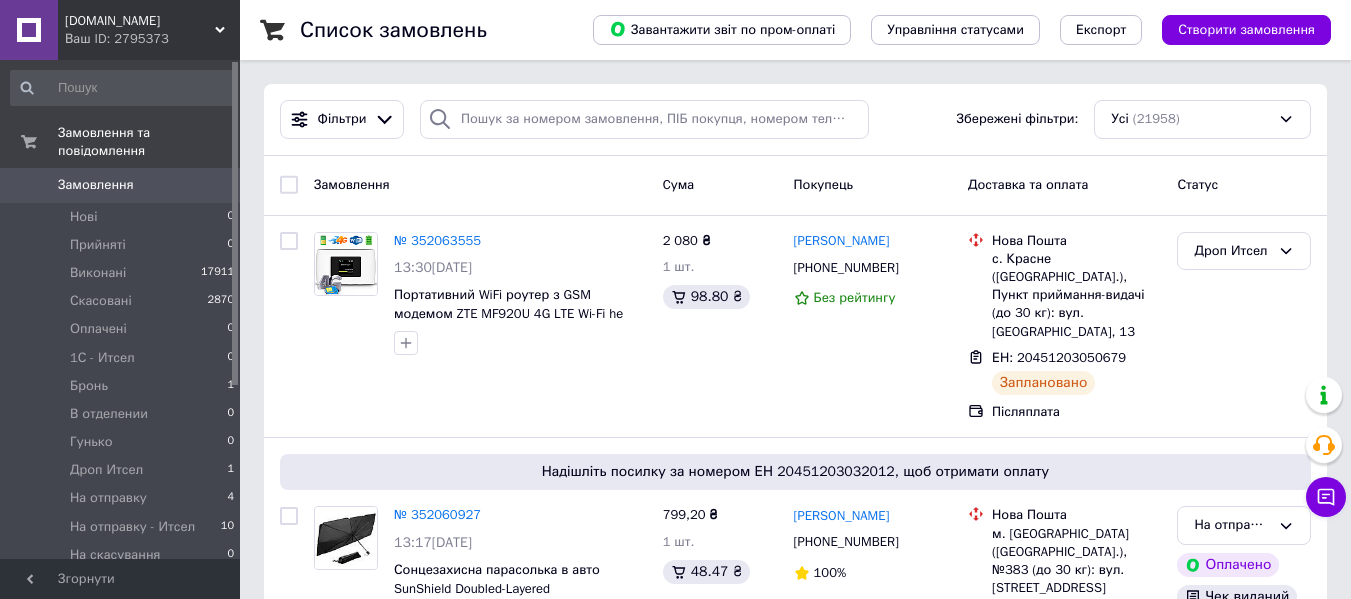 click on "Замовлення" at bounding box center [121, 185] 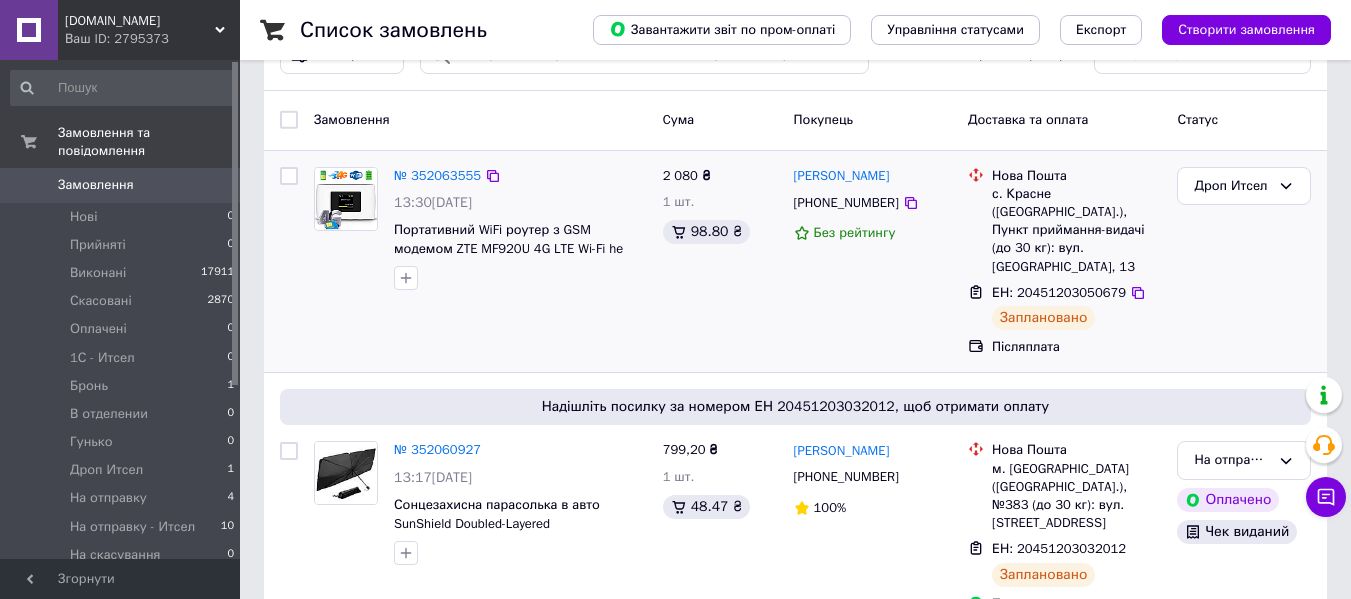 scroll, scrollTop: 100, scrollLeft: 0, axis: vertical 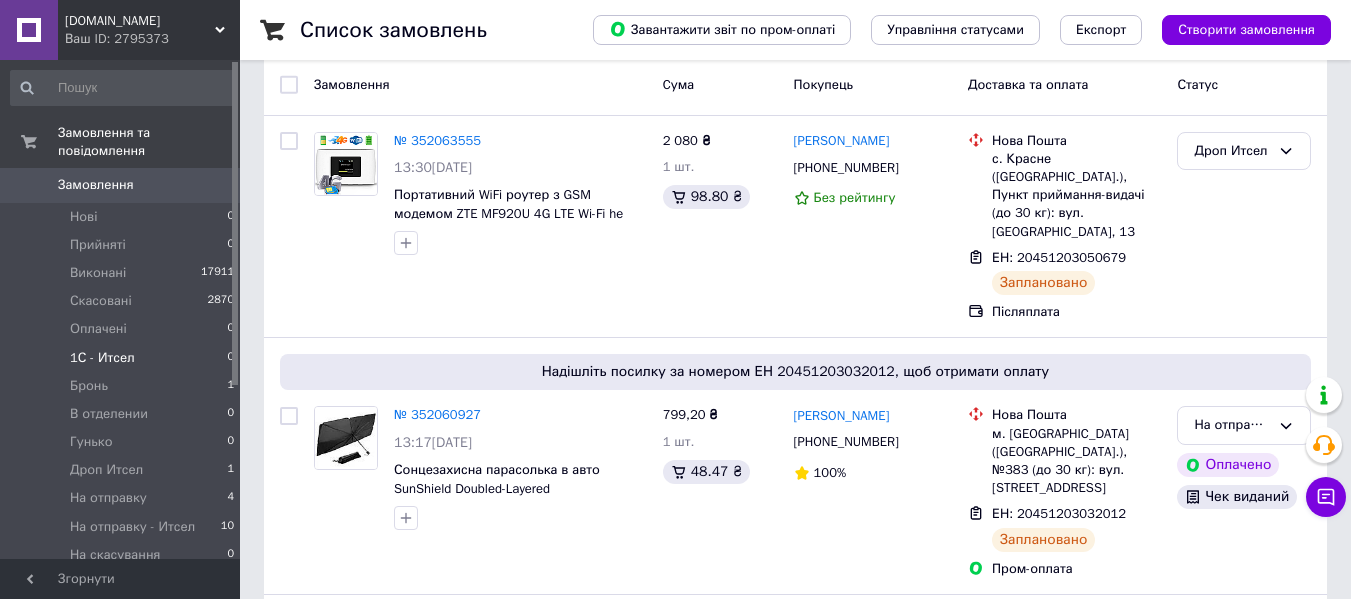 click on "1С - Итсел 0" at bounding box center [123, 358] 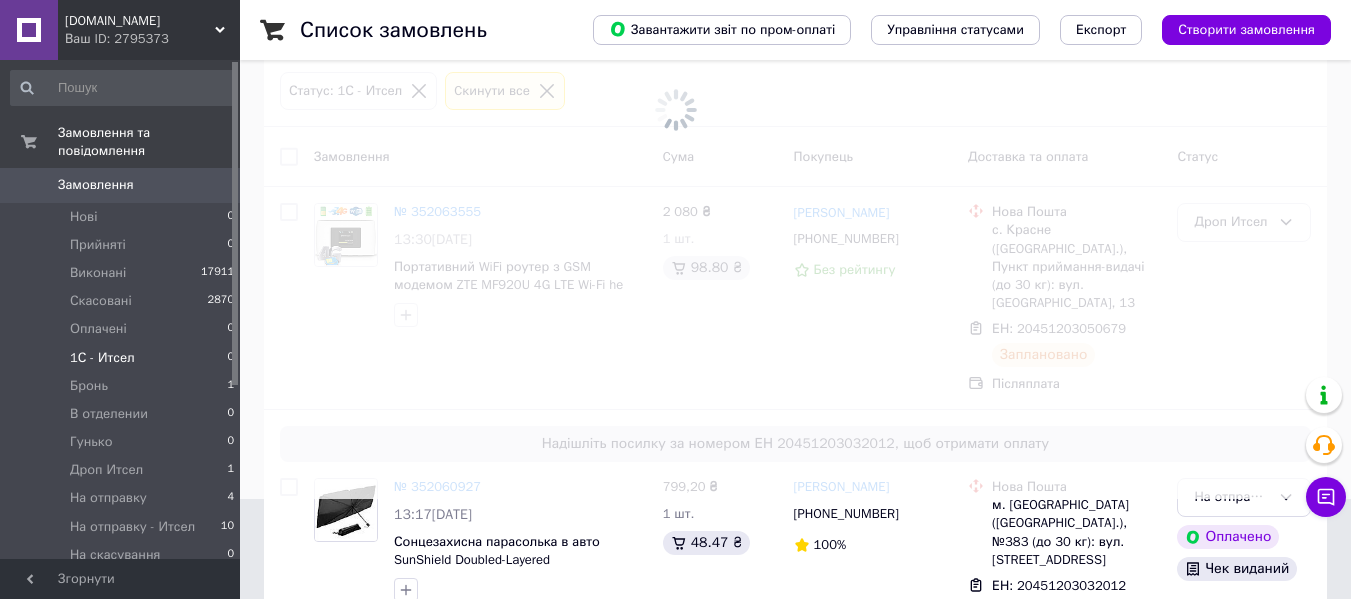 scroll, scrollTop: 0, scrollLeft: 0, axis: both 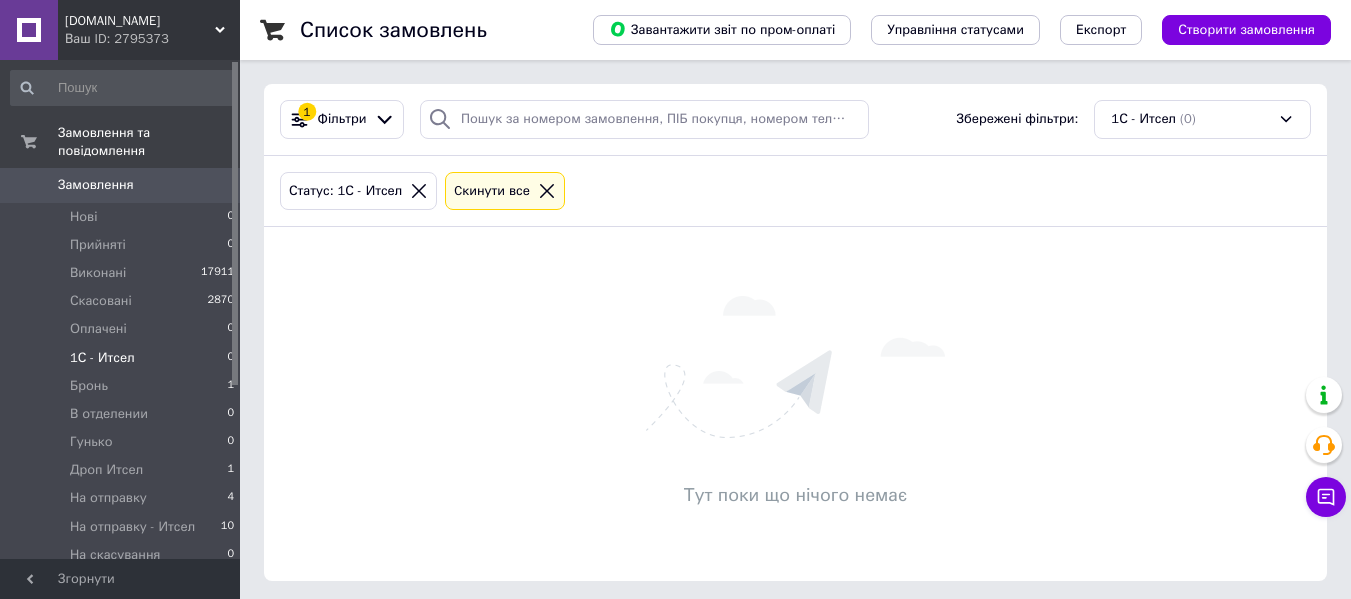 click on "0" at bounding box center (212, 185) 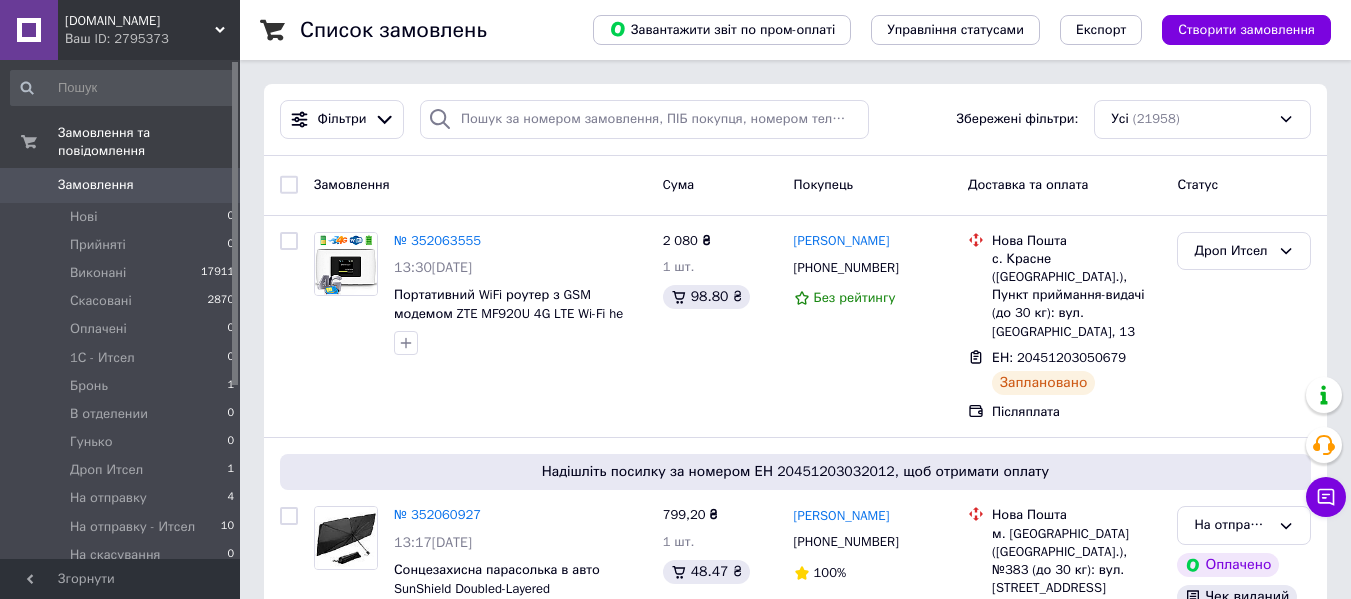 click on "Замовлення" at bounding box center [121, 185] 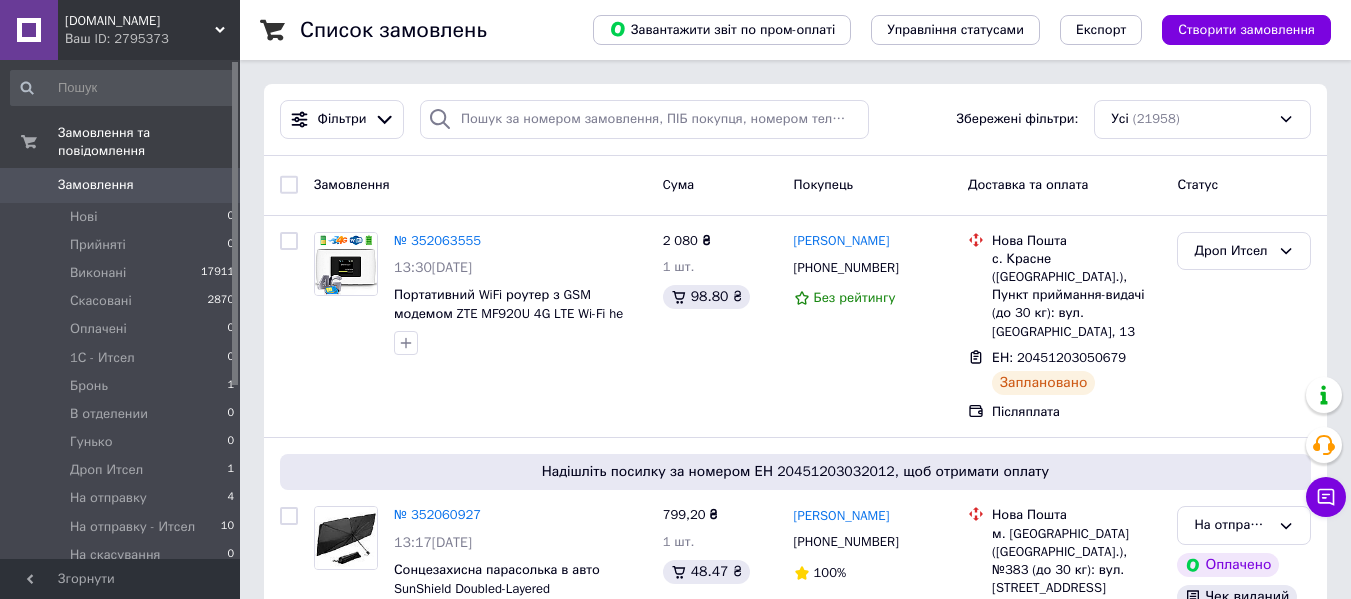 click on "Замовлення" at bounding box center [121, 185] 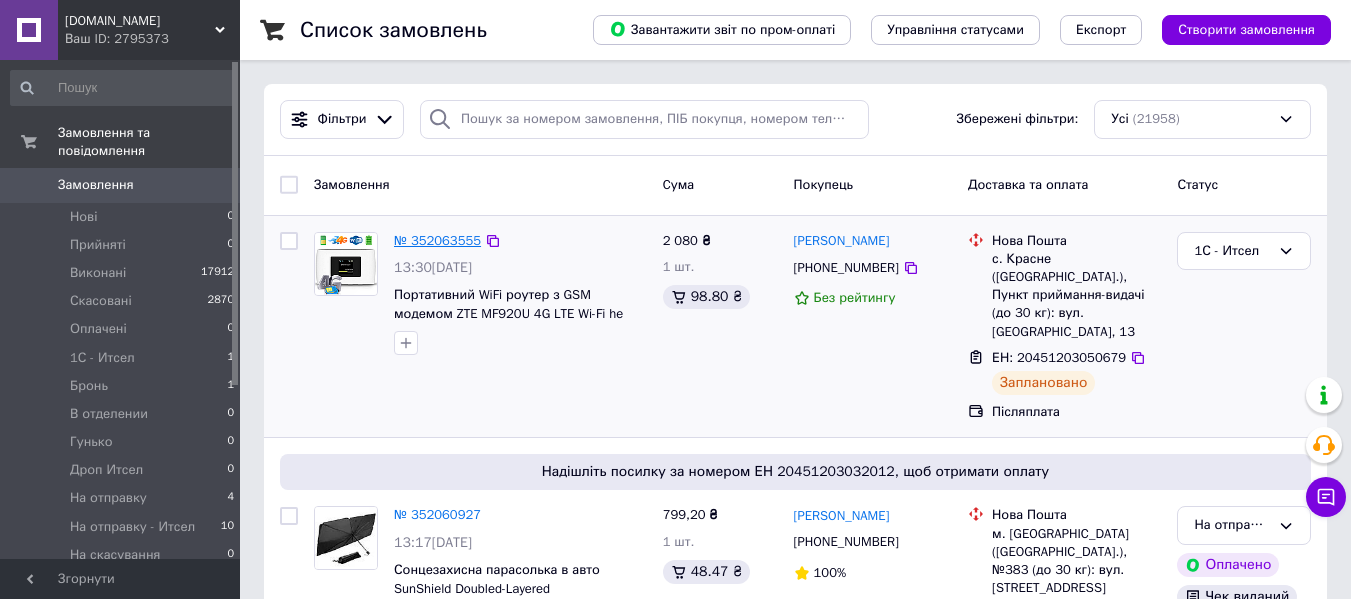 click on "№ 352063555" at bounding box center [437, 240] 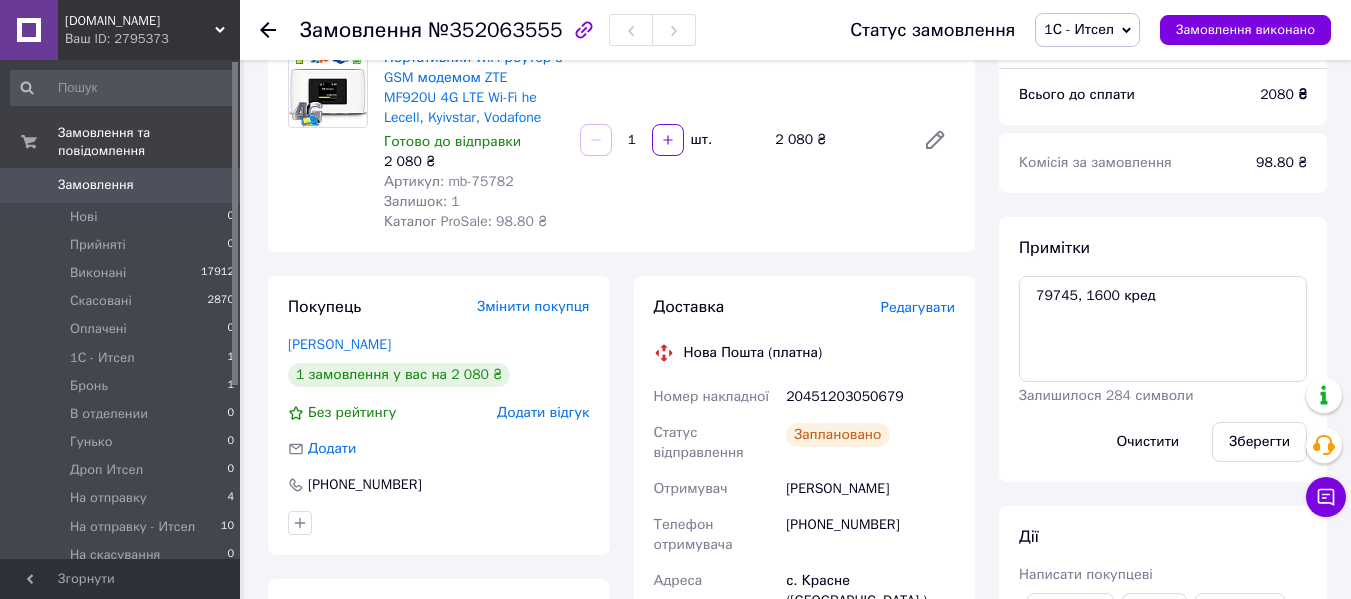 scroll, scrollTop: 200, scrollLeft: 0, axis: vertical 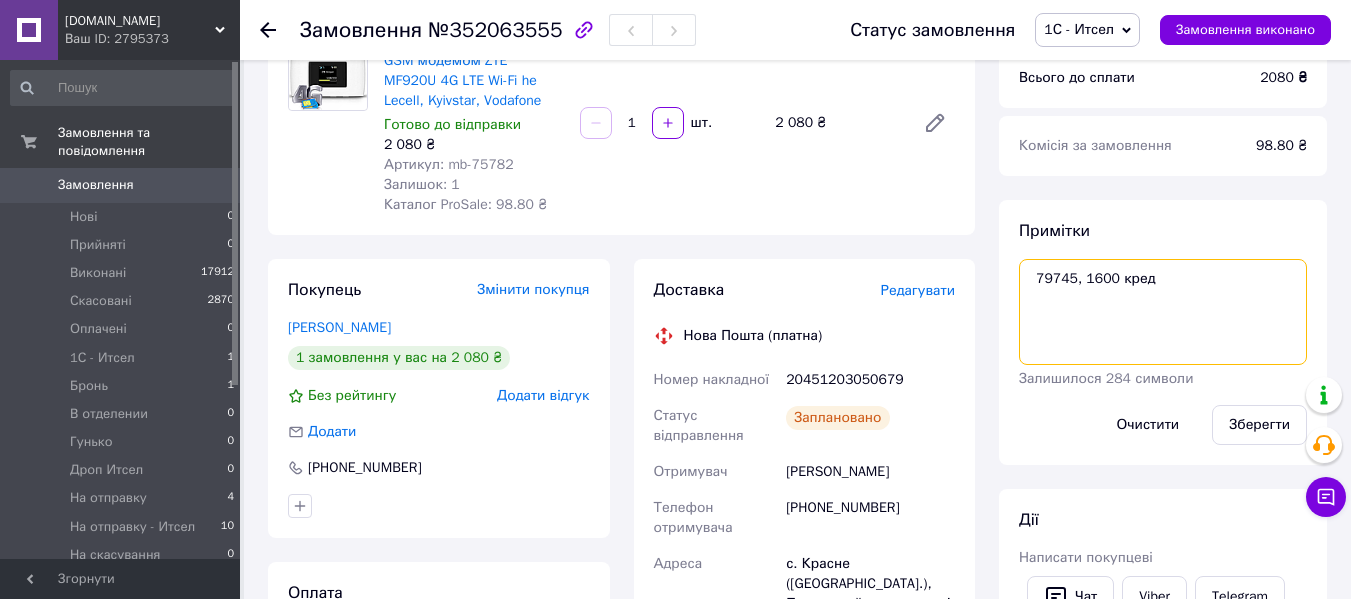 drag, startPoint x: 1071, startPoint y: 281, endPoint x: 1021, endPoint y: 276, distance: 50.24938 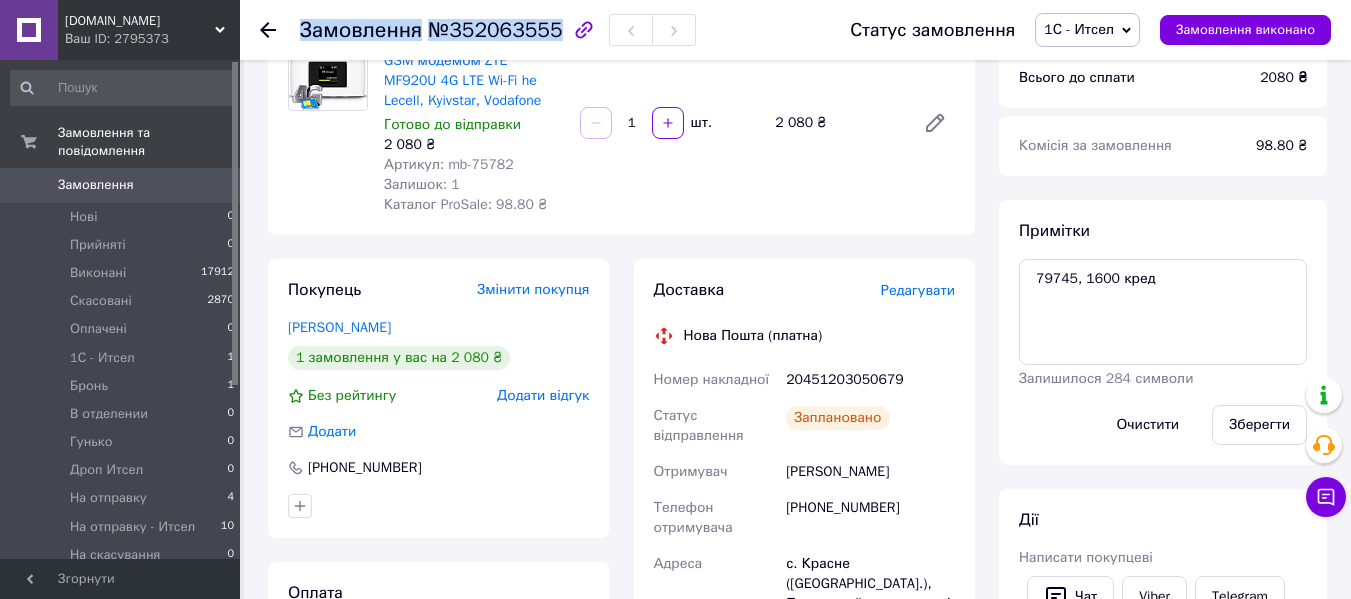 click on "Замовлення №352063555" at bounding box center [498, 30] 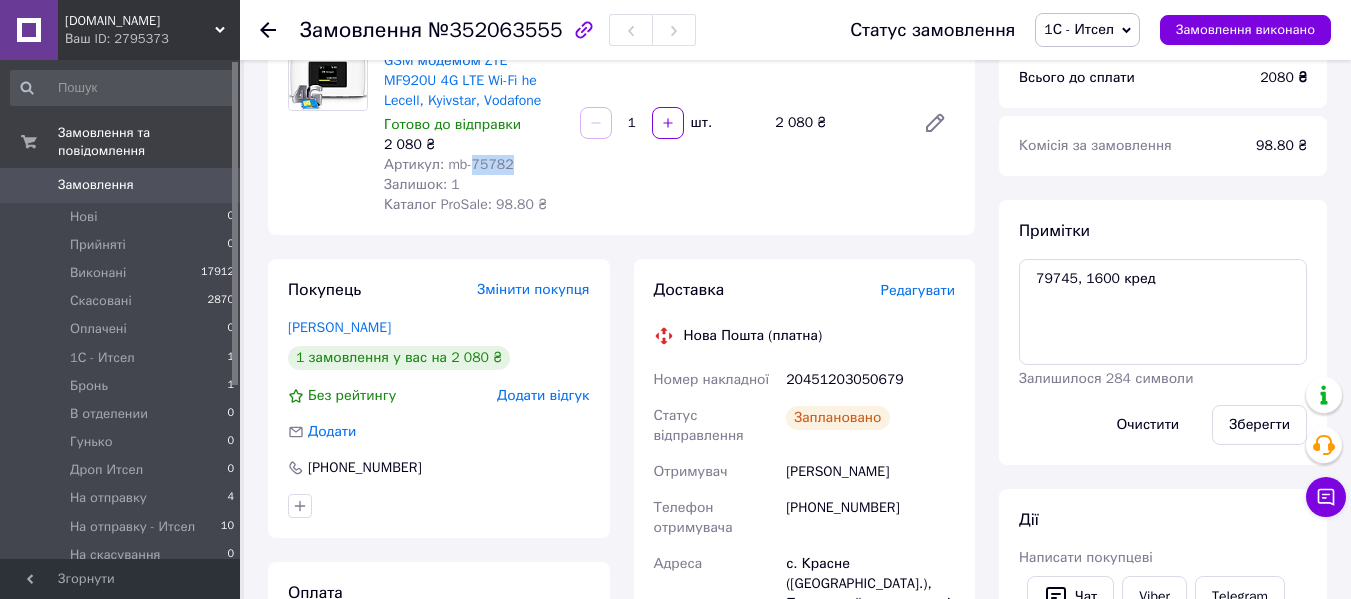 drag, startPoint x: 469, startPoint y: 167, endPoint x: 537, endPoint y: 165, distance: 68.0294 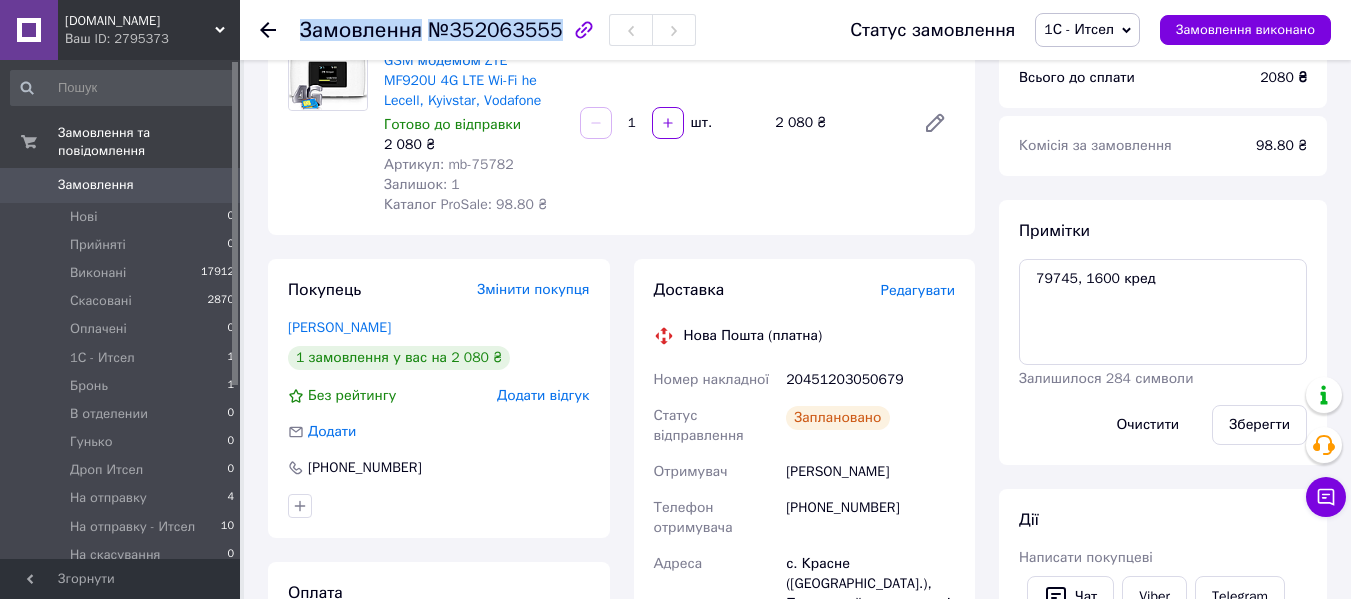drag, startPoint x: 547, startPoint y: 40, endPoint x: 304, endPoint y: 46, distance: 243.07407 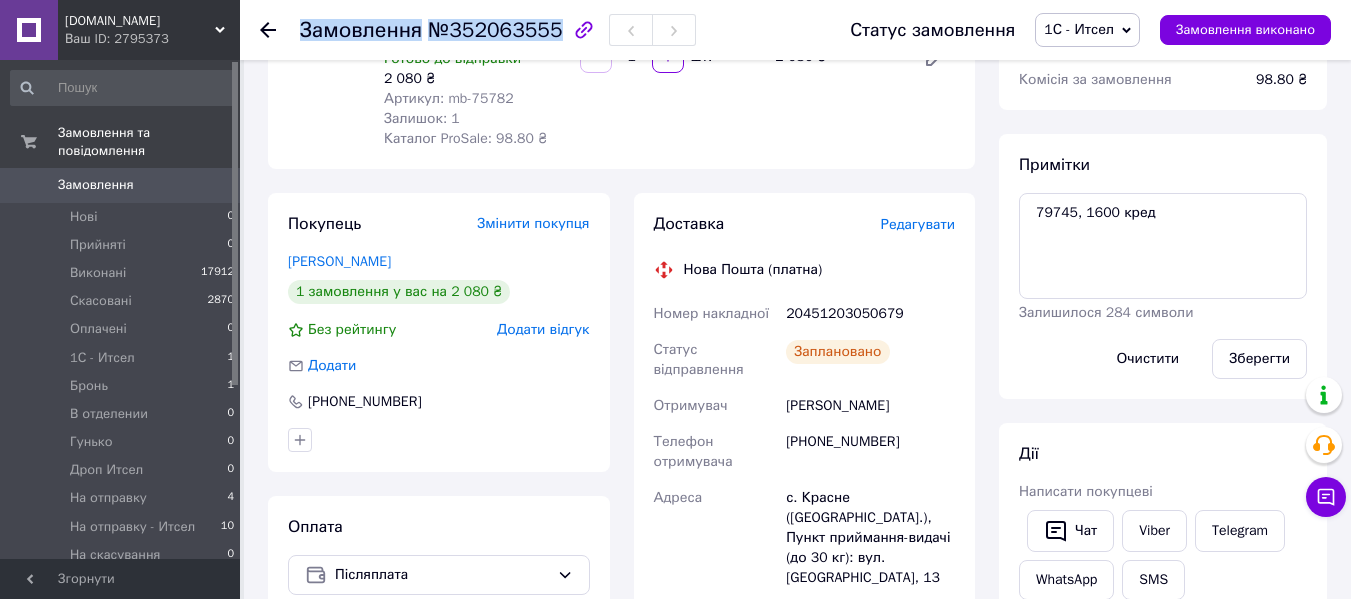 scroll, scrollTop: 300, scrollLeft: 0, axis: vertical 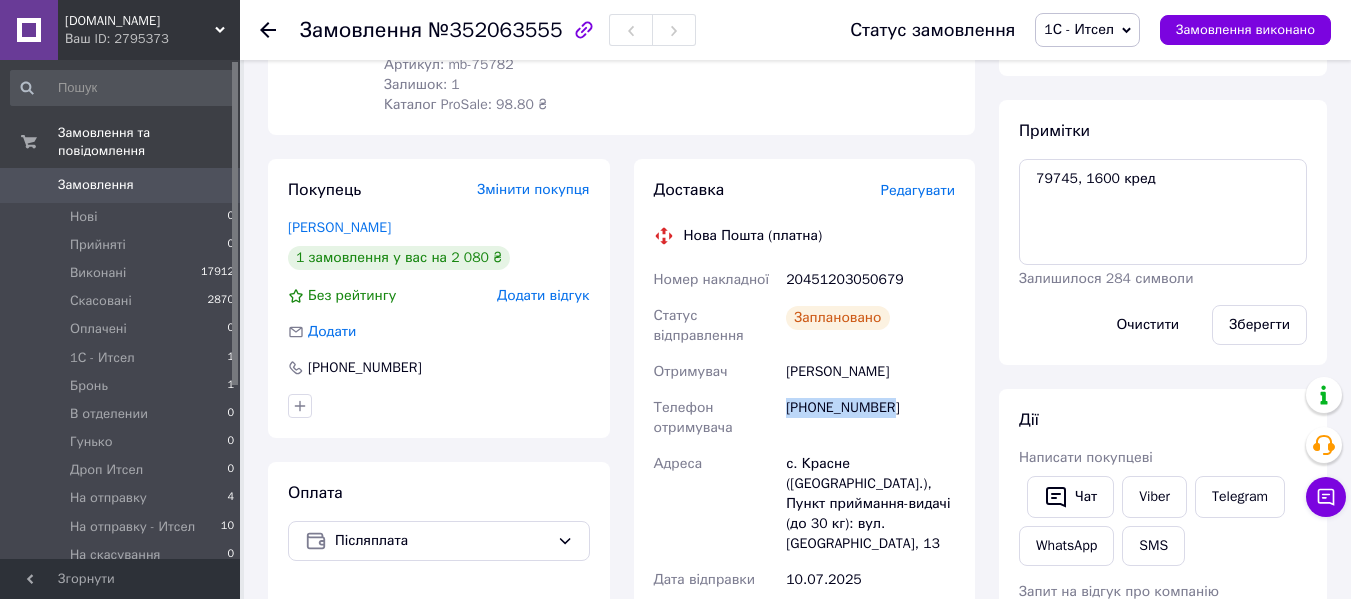 drag, startPoint x: 788, startPoint y: 411, endPoint x: 859, endPoint y: 410, distance: 71.00704 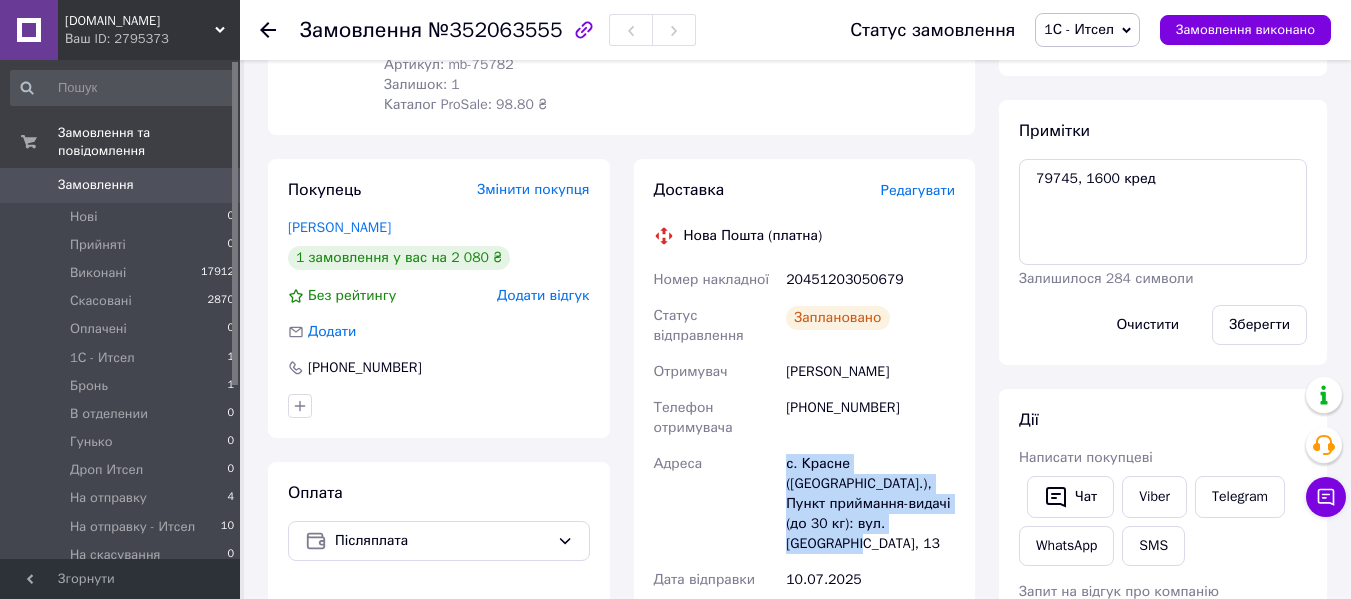 drag, startPoint x: 784, startPoint y: 461, endPoint x: 897, endPoint y: 530, distance: 132.40091 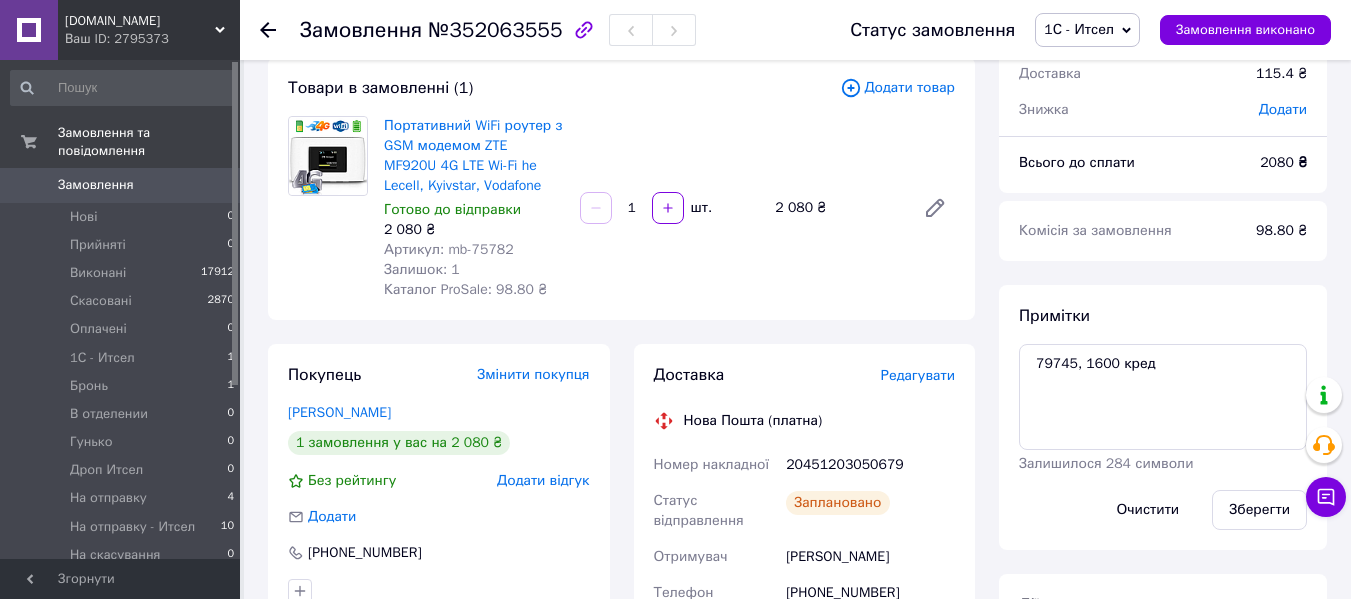 scroll, scrollTop: 0, scrollLeft: 0, axis: both 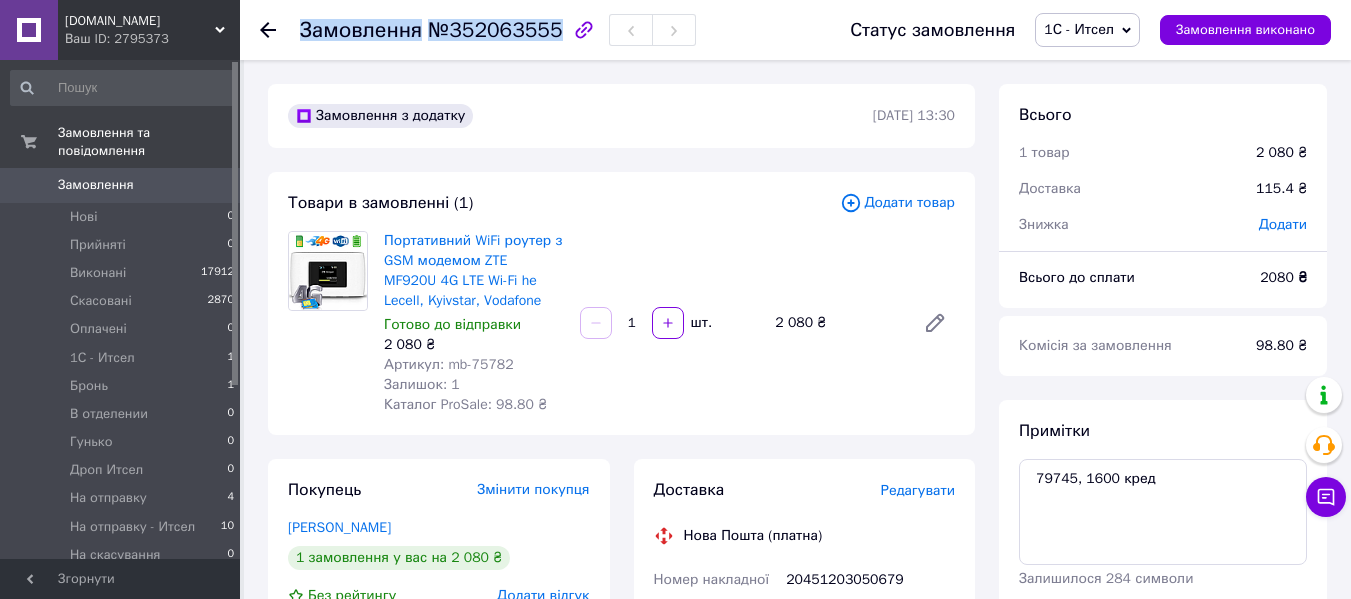 drag, startPoint x: 548, startPoint y: 40, endPoint x: 298, endPoint y: 39, distance: 250.002 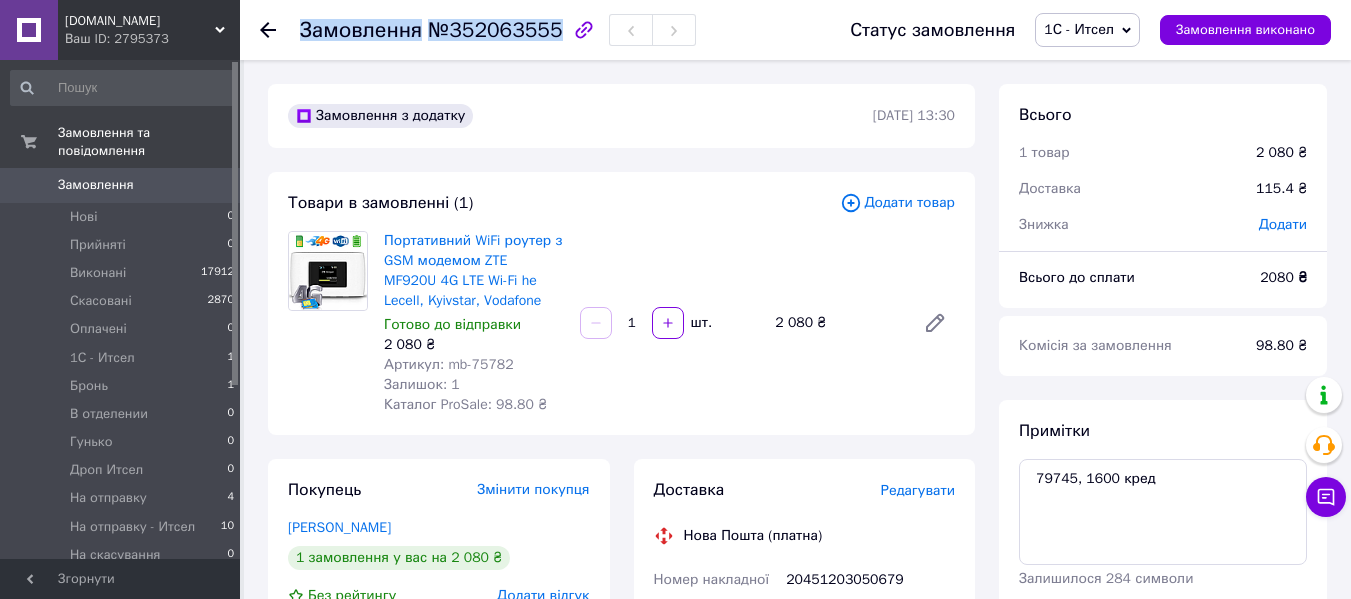 click on "1С - Итсел" at bounding box center [1079, 29] 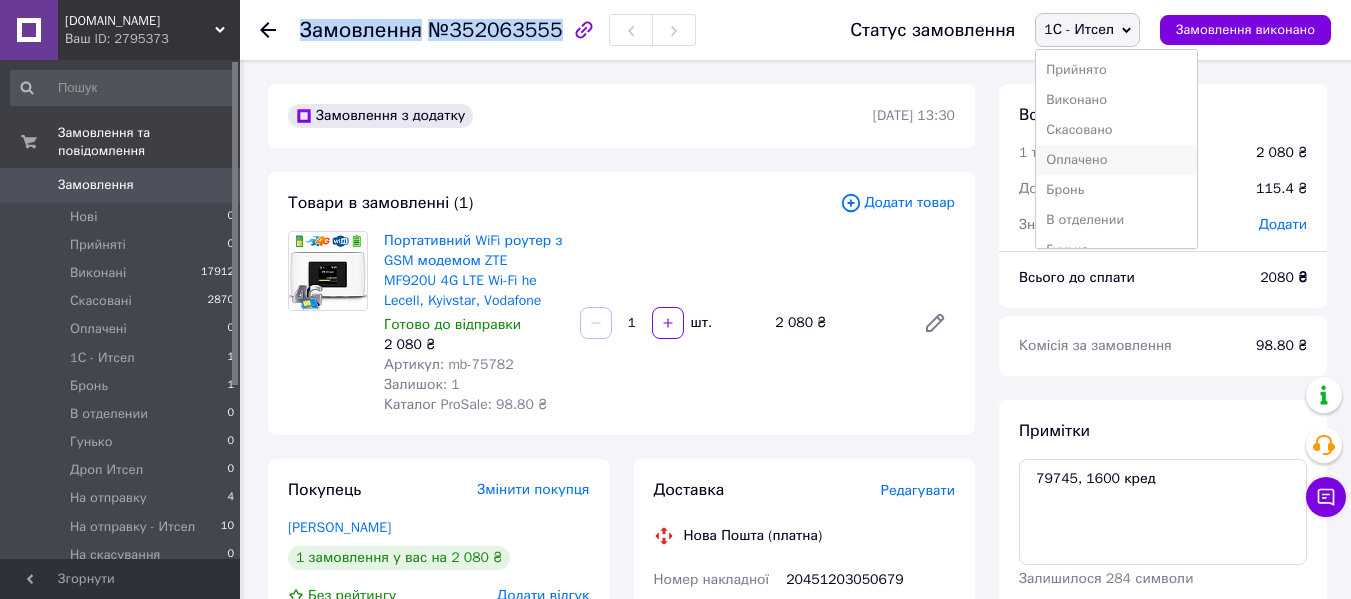 scroll, scrollTop: 200, scrollLeft: 0, axis: vertical 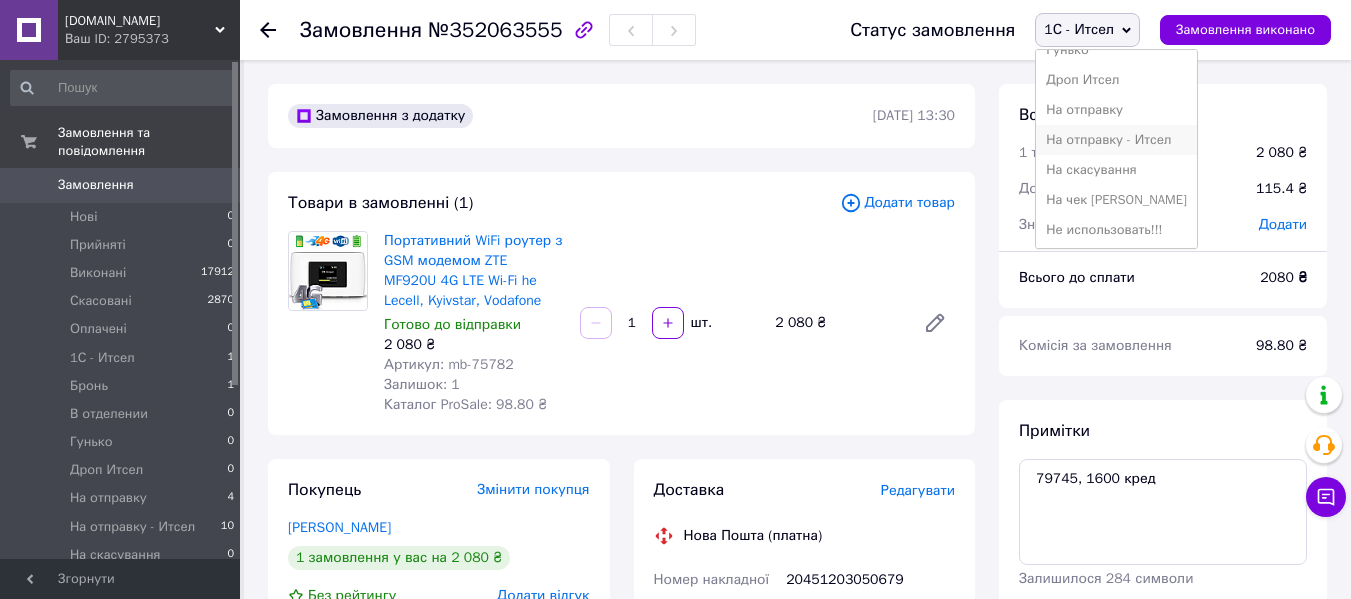 click on "На отправку - Итсел" at bounding box center (1116, 140) 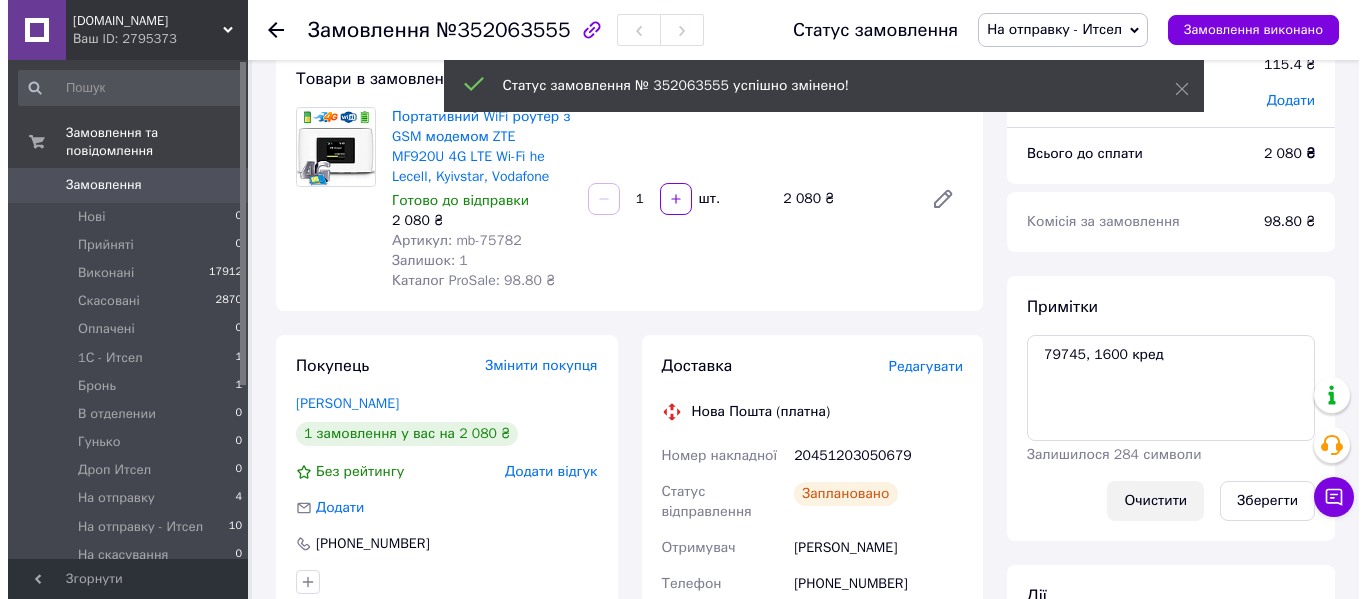 scroll, scrollTop: 500, scrollLeft: 0, axis: vertical 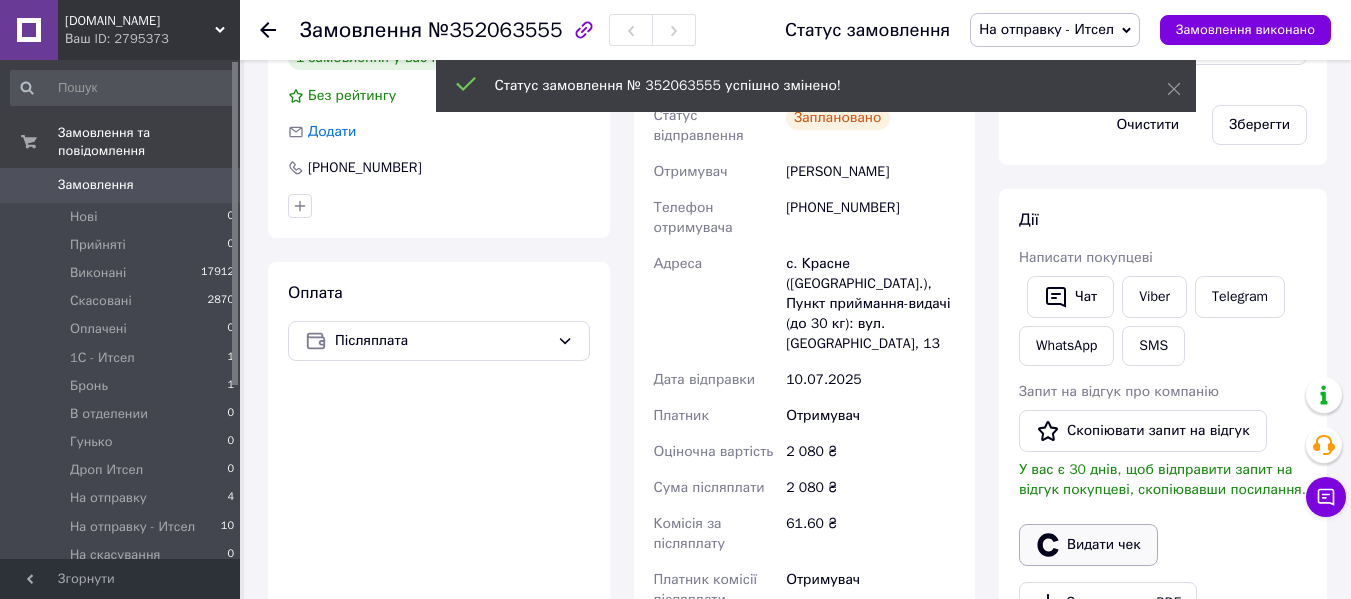 click on "Видати чек" at bounding box center [1088, 545] 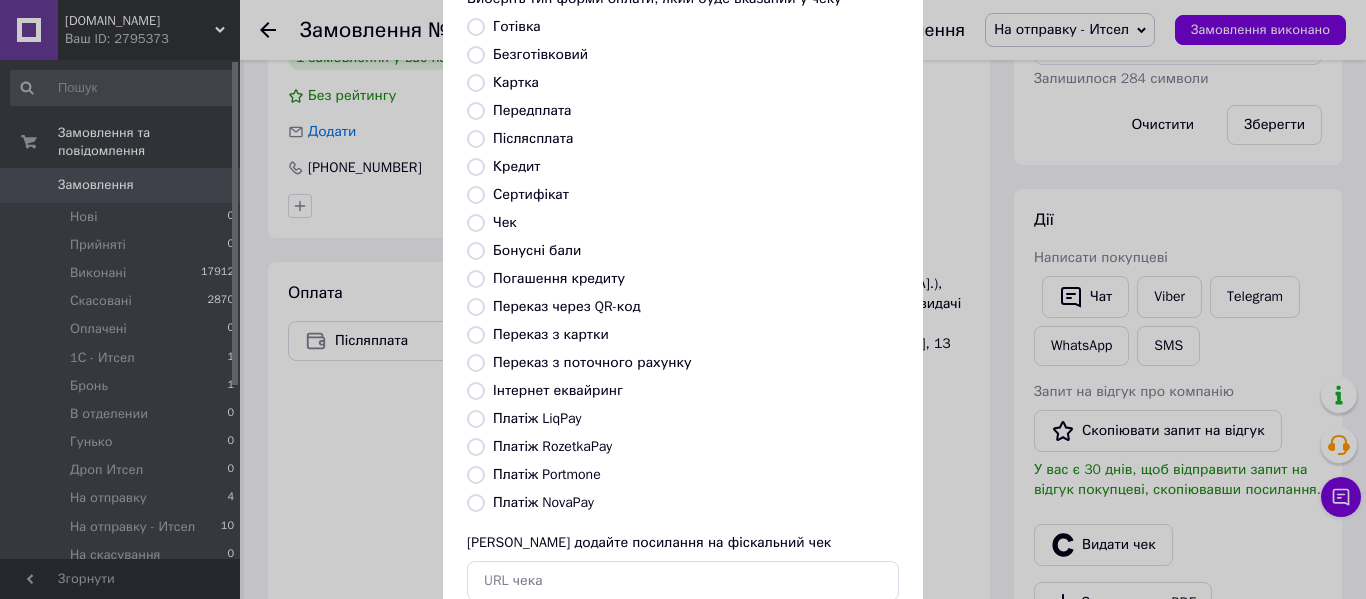 scroll, scrollTop: 260, scrollLeft: 0, axis: vertical 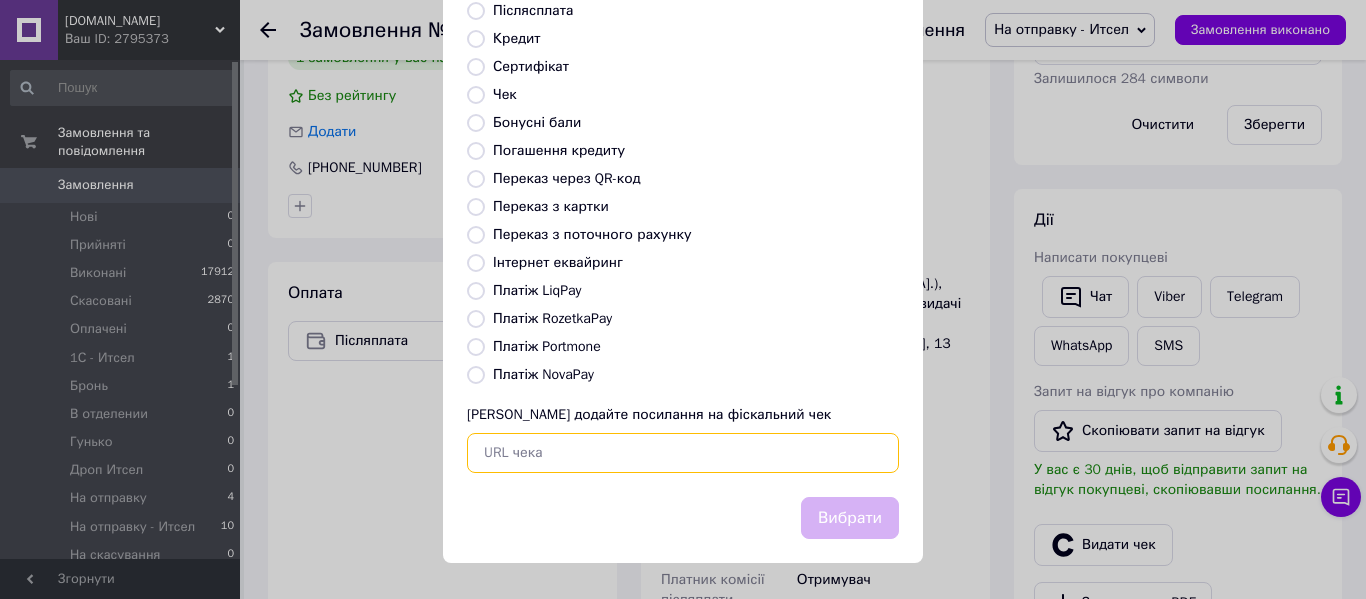 click at bounding box center [683, 453] 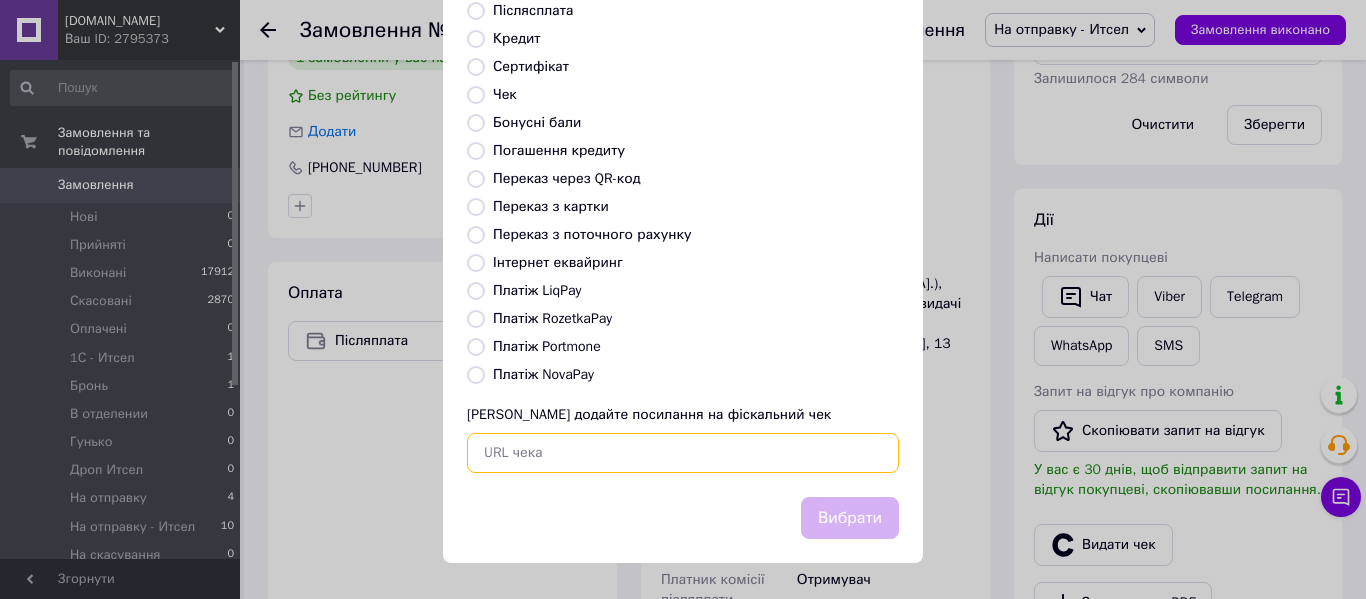 paste on "https://check.checkbox.ua/070f916e-103d-4f8c-9010-d1ca4b1f796b/html" 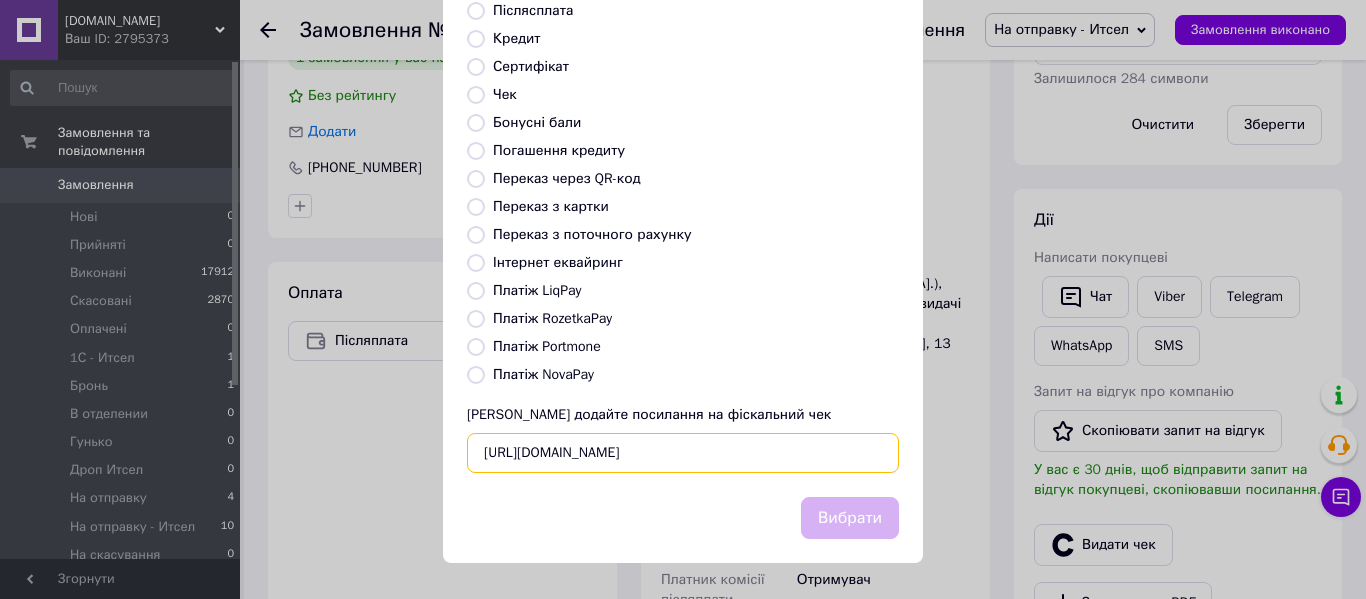 scroll, scrollTop: 0, scrollLeft: 55, axis: horizontal 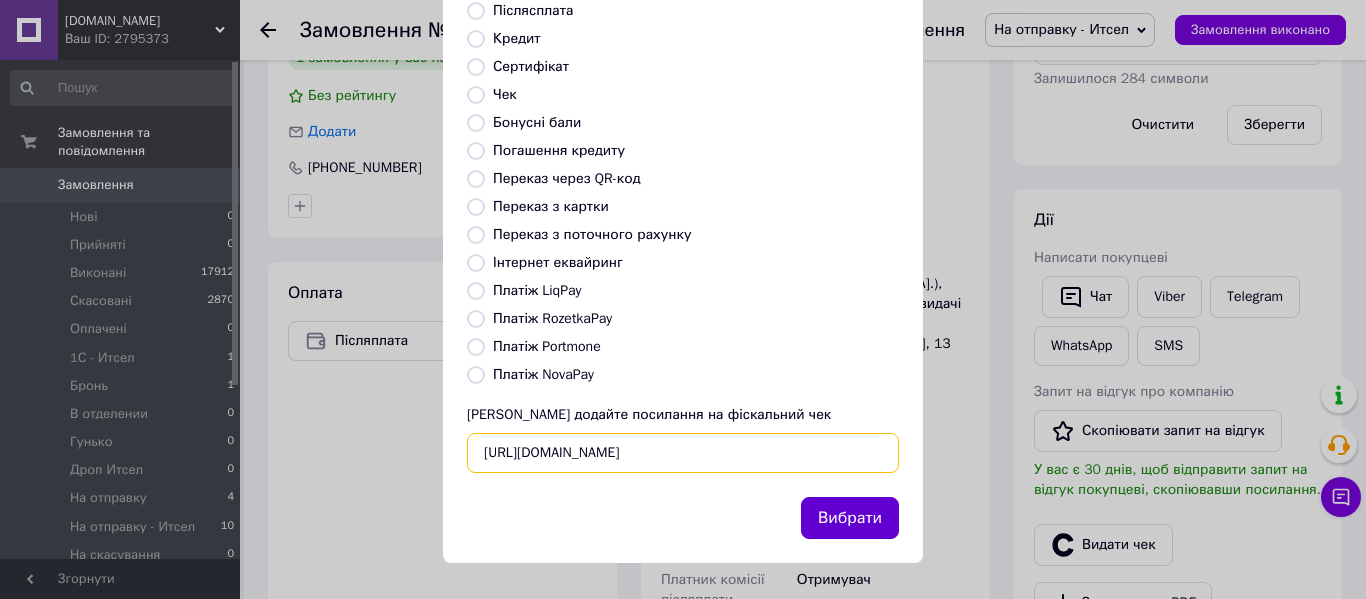 type on "https://check.checkbox.ua/070f916e-103d-4f8c-9010-d1ca4b1f796b/html" 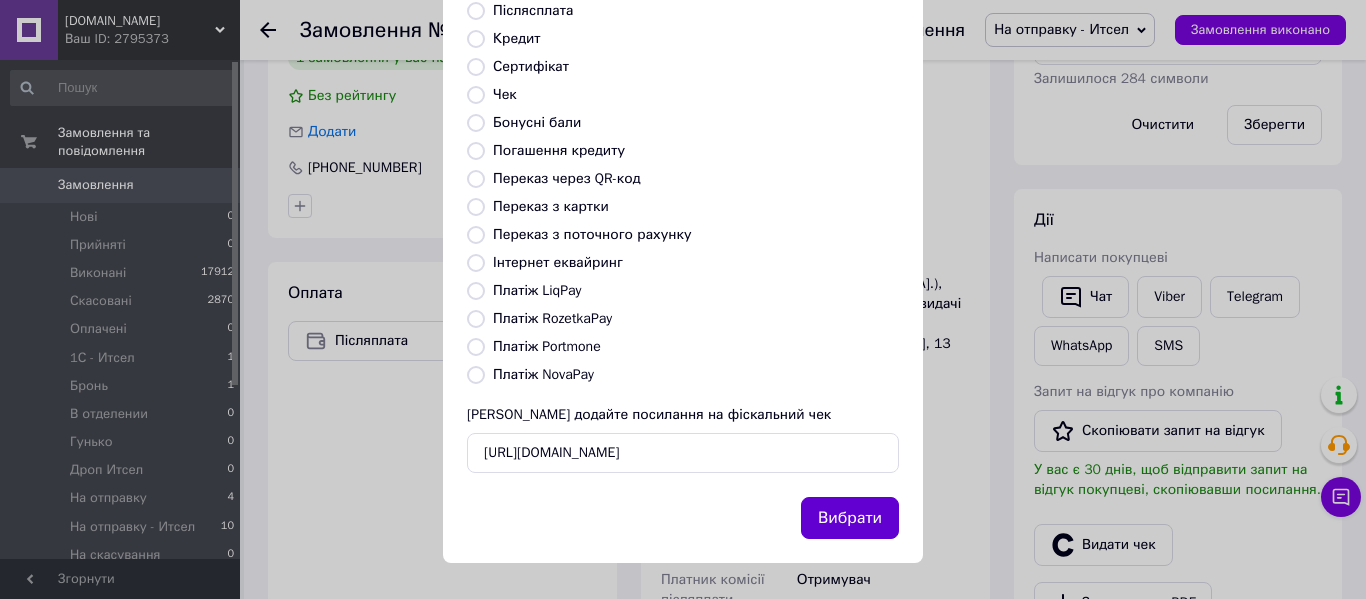 click on "Вибрати" at bounding box center [850, 518] 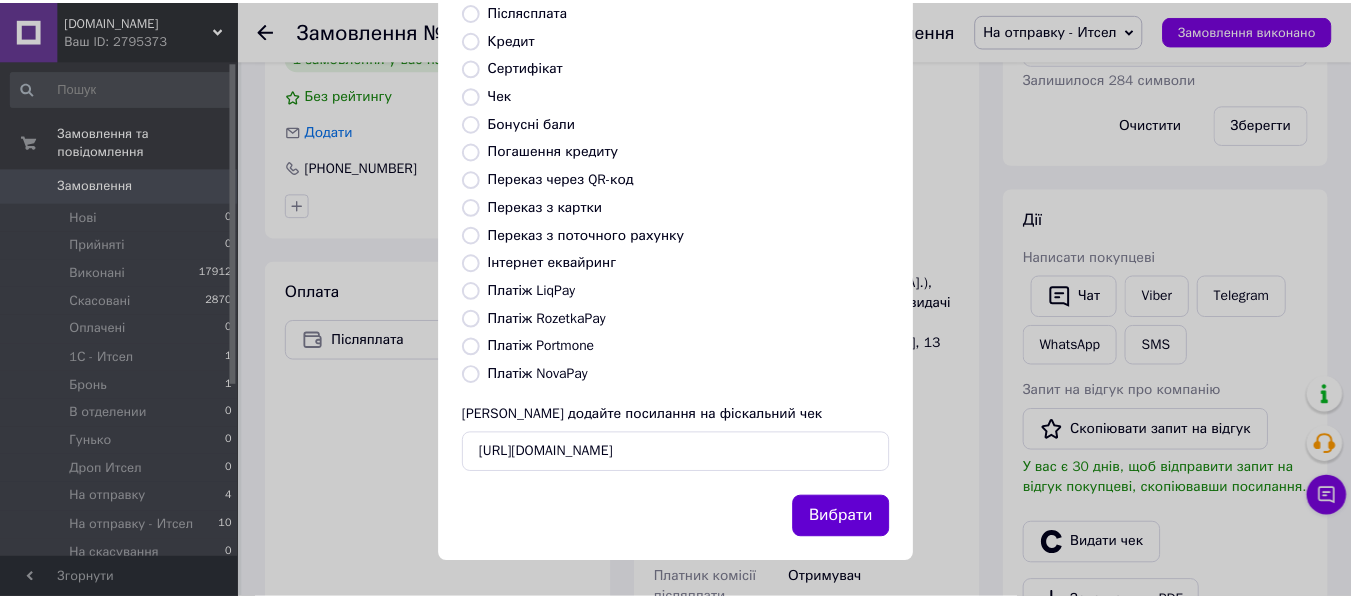 scroll, scrollTop: 0, scrollLeft: 0, axis: both 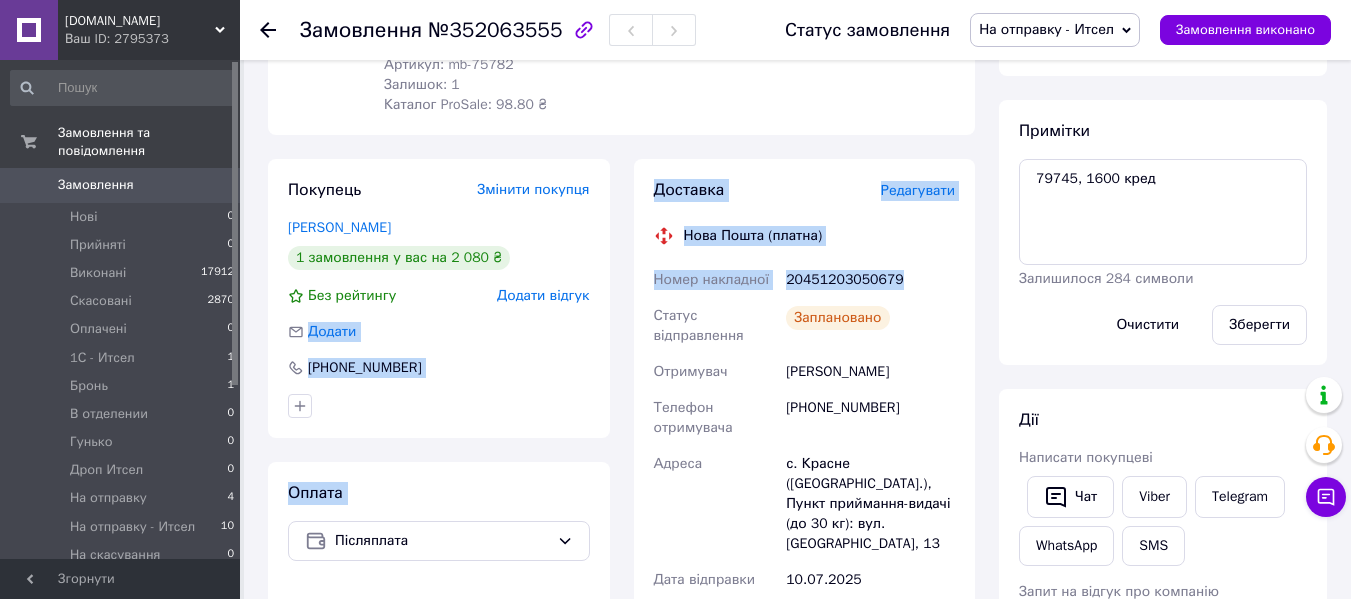 drag, startPoint x: 902, startPoint y: 279, endPoint x: 619, endPoint y: 273, distance: 283.0636 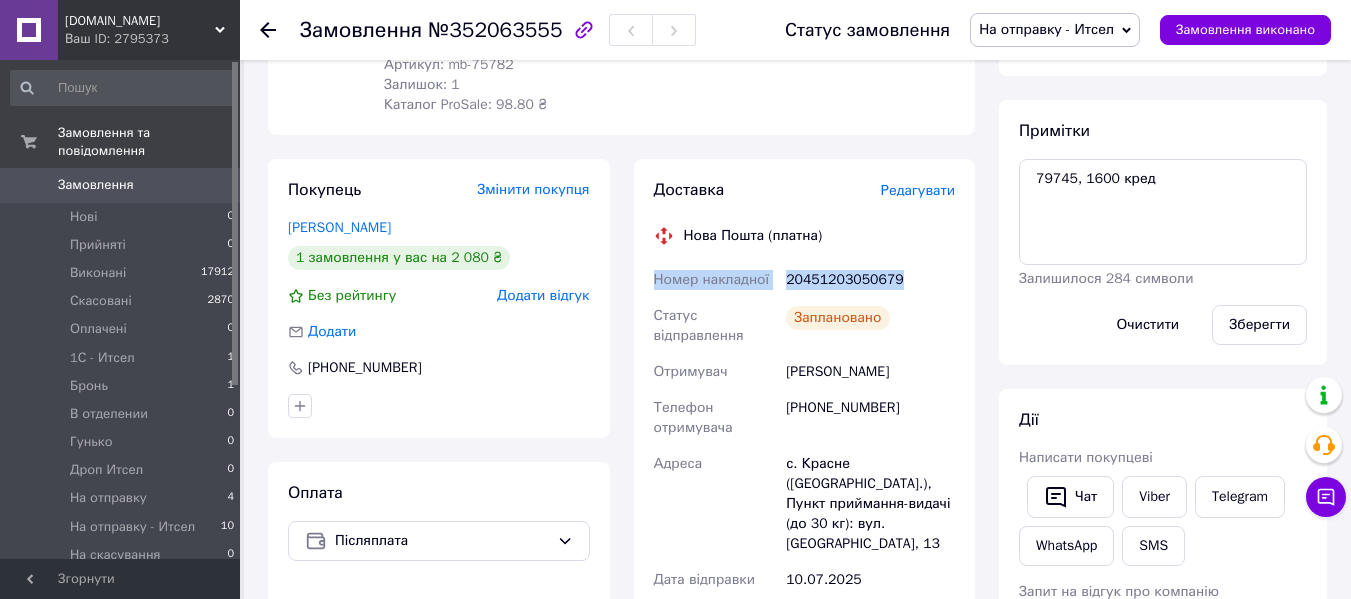 drag, startPoint x: 900, startPoint y: 283, endPoint x: 652, endPoint y: 280, distance: 248.01814 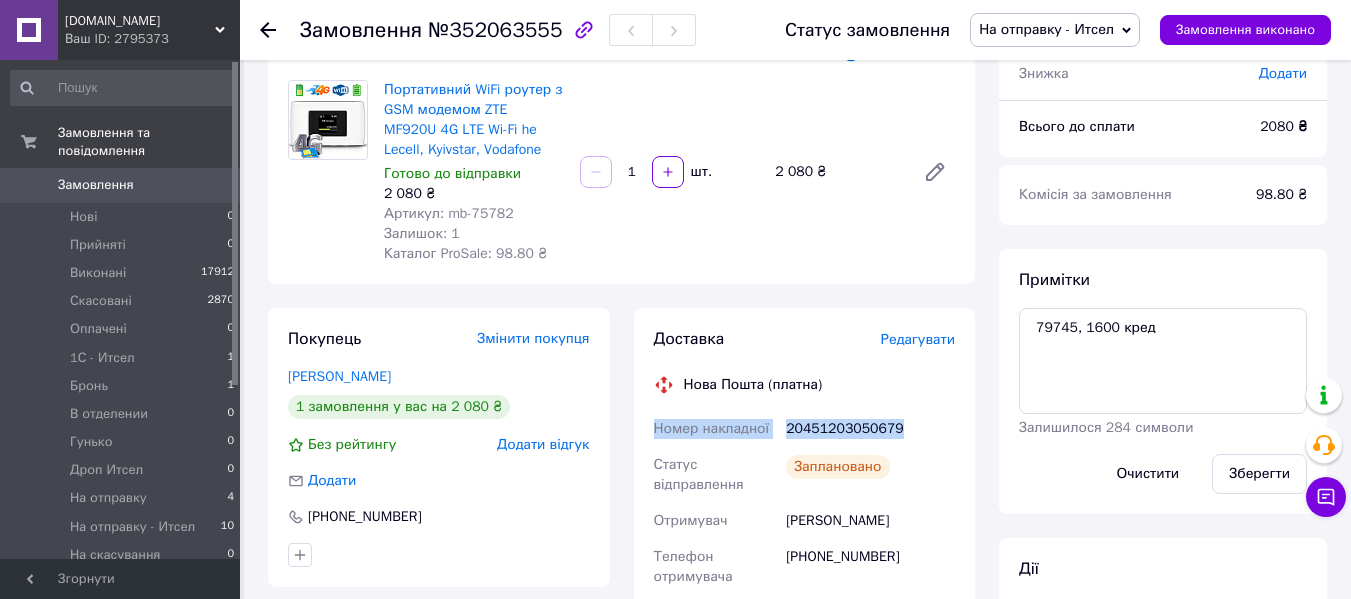scroll, scrollTop: 300, scrollLeft: 0, axis: vertical 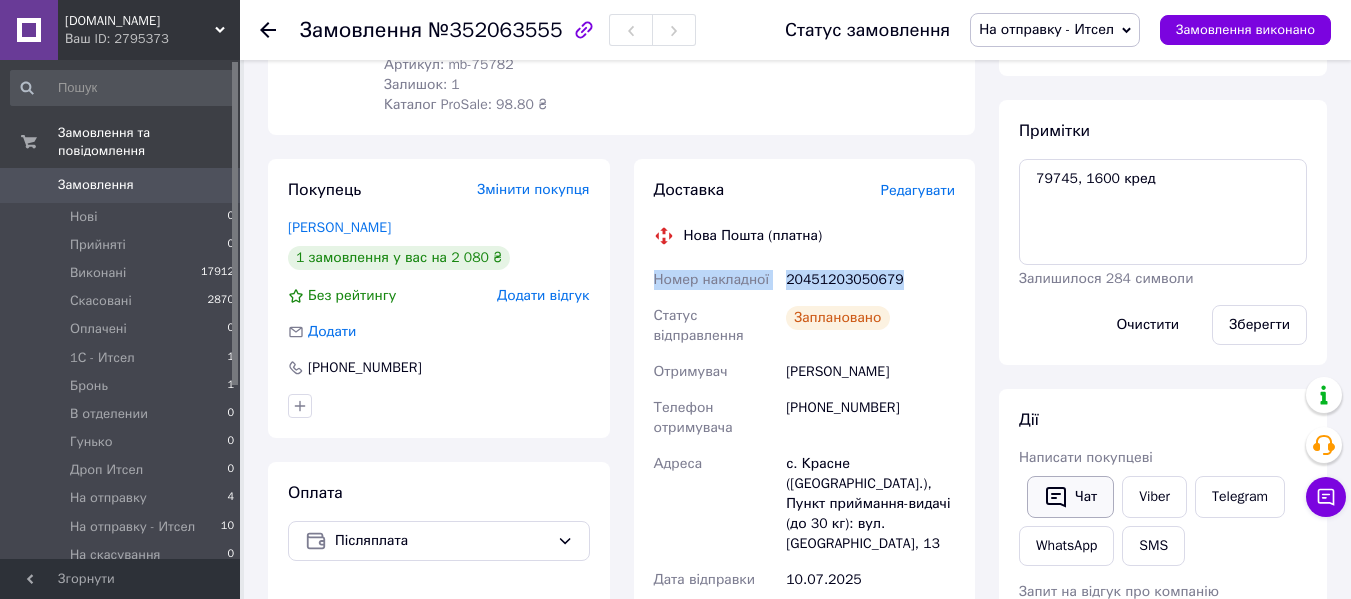 click 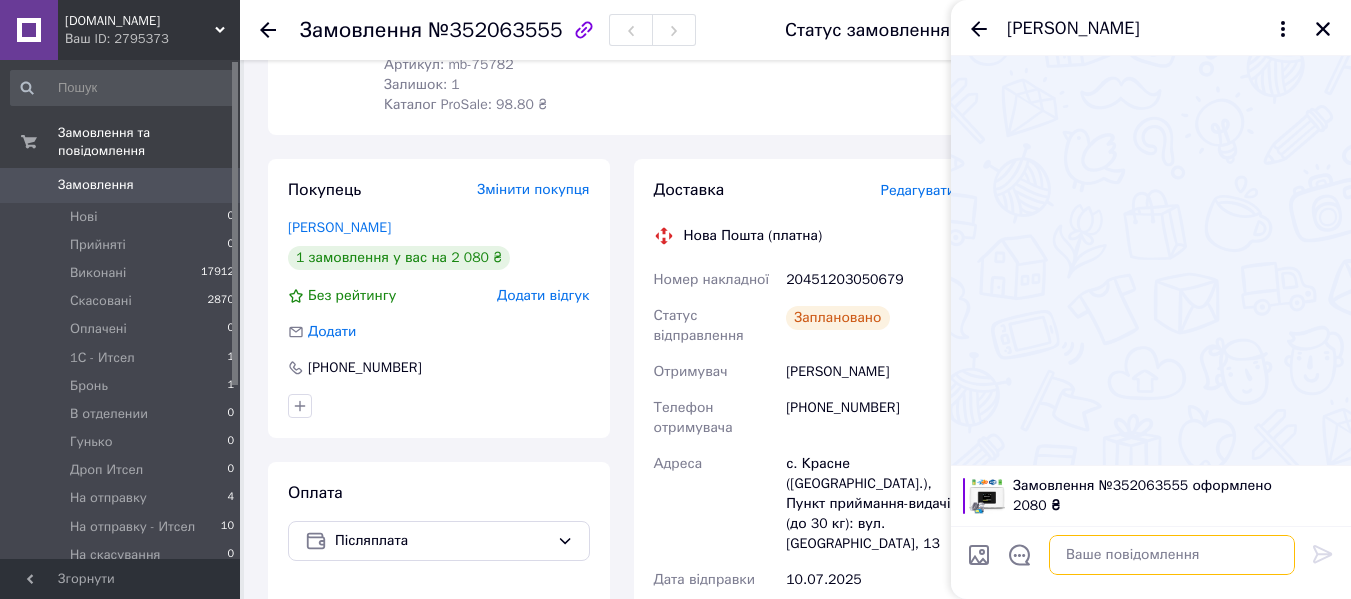 click at bounding box center [1172, 555] 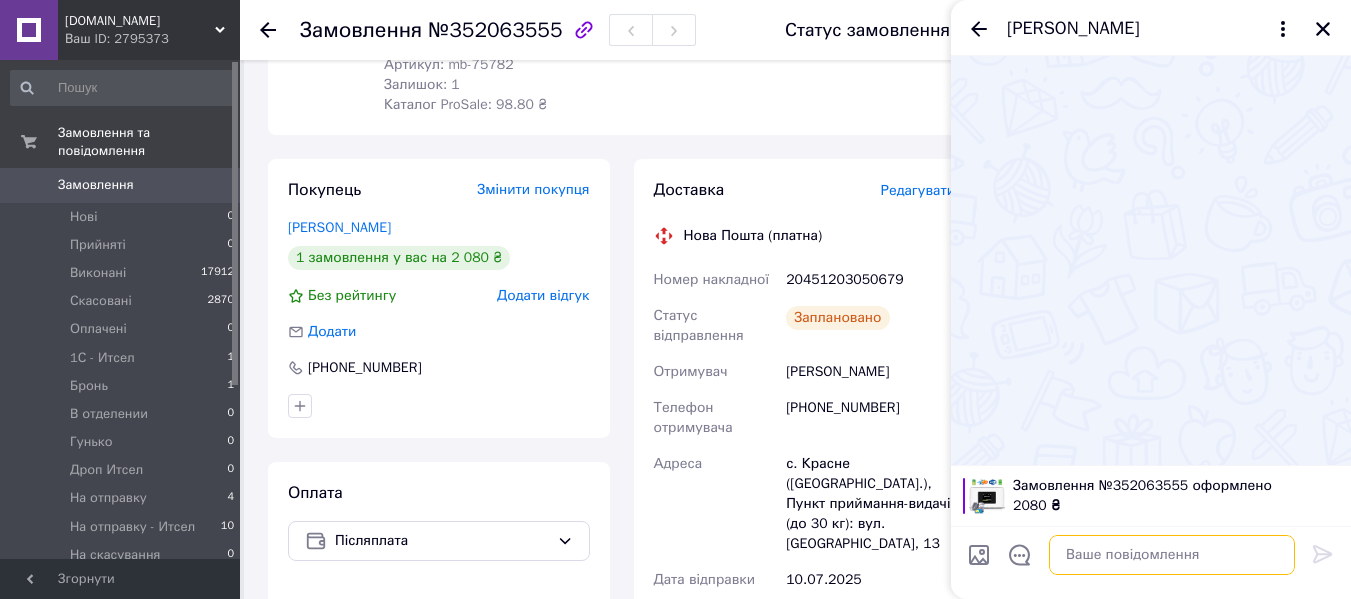 paste on "Номер накладної
20451203050679" 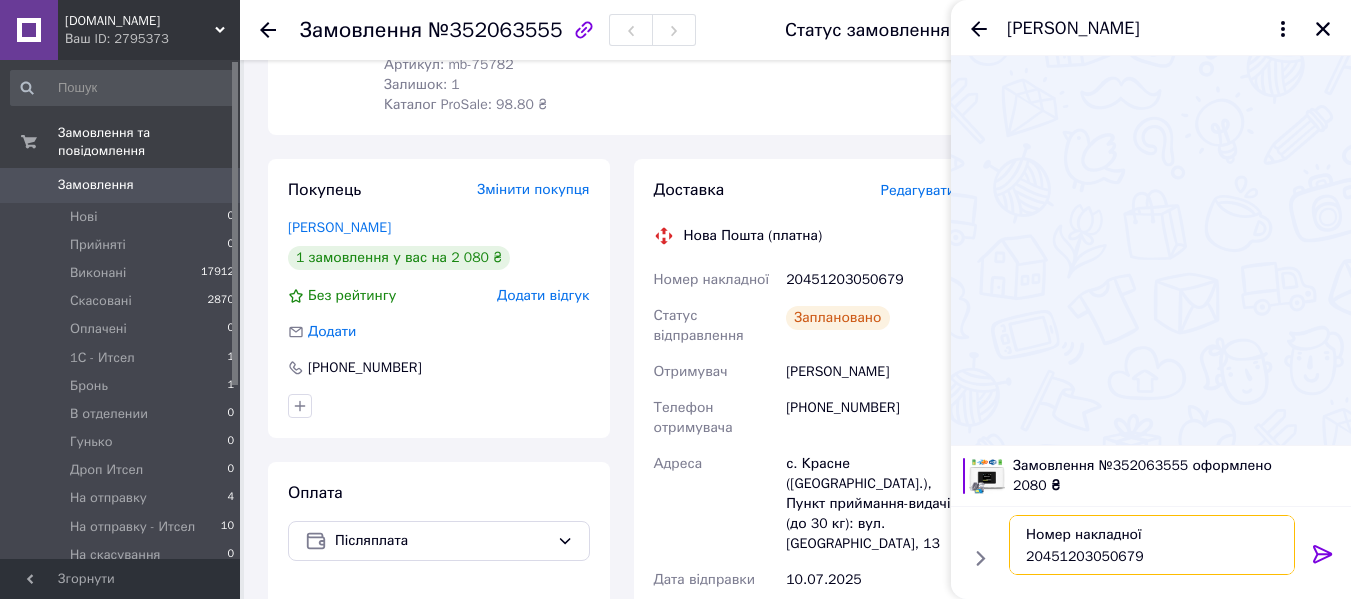 type on "Номер накладної
20451203050679" 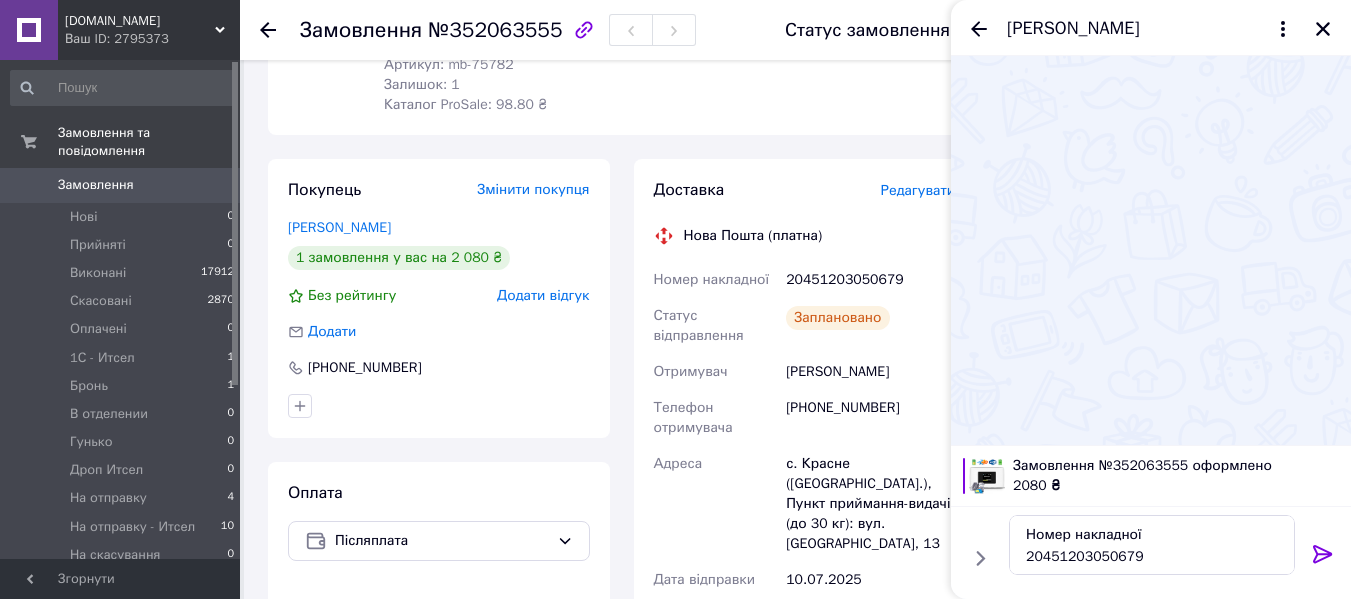 click 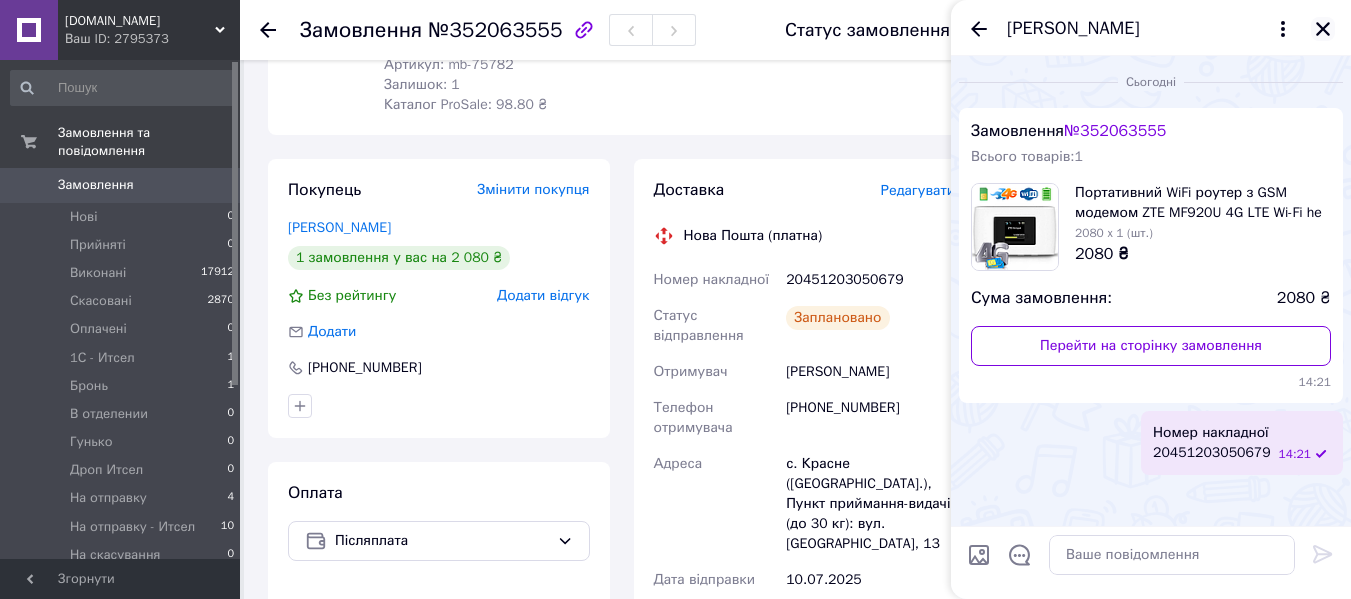 click 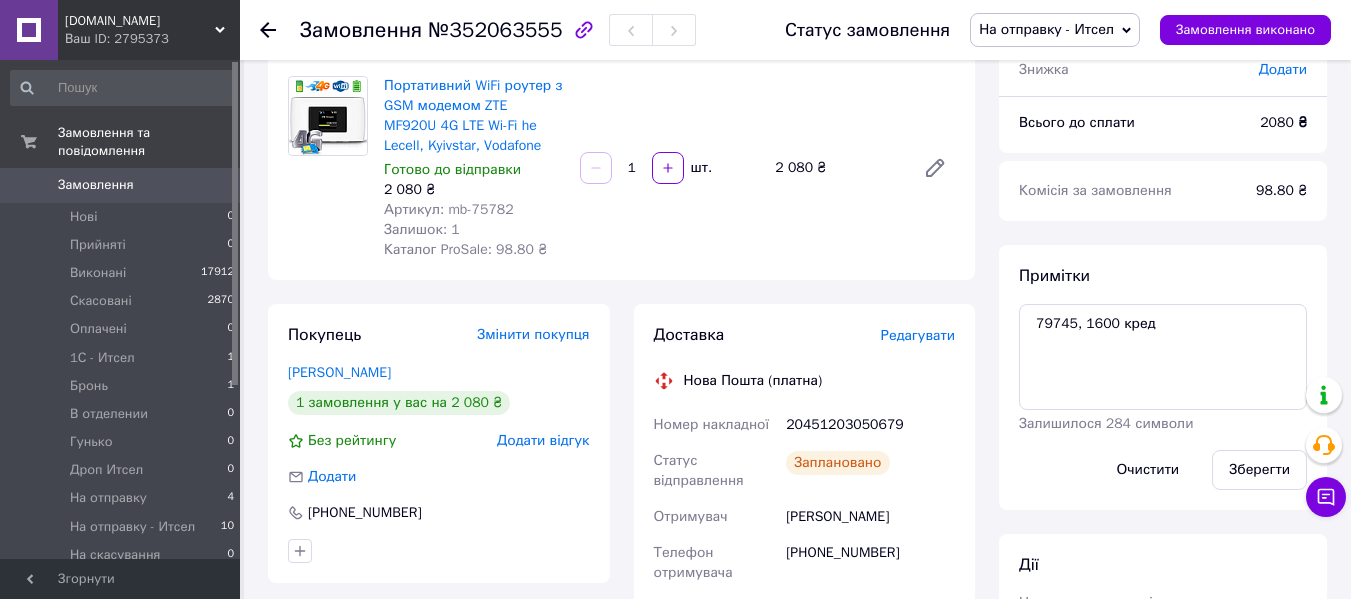 scroll, scrollTop: 0, scrollLeft: 0, axis: both 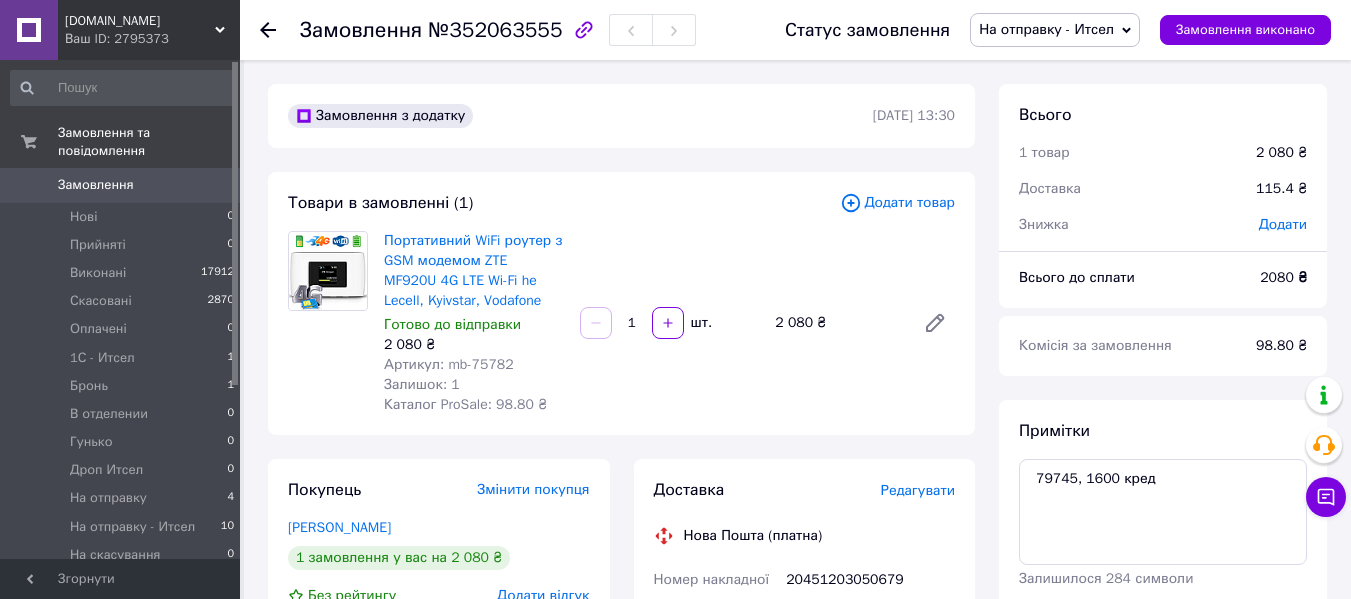 click 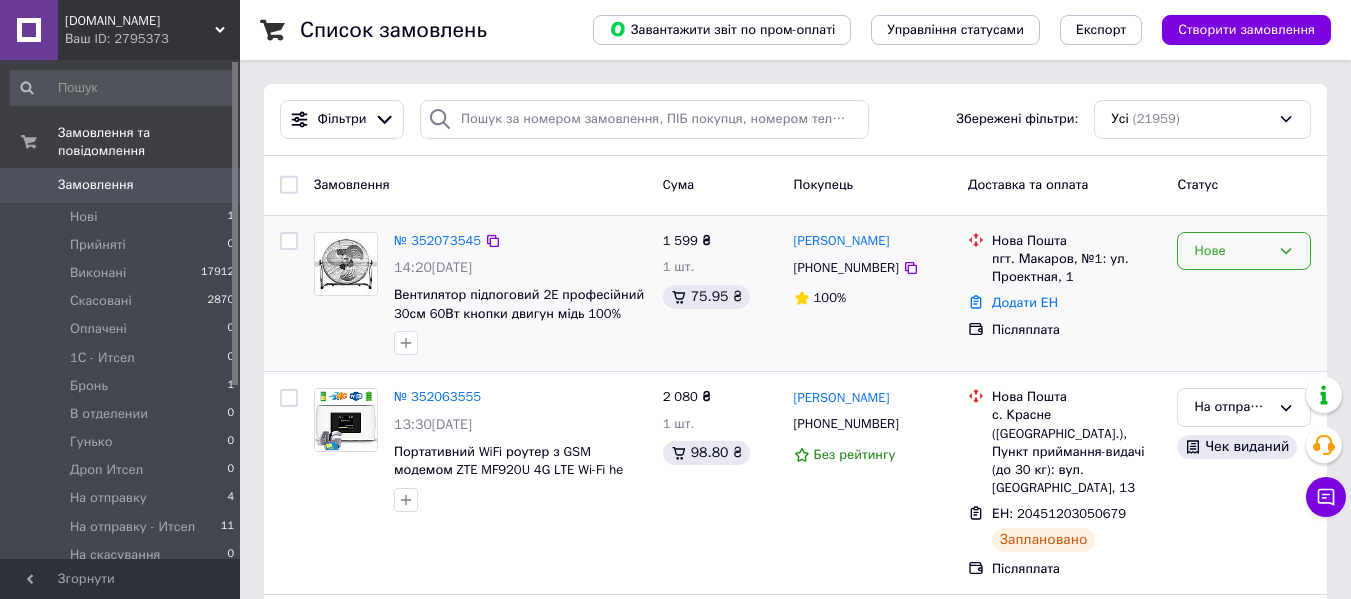 click on "Нове" at bounding box center [1232, 251] 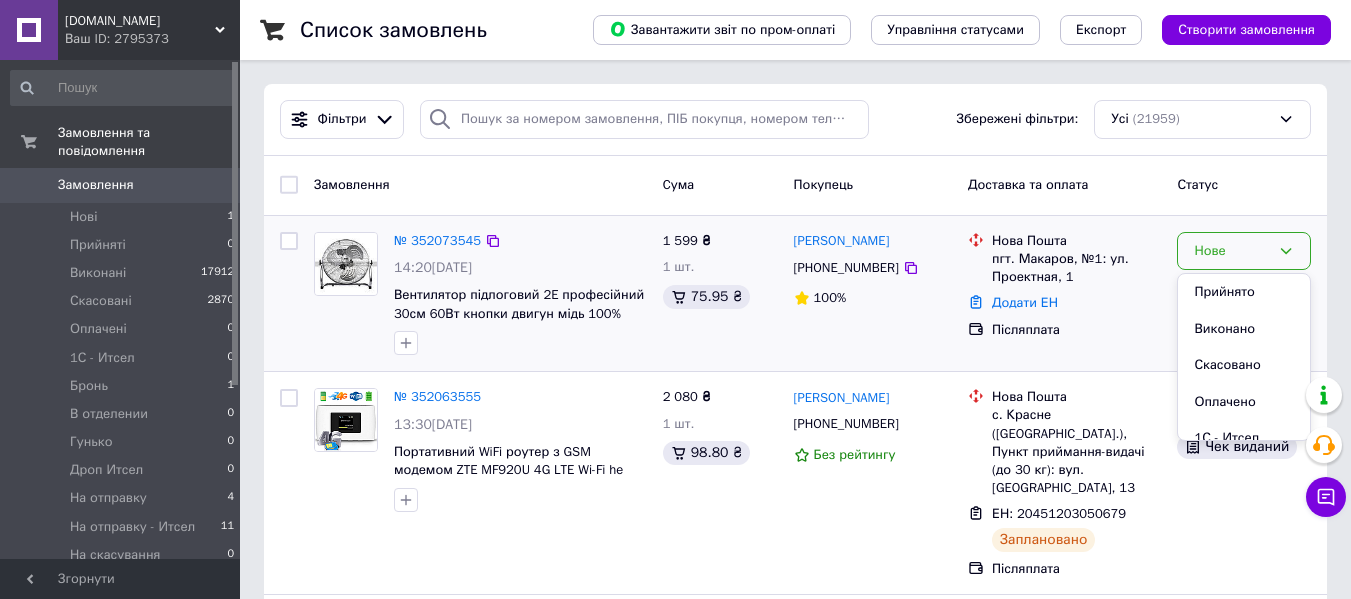 drag, startPoint x: 1238, startPoint y: 288, endPoint x: 1226, endPoint y: 290, distance: 12.165525 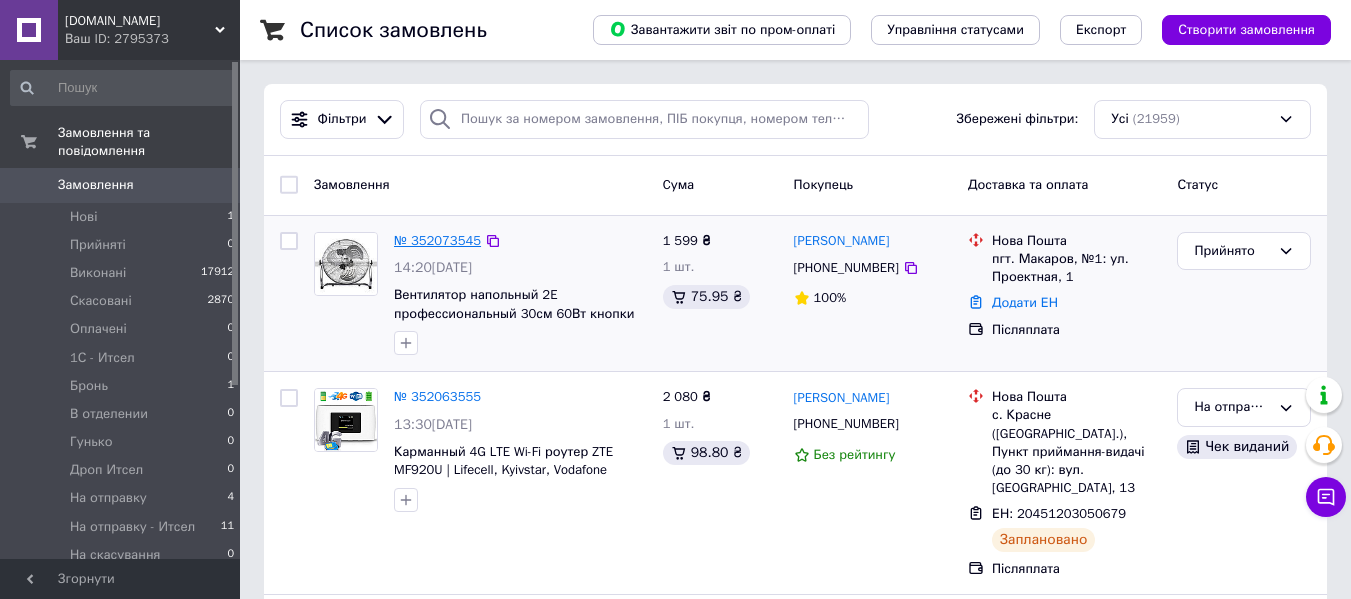 click on "№ 352073545" at bounding box center [437, 240] 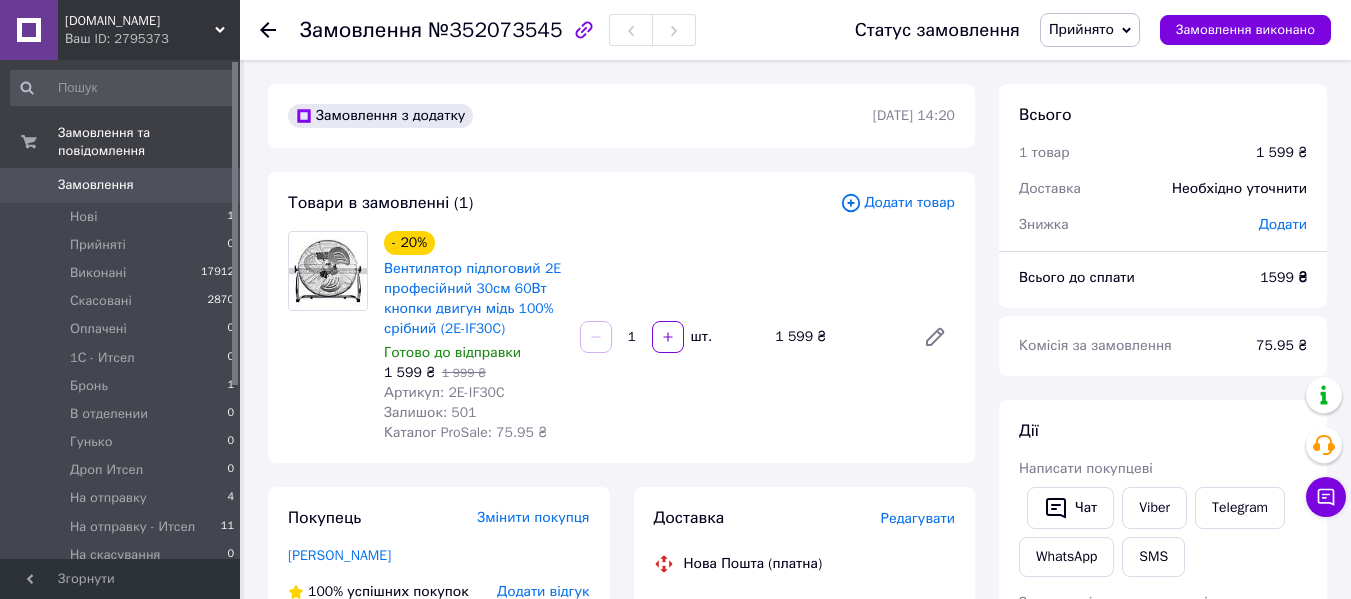 click on "Прийнято" at bounding box center [1081, 29] 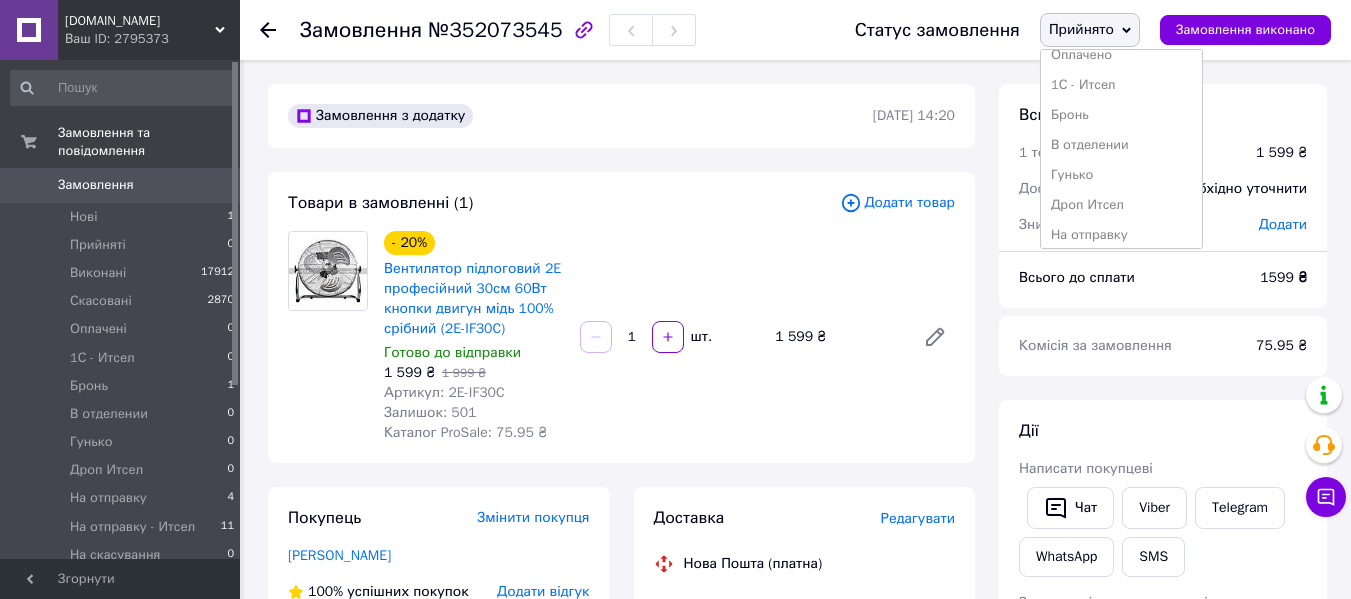 scroll, scrollTop: 200, scrollLeft: 0, axis: vertical 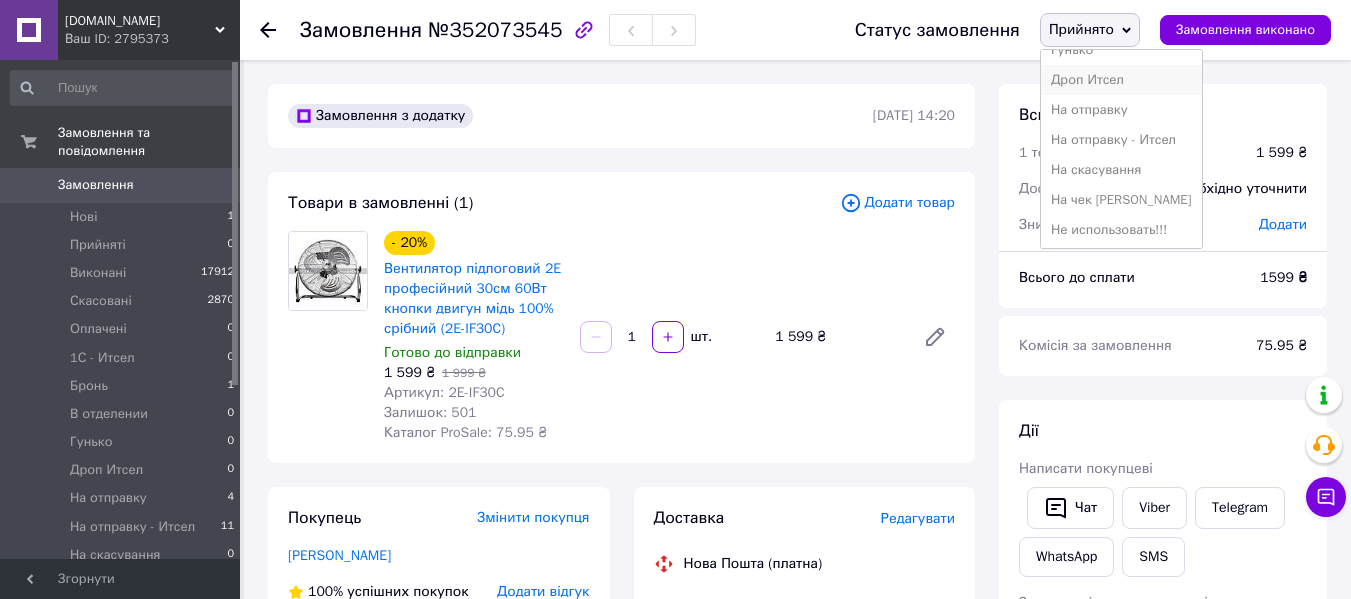 click on "Дроп Итсел" at bounding box center (1121, 80) 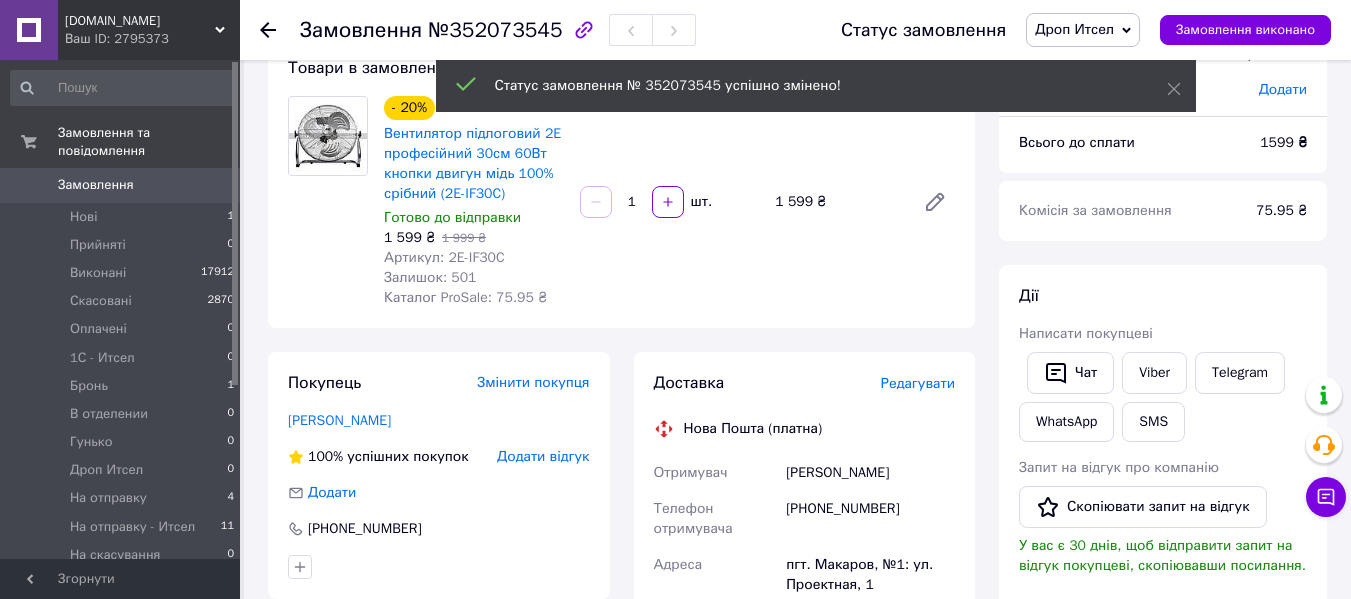 scroll, scrollTop: 100, scrollLeft: 0, axis: vertical 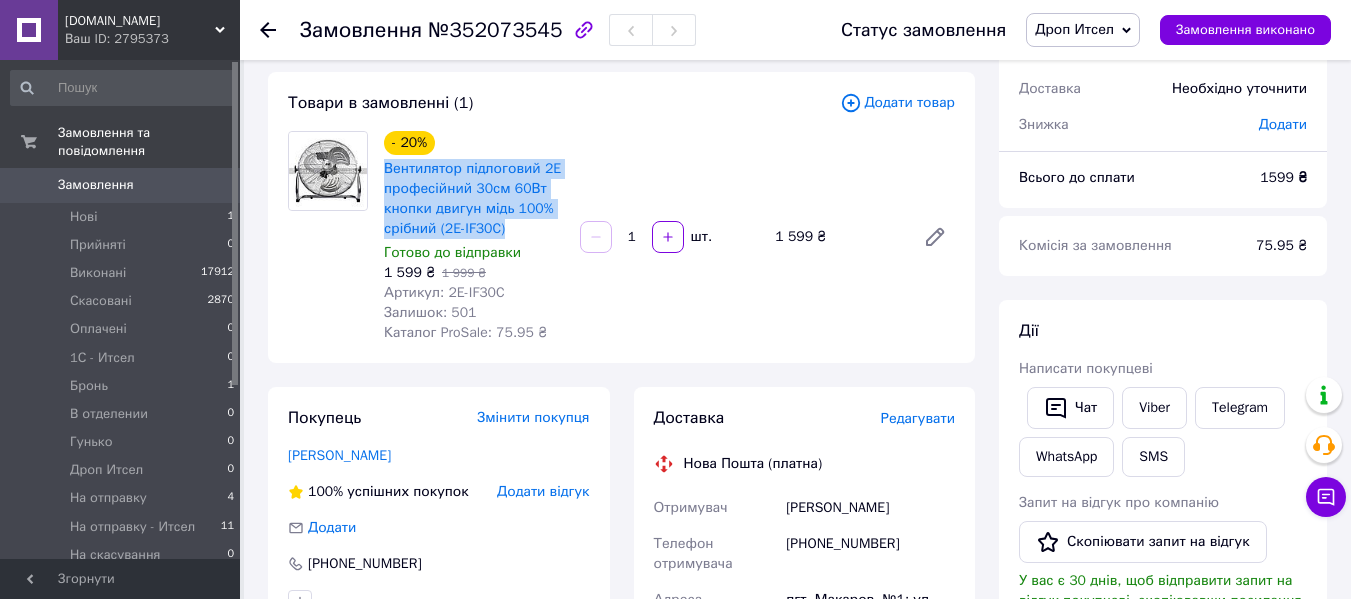 drag, startPoint x: 377, startPoint y: 172, endPoint x: 522, endPoint y: 228, distance: 155.4381 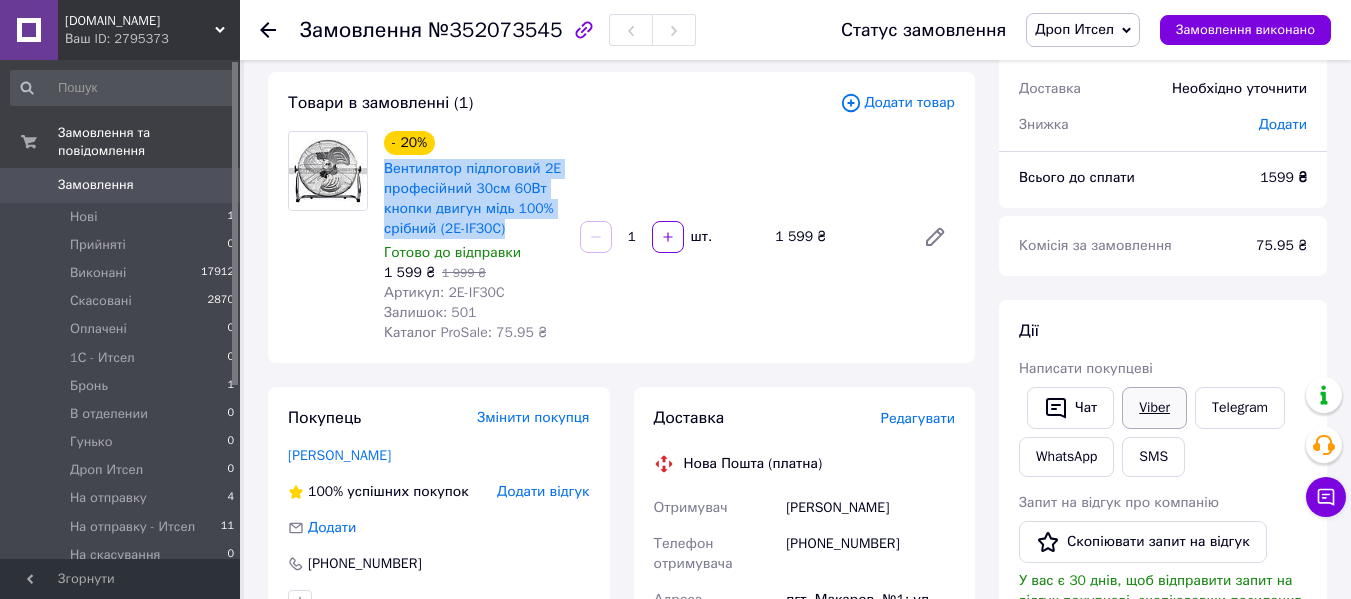 click on "Viber" at bounding box center (1154, 408) 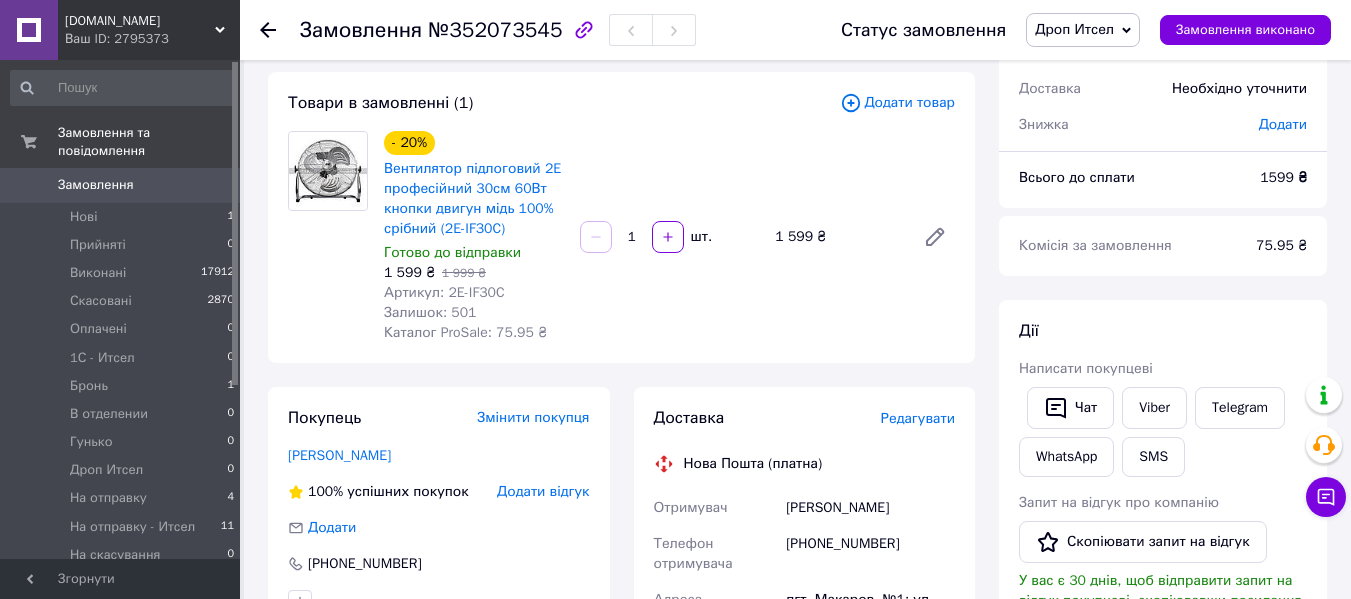 click 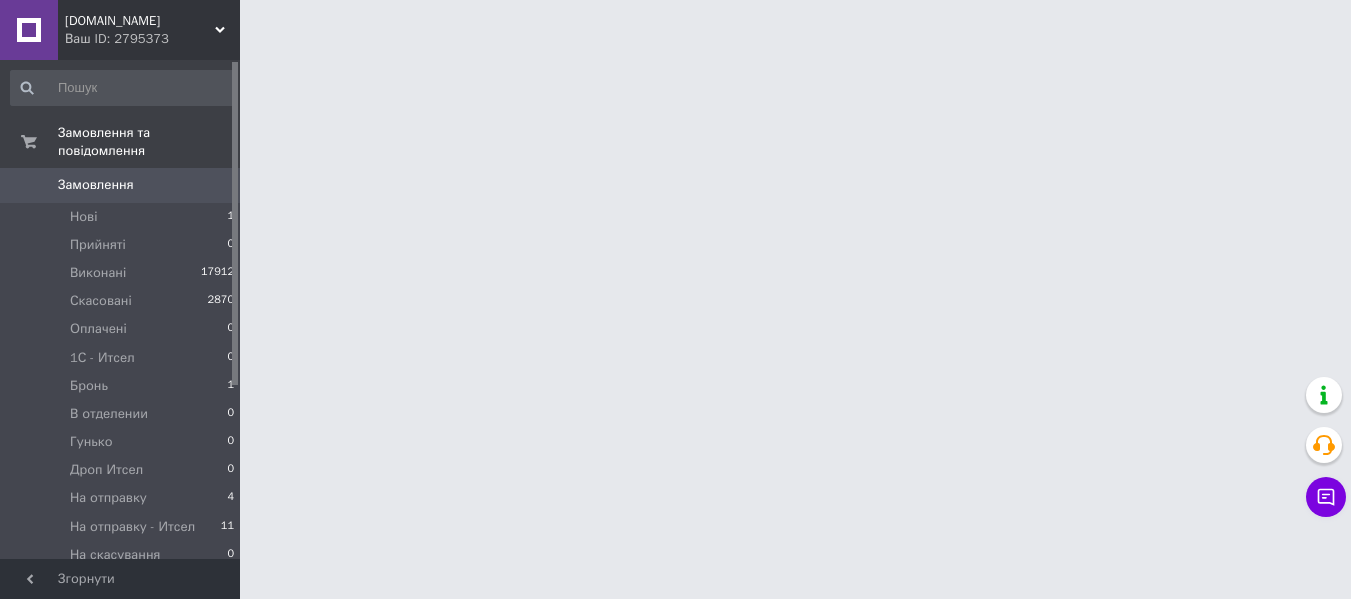 scroll, scrollTop: 0, scrollLeft: 0, axis: both 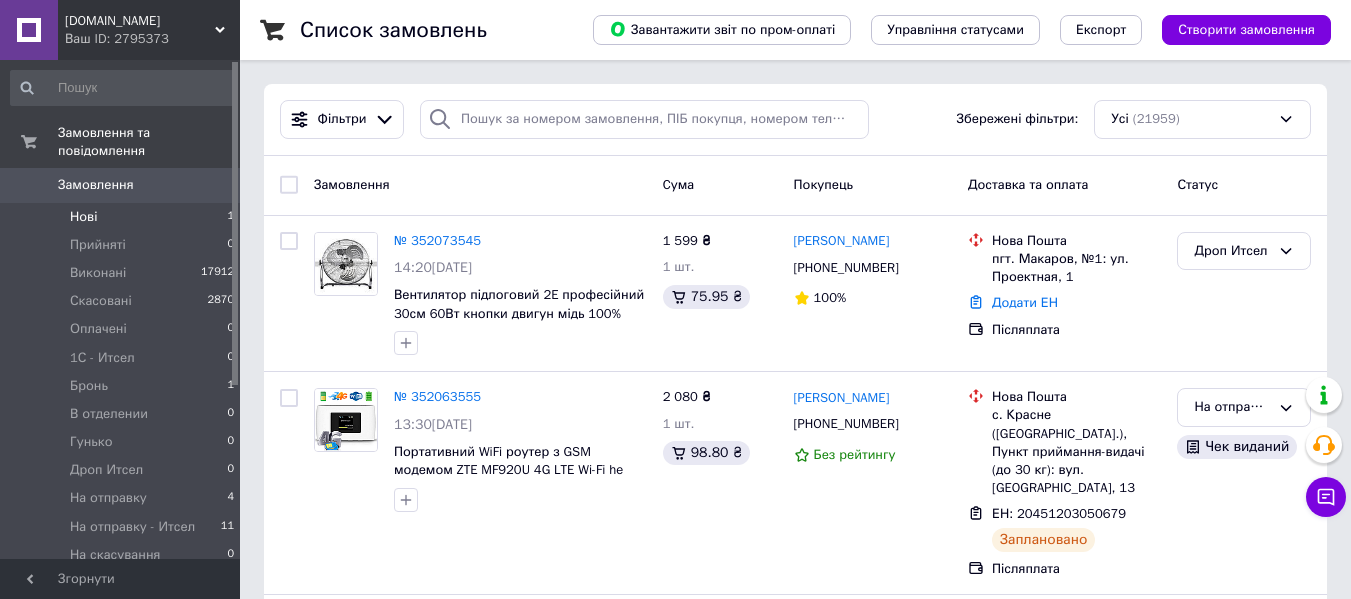 click on "Нові 1" at bounding box center [123, 217] 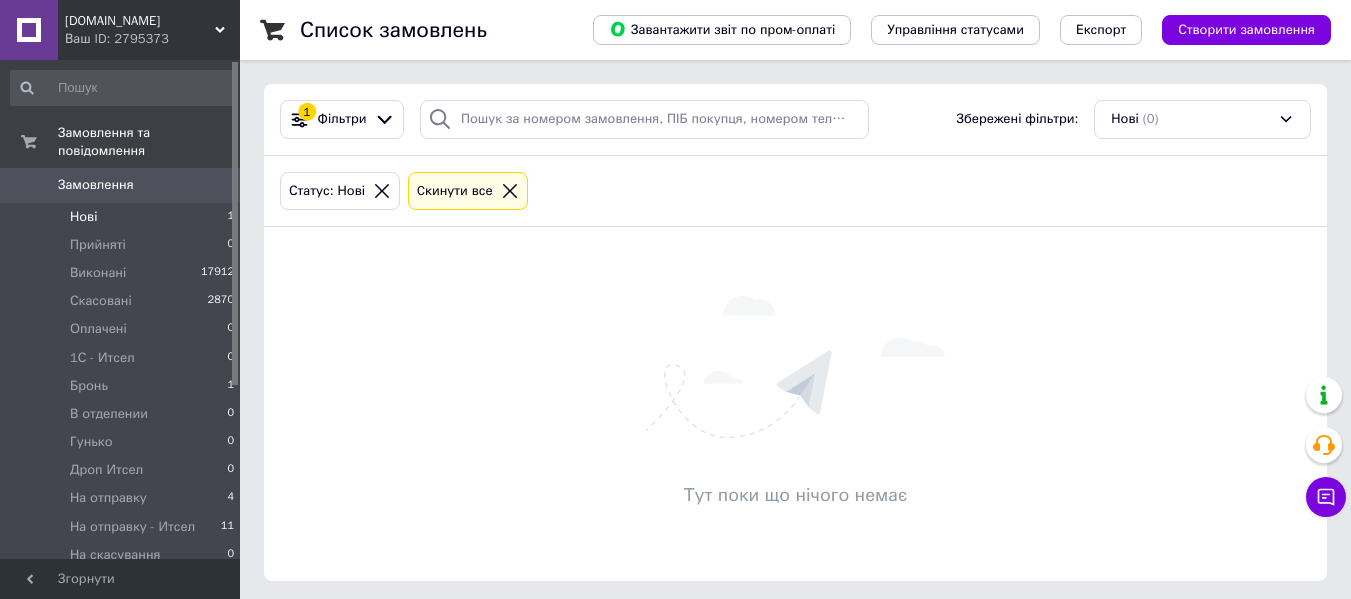 click on "Замовлення 0" at bounding box center [123, 185] 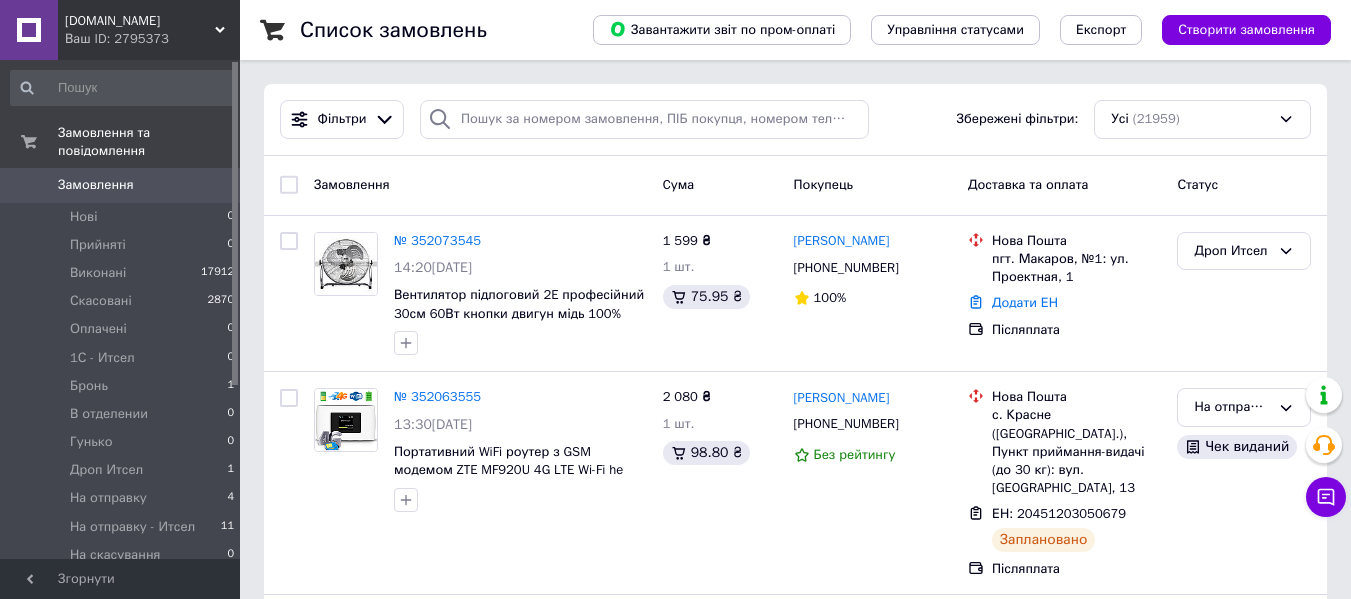 click on "Замовлення" at bounding box center (121, 185) 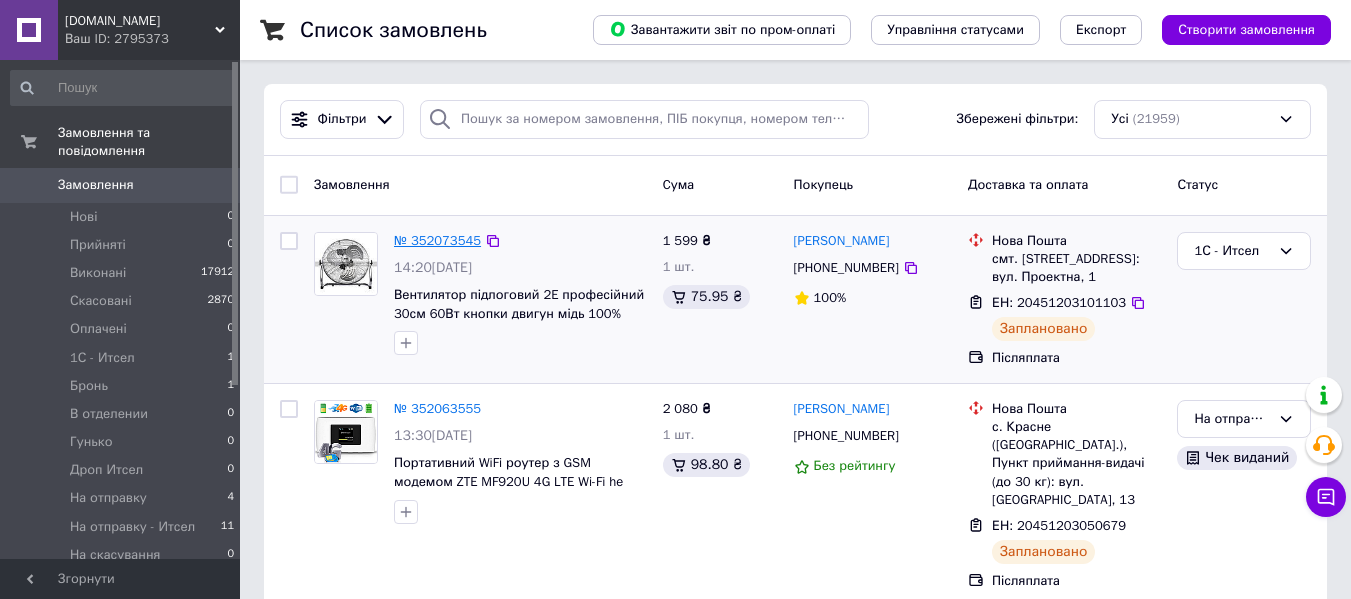 click on "№ 352073545" at bounding box center [437, 240] 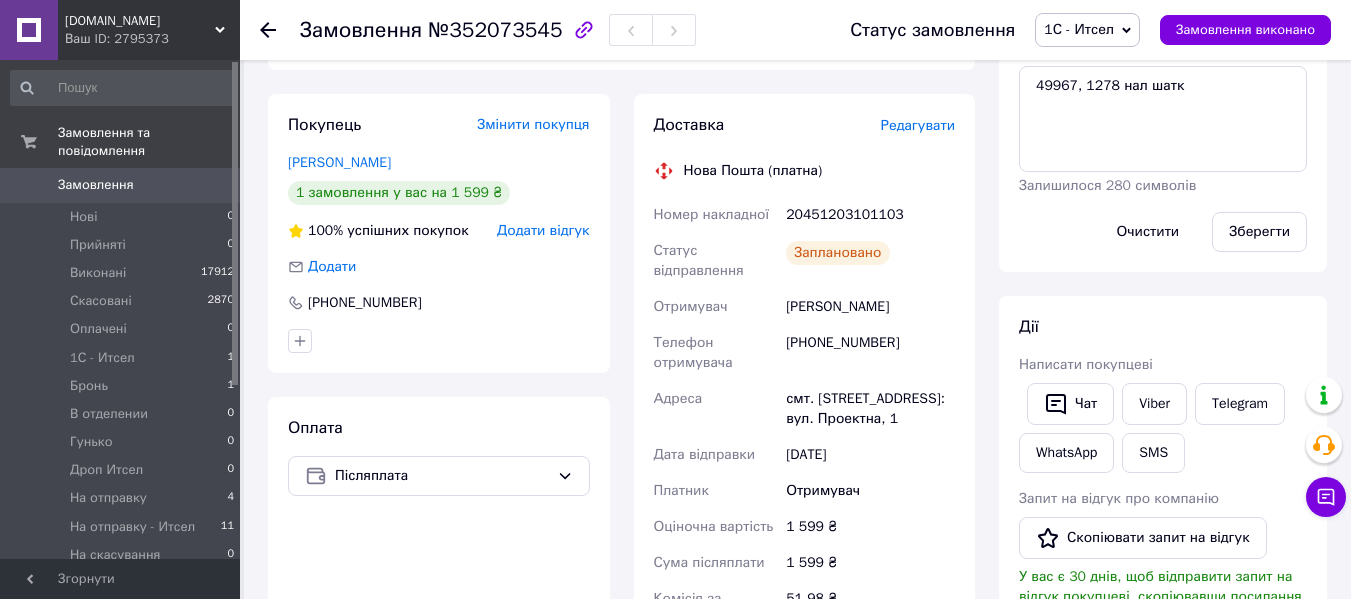 scroll, scrollTop: 400, scrollLeft: 0, axis: vertical 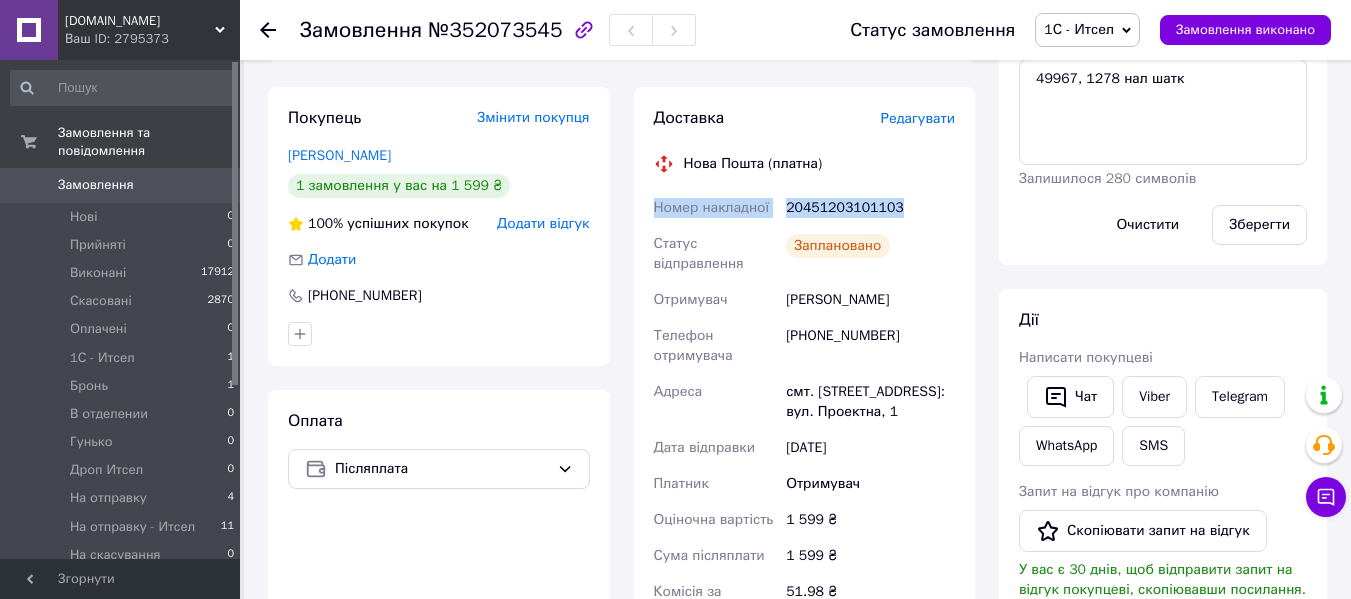 drag, startPoint x: 902, startPoint y: 207, endPoint x: 633, endPoint y: 218, distance: 269.22482 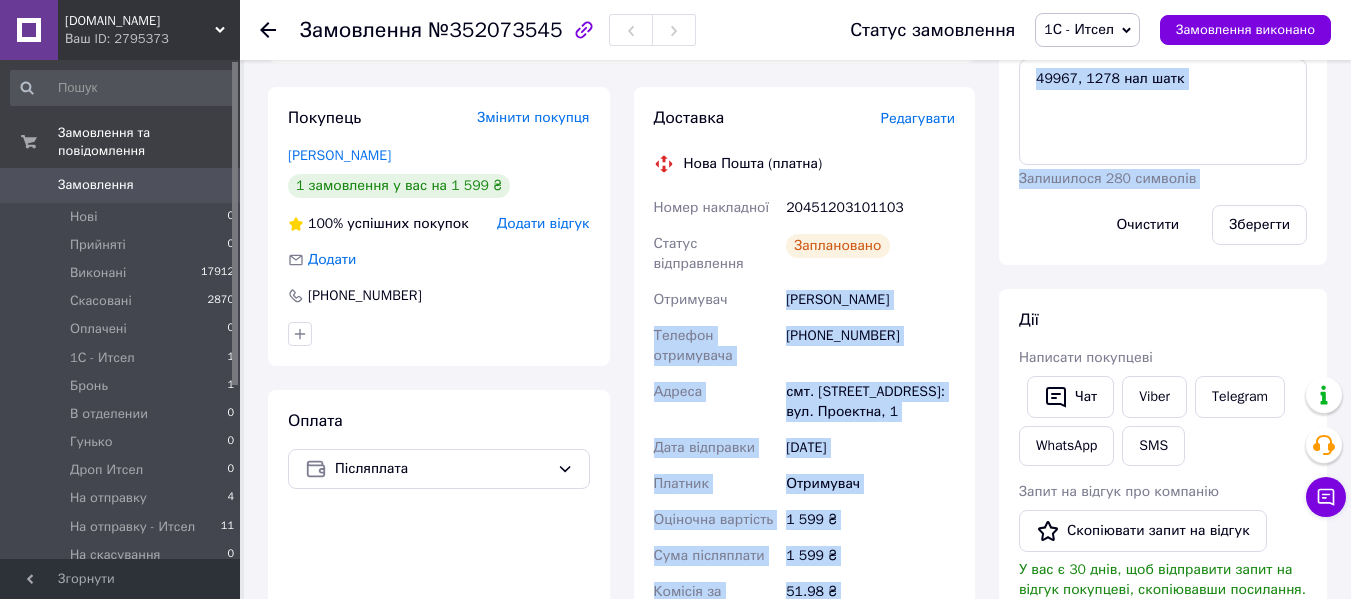 drag, startPoint x: 782, startPoint y: 299, endPoint x: 991, endPoint y: 297, distance: 209.00957 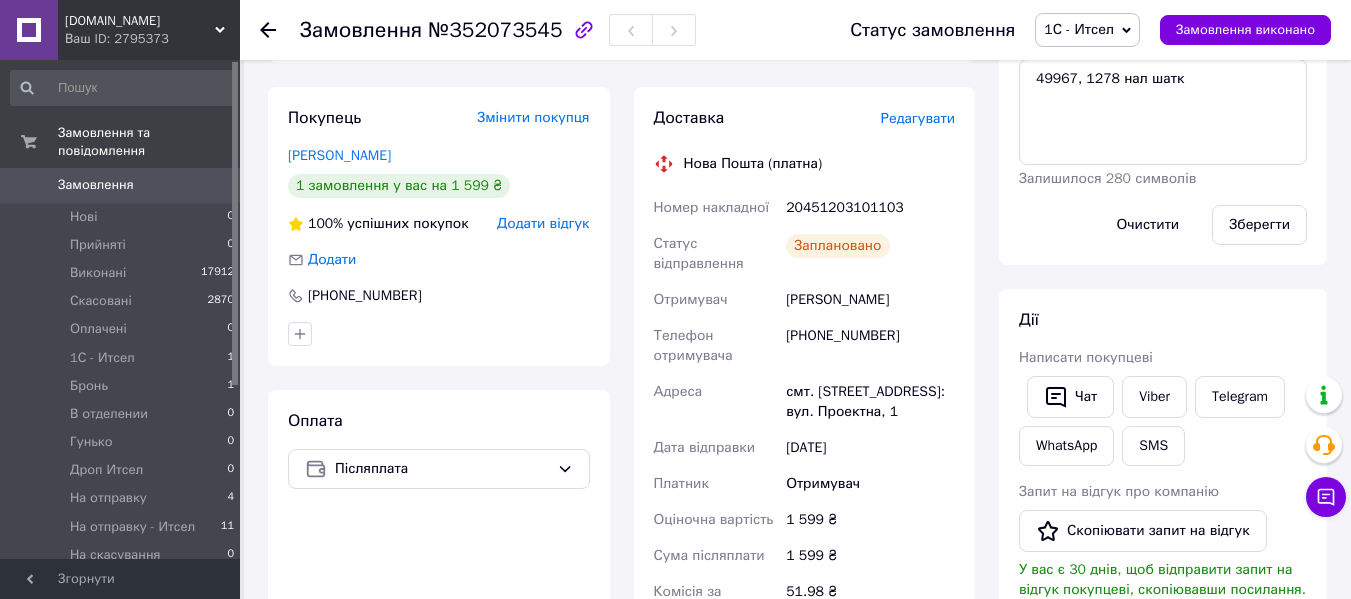 click on "Заплановано" at bounding box center (870, 254) 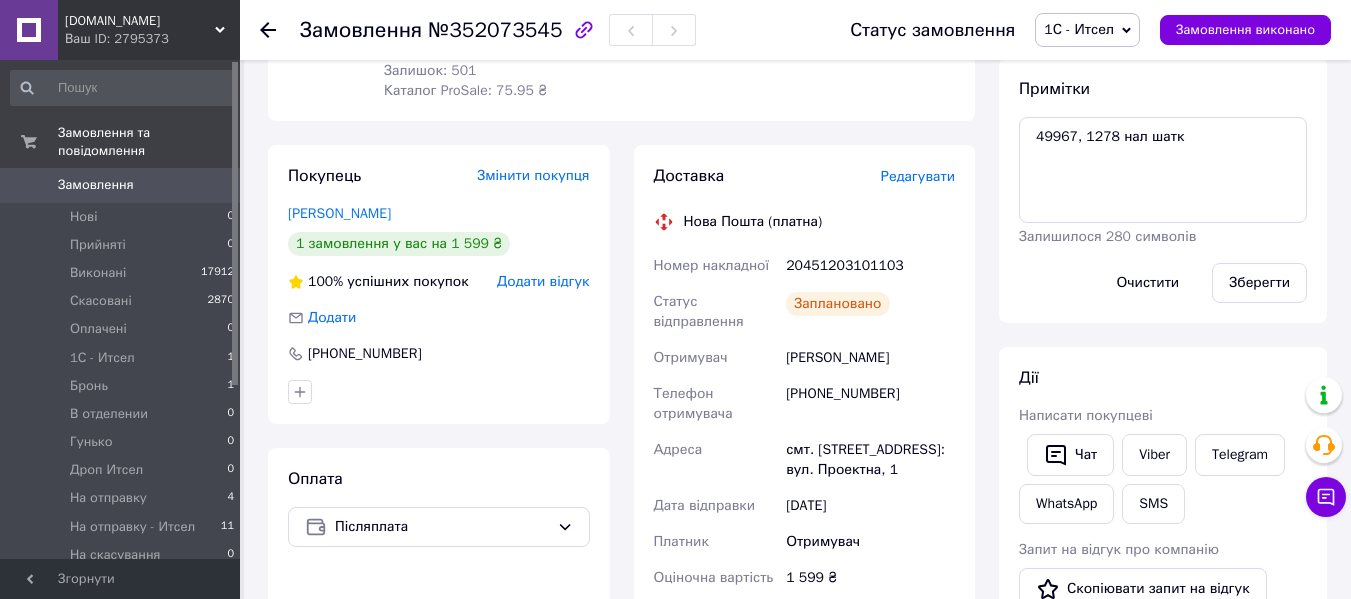 scroll, scrollTop: 300, scrollLeft: 0, axis: vertical 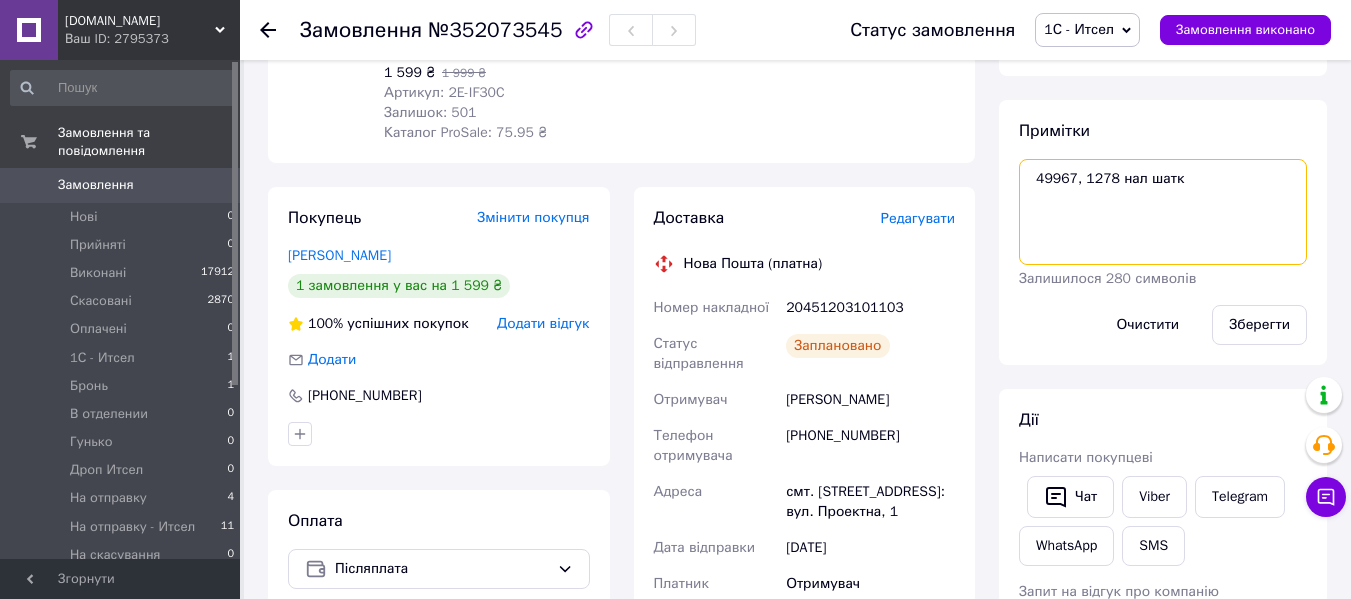 drag, startPoint x: 1071, startPoint y: 181, endPoint x: 1036, endPoint y: 180, distance: 35.014282 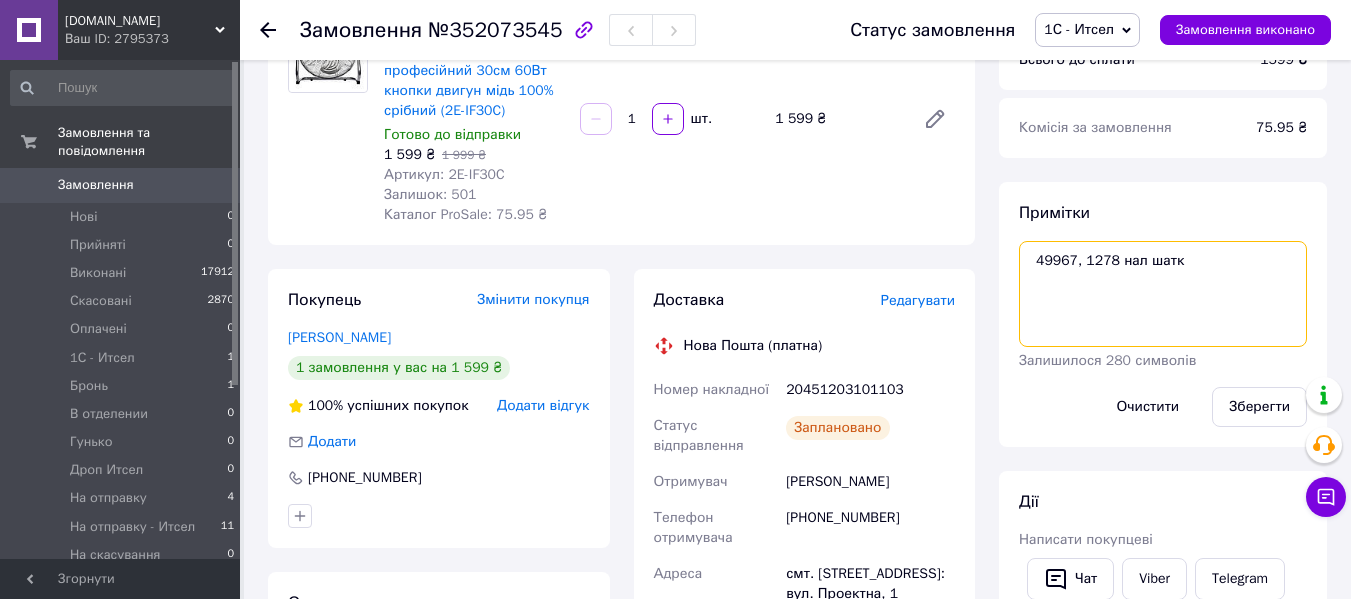 scroll, scrollTop: 0, scrollLeft: 0, axis: both 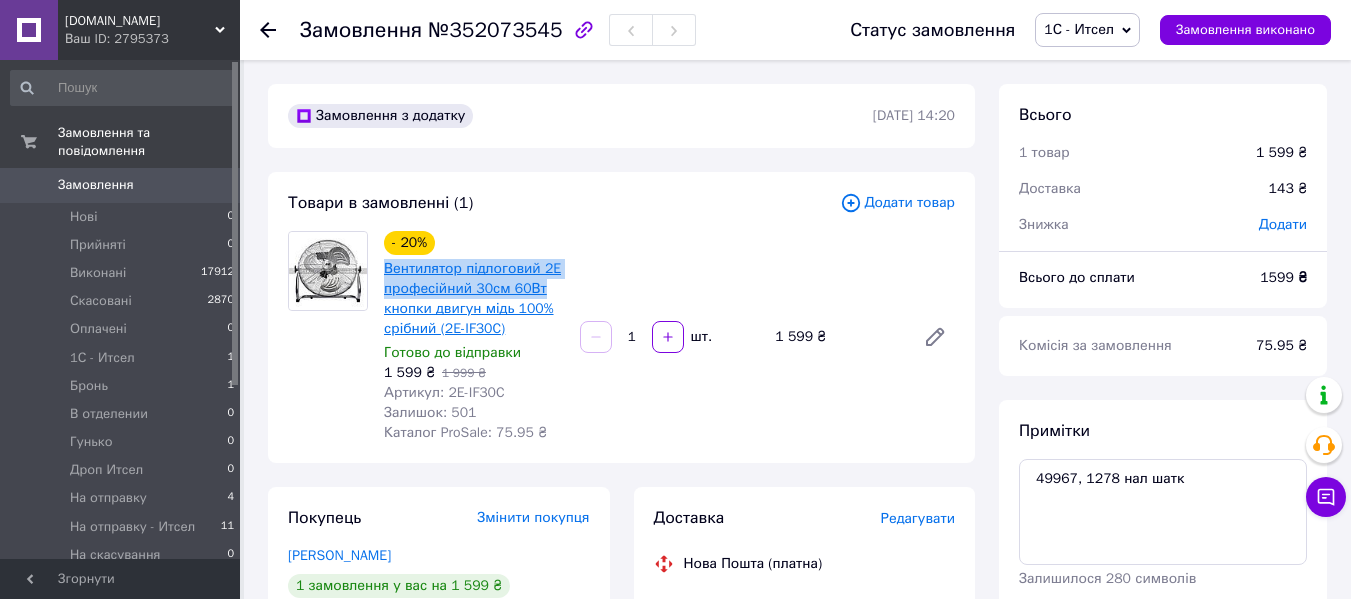 drag, startPoint x: 380, startPoint y: 274, endPoint x: 545, endPoint y: 298, distance: 166.73631 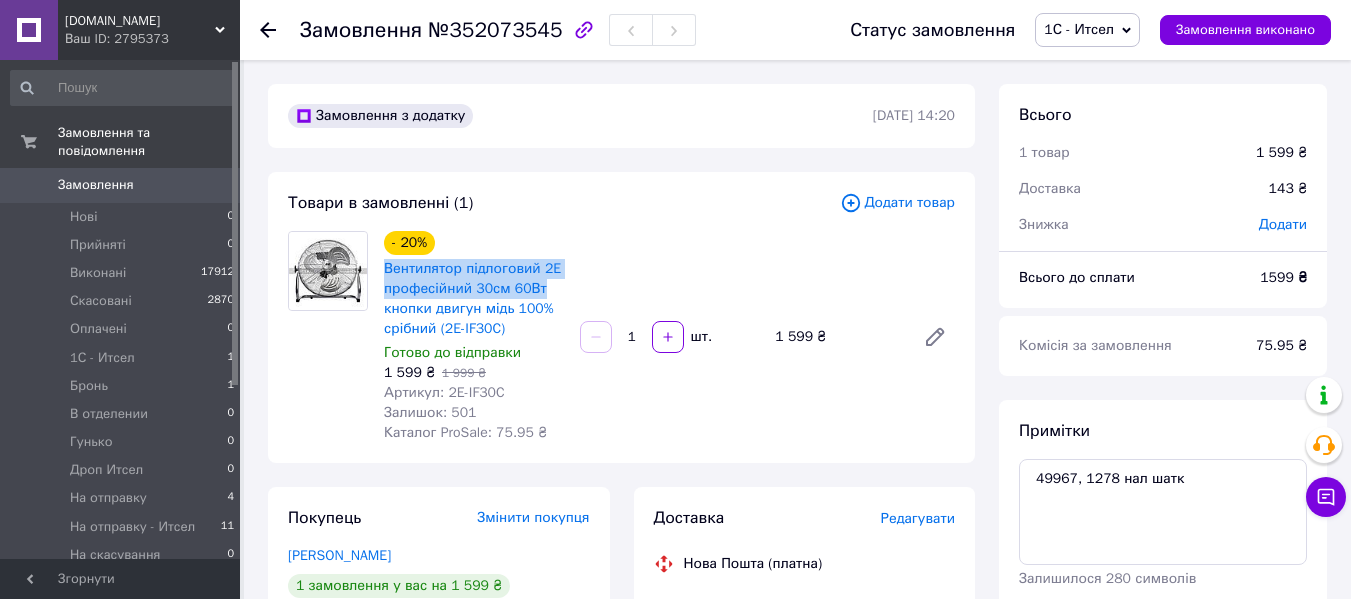 click on "1С - Итсел" at bounding box center [1079, 29] 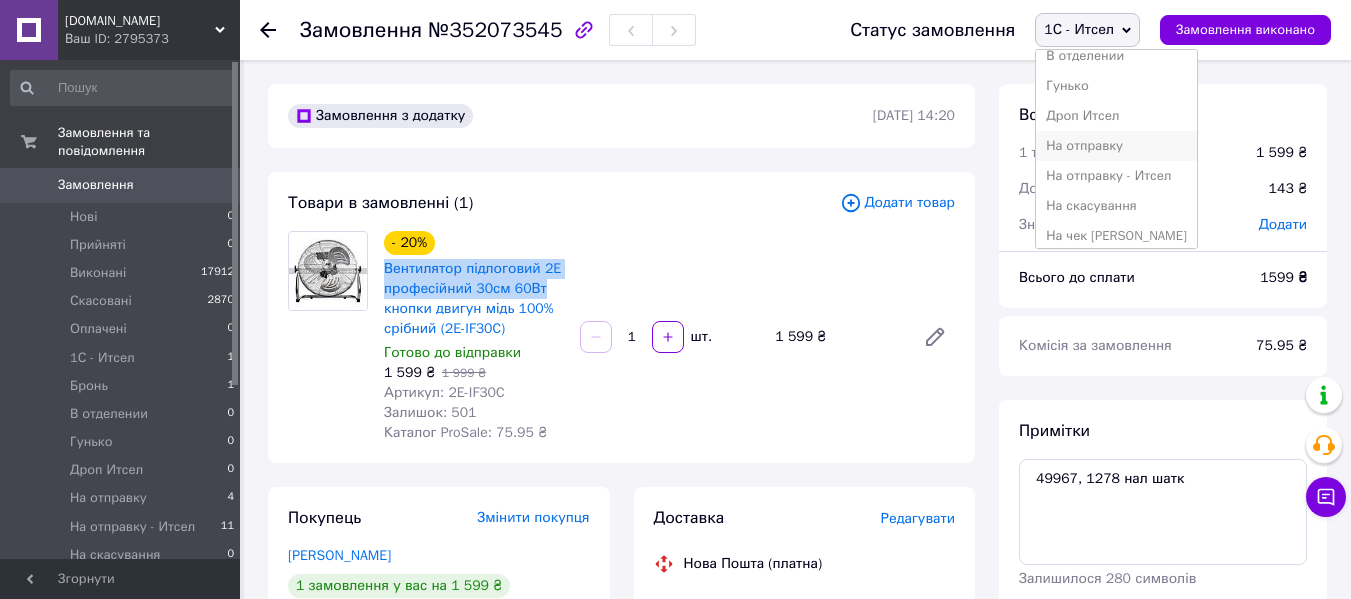 scroll, scrollTop: 200, scrollLeft: 0, axis: vertical 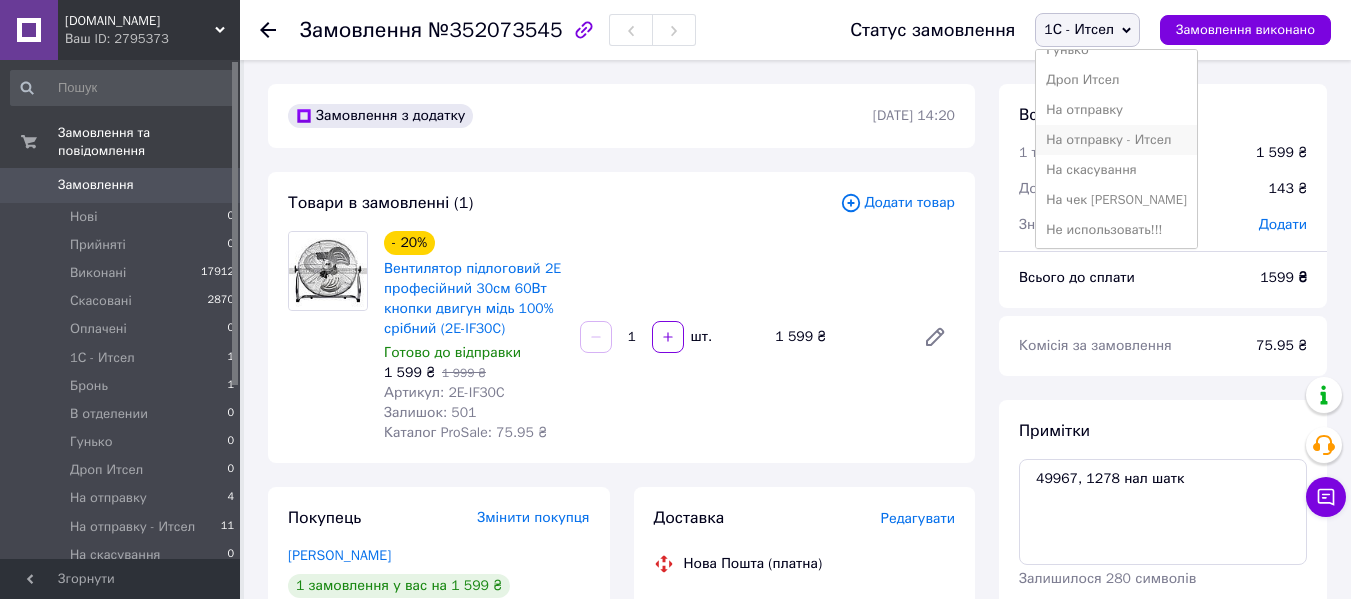 click on "На отправку - Итсел" at bounding box center [1116, 140] 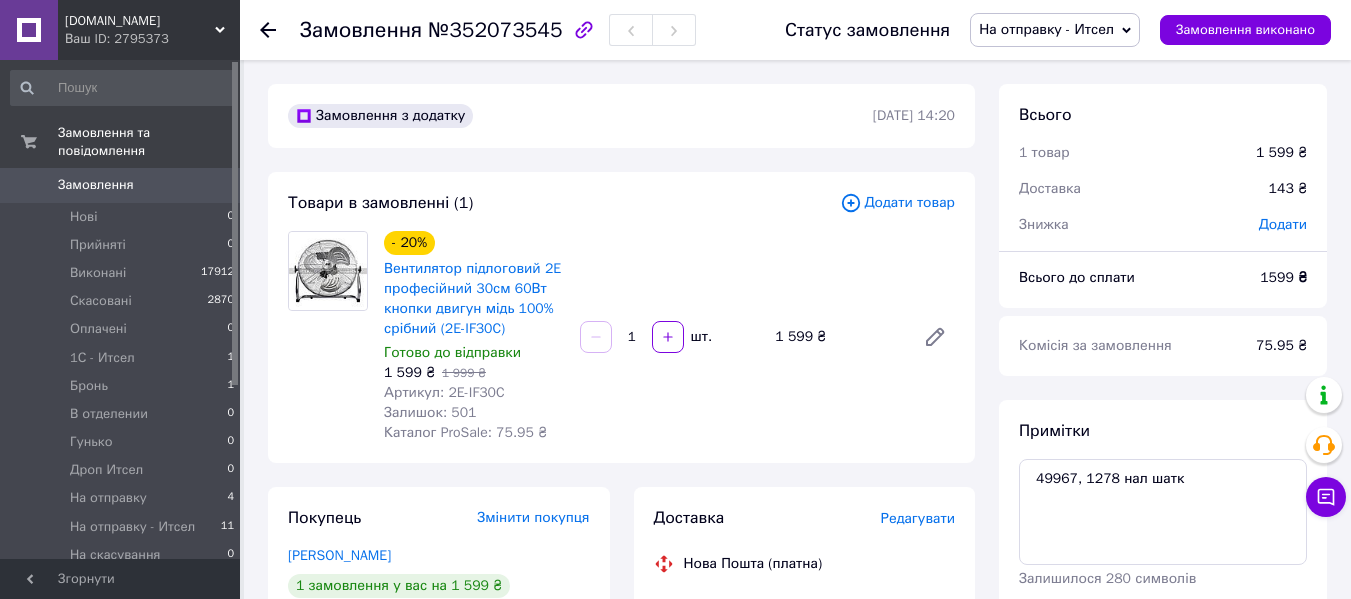 click 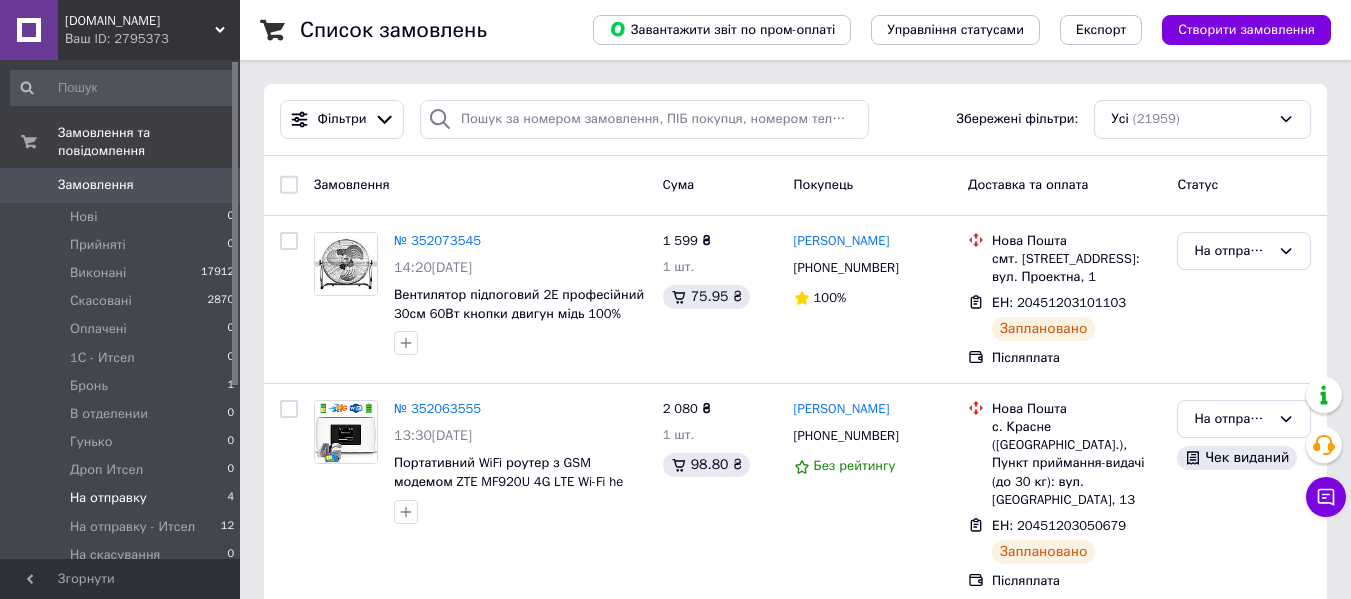 click on "На отправку" at bounding box center (108, 498) 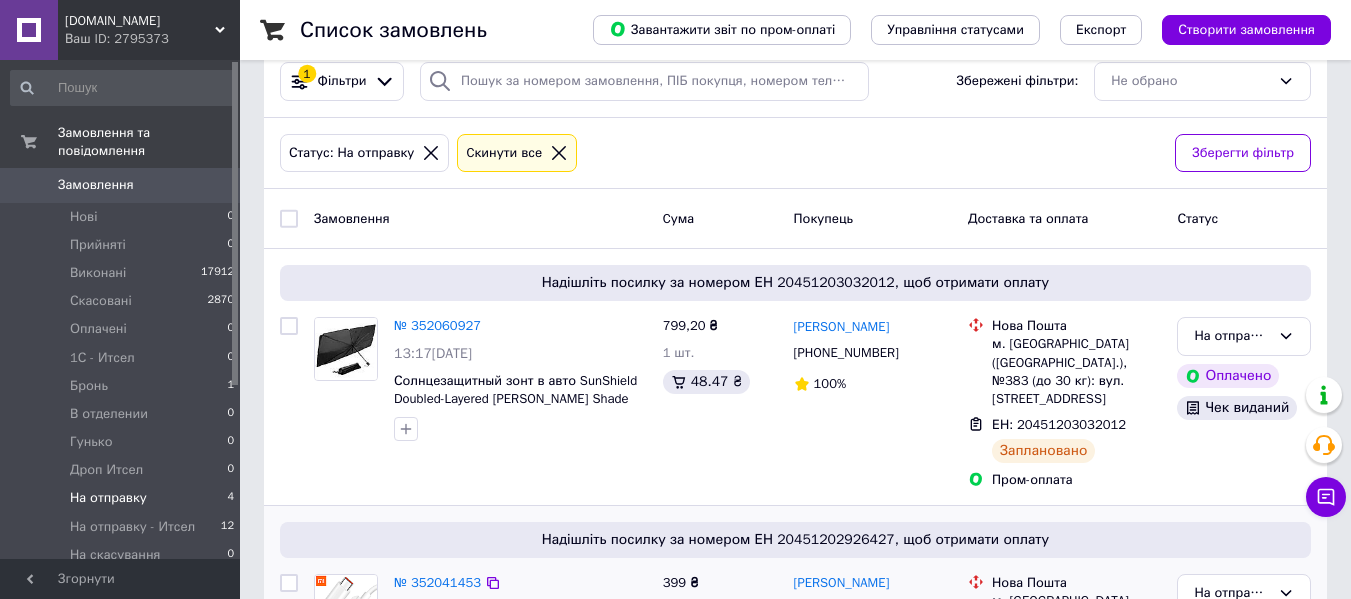 scroll, scrollTop: 500, scrollLeft: 0, axis: vertical 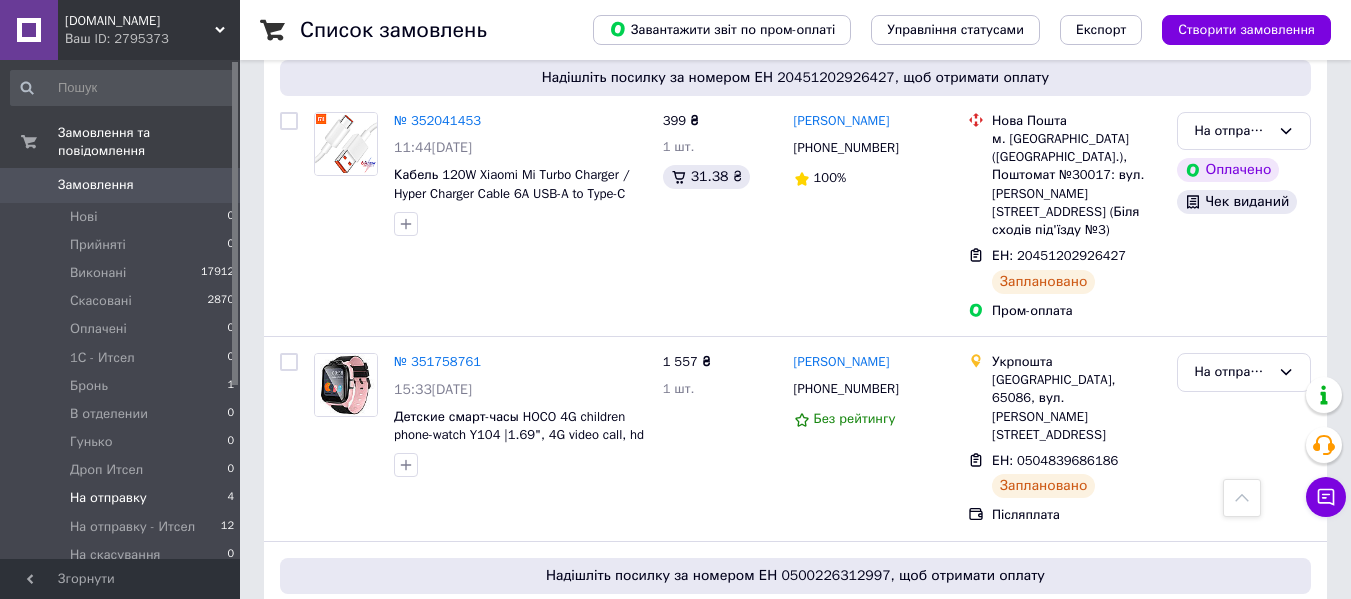 click on "Замовлення" at bounding box center [121, 185] 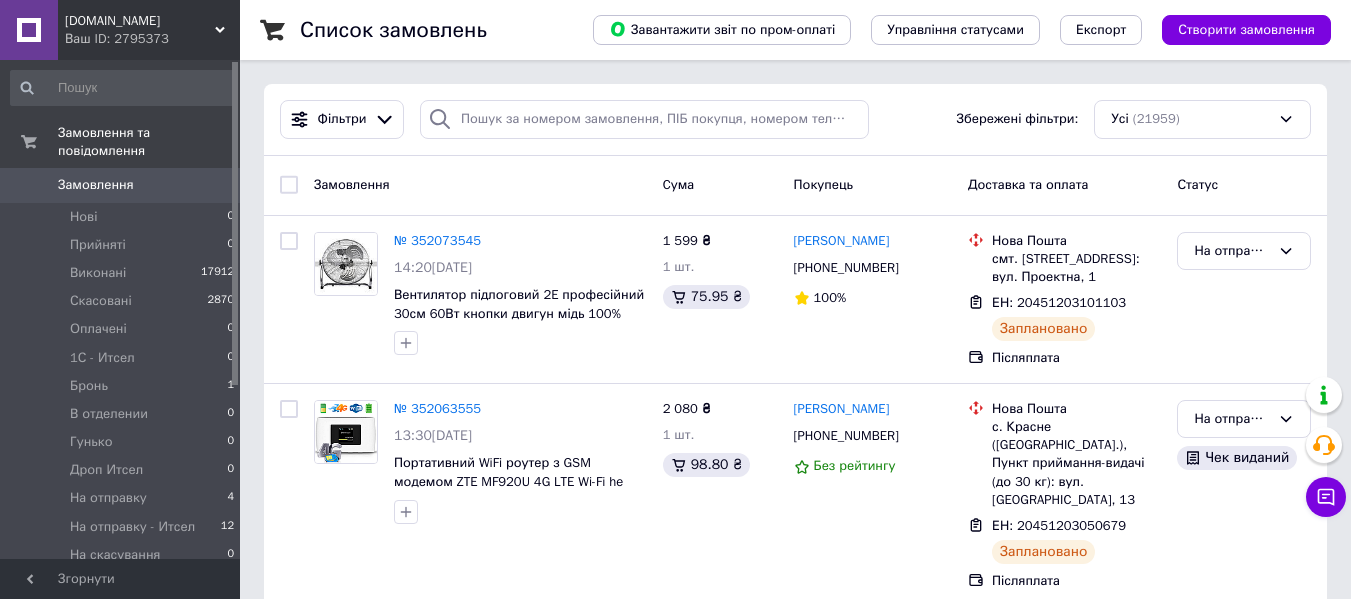 click on "Замовлення" at bounding box center [121, 185] 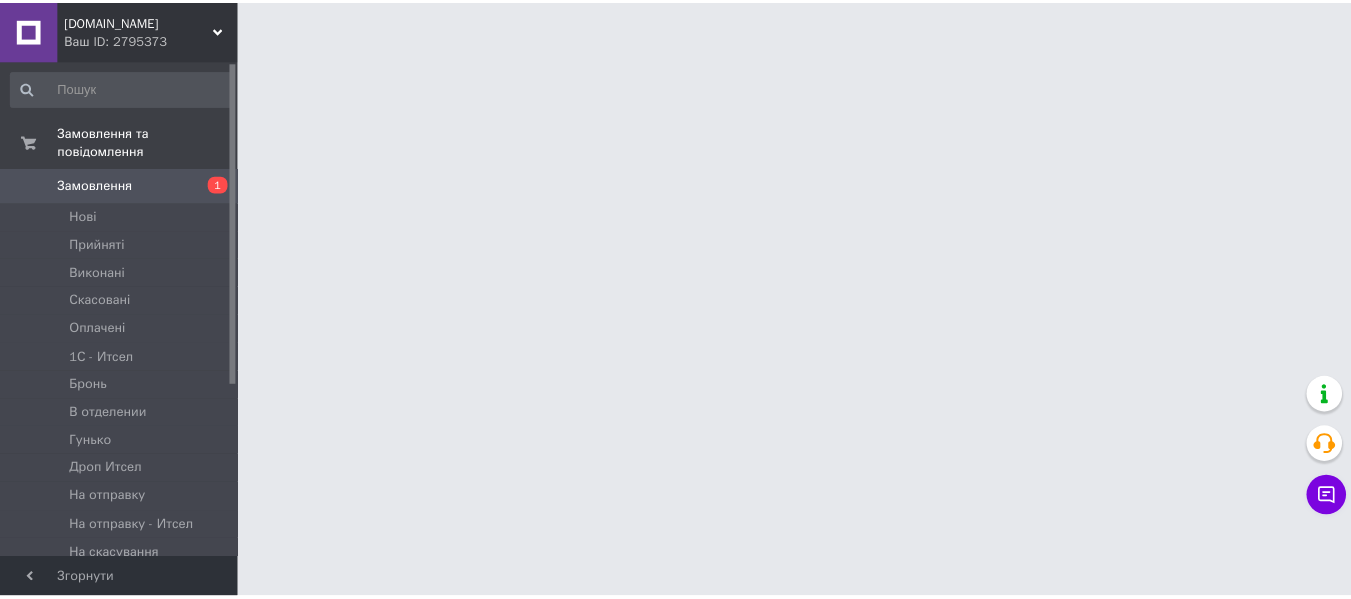 scroll, scrollTop: 0, scrollLeft: 0, axis: both 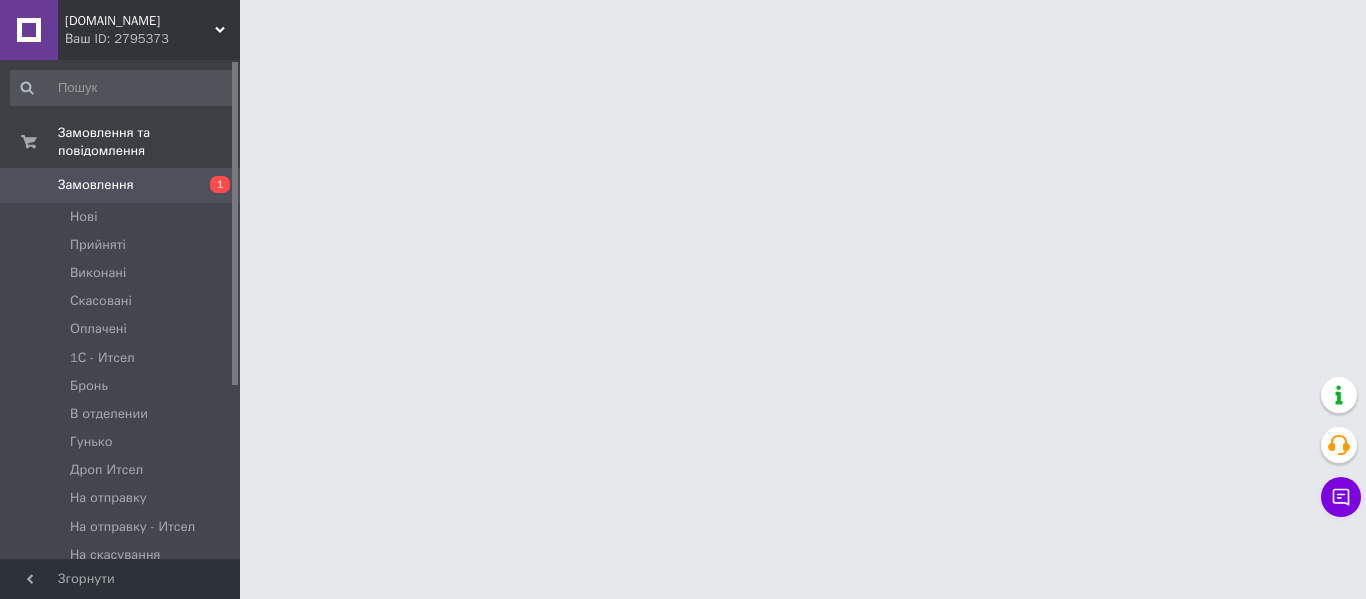 click on "Замовлення" at bounding box center [121, 185] 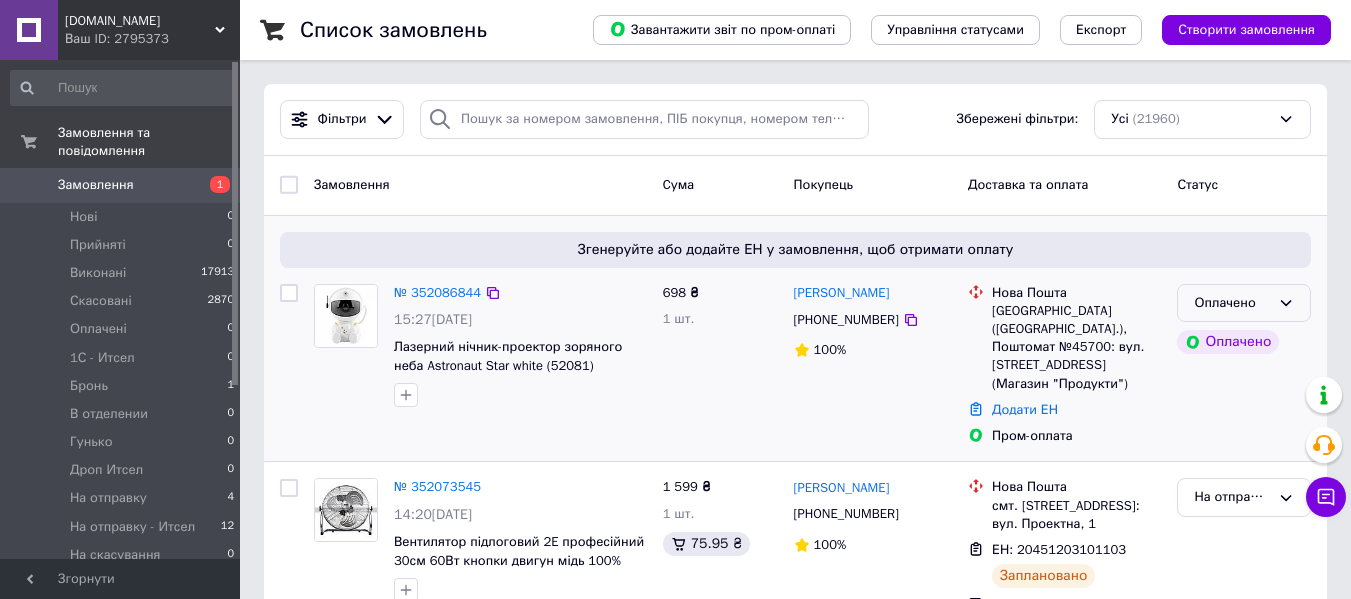 click on "Оплачено" at bounding box center (1232, 303) 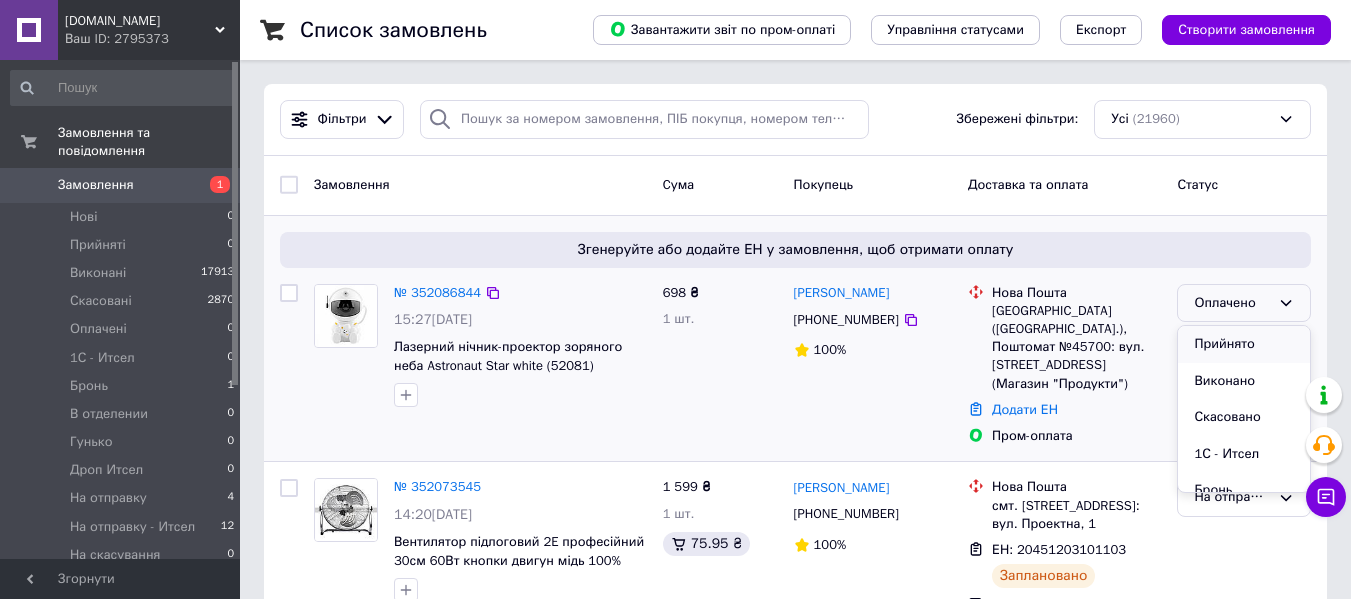 click on "Прийнято" at bounding box center [1244, 344] 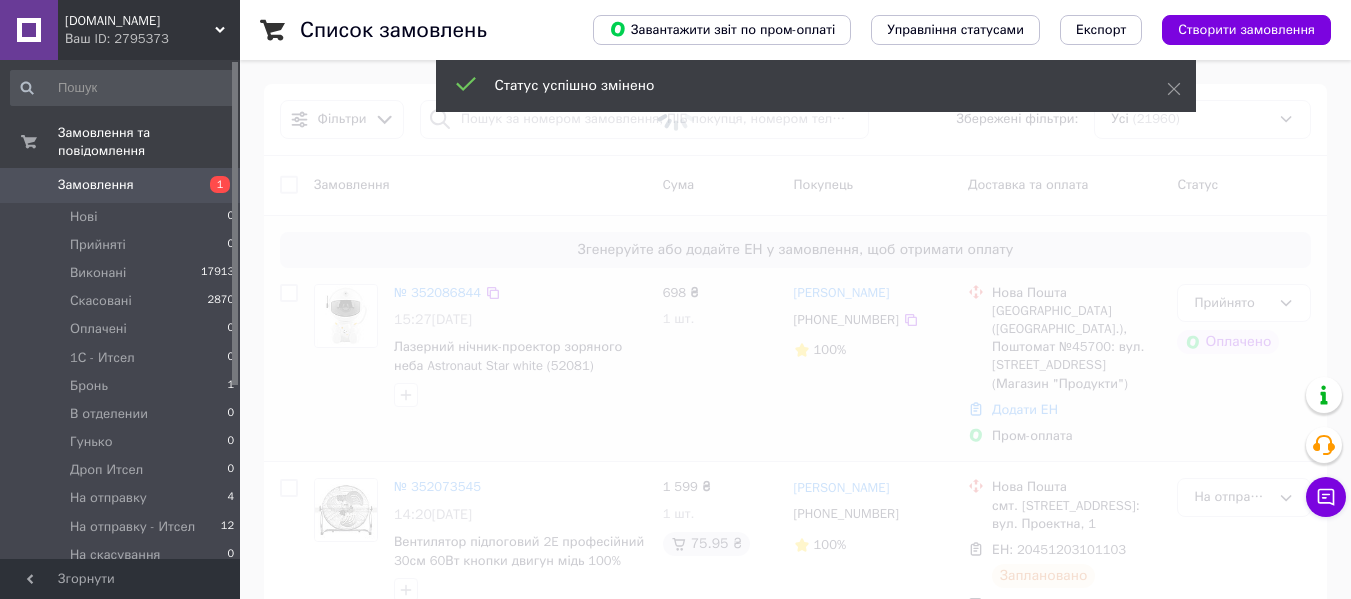 click at bounding box center (675, 299) 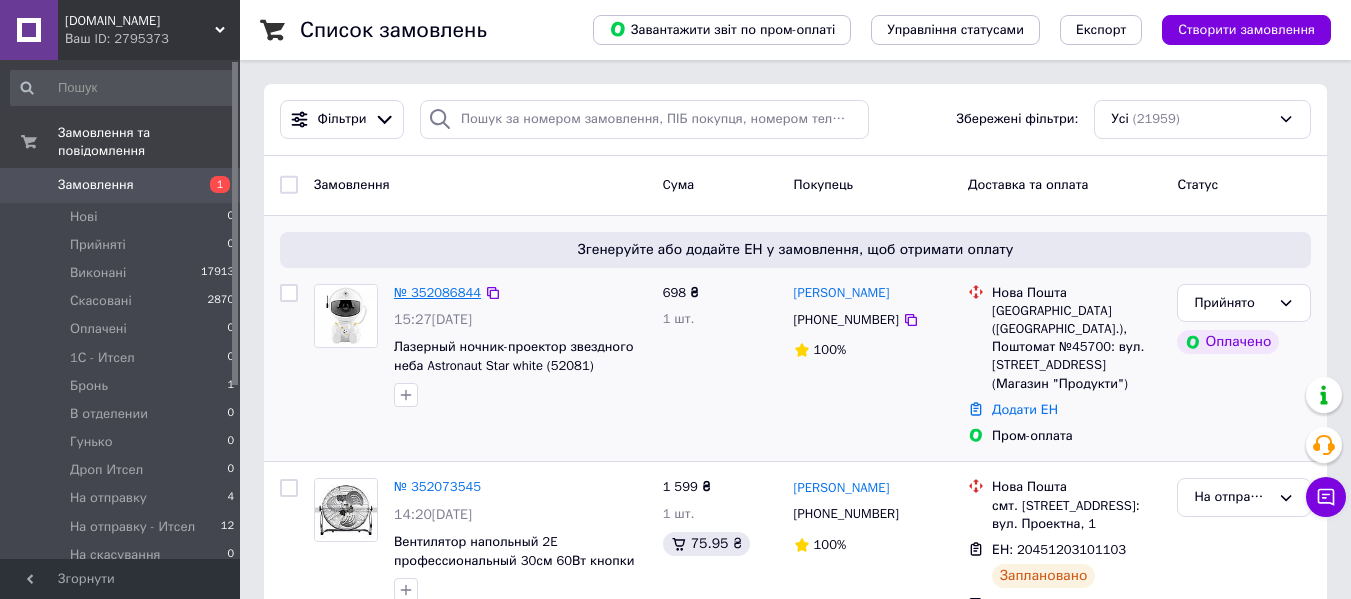 click on "№ 352086844" at bounding box center (437, 292) 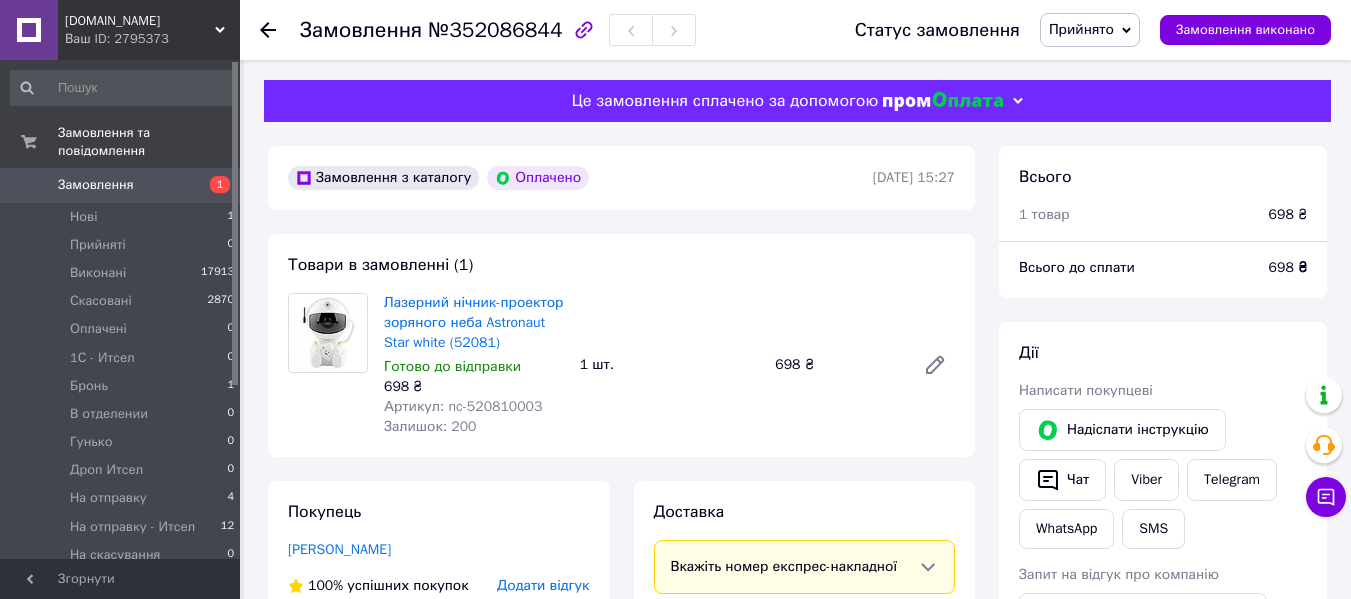 click on "Прийнято" at bounding box center [1081, 29] 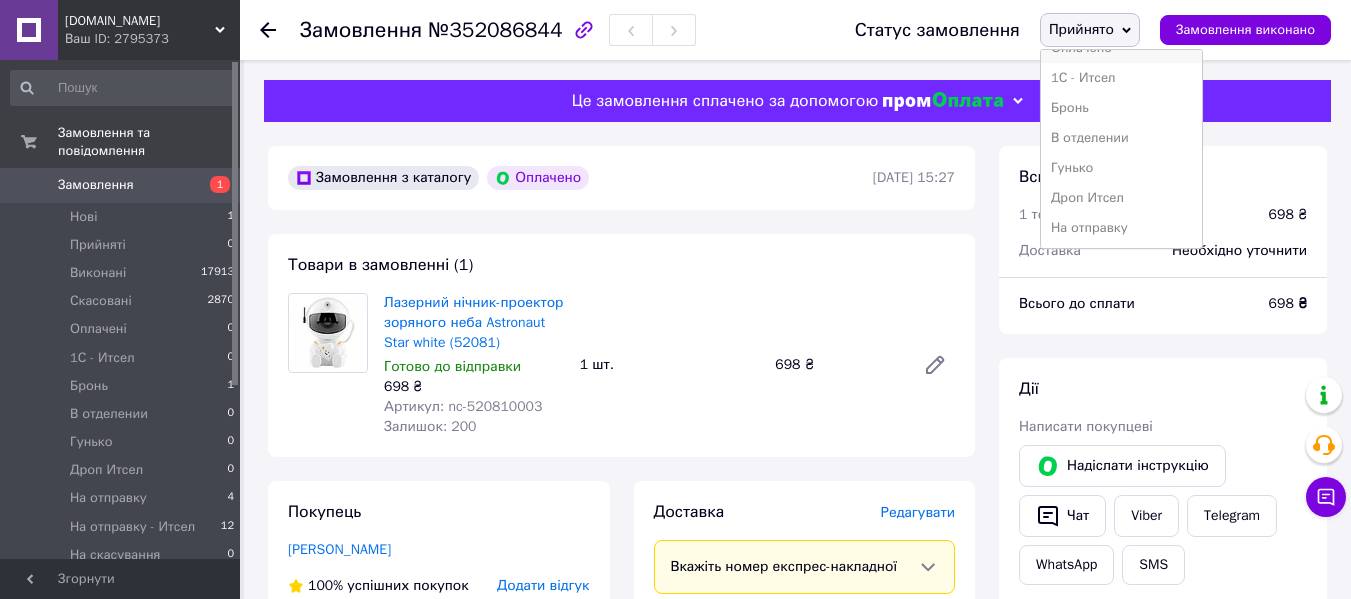 scroll, scrollTop: 100, scrollLeft: 0, axis: vertical 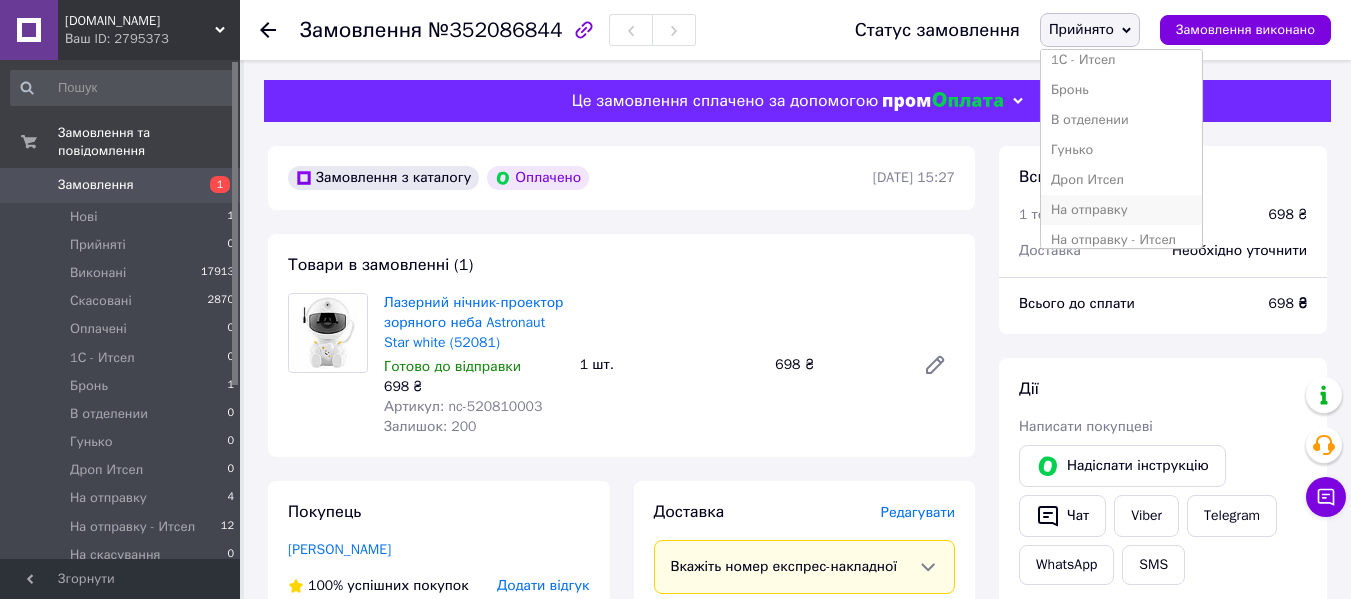 click on "На отправку" at bounding box center (1121, 210) 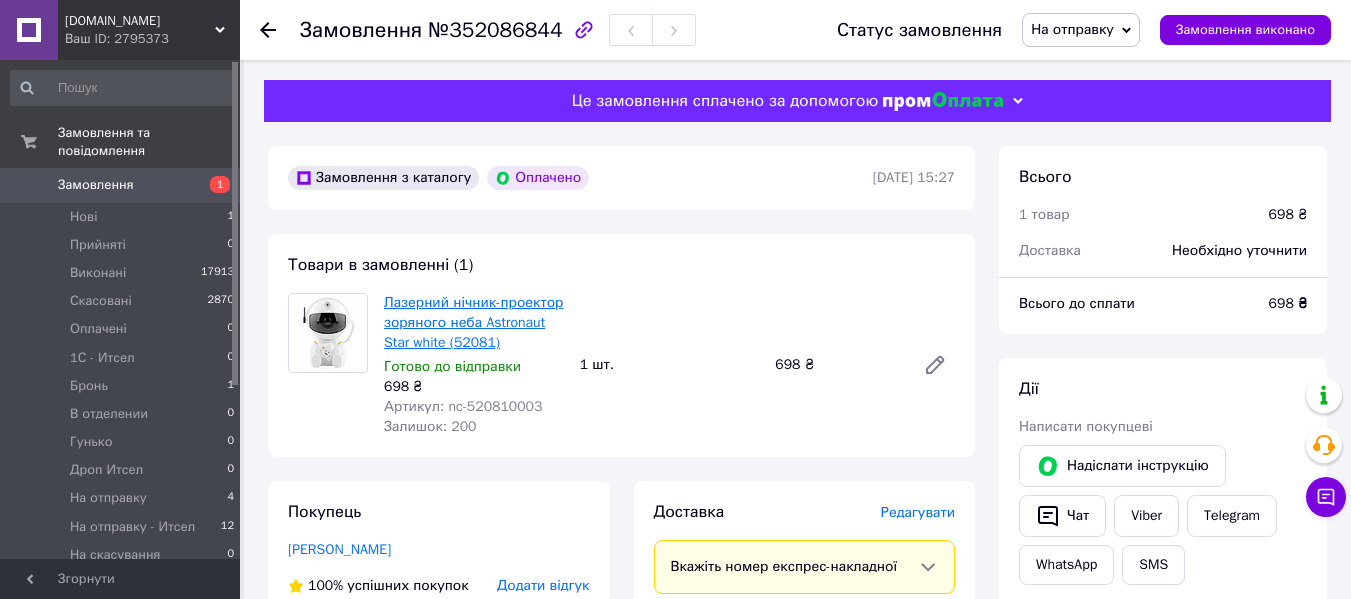 click on "Лазерний нічник-проектор зоряного неба Astronaut Star white (52081)" at bounding box center (473, 322) 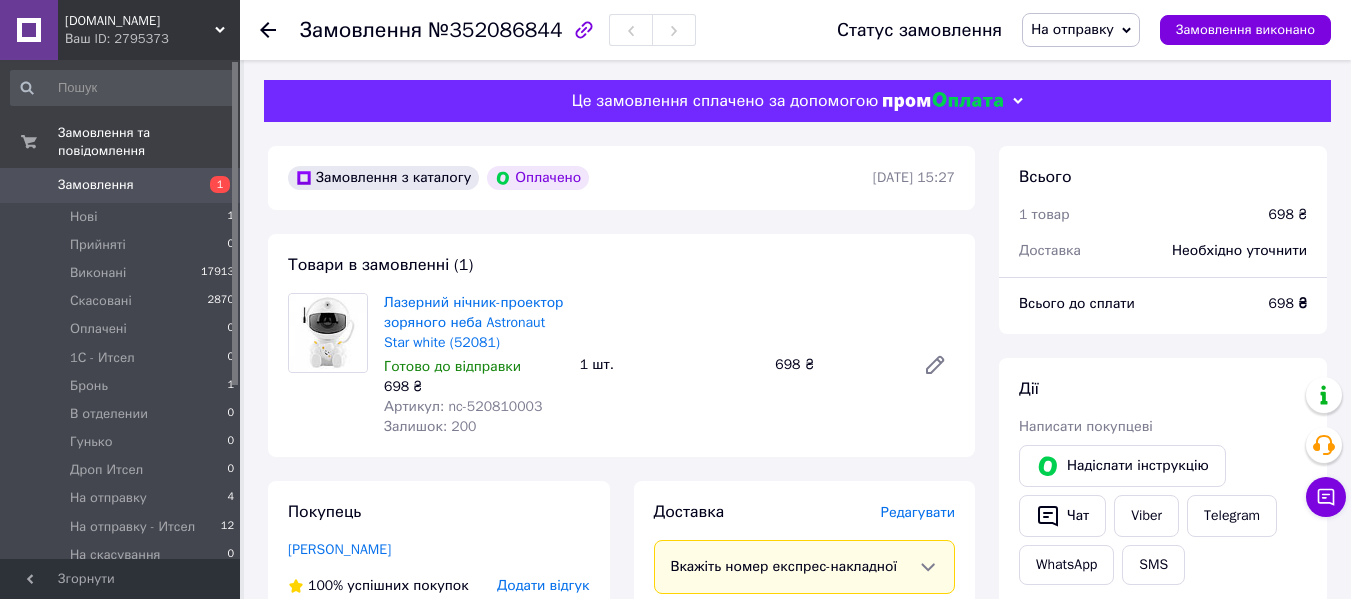click on "На отправку" at bounding box center (1072, 29) 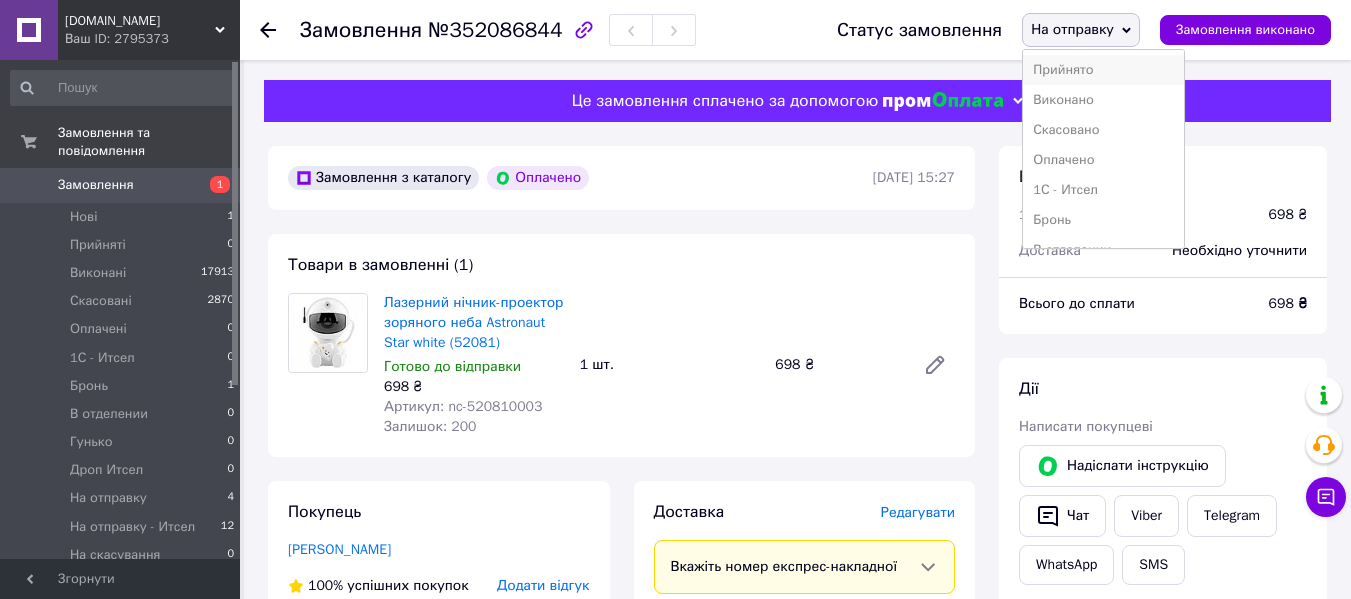 click on "Прийнято" at bounding box center [1103, 70] 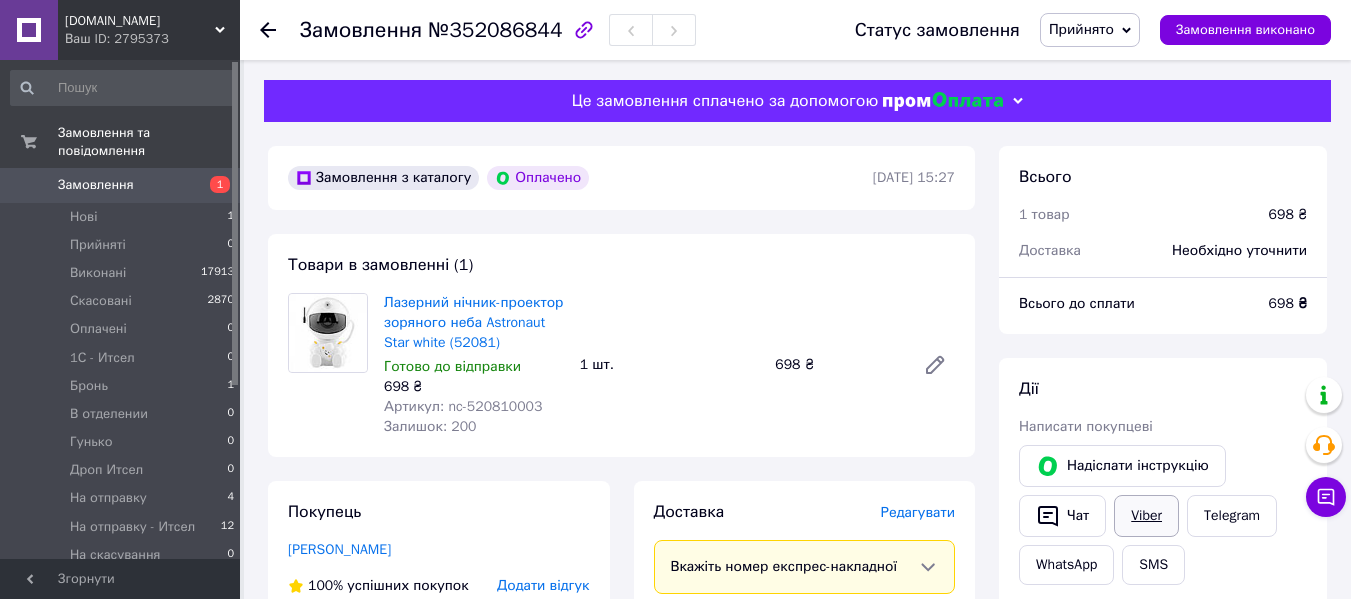 click on "Viber" at bounding box center [1146, 516] 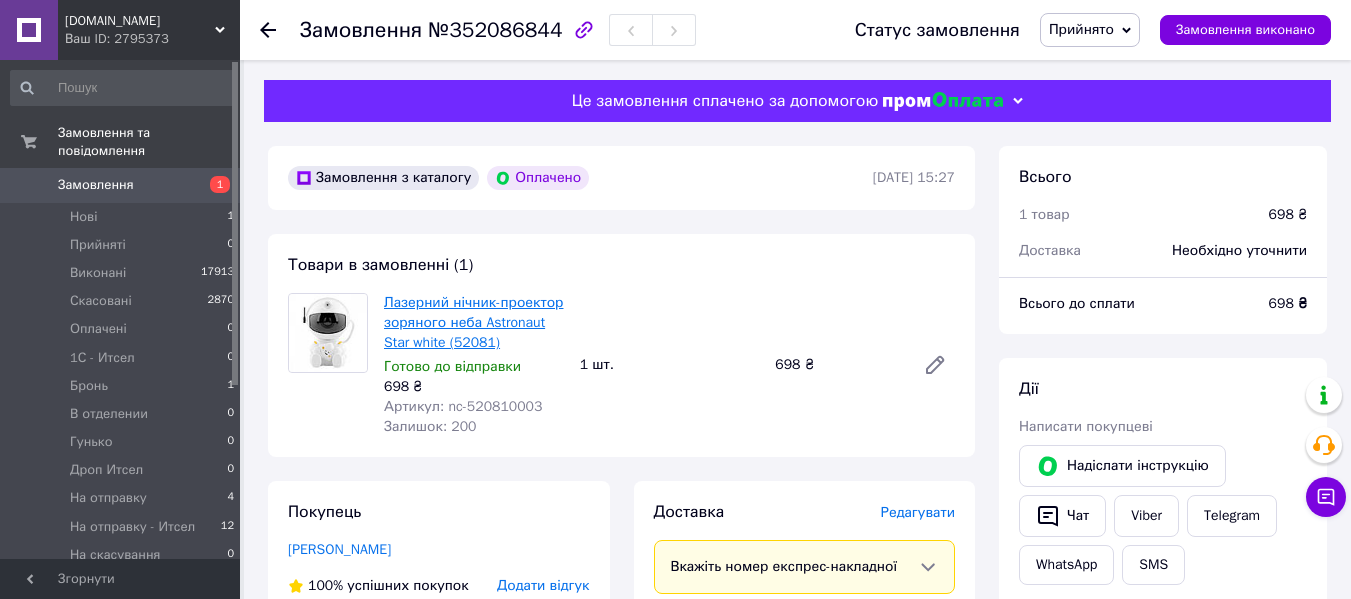 click on "Лазерний нічник-проектор зоряного неба Astronaut Star white (52081)" at bounding box center (473, 322) 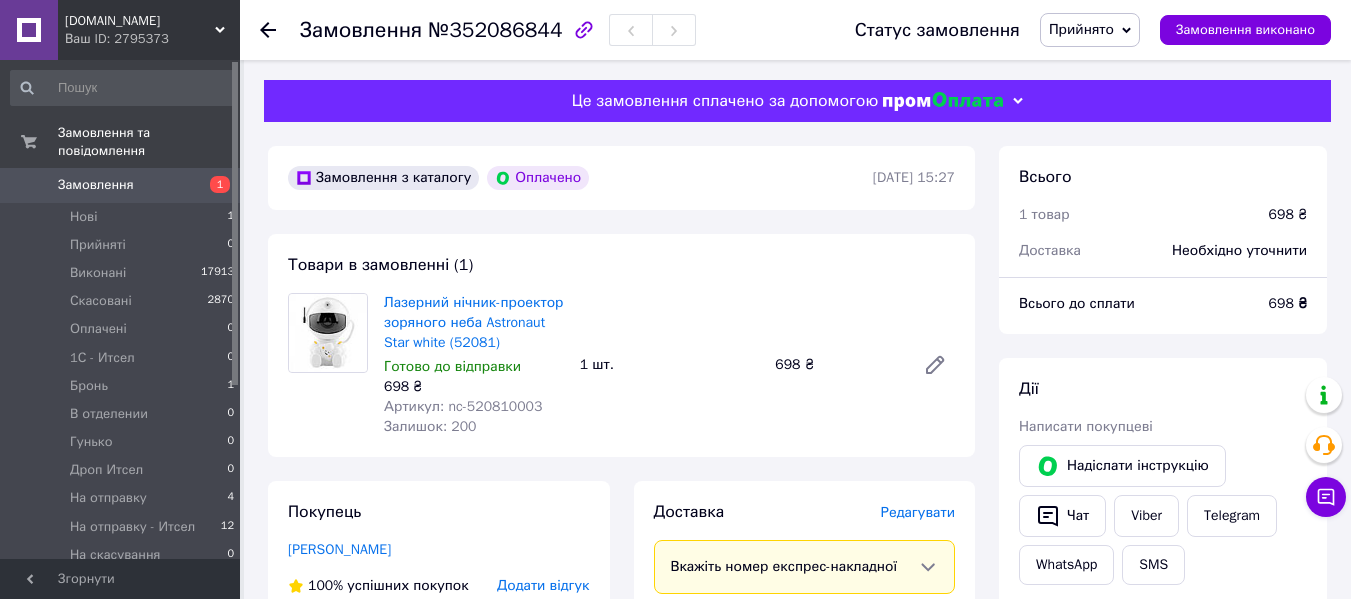 click on "Прийнято" at bounding box center (1081, 29) 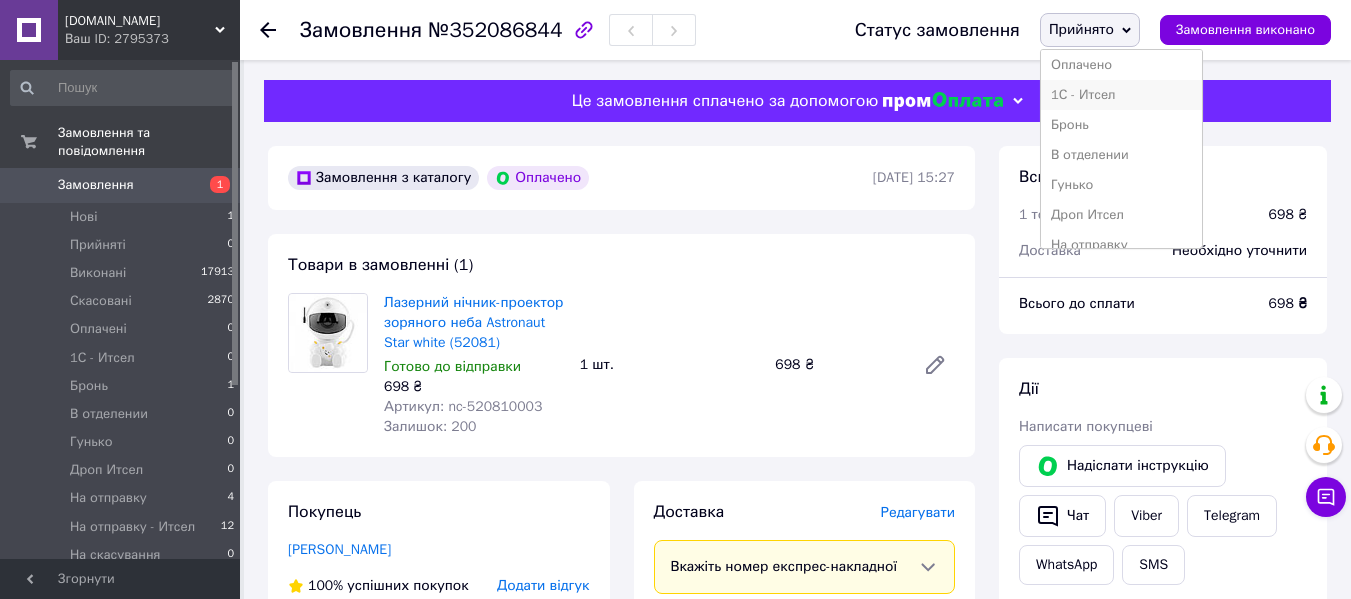 scroll, scrollTop: 100, scrollLeft: 0, axis: vertical 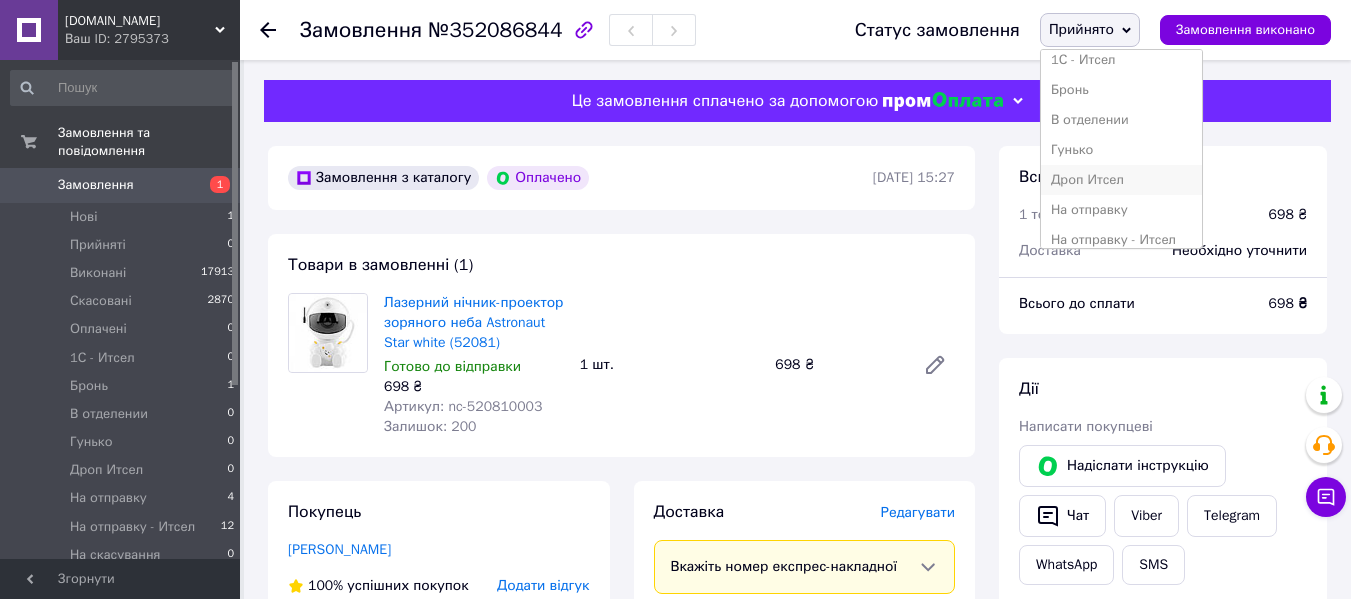 click on "Дроп Итсел" at bounding box center (1121, 180) 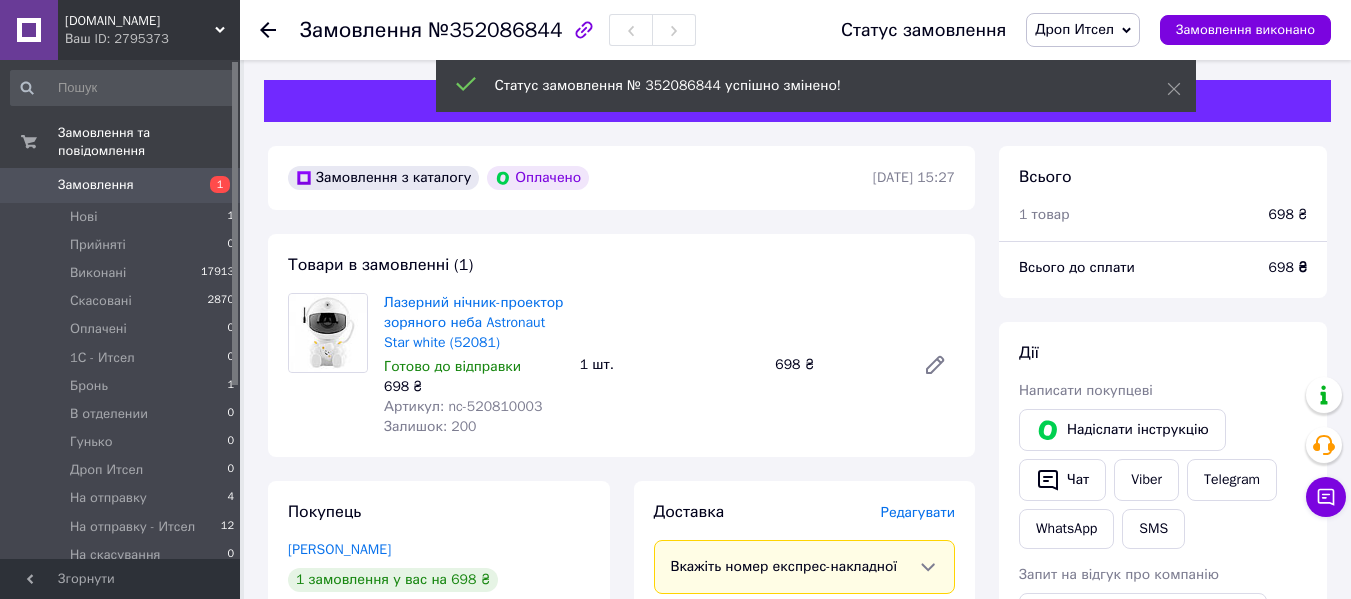 click at bounding box center (584, 30) 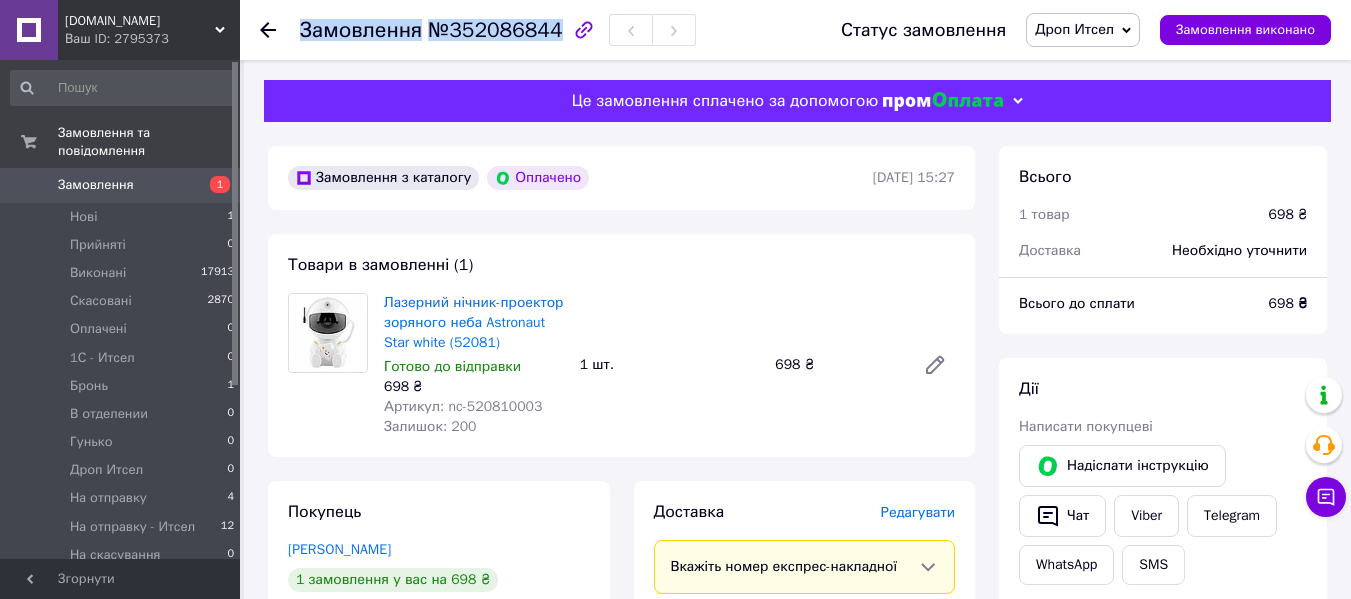click on "Замовлення №352086844" at bounding box center [498, 30] 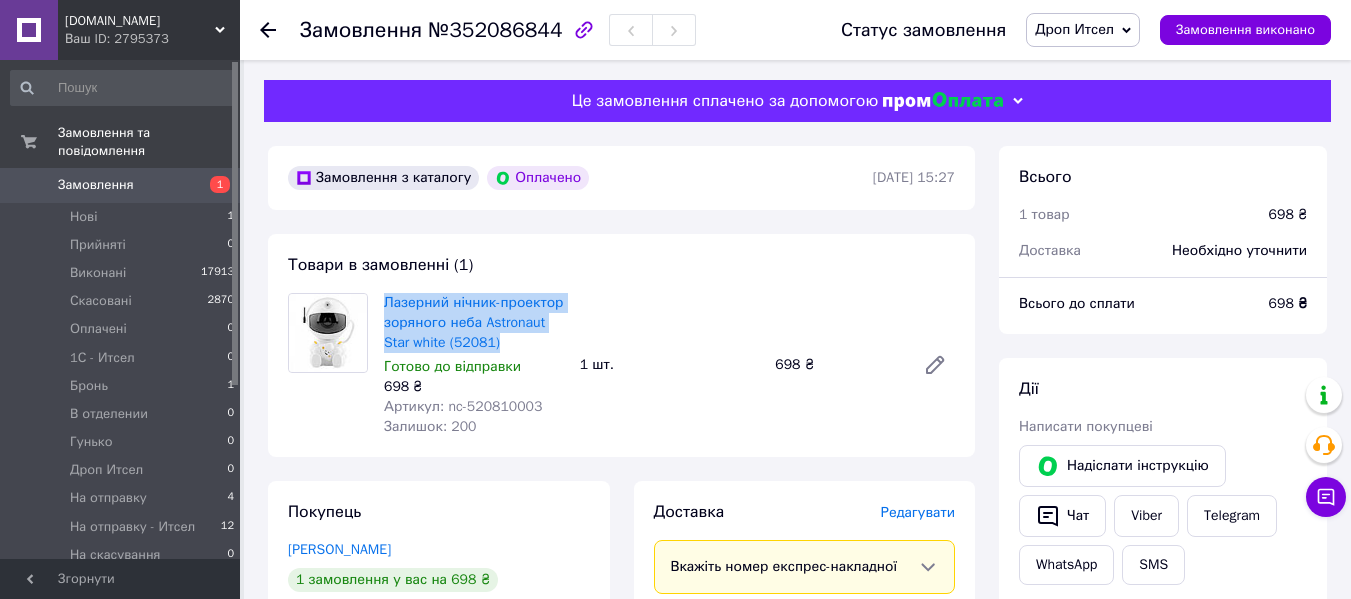 drag, startPoint x: 376, startPoint y: 304, endPoint x: 523, endPoint y: 351, distance: 154.33081 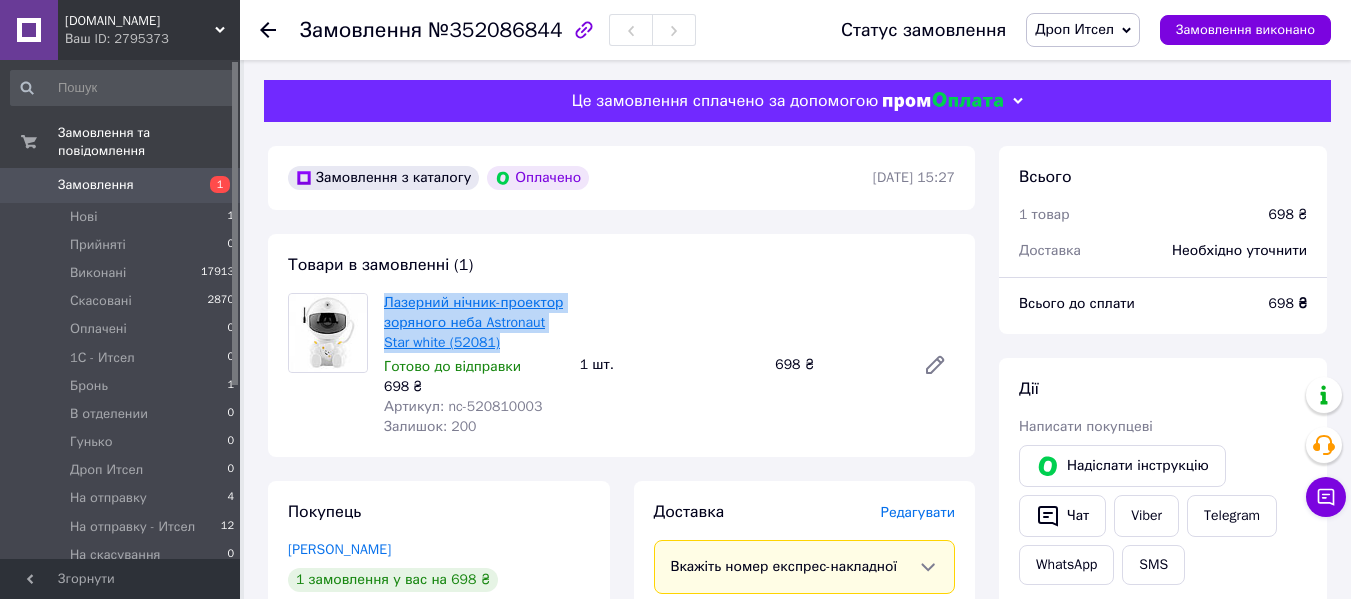 copy on "Лазерний нічник-проектор зоряного неба Astronaut Star white (52081)" 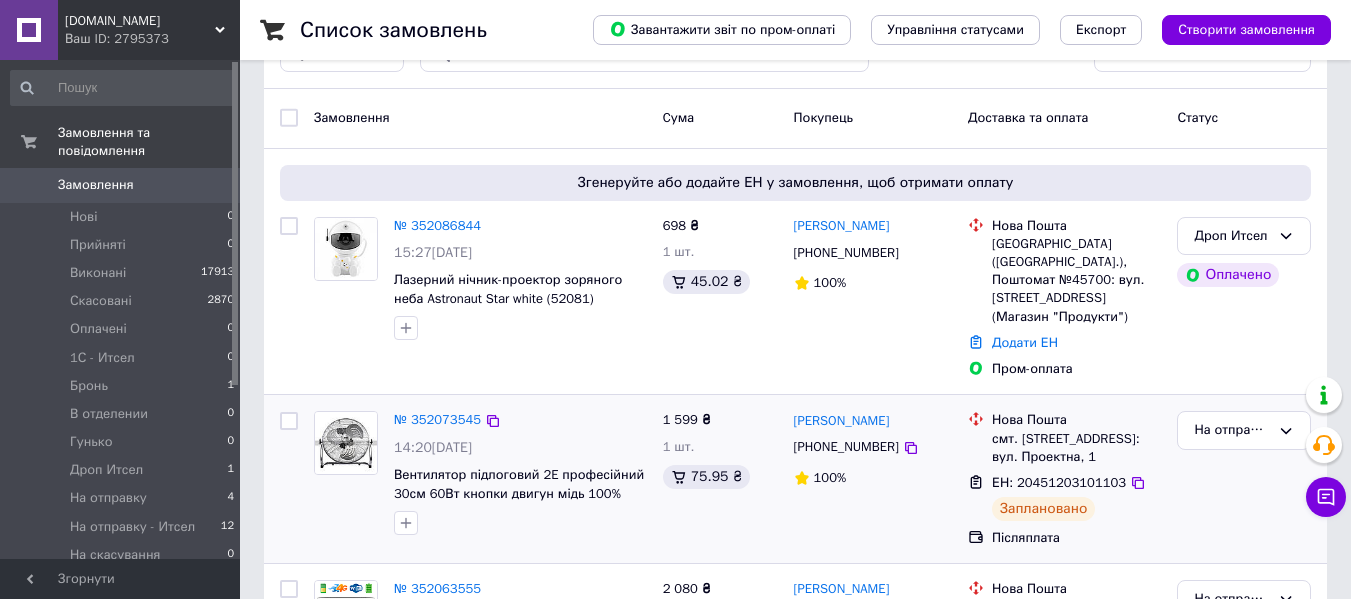 scroll, scrollTop: 200, scrollLeft: 0, axis: vertical 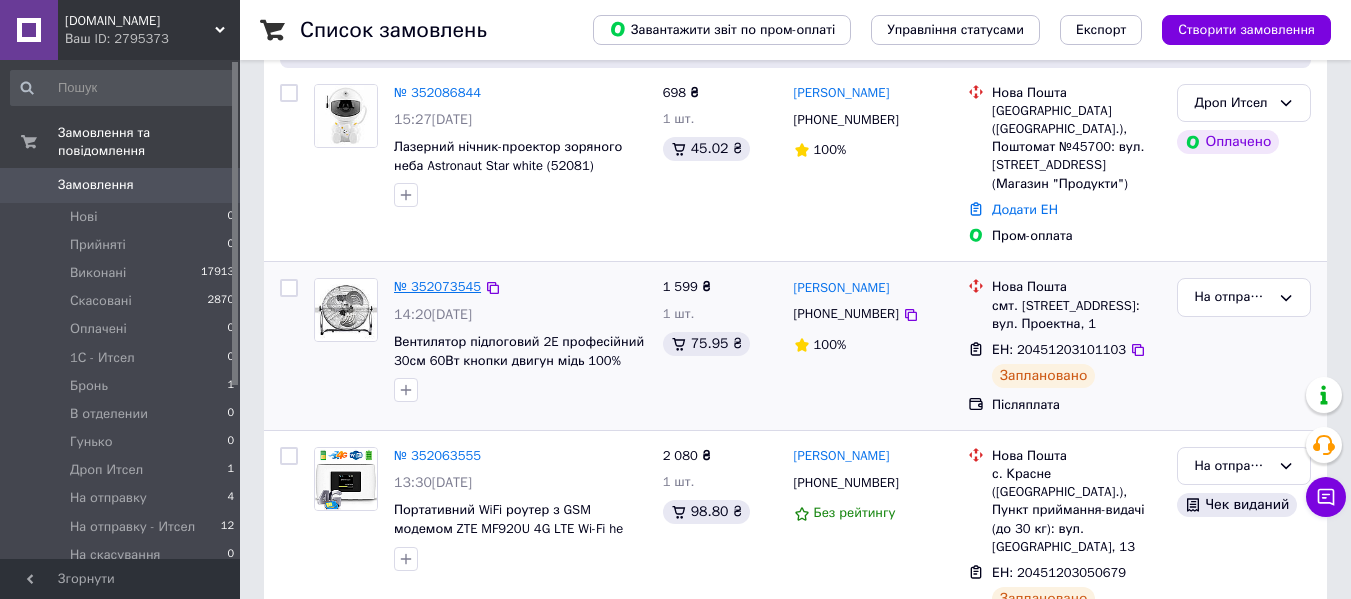 click on "№ 352073545" at bounding box center (437, 286) 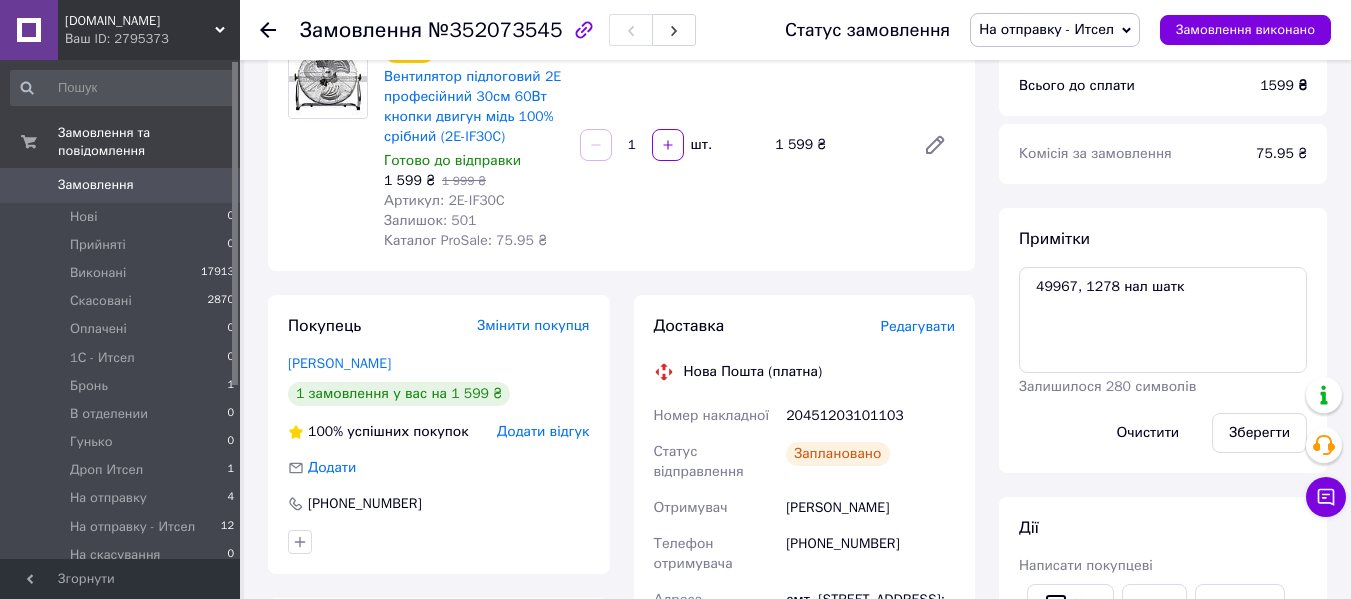 scroll, scrollTop: 200, scrollLeft: 0, axis: vertical 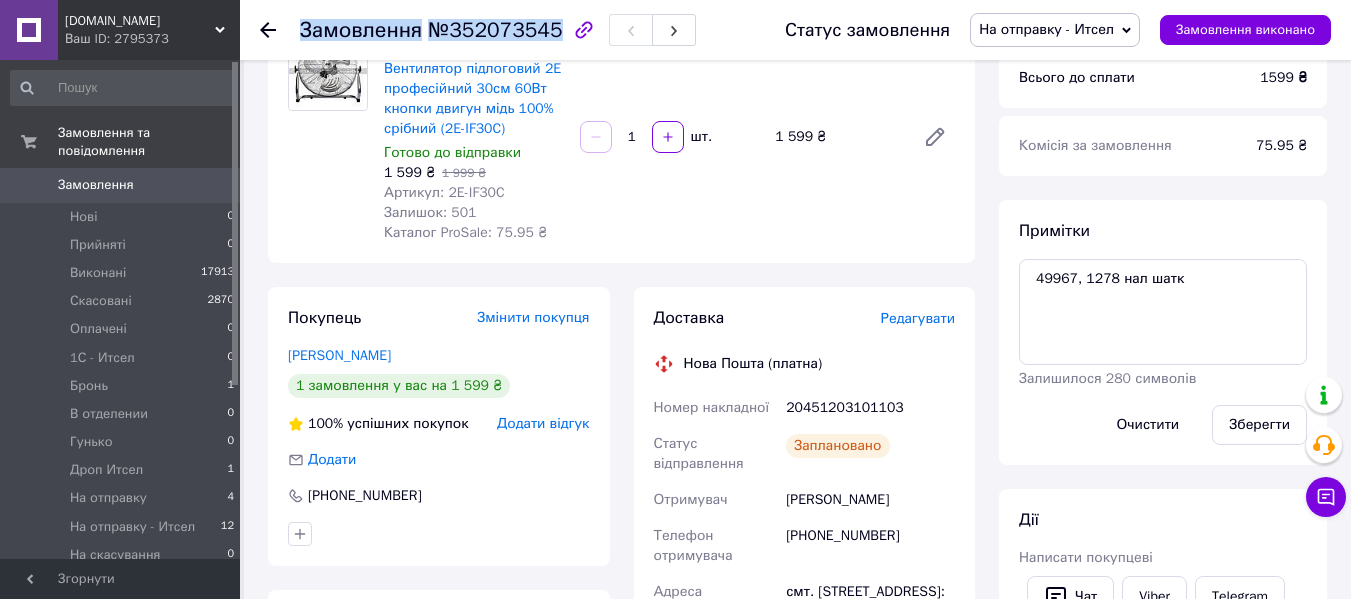click on "Замовлення №352073545" at bounding box center (498, 30) 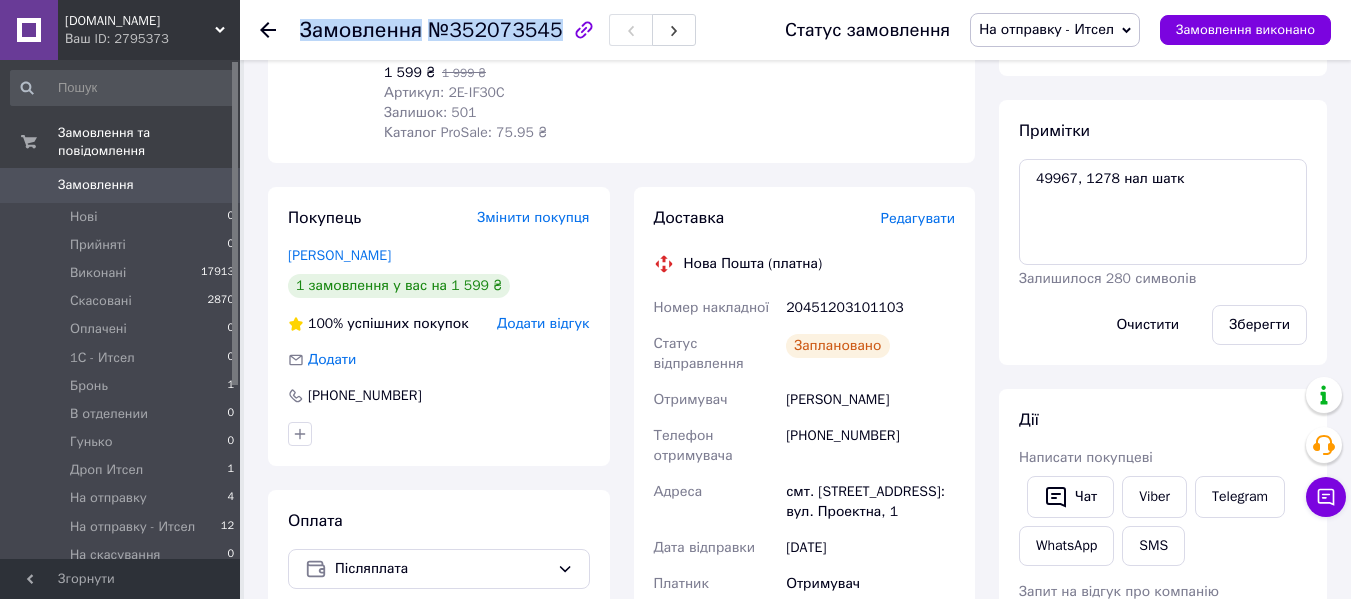 drag, startPoint x: 788, startPoint y: 404, endPoint x: 954, endPoint y: 406, distance: 166.01205 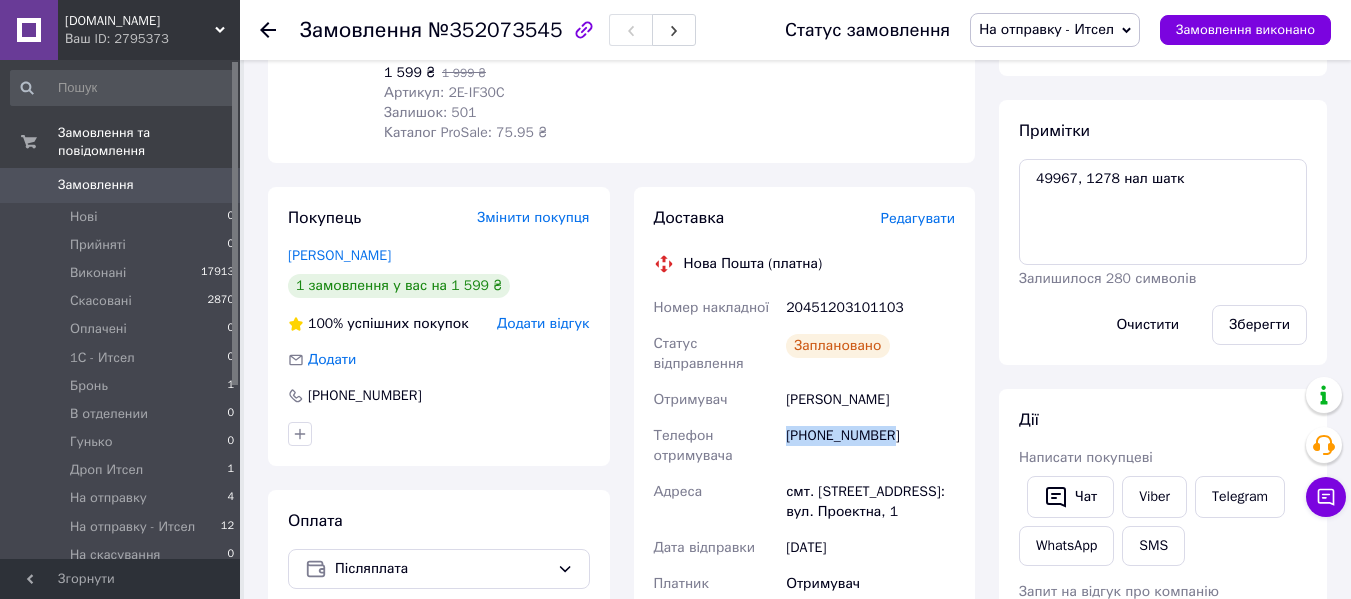 drag, startPoint x: 863, startPoint y: 436, endPoint x: 903, endPoint y: 436, distance: 40 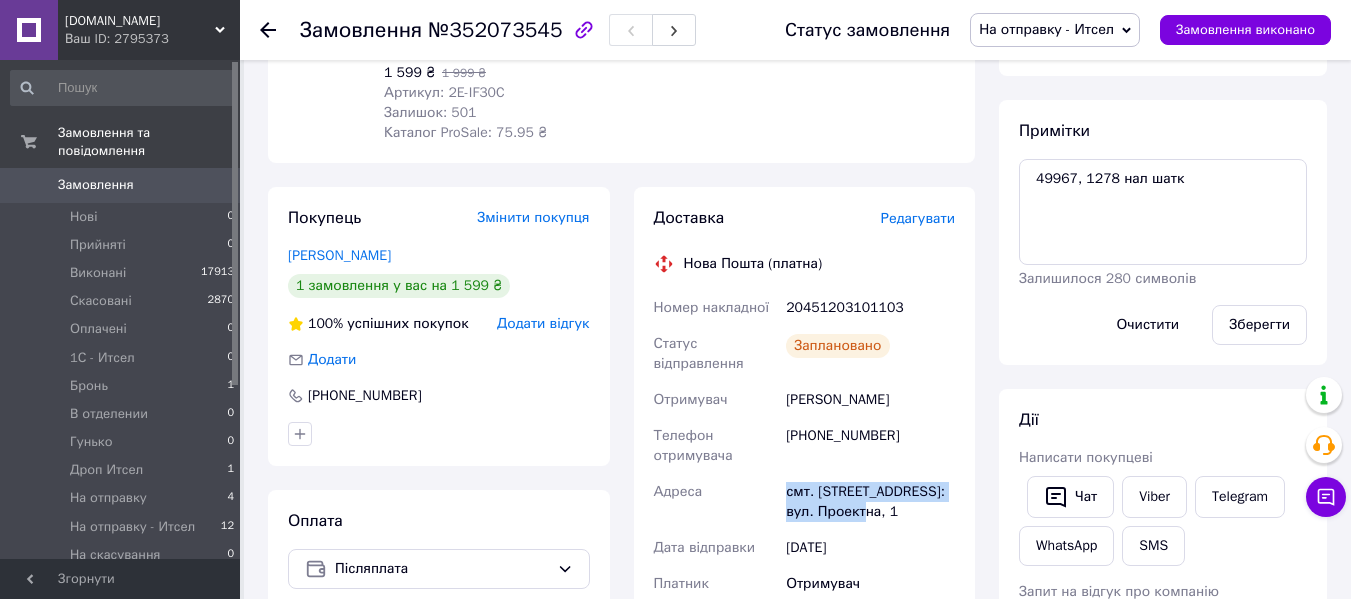 drag, startPoint x: 788, startPoint y: 492, endPoint x: 897, endPoint y: 519, distance: 112.29426 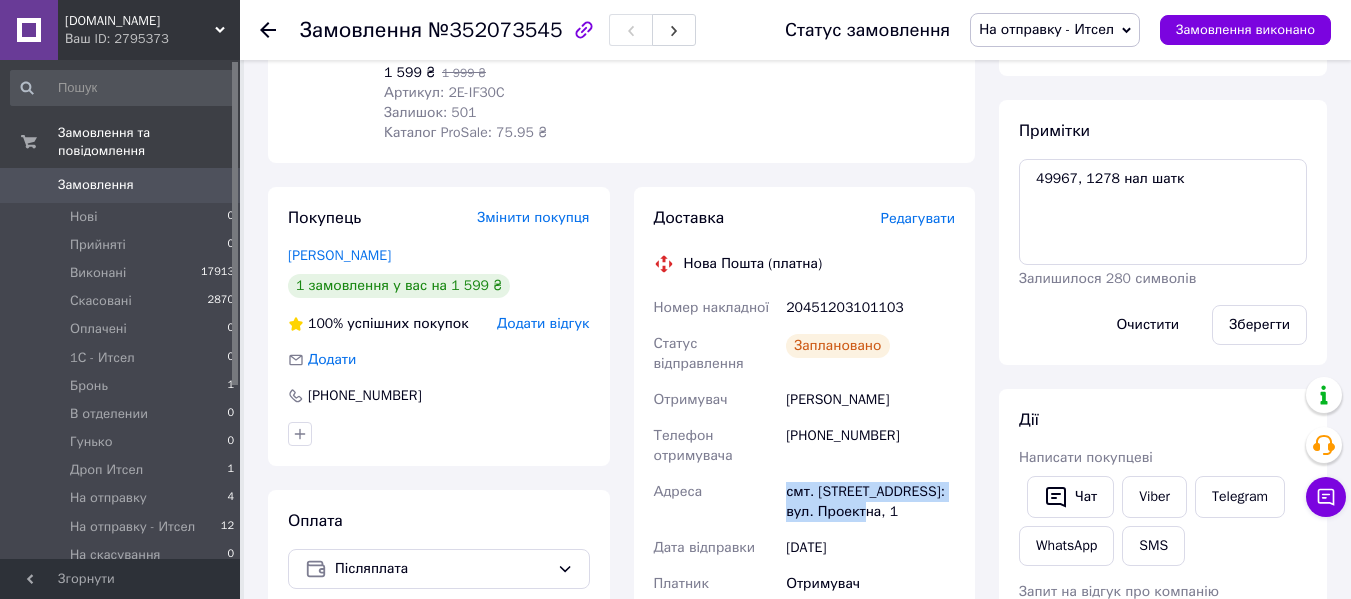 copy on "смт. [STREET_ADDRESS]: вул. Проектна, 1" 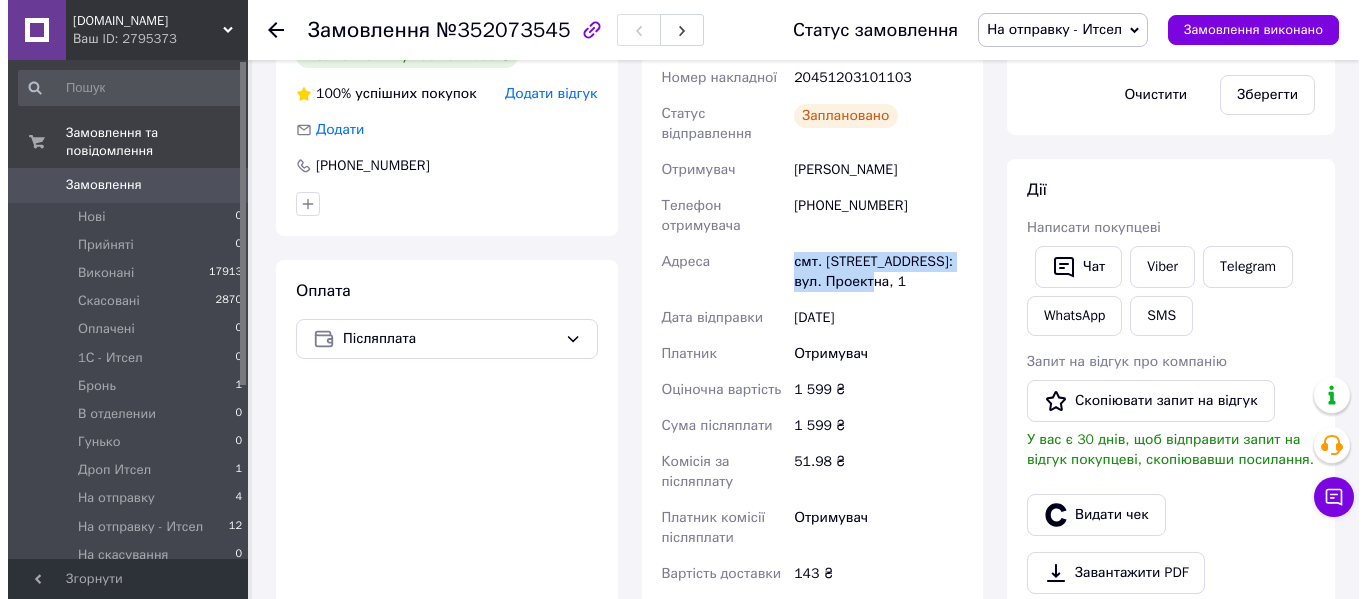 scroll, scrollTop: 600, scrollLeft: 0, axis: vertical 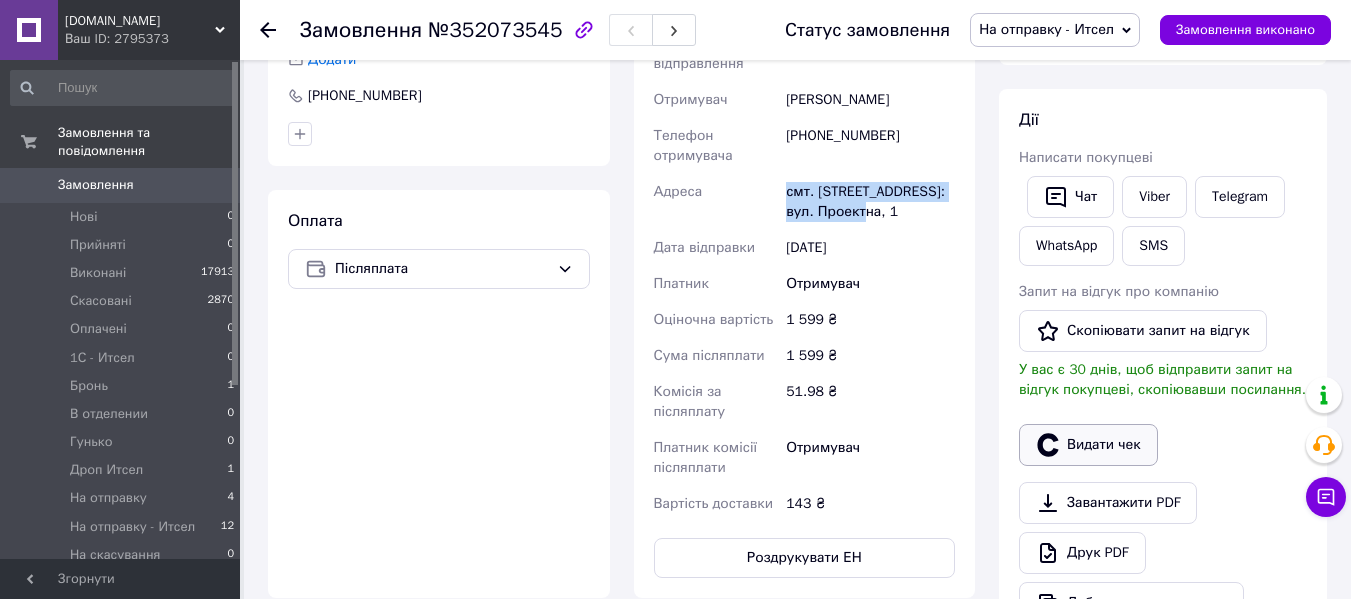 click on "Видати чек" at bounding box center (1088, 445) 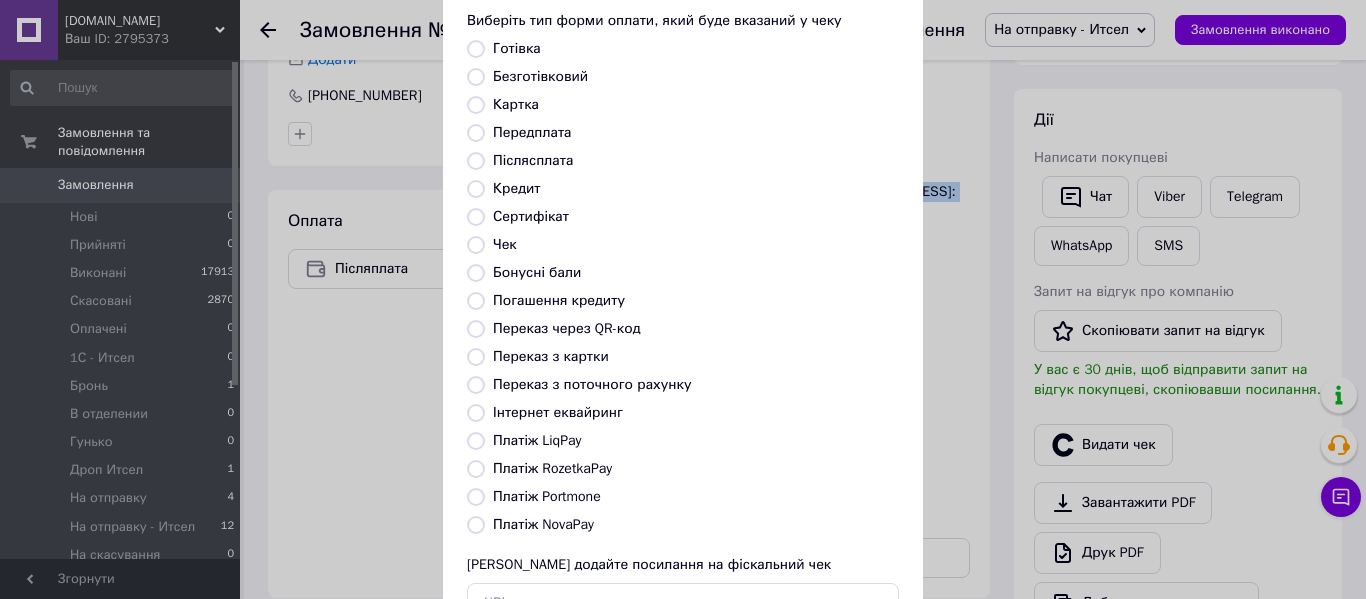 scroll, scrollTop: 260, scrollLeft: 0, axis: vertical 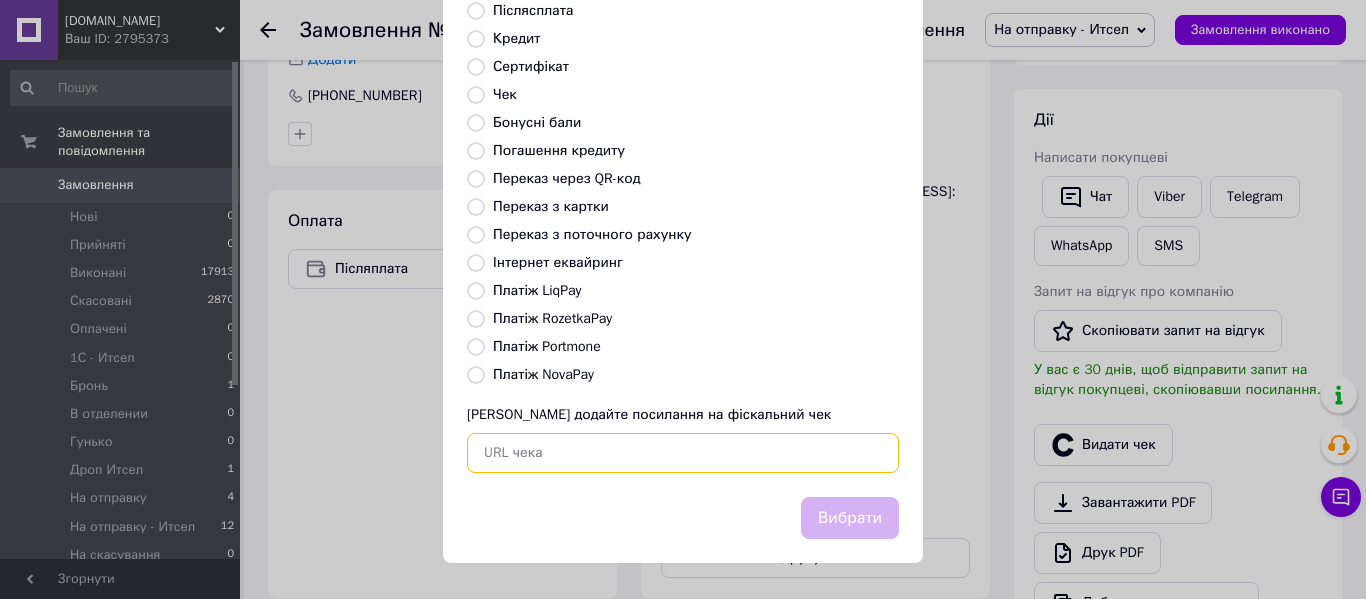 click at bounding box center [683, 453] 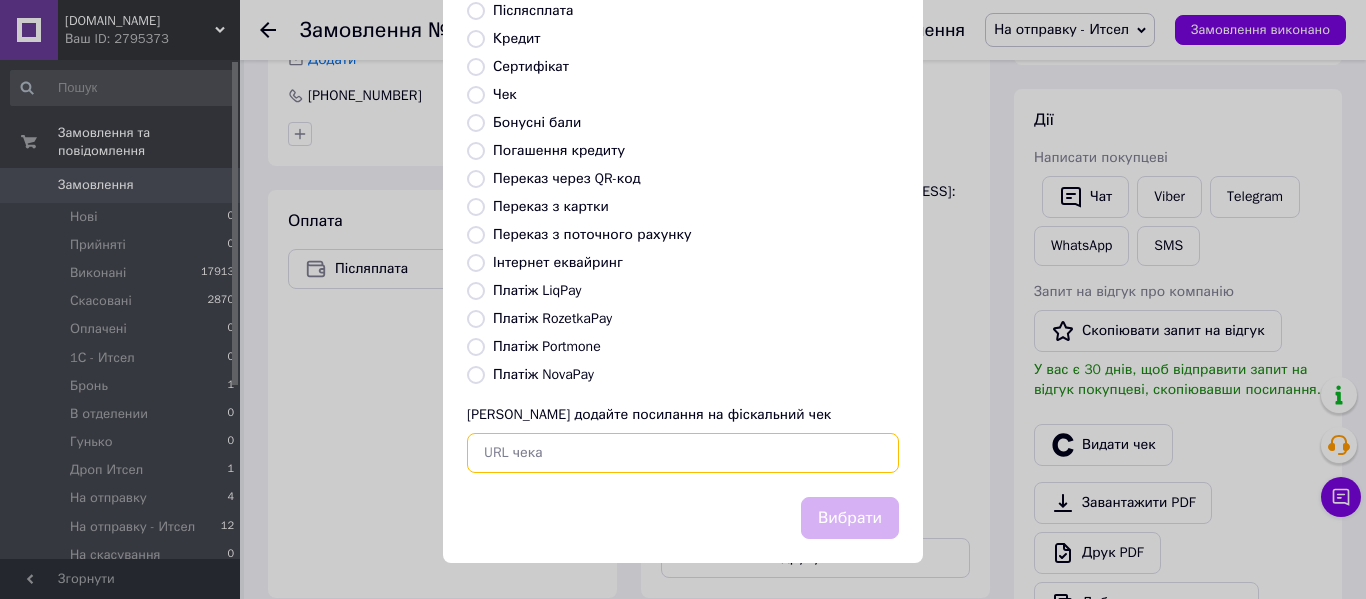paste on "[URL][DOMAIN_NAME]" 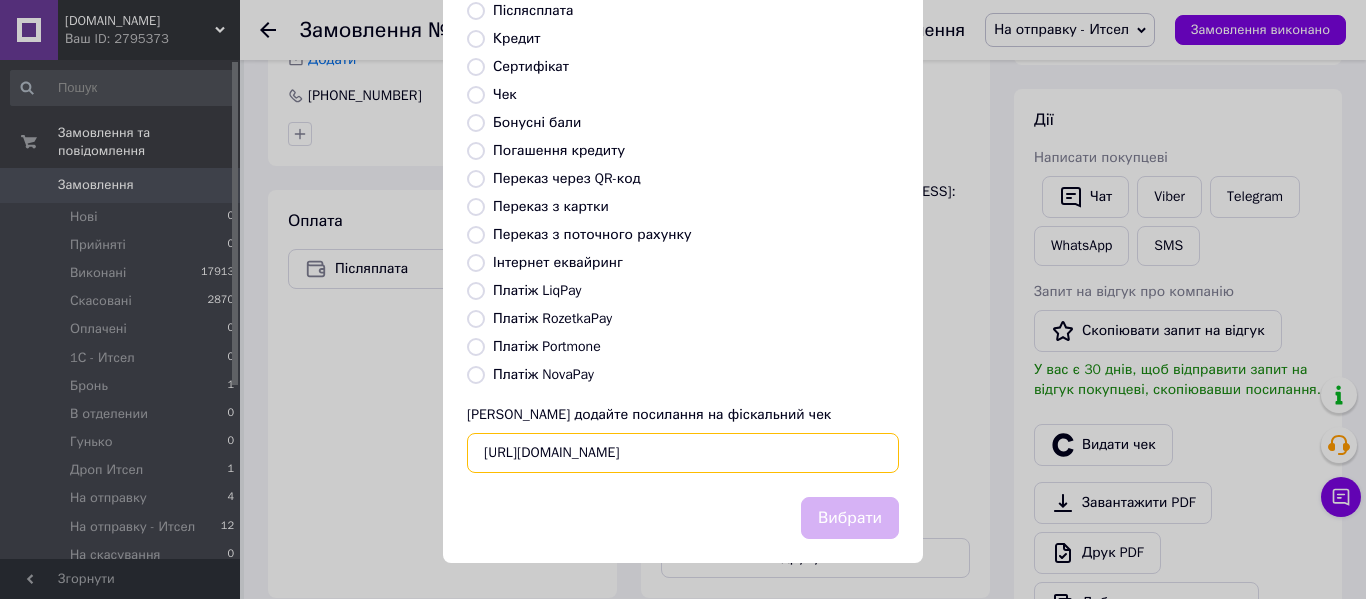 scroll, scrollTop: 0, scrollLeft: 58, axis: horizontal 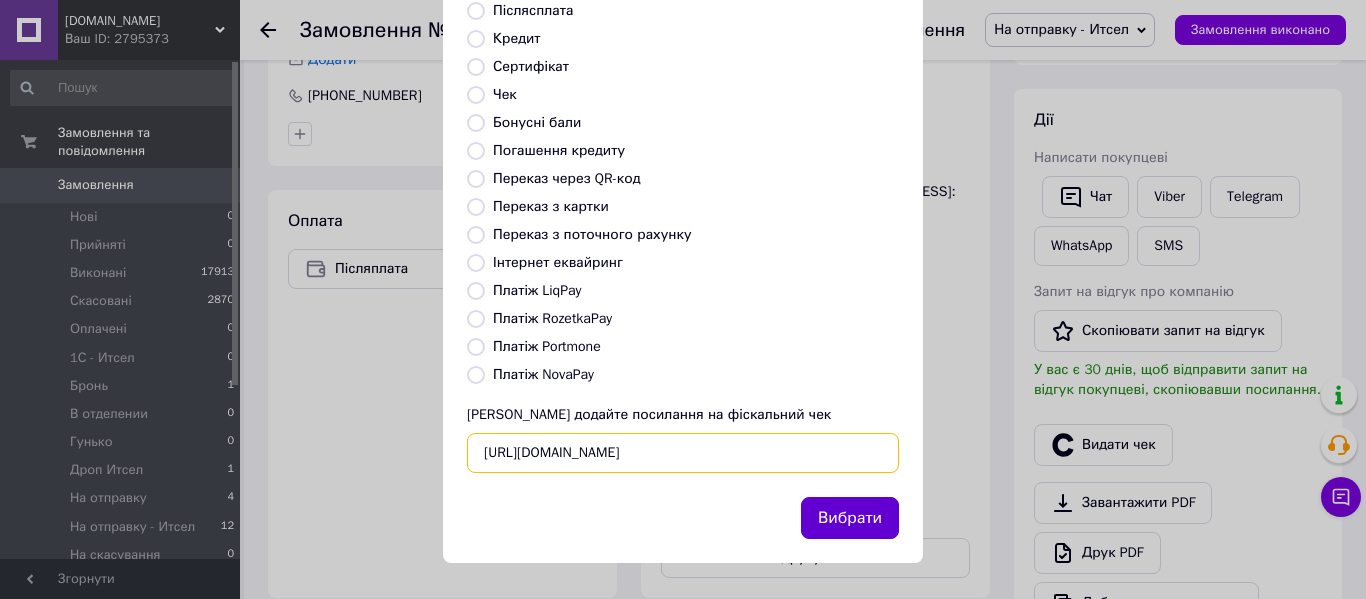 type on "[URL][DOMAIN_NAME]" 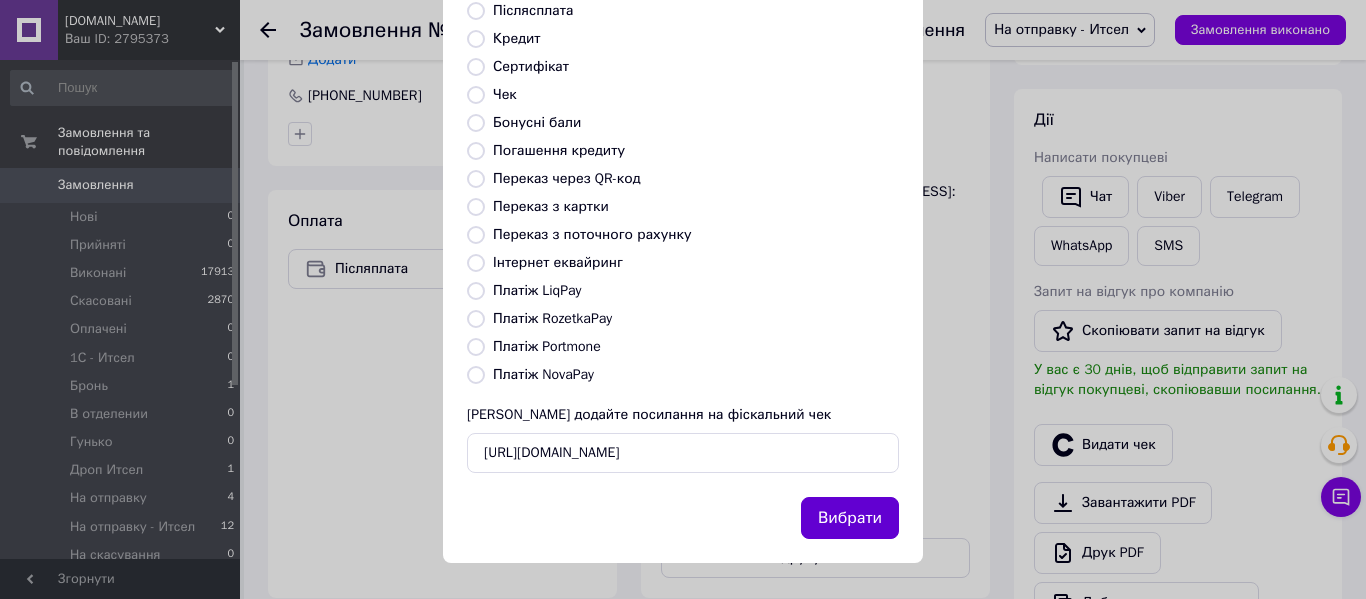 click on "Вибрати" at bounding box center (850, 518) 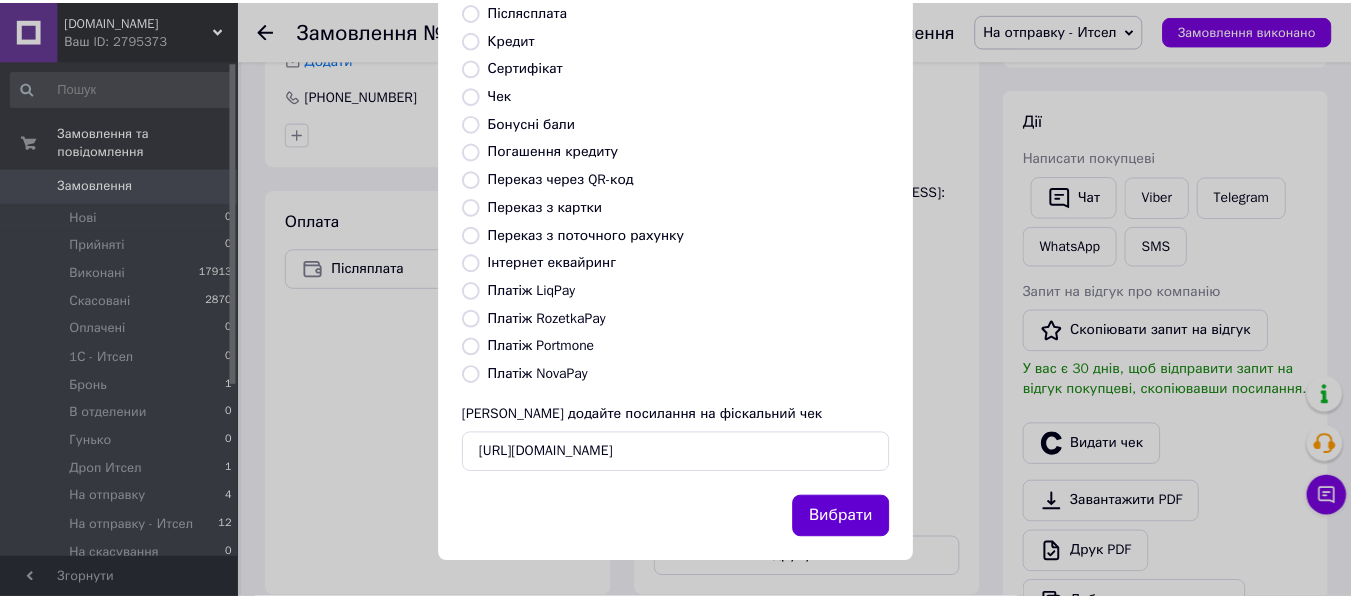 scroll, scrollTop: 0, scrollLeft: 0, axis: both 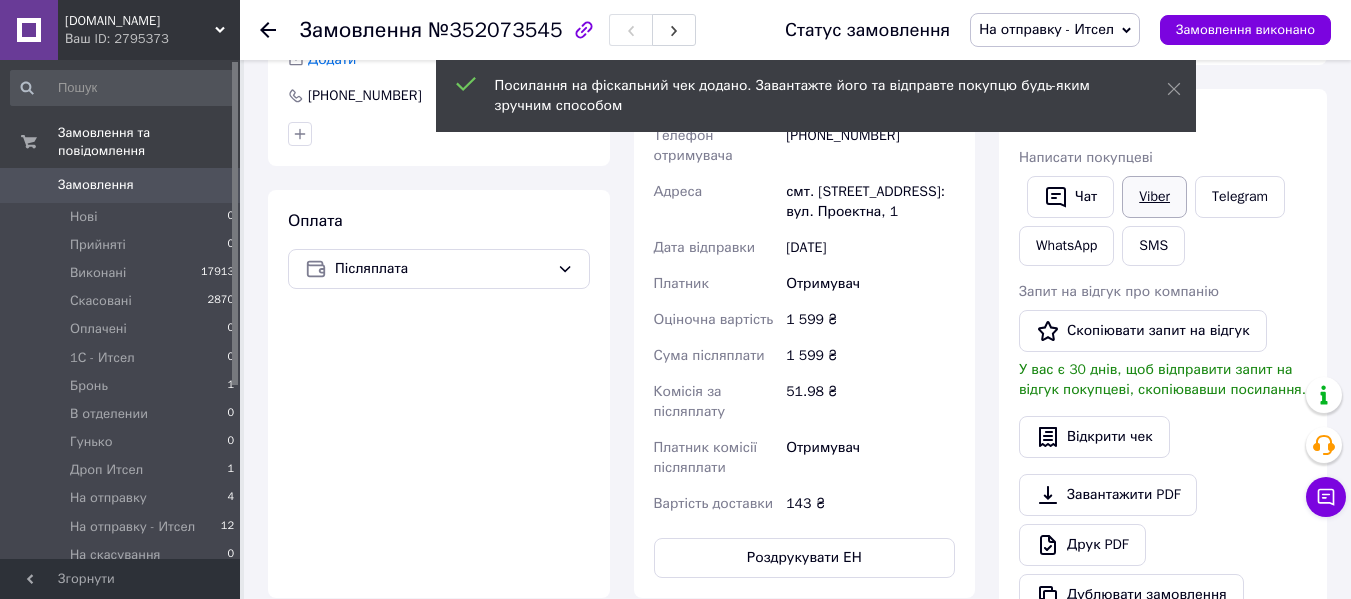 click on "Viber" at bounding box center [1154, 197] 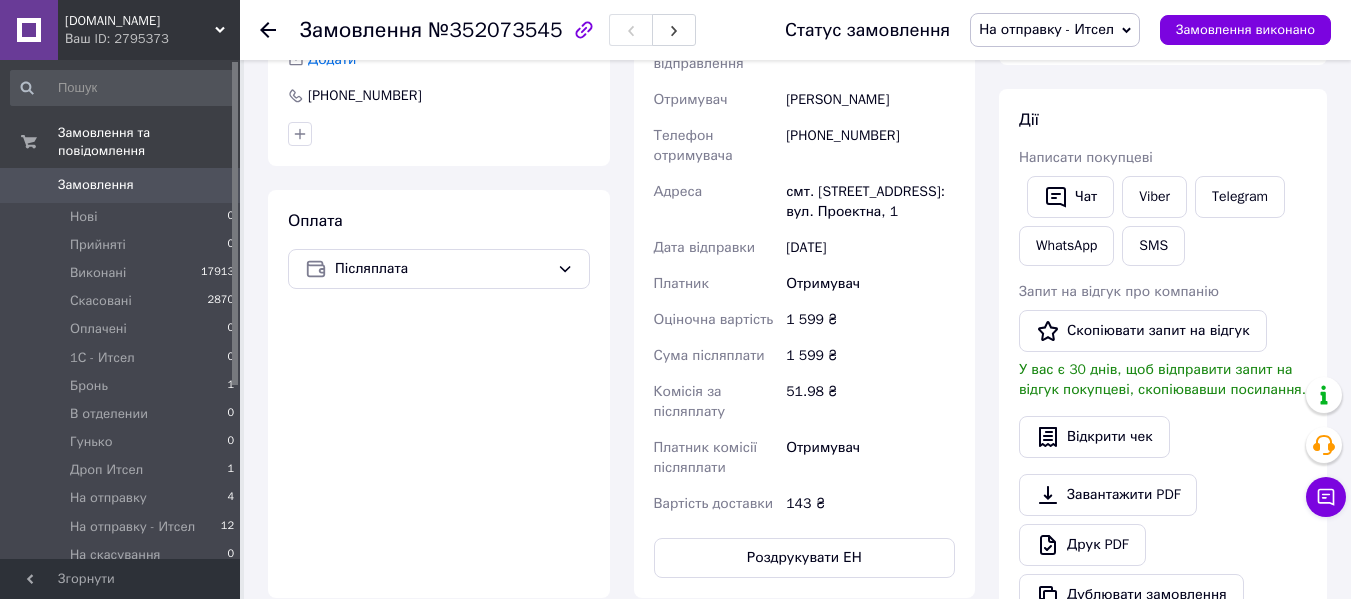 click 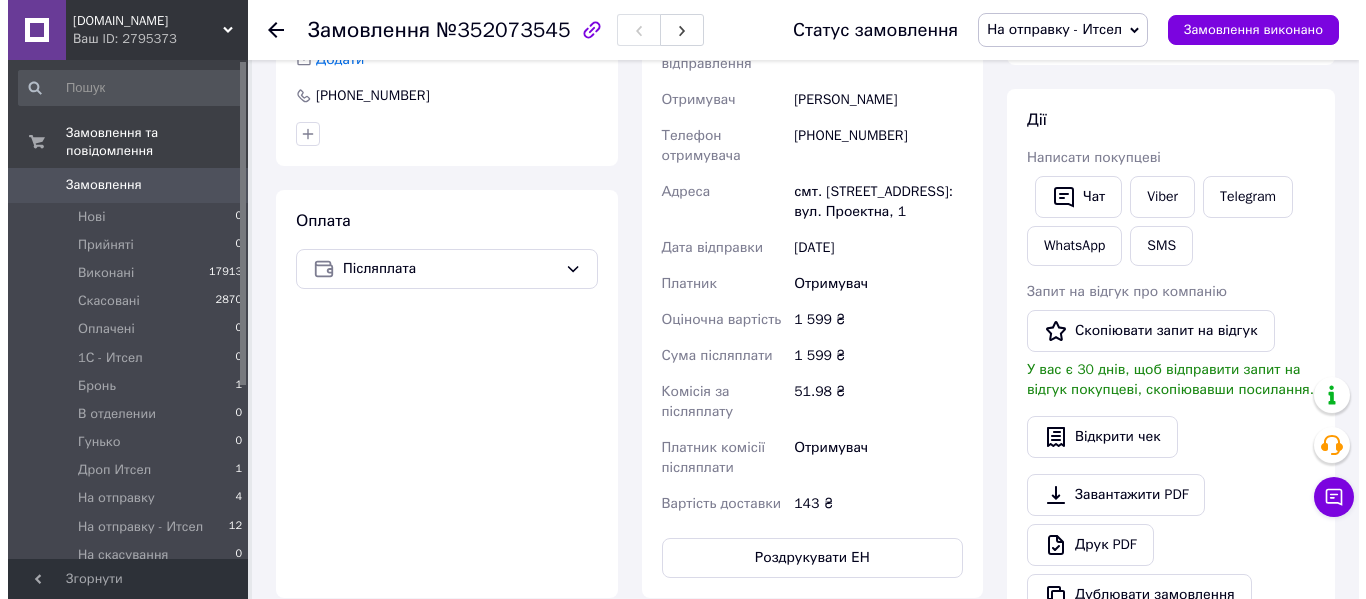 scroll, scrollTop: 0, scrollLeft: 0, axis: both 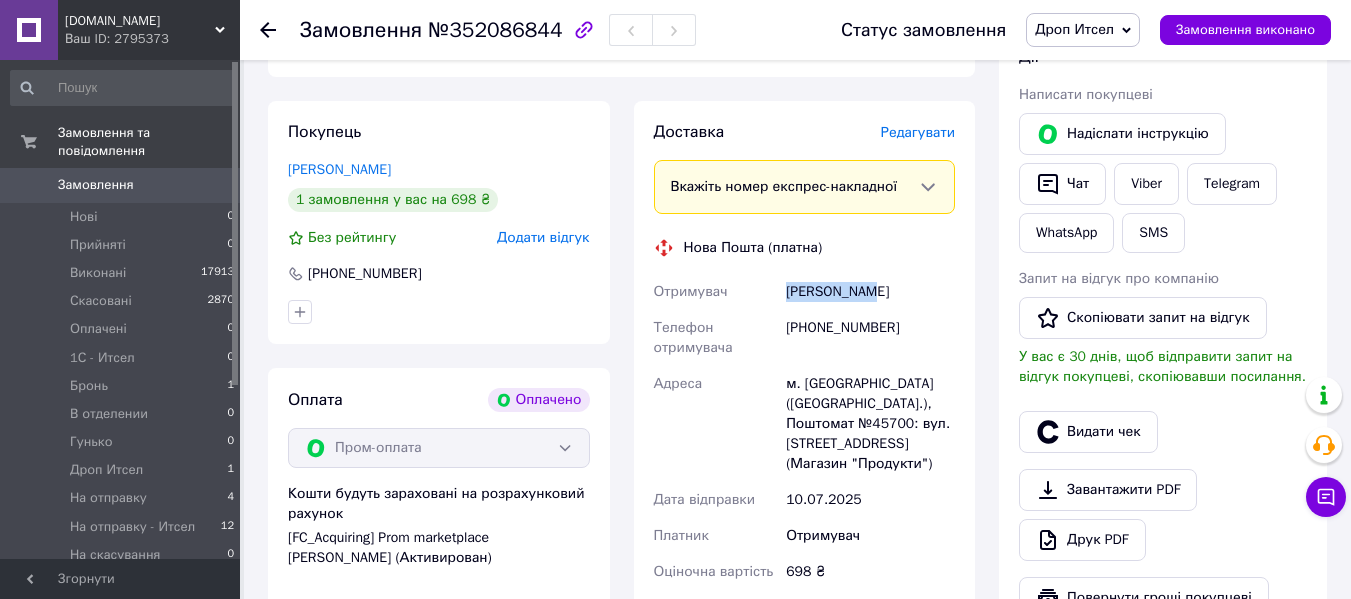 drag, startPoint x: 782, startPoint y: 293, endPoint x: 899, endPoint y: 309, distance: 118.08895 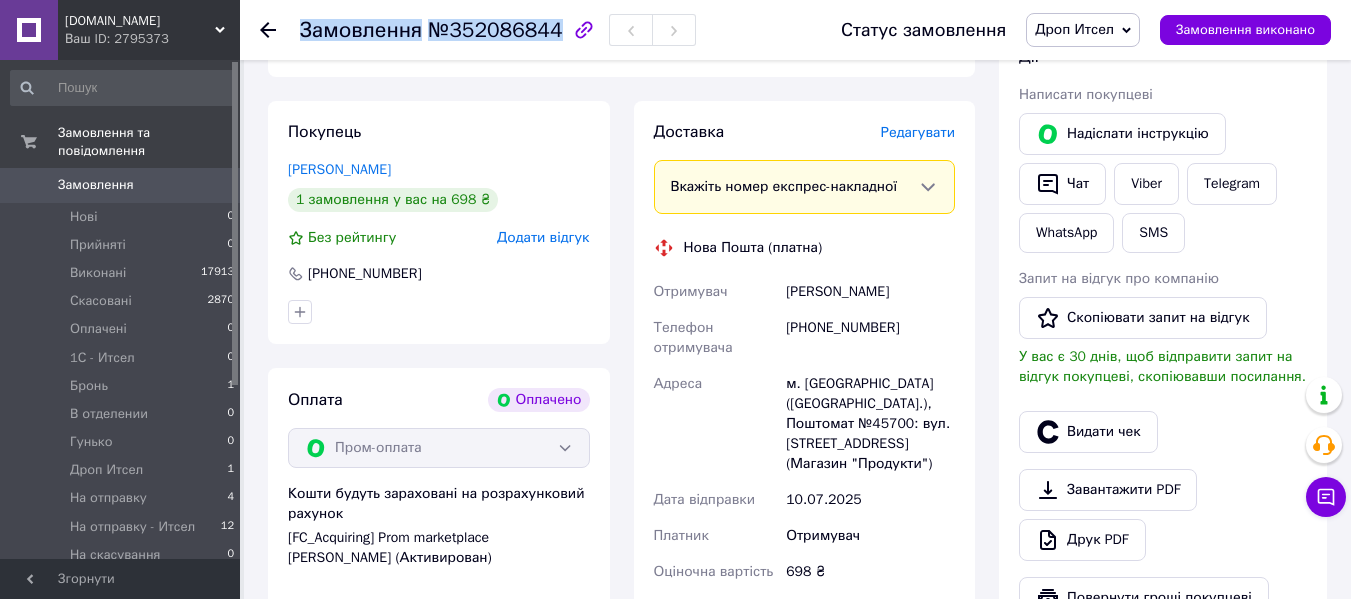 drag, startPoint x: 551, startPoint y: 39, endPoint x: 532, endPoint y: 32, distance: 20.248457 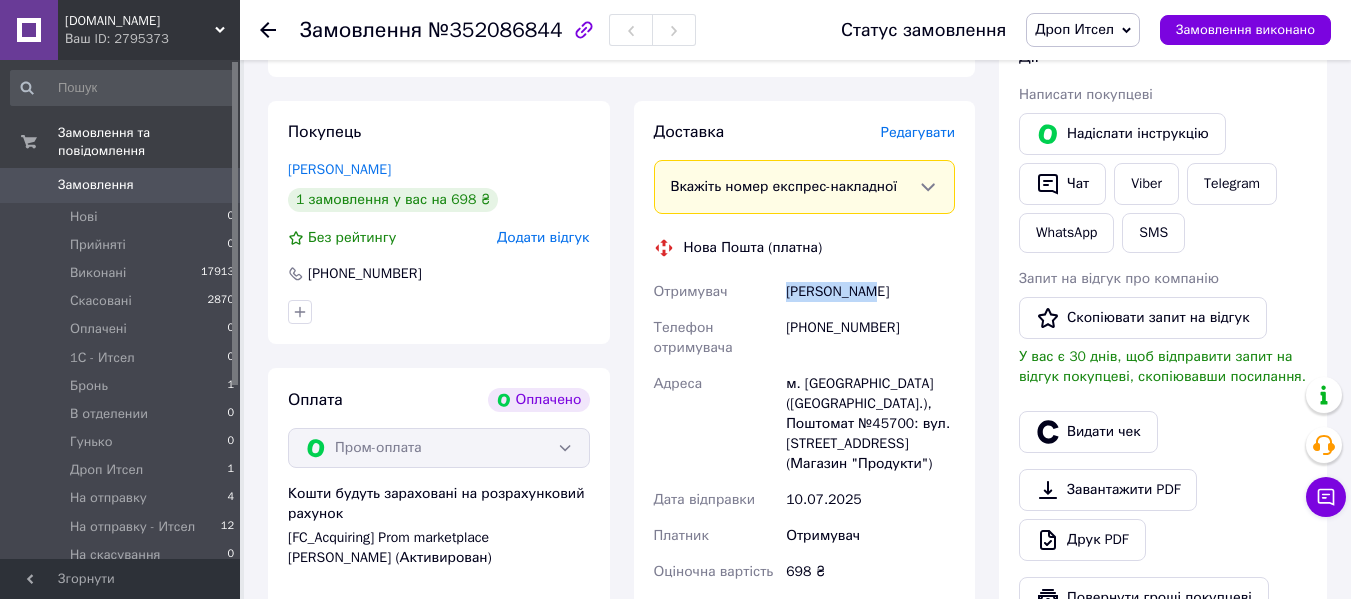 drag, startPoint x: 783, startPoint y: 295, endPoint x: 899, endPoint y: 292, distance: 116.03879 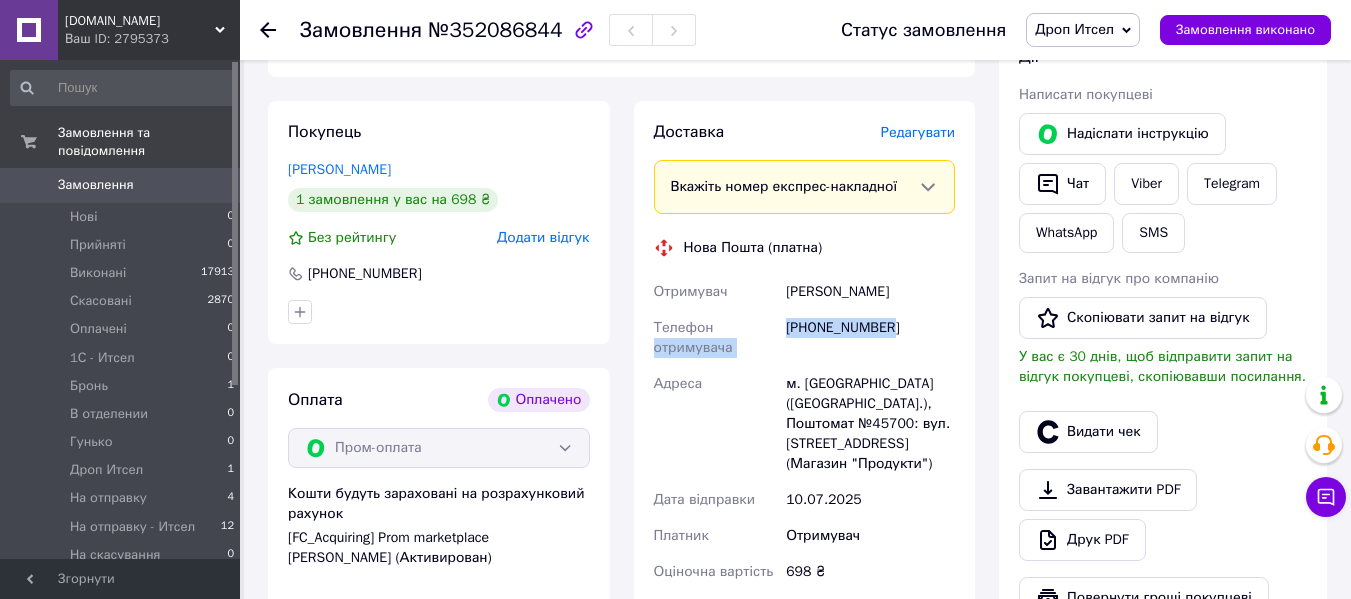 drag, startPoint x: 781, startPoint y: 329, endPoint x: 877, endPoint y: 330, distance: 96.00521 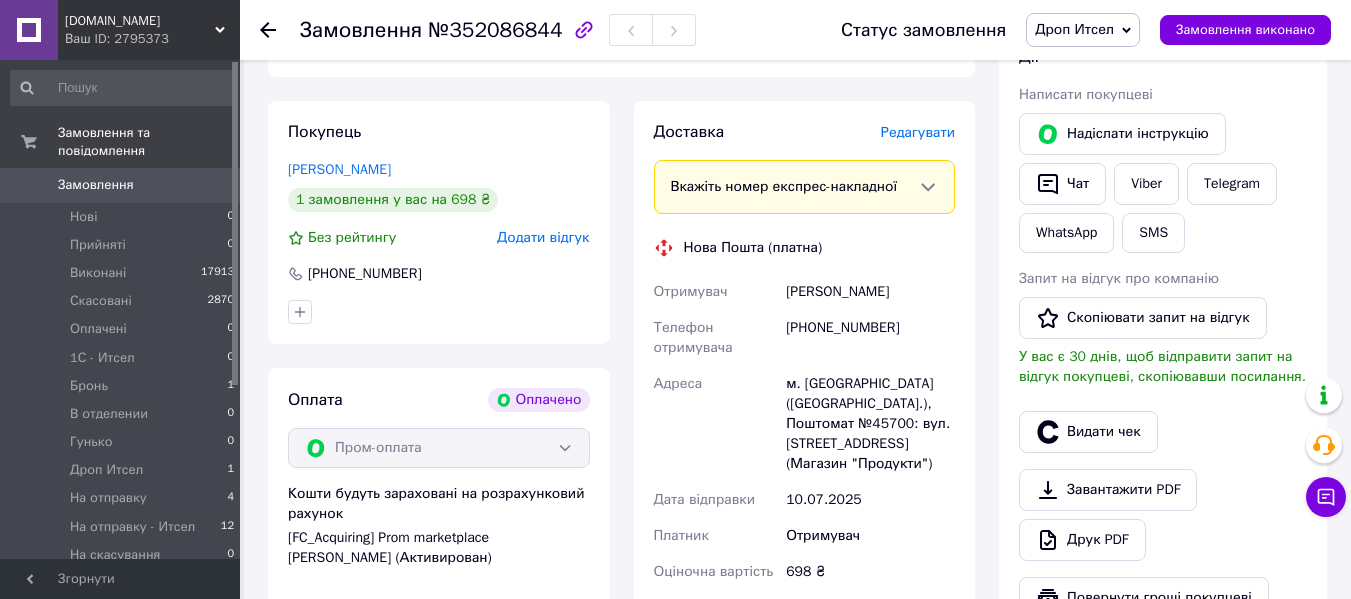 click on "[PERSON_NAME]" at bounding box center (870, 292) 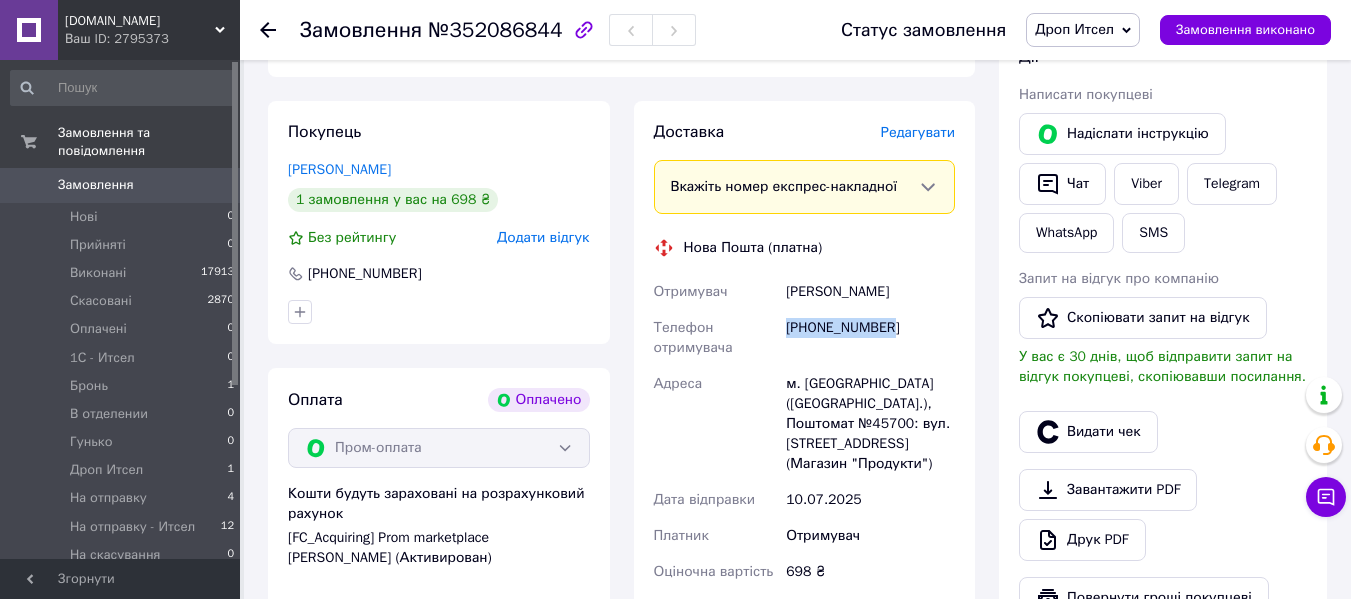 drag, startPoint x: 890, startPoint y: 321, endPoint x: 811, endPoint y: 331, distance: 79.630394 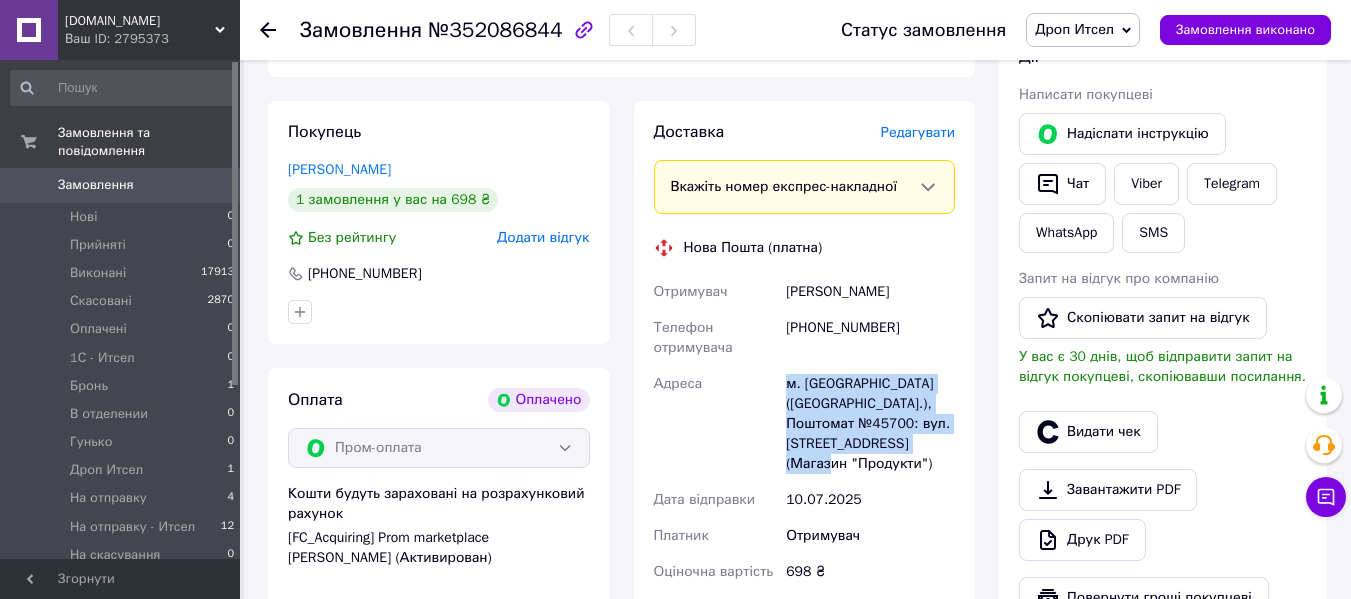 drag, startPoint x: 777, startPoint y: 376, endPoint x: 928, endPoint y: 456, distance: 170.883 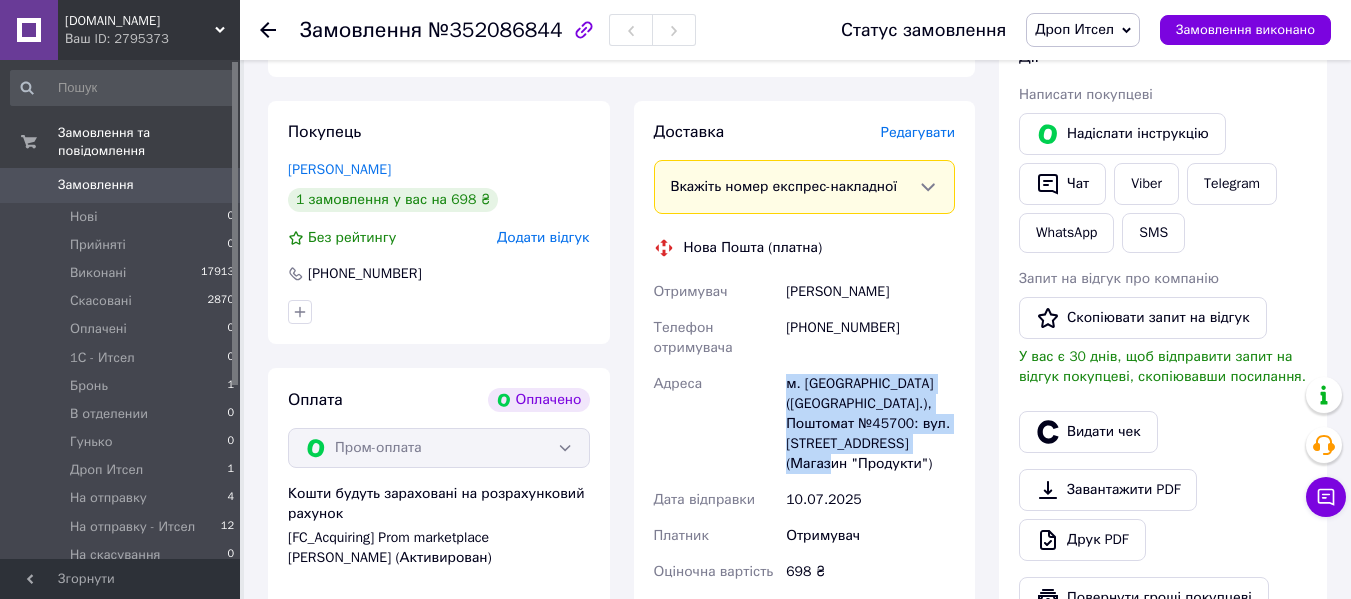 copy on "Адреса [PERSON_NAME]. [GEOGRAPHIC_DATA] ([GEOGRAPHIC_DATA].), Поштомат №45700: вул. [STREET_ADDRESS] (Магазин "Продукти")" 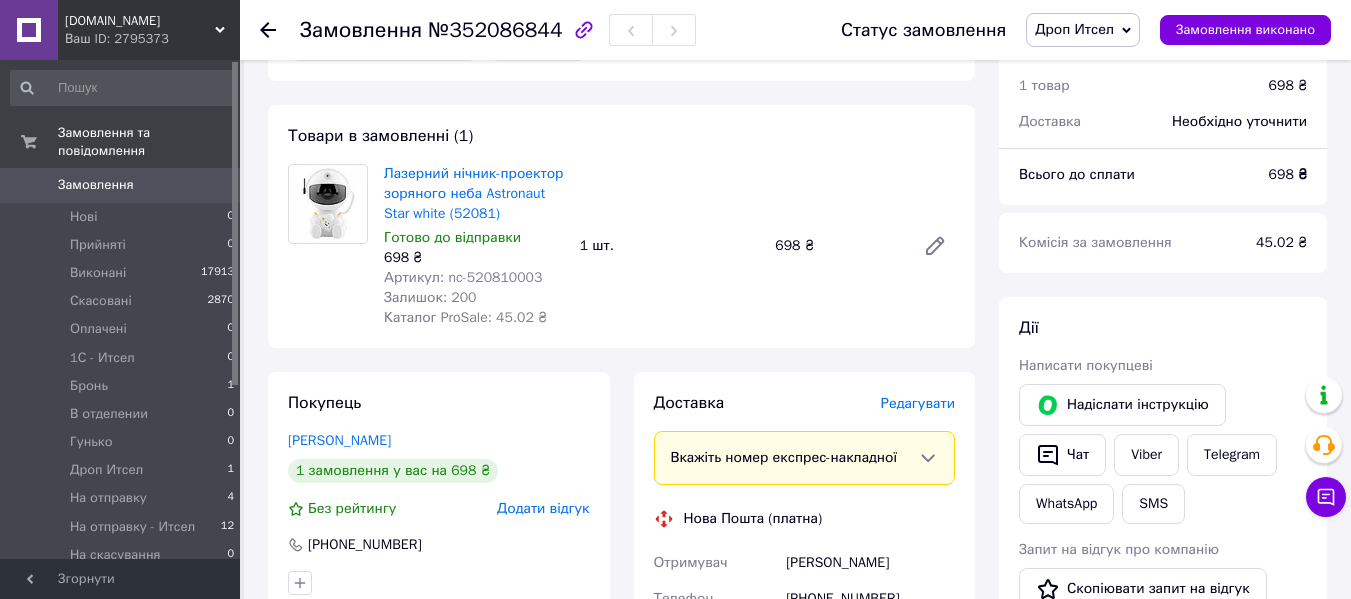 scroll, scrollTop: 0, scrollLeft: 0, axis: both 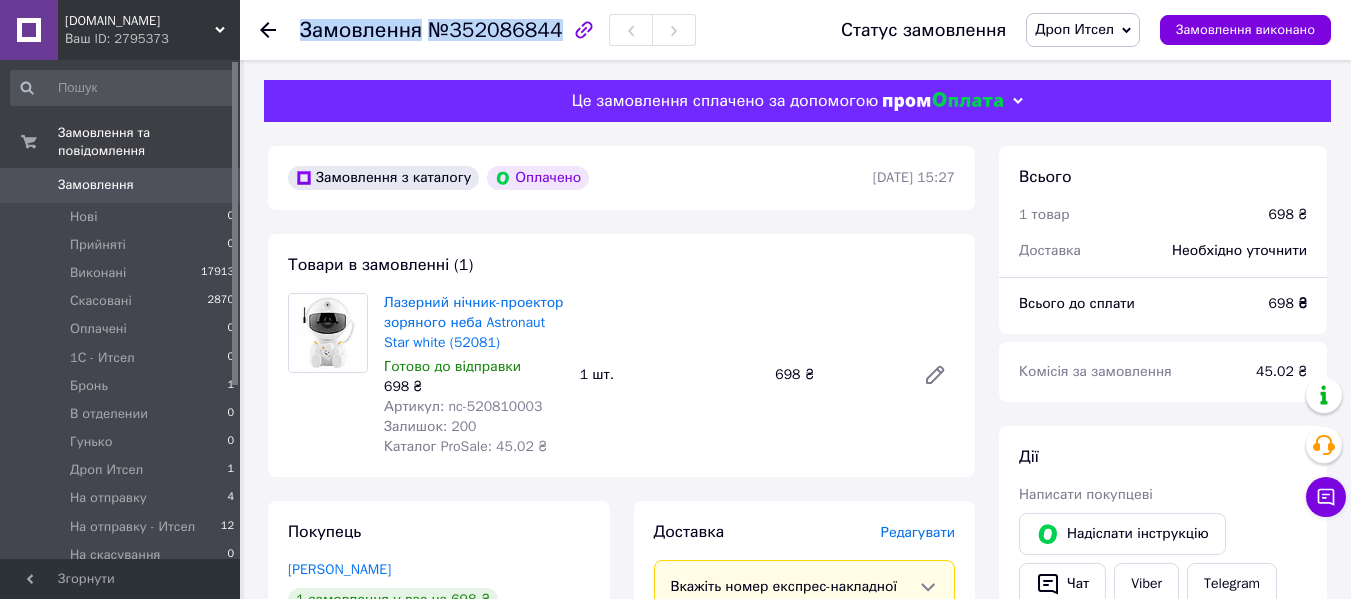 click on "Замовлення №352086844" at bounding box center [498, 30] 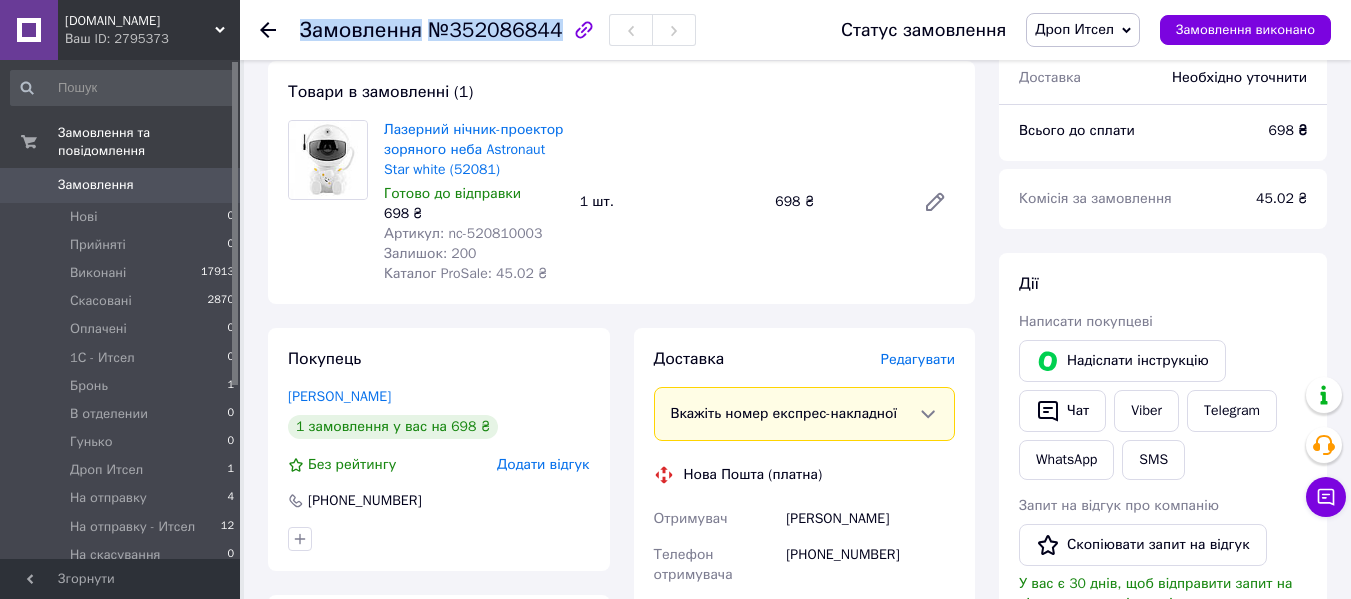 scroll, scrollTop: 300, scrollLeft: 0, axis: vertical 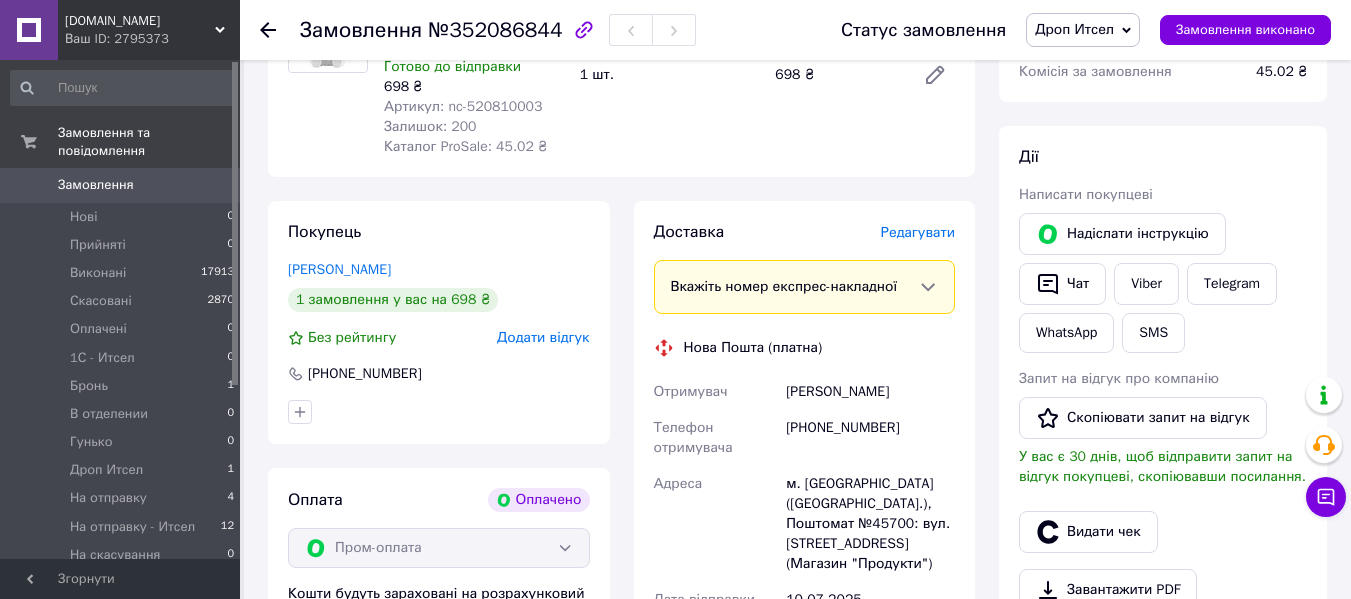 click 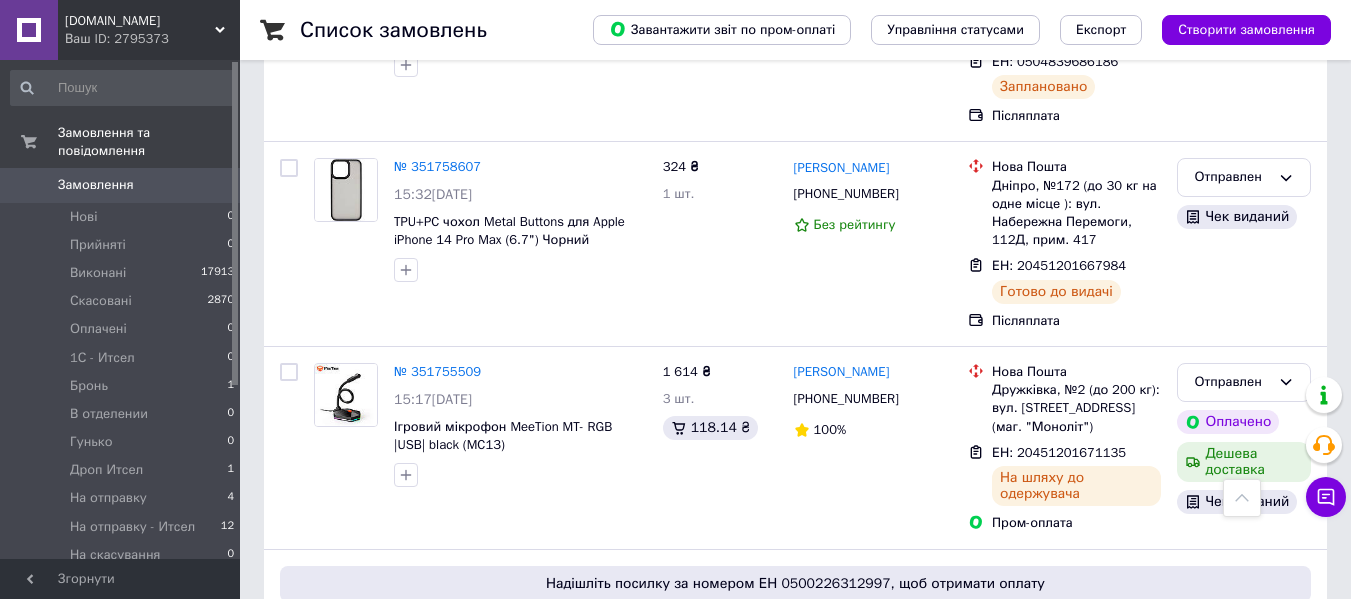 scroll, scrollTop: 4300, scrollLeft: 0, axis: vertical 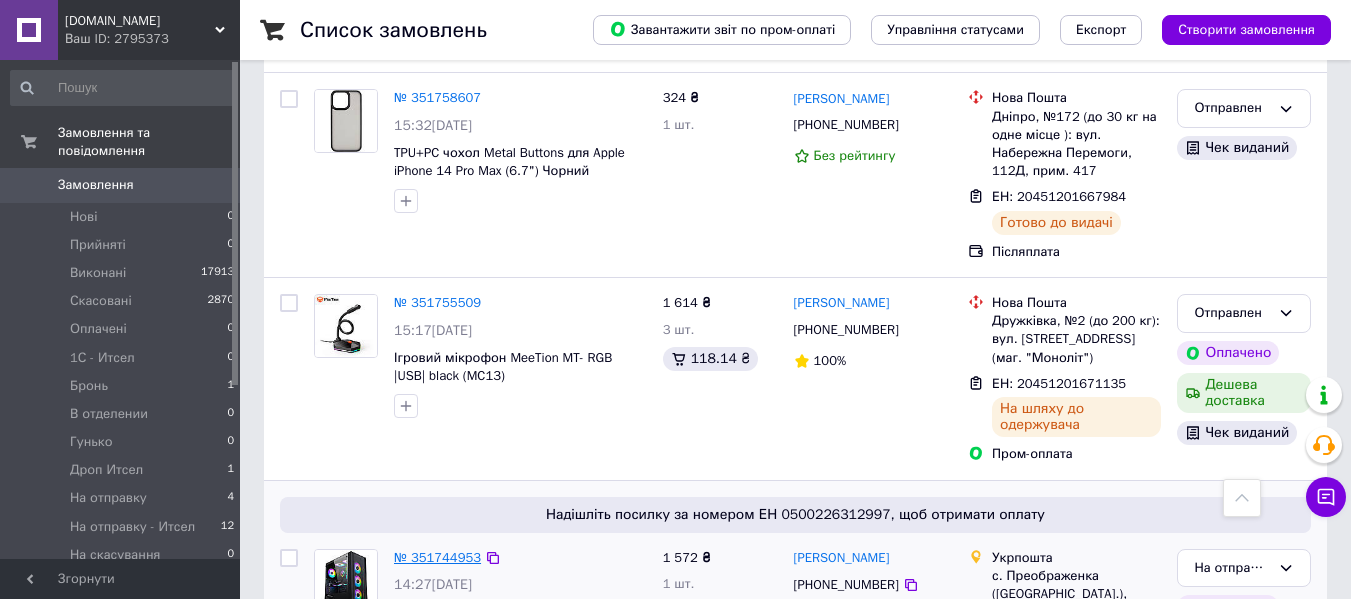 click on "№ 351744953" at bounding box center [437, 557] 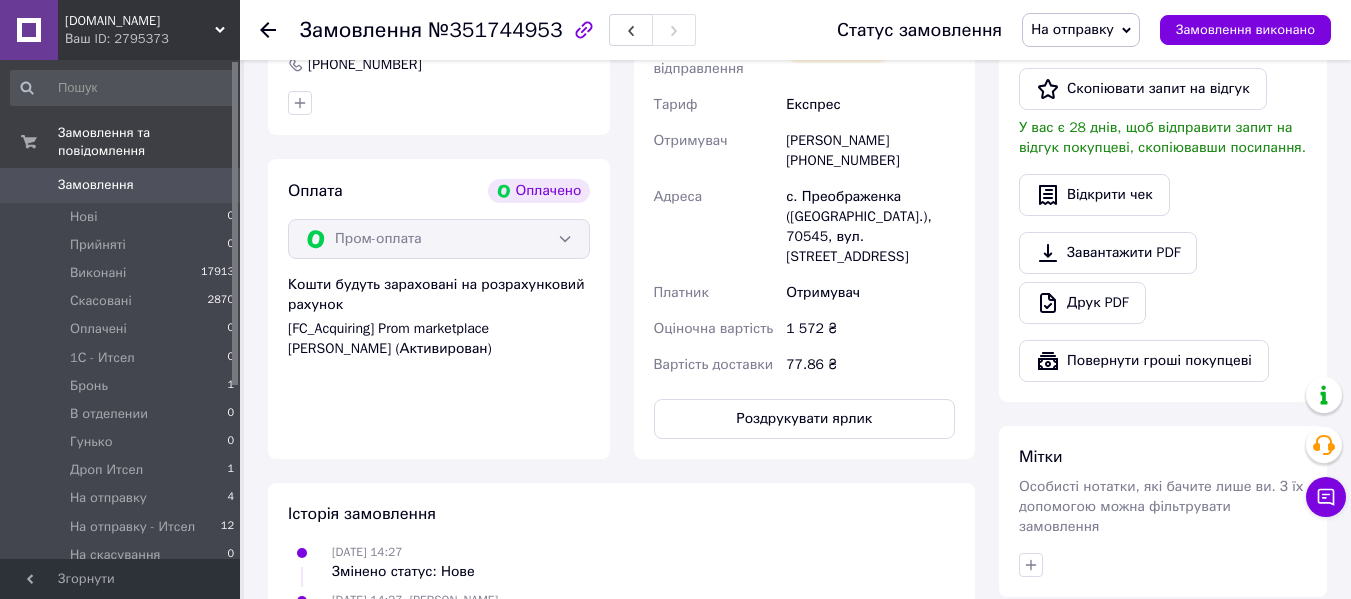 scroll, scrollTop: 620, scrollLeft: 0, axis: vertical 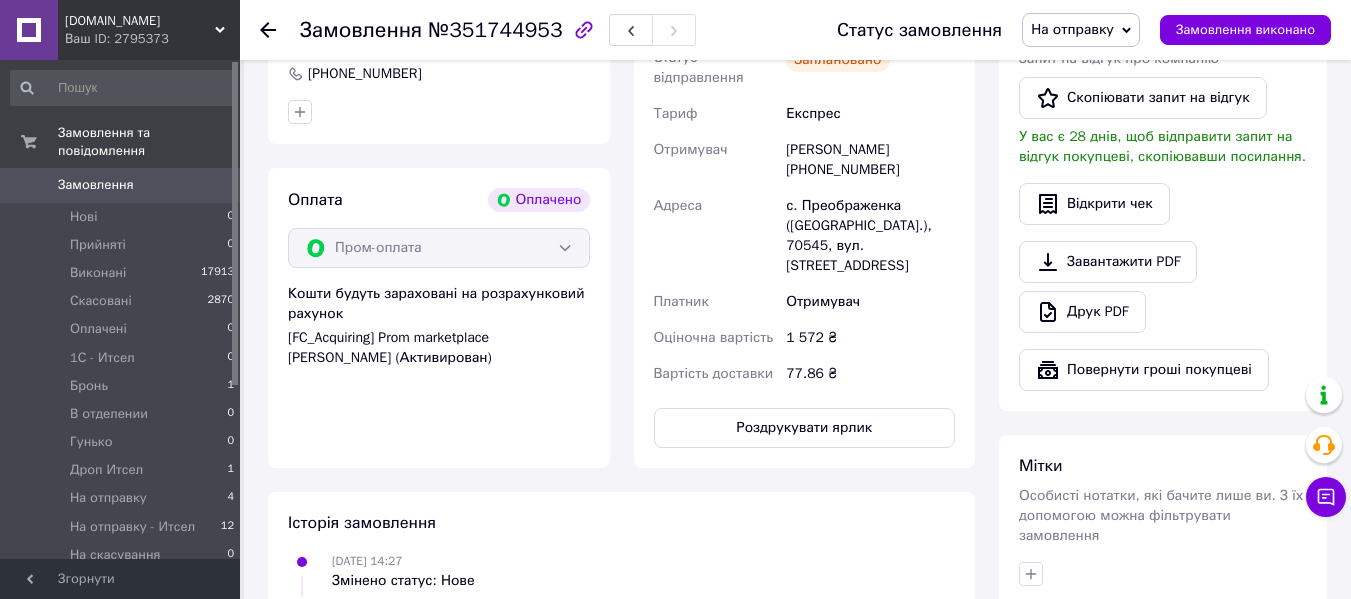 click 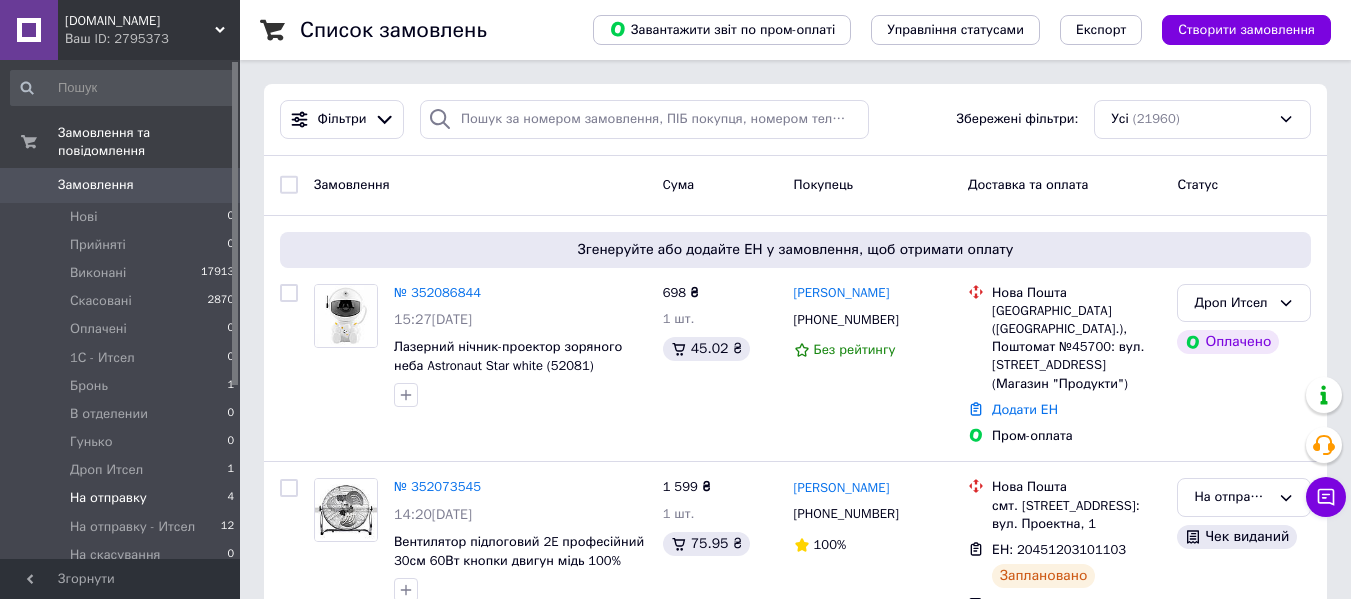 click on "На отправку" at bounding box center (108, 498) 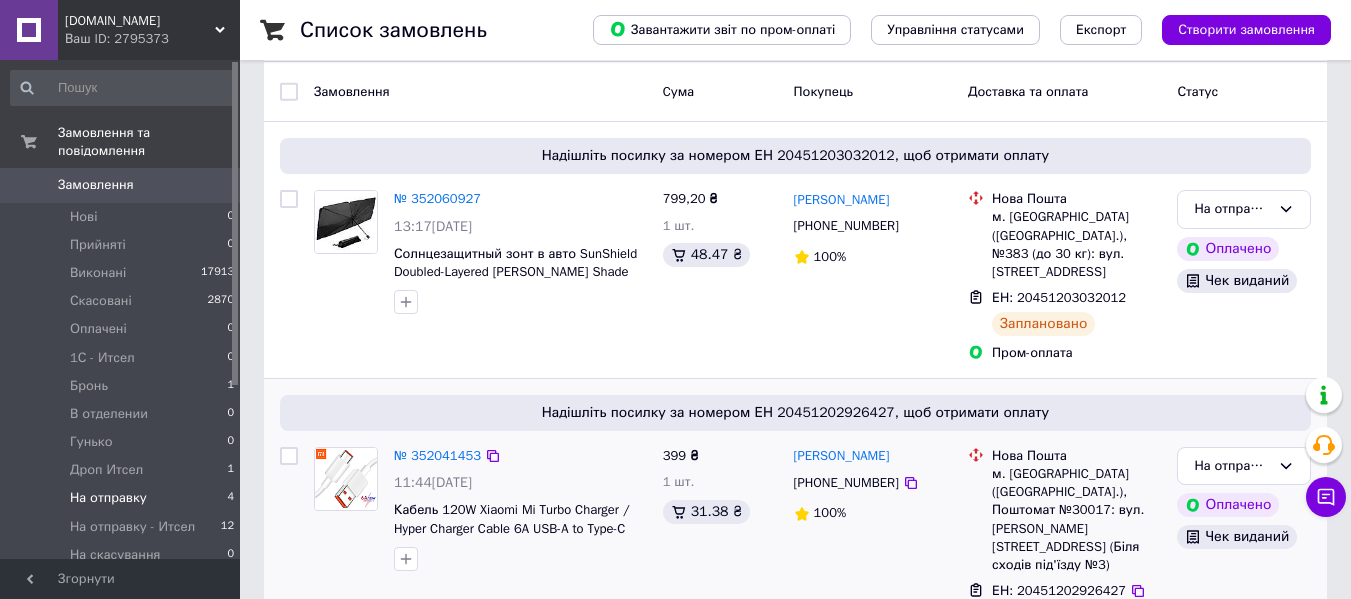 scroll, scrollTop: 400, scrollLeft: 0, axis: vertical 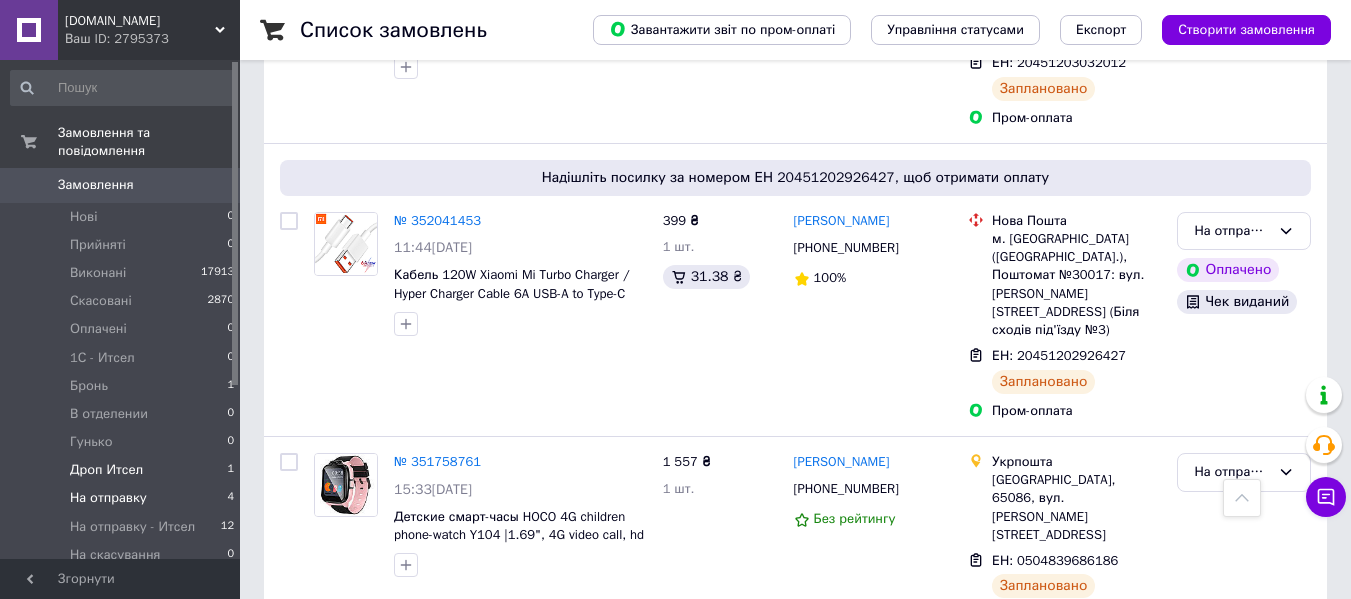 click on "Дроп Итсел" at bounding box center [106, 470] 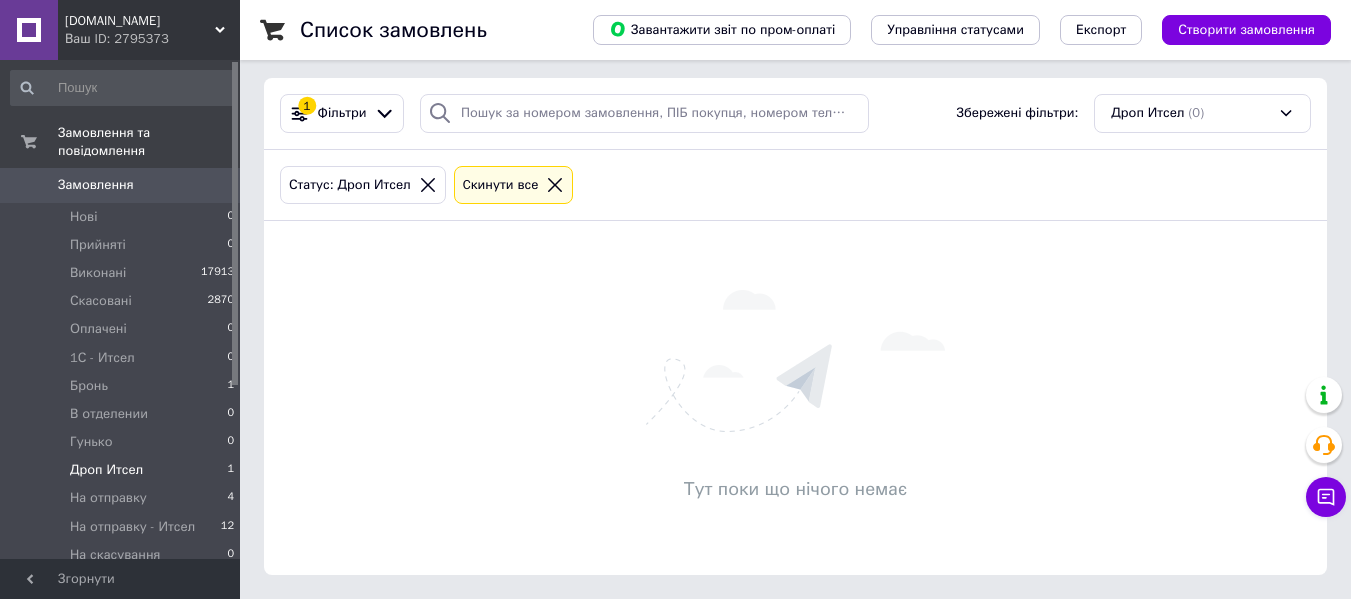scroll, scrollTop: 0, scrollLeft: 0, axis: both 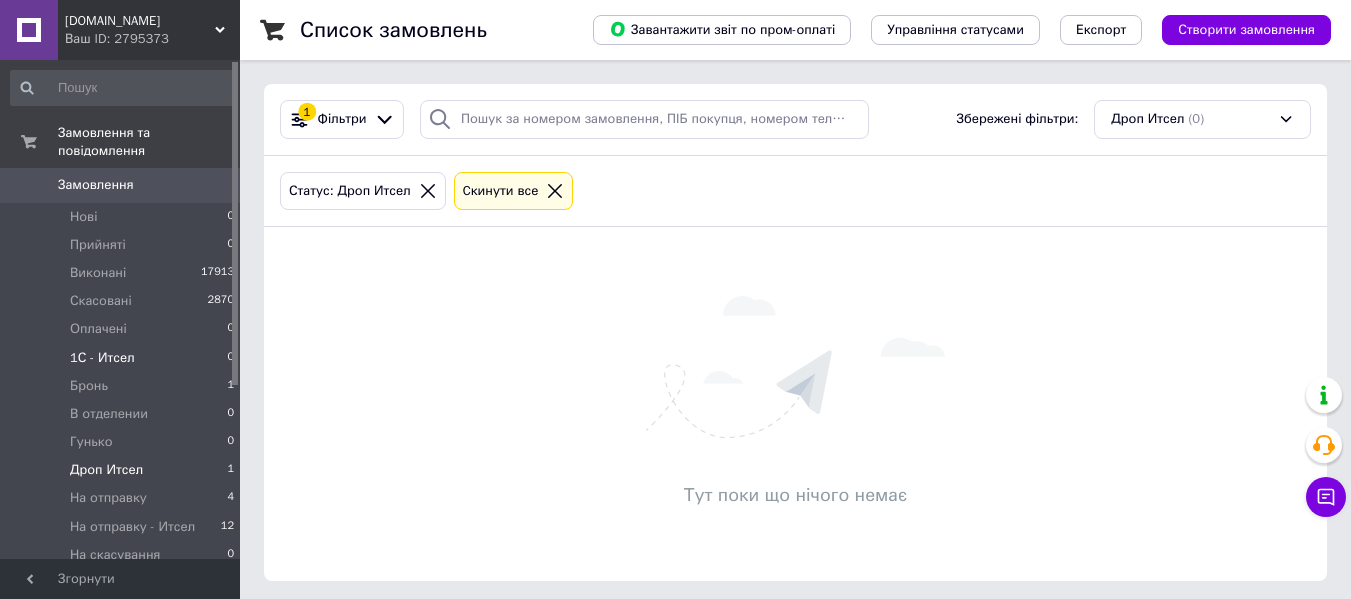 click on "1С - Итсел 0" at bounding box center [123, 358] 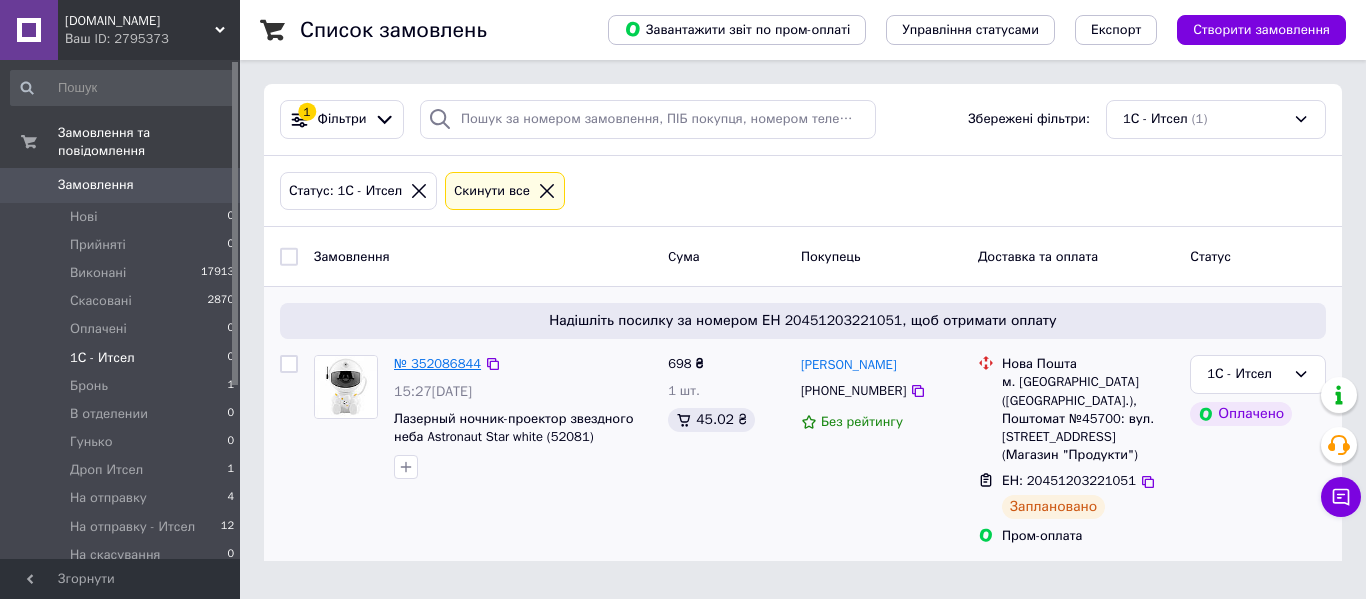 click on "№ 352086844" at bounding box center (437, 363) 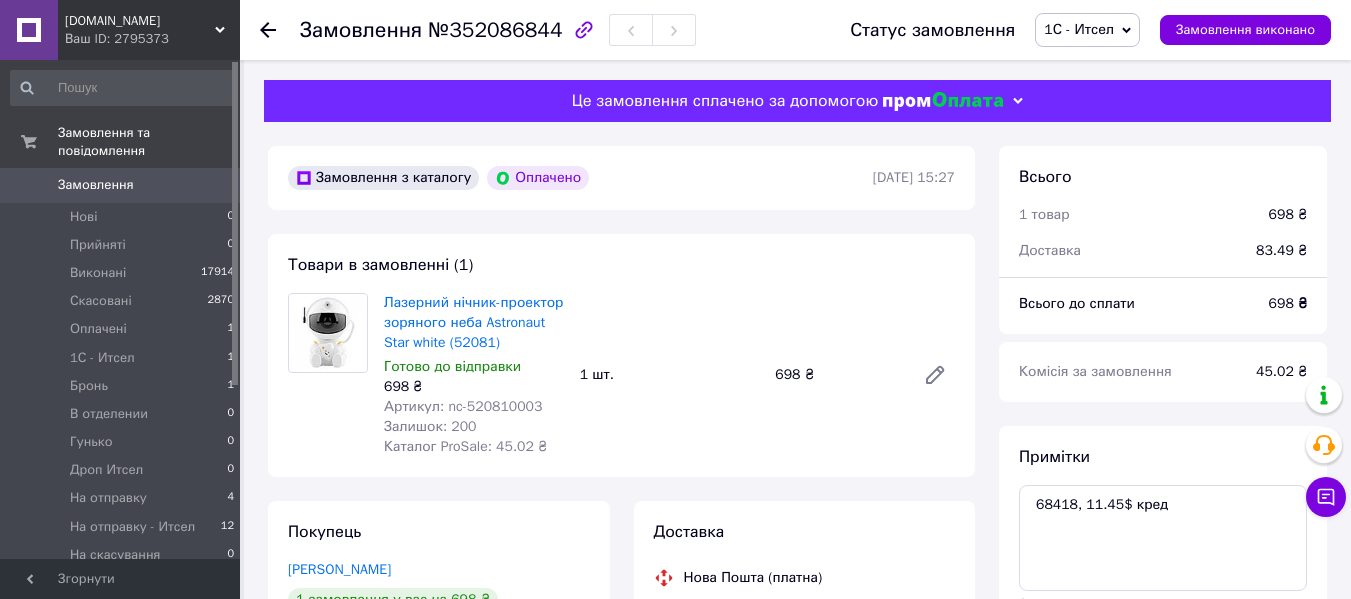 scroll, scrollTop: 80, scrollLeft: 0, axis: vertical 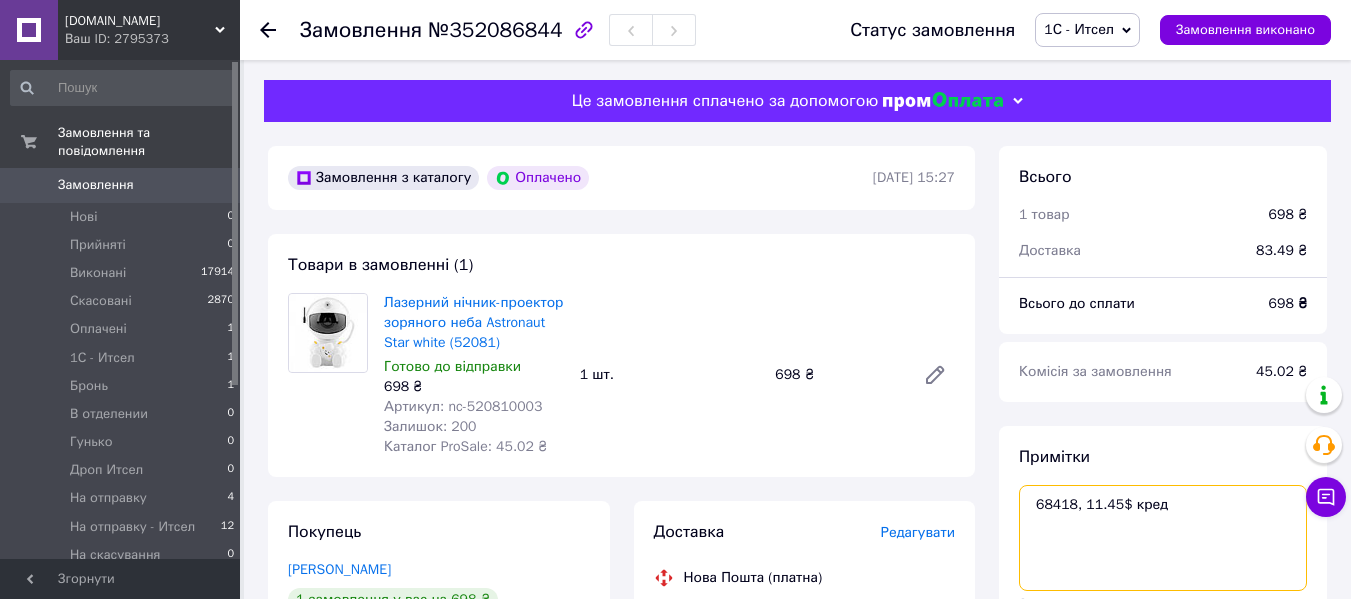 drag, startPoint x: 1071, startPoint y: 507, endPoint x: 1038, endPoint y: 509, distance: 33.06055 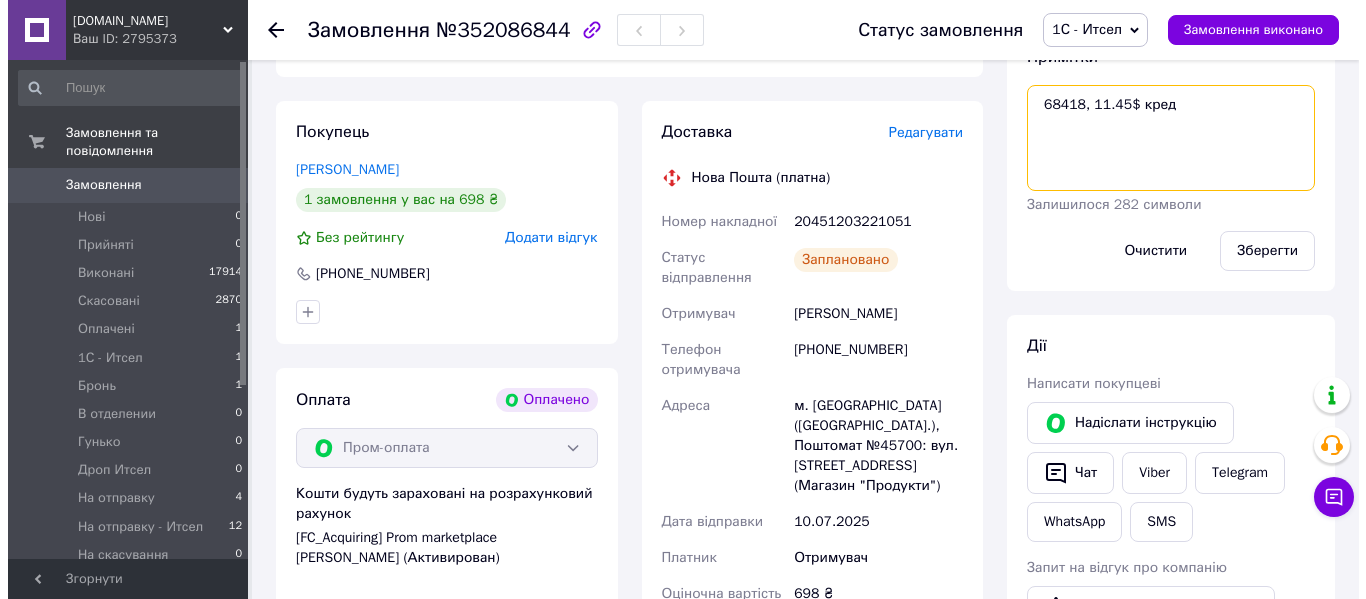 scroll, scrollTop: 700, scrollLeft: 0, axis: vertical 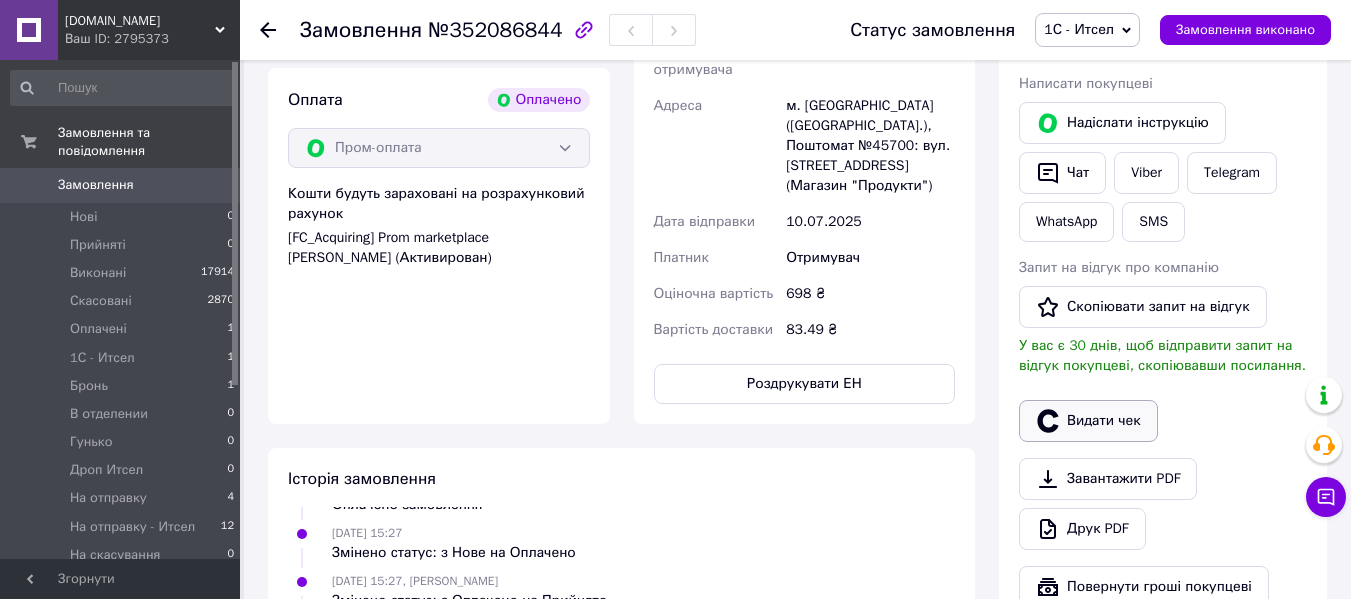 click on "Видати чек" at bounding box center (1088, 421) 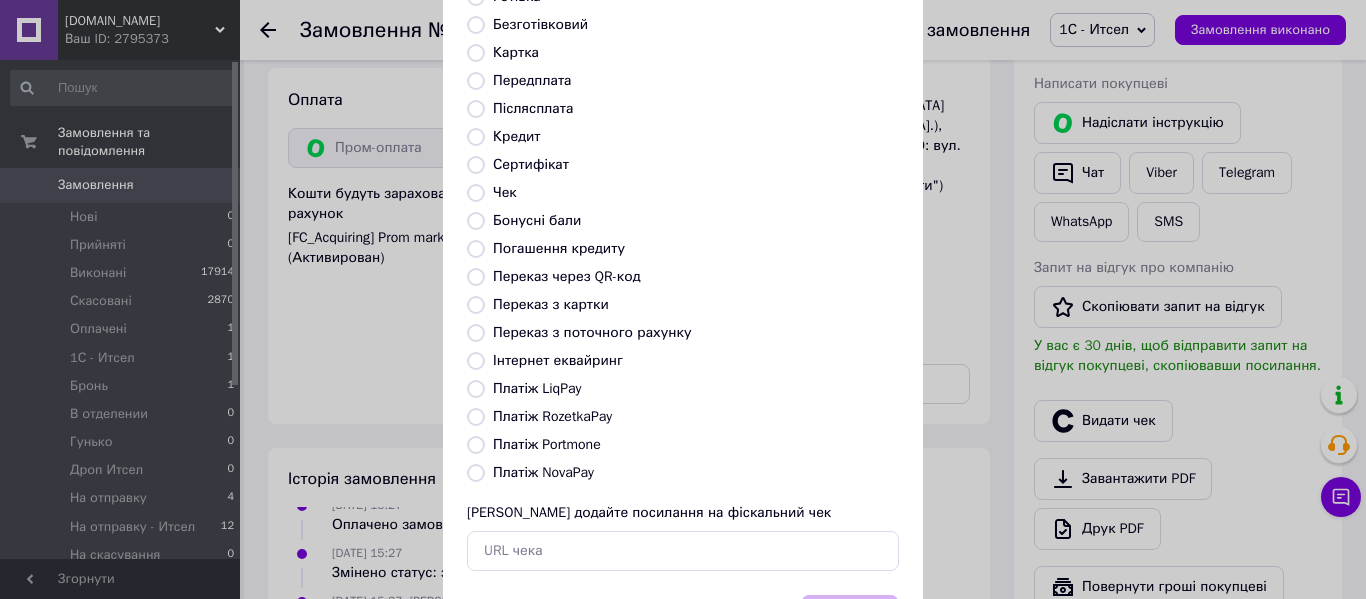 scroll, scrollTop: 260, scrollLeft: 0, axis: vertical 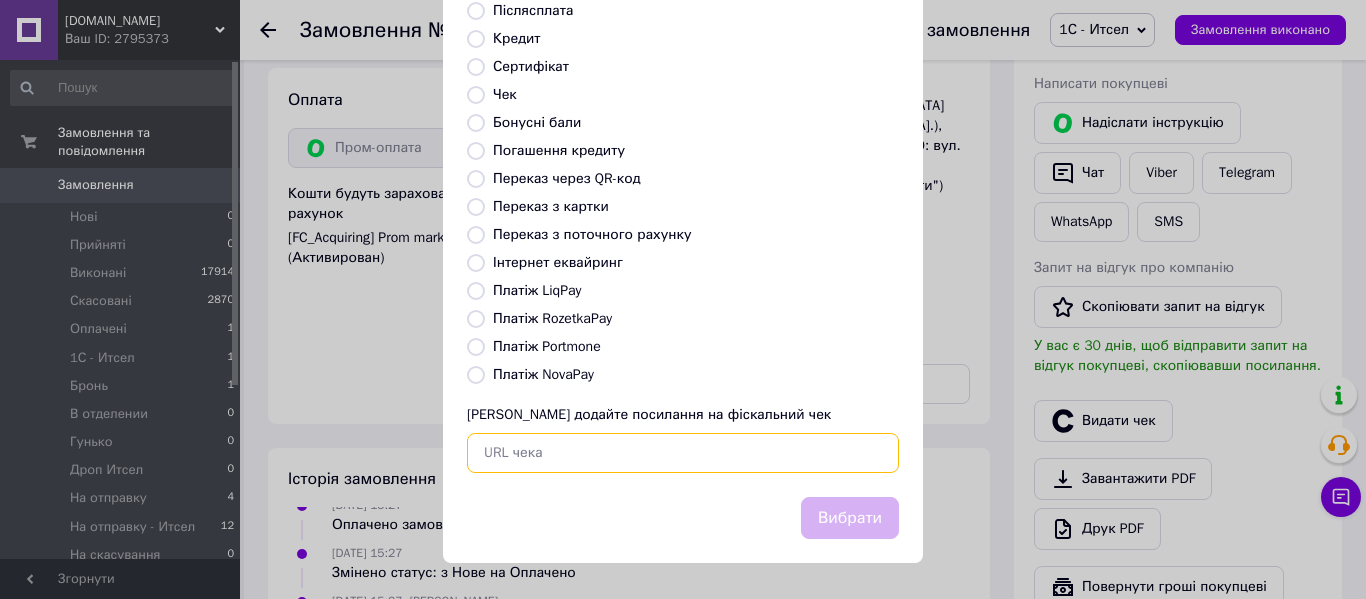 click at bounding box center [683, 453] 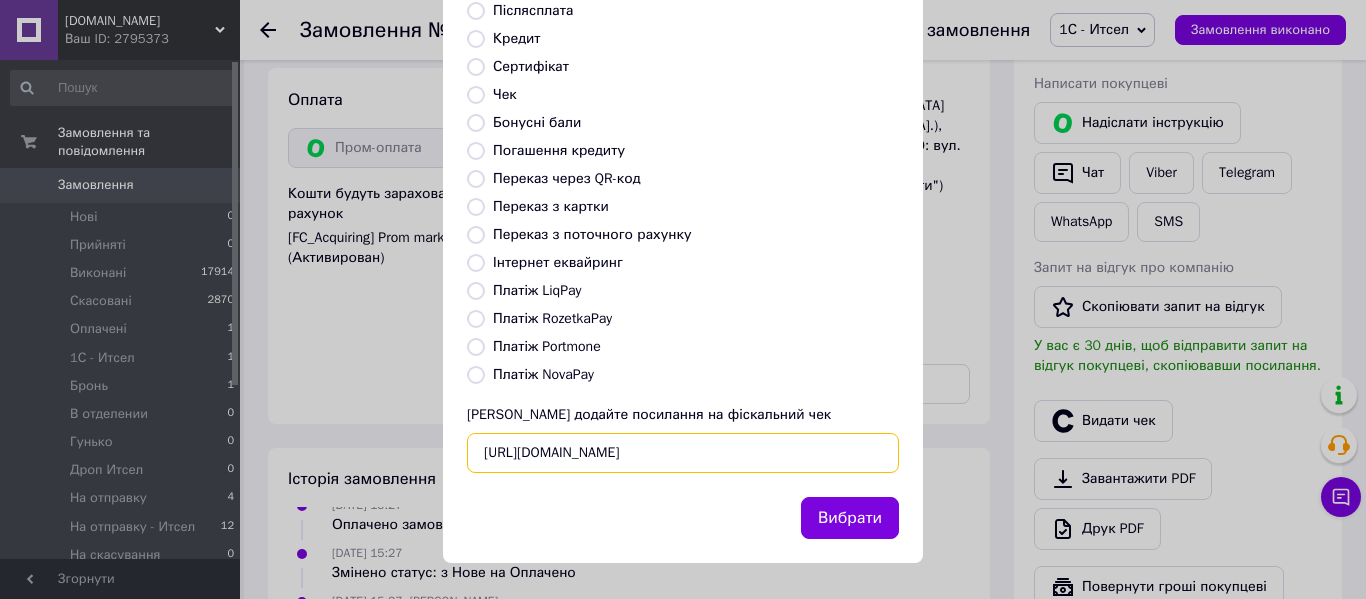 scroll, scrollTop: 0, scrollLeft: 52, axis: horizontal 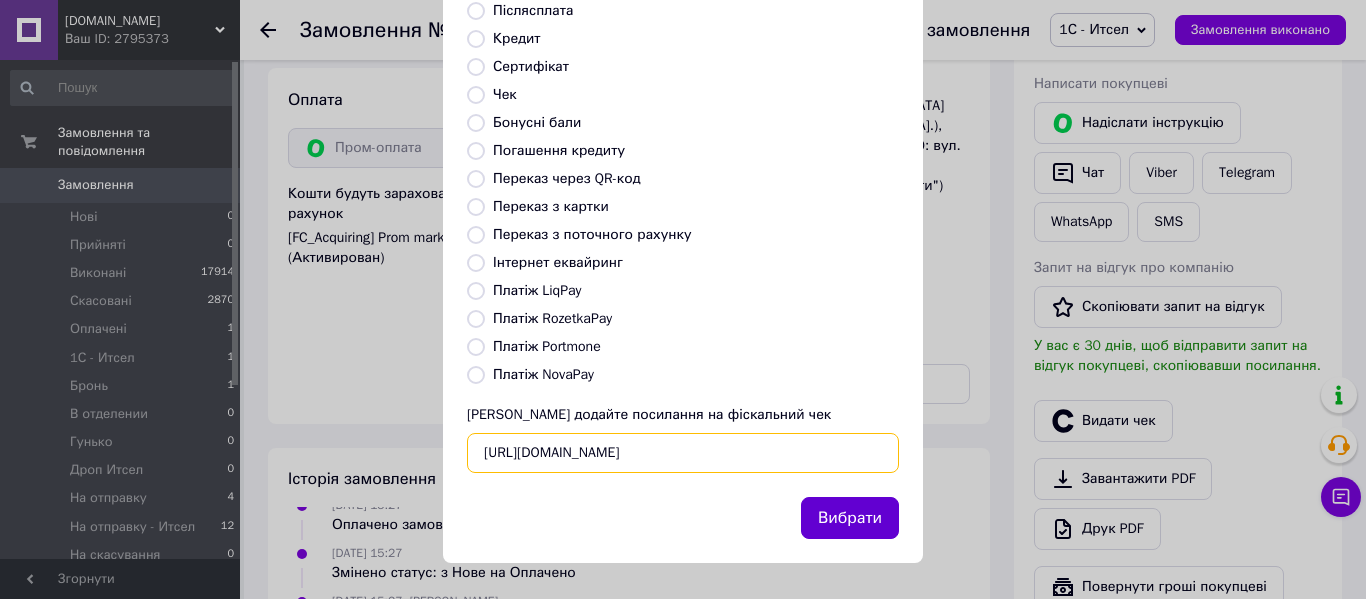 type on "[URL][DOMAIN_NAME]" 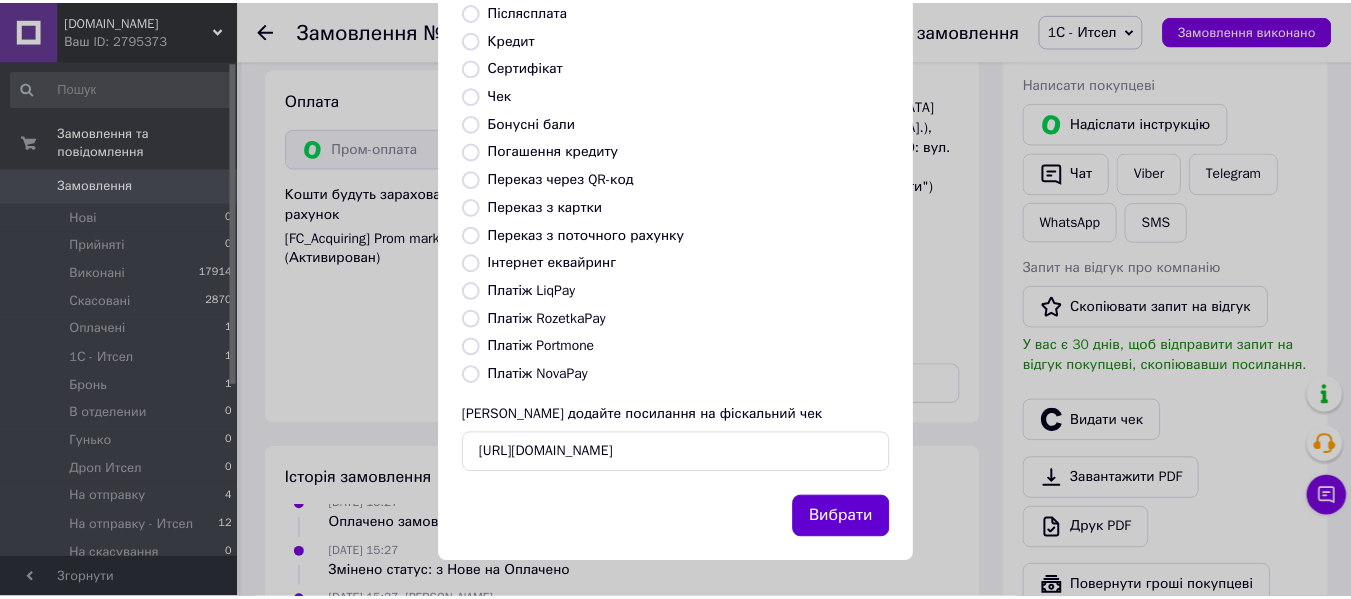 scroll, scrollTop: 0, scrollLeft: 0, axis: both 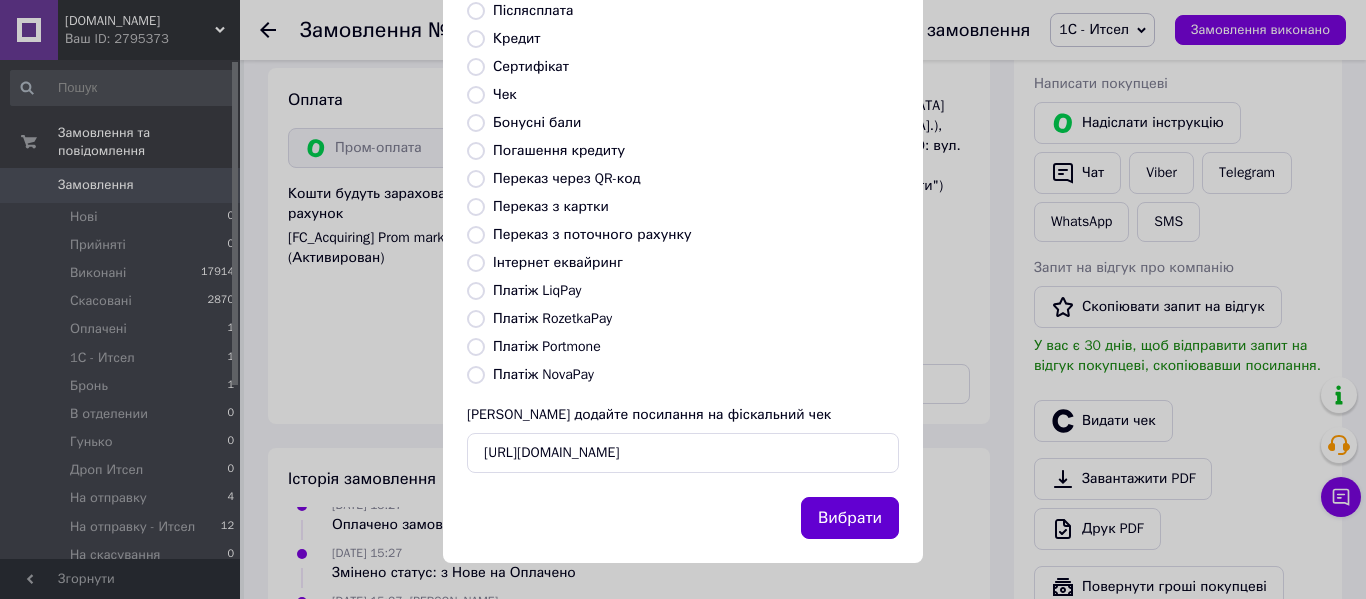 click on "Вибрати" at bounding box center [850, 518] 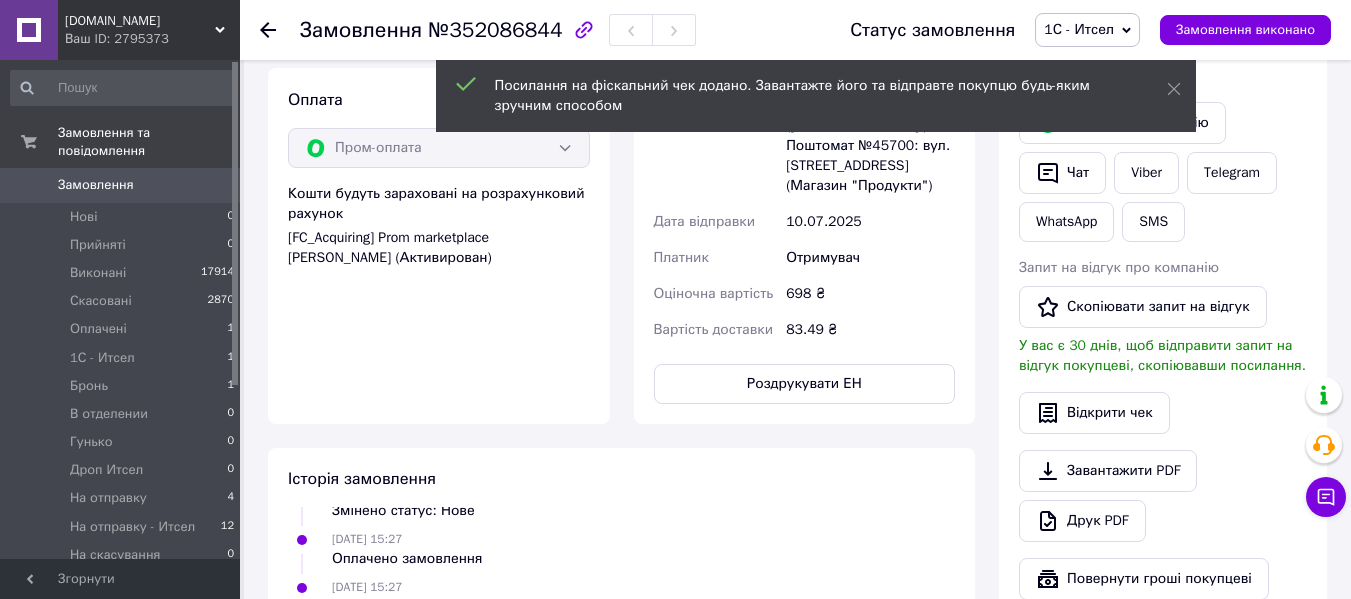 scroll, scrollTop: 0, scrollLeft: 0, axis: both 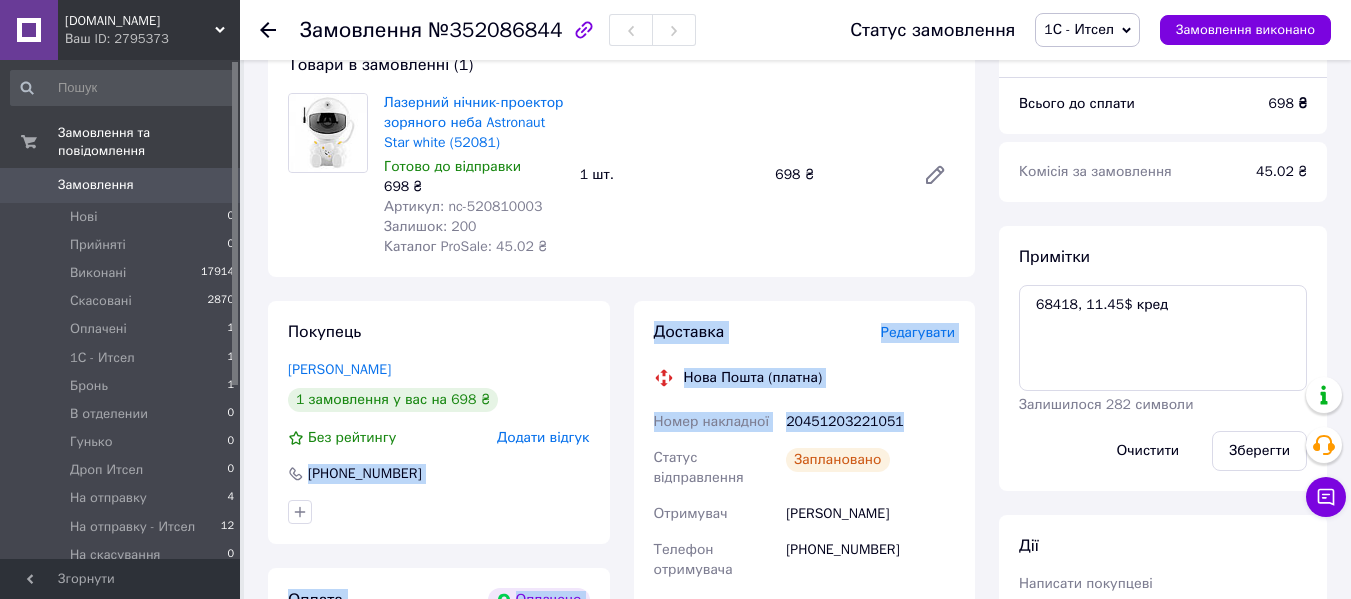 drag, startPoint x: 903, startPoint y: 418, endPoint x: 600, endPoint y: 428, distance: 303.16498 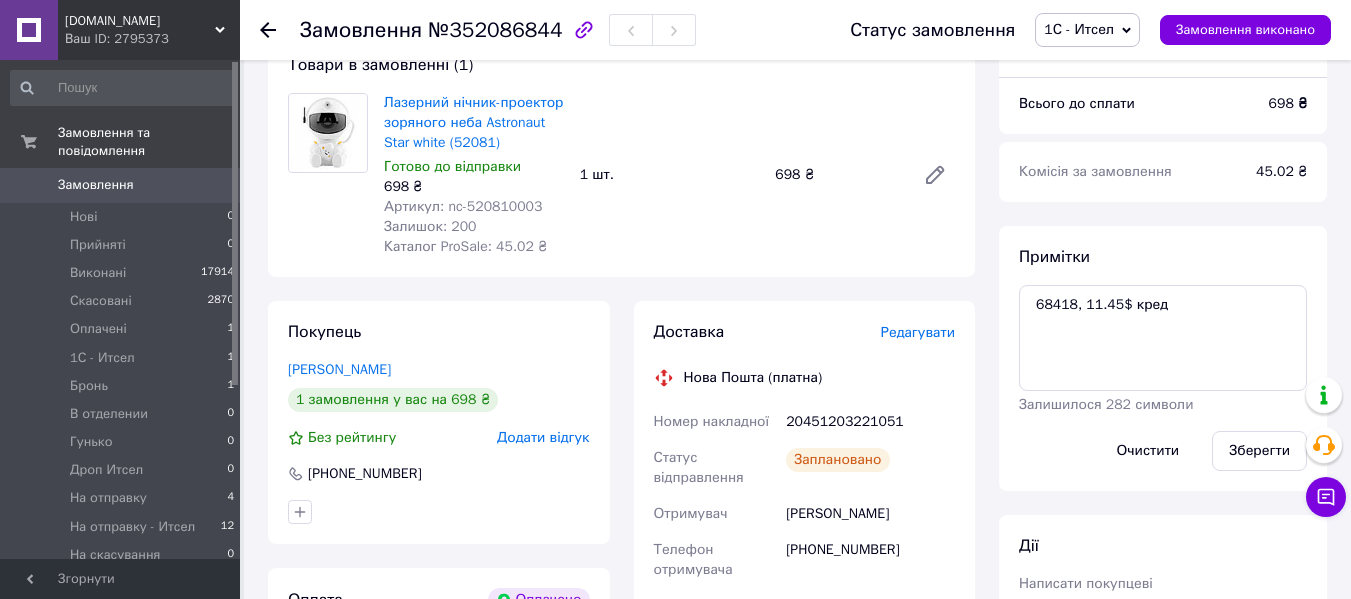 click on "Заплановано" at bounding box center [870, 468] 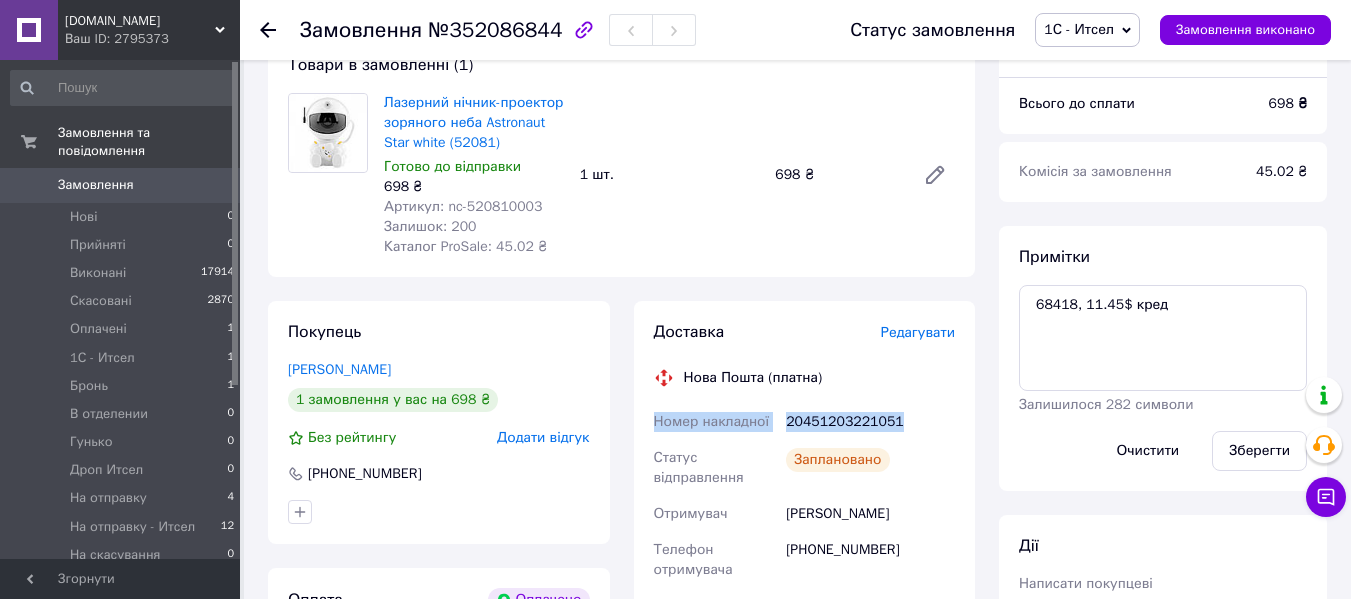 drag, startPoint x: 903, startPoint y: 422, endPoint x: 647, endPoint y: 424, distance: 256.0078 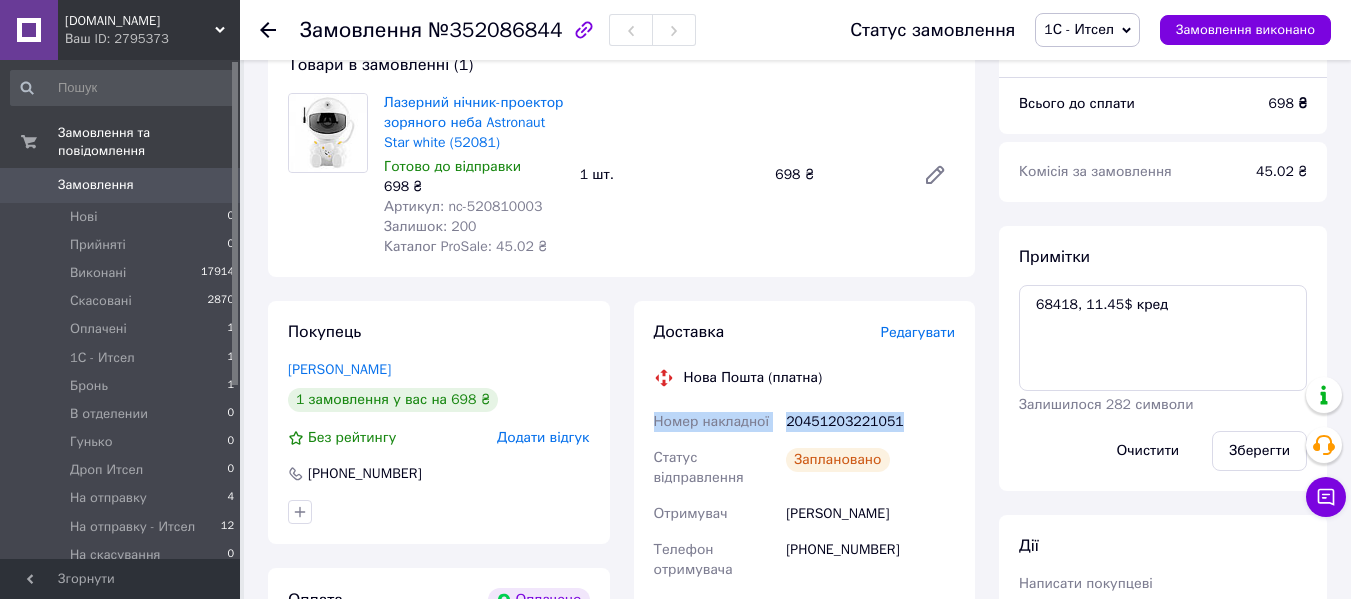 copy on "Номер накладної 20451203221051" 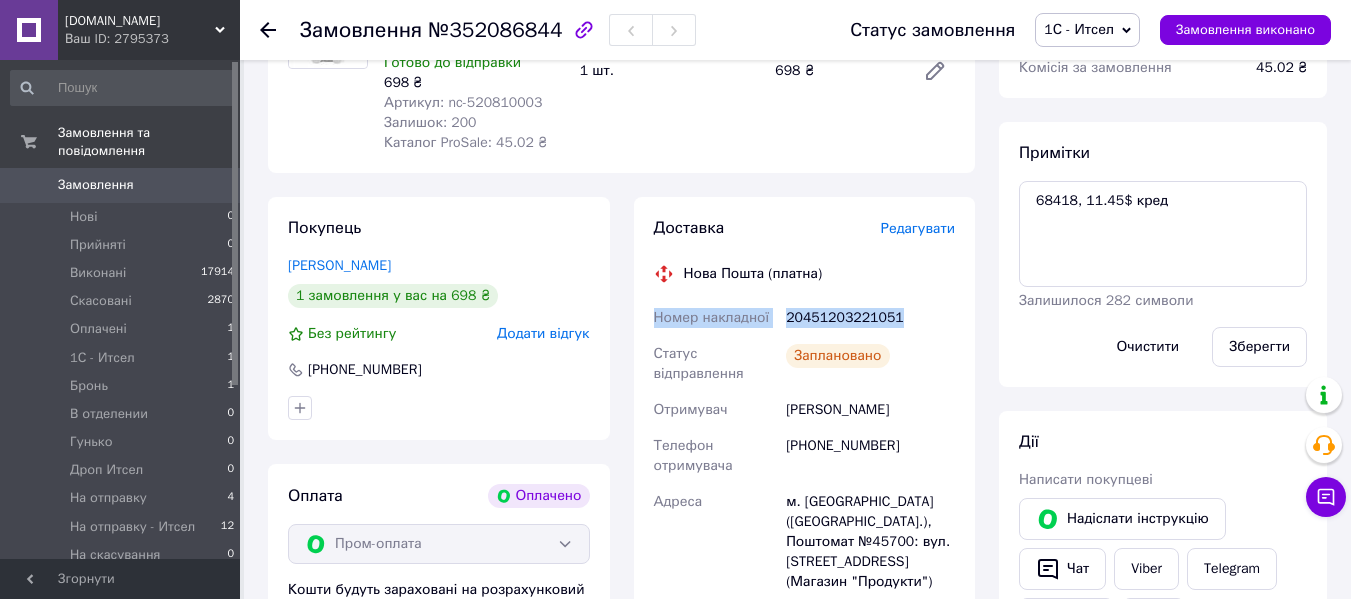 scroll, scrollTop: 400, scrollLeft: 0, axis: vertical 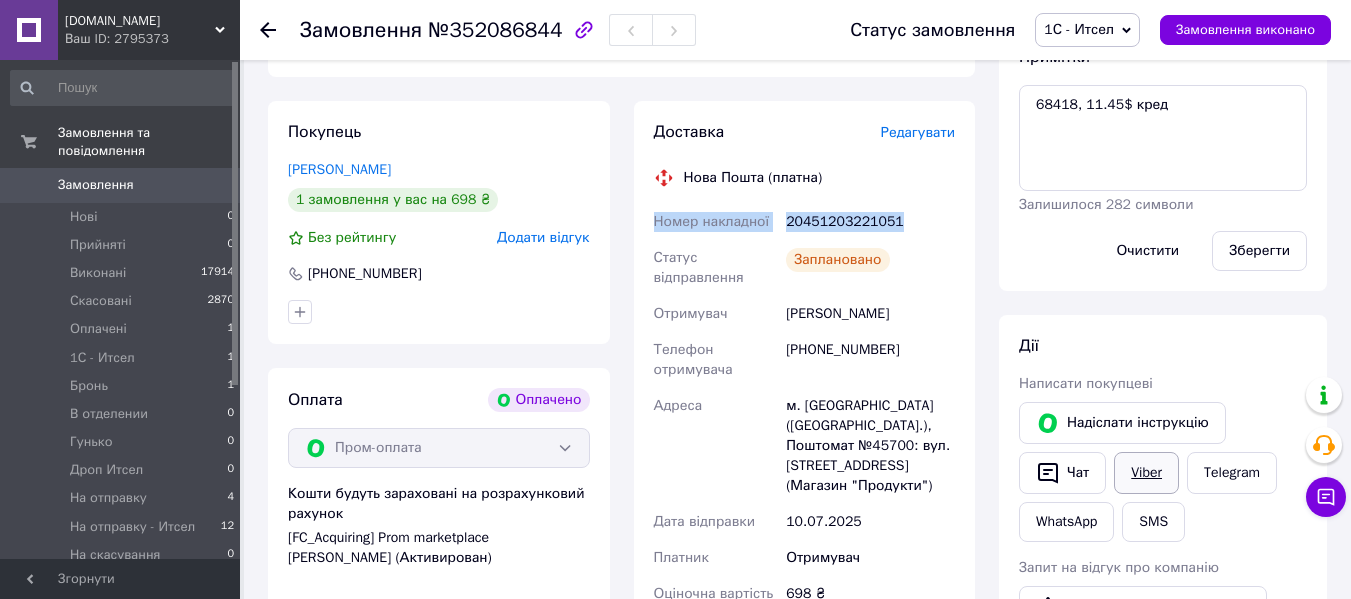 click on "Viber" at bounding box center (1146, 473) 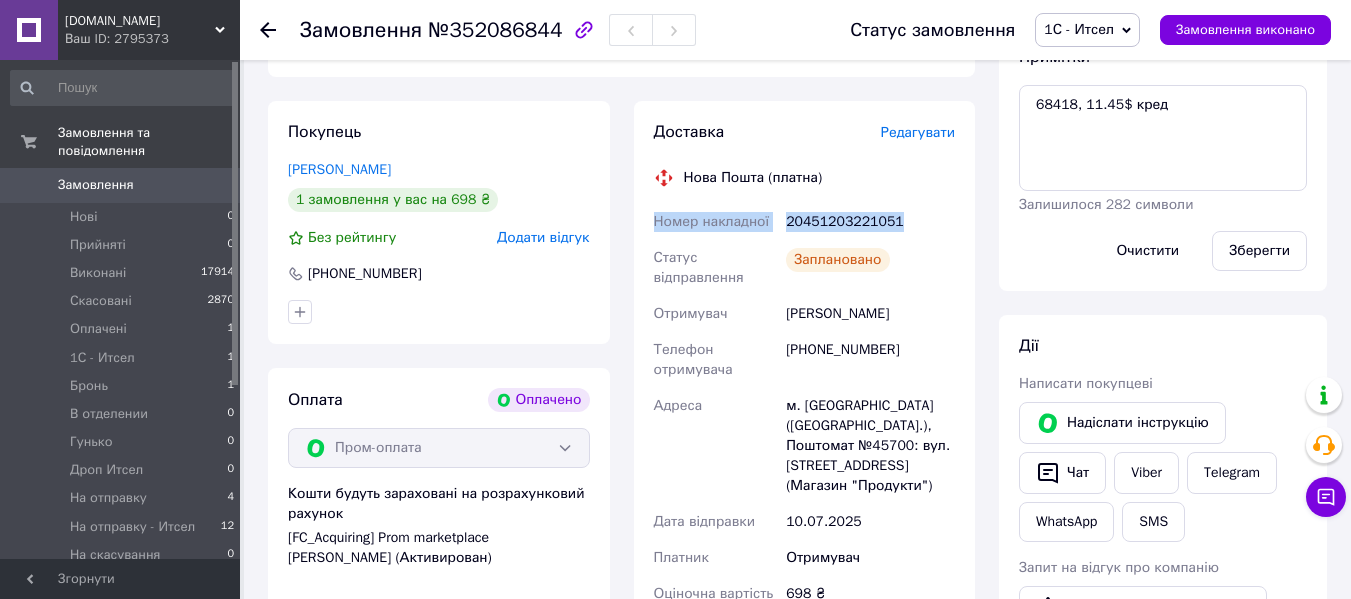 click on "1С - Итсел" at bounding box center [1079, 29] 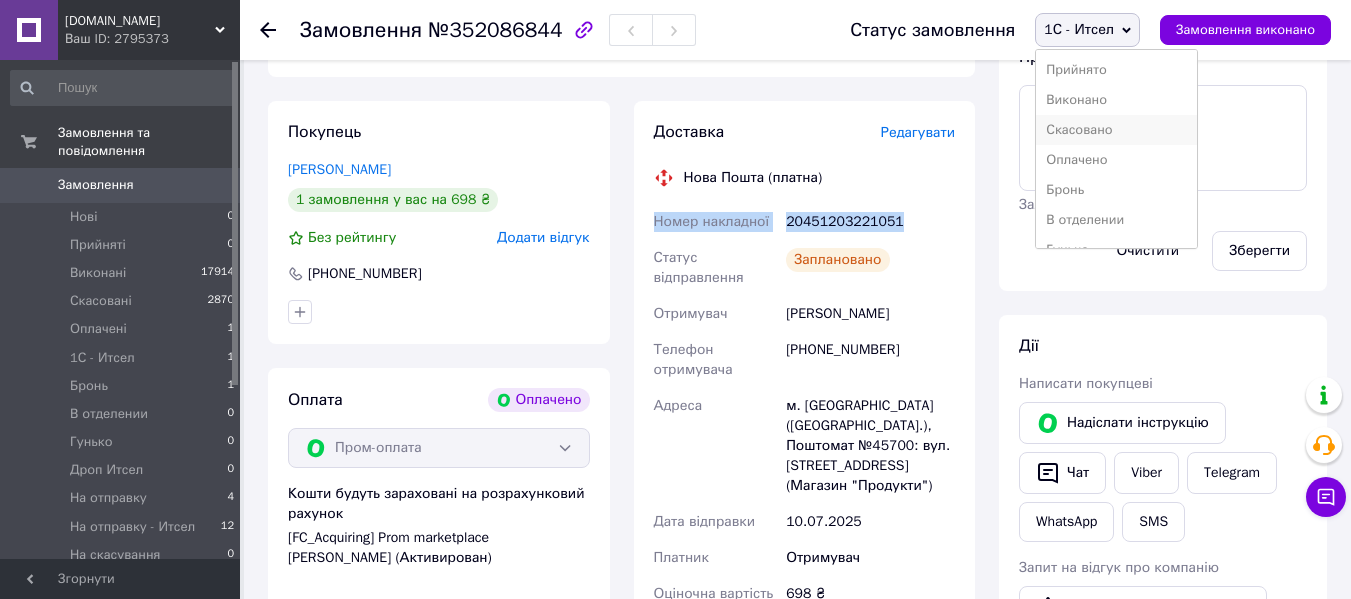 scroll, scrollTop: 200, scrollLeft: 0, axis: vertical 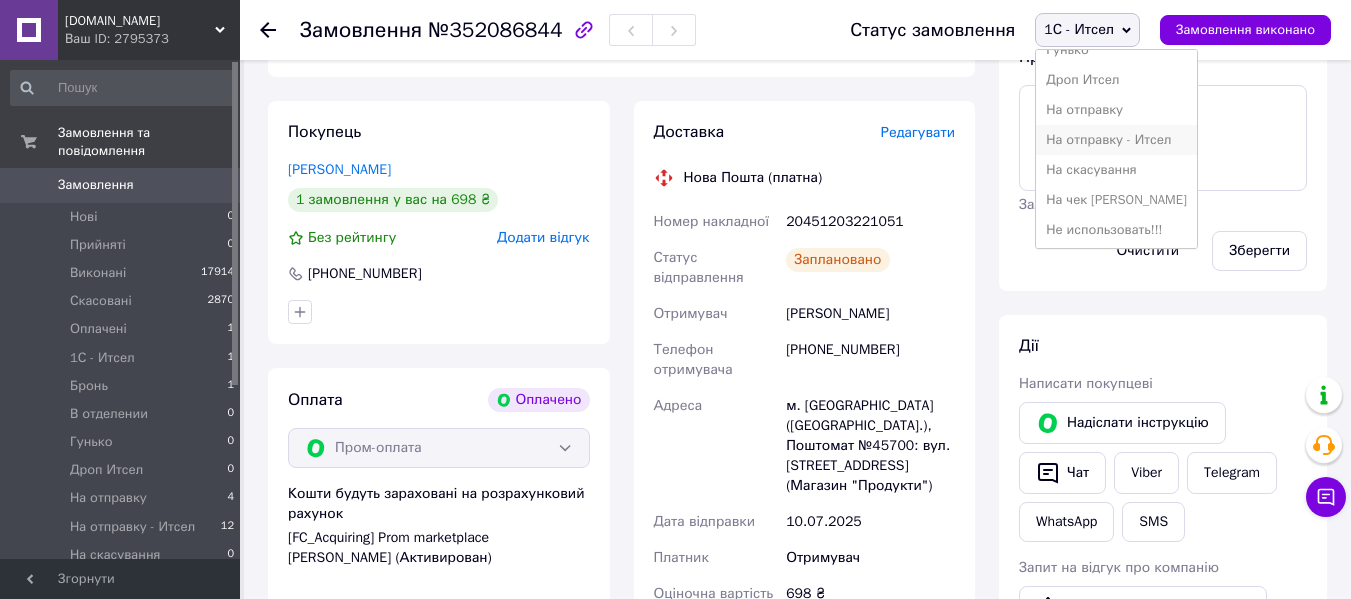 click on "На отправку - Итсел" at bounding box center [1116, 140] 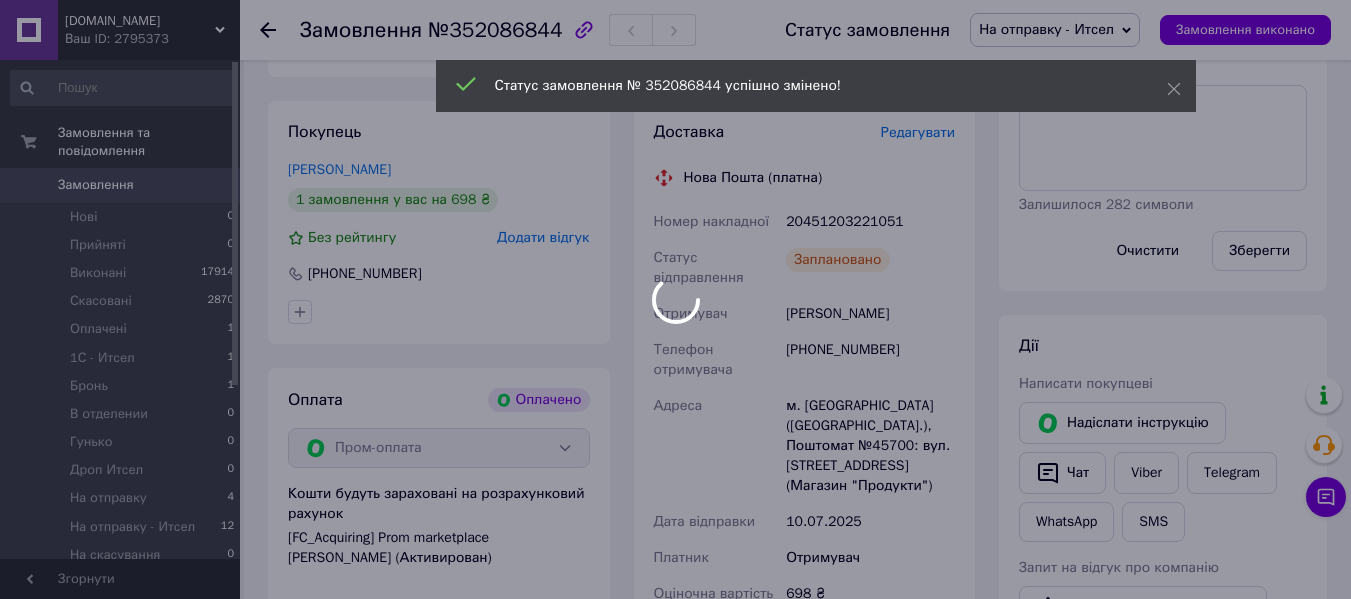 scroll, scrollTop: 128, scrollLeft: 0, axis: vertical 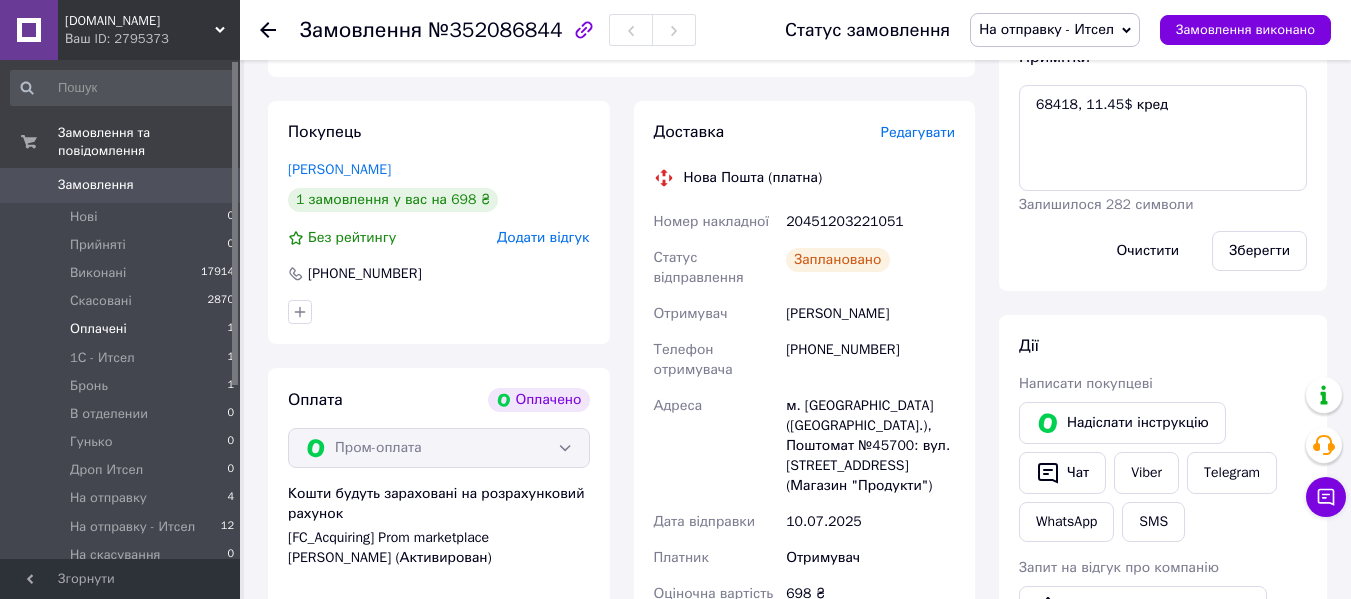 click on "Оплачені" at bounding box center [98, 329] 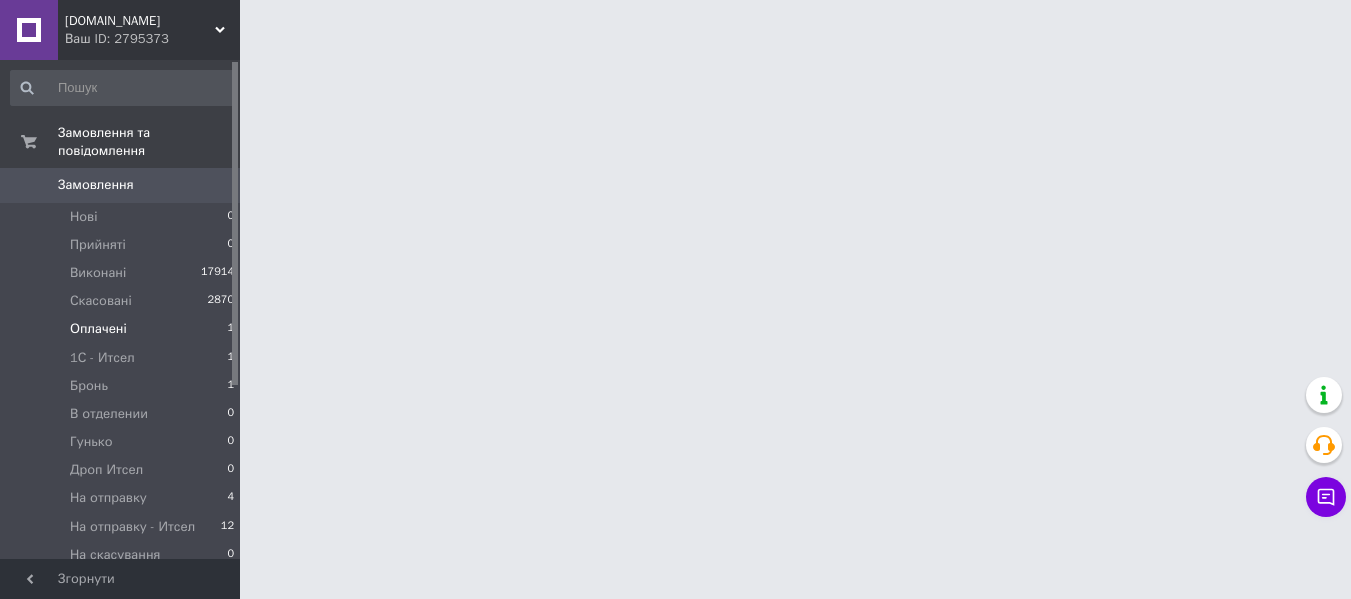 scroll, scrollTop: 0, scrollLeft: 0, axis: both 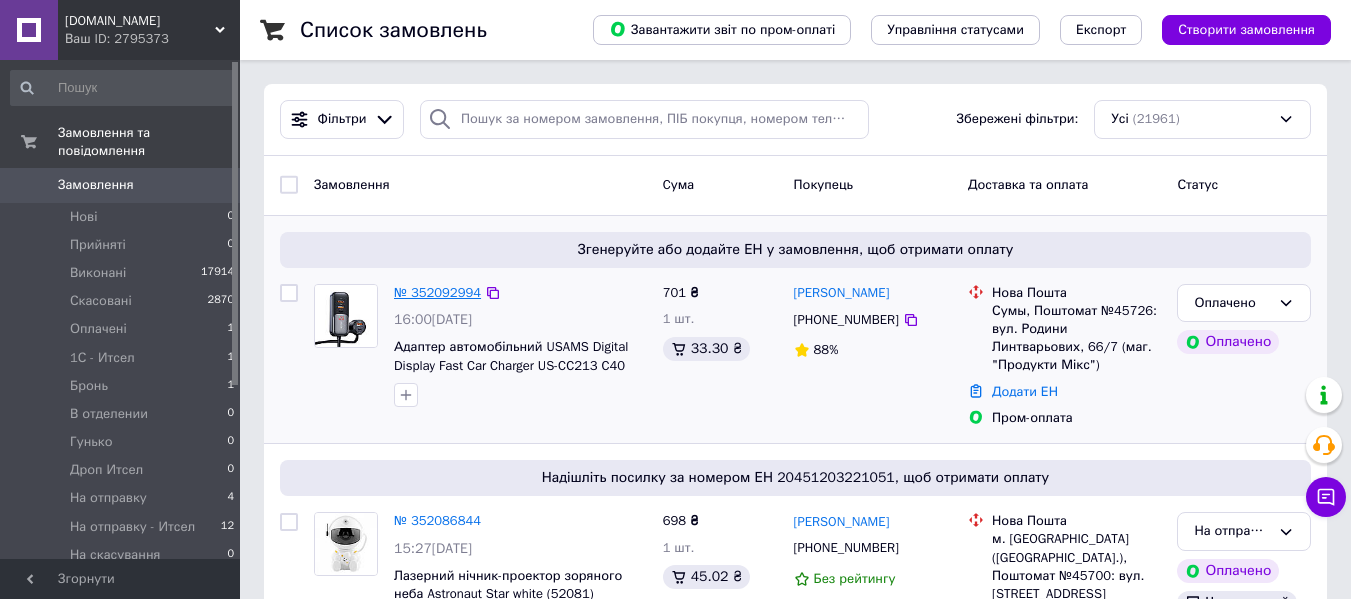 click on "№ 352092994" at bounding box center (437, 292) 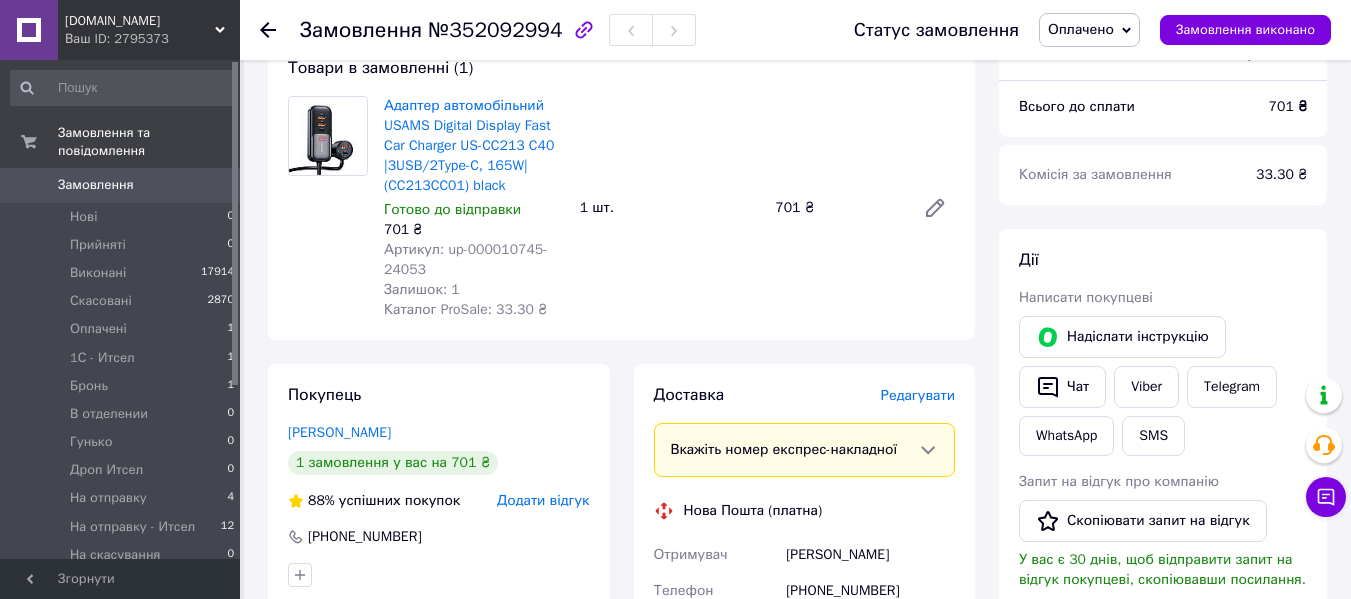 scroll, scrollTop: 100, scrollLeft: 0, axis: vertical 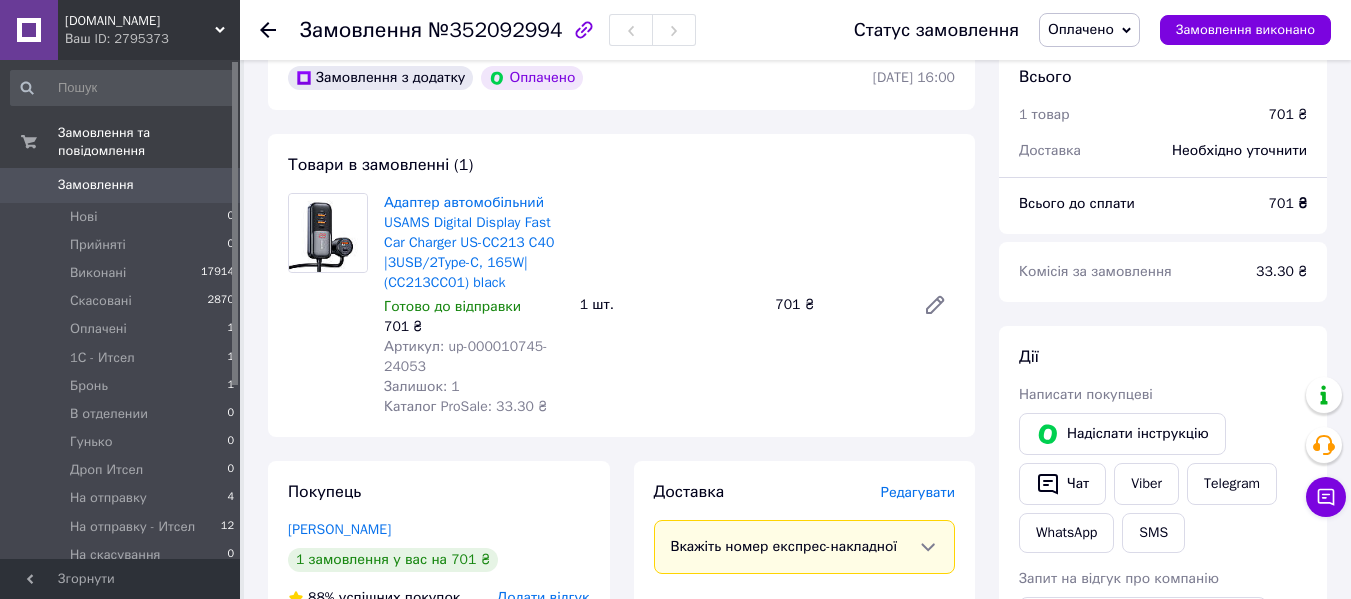 click on "Оплачено" at bounding box center (1081, 29) 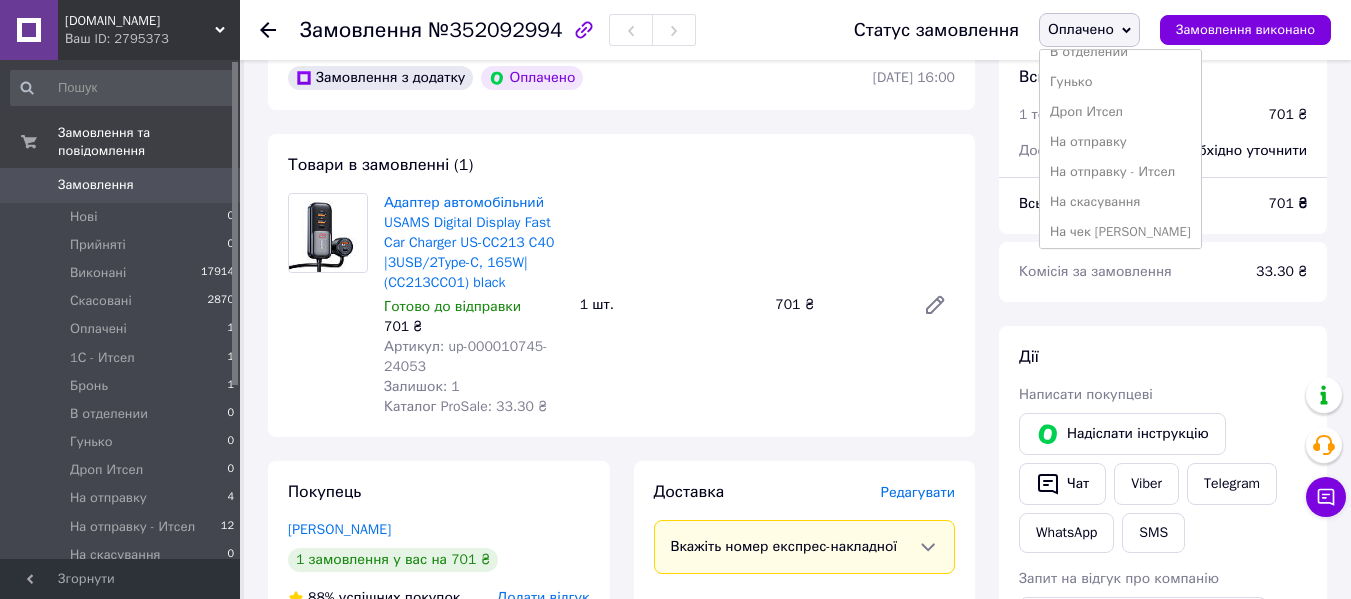 scroll, scrollTop: 200, scrollLeft: 0, axis: vertical 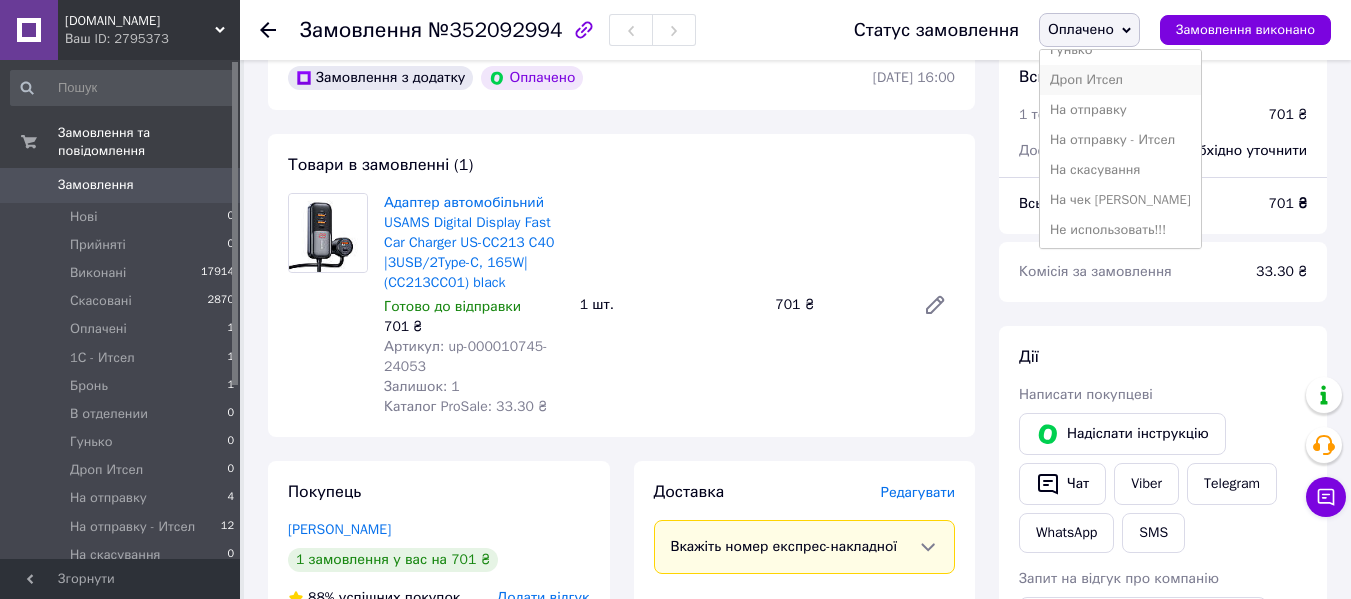 click on "Дроп Итсел" at bounding box center [1120, 80] 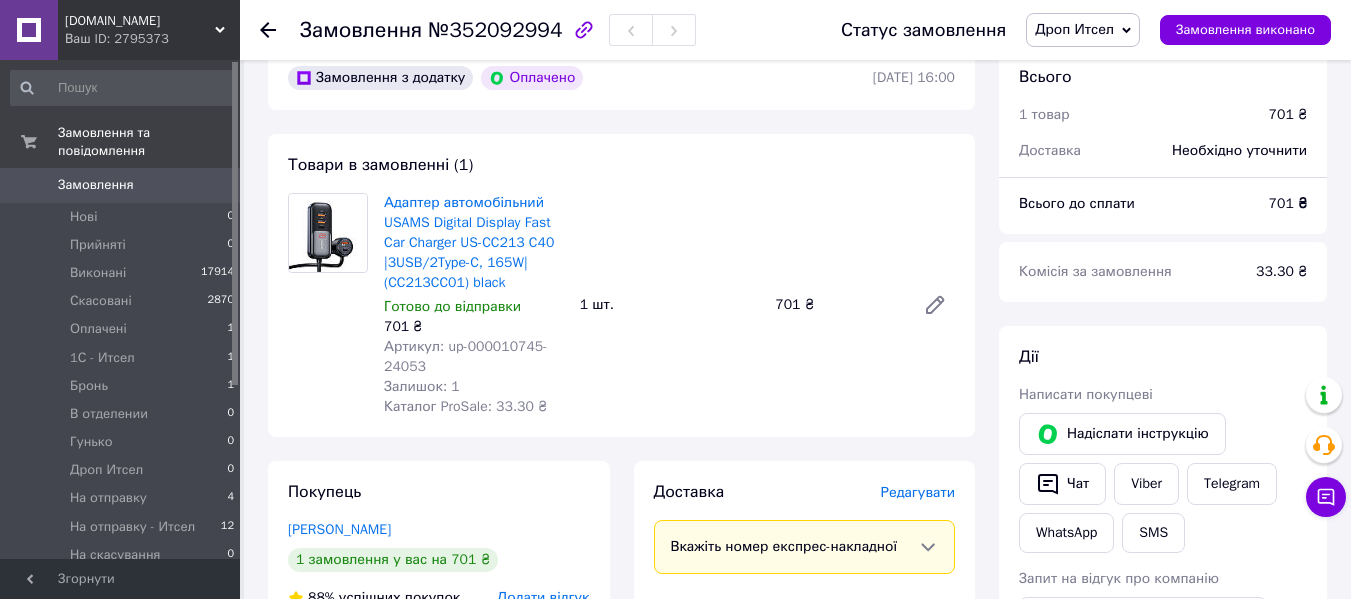 click at bounding box center [584, 30] 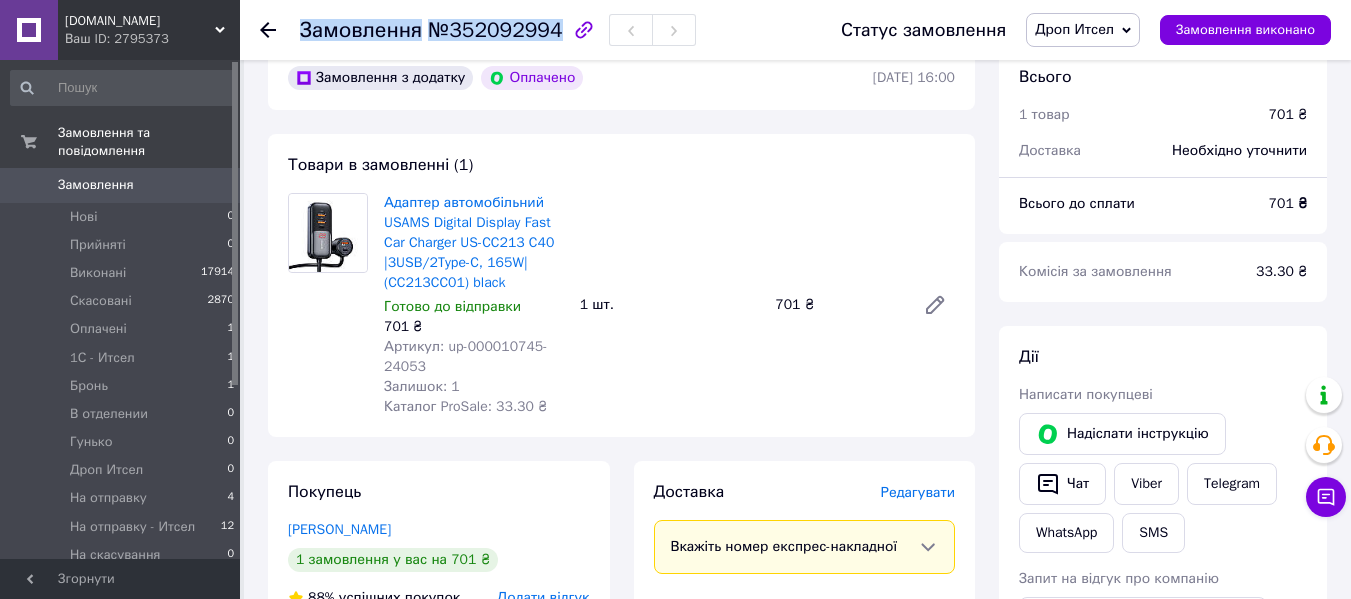 drag, startPoint x: 551, startPoint y: 39, endPoint x: 534, endPoint y: 32, distance: 18.384777 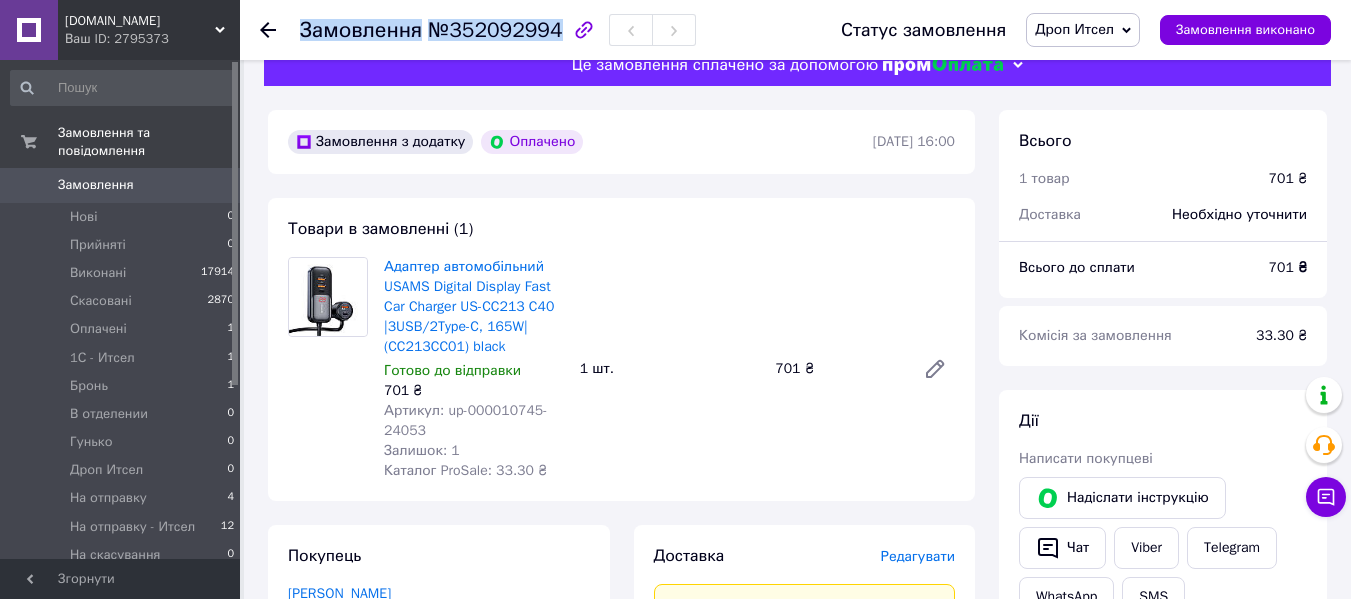 scroll, scrollTop: 0, scrollLeft: 0, axis: both 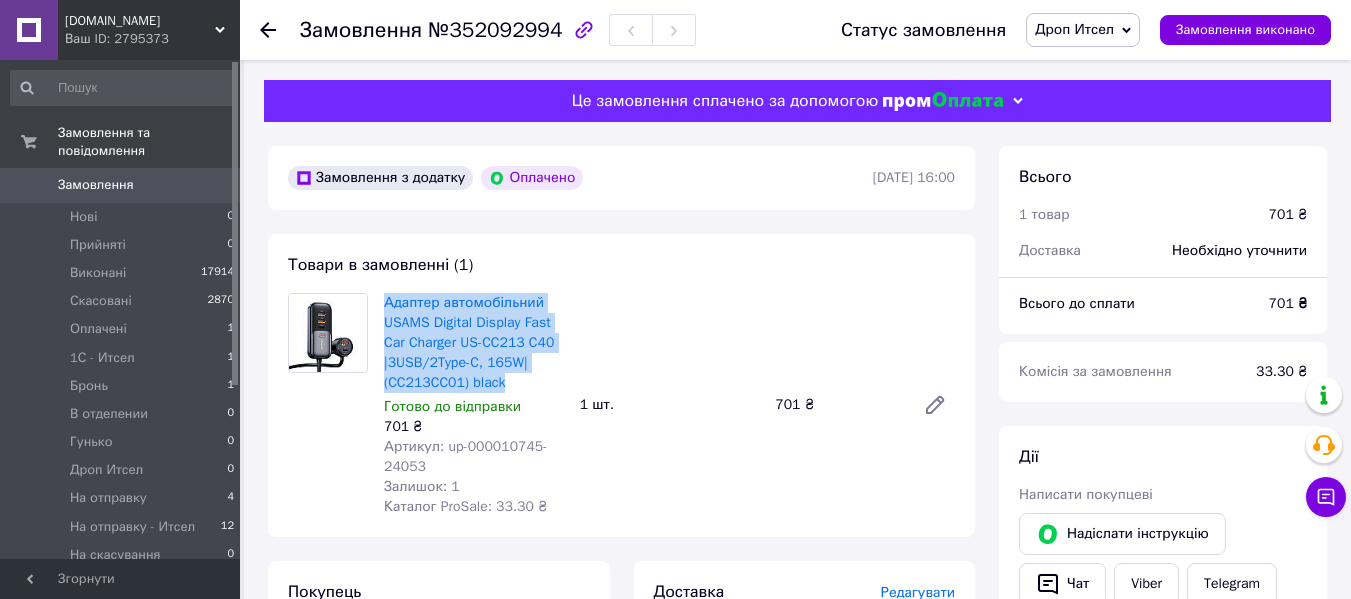 drag, startPoint x: 379, startPoint y: 308, endPoint x: 525, endPoint y: 388, distance: 166.48123 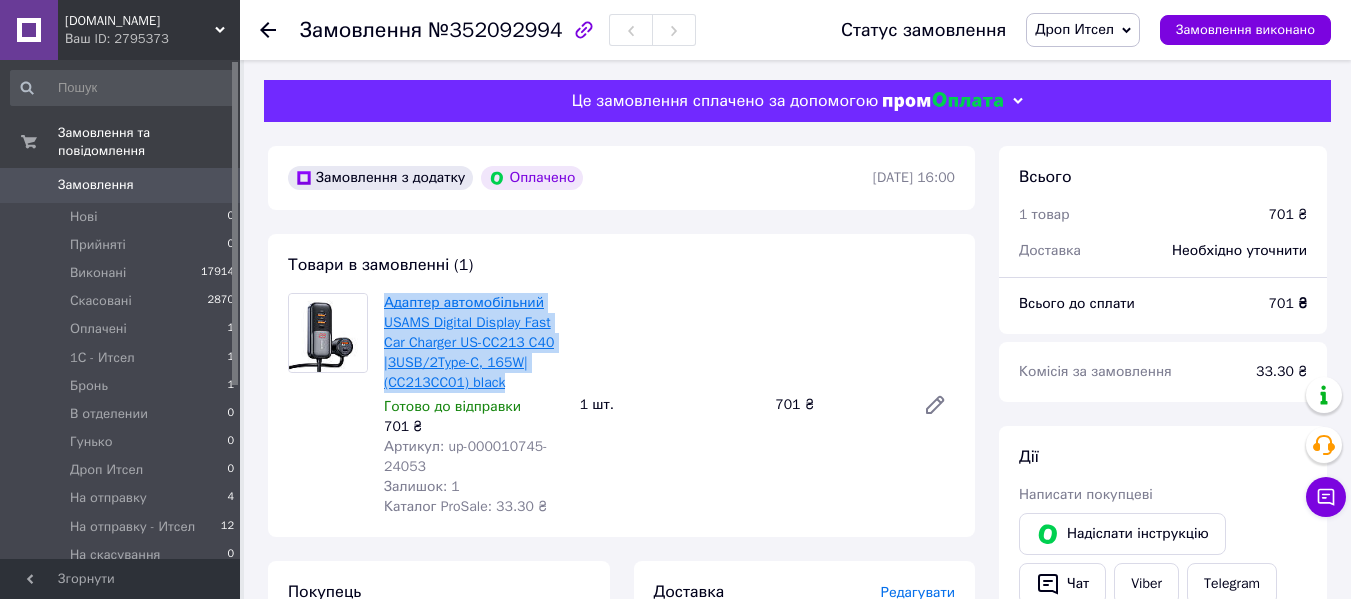 copy on "Адаптер автомобільний USAMS Digital Display Fast Car Charger US-CC213 C40 |3USB/2Type-C, 165W| (CC213CC01) black" 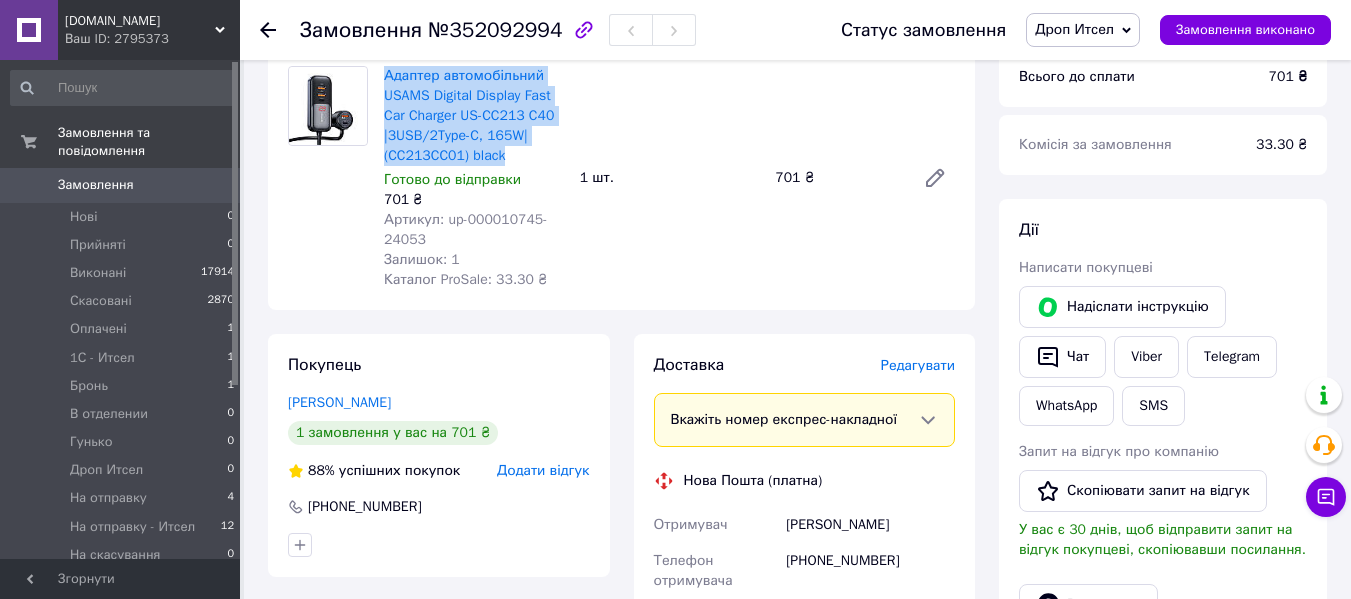 scroll, scrollTop: 400, scrollLeft: 0, axis: vertical 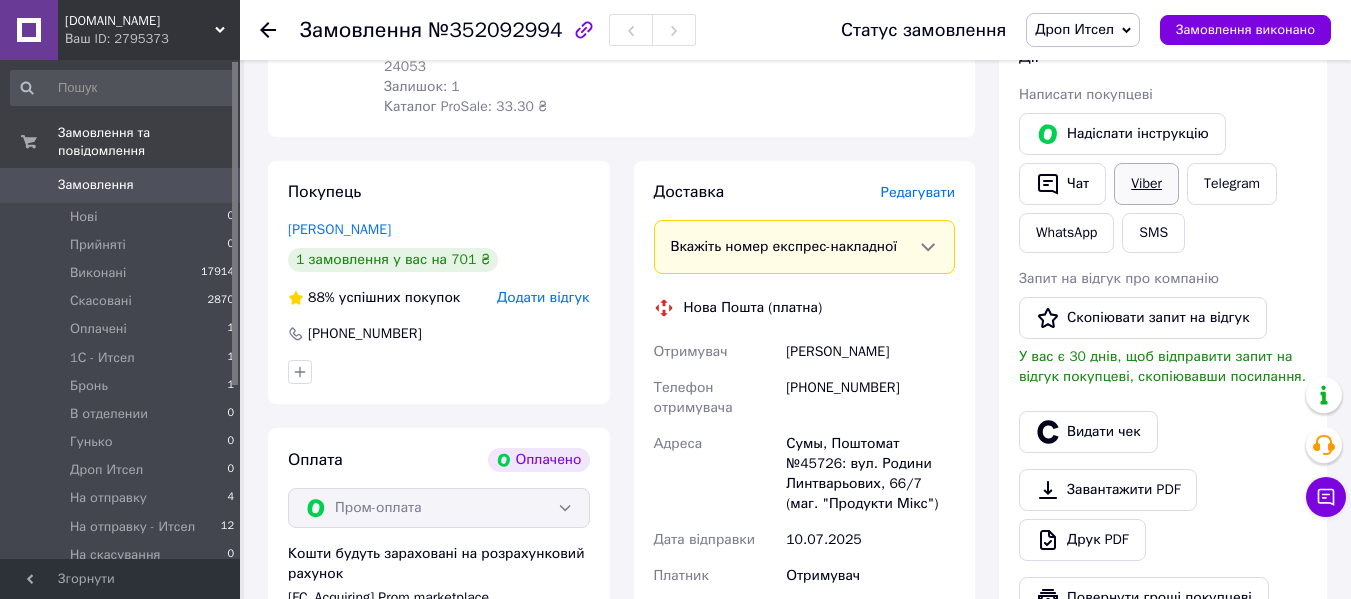 click on "Viber" at bounding box center (1146, 184) 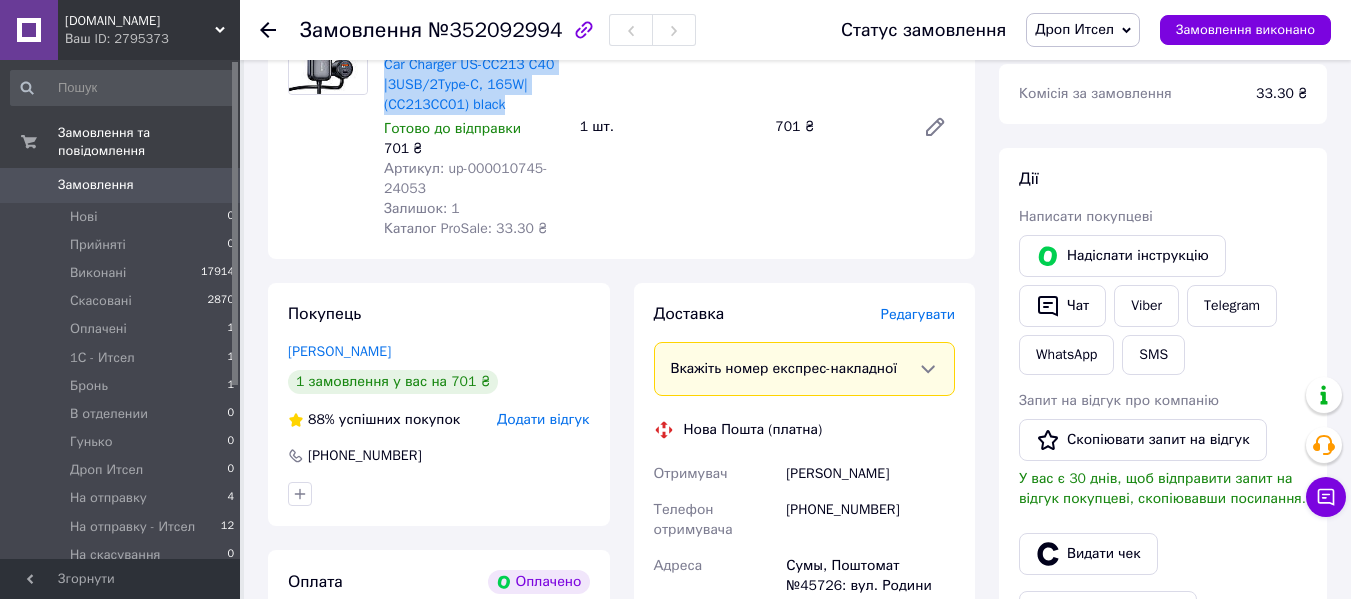 scroll, scrollTop: 0, scrollLeft: 0, axis: both 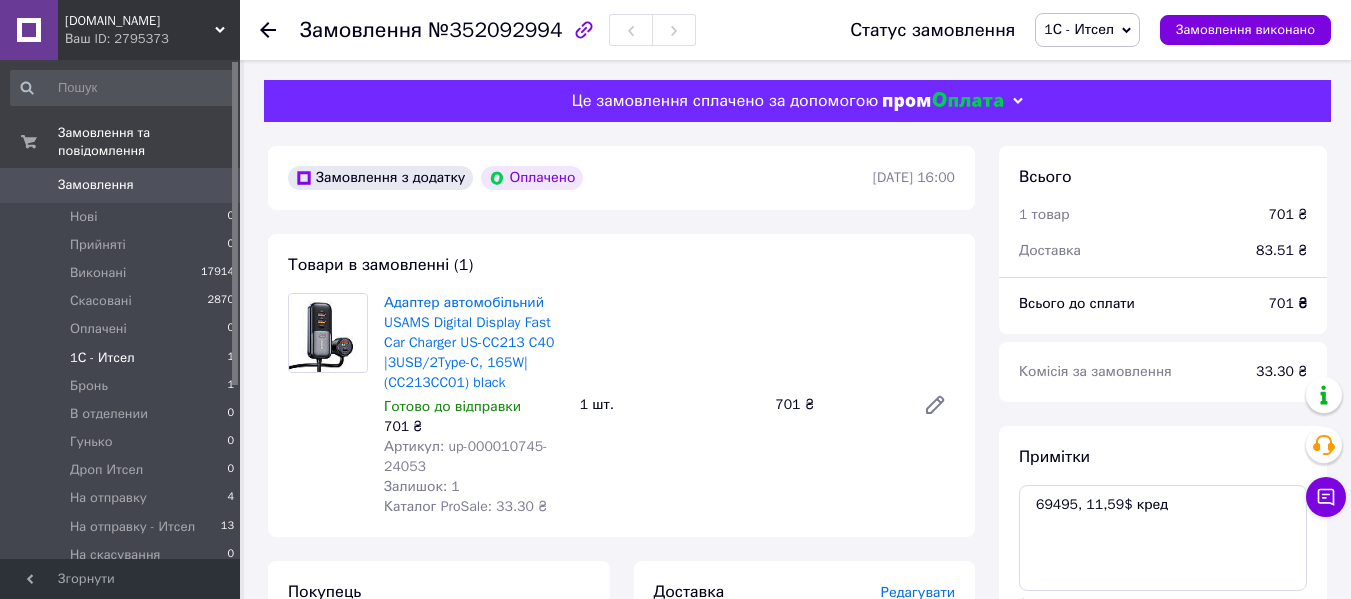 click on "1С - Итсел 1" at bounding box center [123, 358] 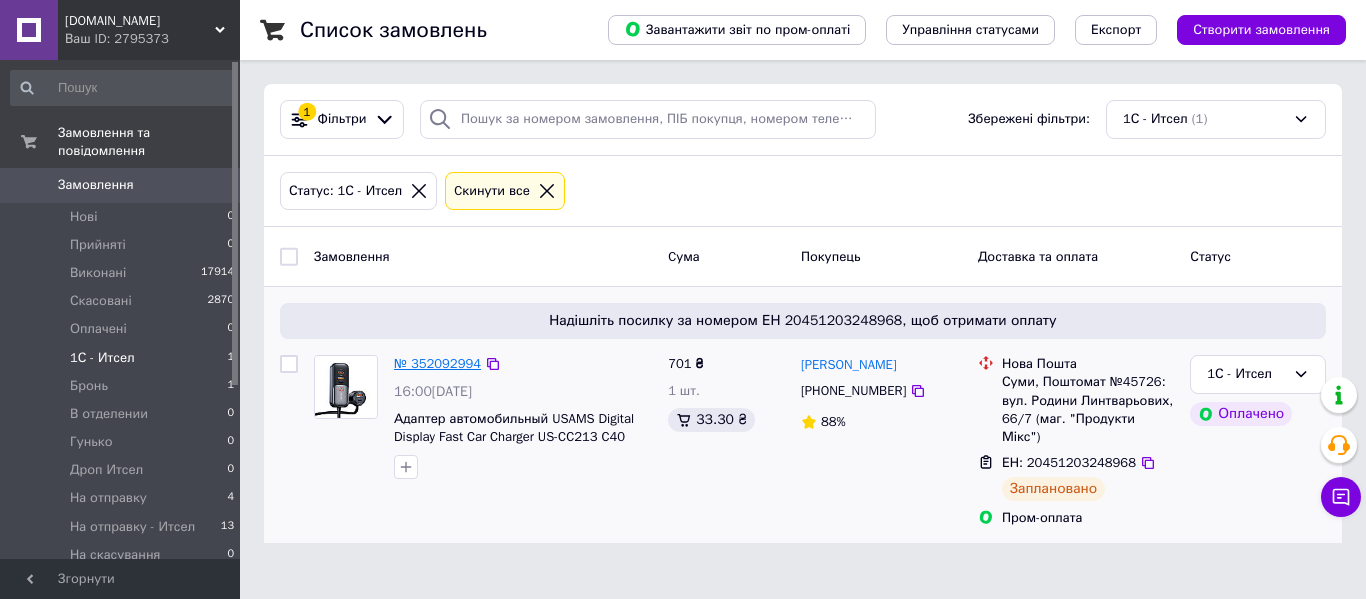 click on "№ 352092994" at bounding box center (437, 363) 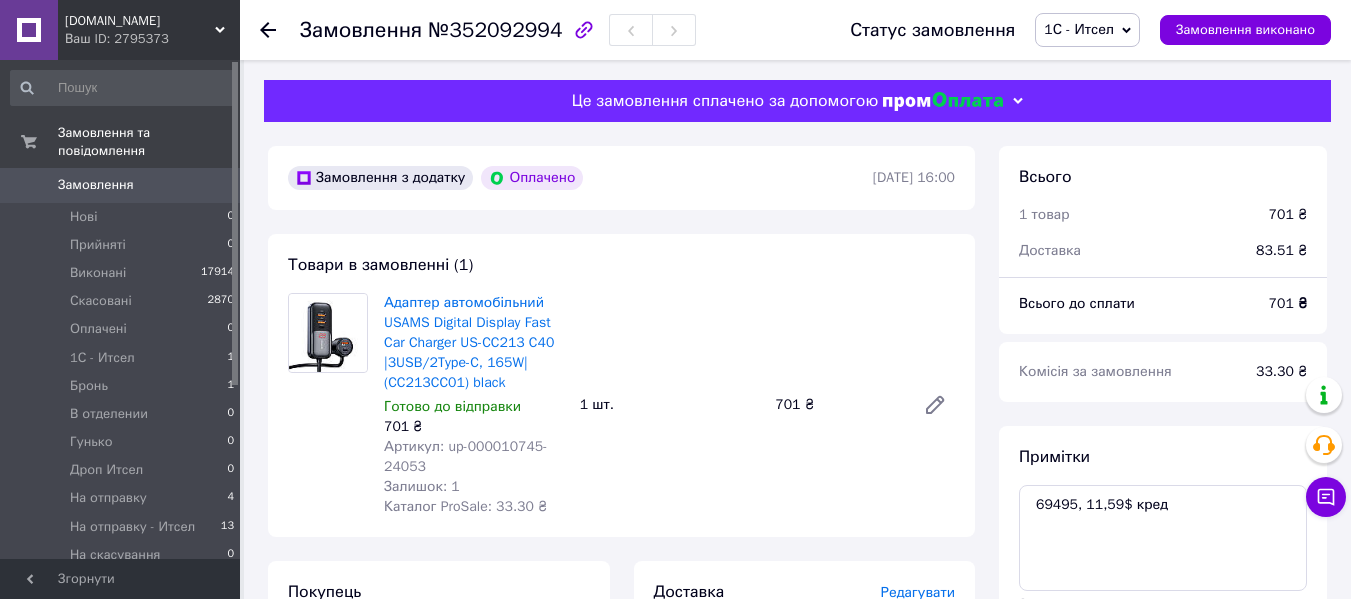 click on "Замовлення" at bounding box center [121, 185] 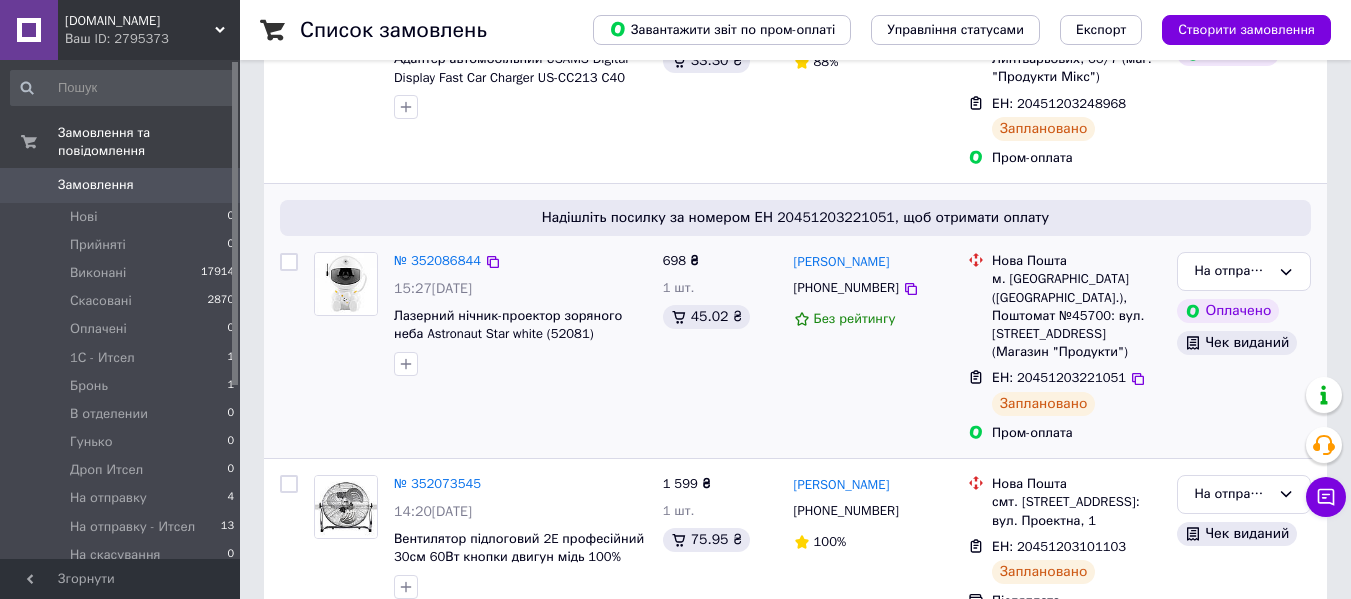 scroll, scrollTop: 300, scrollLeft: 0, axis: vertical 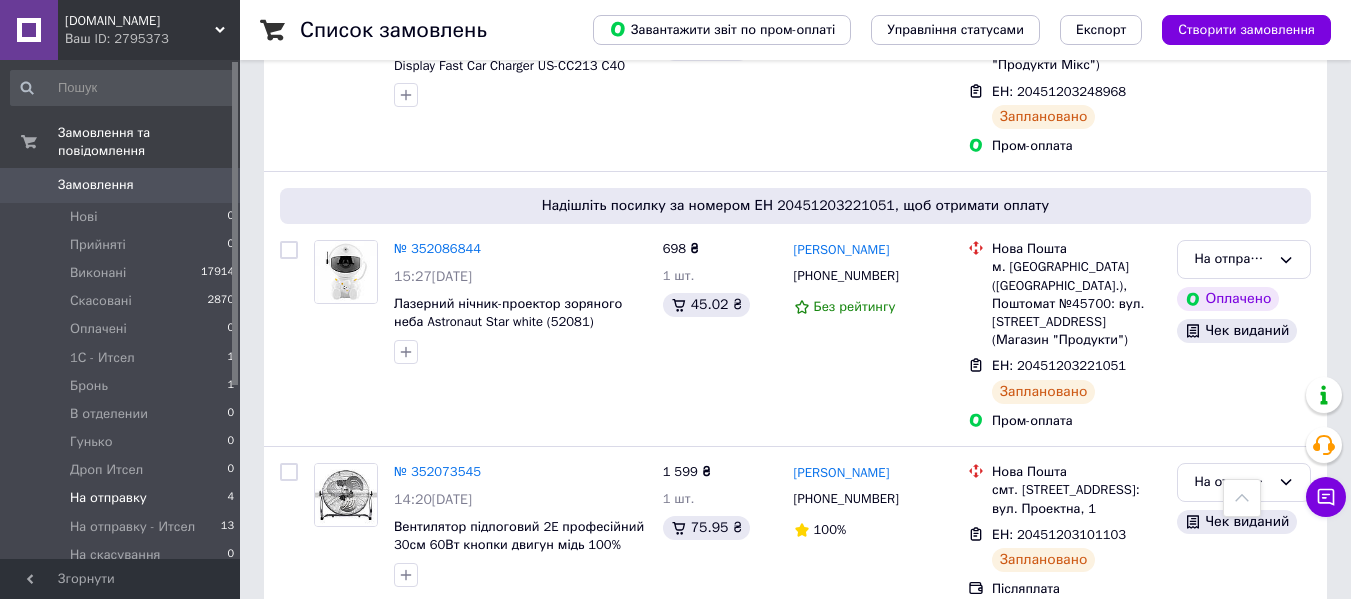 click on "На отправку 4" at bounding box center [123, 498] 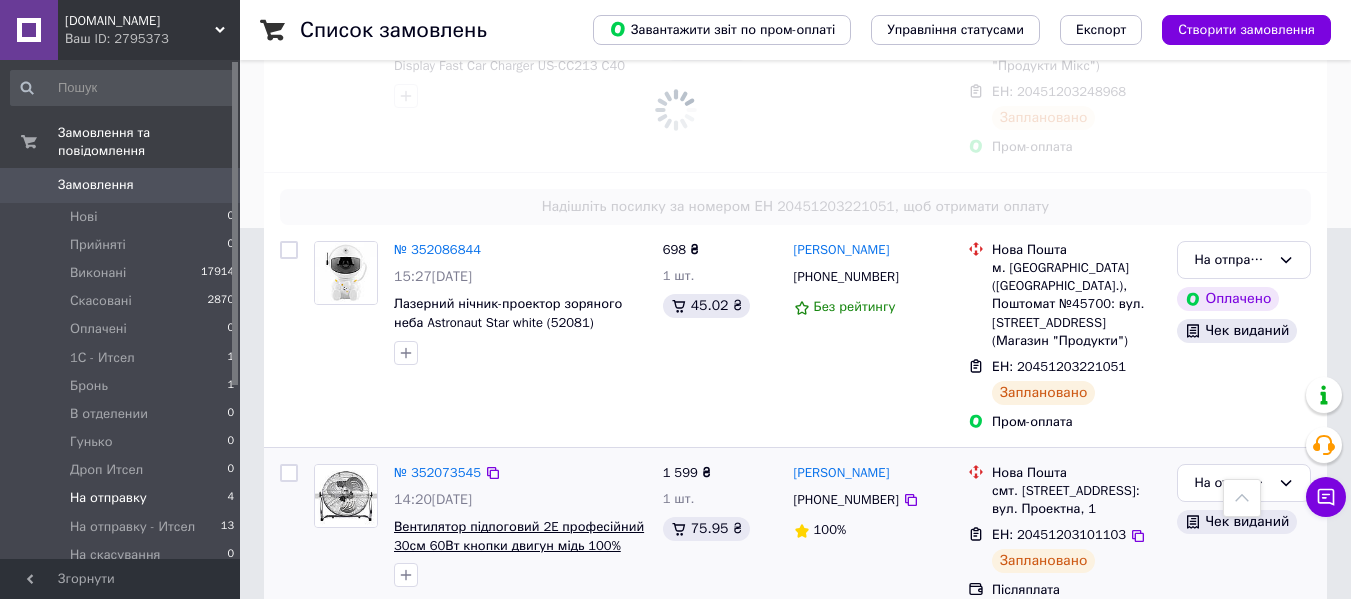 scroll, scrollTop: 0, scrollLeft: 0, axis: both 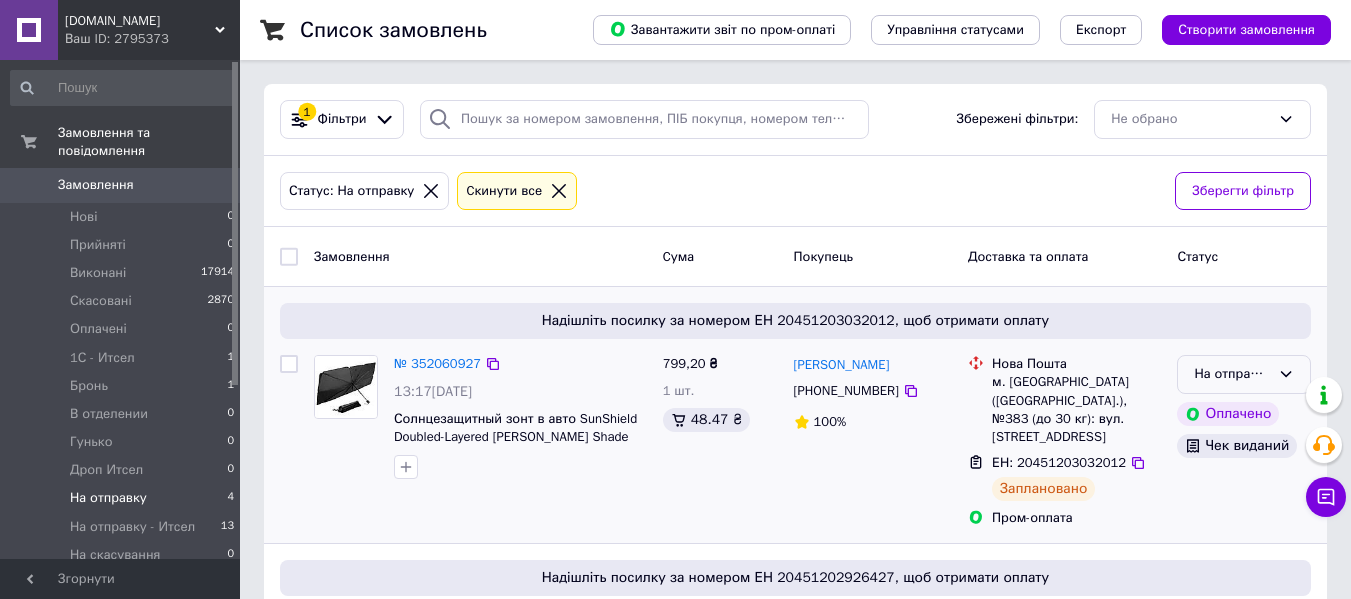 click on "На отправку" at bounding box center [1232, 374] 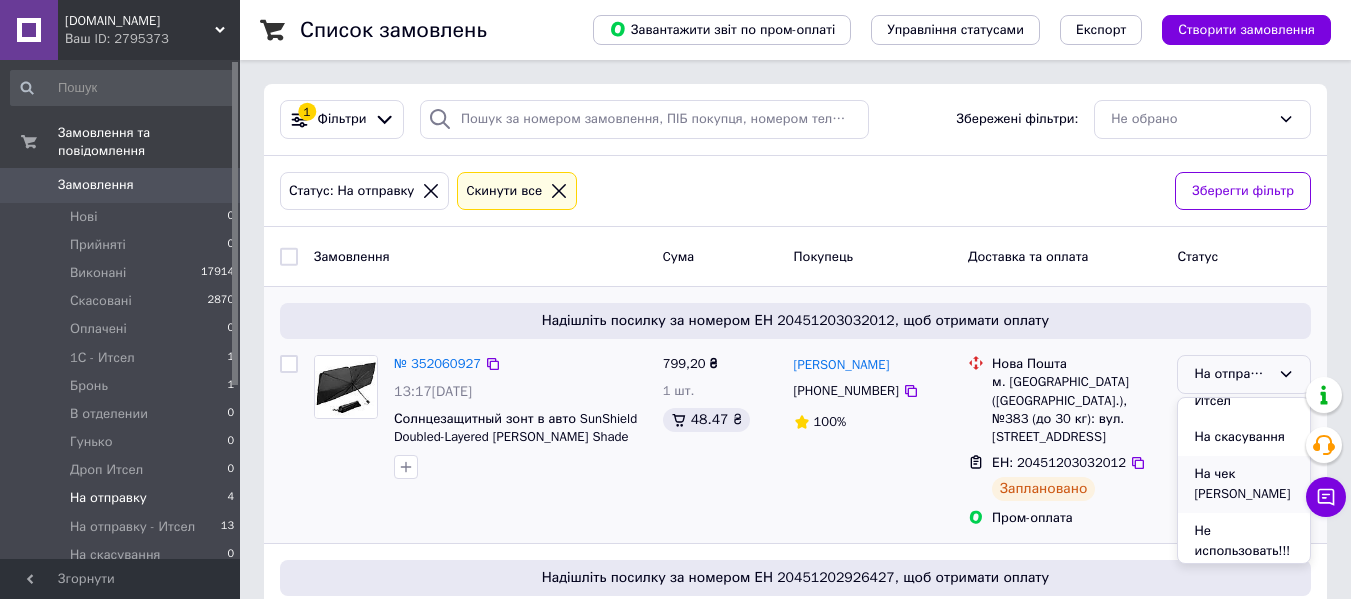 scroll, scrollTop: 500, scrollLeft: 0, axis: vertical 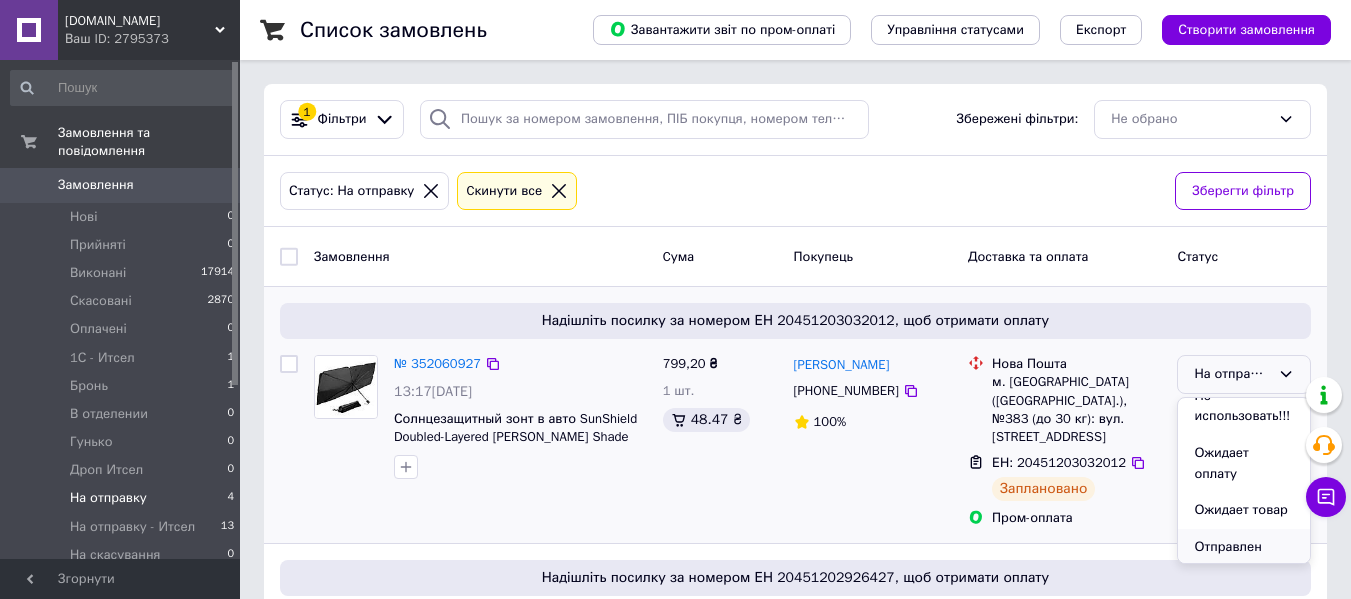 click on "Отправлен" at bounding box center (1244, 547) 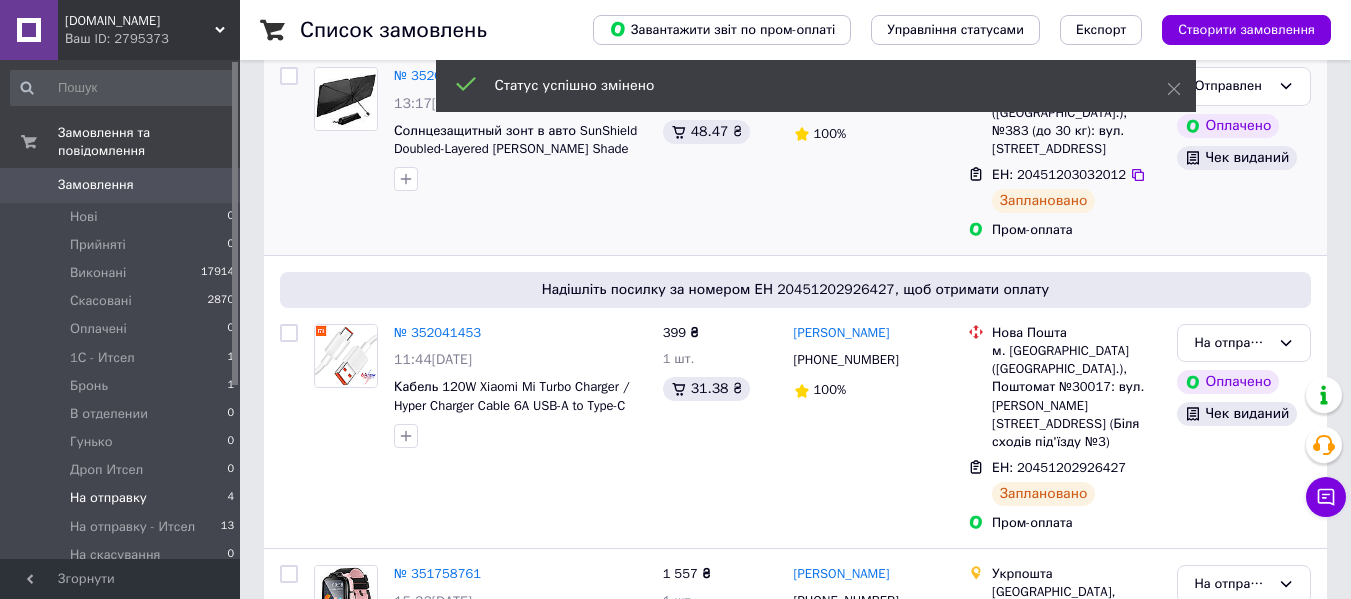 scroll, scrollTop: 400, scrollLeft: 0, axis: vertical 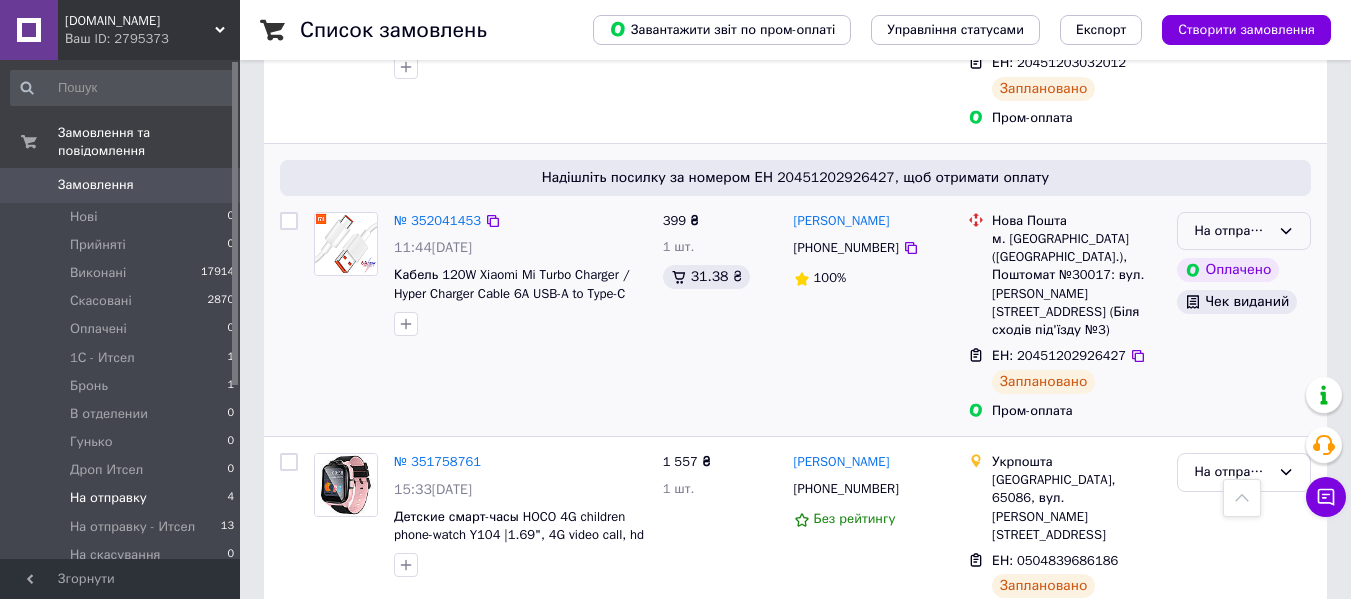 click on "На отправку" at bounding box center (1232, 231) 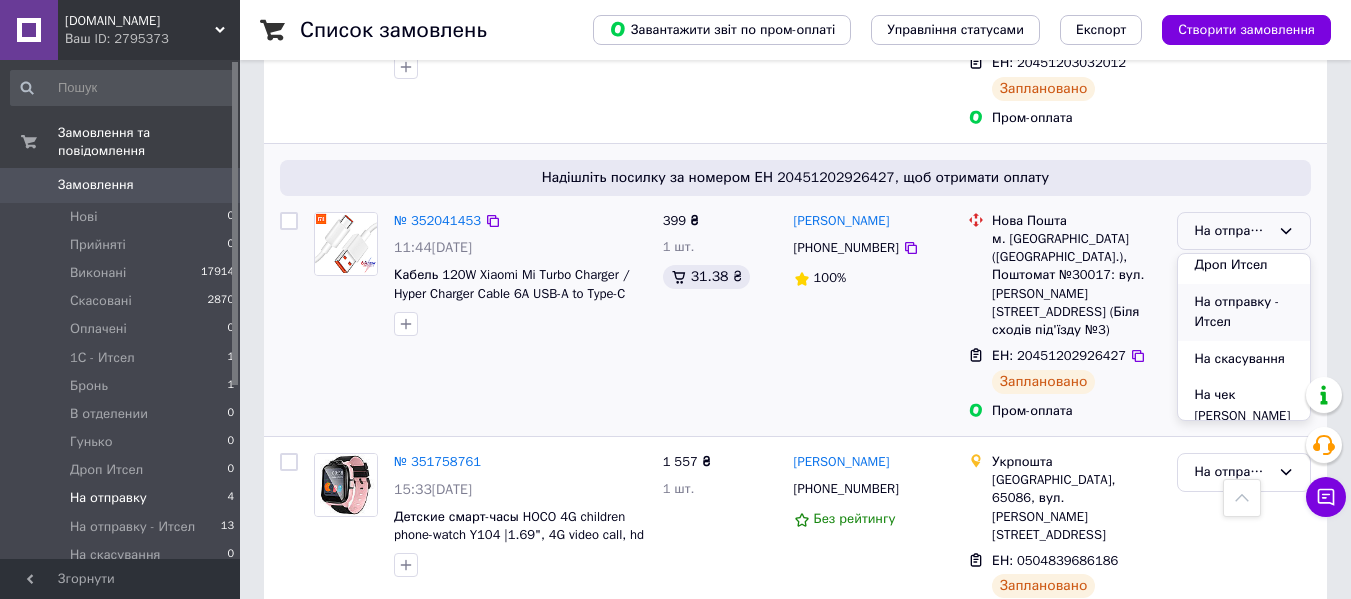 scroll, scrollTop: 538, scrollLeft: 0, axis: vertical 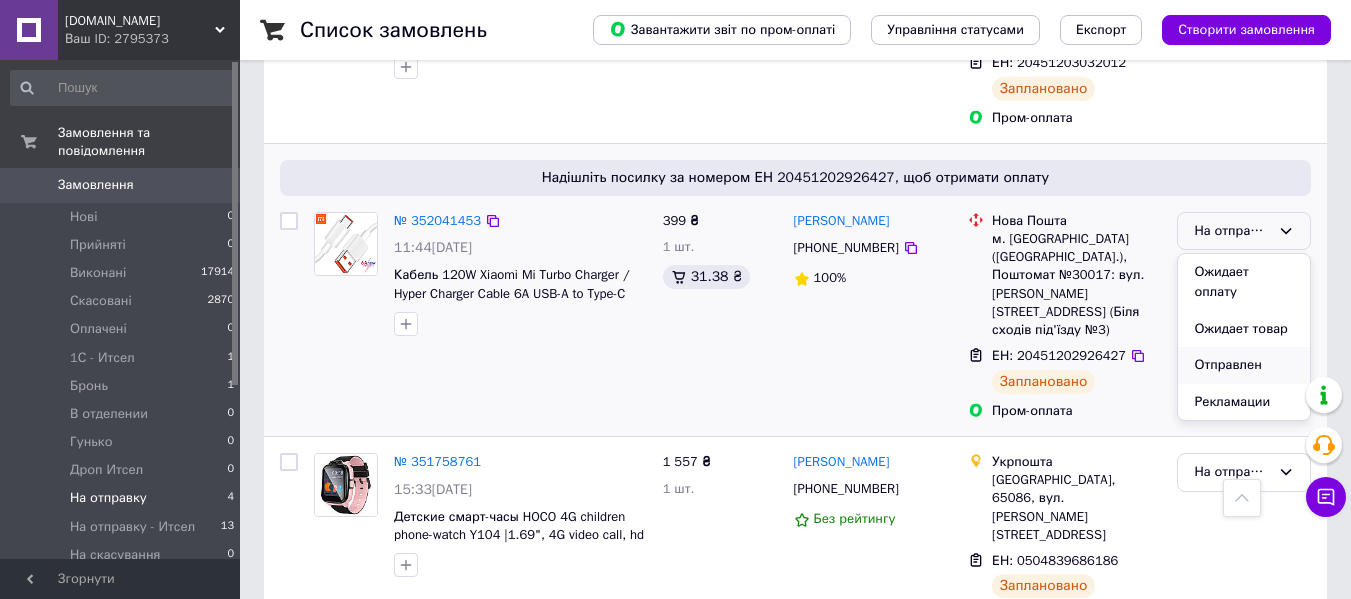 click on "Отправлен" at bounding box center (1244, 365) 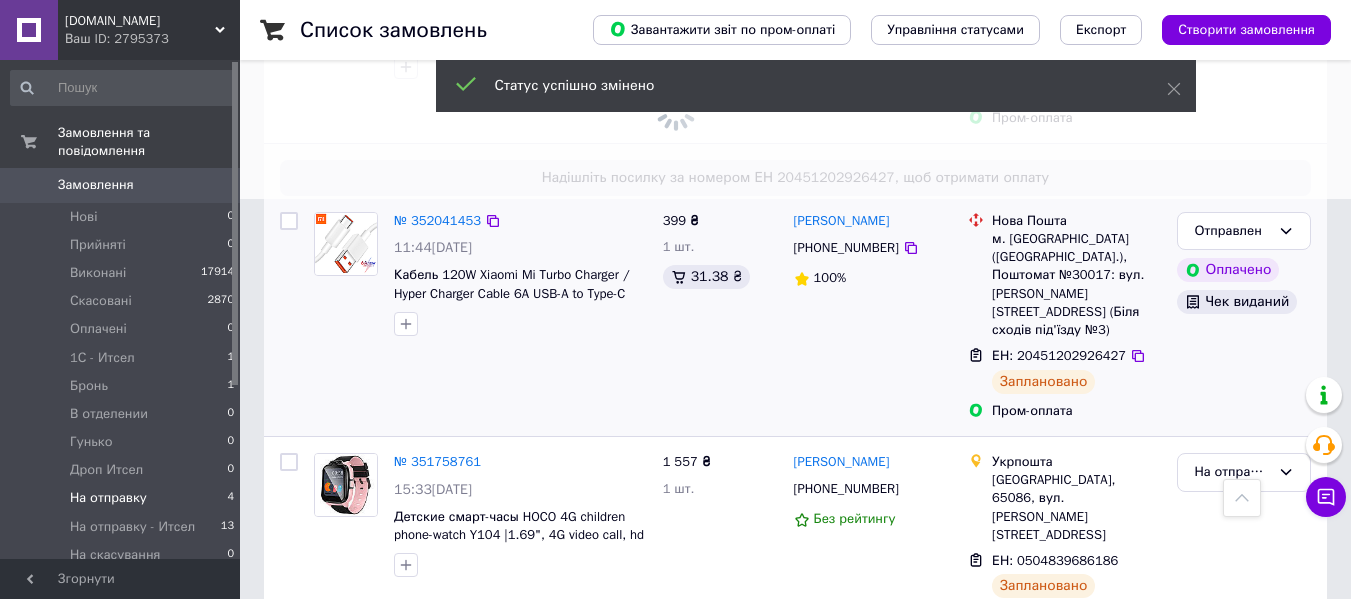click on "Замовлення" at bounding box center (96, 185) 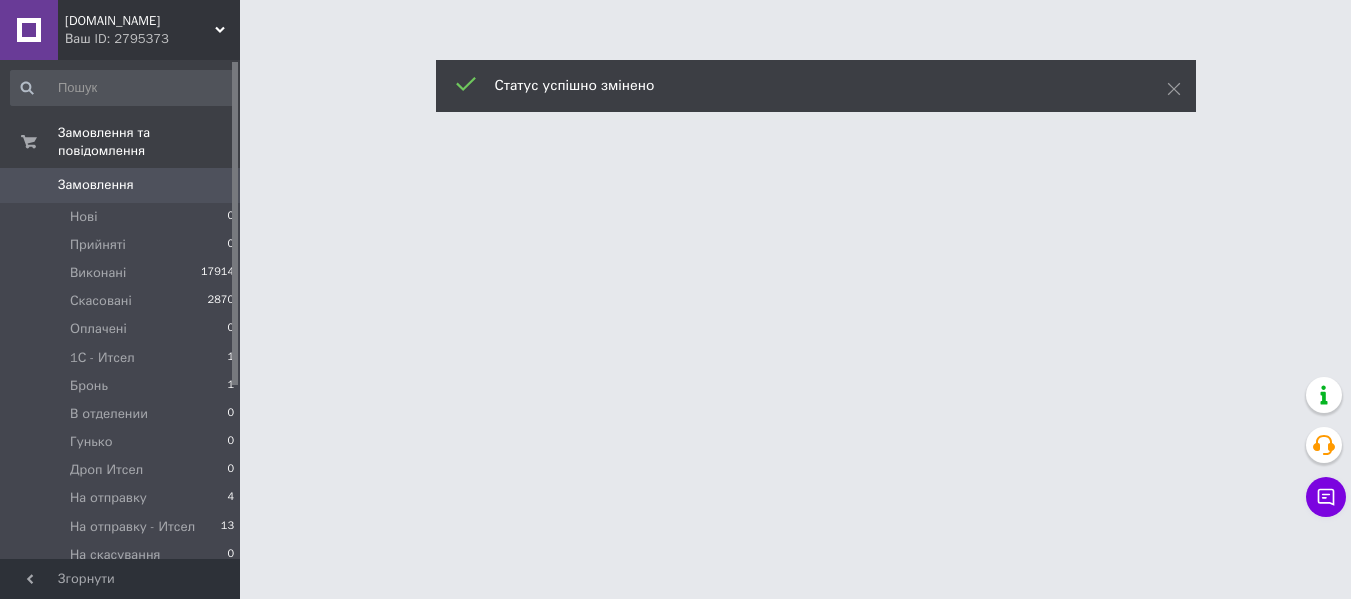 scroll, scrollTop: 0, scrollLeft: 0, axis: both 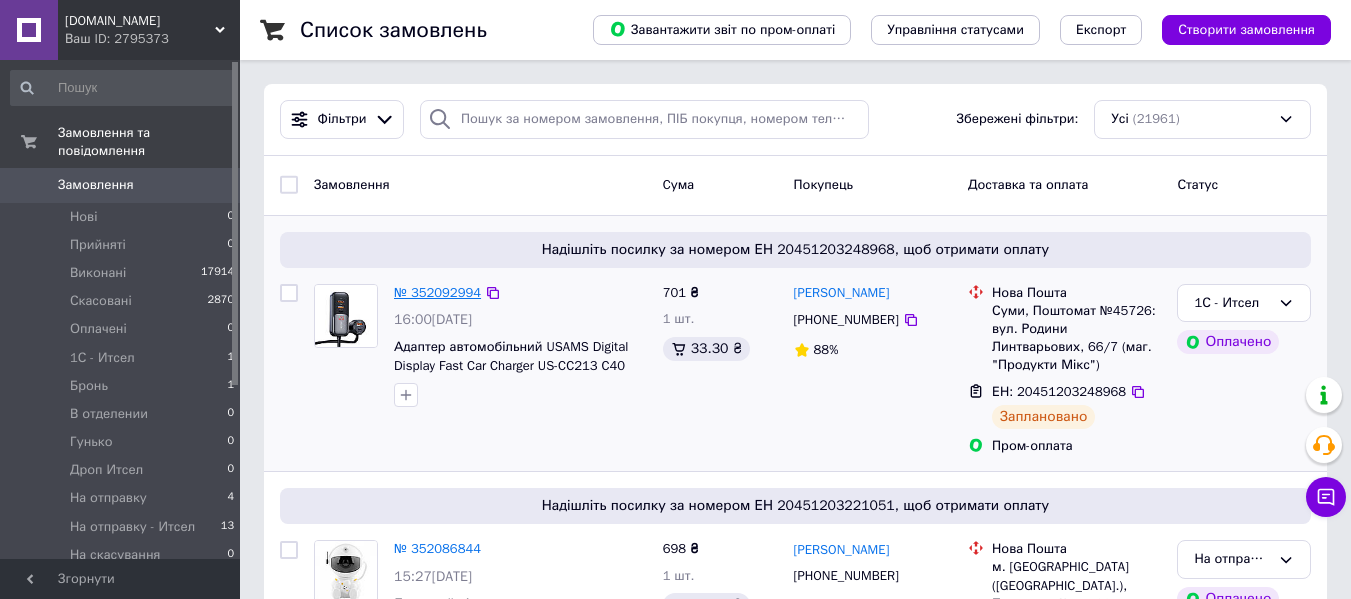 click on "№ 352092994" at bounding box center [437, 292] 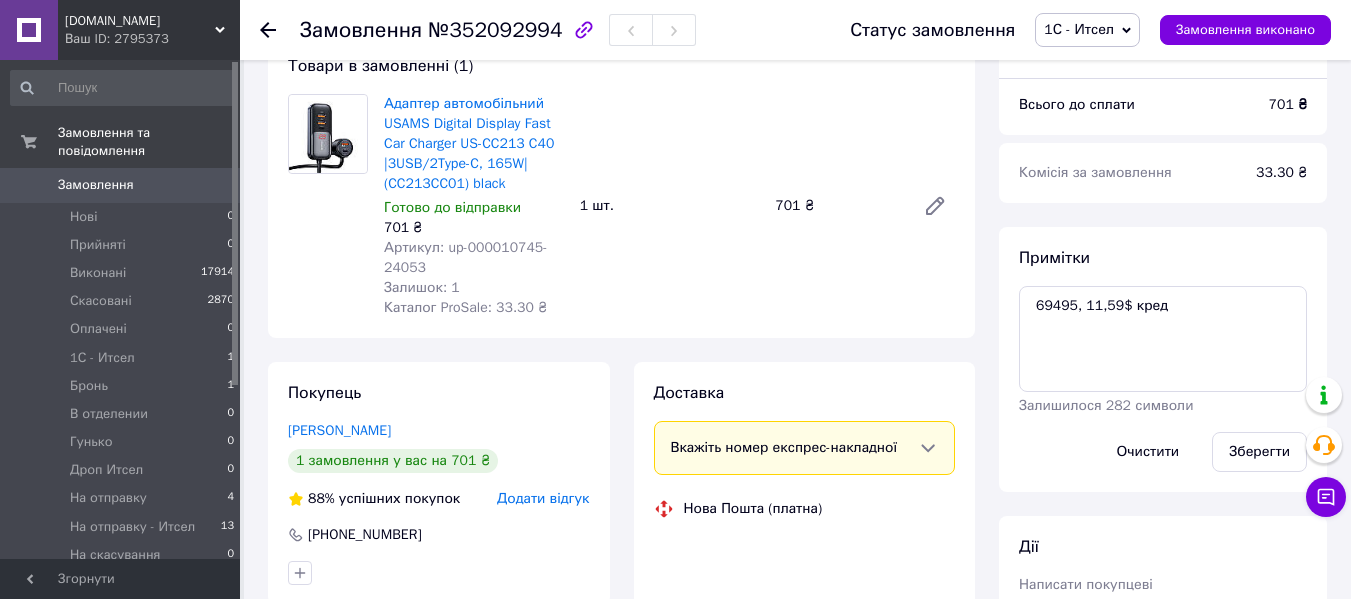 scroll, scrollTop: 200, scrollLeft: 0, axis: vertical 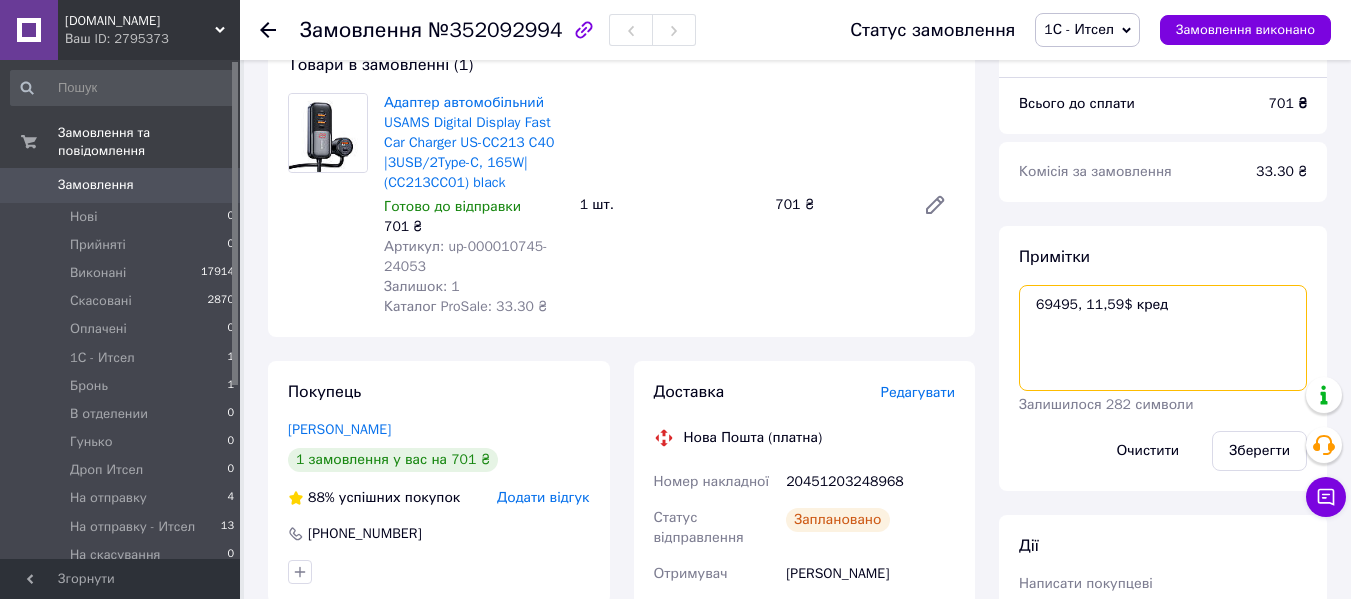 drag, startPoint x: 1074, startPoint y: 306, endPoint x: 1030, endPoint y: 307, distance: 44.011364 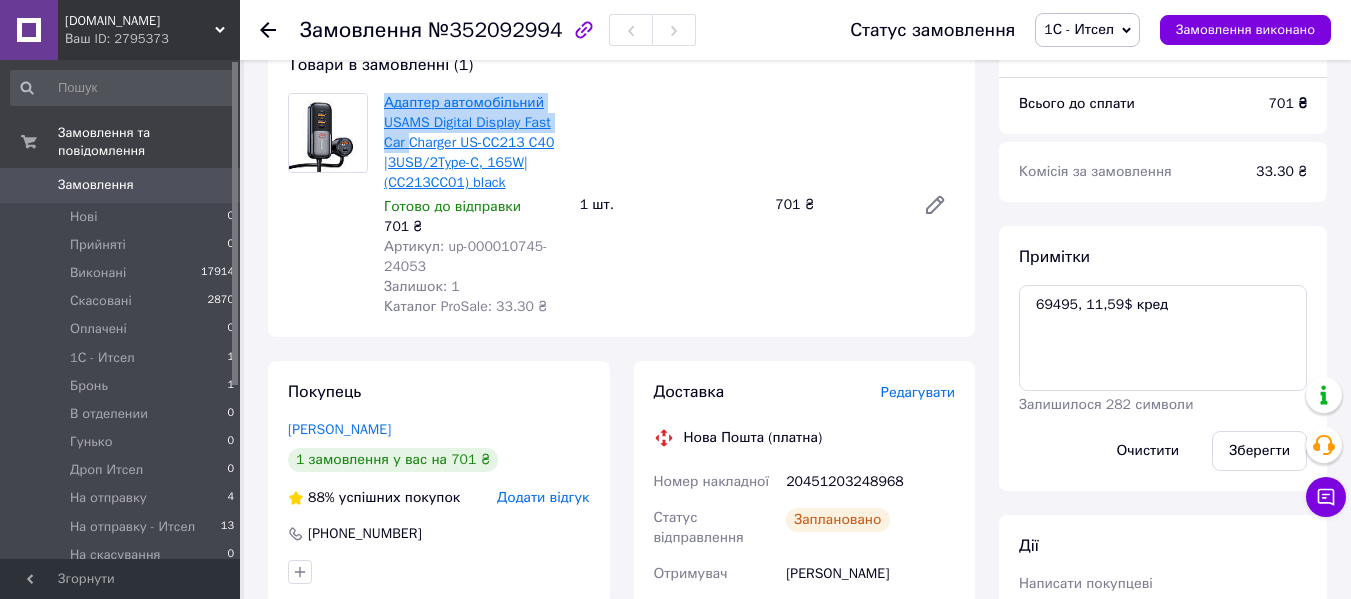 drag, startPoint x: 377, startPoint y: 102, endPoint x: 452, endPoint y: 155, distance: 91.836815 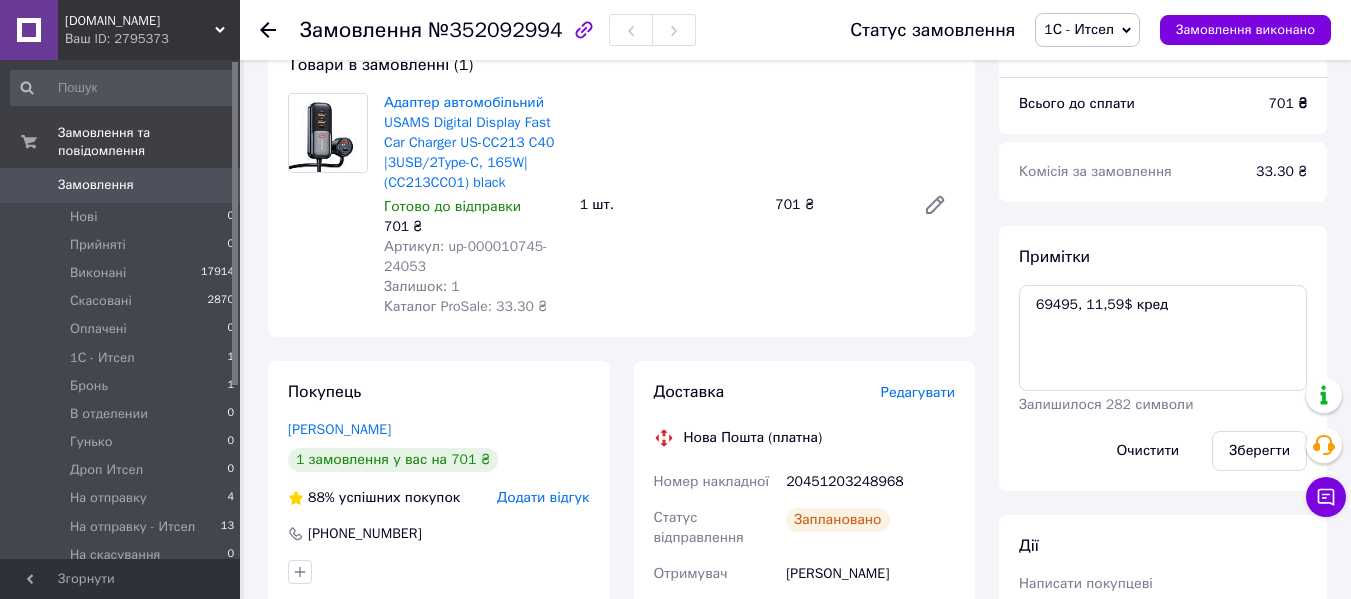 click on "Товари в замовленні (1) Адаптер автомобільний USAMS Digital Display Fast Car Charger US-CC213 C40 |3USB/2Type-C, 165W| (CC213CC01) black Готово до відправки 701 ₴ Артикул: up-000010745-24053 Залишок: 1 Каталог ProSale: 33.30 ₴  1 шт. 701 ₴" at bounding box center [621, 185] 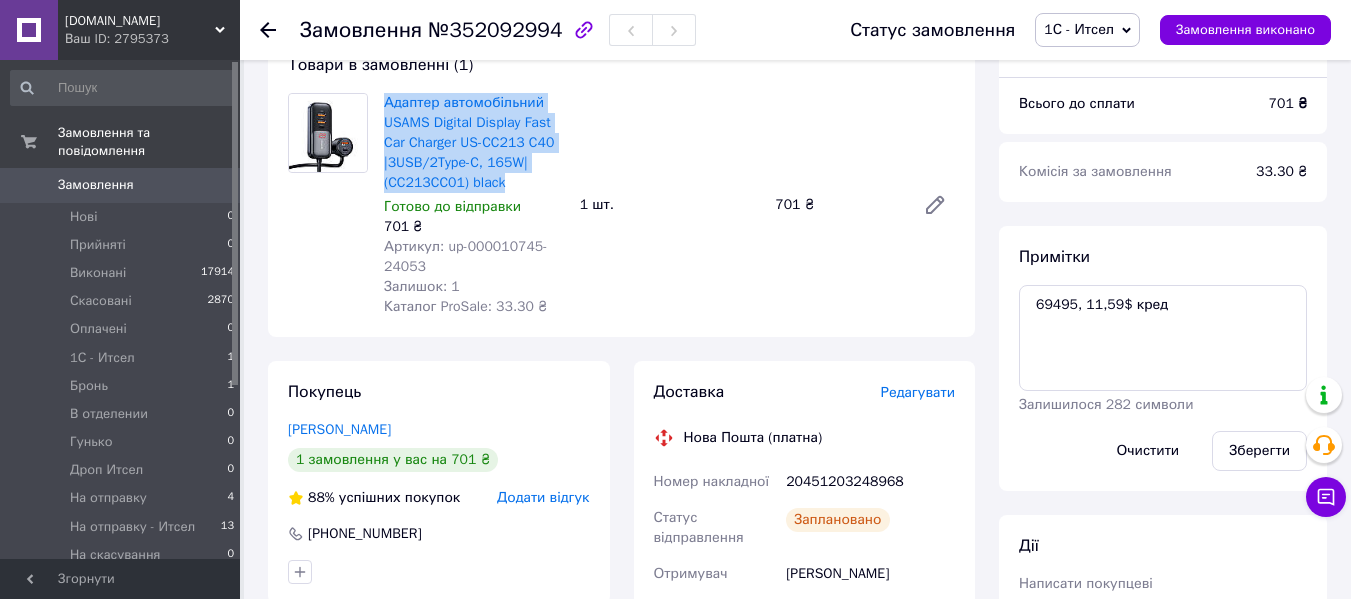drag, startPoint x: 377, startPoint y: 91, endPoint x: 507, endPoint y: 178, distance: 156.4257 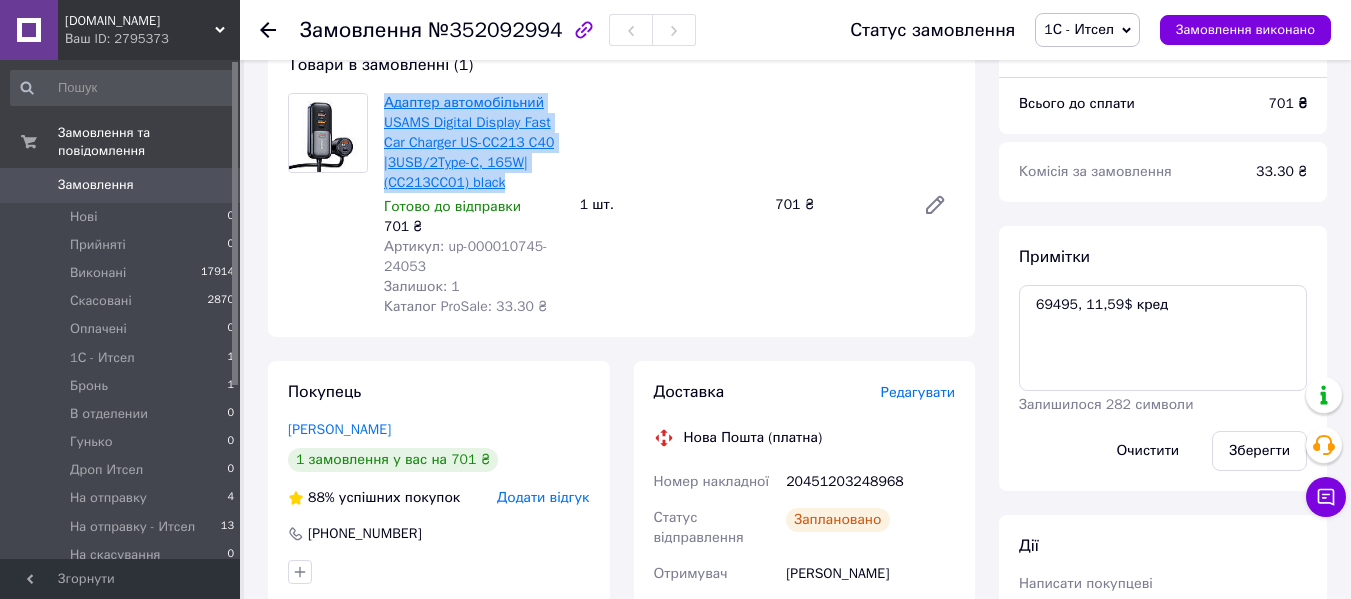 copy on "Адаптер автомобільний USAMS Digital Display Fast Car Charger US-CC213 C40 |3USB/2Type-C, 165W| (CC213CC01) black" 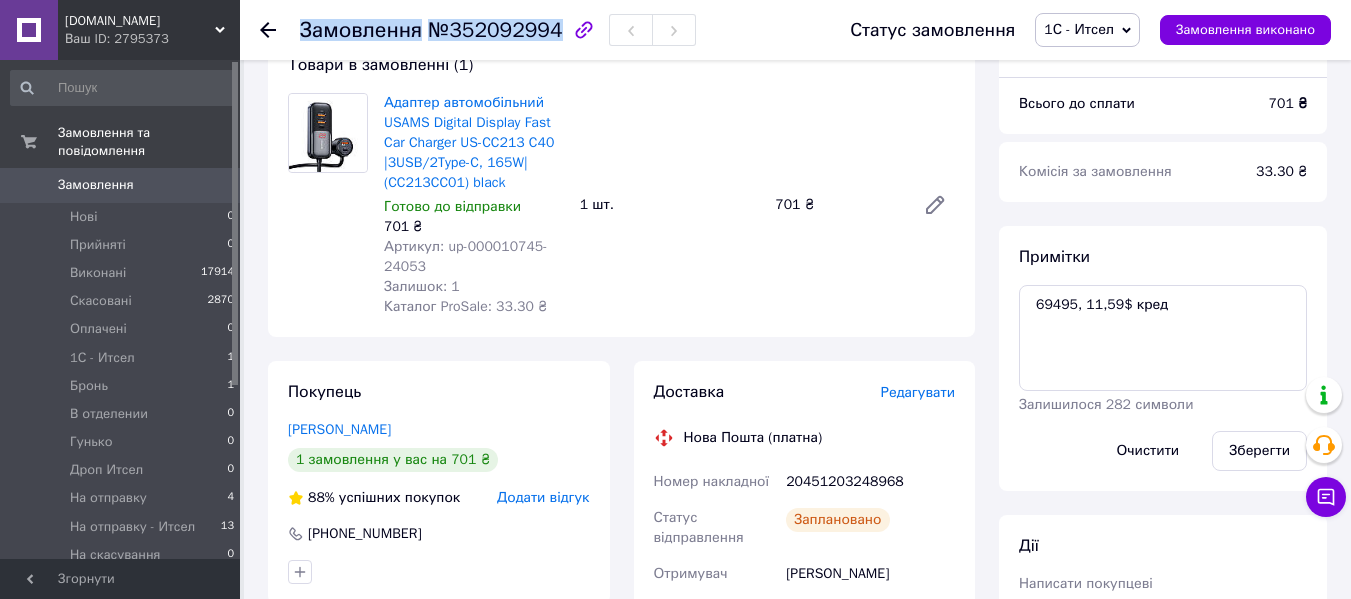 click on "Замовлення №352092994" at bounding box center [498, 30] 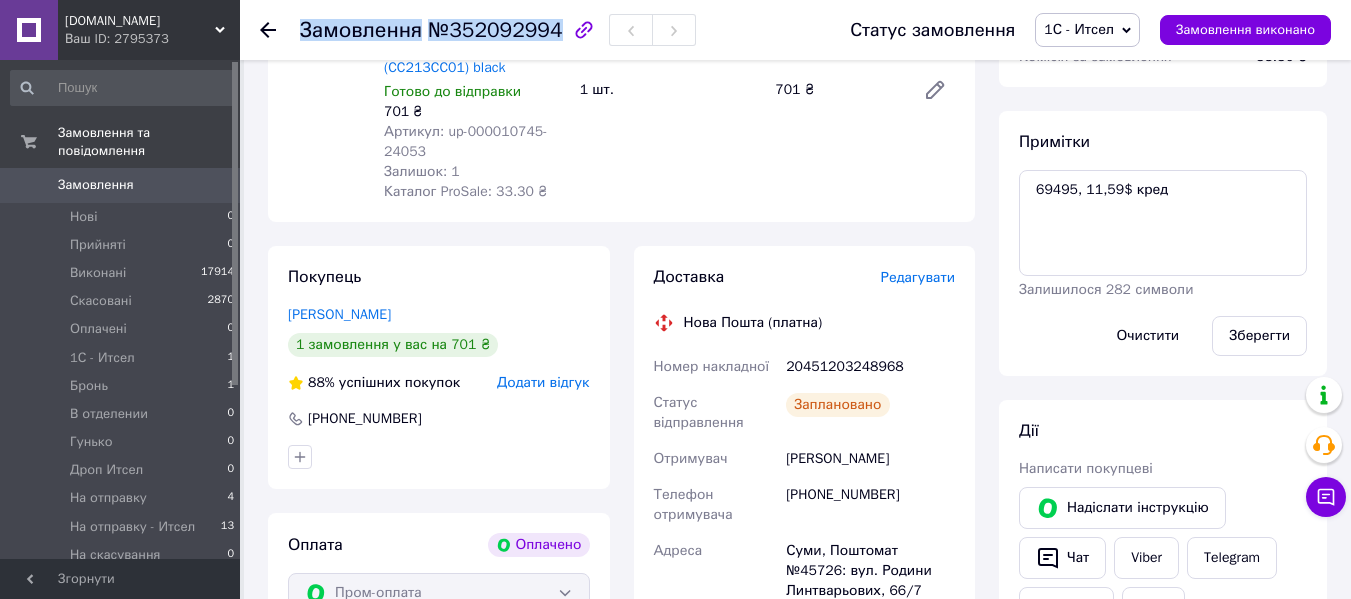 scroll, scrollTop: 600, scrollLeft: 0, axis: vertical 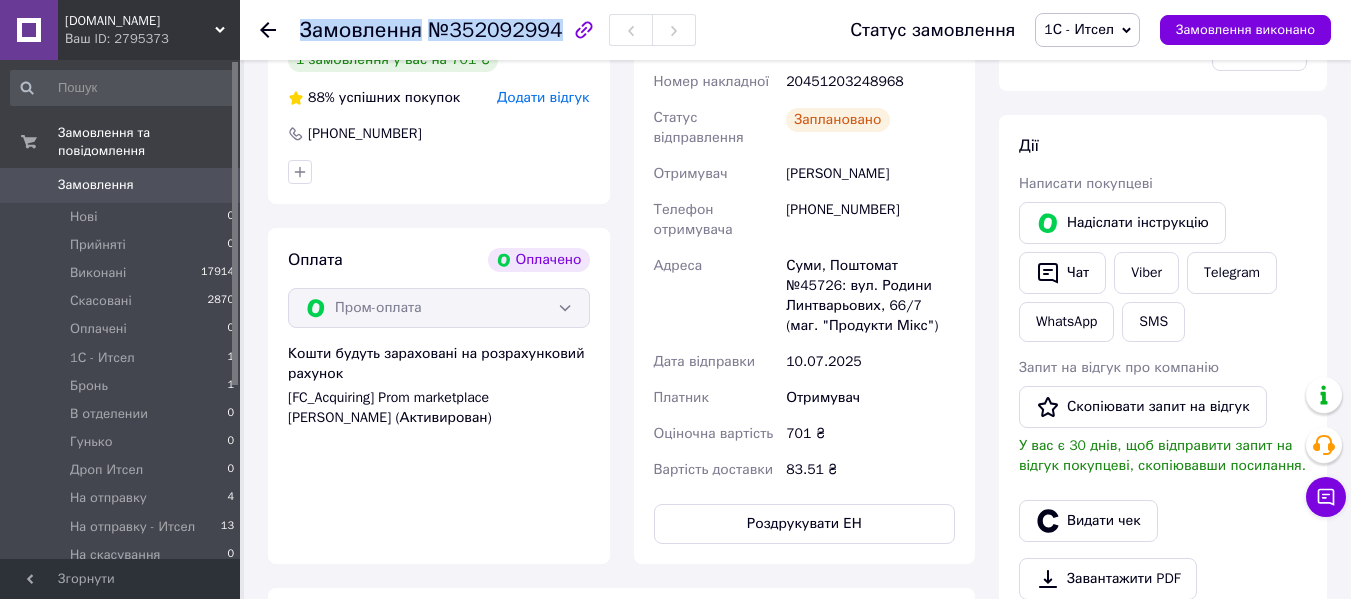 drag, startPoint x: 801, startPoint y: 177, endPoint x: 929, endPoint y: 176, distance: 128.0039 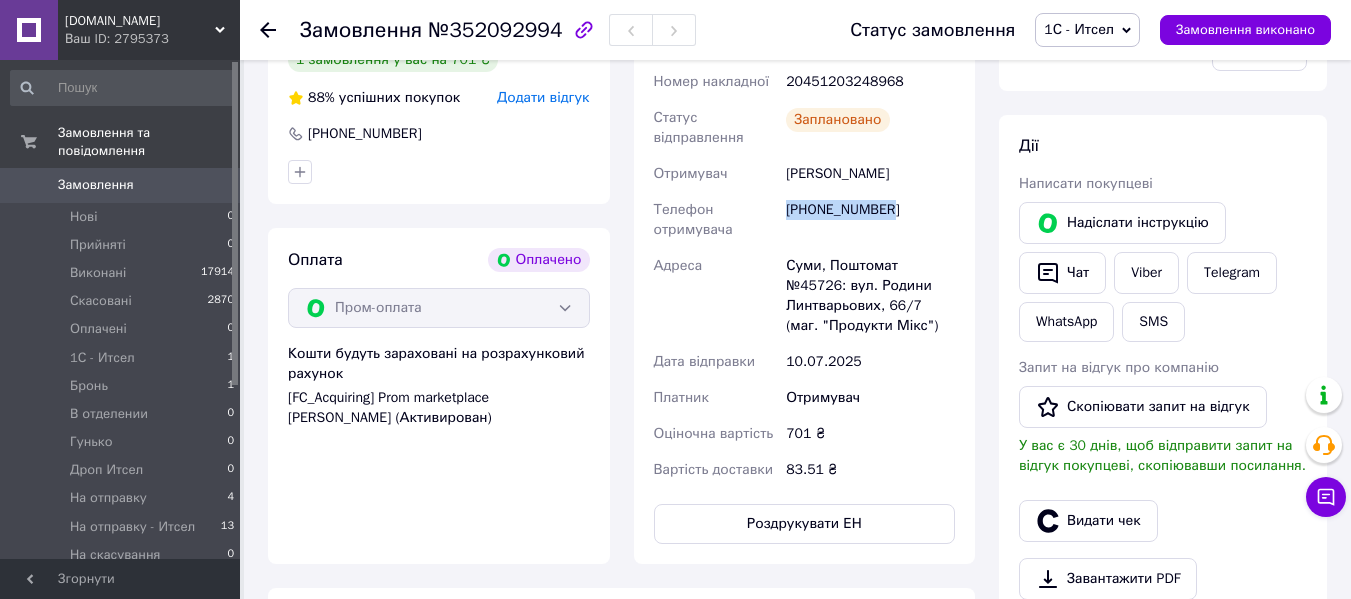 drag, startPoint x: 788, startPoint y: 212, endPoint x: 924, endPoint y: 214, distance: 136.01471 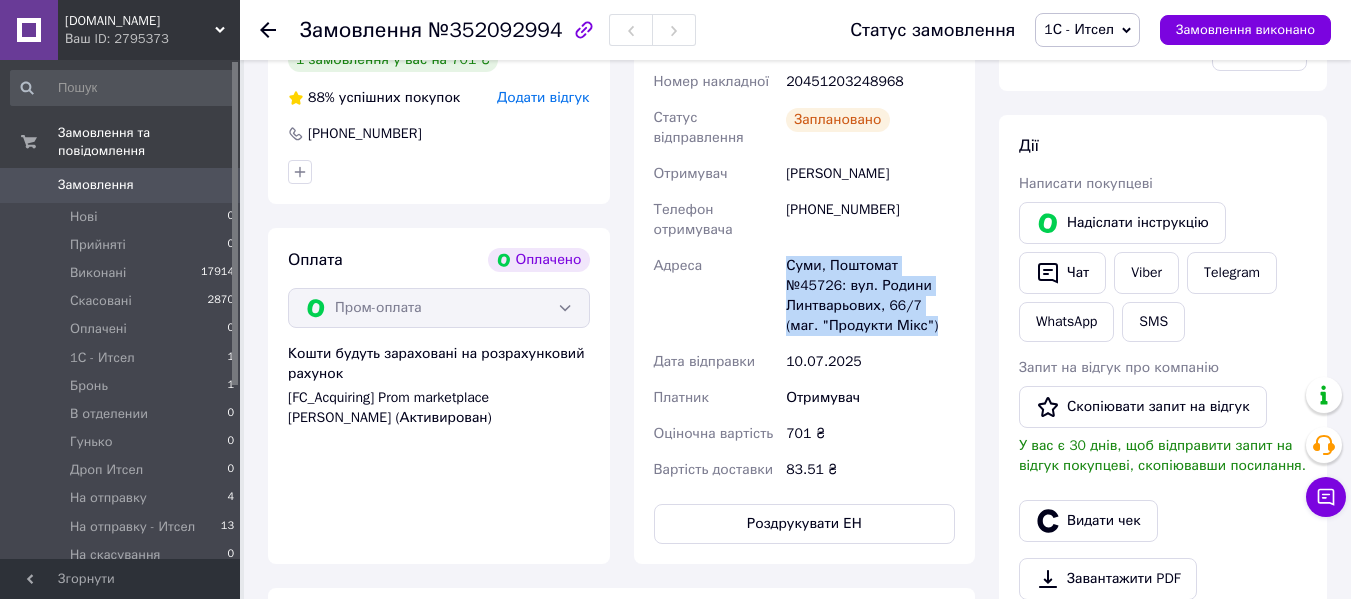 drag, startPoint x: 783, startPoint y: 258, endPoint x: 911, endPoint y: 327, distance: 145.41321 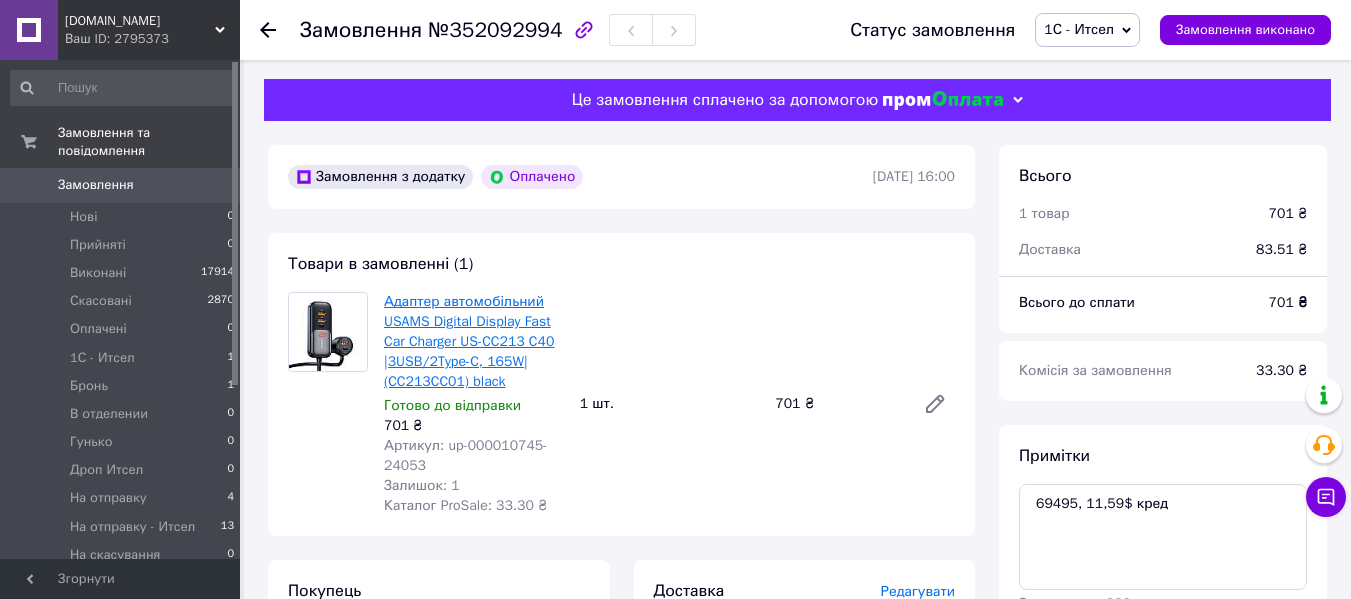 scroll, scrollTop: 0, scrollLeft: 0, axis: both 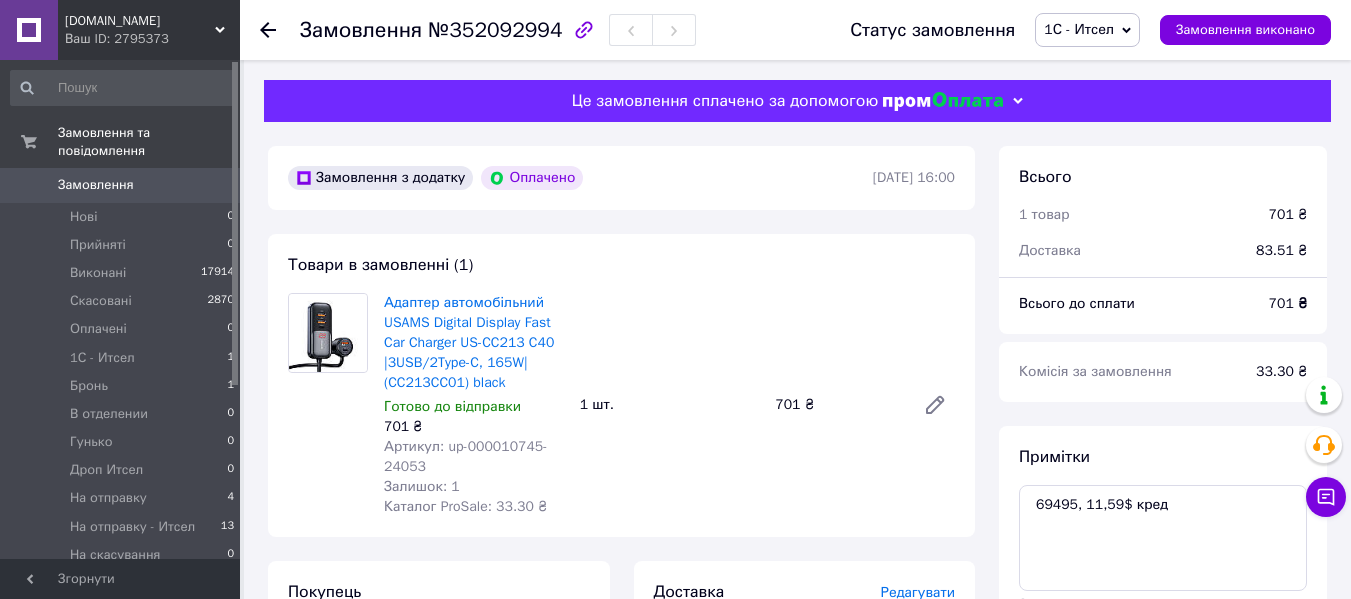 click on "1С - Итсел" at bounding box center [1079, 29] 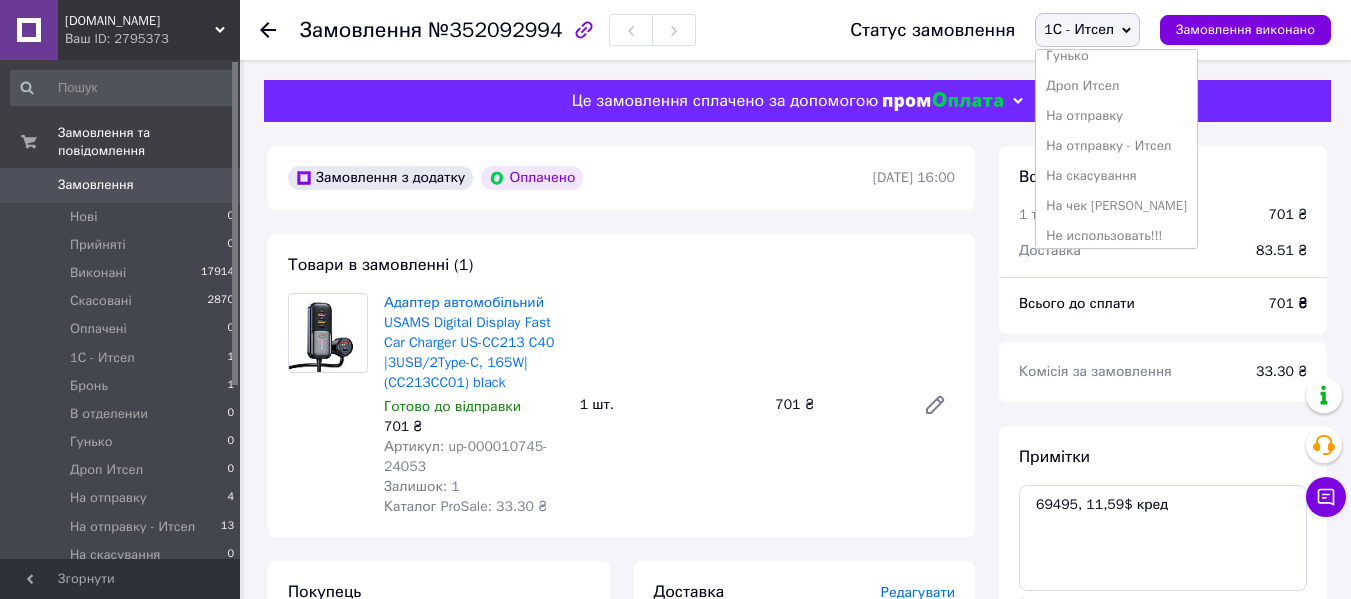 scroll, scrollTop: 200, scrollLeft: 0, axis: vertical 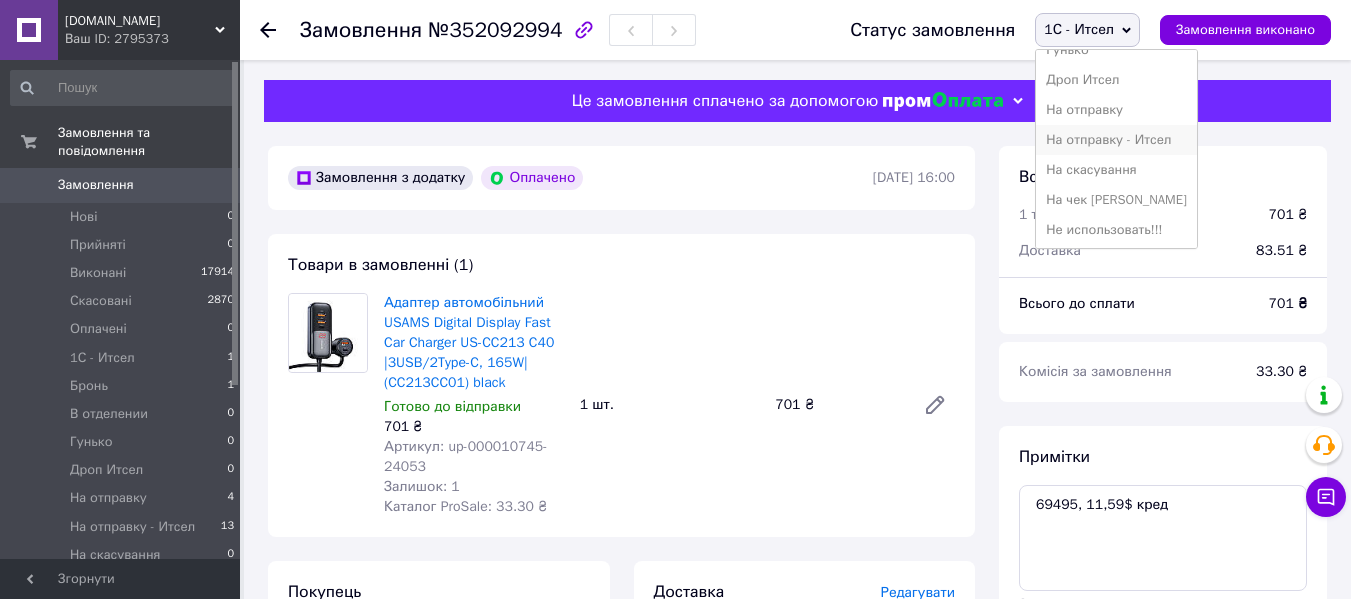 click on "На отправку - Итсел" at bounding box center (1116, 140) 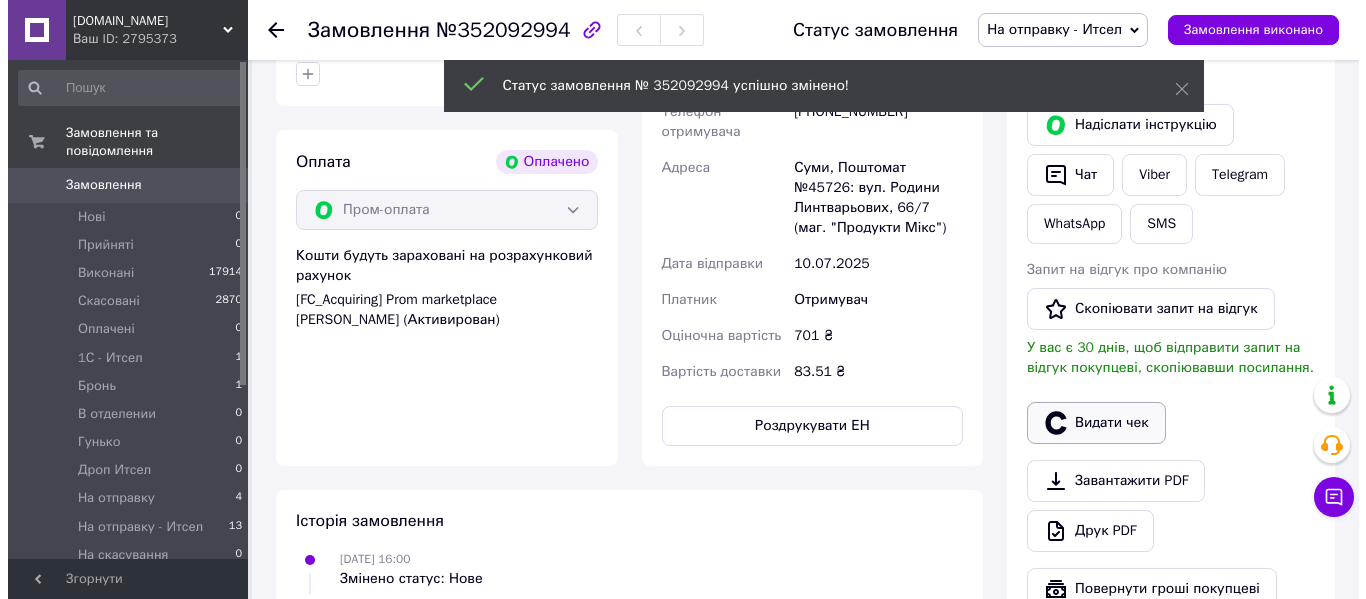 scroll, scrollTop: 700, scrollLeft: 0, axis: vertical 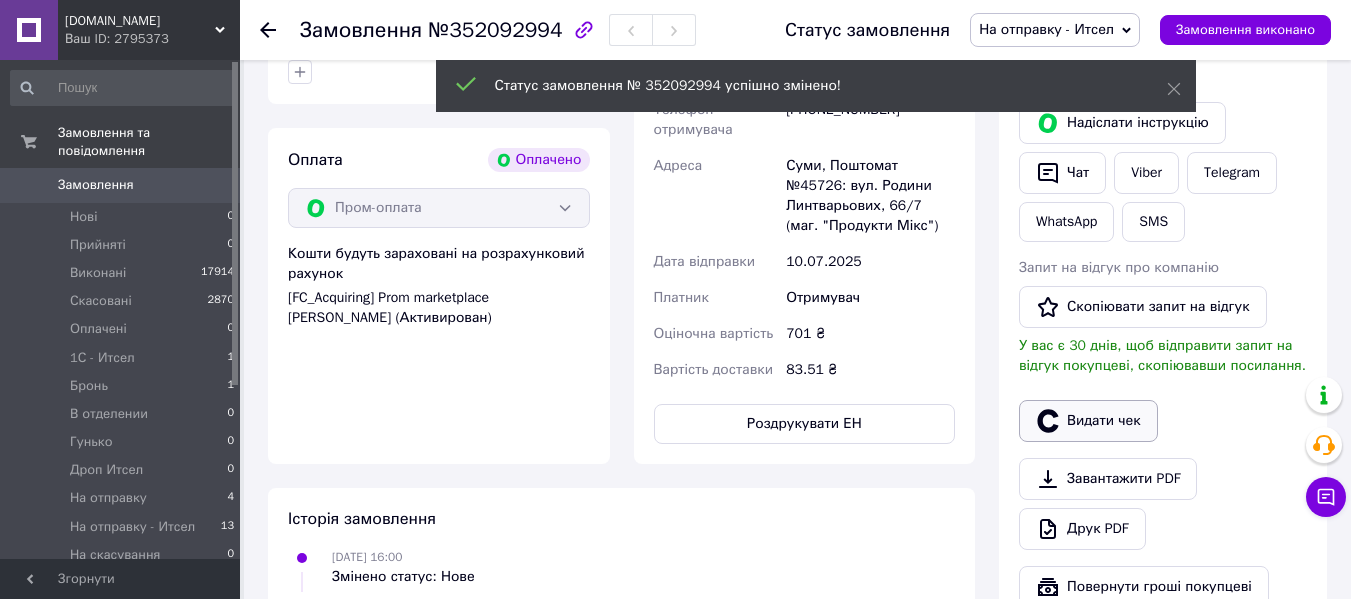click on "Видати чек" at bounding box center (1088, 421) 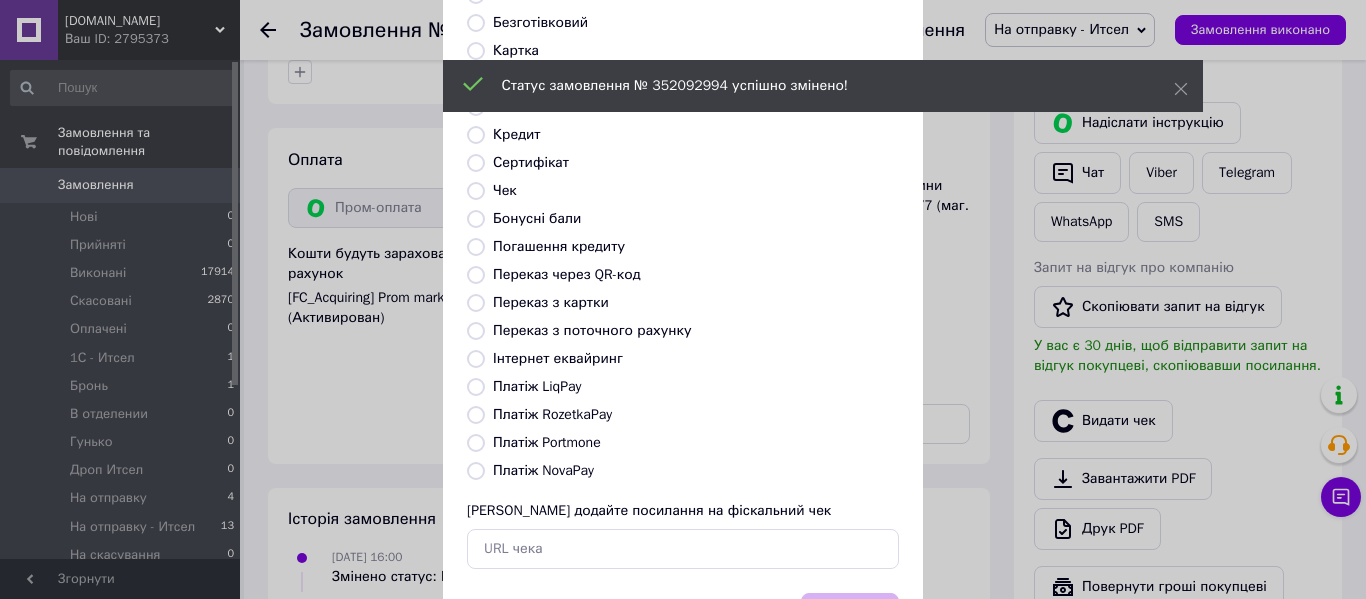 scroll, scrollTop: 260, scrollLeft: 0, axis: vertical 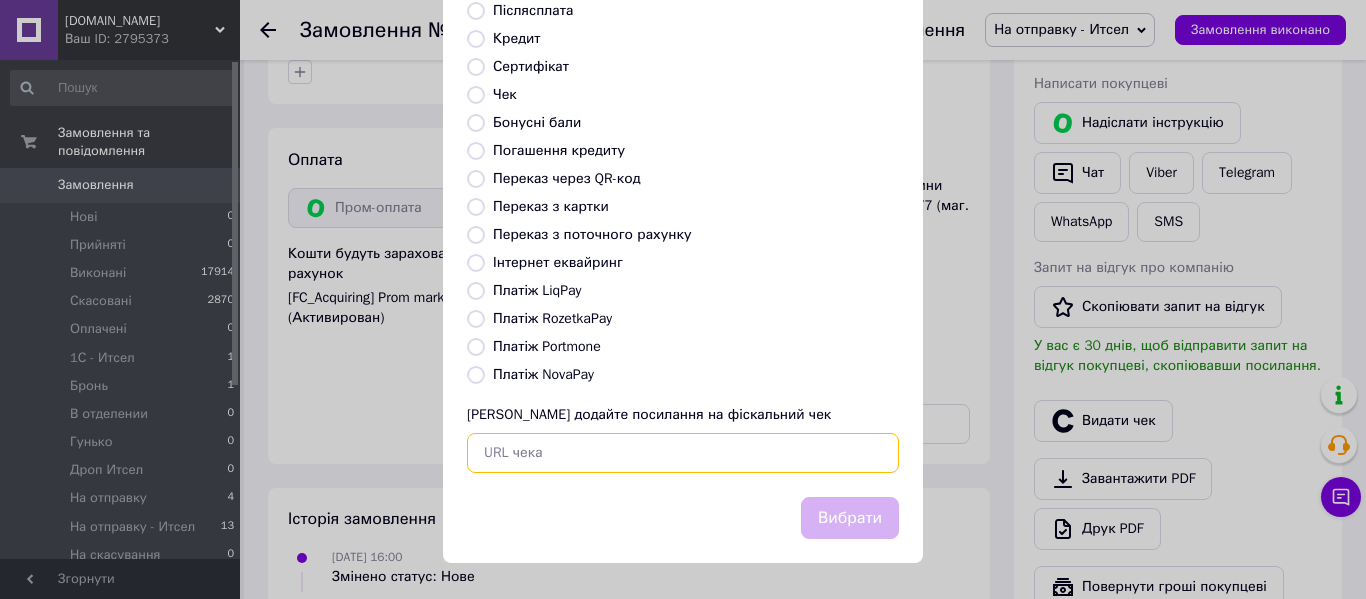 click at bounding box center [683, 453] 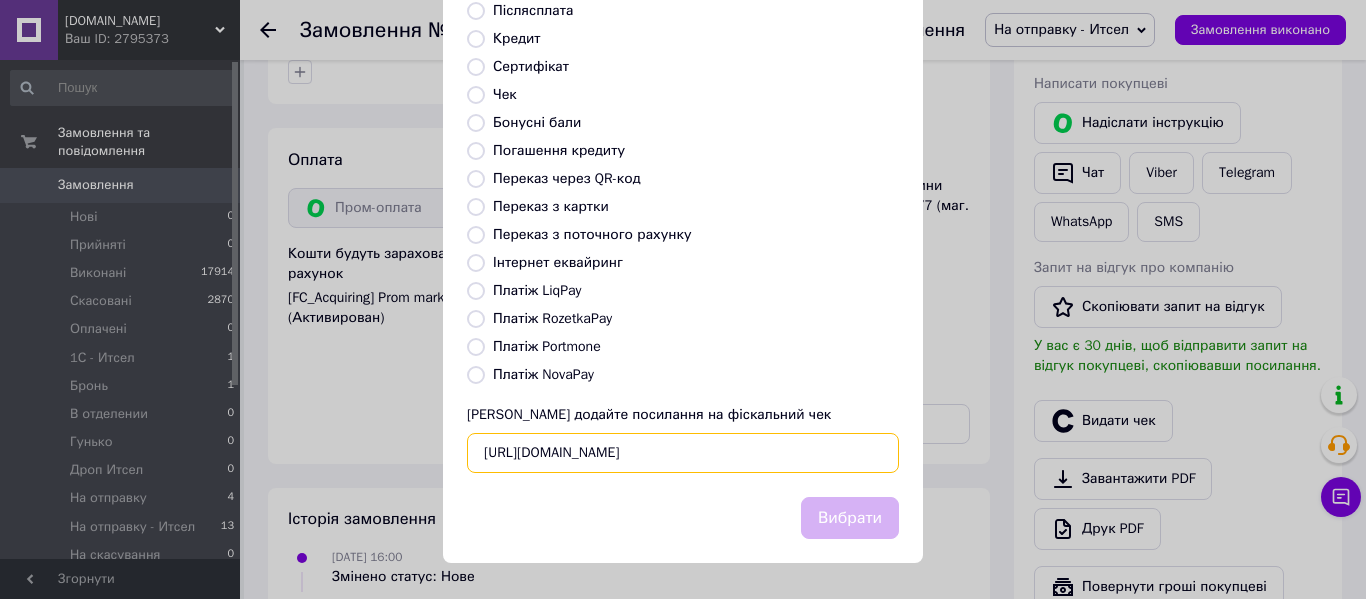 scroll, scrollTop: 0, scrollLeft: 57, axis: horizontal 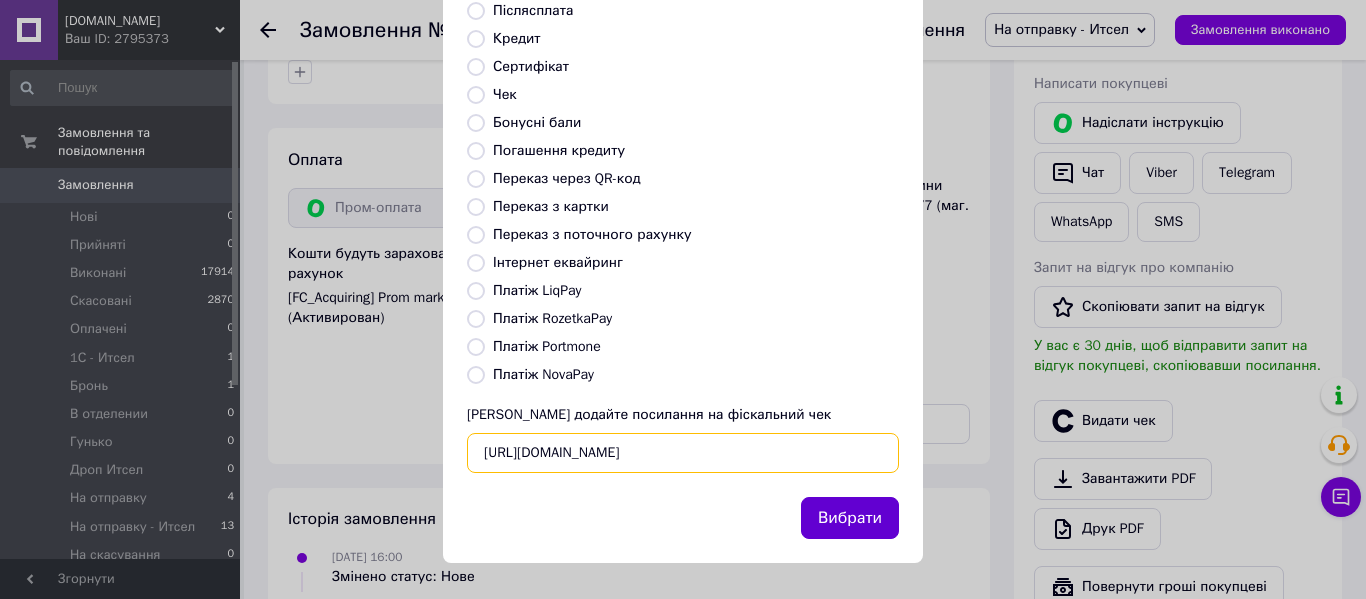 type on "[URL][DOMAIN_NAME]" 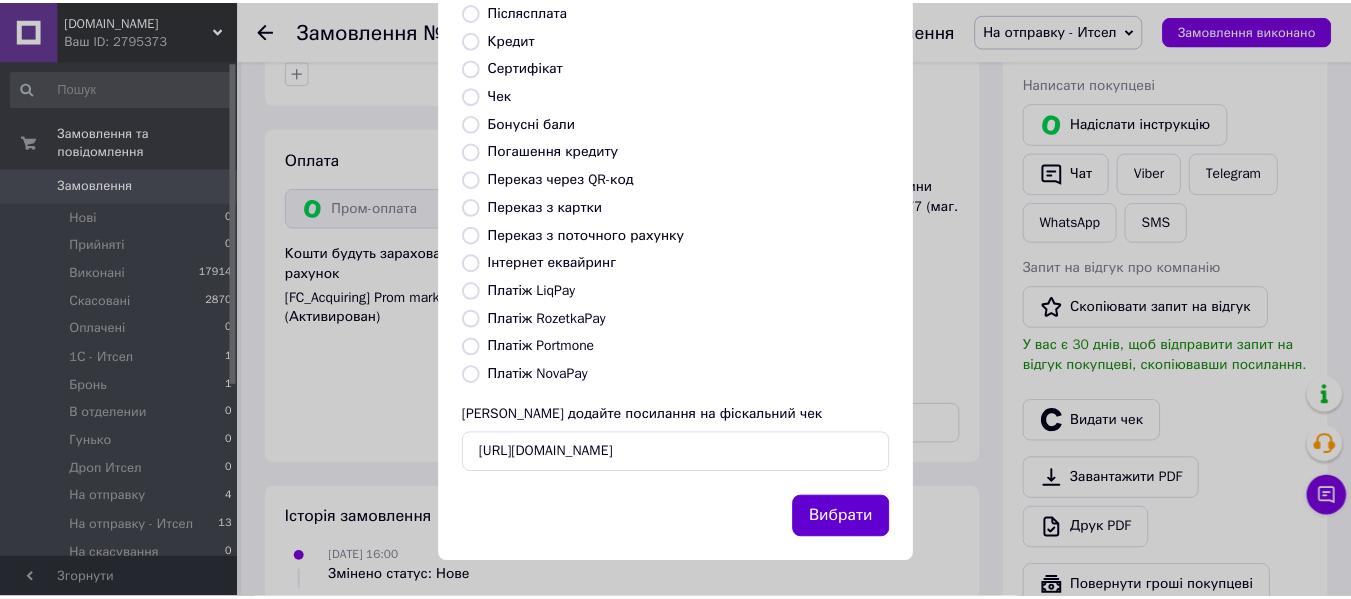 scroll, scrollTop: 0, scrollLeft: 0, axis: both 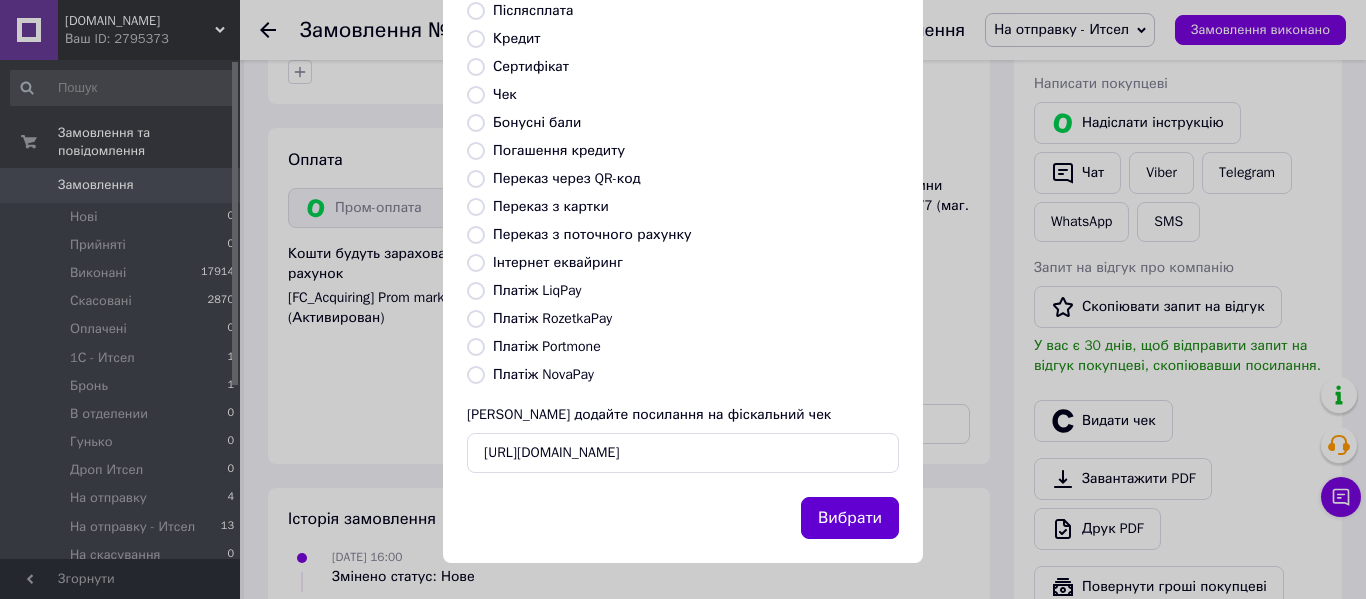 click on "Вибрати" at bounding box center [850, 518] 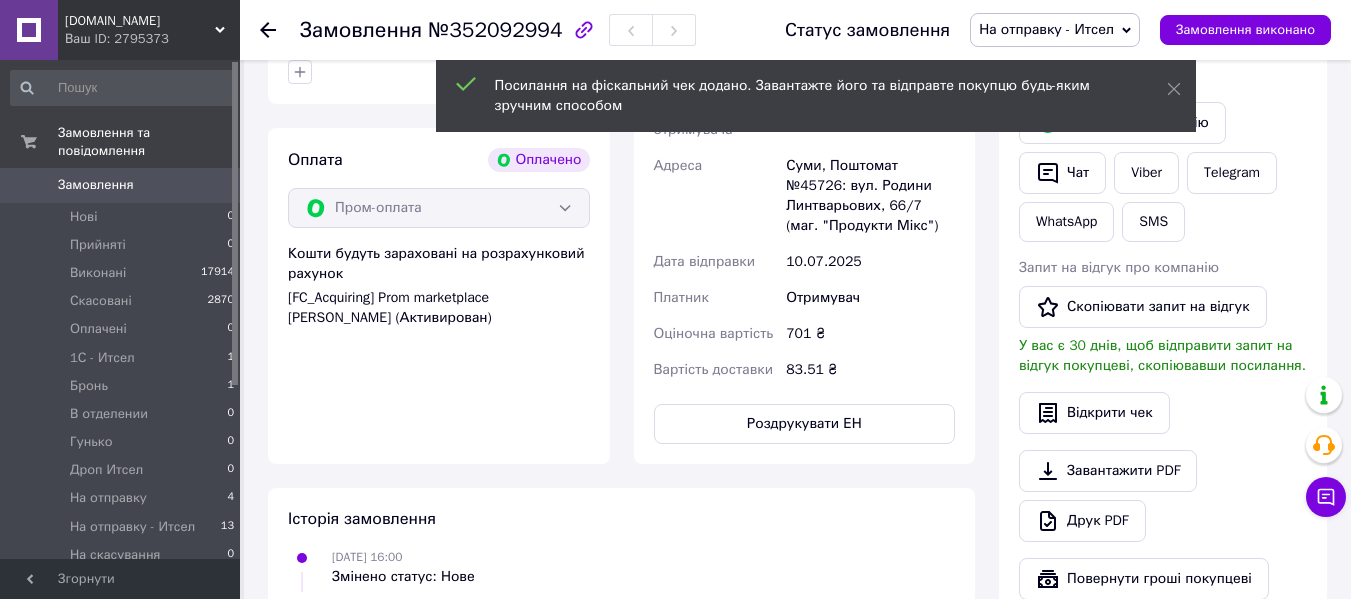 click 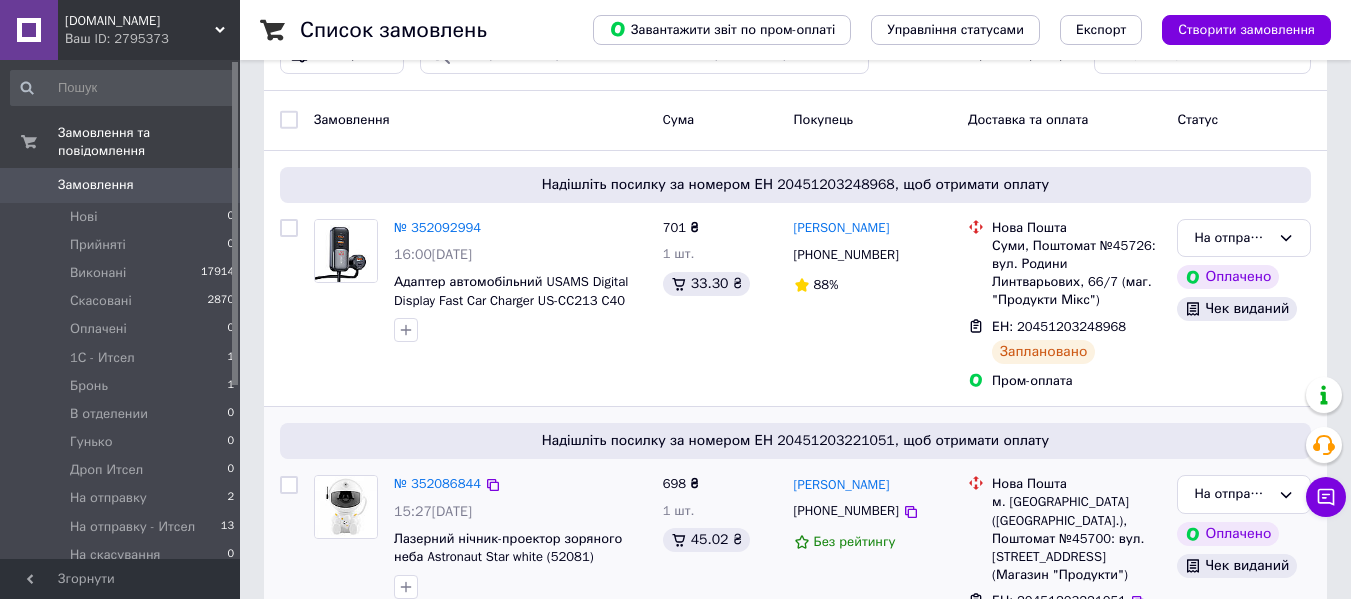 scroll, scrollTop: 100, scrollLeft: 0, axis: vertical 